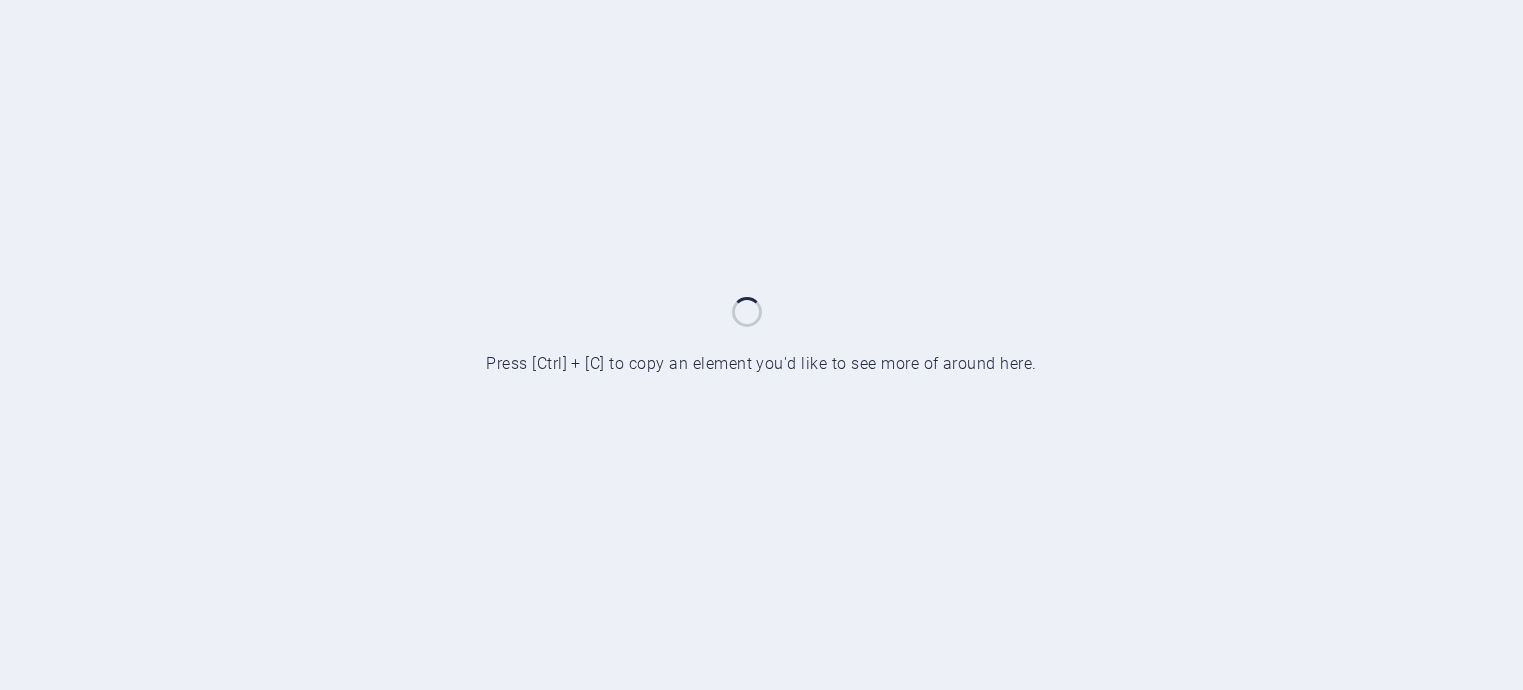 scroll, scrollTop: 0, scrollLeft: 0, axis: both 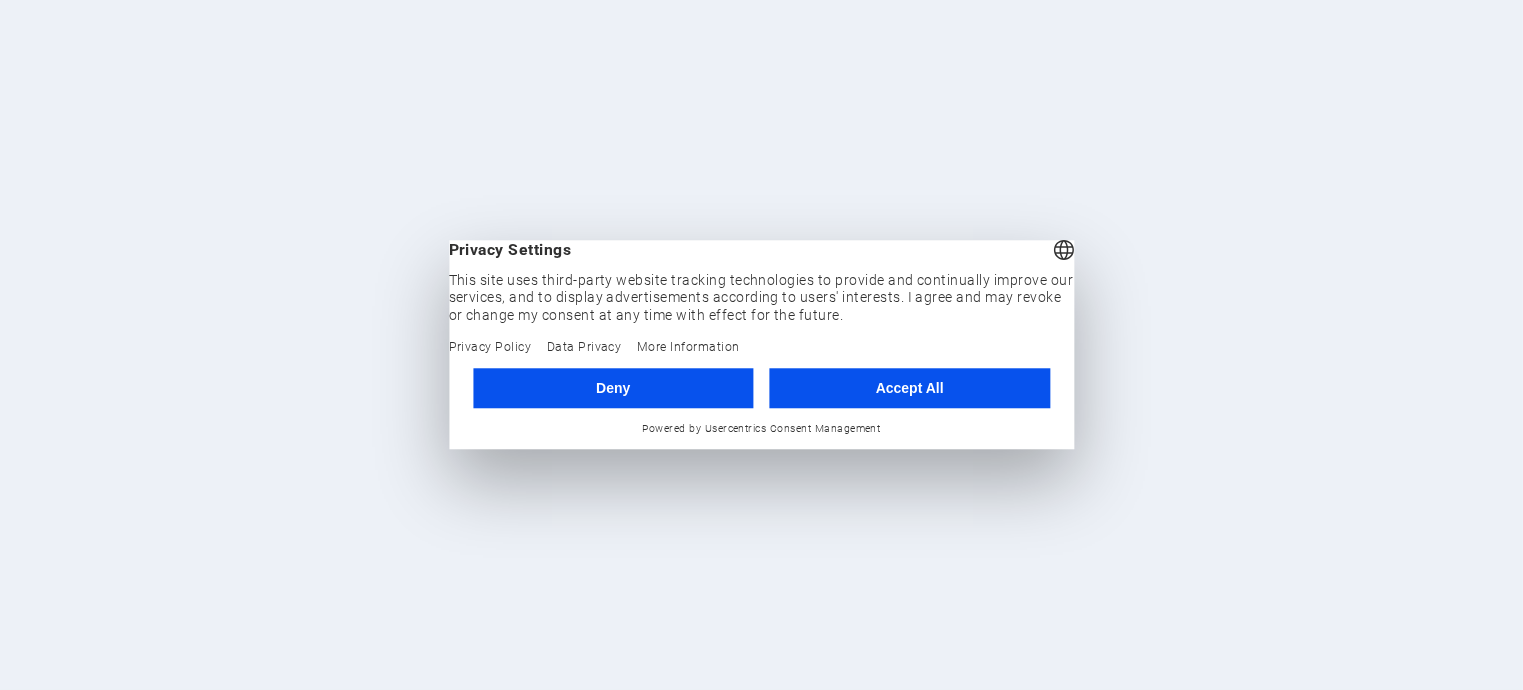 click on "Accept All" at bounding box center [910, 388] 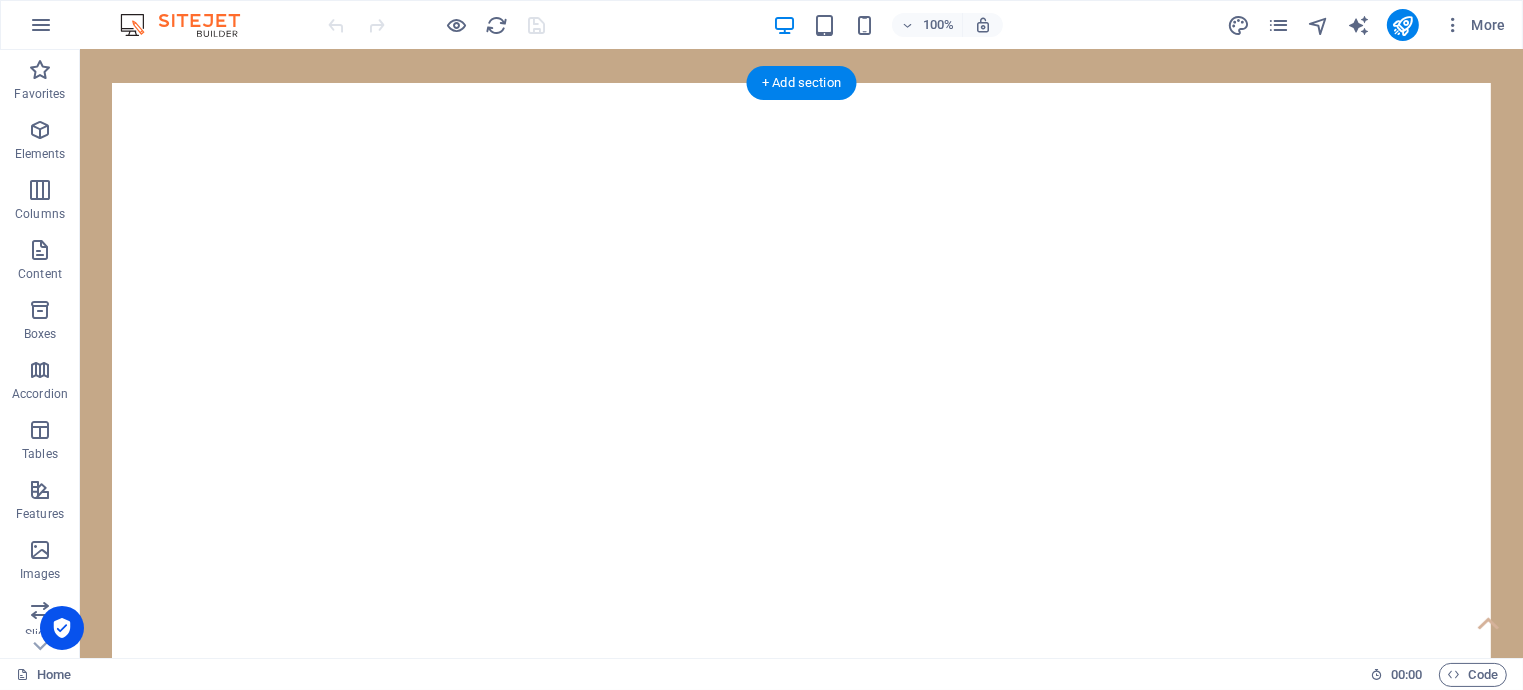 scroll, scrollTop: 18, scrollLeft: 0, axis: vertical 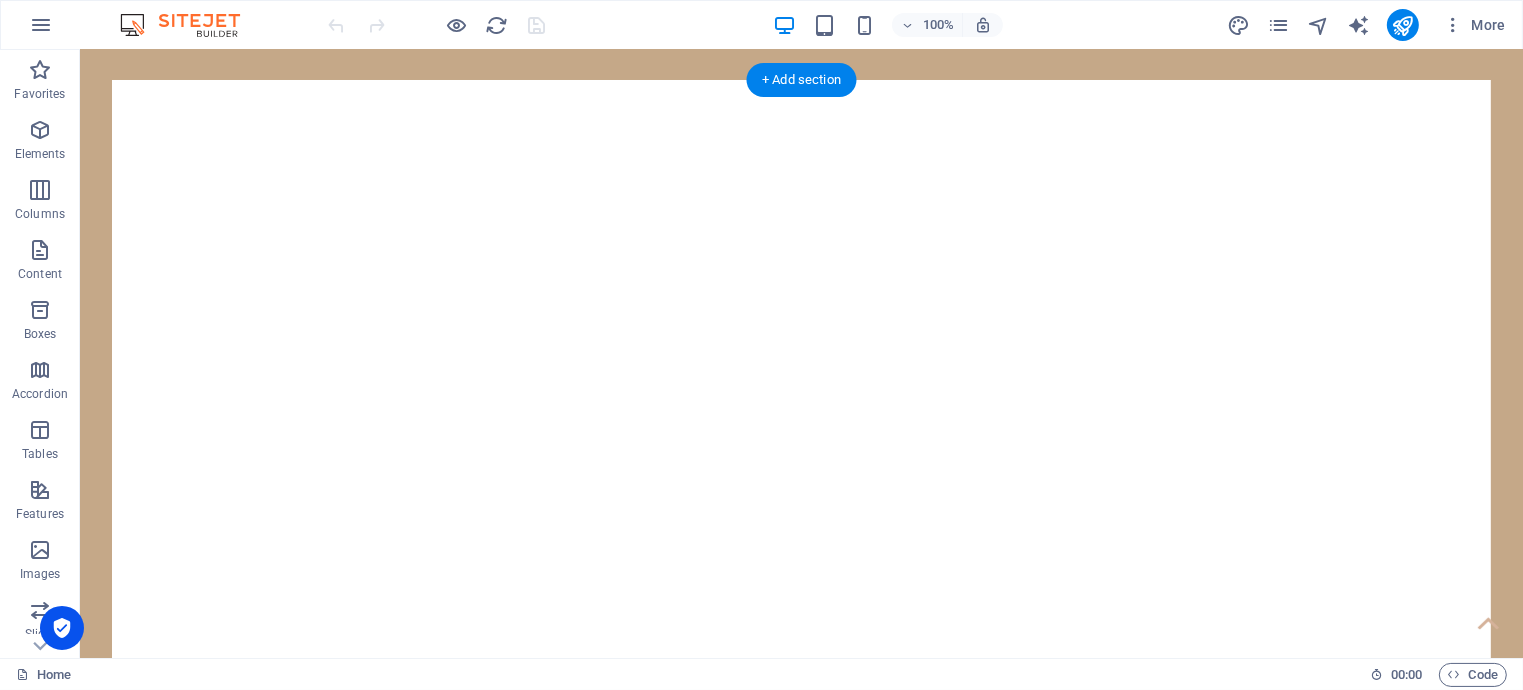 click at bounding box center [793, 80] 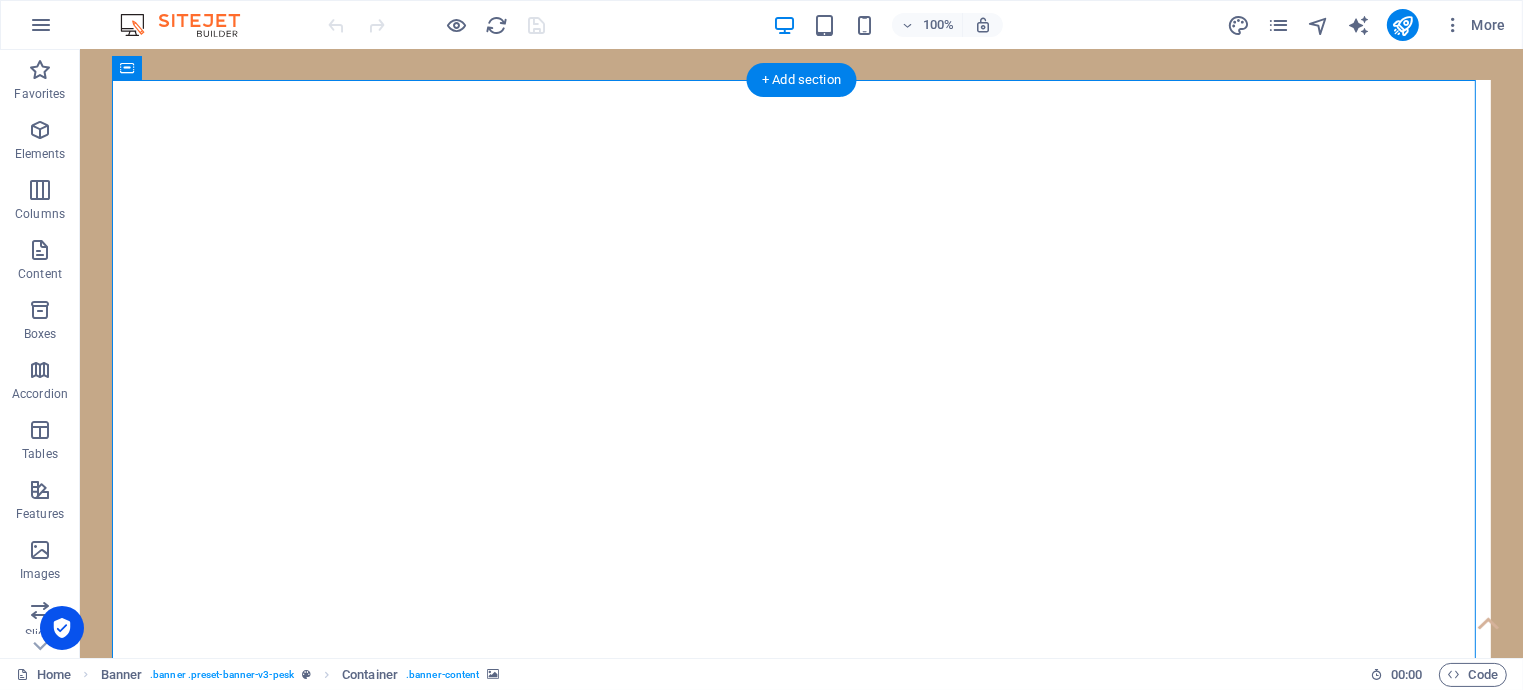 click at bounding box center (793, 80) 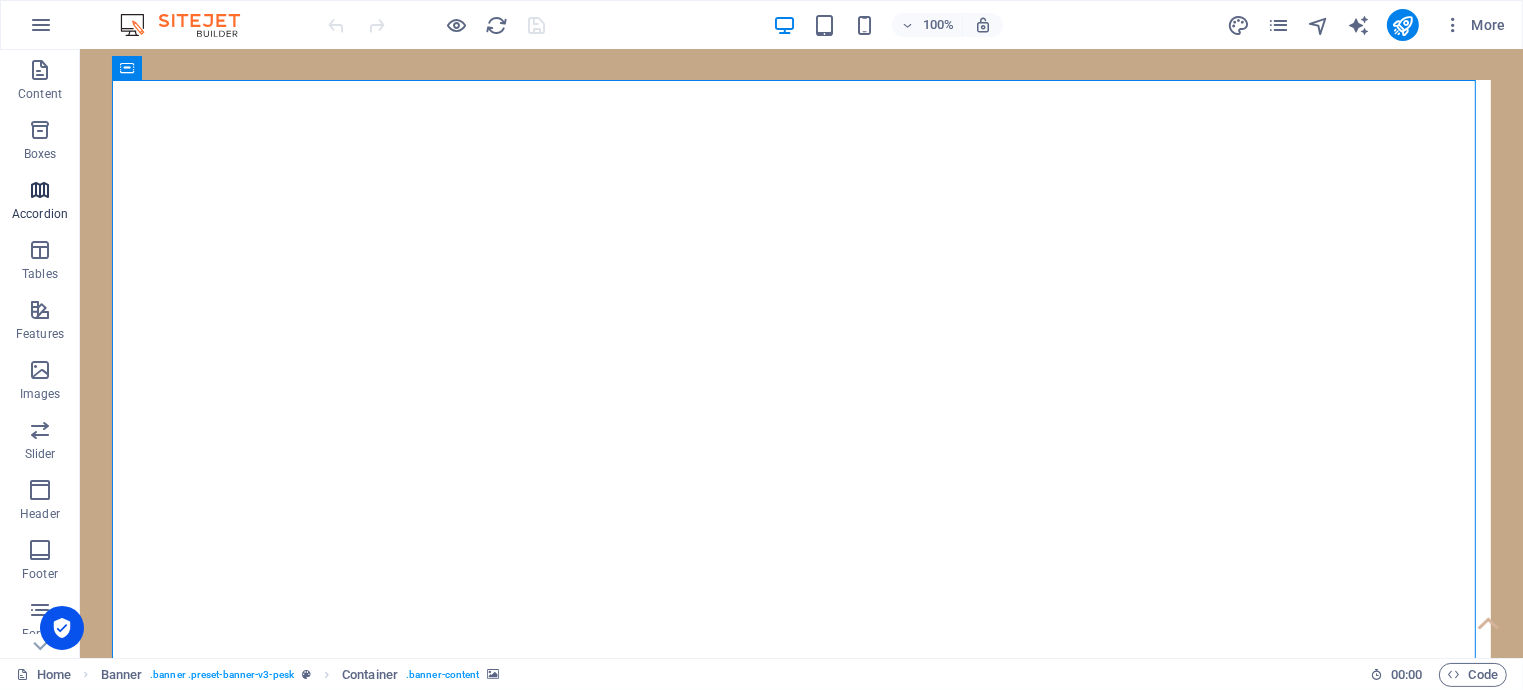 scroll, scrollTop: 186, scrollLeft: 0, axis: vertical 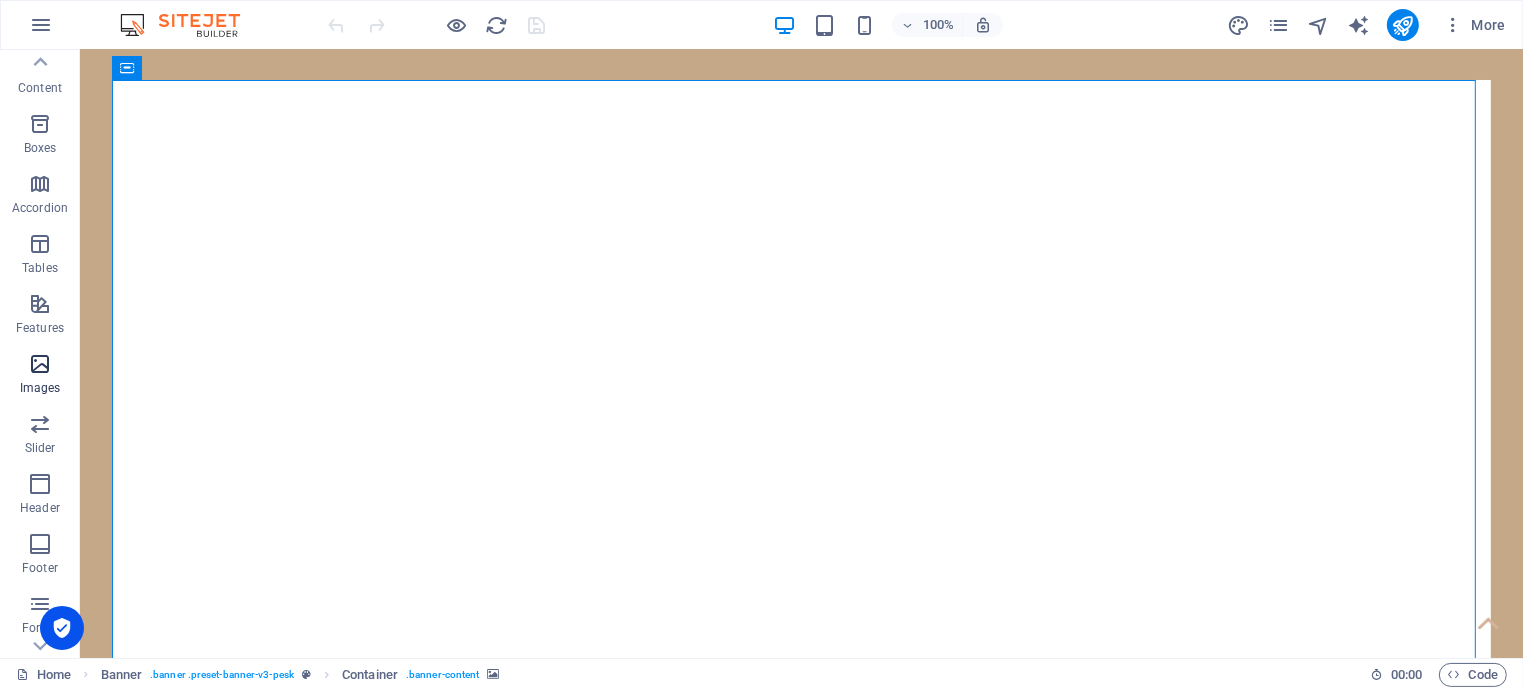 click on "Images" at bounding box center [40, 376] 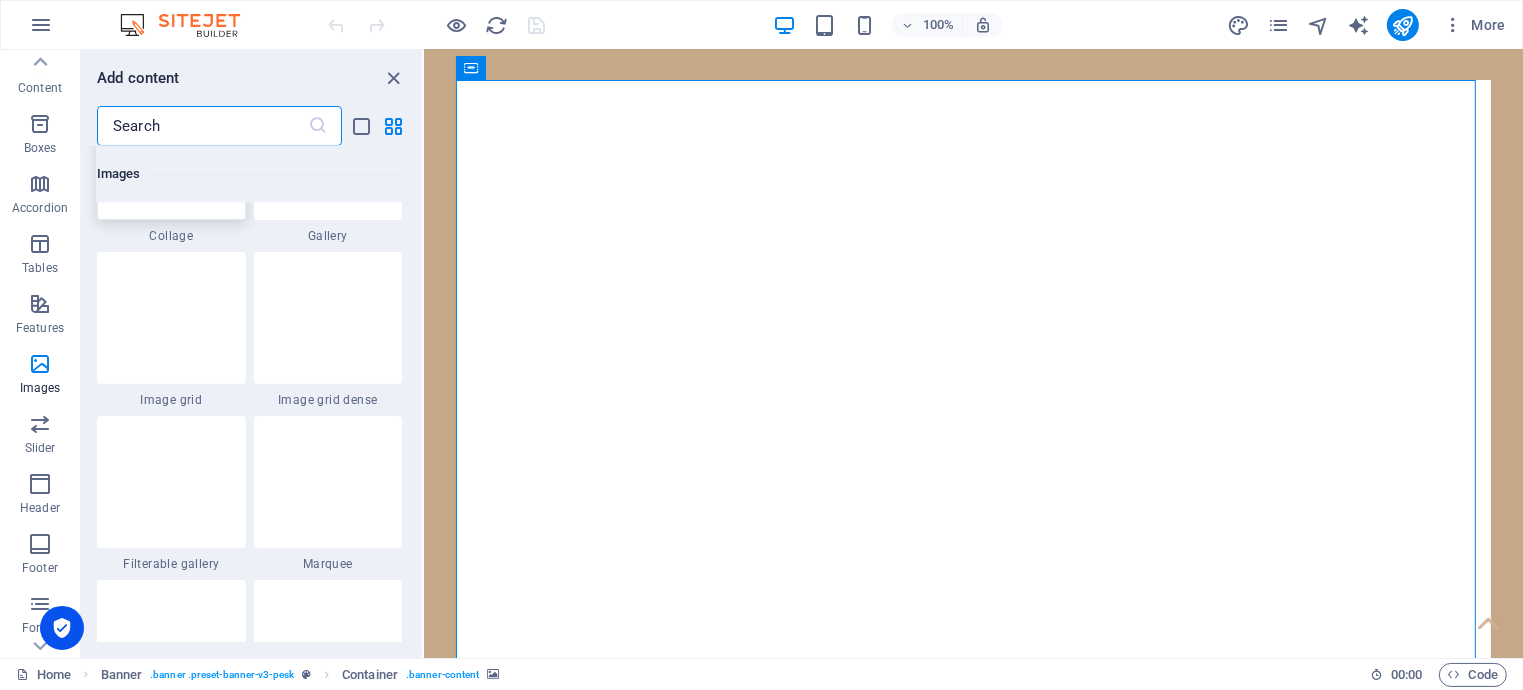scroll, scrollTop: 10240, scrollLeft: 0, axis: vertical 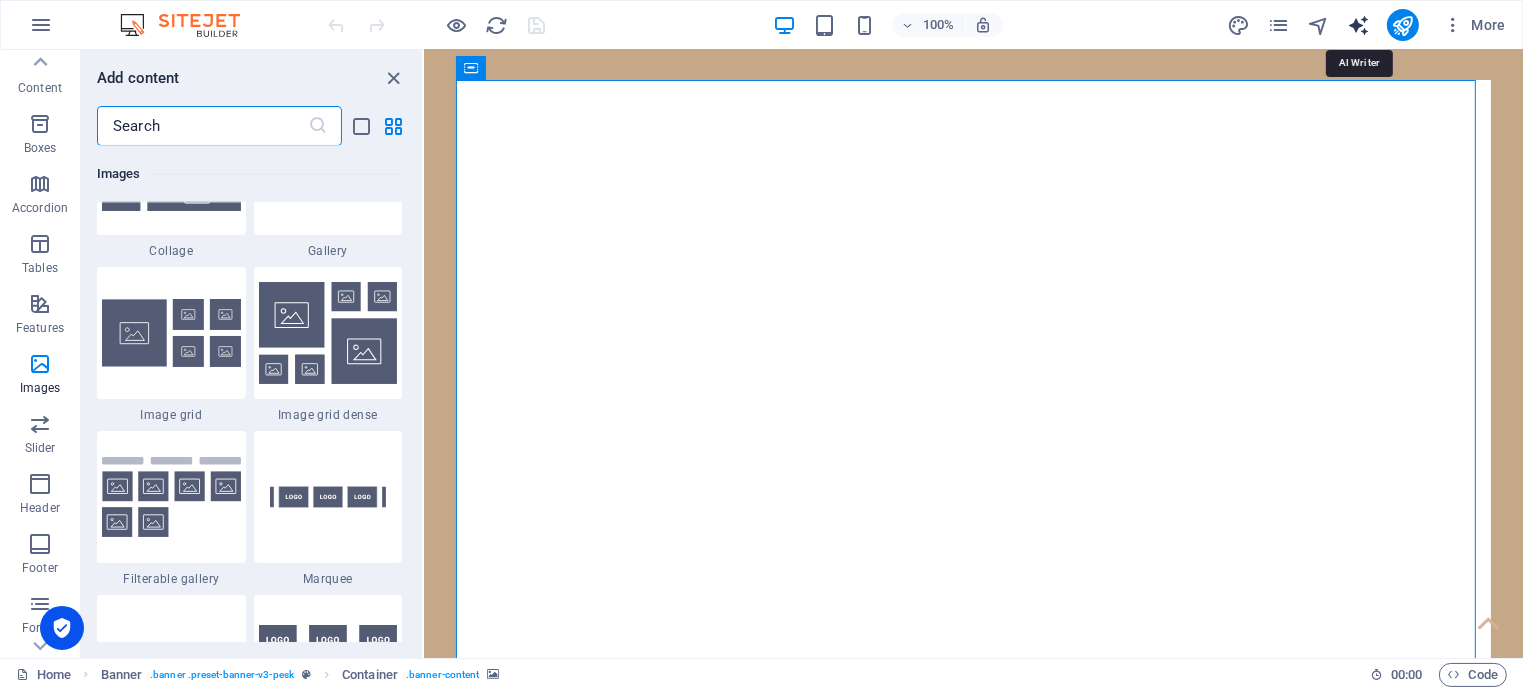 click at bounding box center (1358, 25) 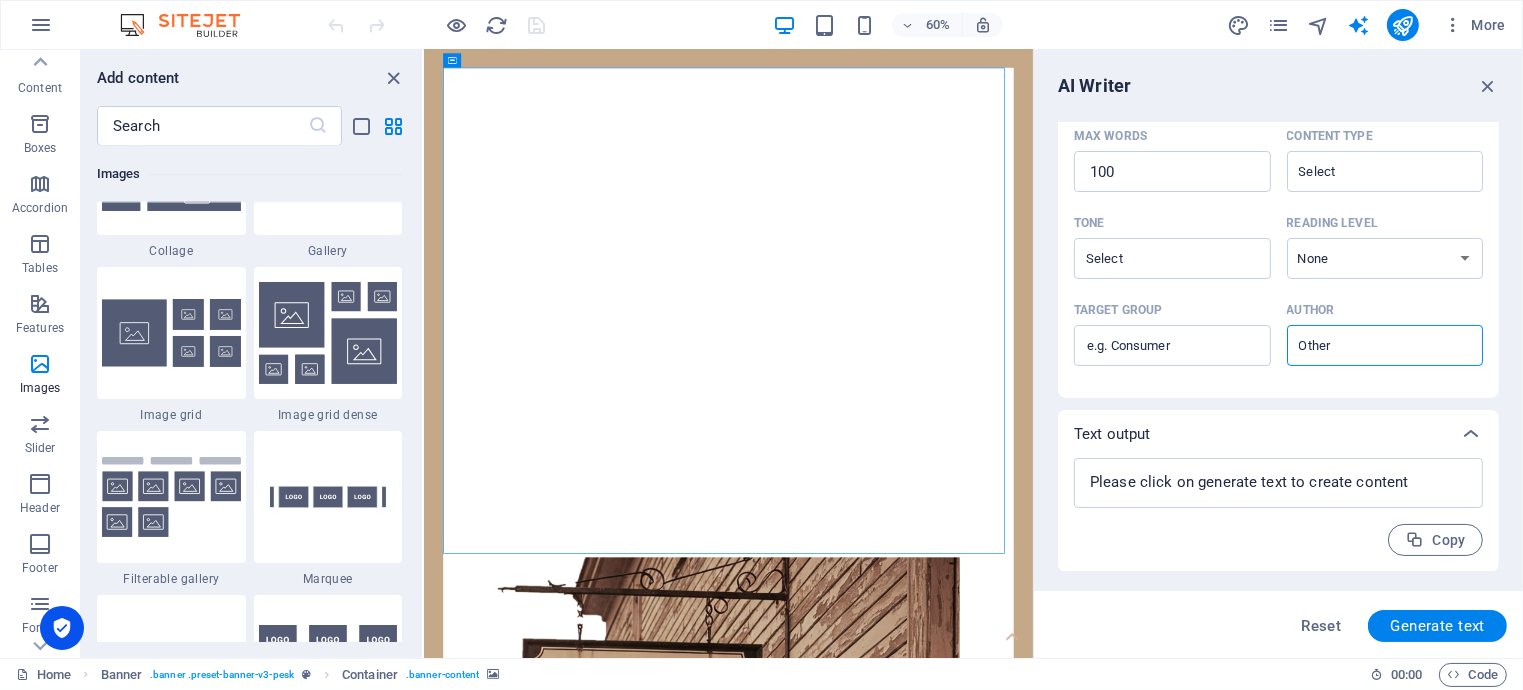 scroll, scrollTop: 0, scrollLeft: 0, axis: both 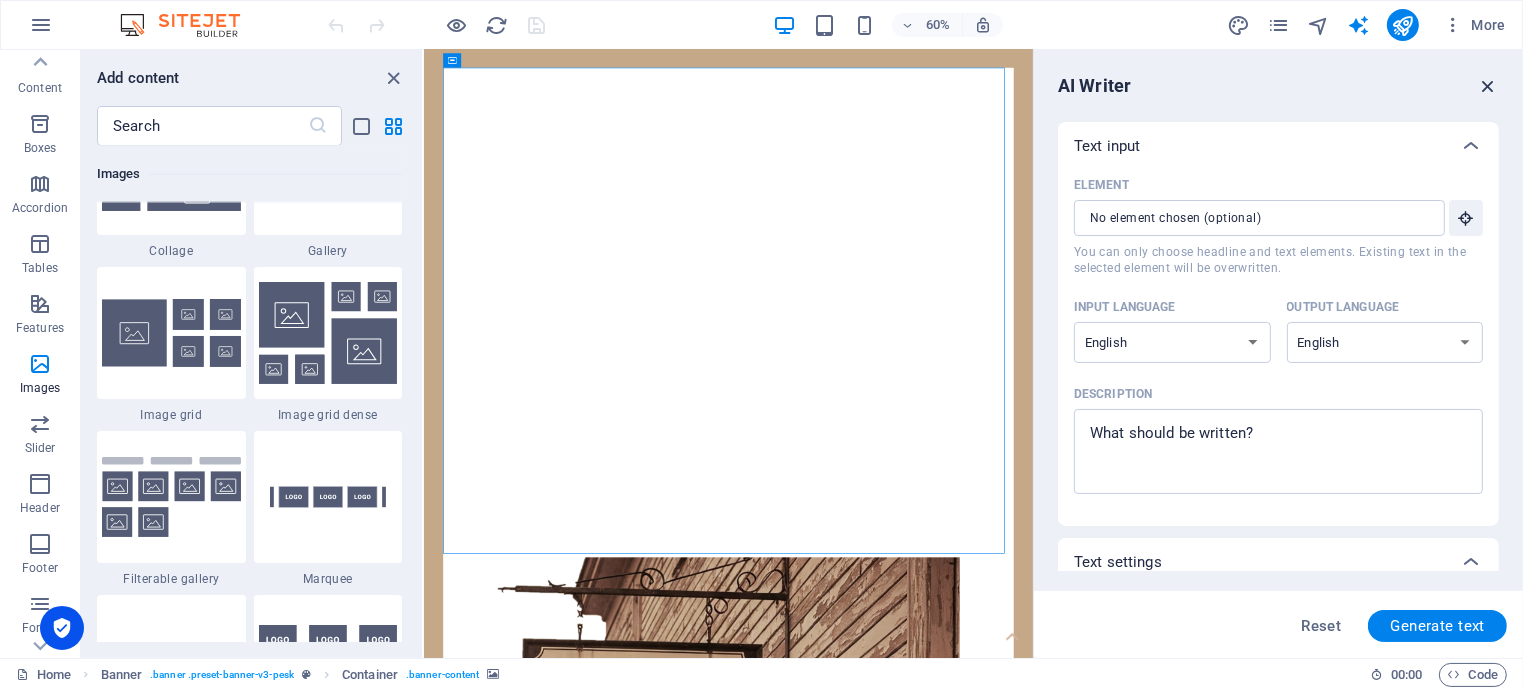 click at bounding box center [1488, 86] 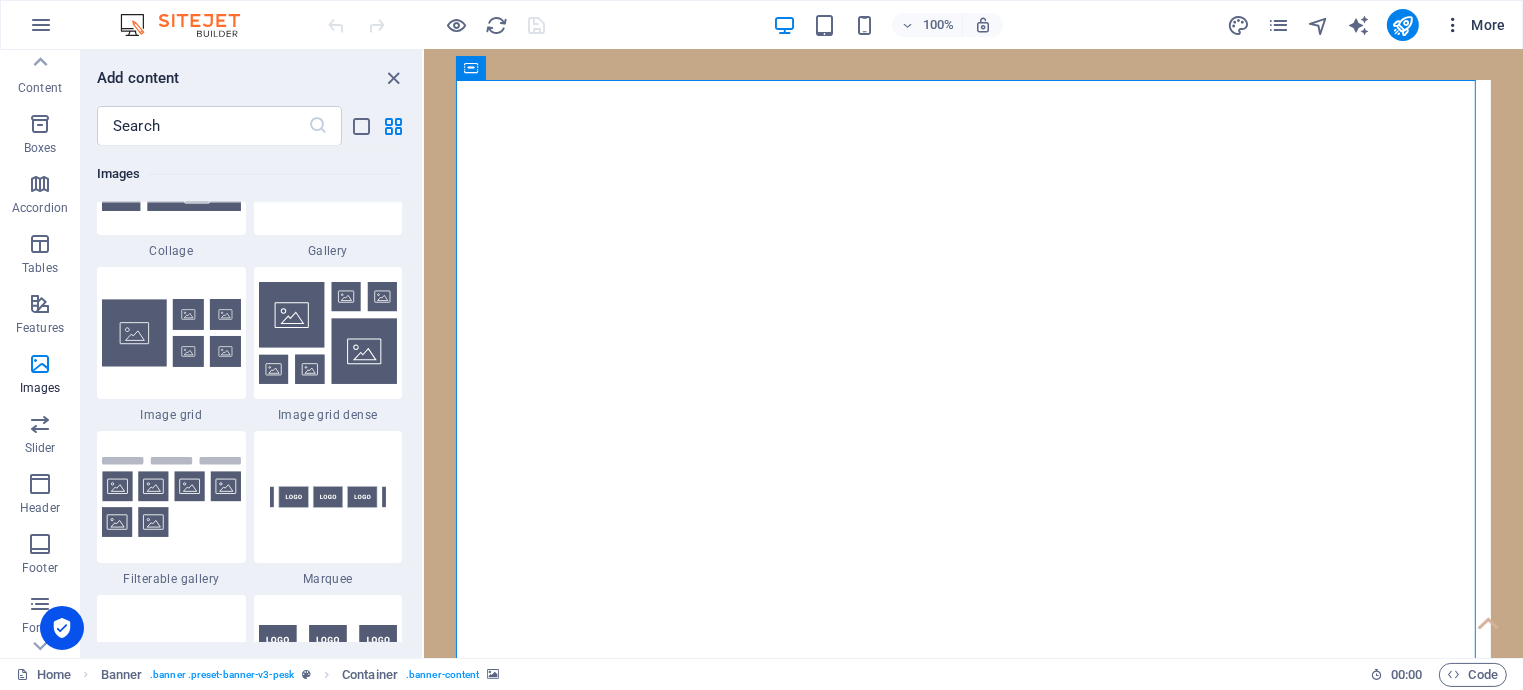 click at bounding box center (1453, 25) 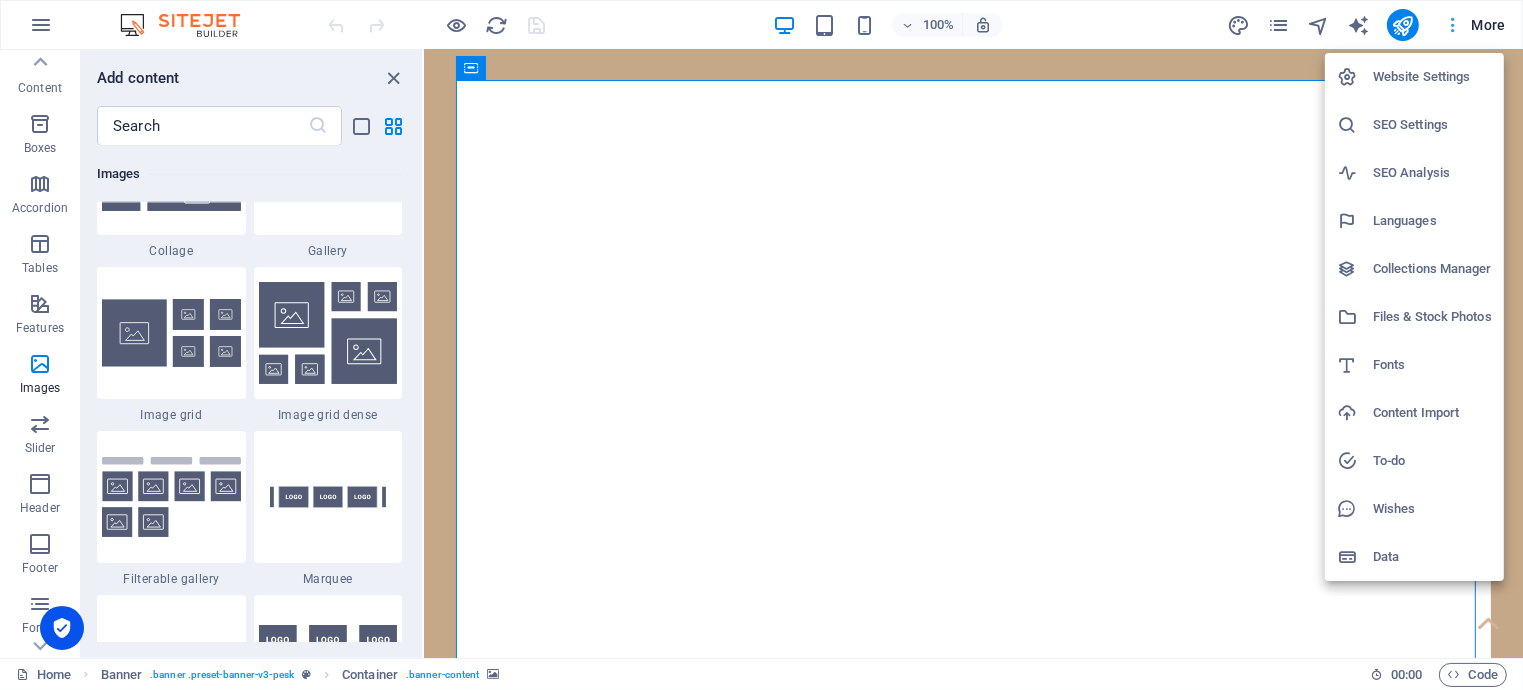 click at bounding box center (761, 345) 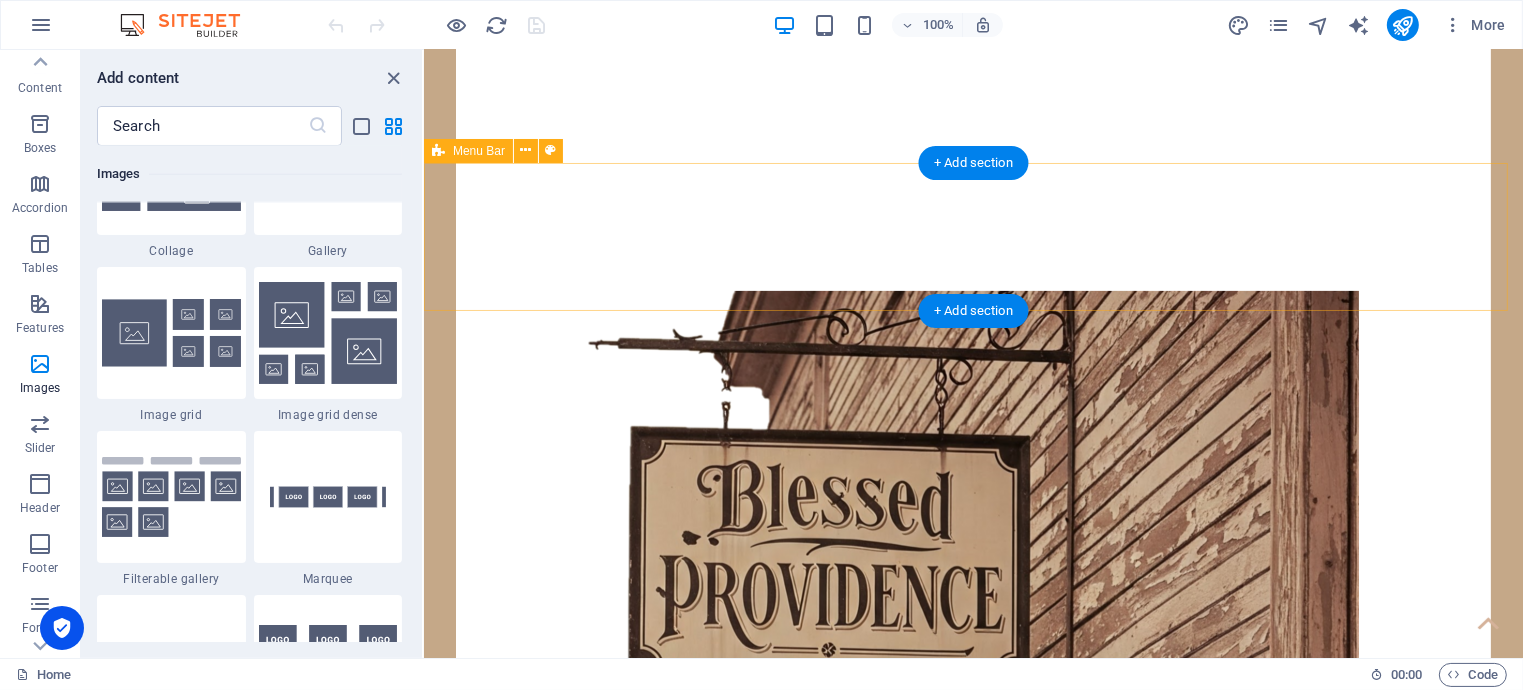 scroll, scrollTop: 622, scrollLeft: 0, axis: vertical 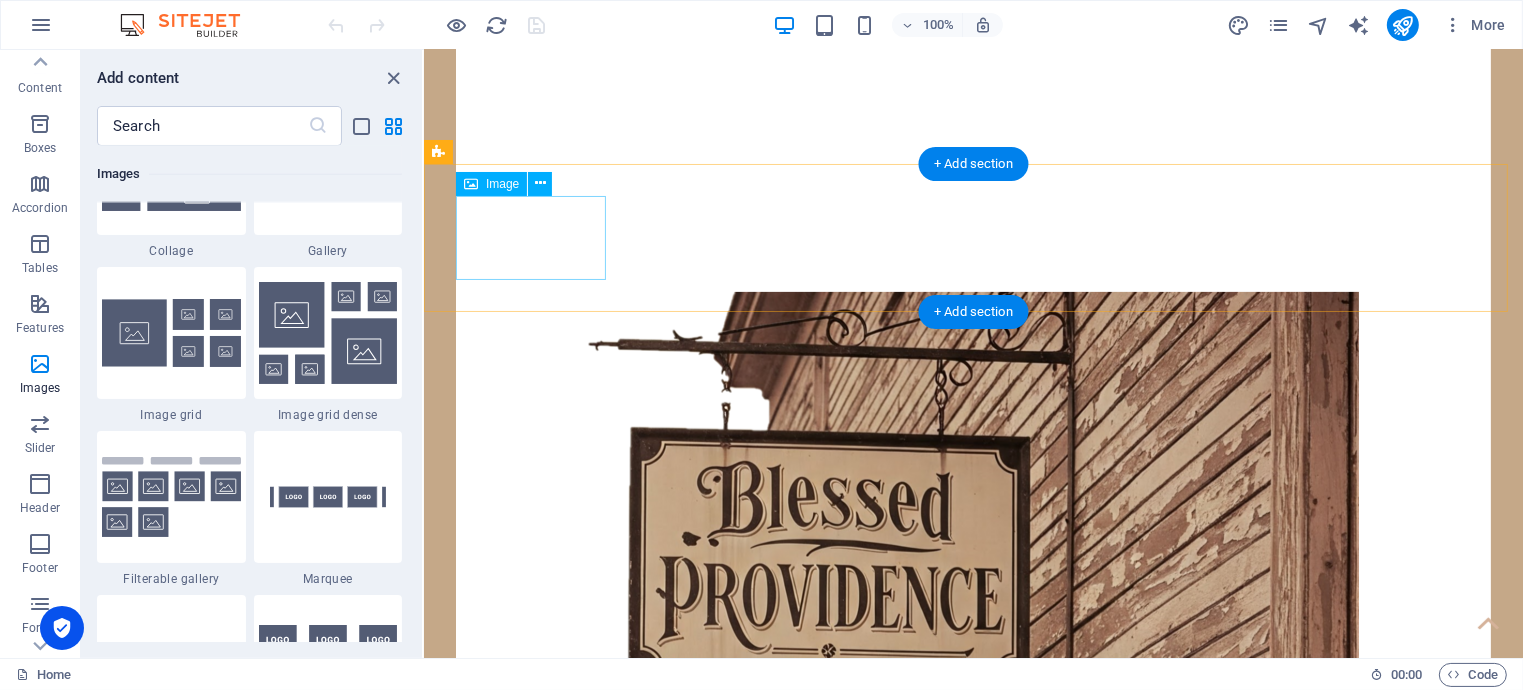 click at bounding box center (972, 926) 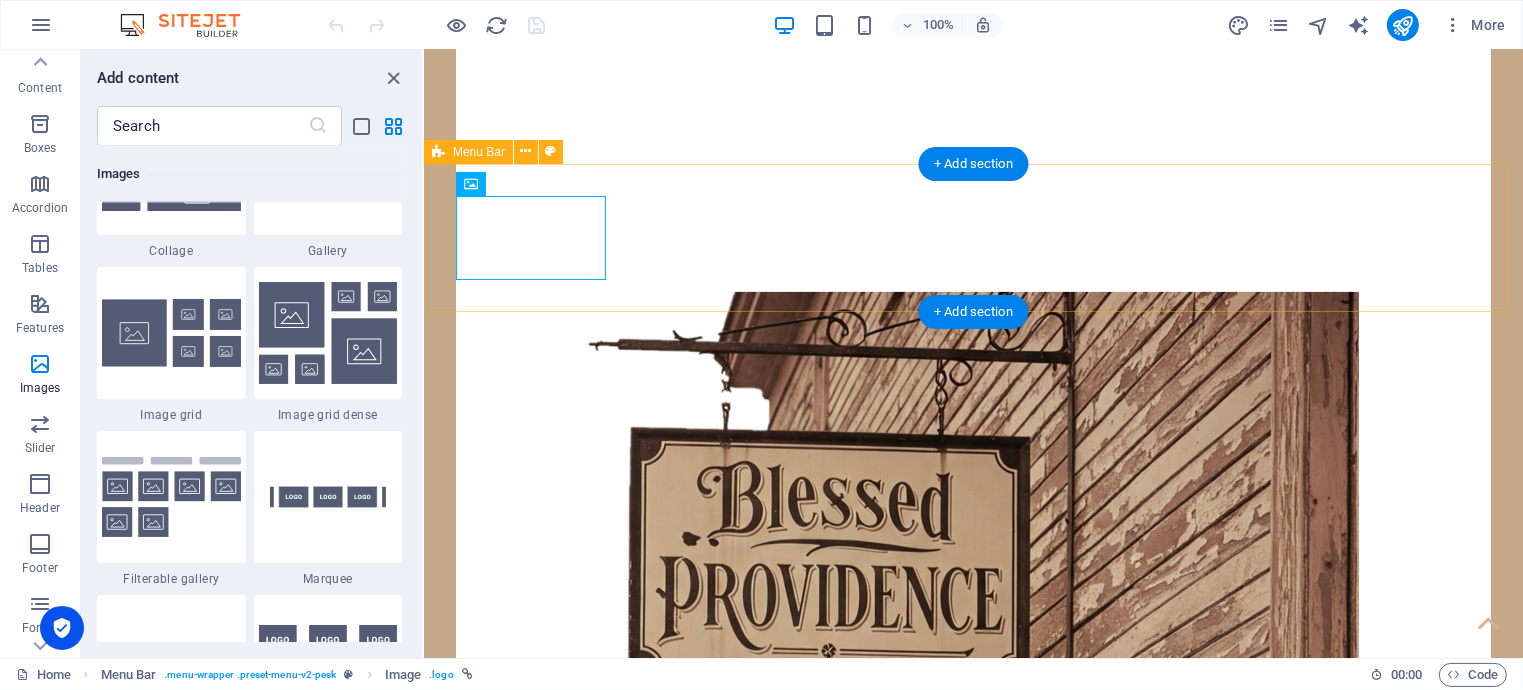 click on "Home About Us Photo of the month Best Of portrait News Showroom Archive" at bounding box center [972, 1023] 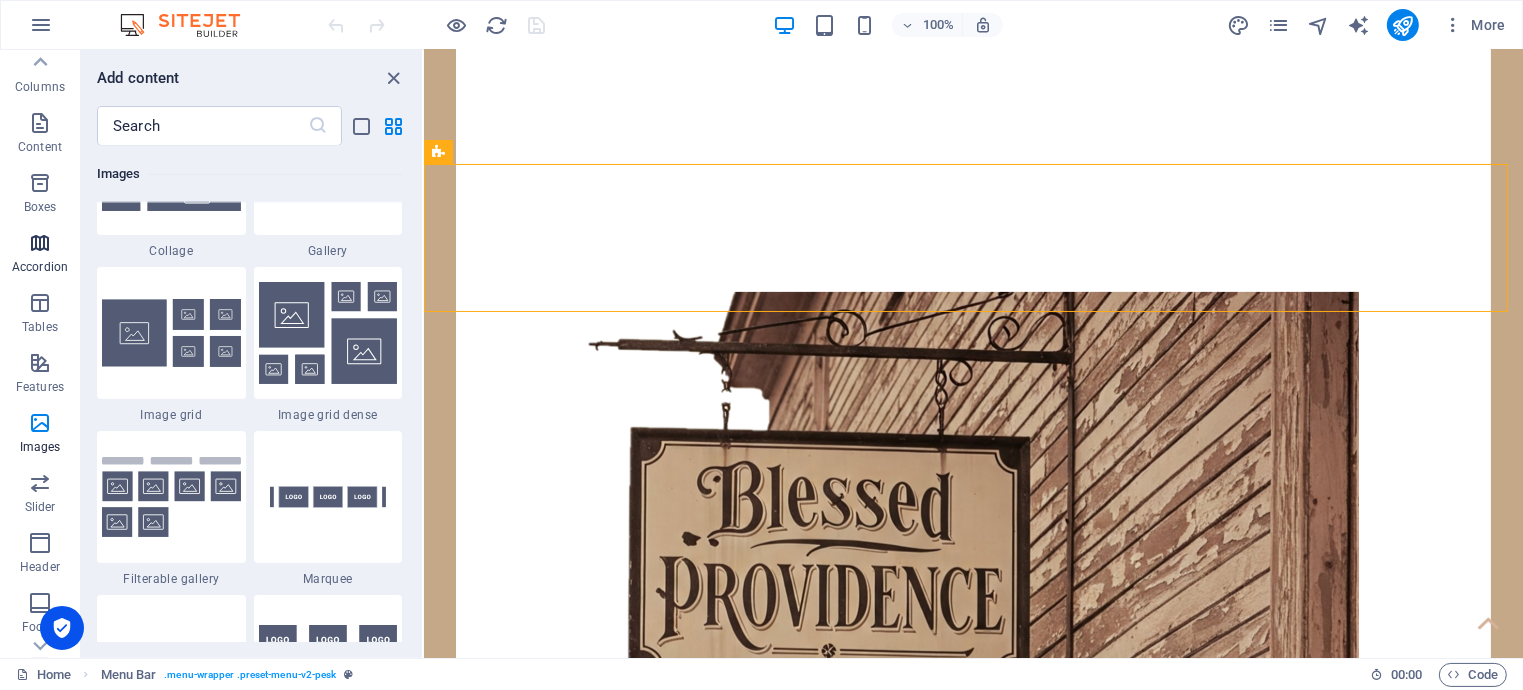 scroll, scrollTop: 0, scrollLeft: 0, axis: both 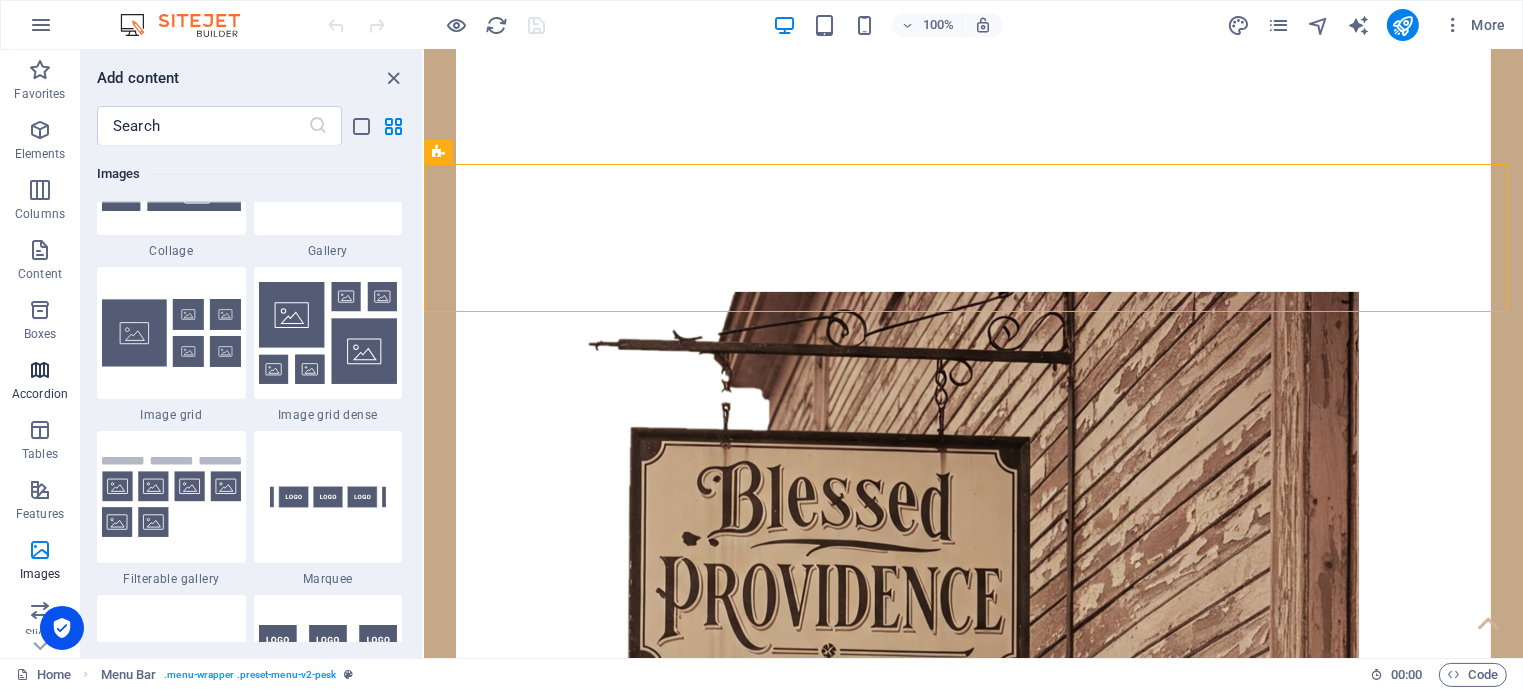 click on "Columns" at bounding box center (40, 214) 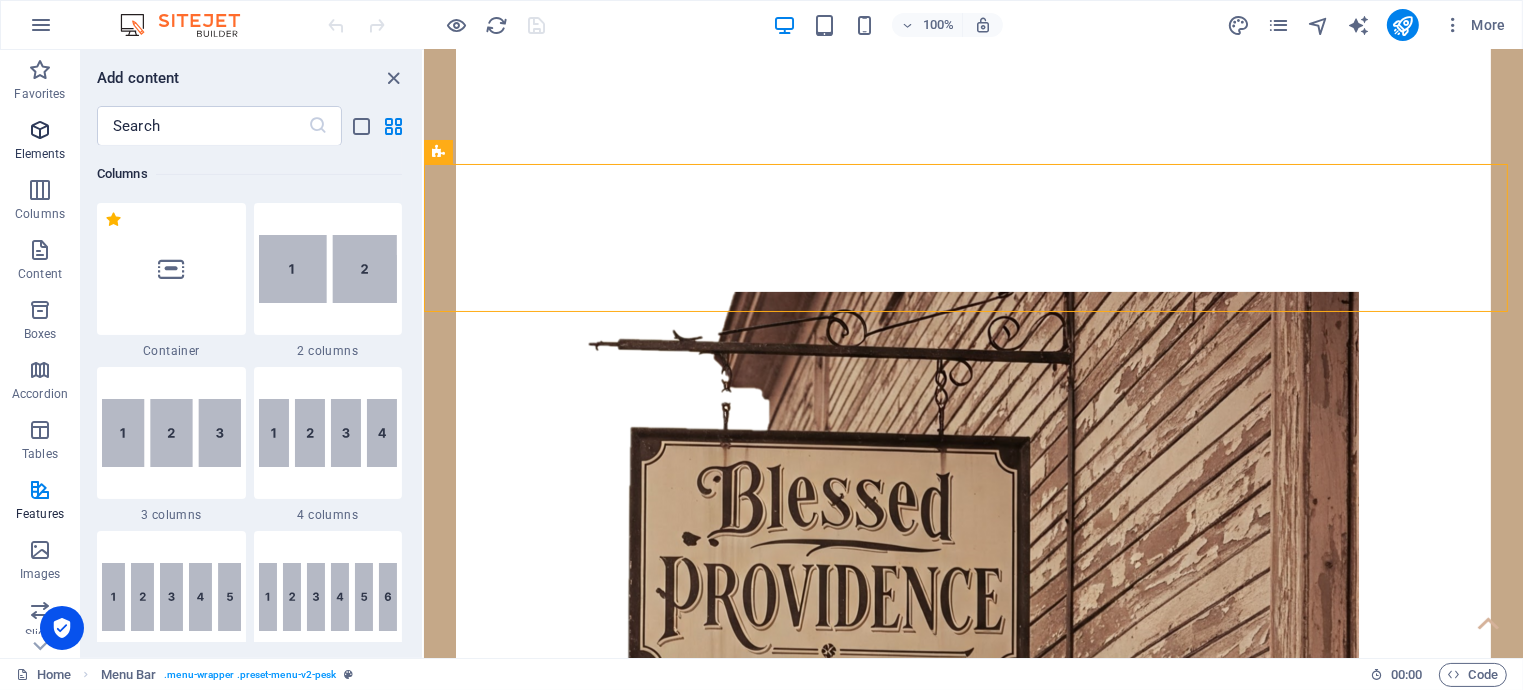 click at bounding box center [40, 130] 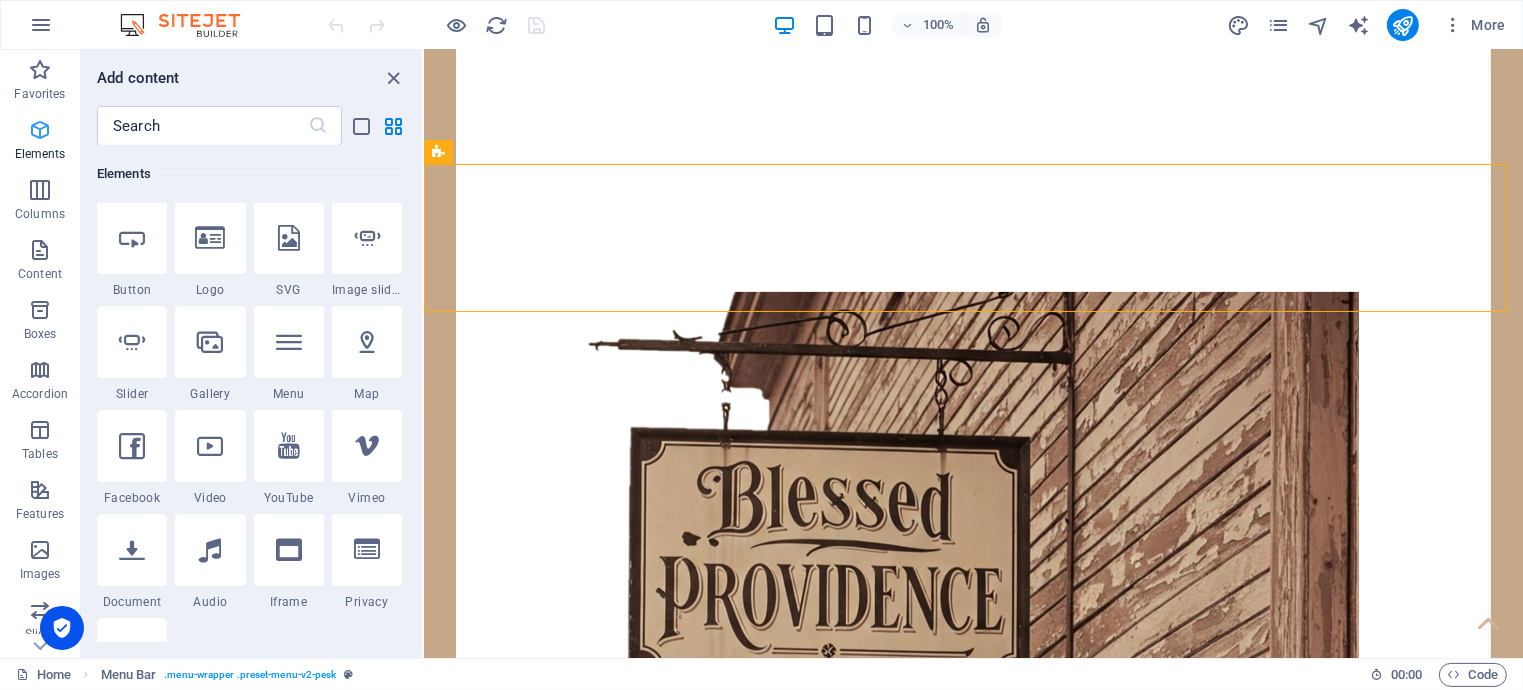 scroll, scrollTop: 213, scrollLeft: 0, axis: vertical 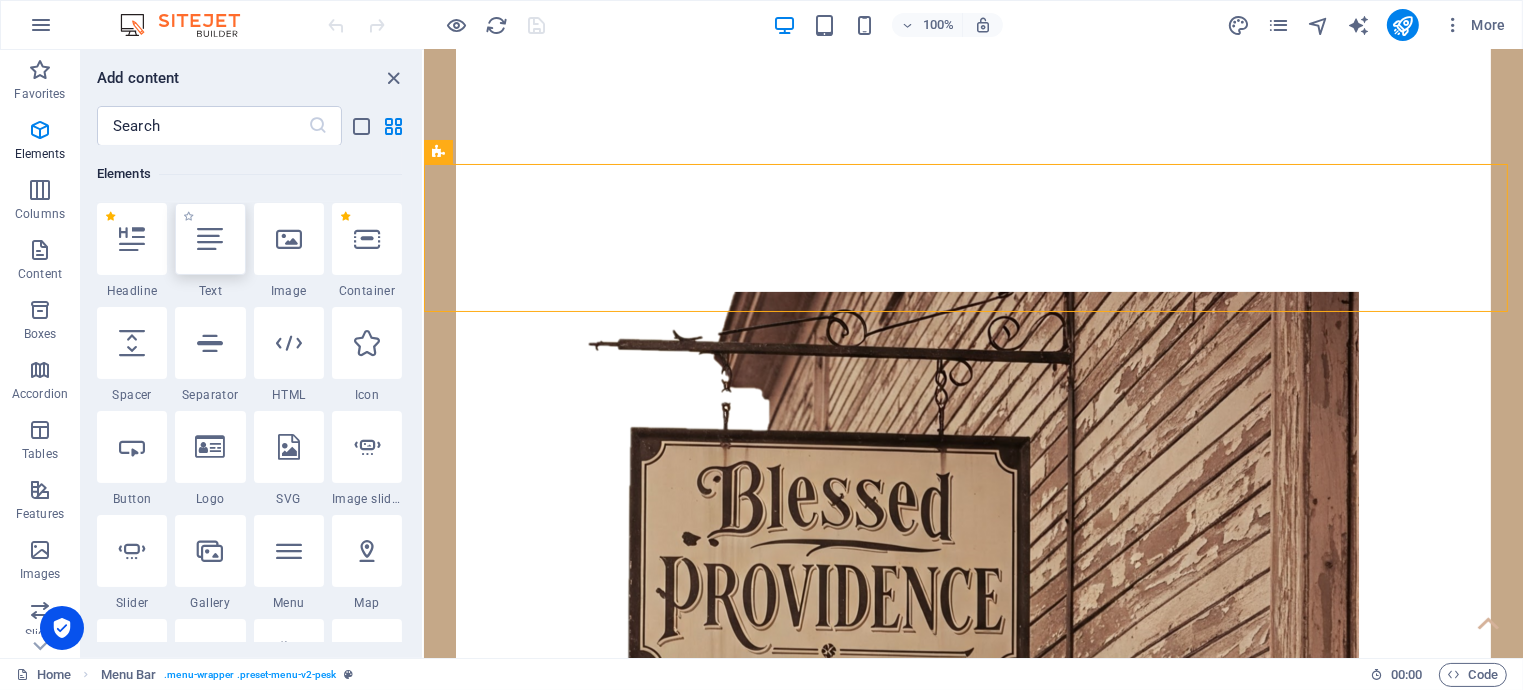 click at bounding box center [210, 239] 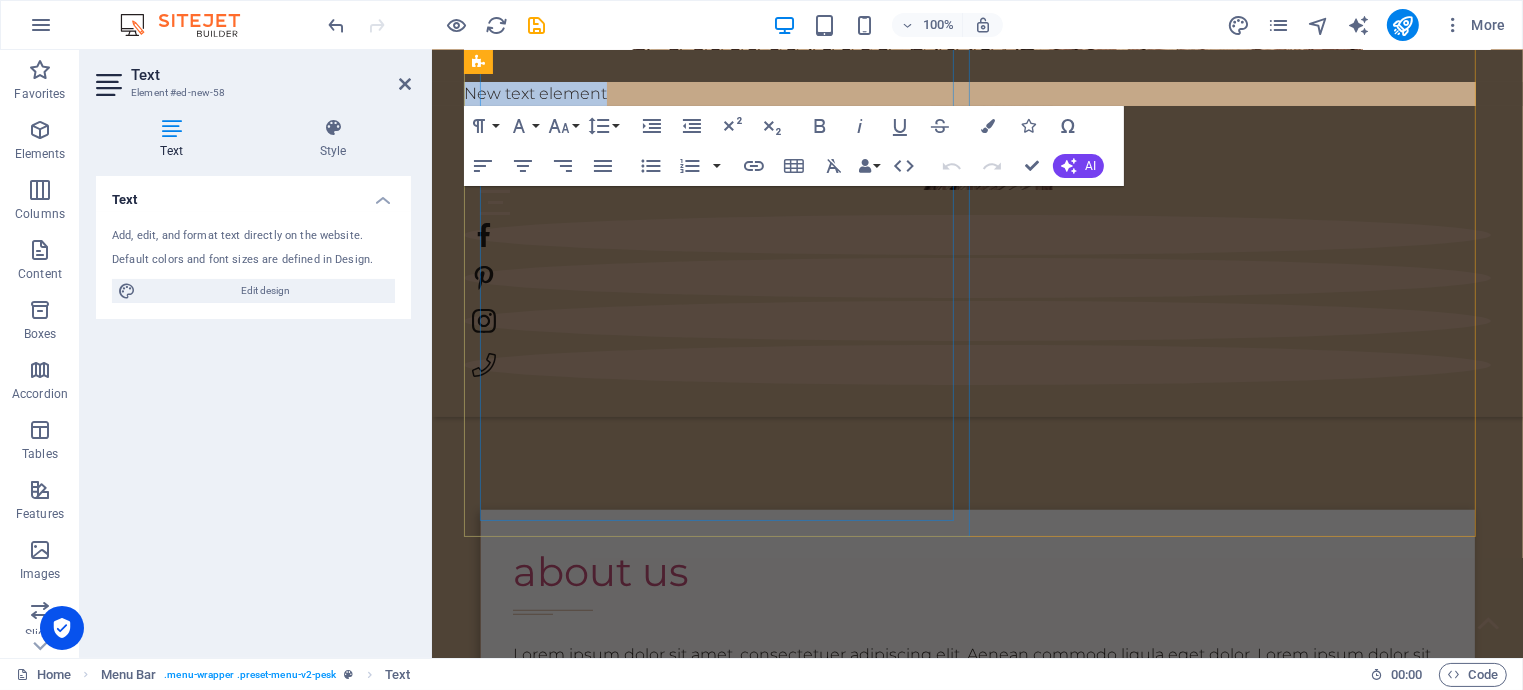 scroll, scrollTop: 1154, scrollLeft: 0, axis: vertical 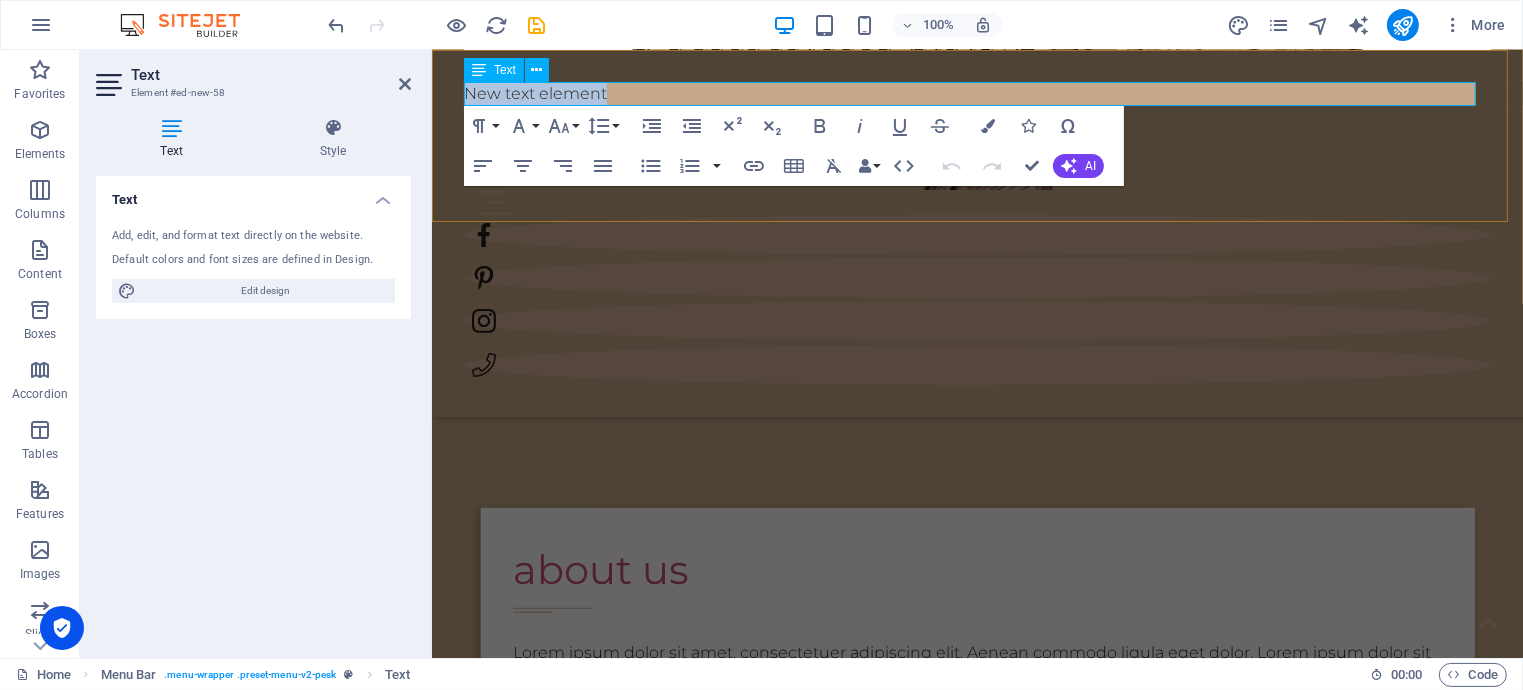 click on "New text element" at bounding box center [976, 94] 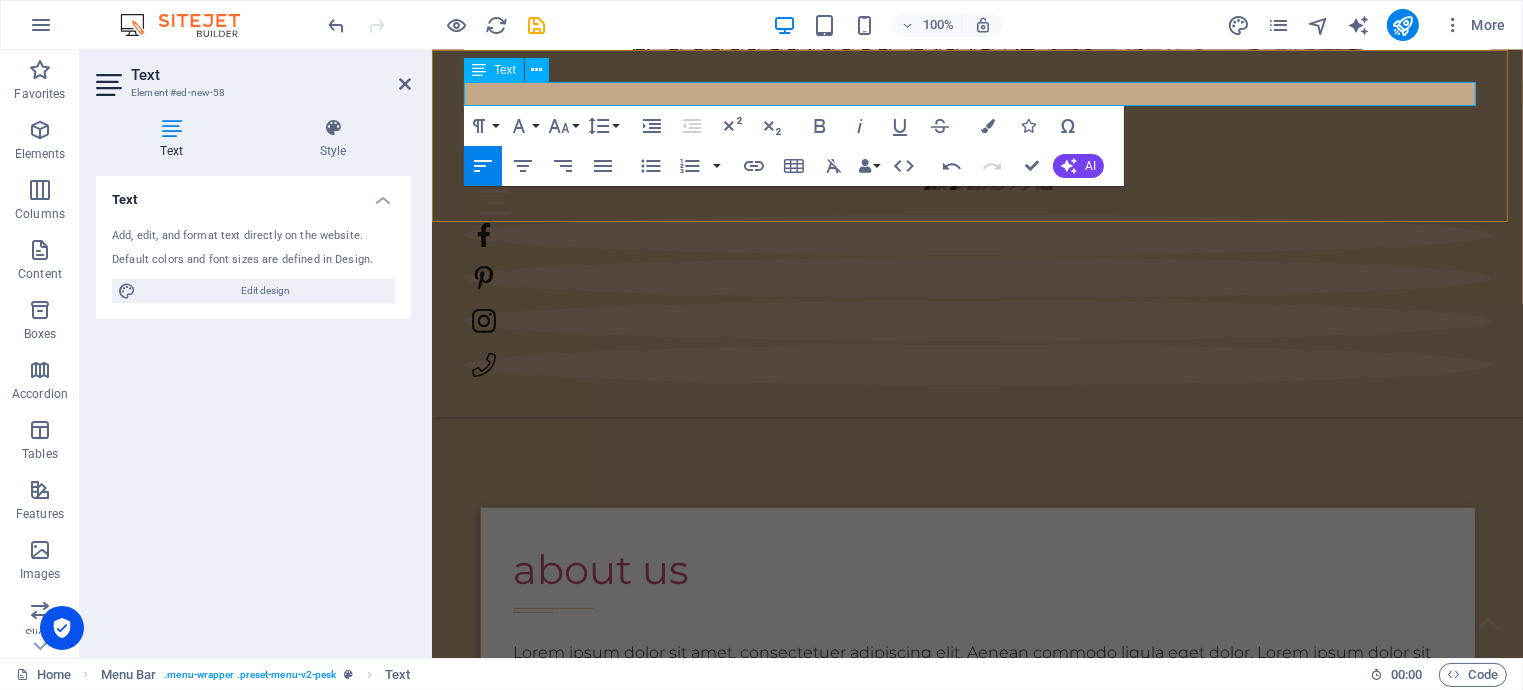 click at bounding box center (976, 94) 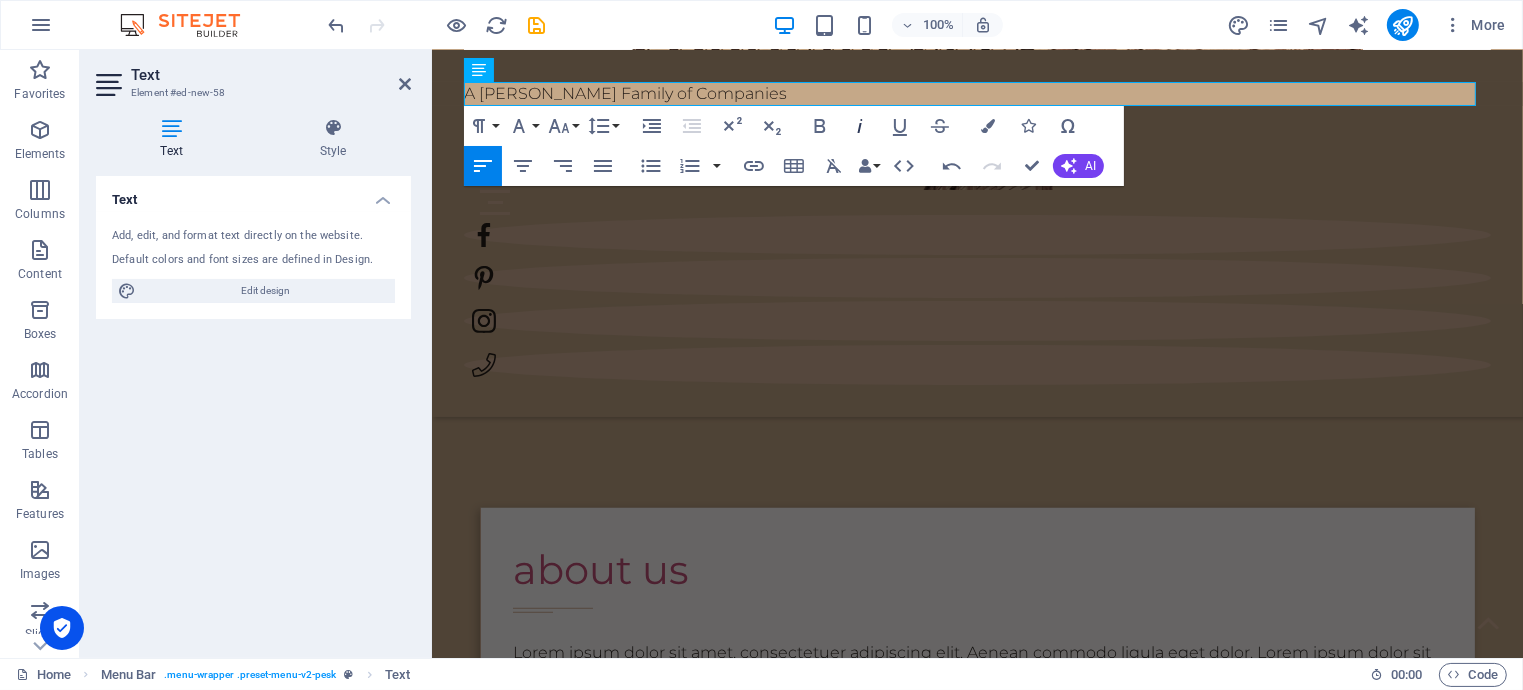 click 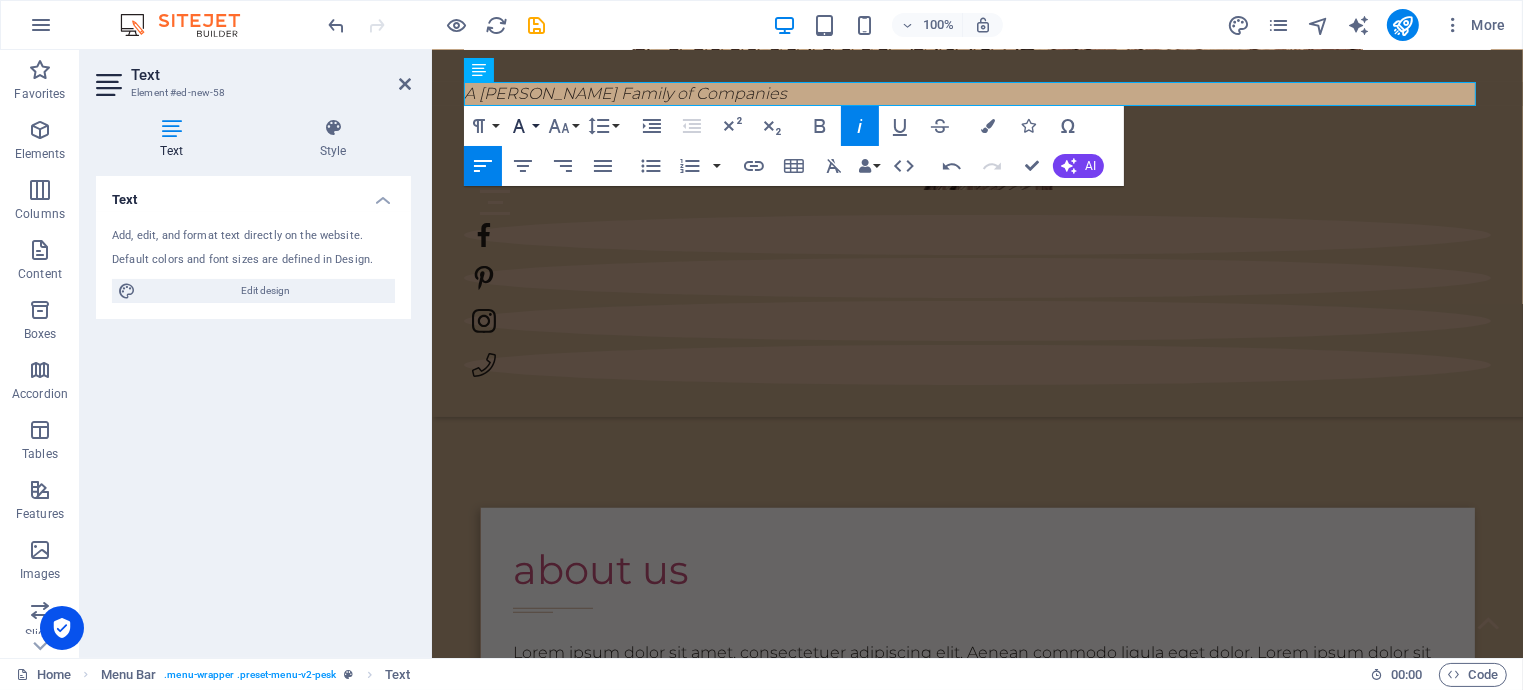 click on "Font Family" at bounding box center (523, 126) 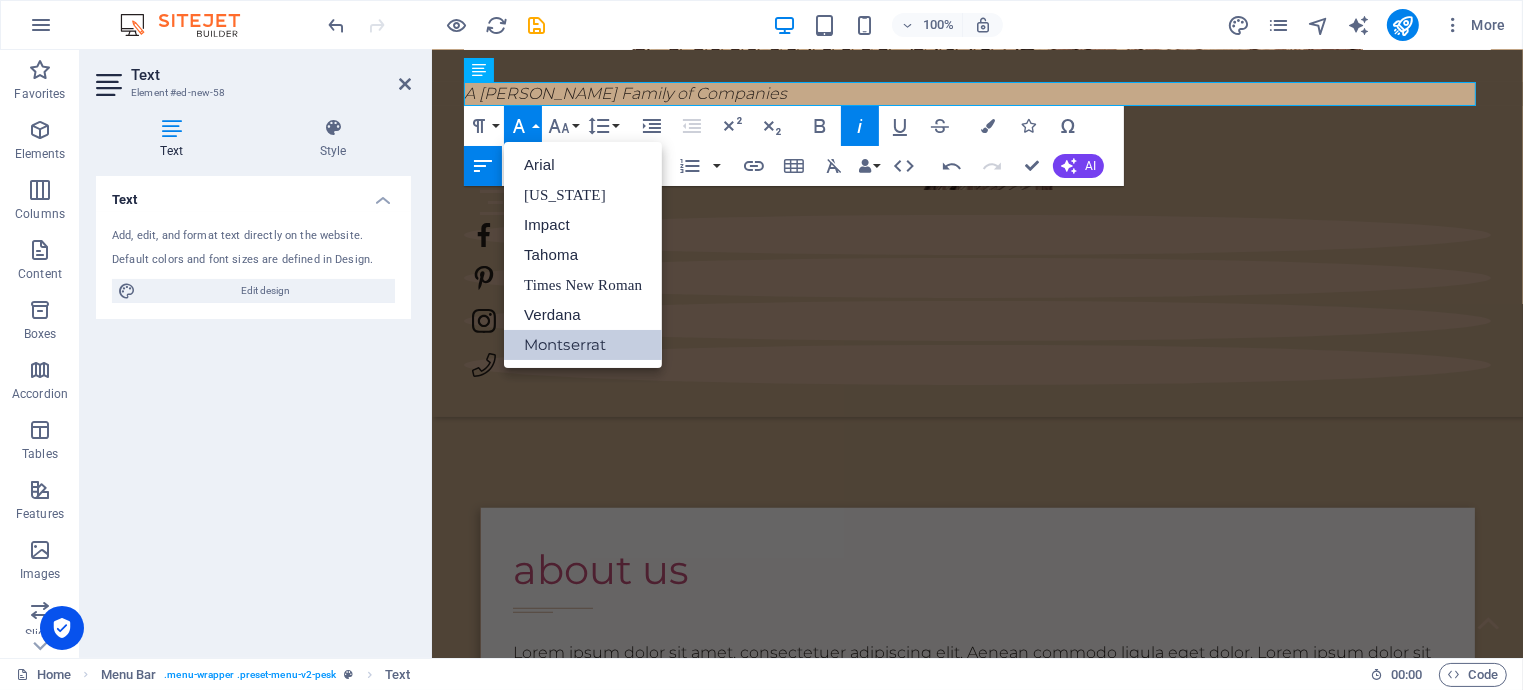scroll, scrollTop: 0, scrollLeft: 0, axis: both 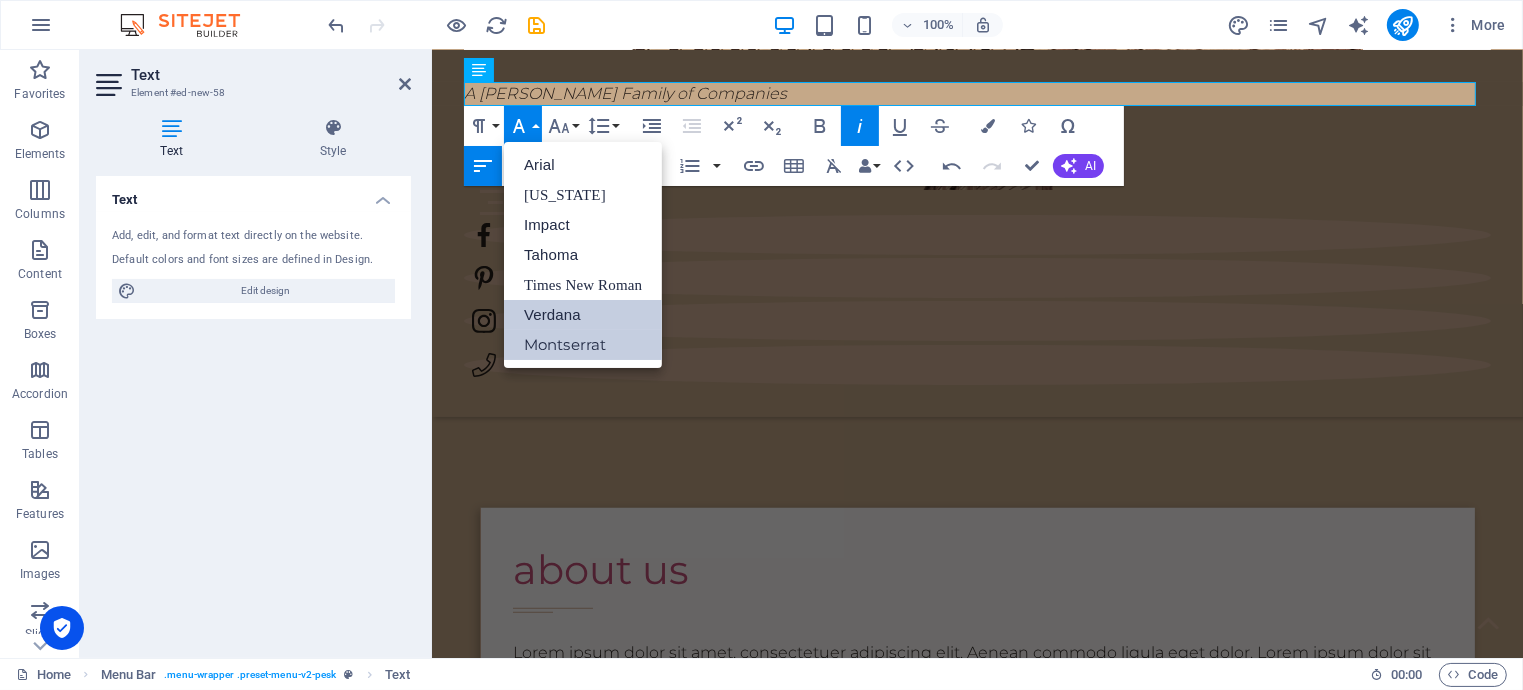 click on "Verdana" at bounding box center (583, 315) 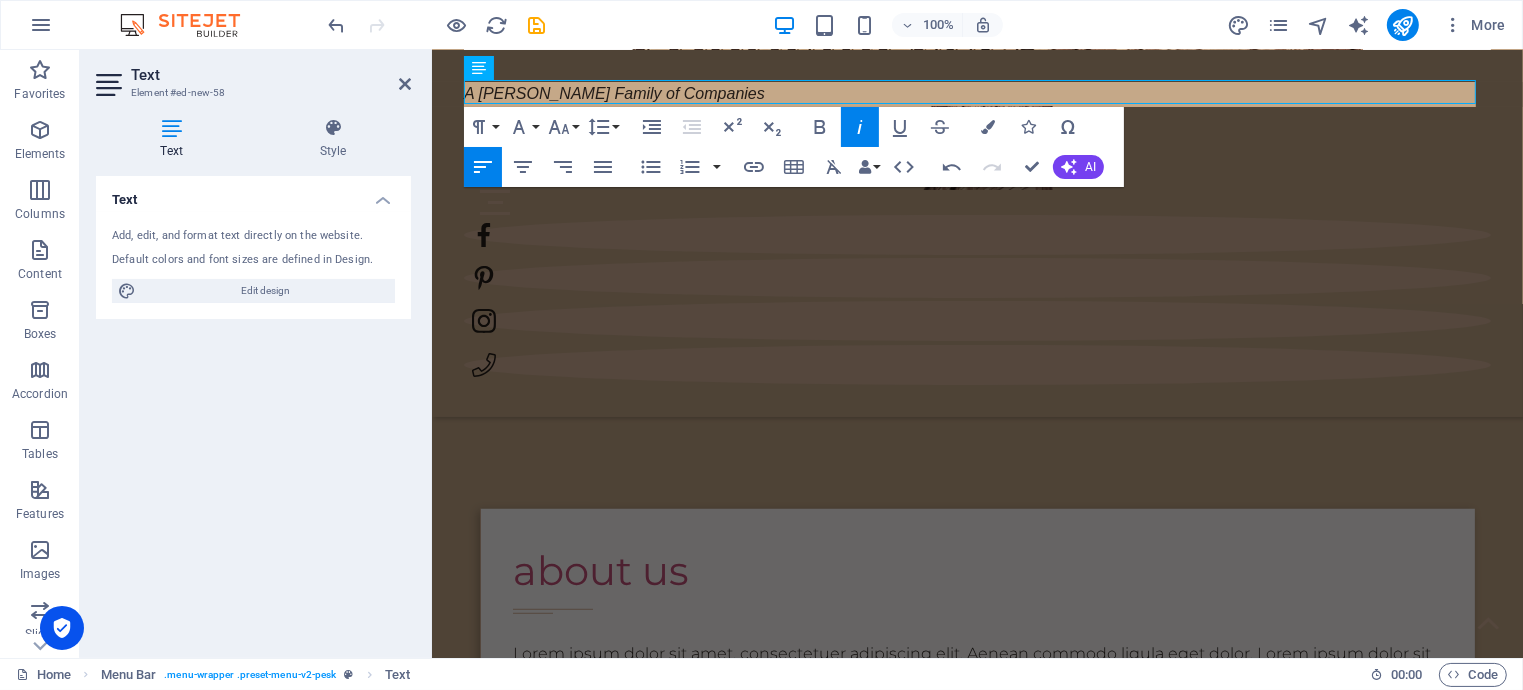 scroll, scrollTop: 1156, scrollLeft: 0, axis: vertical 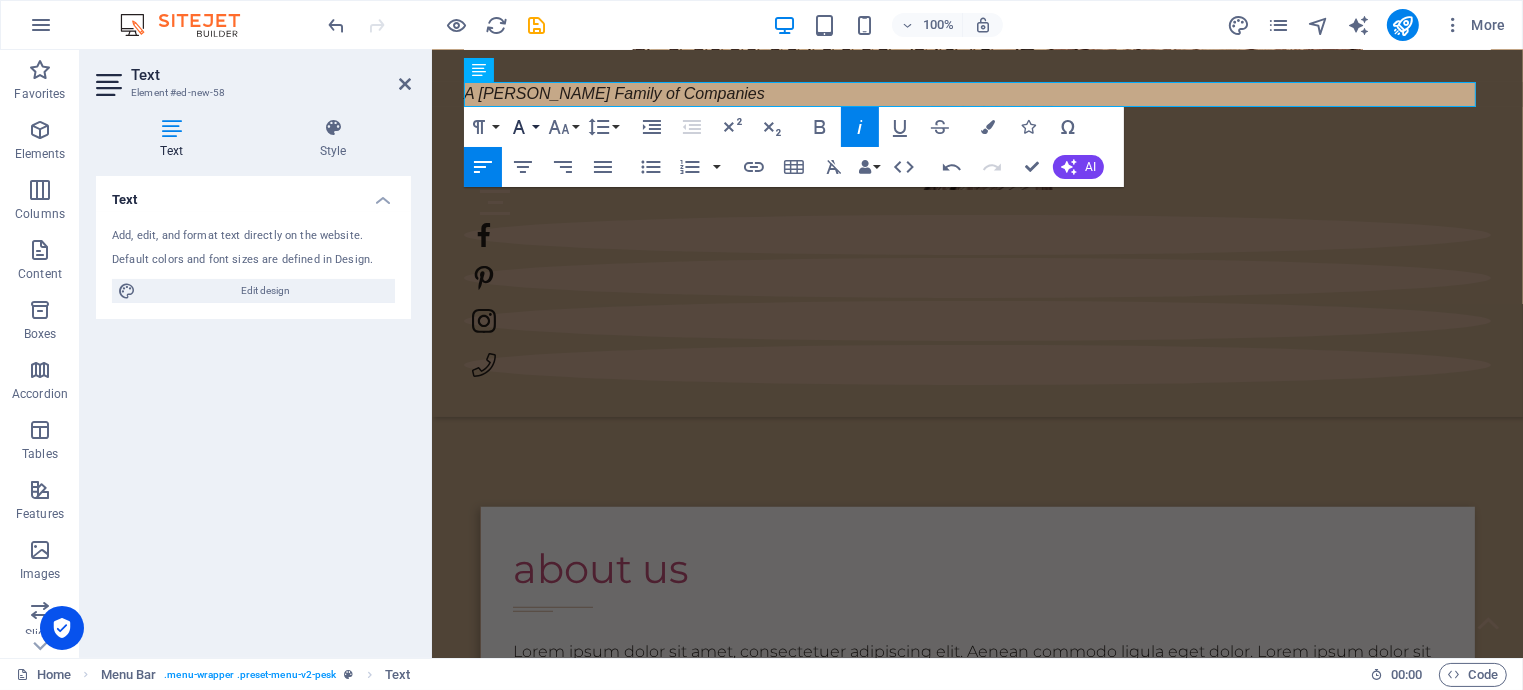 click 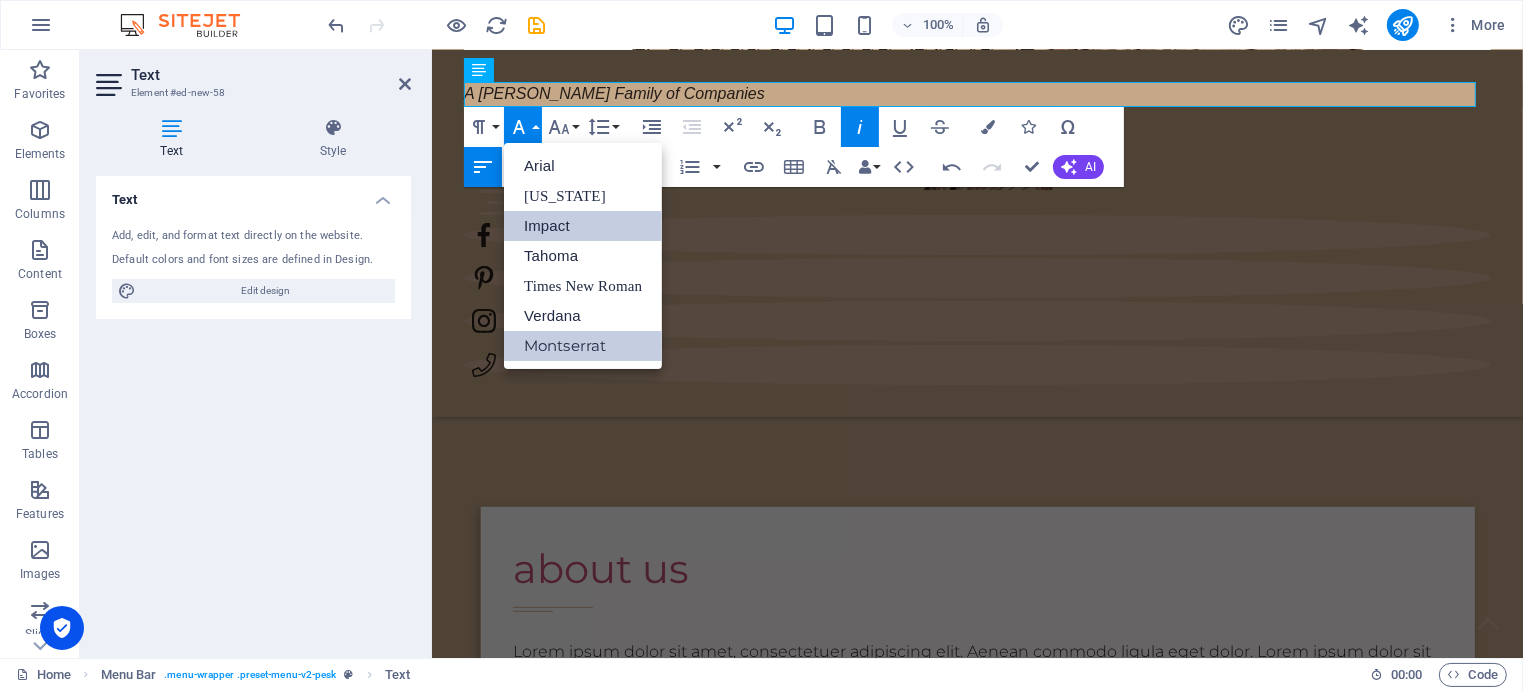 scroll, scrollTop: 0, scrollLeft: 0, axis: both 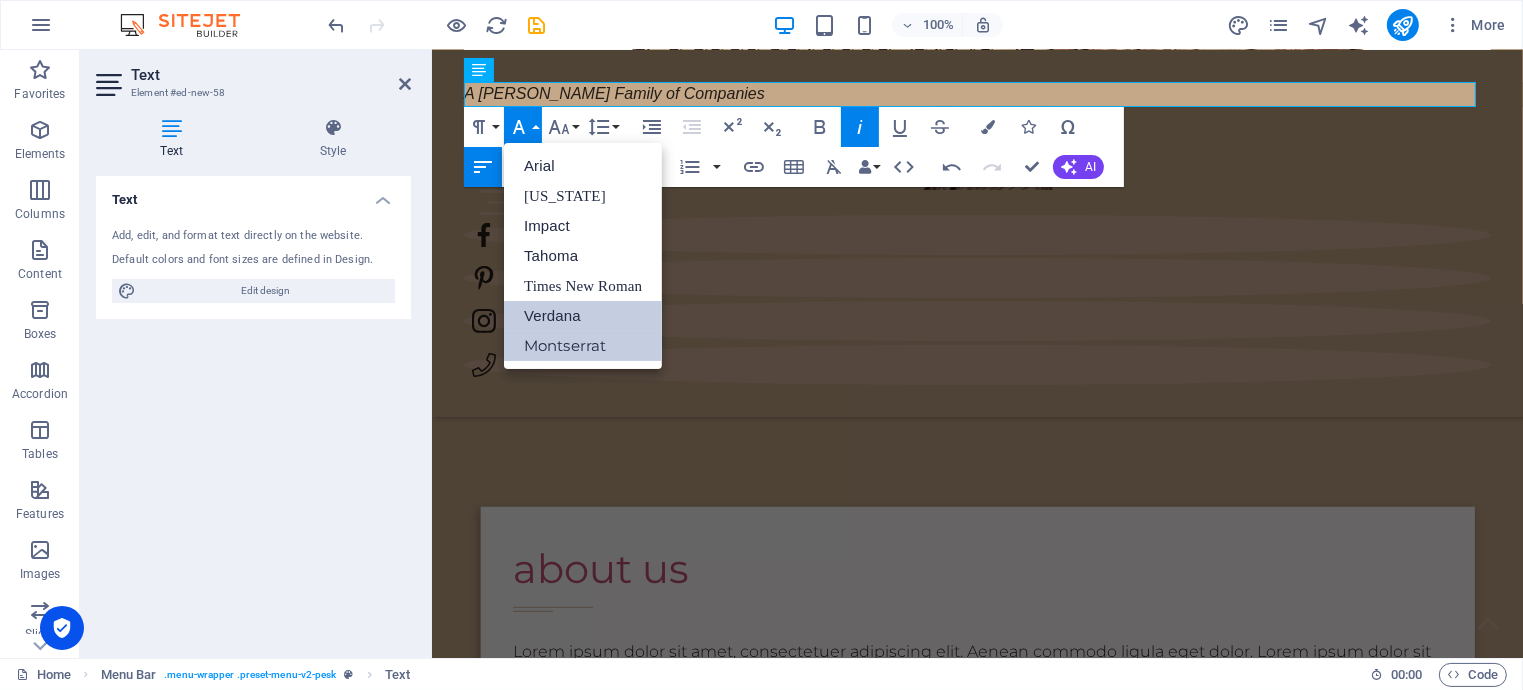 click on "Verdana" at bounding box center [583, 316] 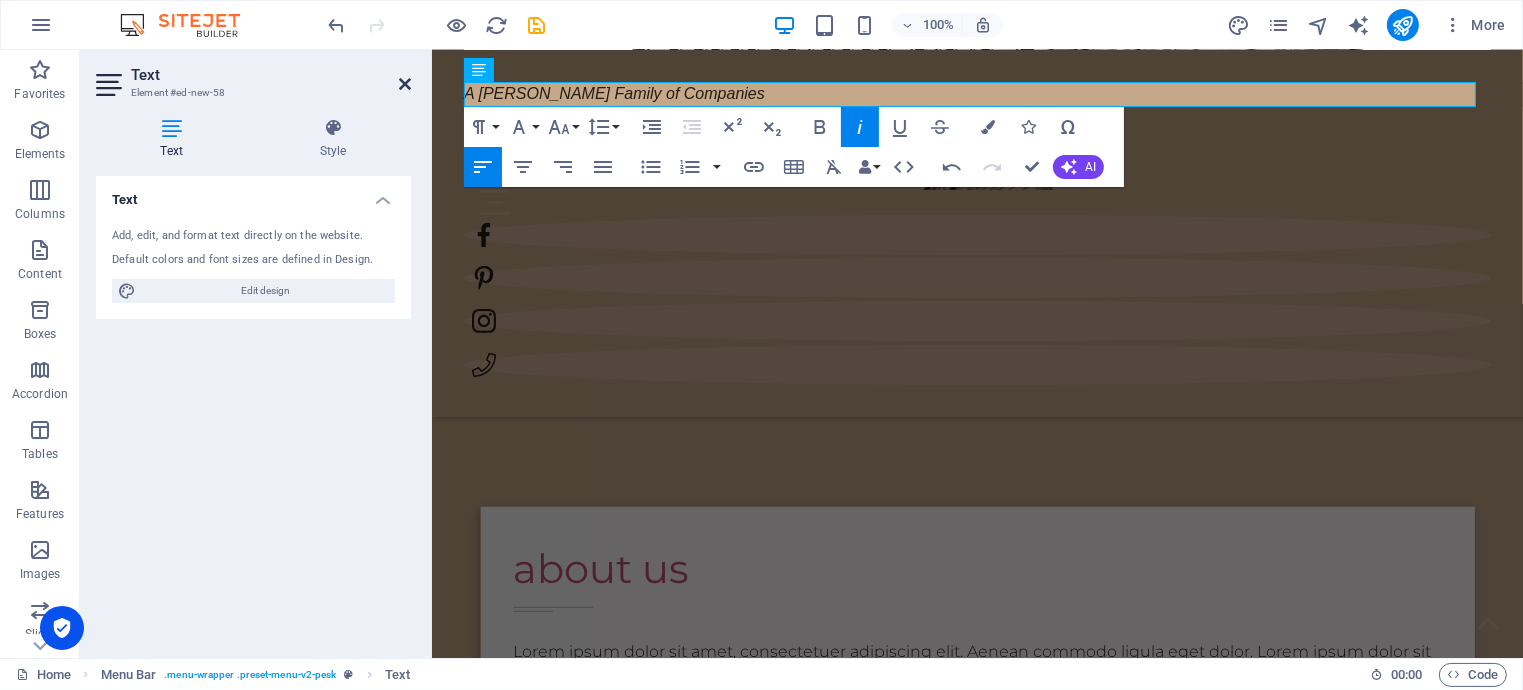 click at bounding box center (405, 84) 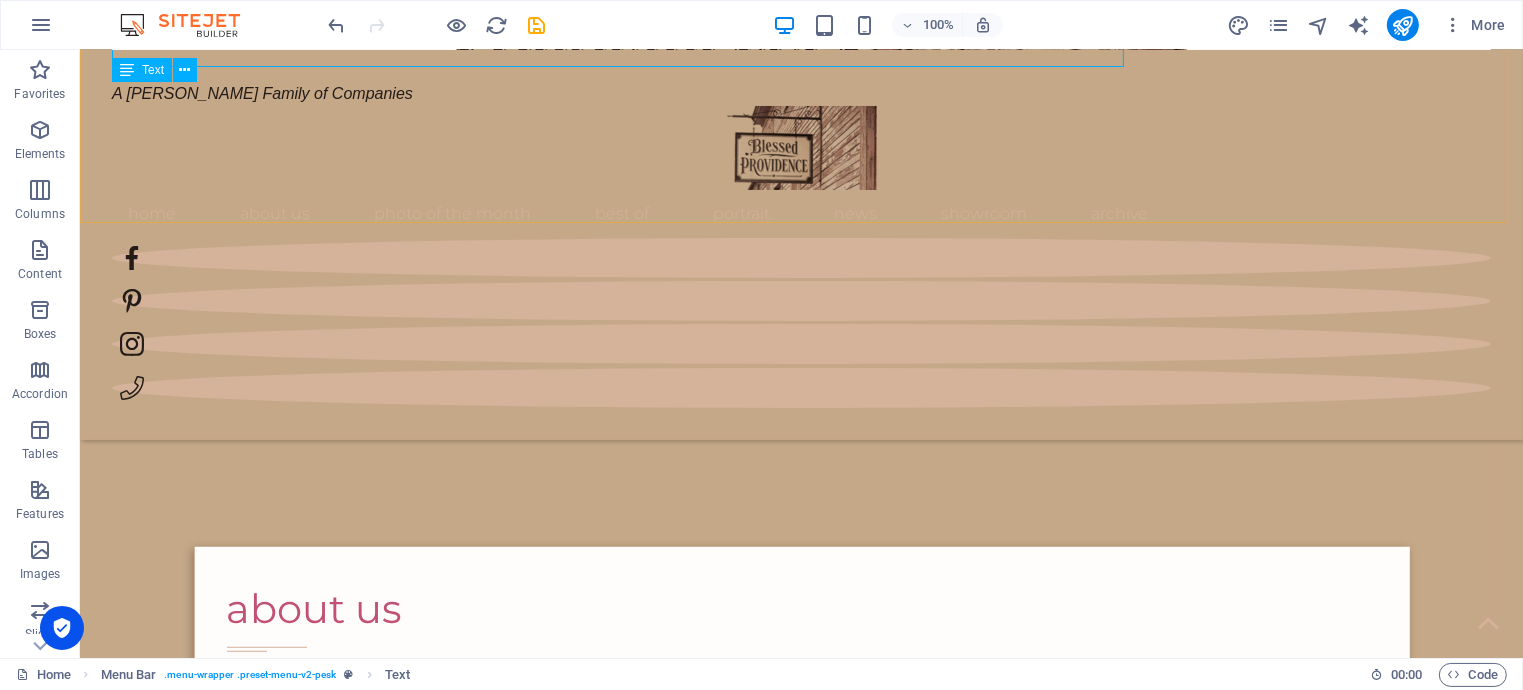 scroll, scrollTop: 1196, scrollLeft: 0, axis: vertical 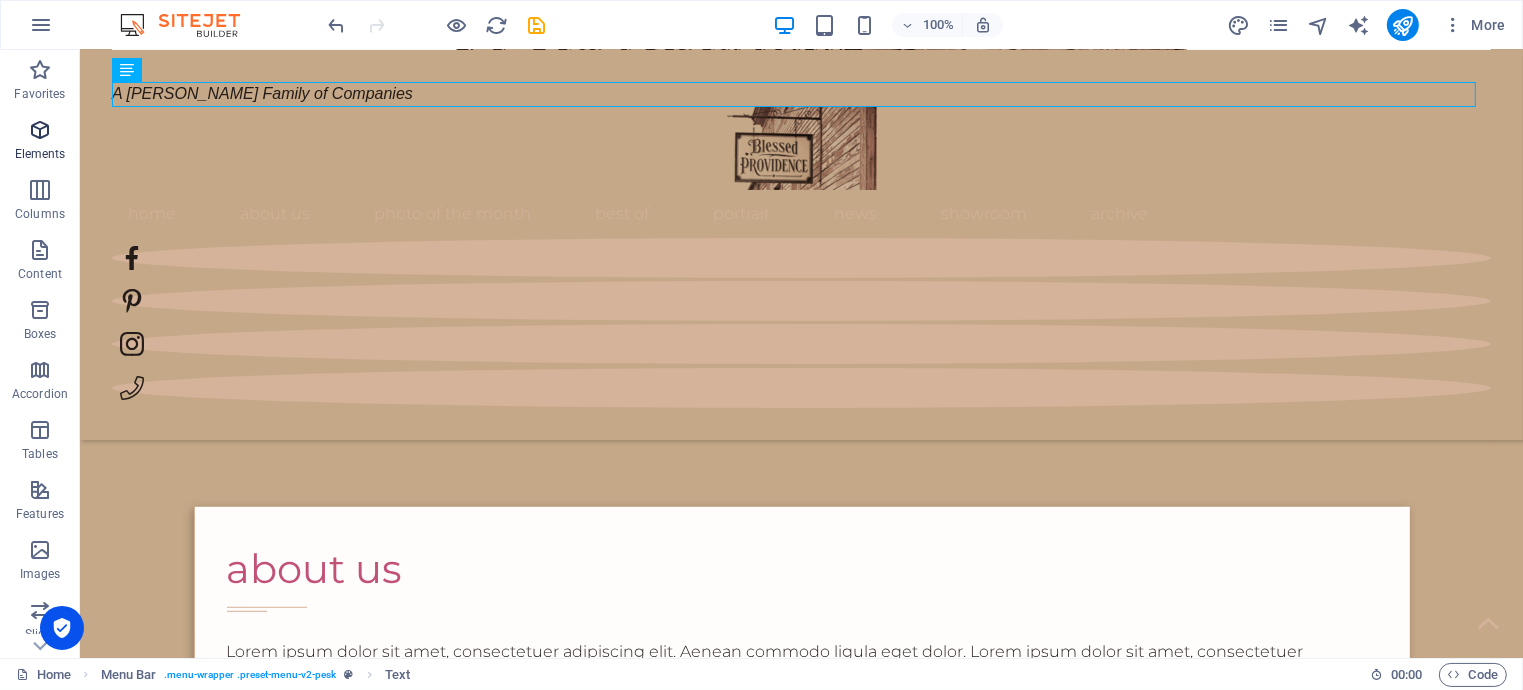 click at bounding box center [40, 130] 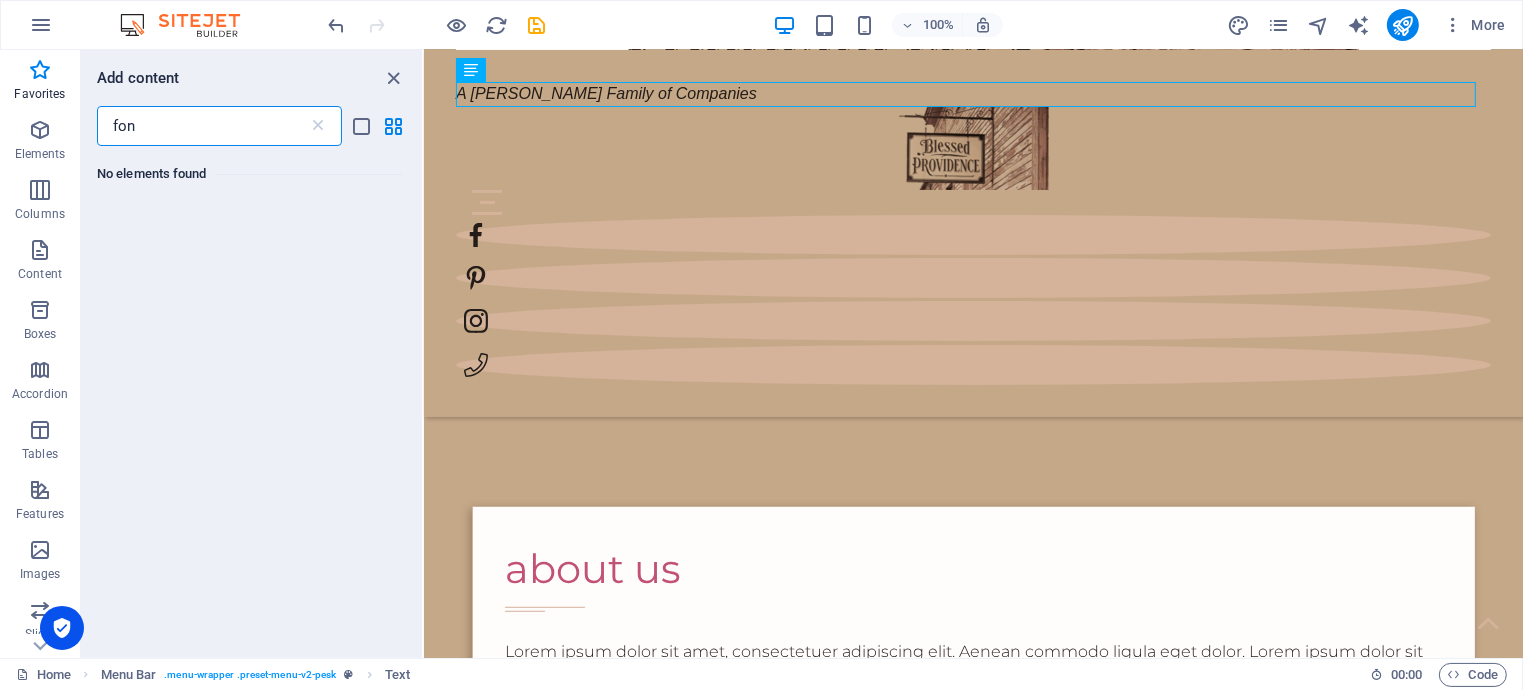 scroll, scrollTop: 0, scrollLeft: 0, axis: both 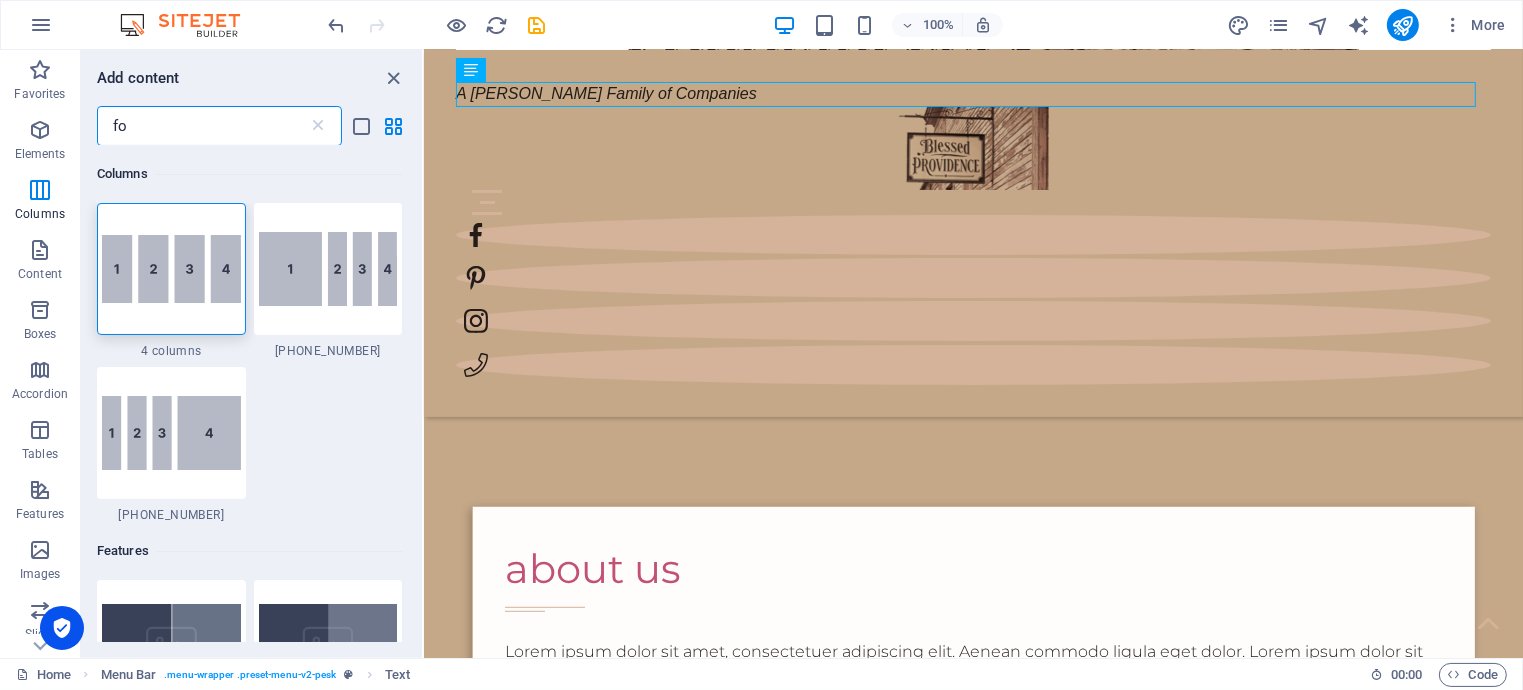 type on "f" 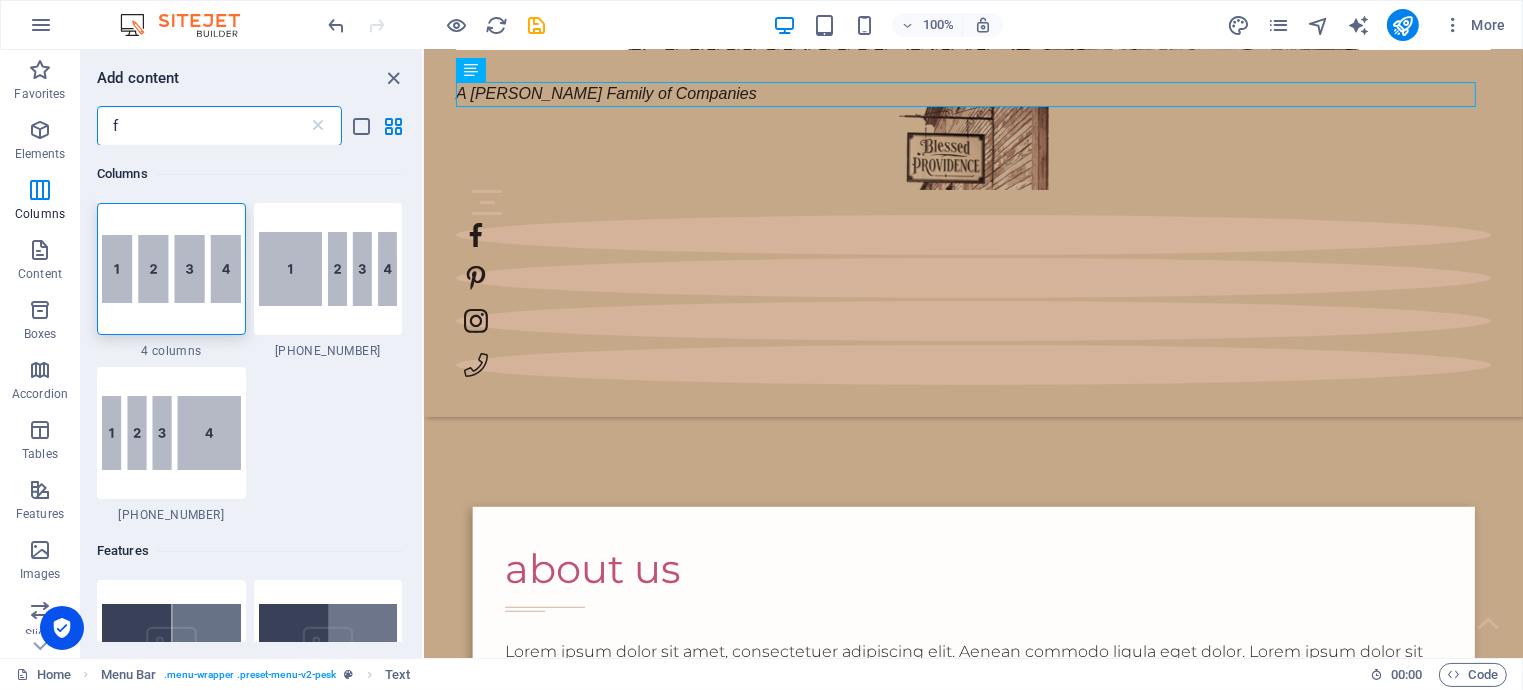 type 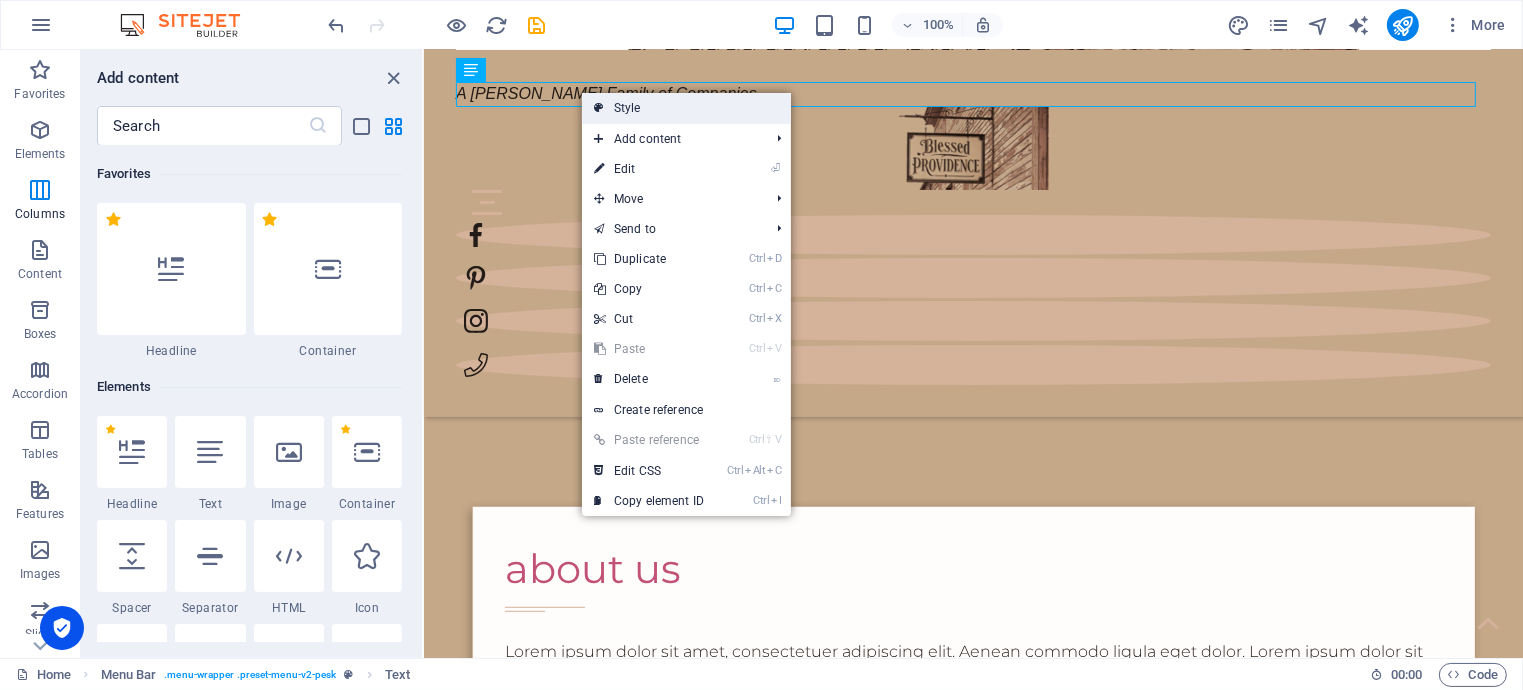 click on "Style" at bounding box center [686, 108] 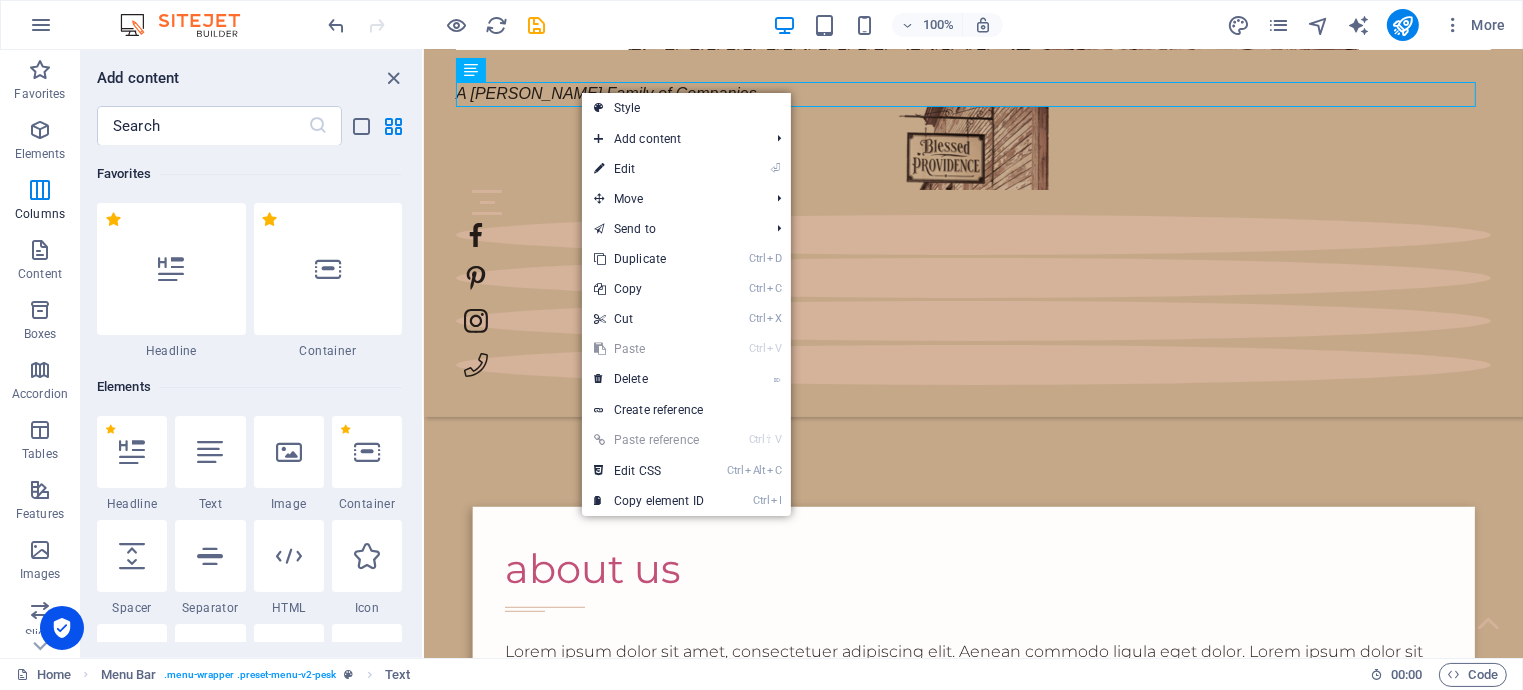 click on "A [PERSON_NAME] Family of Companies Home About Us Photo of the month Best Of portrait News Showroom Archive" at bounding box center (972, 233) 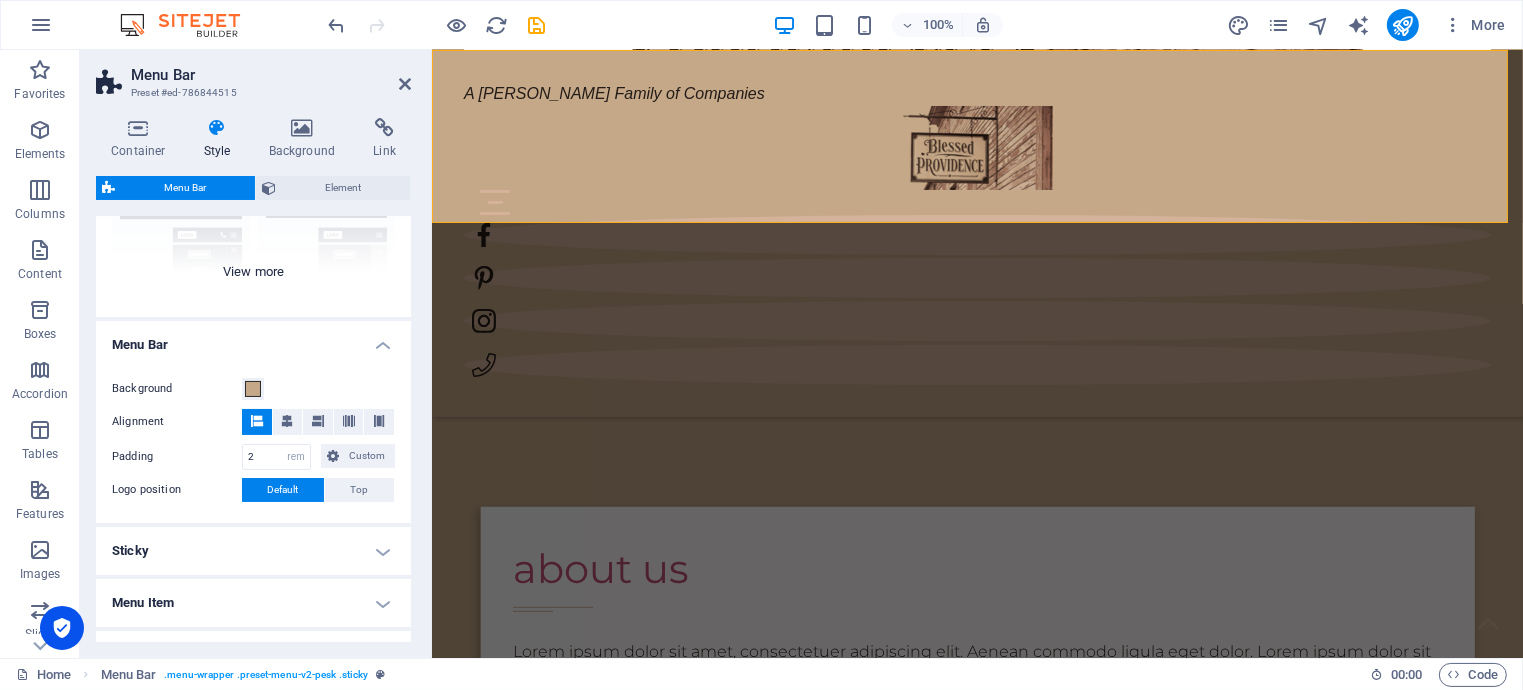scroll, scrollTop: 242, scrollLeft: 0, axis: vertical 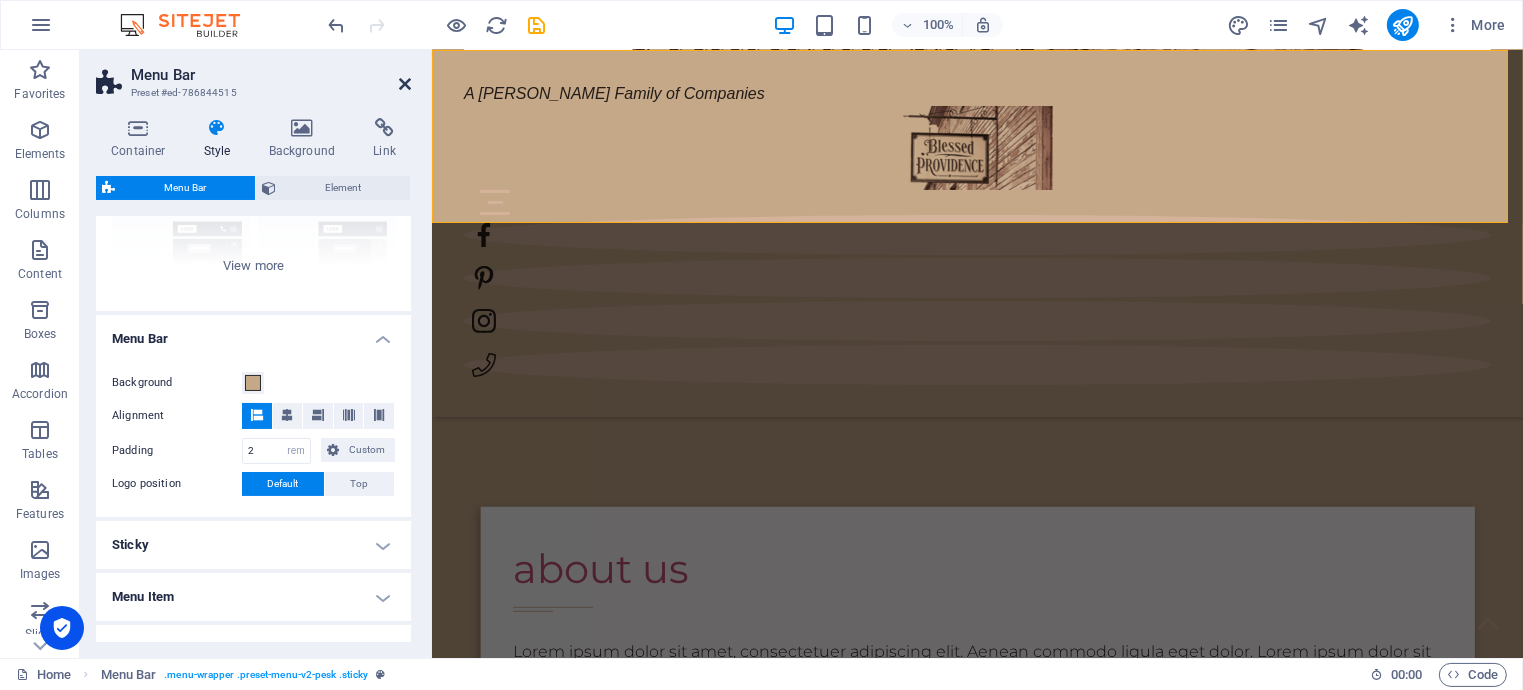 click at bounding box center (405, 84) 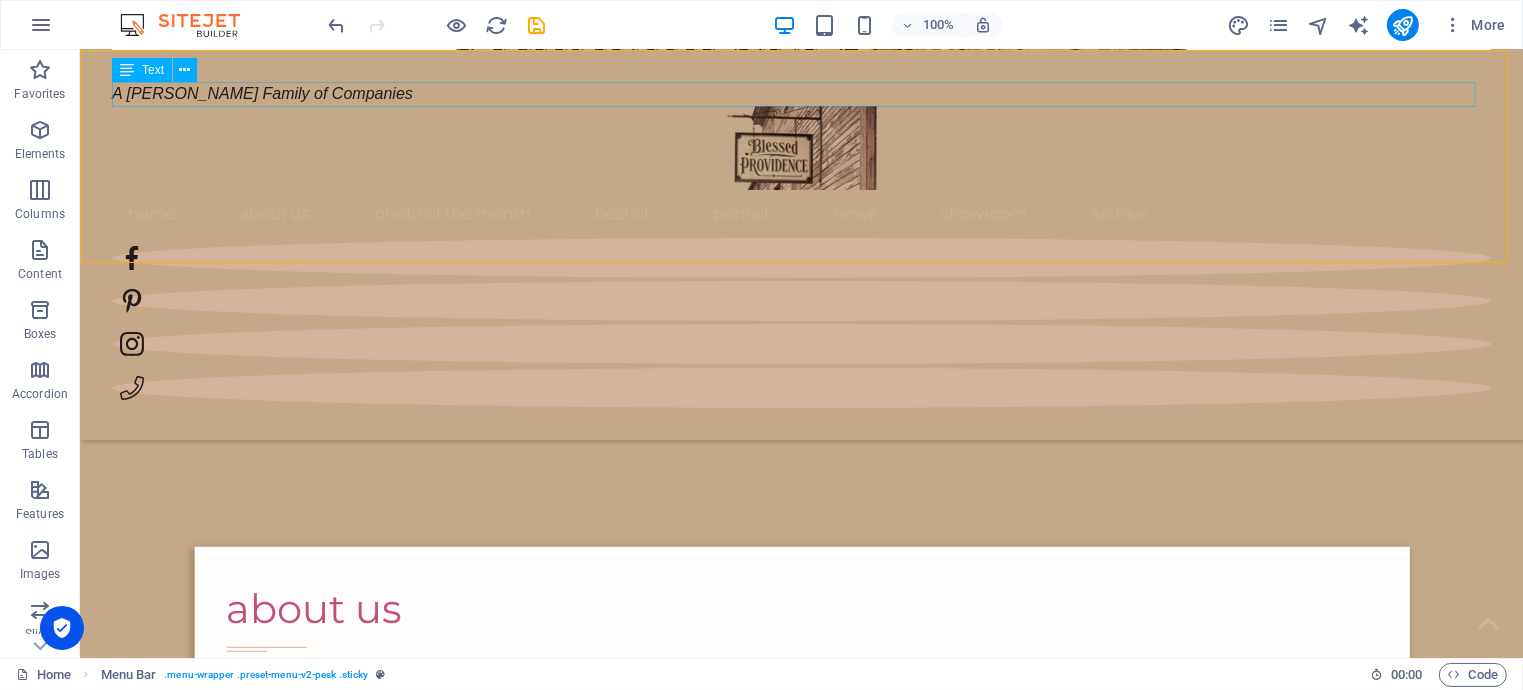 scroll, scrollTop: 1196, scrollLeft: 0, axis: vertical 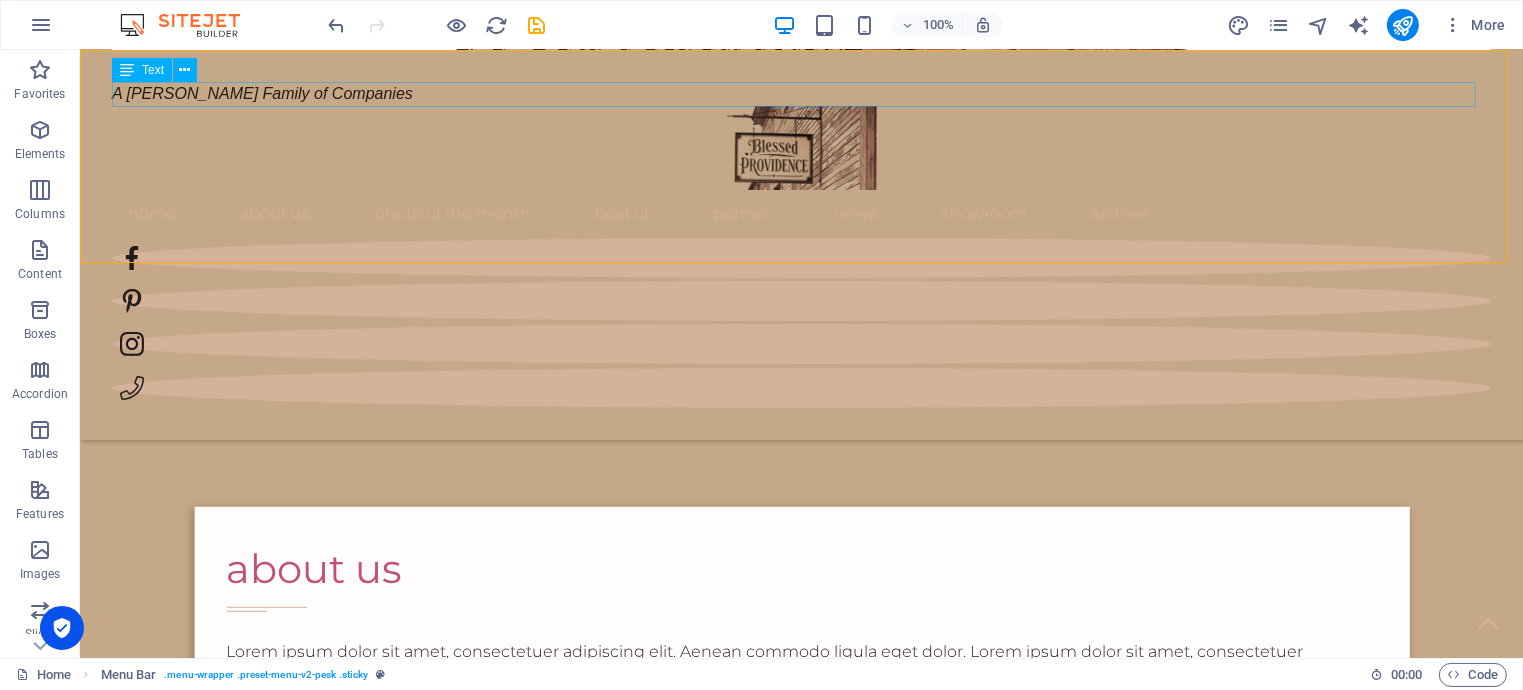 click on "A [PERSON_NAME] Family of Companies" at bounding box center (800, 94) 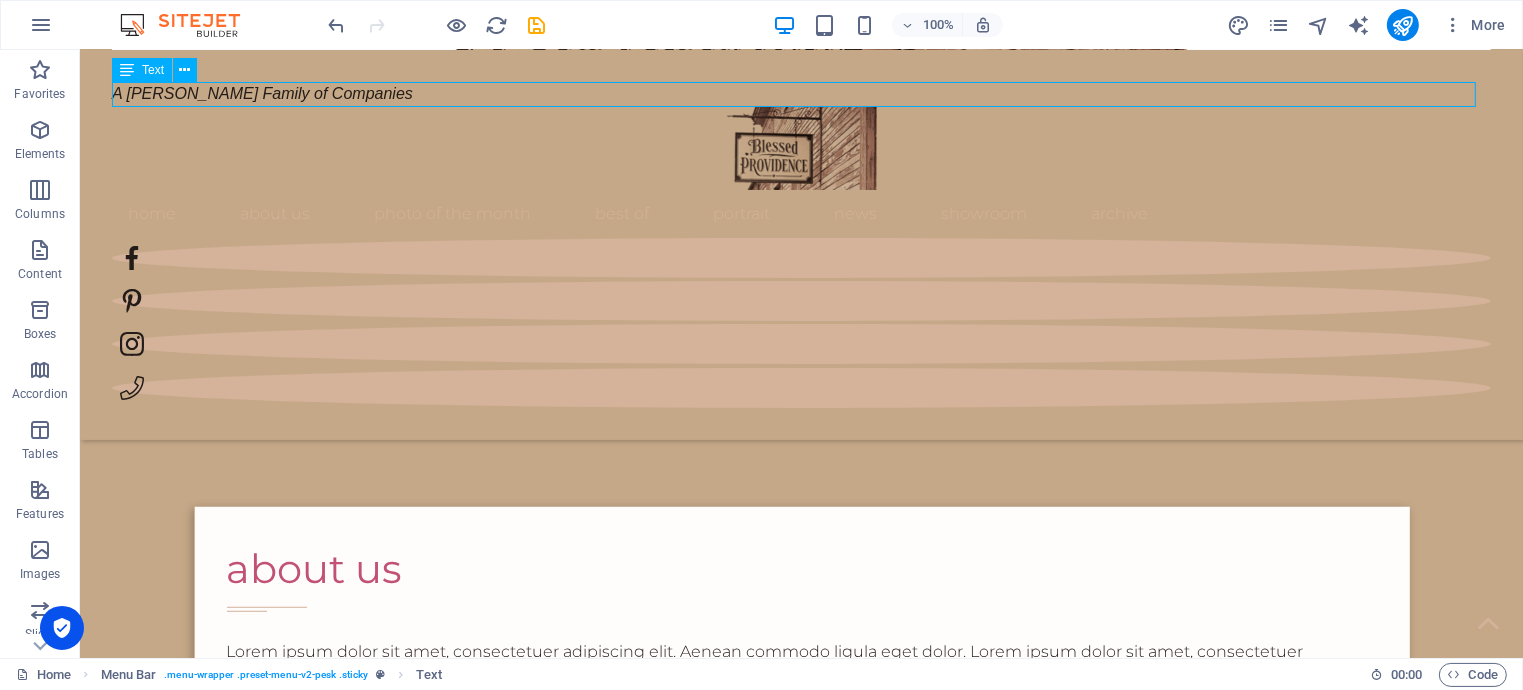 click on "A [PERSON_NAME] Family of Companies" at bounding box center [800, 94] 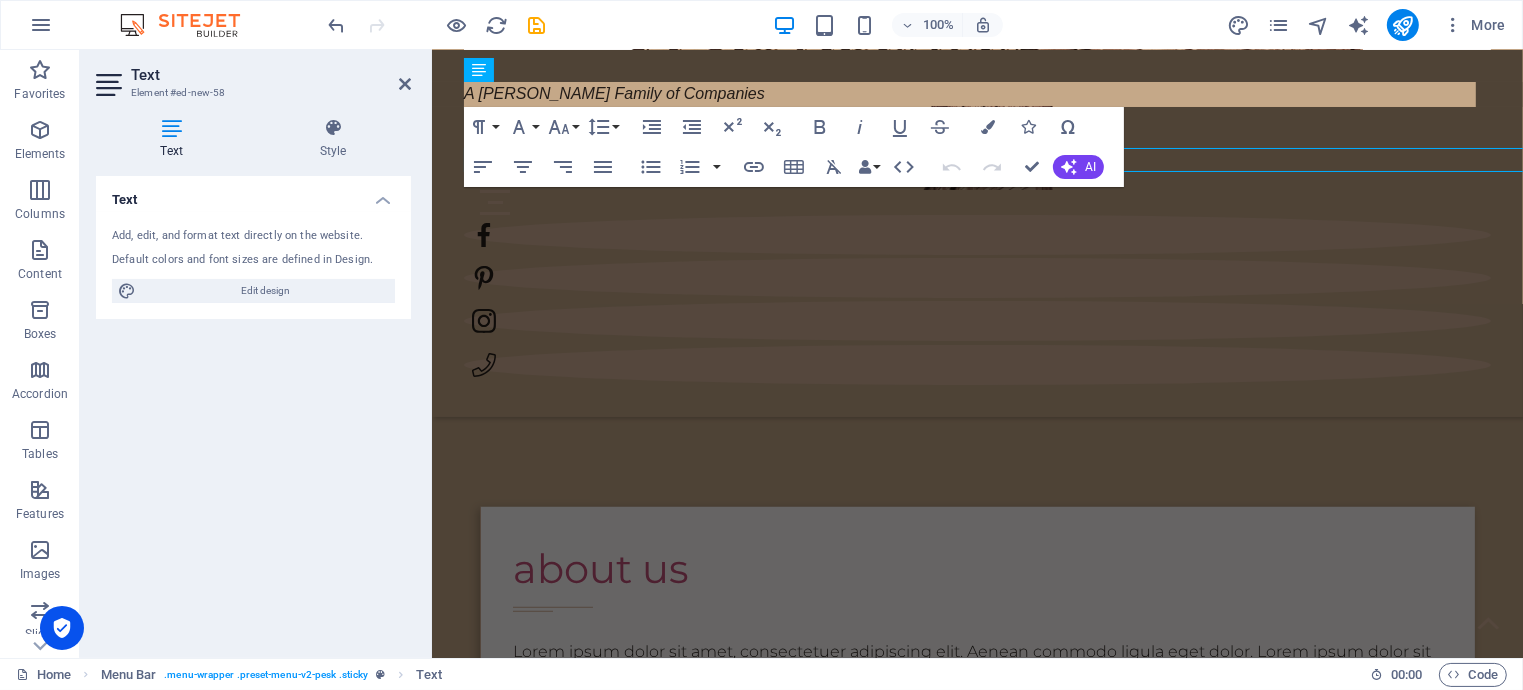 scroll, scrollTop: 1156, scrollLeft: 0, axis: vertical 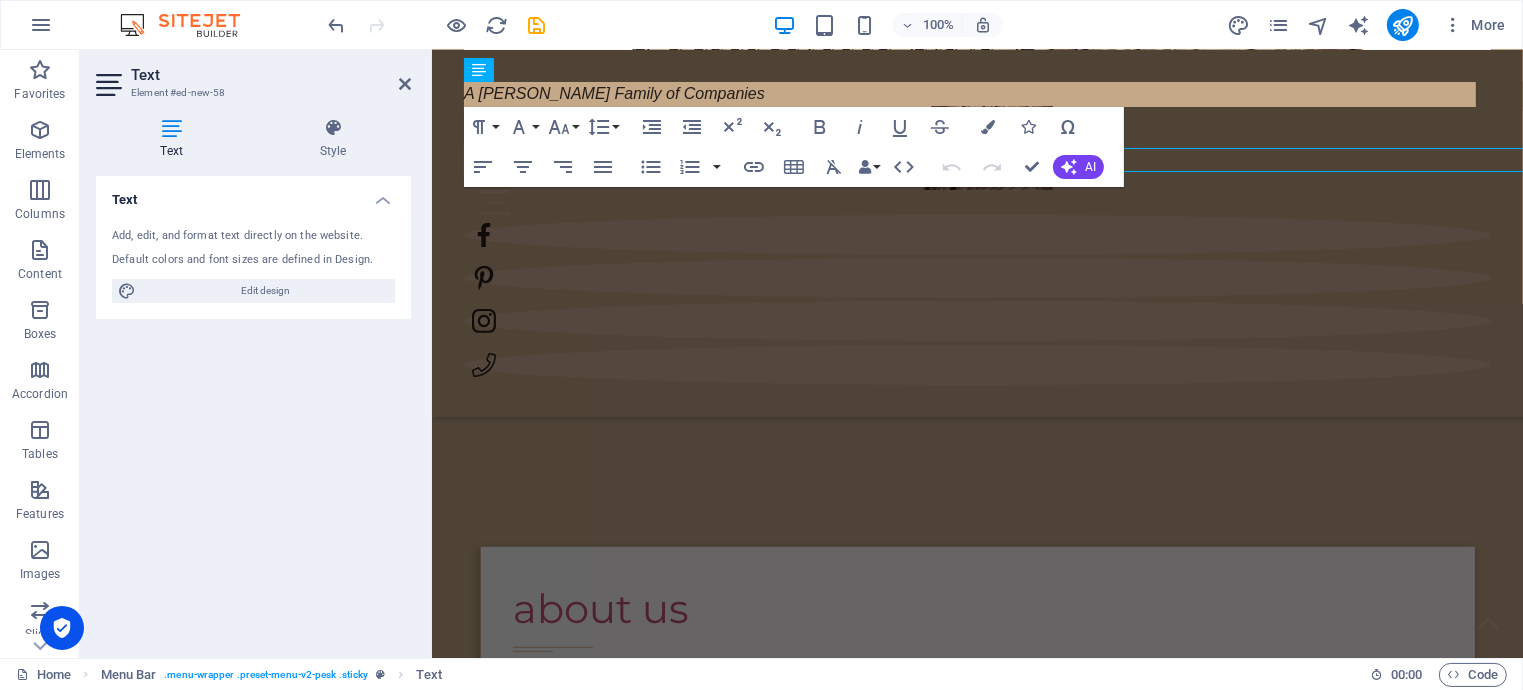 click on "Element #ed-new-58" at bounding box center [251, 93] 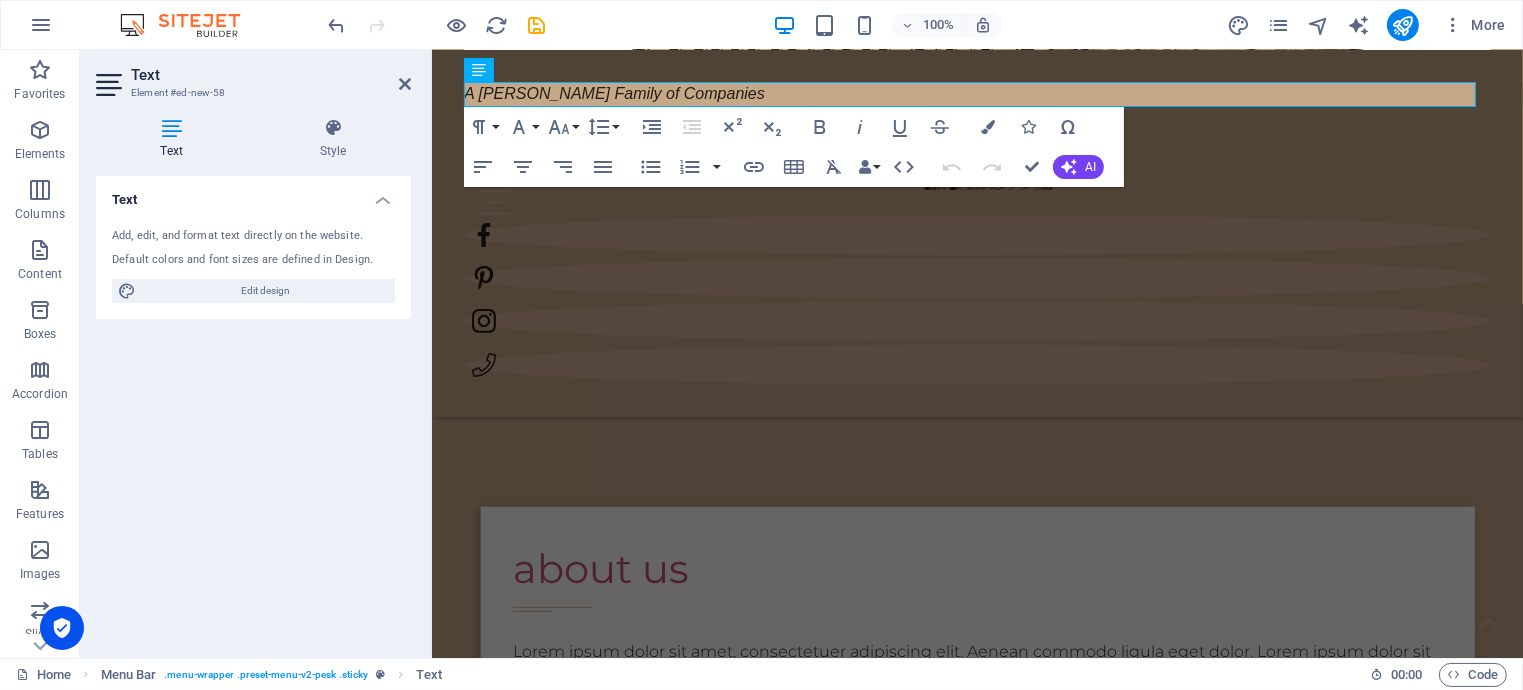 click on "Element #ed-new-58" at bounding box center [251, 93] 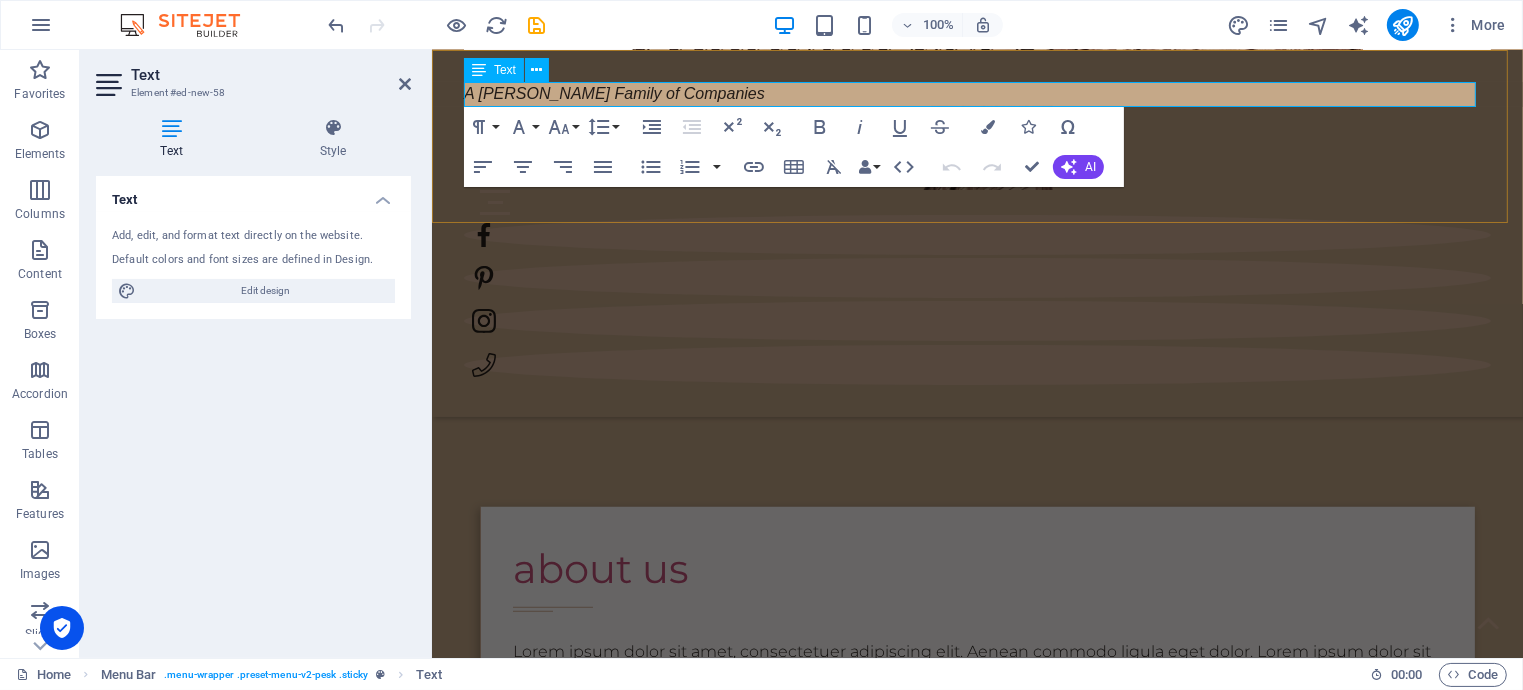 click on "A [PERSON_NAME] Family of Companies" at bounding box center [613, 93] 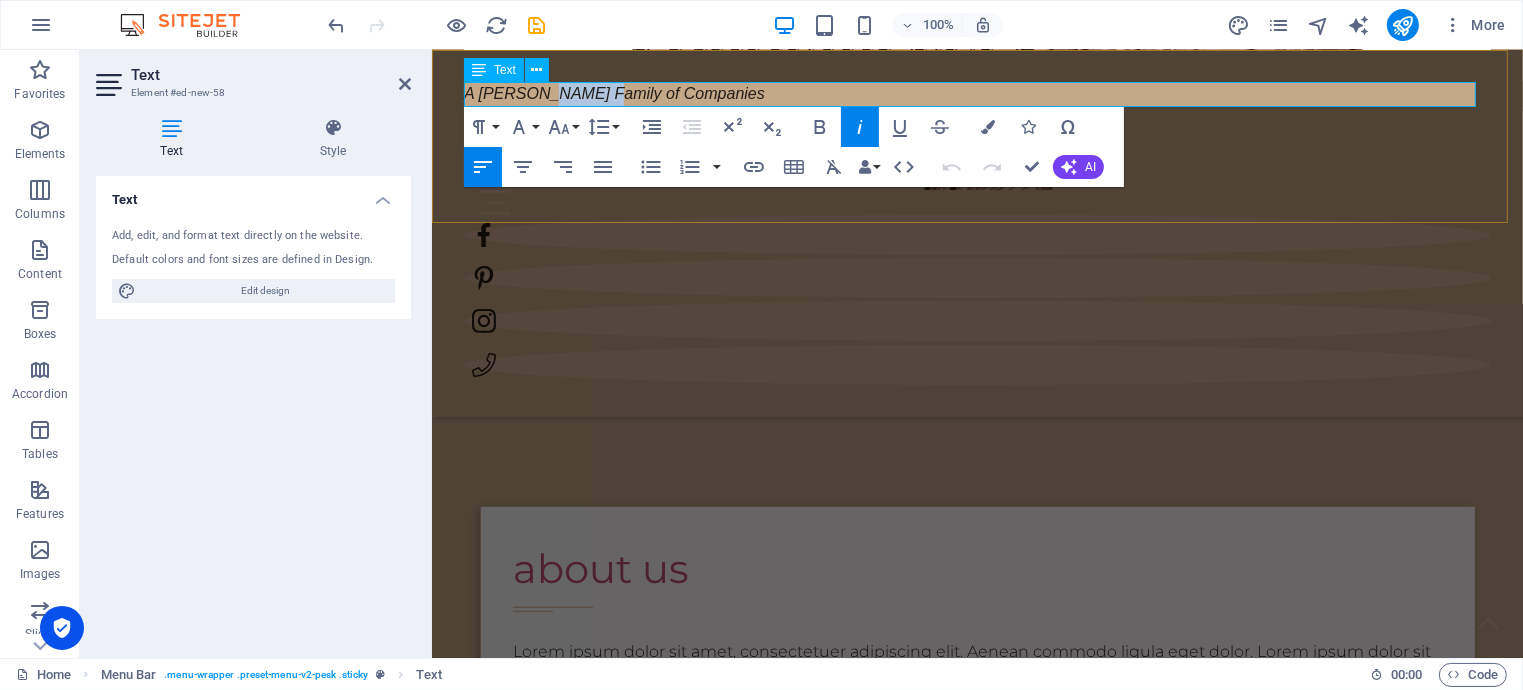 click on "A [PERSON_NAME] Family of Companies" at bounding box center [613, 93] 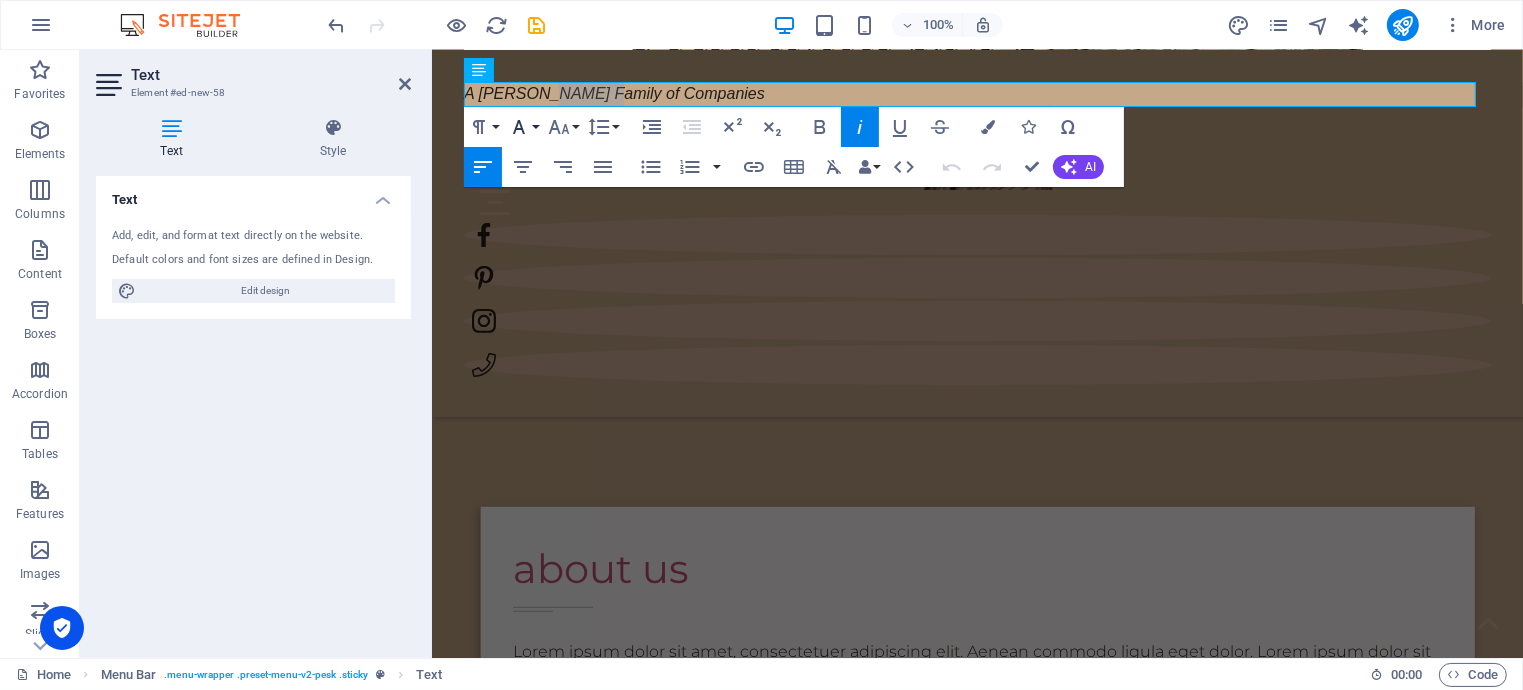 click 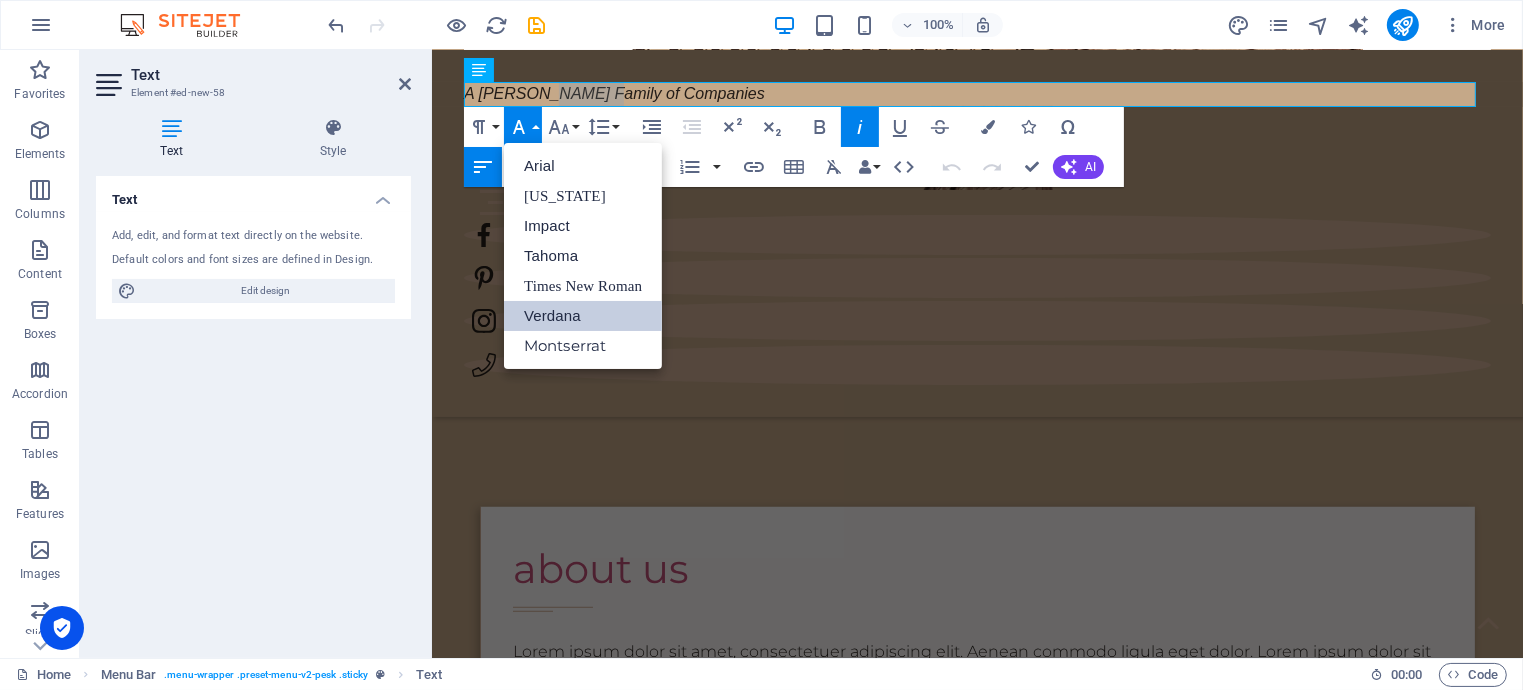 scroll, scrollTop: 0, scrollLeft: 0, axis: both 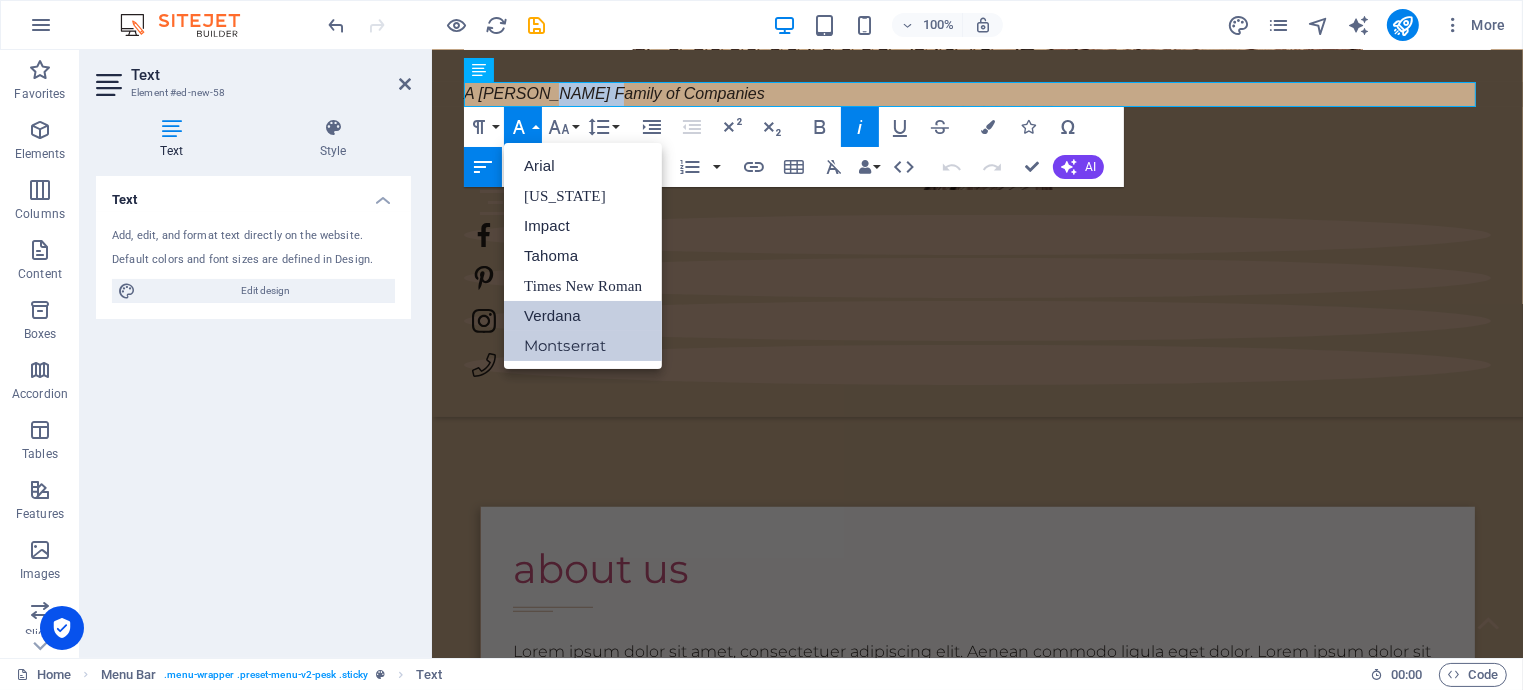 click on "Montserrat" at bounding box center (583, 346) 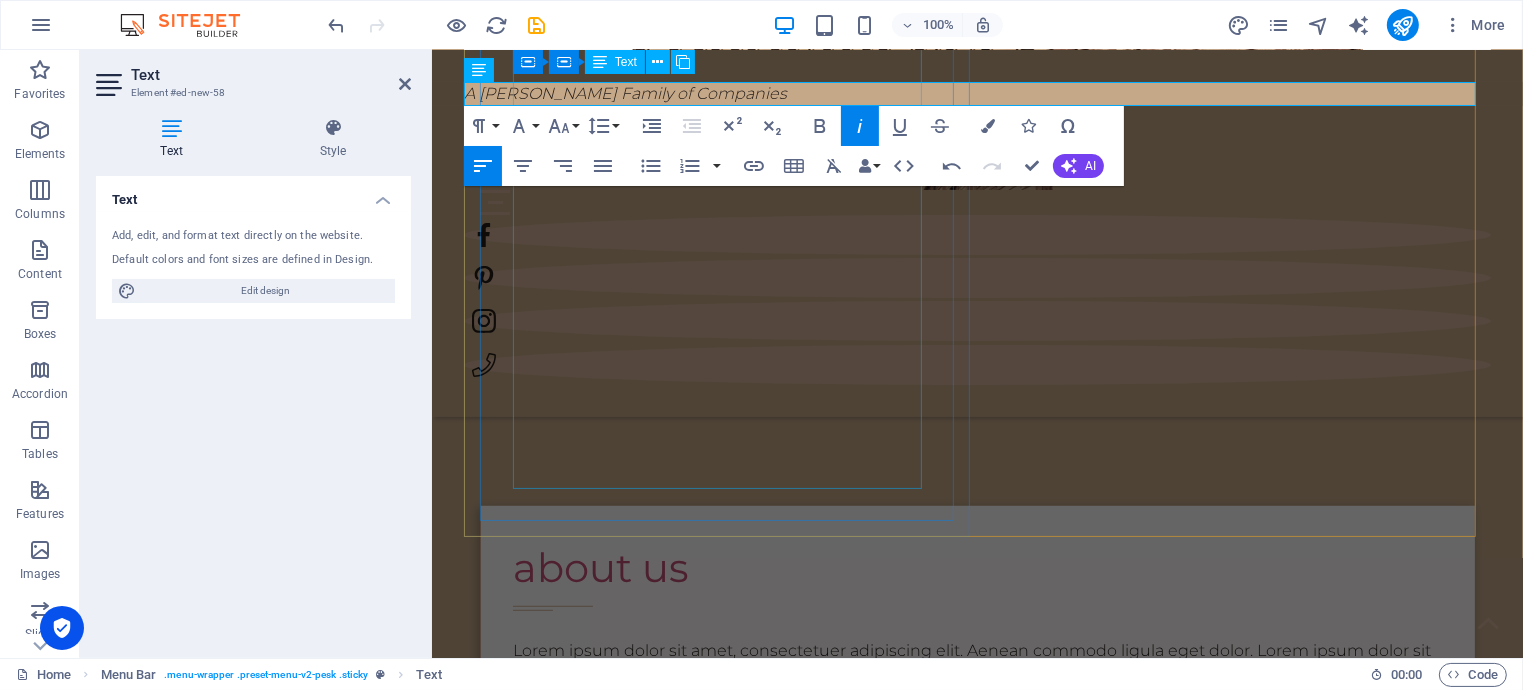scroll, scrollTop: 1154, scrollLeft: 0, axis: vertical 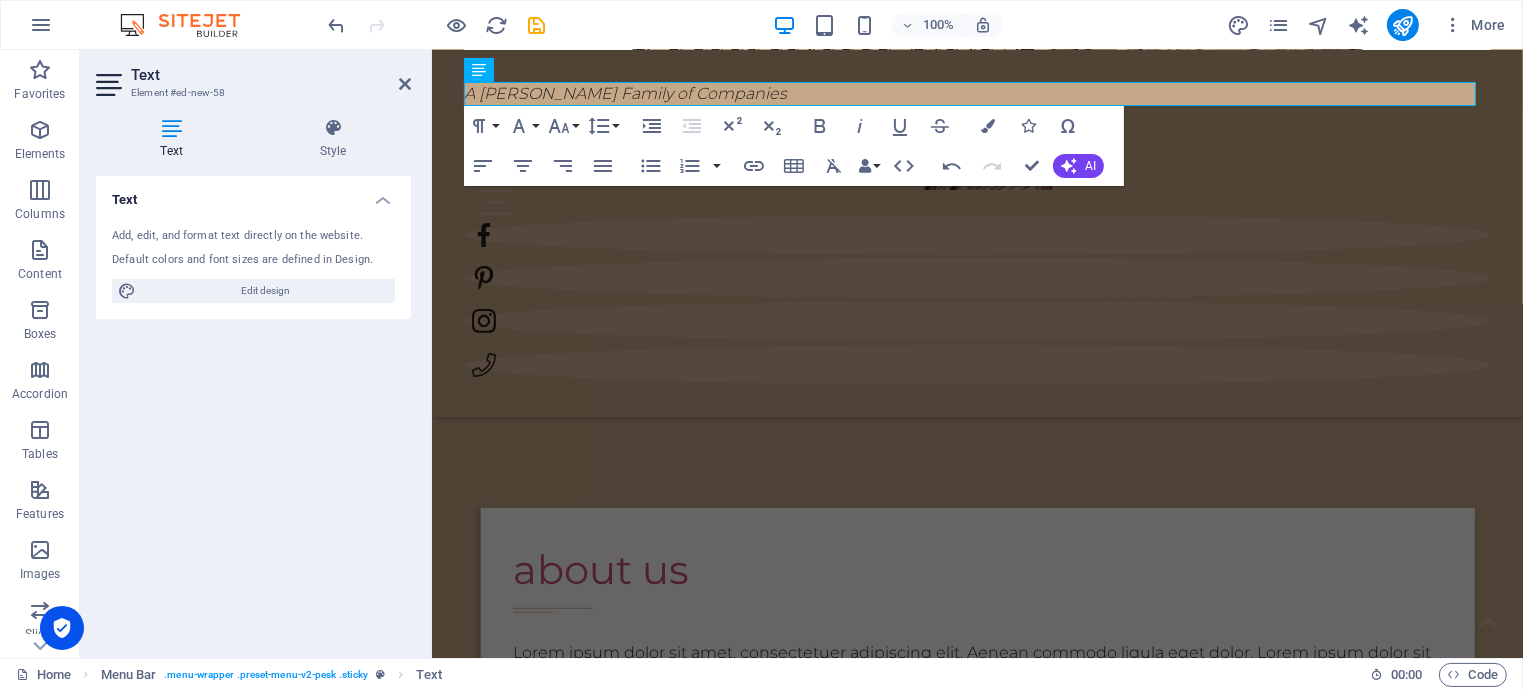 click on "A [PERSON_NAME] Family of Companies Home About Us Photo of the month Best Of portrait News Showroom Archive about us Lorem ipsum dolor sit amet, consectetuer adipiscing elit. Aenean commodo ligula eget dolor. Lorem ipsum dolor sit amet, consectetuer adipiscing elit leget dolor. Lorem ipsum dolor sit amet, consectetuer adipiscing elit. Aenean commodo ligula eget dolor. Lorem ipsum dolor sit amet, consectetuer adipiscing elit dolor. Lorem ipsum dolor sit amet, consectetuer adipiscing elit. Aenean commodo ligula eget dolor.  Drop content here or  Add elements  Paste clipboard photo of the month Lorem ipsum dolor sit amet, consectetuer adipiscing elit. Aenean commodo ligula eget dolor. Lorem ipsum dolor sit amet, consectetuer adipiscing elit leget dolor. Lorem ipsum dolor sit amet, consectetuer adipiscing elit. Aenean commodo ligula eget dolor. Lorem ipsum dolor sit amet, consectetuer adipiscing elit dolor consectetuer adipiscing elit leget dolor. Lorem elit saget ipsum dolor sit amet, consectetuer. 1 2 3  |" at bounding box center (976, 6856) 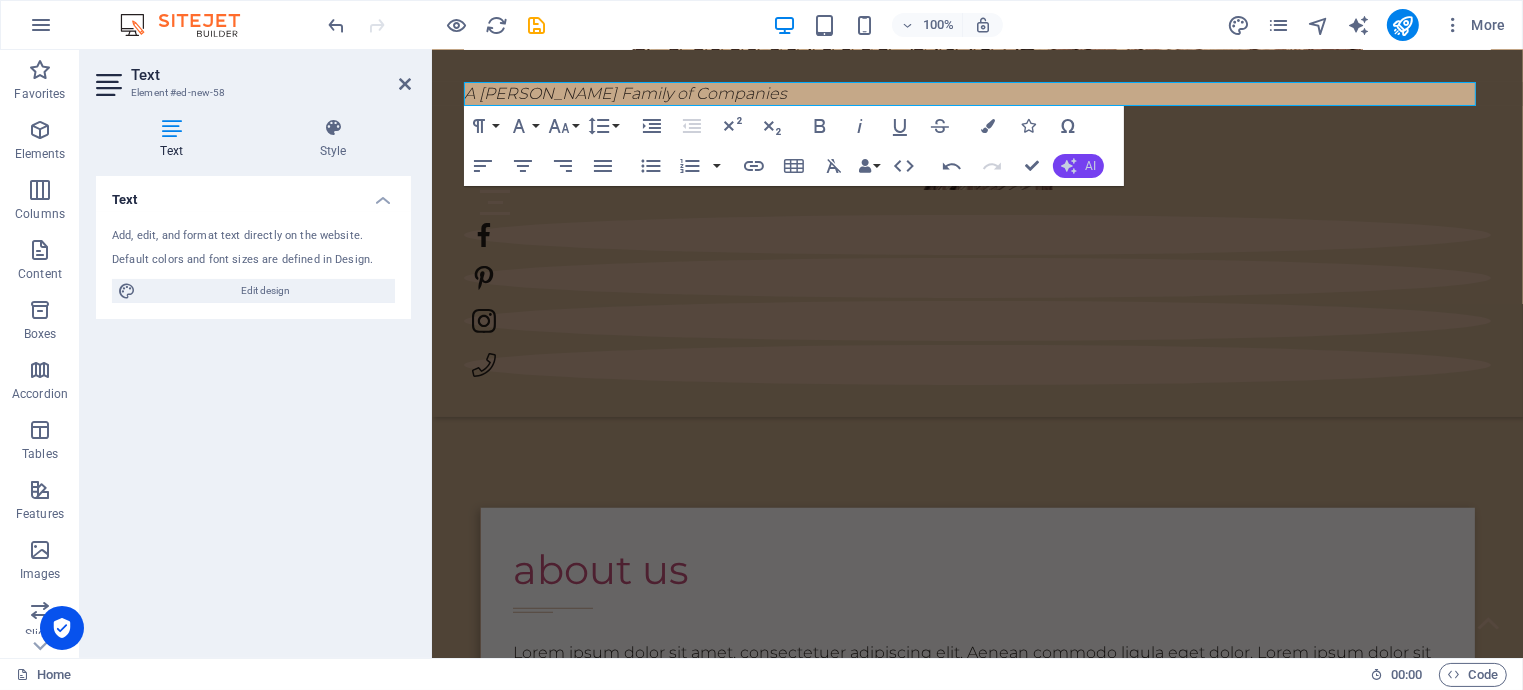 click 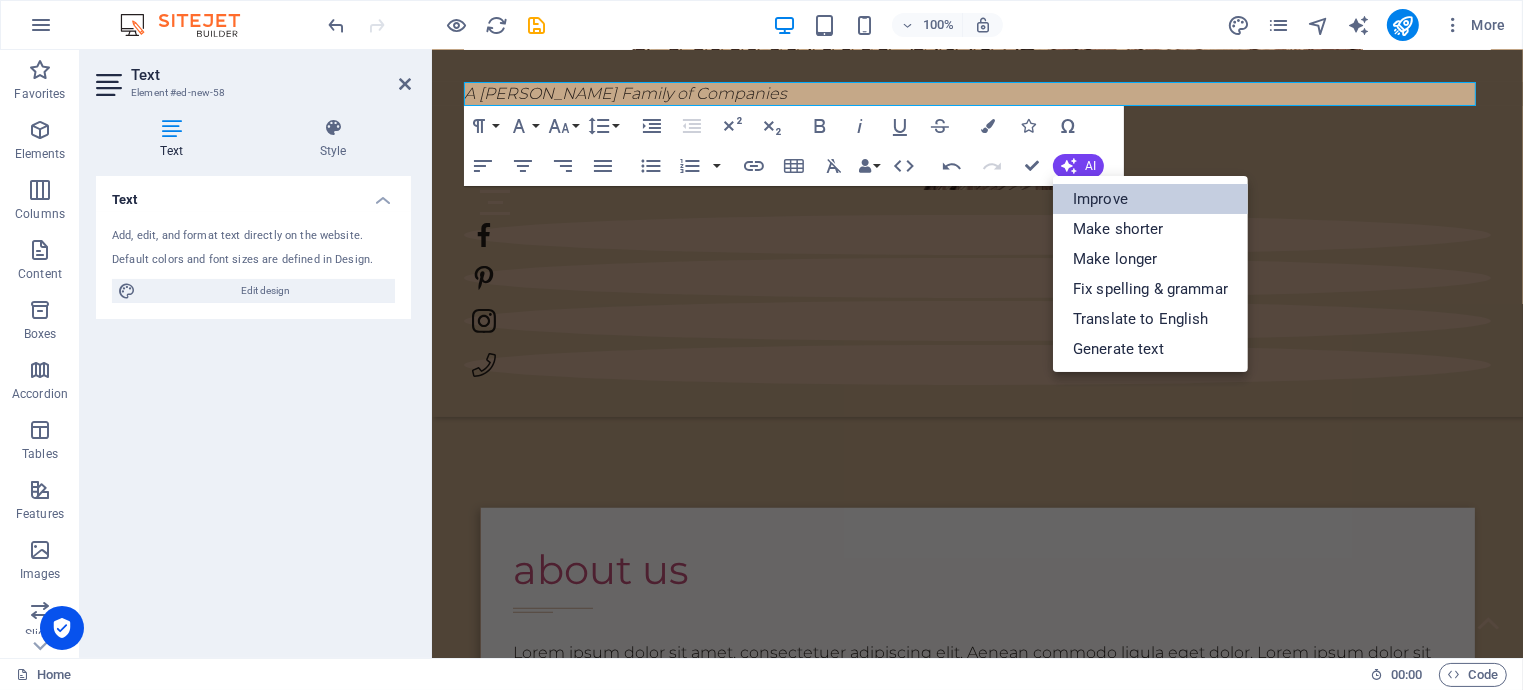 click on "Improve" at bounding box center [1150, 199] 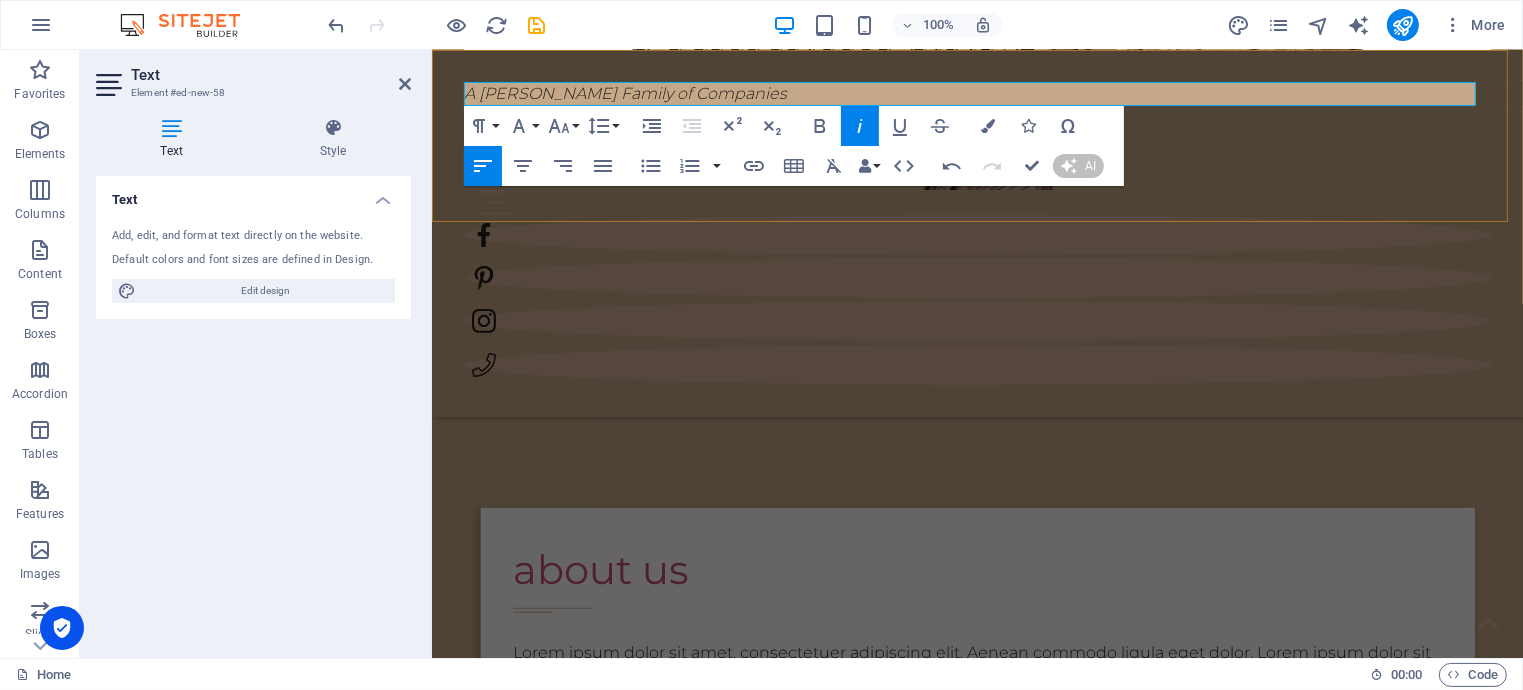 type 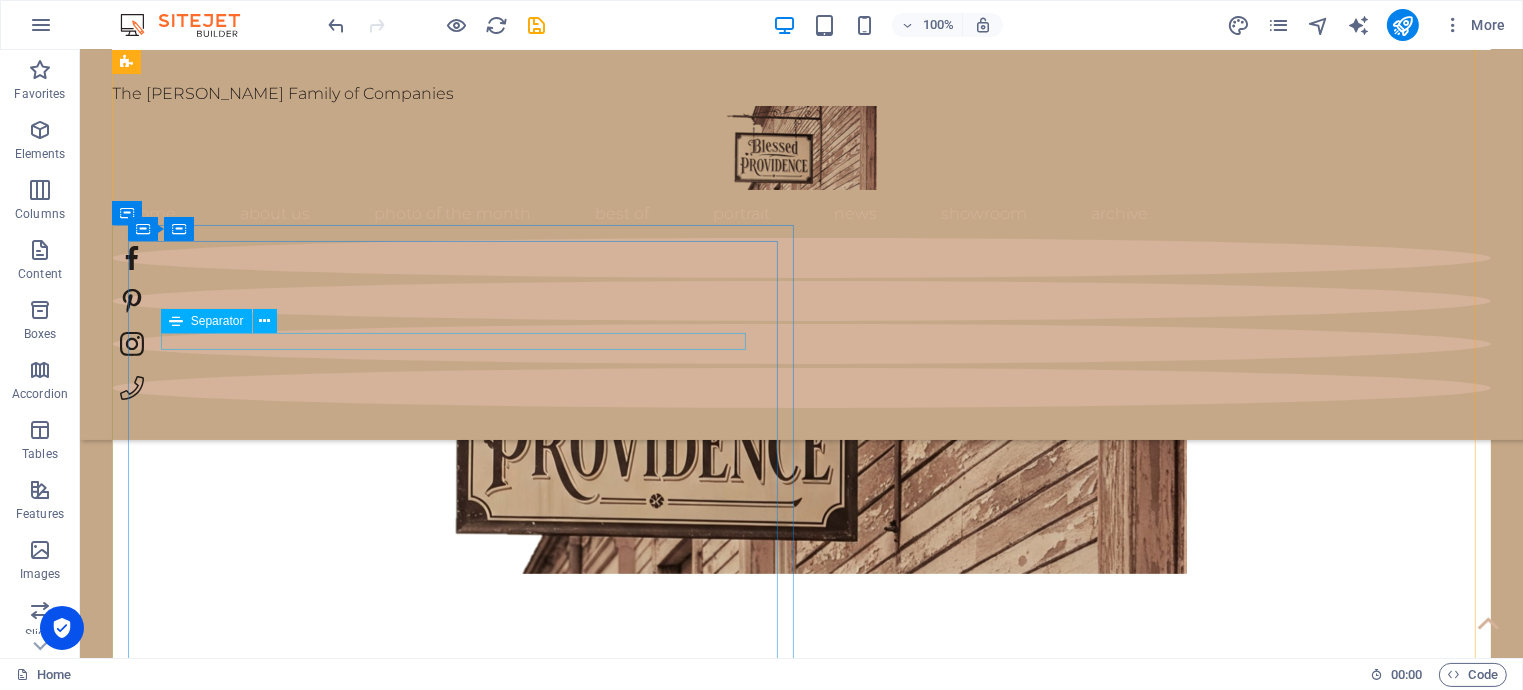 scroll, scrollTop: 772, scrollLeft: 0, axis: vertical 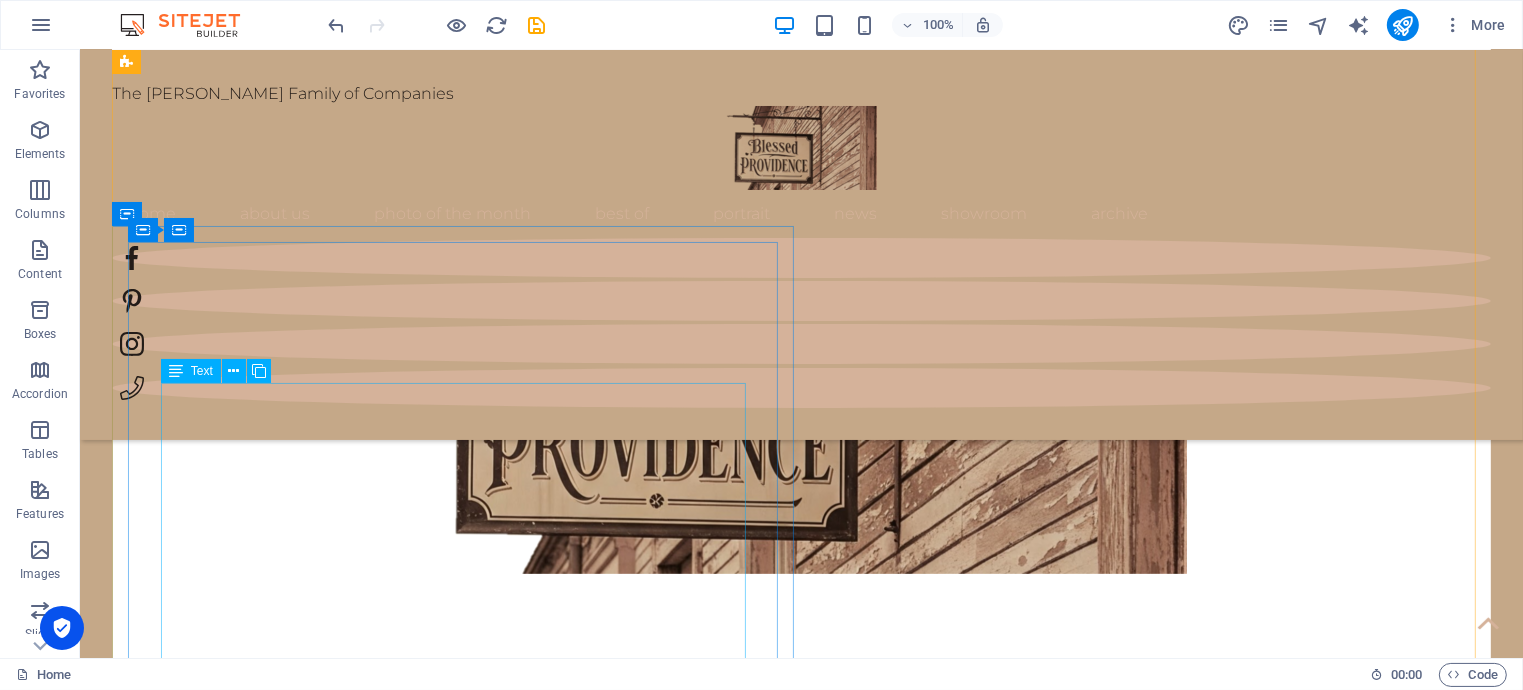 click on "Lorem ipsum dolor sit amet, consectetuer adipiscing elit. Aenean commodo ligula eget dolor. Lorem ipsum dolor sit amet, consectetuer adipiscing elit leget dolor. Lorem ipsum dolor sit amet, consectetuer adipiscing elit. Aenean commodo ligula eget dolor. Lorem ipsum dolor sit amet, consectetuer adipiscing elit dolor. Lorem ipsum dolor sit amet, consectetuer adipiscing elit. Aenean commodo ligula eget dolor.  Lorem ipsum dolor sit amet, consectetuer adipiscing elit leget dolor. Lorem ipsum dolor sit amet, consectetuer adipiscing elit. Aenean commodo ligula eget dolor. Lorem ipsum dolor sit amet, consectetuer adipiscing elit dolor. Lorem ipsum dolor sit amet, consectetuer adipiscing elit. Aenean commodo ligula eget dolor. Lorem ipsum dolor sit amet, consectetuer adipiscing elit leget dolor. Lorem ipsum dolor sit amet, consectetuer adipiscing elit. Aenean commodo ligula eget dolor. Lorem ipsum dolor sit amet, consectetuer adipiscing elit dolor." at bounding box center [801, 1159] 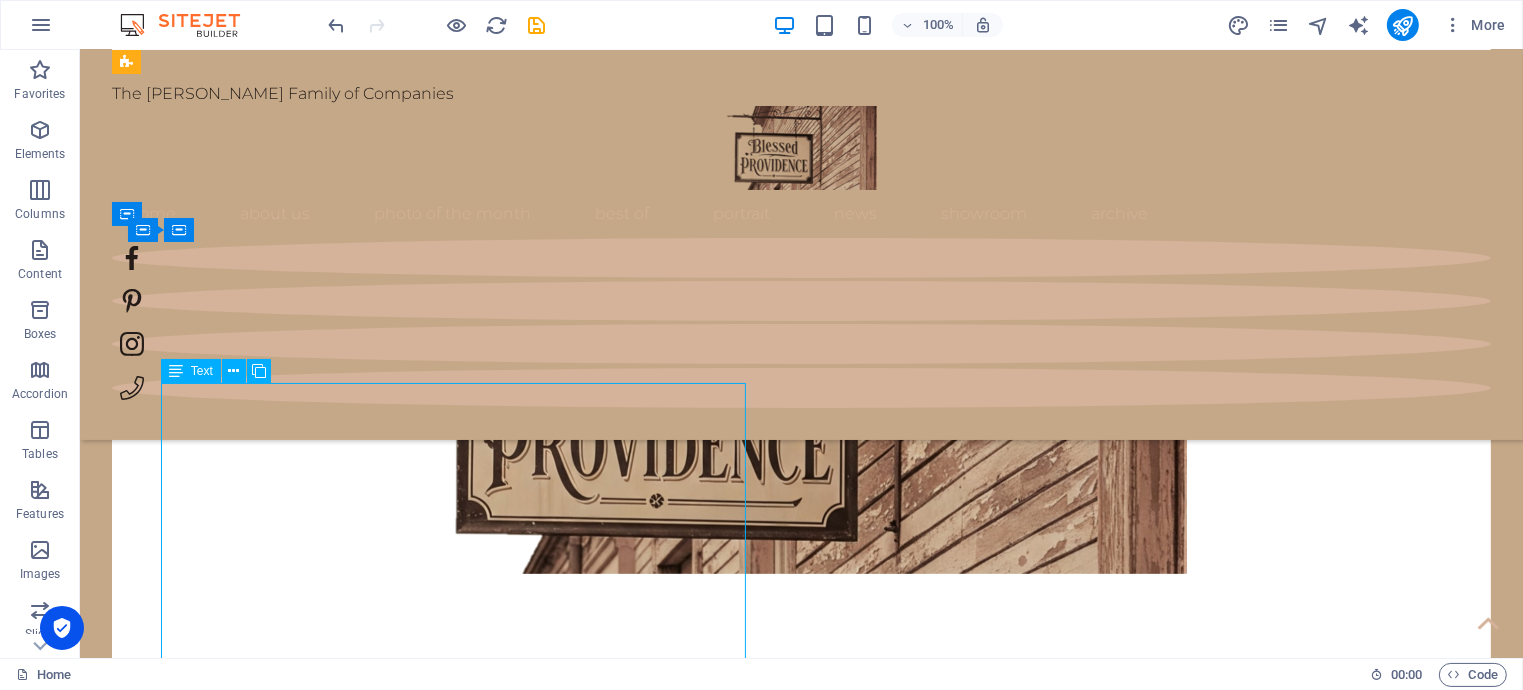 click on "Lorem ipsum dolor sit amet, consectetuer adipiscing elit. Aenean commodo ligula eget dolor. Lorem ipsum dolor sit amet, consectetuer adipiscing elit leget dolor. Lorem ipsum dolor sit amet, consectetuer adipiscing elit. Aenean commodo ligula eget dolor. Lorem ipsum dolor sit amet, consectetuer adipiscing elit dolor. Lorem ipsum dolor sit amet, consectetuer adipiscing elit. Aenean commodo ligula eget dolor.  Lorem ipsum dolor sit amet, consectetuer adipiscing elit leget dolor. Lorem ipsum dolor sit amet, consectetuer adipiscing elit. Aenean commodo ligula eget dolor. Lorem ipsum dolor sit amet, consectetuer adipiscing elit dolor. Lorem ipsum dolor sit amet, consectetuer adipiscing elit. Aenean commodo ligula eget dolor. Lorem ipsum dolor sit amet, consectetuer adipiscing elit leget dolor. Lorem ipsum dolor sit amet, consectetuer adipiscing elit. Aenean commodo ligula eget dolor. Lorem ipsum dolor sit amet, consectetuer adipiscing elit dolor." at bounding box center (801, 1159) 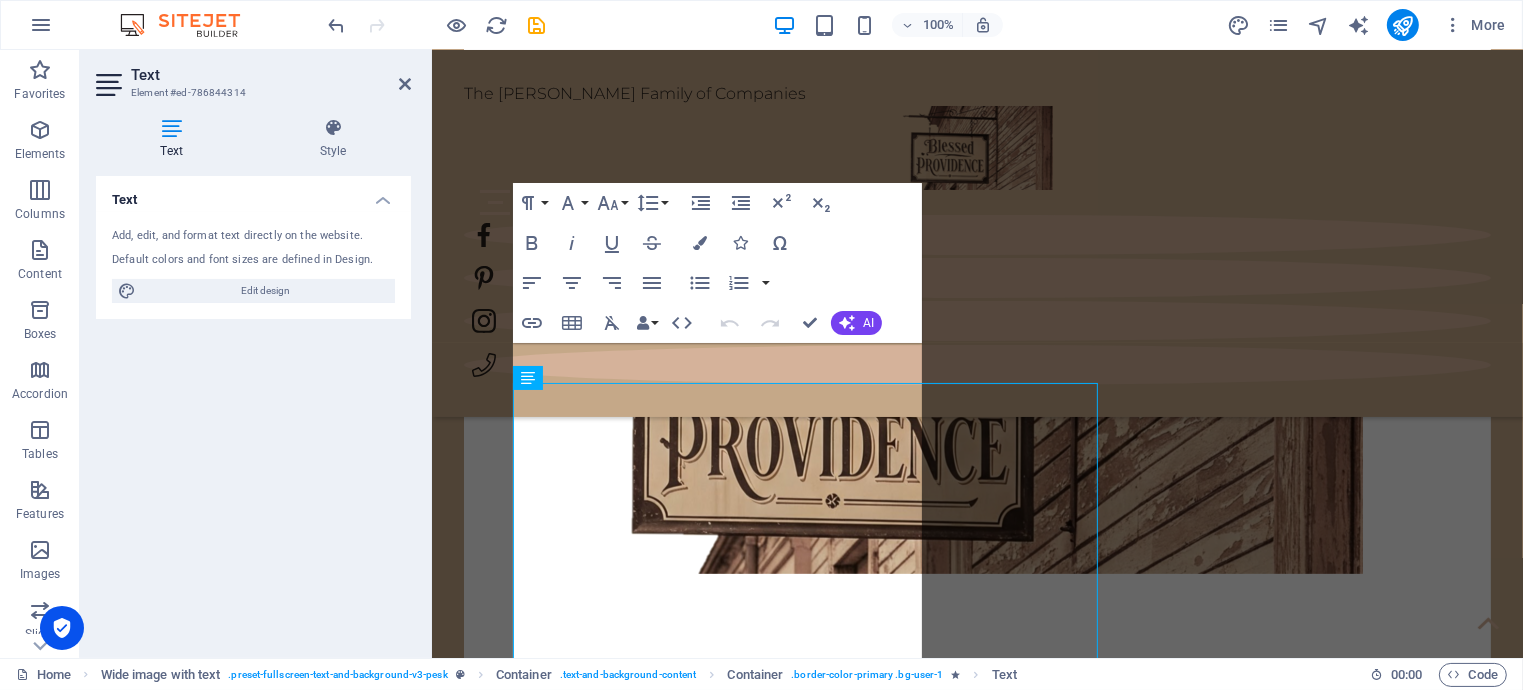 click on "The [PERSON_NAME] Family of Companies Home About Us Photo of the month Best Of portrait News Showroom Archive about us Lorem ipsum dolor sit amet, consectetuer adipiscing elit. Aenean commodo ligula eget dolor. Lorem ipsum dolor sit amet, consectetuer adipiscing elit leget dolor. Lorem ipsum dolor sit amet, consectetuer adipiscing elit. Aenean commodo ligula eget dolor. Lorem ipsum dolor sit amet, consectetuer adipiscing elit dolor. Lorem ipsum dolor sit amet, consectetuer adipiscing elit. Aenean commodo ligula eget dolor.  Drop content here or  Add elements  Paste clipboard photo of the month Lorem ipsum dolor sit amet, consectetuer adipiscing elit. Aenean commodo ligula eget dolor. Lorem ipsum dolor sit amet, consectetuer adipiscing elit leget dolor. Lorem ipsum dolor sit amet, consectetuer adipiscing elit. Aenean commodo ligula eget dolor. Lorem ipsum dolor sit amet, consectetuer adipiscing elit dolor consectetuer adipiscing elit leget dolor. Lorem elit saget ipsum dolor sit amet, consectetuer. 1 2 3" at bounding box center [976, 7205] 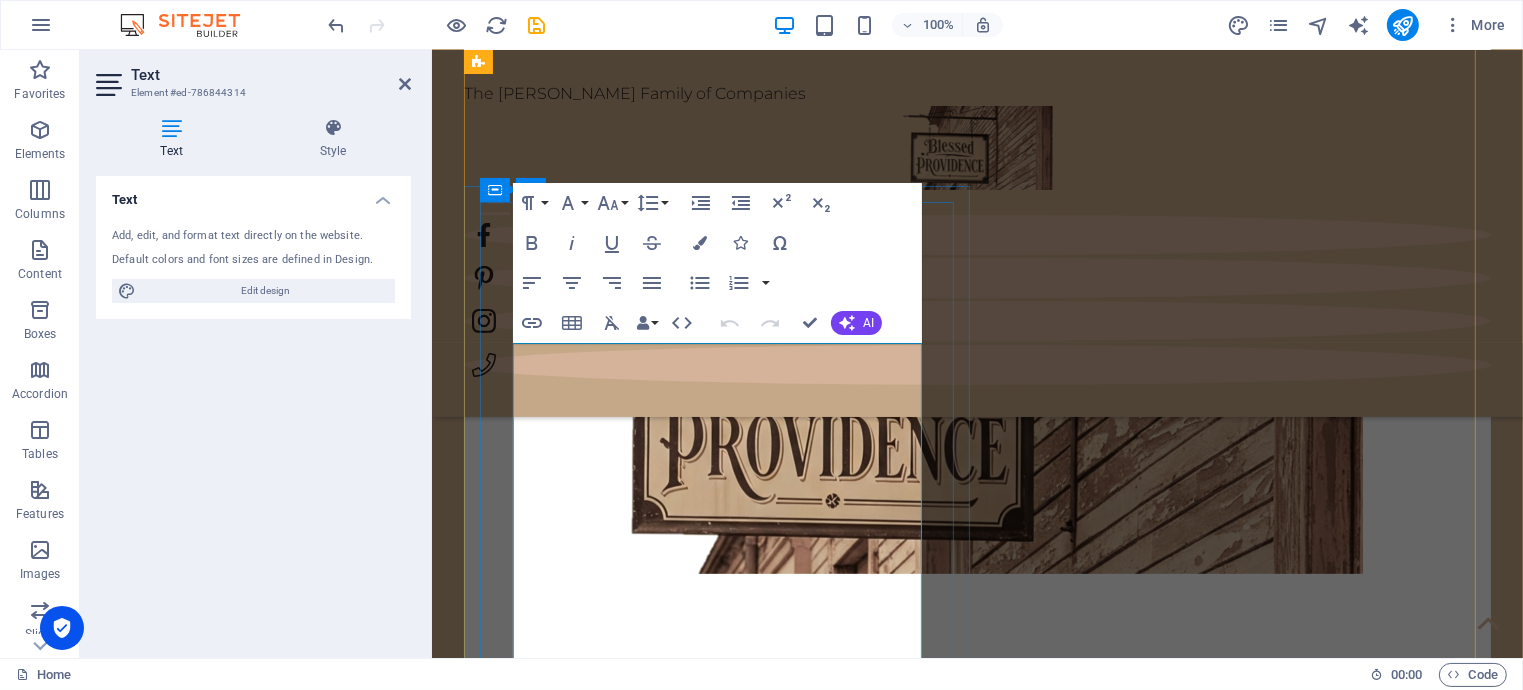 click on "Lorem ipsum dolor sit amet, consectetuer adipiscing elit. Aenean commodo ligula eget dolor. Lorem ipsum dolor sit amet, consectetuer adipiscing elit leget dolor. Lorem ipsum dolor sit amet, consectetuer adipiscing elit. Aenean commodo ligula eget dolor. Lorem ipsum dolor sit amet, consectetuer adipiscing elit dolor. Lorem ipsum dolor sit amet, consectetuer adipiscing elit. Aenean commodo ligula eget dolor." at bounding box center [977, 1071] 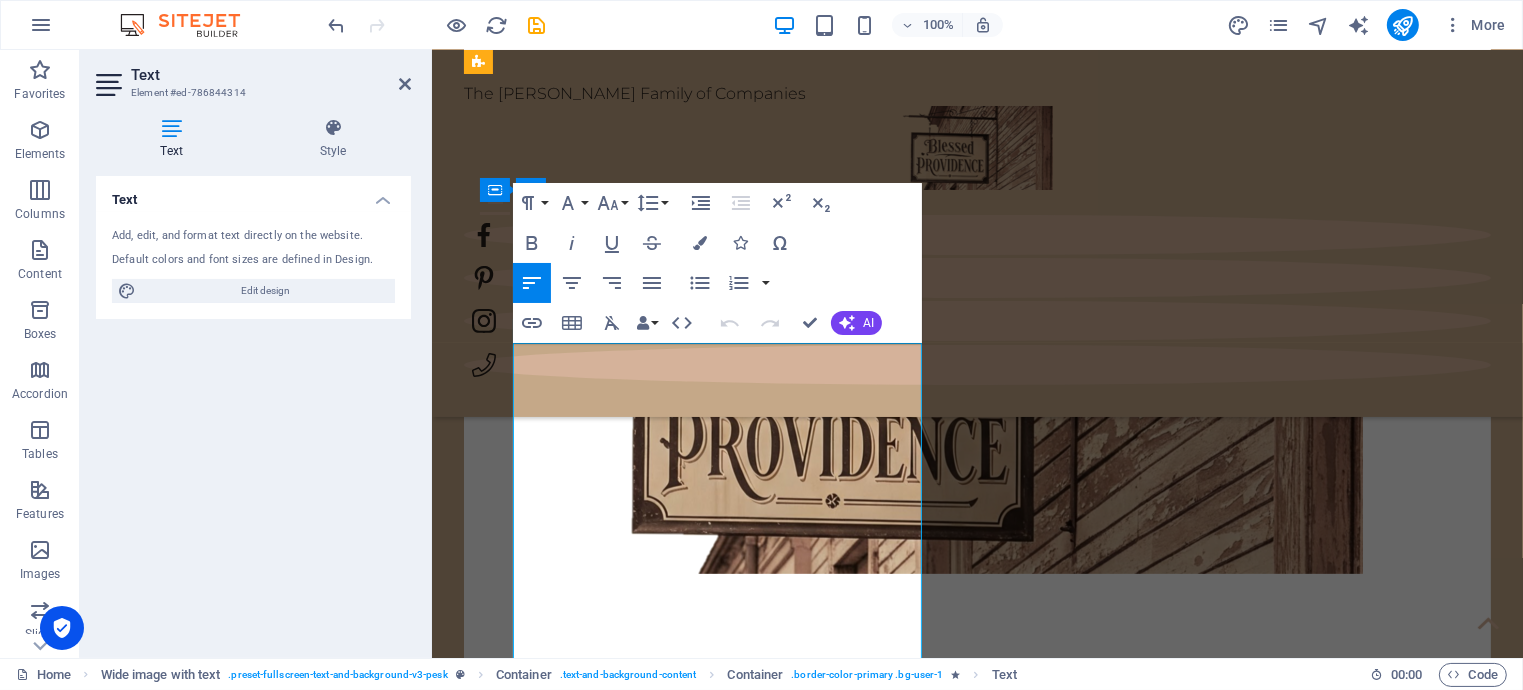 click on "Lorem ipsum dolor sit amet, consectetuer adipiscing elit. Aenean commodo ligula eget dolor. Lorem ipsum dolor sit amet, consectetuer adipiscing elit leget dolor. Lorem ipsum dolor sit amet, consectetuer adipiscing elit. Aenean commodo ligula eget dolor. Lorem ipsum dolor sit amet, consectetuer adipiscing elit dolor. Lorem ipsum dolor sit amet, consectetuer adipiscing elit. Aenean commodo ligula eget dolor." at bounding box center (977, 1071) 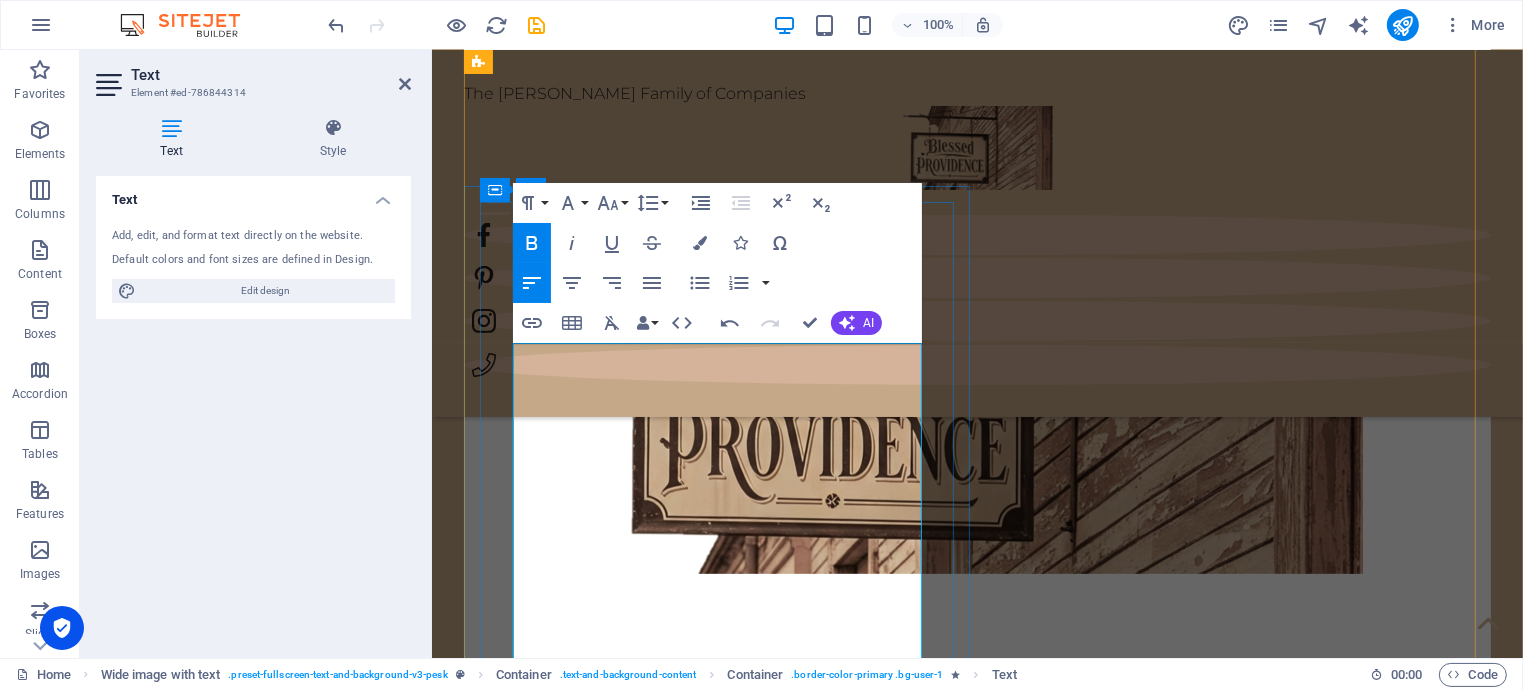 click on "Blessed Providence" at bounding box center [692, 1034] 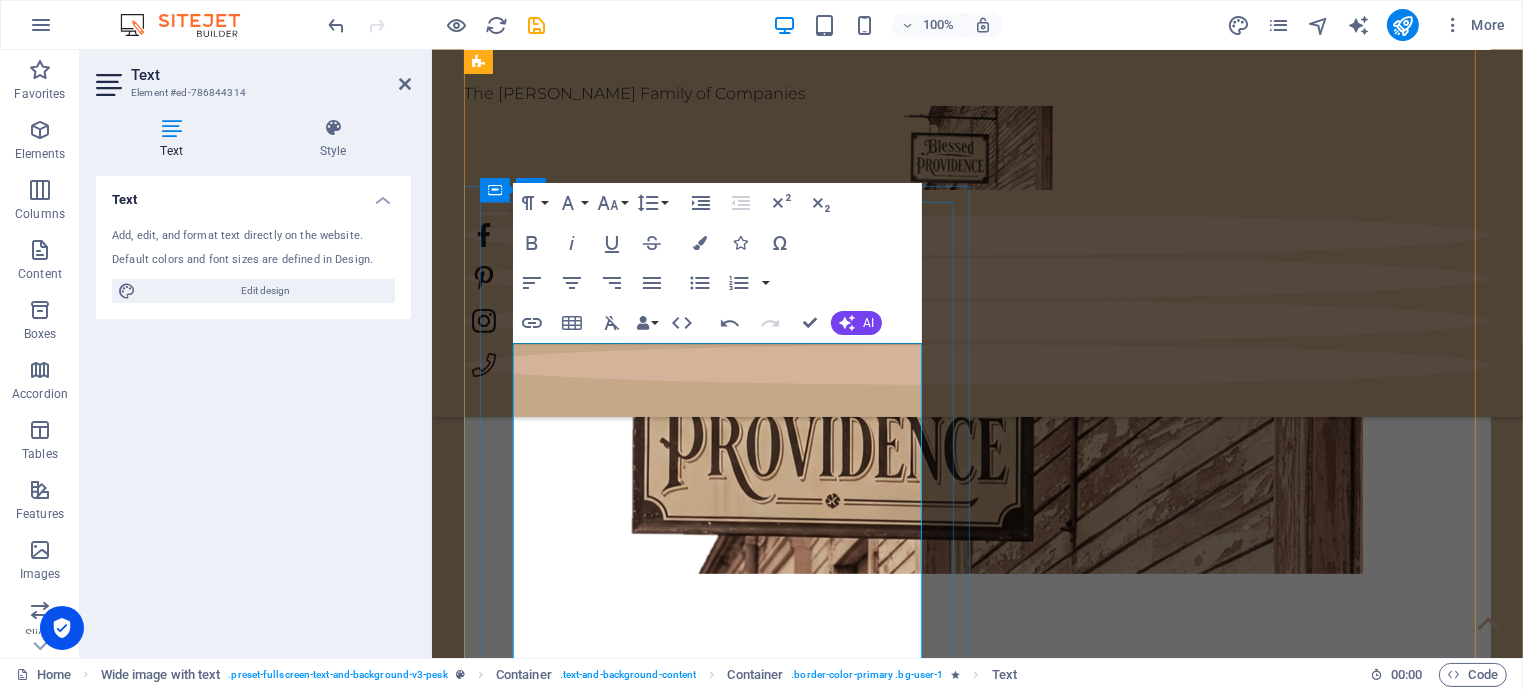 click on "Welcome to  Blessed Providence (  – a [PERSON_NAME] Family of Companies." at bounding box center [977, 1035] 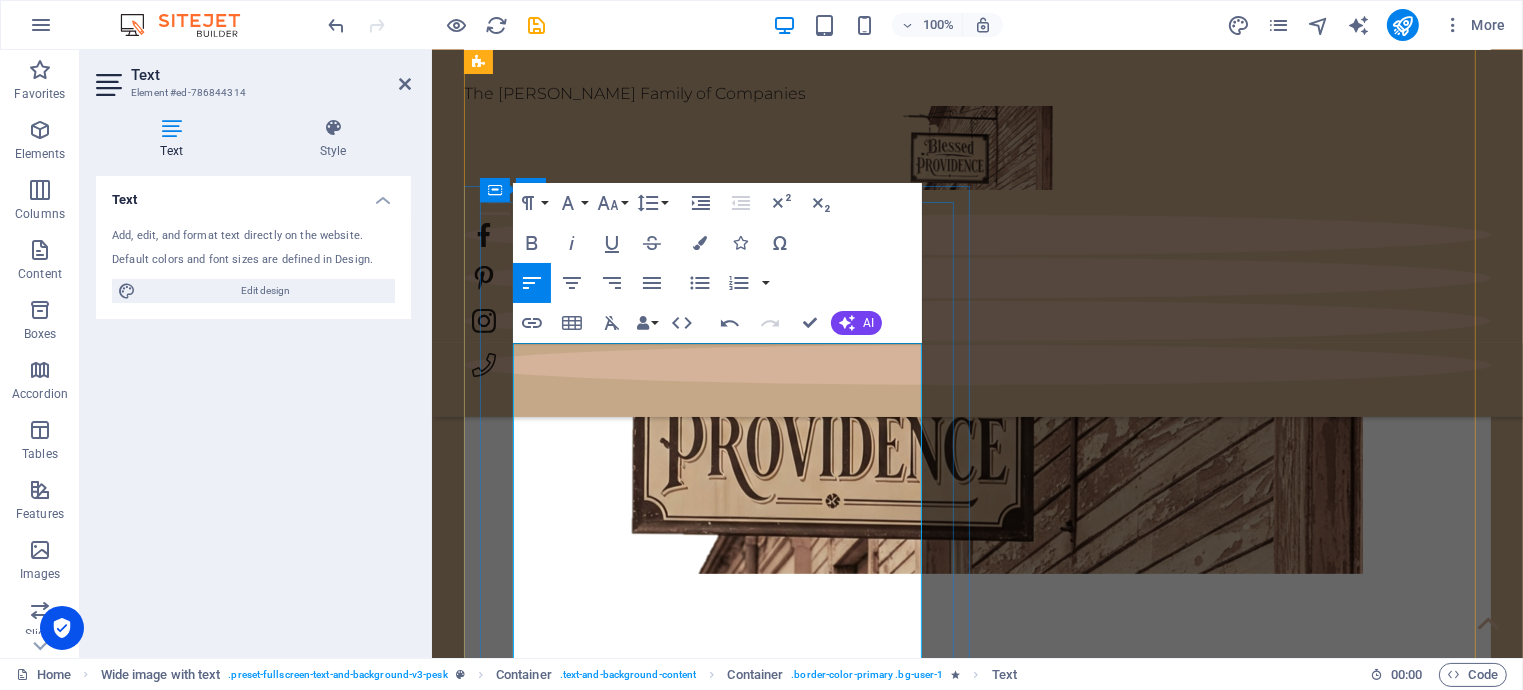click on "Blessed Providence (" at bounding box center (697, 1034) 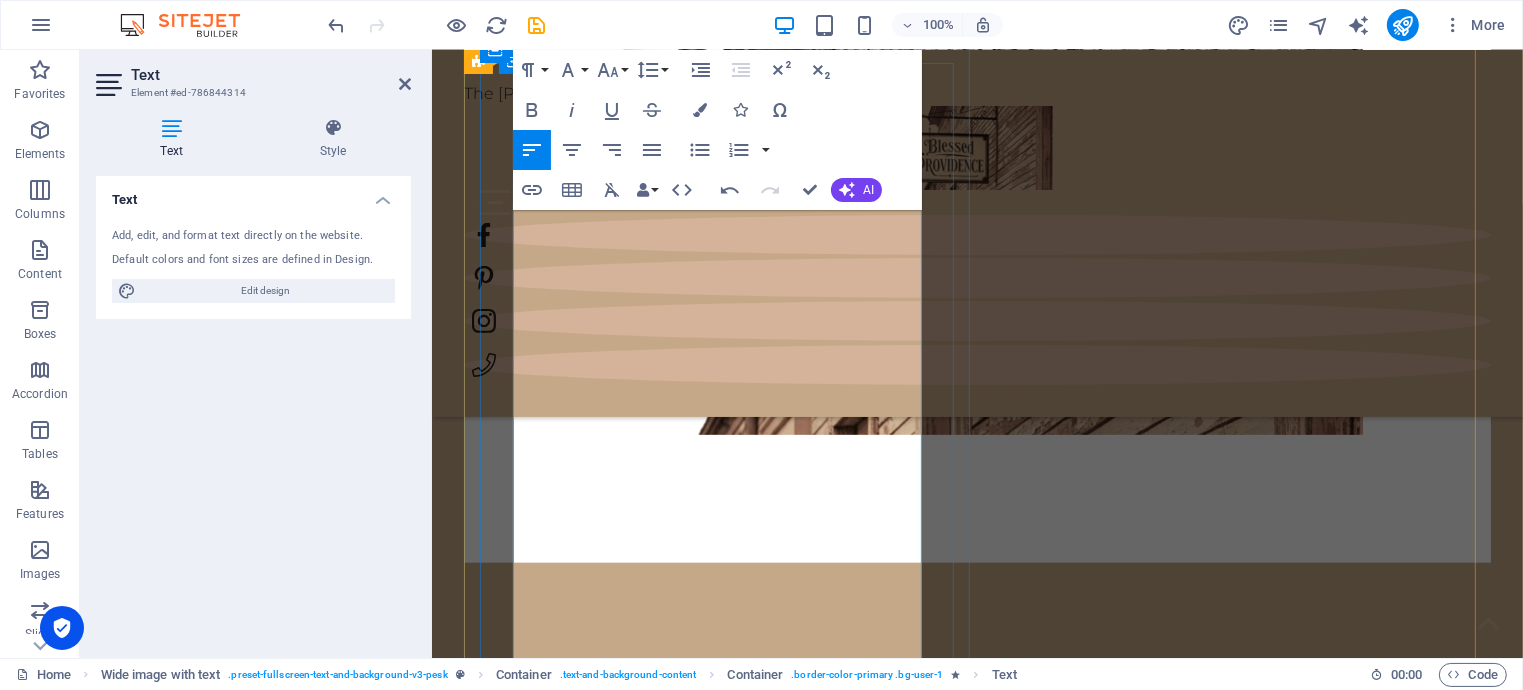 scroll, scrollTop: 935, scrollLeft: 0, axis: vertical 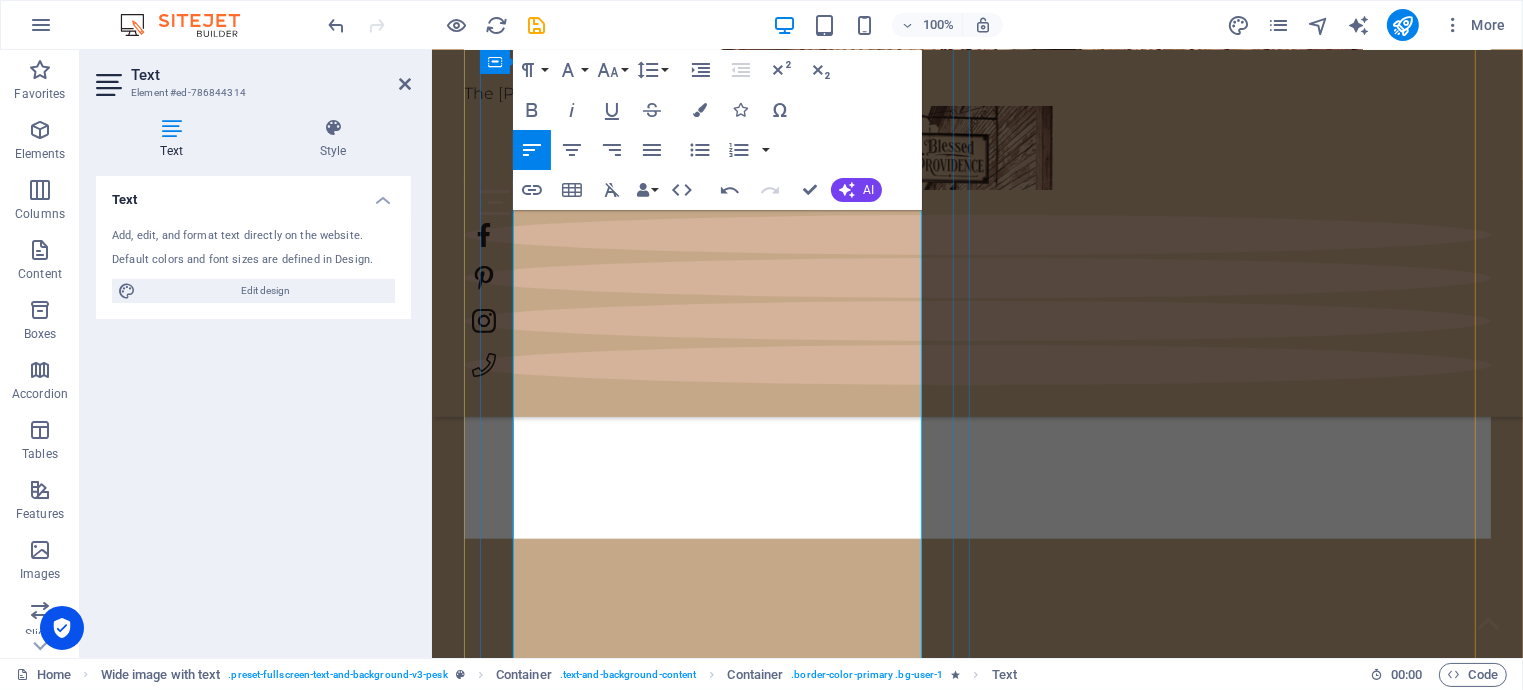 click on "We are a family committed to hard work, hospitality, and helping others. Our mission is to build a strong foundation not only for our children, but for all who visit — creating opportunities for the next generation to grow into bold, faith-filled entrepreneurs. Every aspect of Blessed Providence is designed to reflect the beauty of rural life, the strength of family values, and the grace of [DEMOGRAPHIC_DATA]’s provision." at bounding box center (977, 1052) 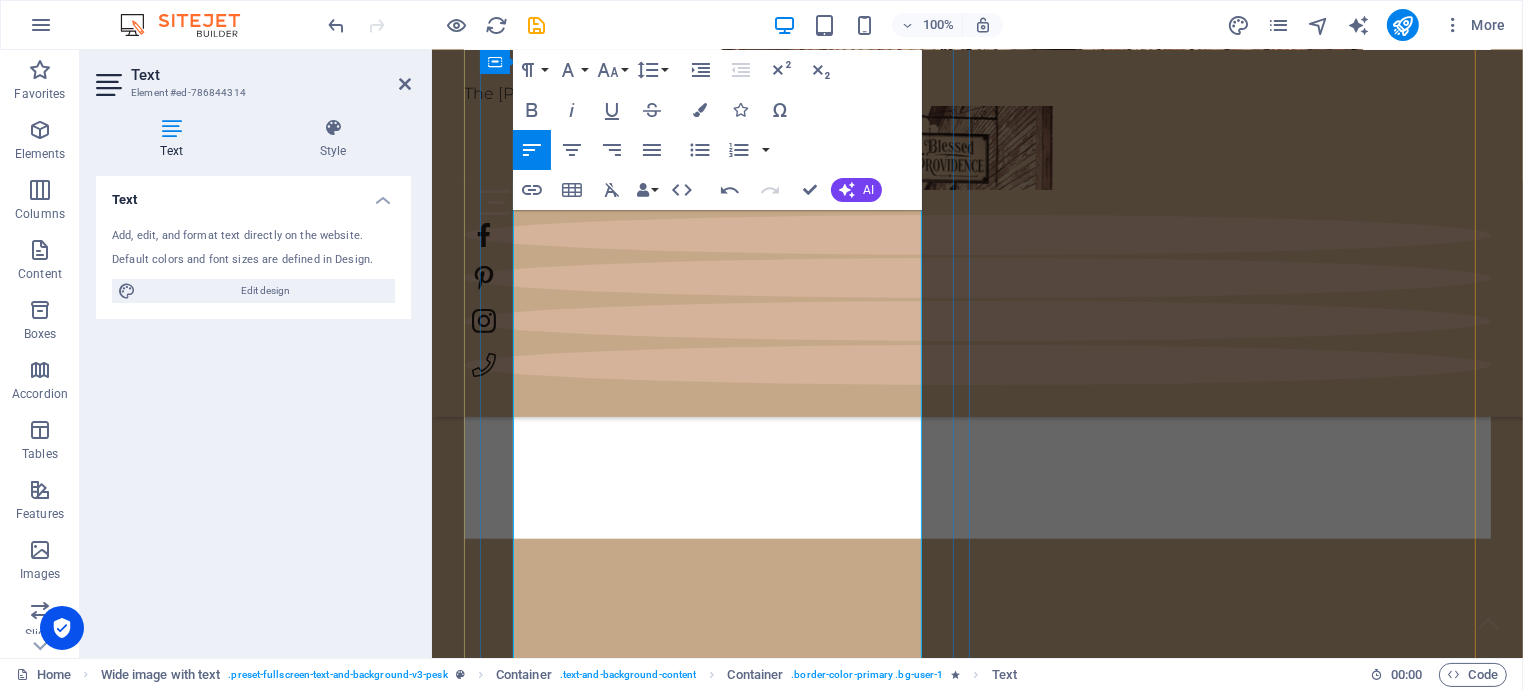 click on "We are a family committed to hard work, hospitality, and helping others. Our mission is to build a strong foundation not only for our children, but for all who visit — creating opportunities for the next generation to grow into bold, faith-filled entrepreneurs. Every aspect of Blessed Providence is designed to reflect the beauty of rural life, the strength of family values, and the grace of [DEMOGRAPHIC_DATA]’s provision." at bounding box center [977, 1052] 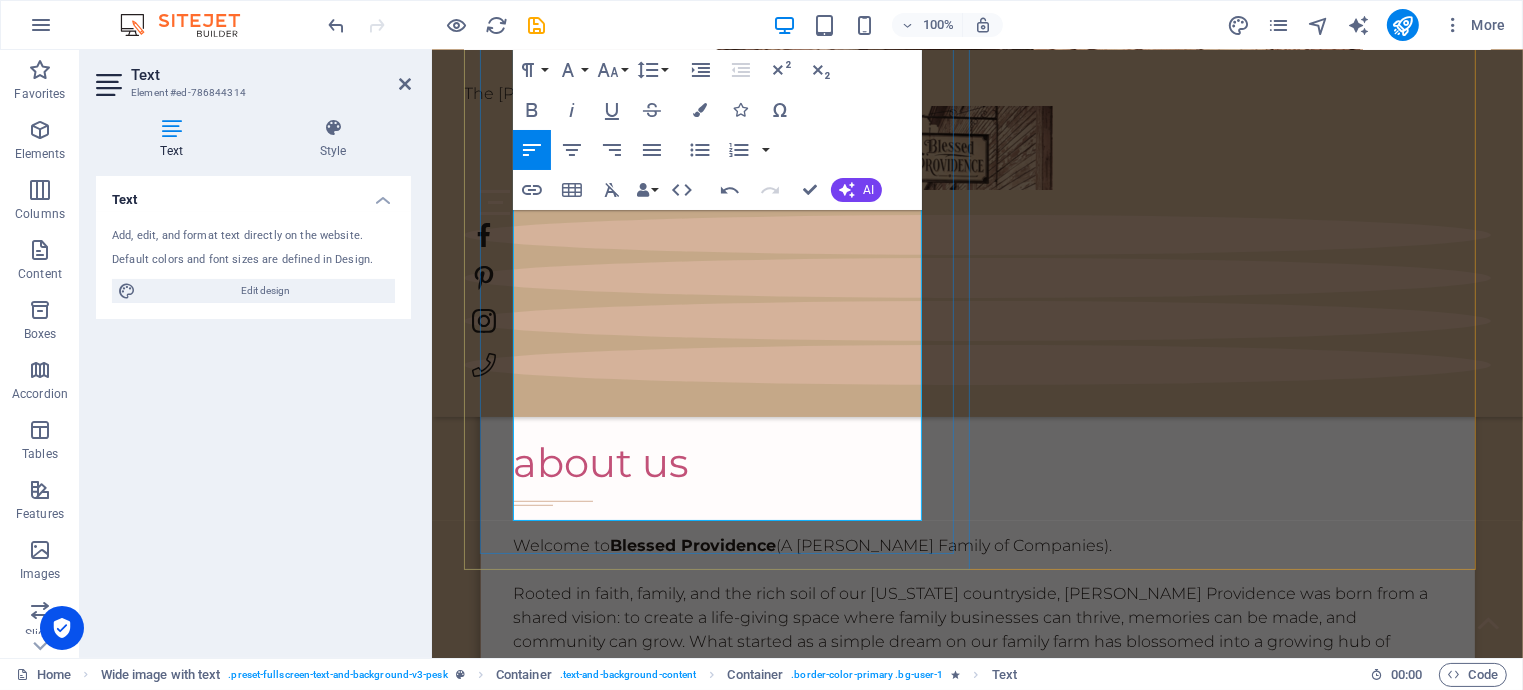 scroll, scrollTop: 1265, scrollLeft: 0, axis: vertical 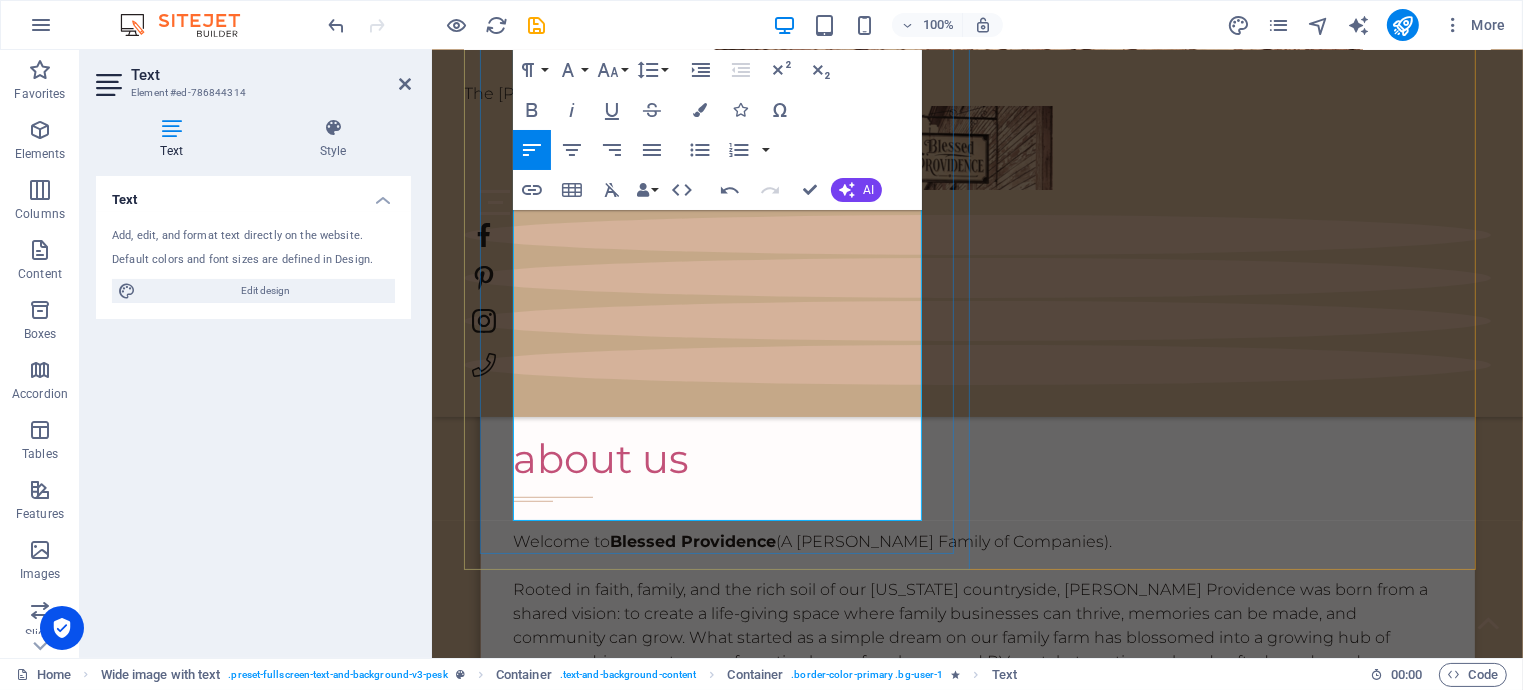 click on "Whether you are joining us for a weekend stay, shopping our farm-grown or antique goods, or just sharing a peaceful sunset and a cup of coffee or tea, we welcome you with open arms." at bounding box center (977, 818) 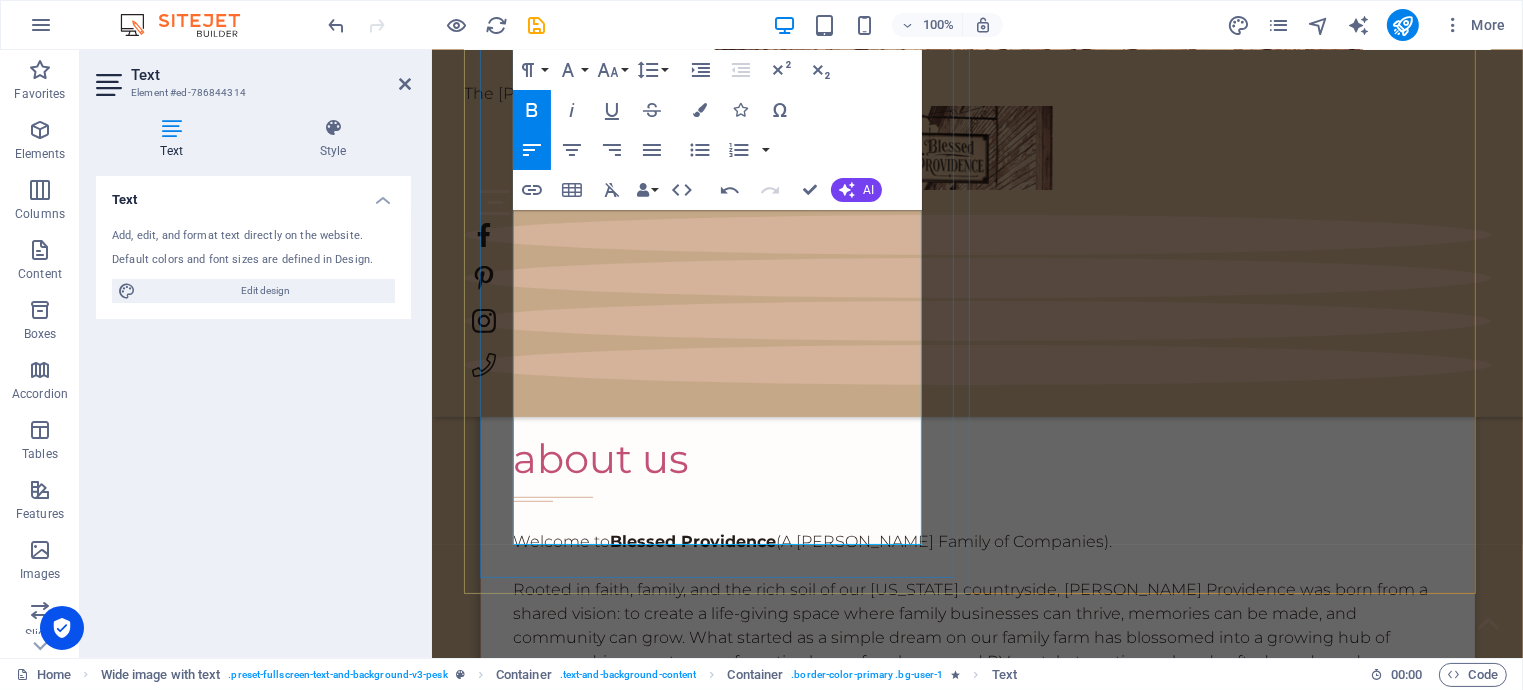 click on "Whether you are joining us for a weekend stay, shopping our farm-grown or antique goods, or just sharing a peaceful sunset and a cup of coffee or tea, we welcome you with open arms." at bounding box center [977, 842] 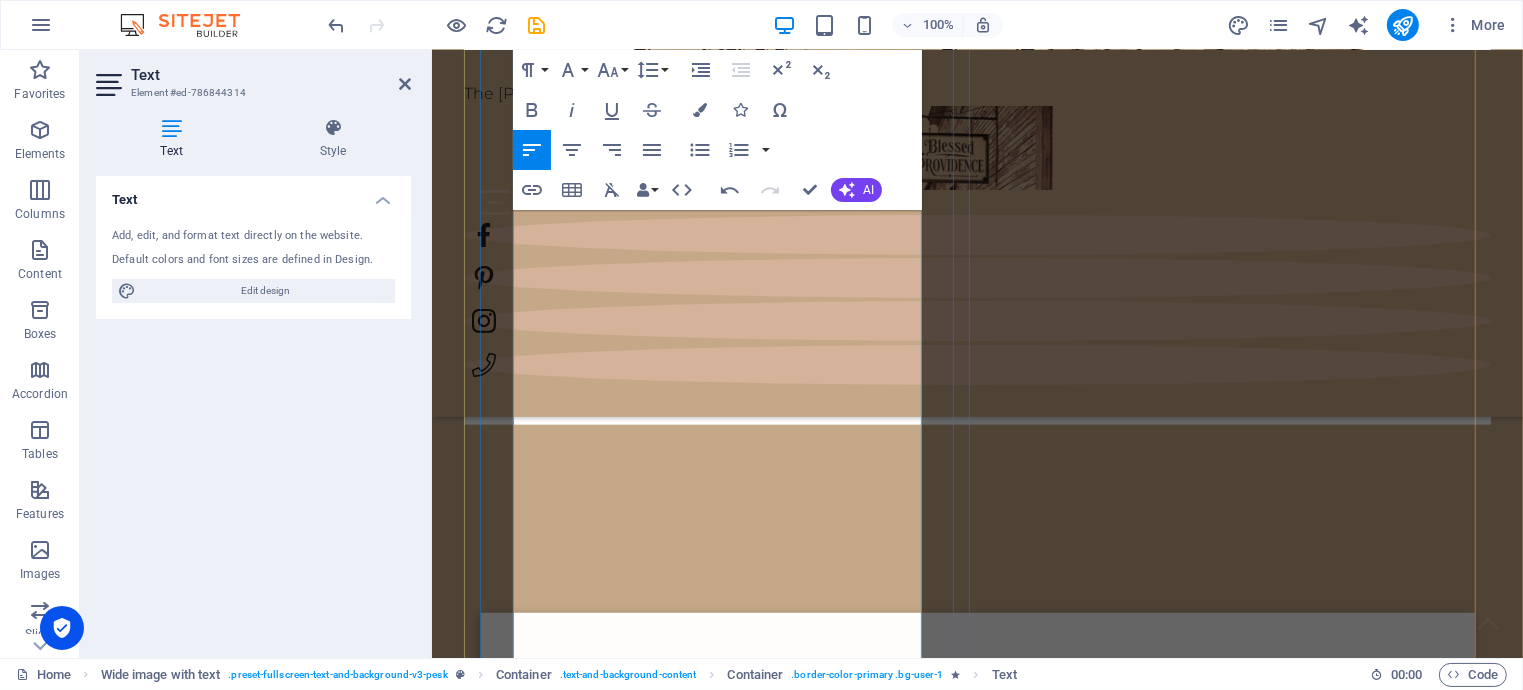 scroll, scrollTop: 1032, scrollLeft: 0, axis: vertical 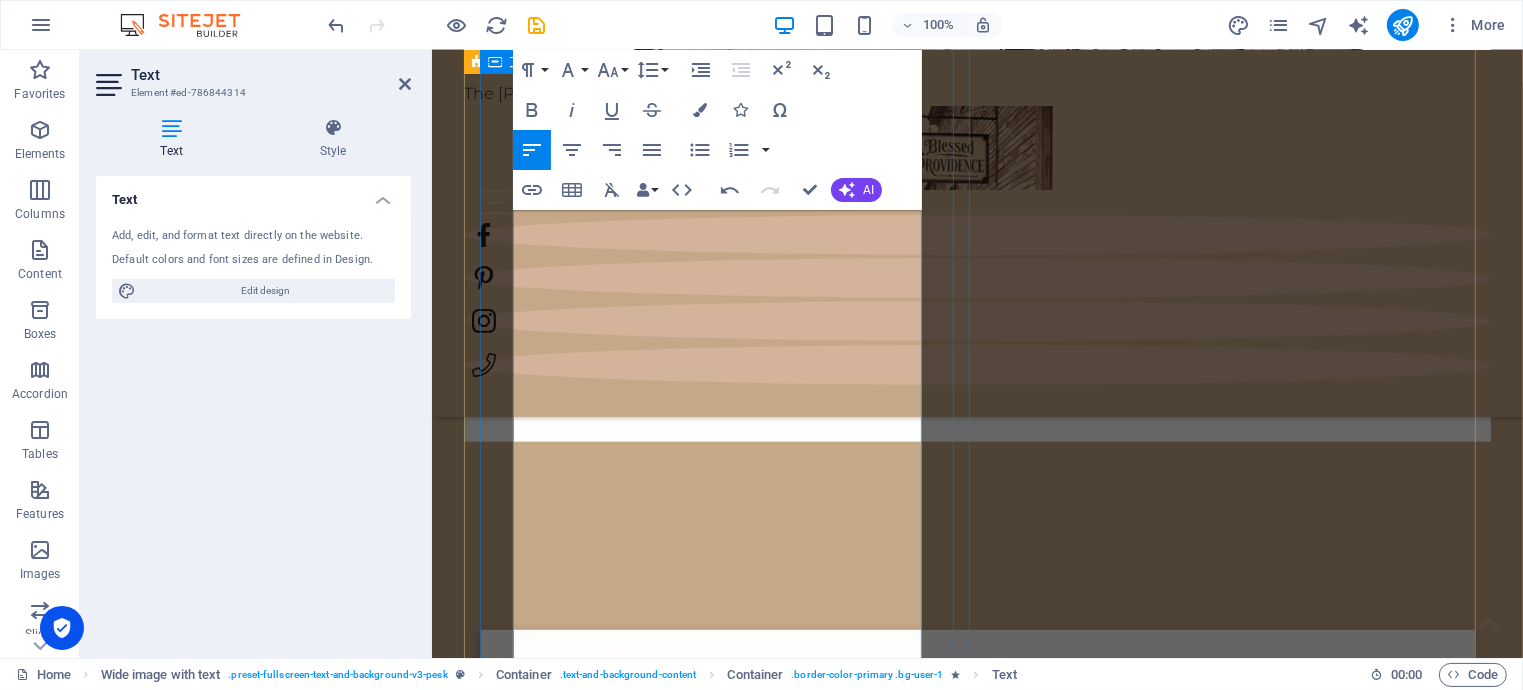 click on "Rooted in faith, family, and the rich soil of our [US_STATE] countryside, [PERSON_NAME] Providence was born from a shared vision: to create a life-giving space where family businesses can thrive, memories can be made, and community can grow. What started as a simple dream on our family farm has blossomed into a growing hub of purpose-driven ventures — from tiny home farmhouse and RV rentals, to antiques, handcrafted goods, and more." at bounding box center [977, 859] 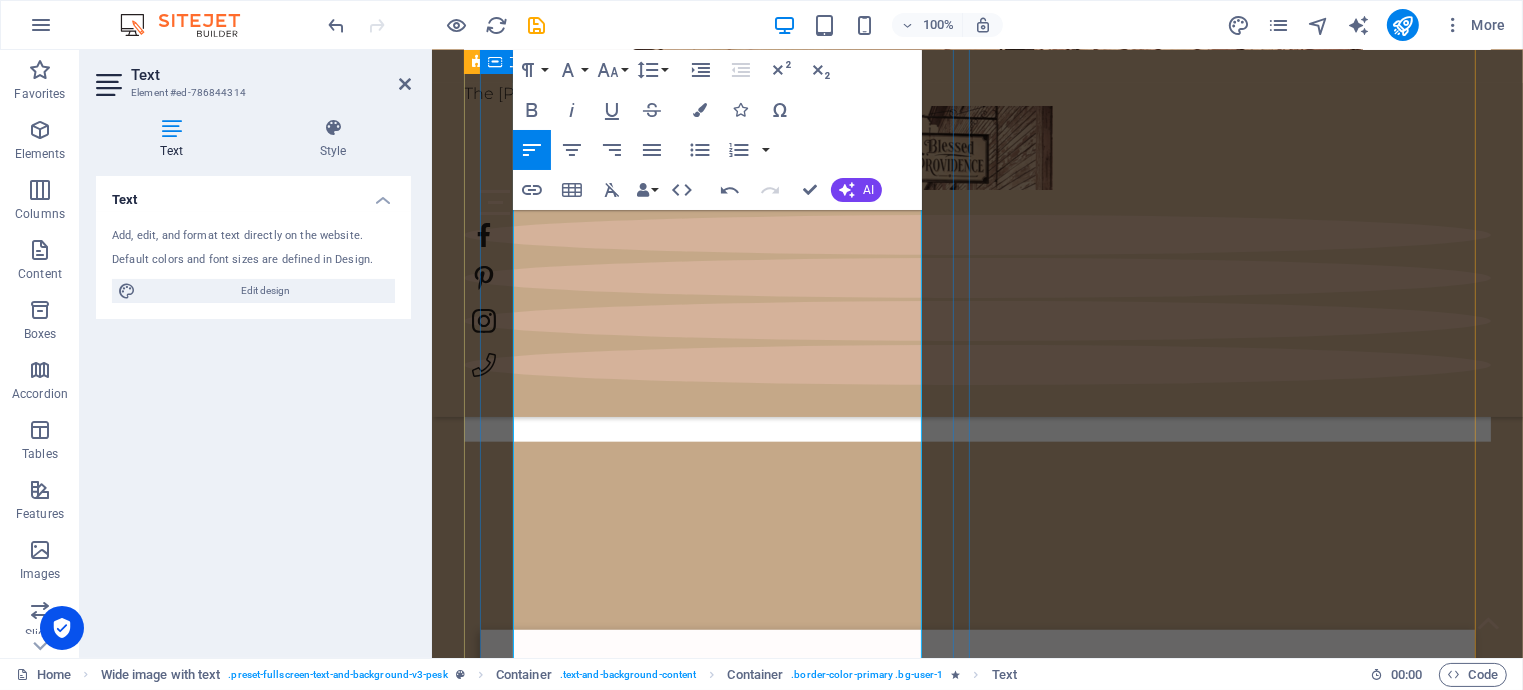 click on "Rooted in faith, family, and the rich soil of our [US_STATE] countryside, [PERSON_NAME] Providence was born from a shared vision: to create a life-giving space where family businesses can thrive, memories can be made, and community can grow. What started as a simple dream on our family farm has blossomed into a growing hub of purpose-driven ventures — from tiny home farmhouse and RV rentals, to antiques, handcrafted goods, and more." at bounding box center [977, 859] 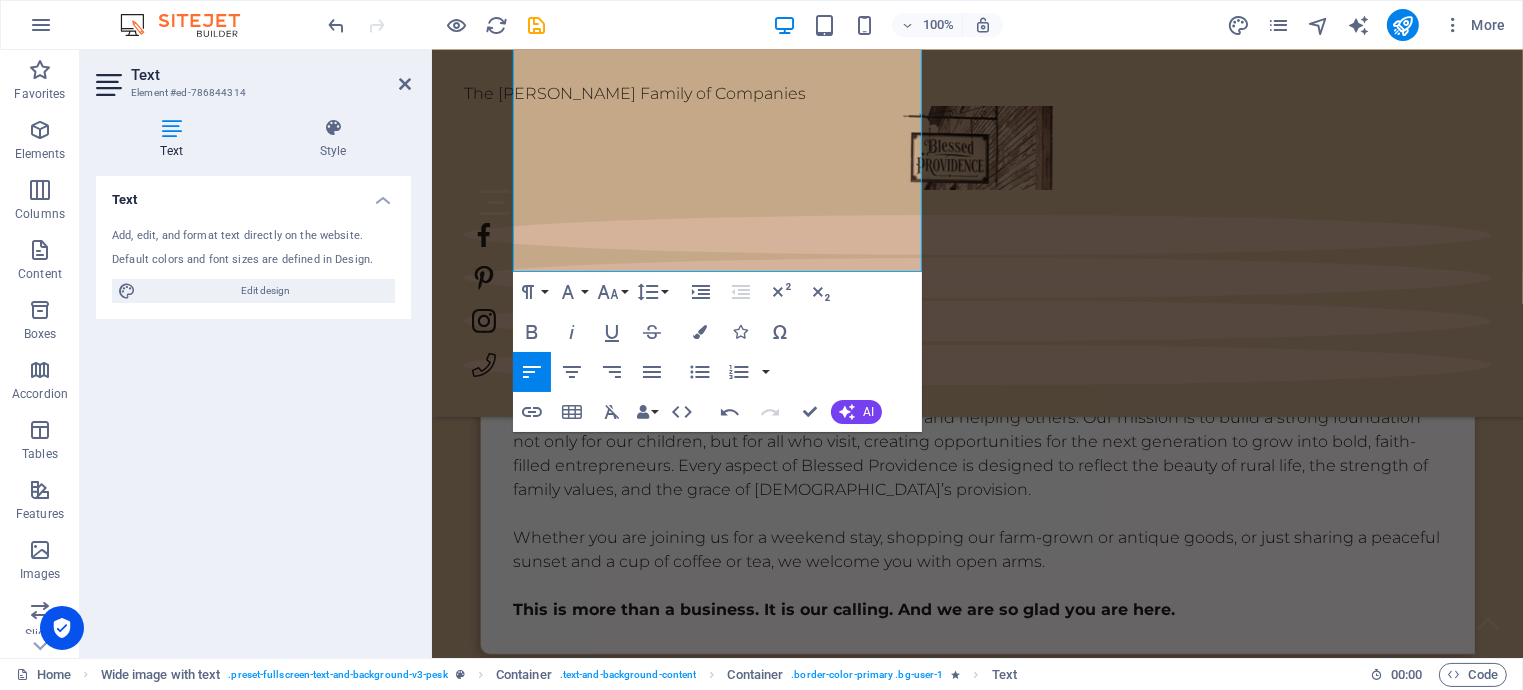 scroll, scrollTop: 1579, scrollLeft: 0, axis: vertical 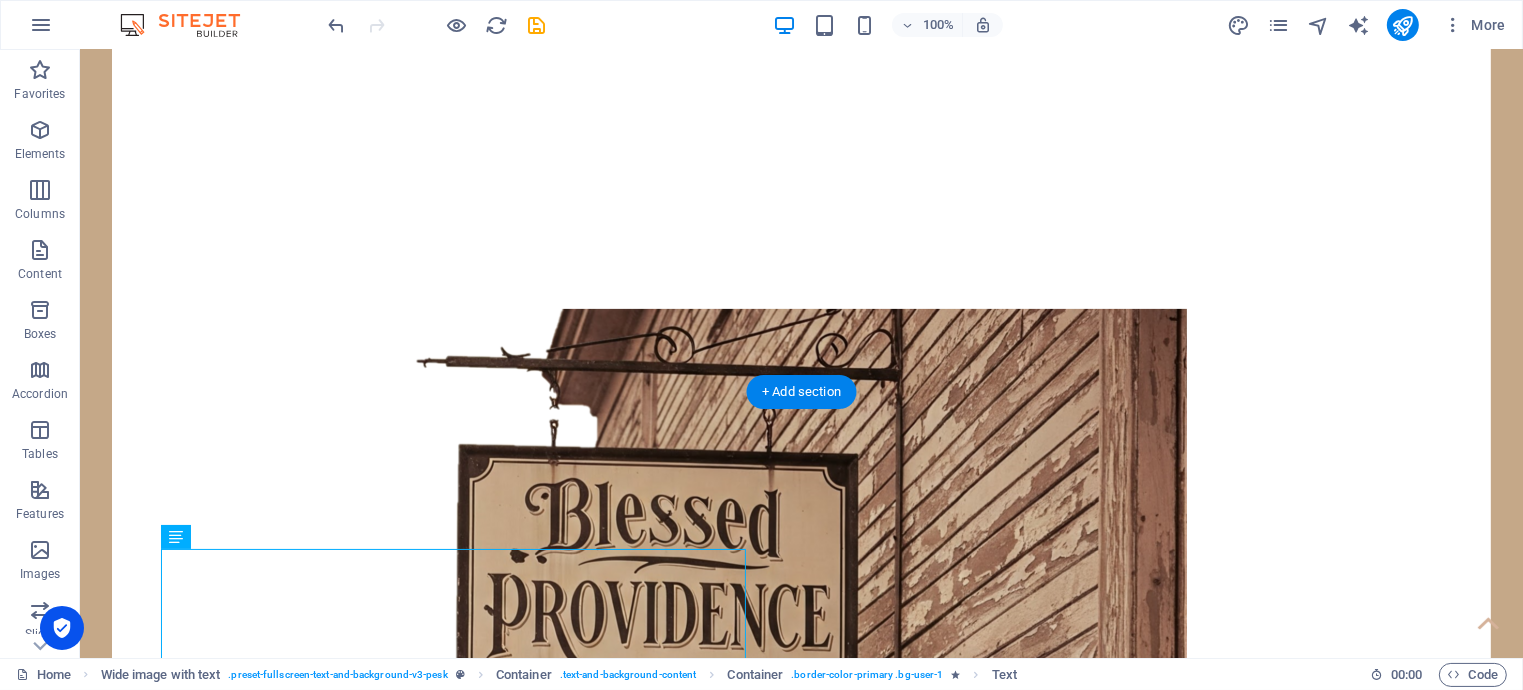 click at bounding box center [800, 1950] 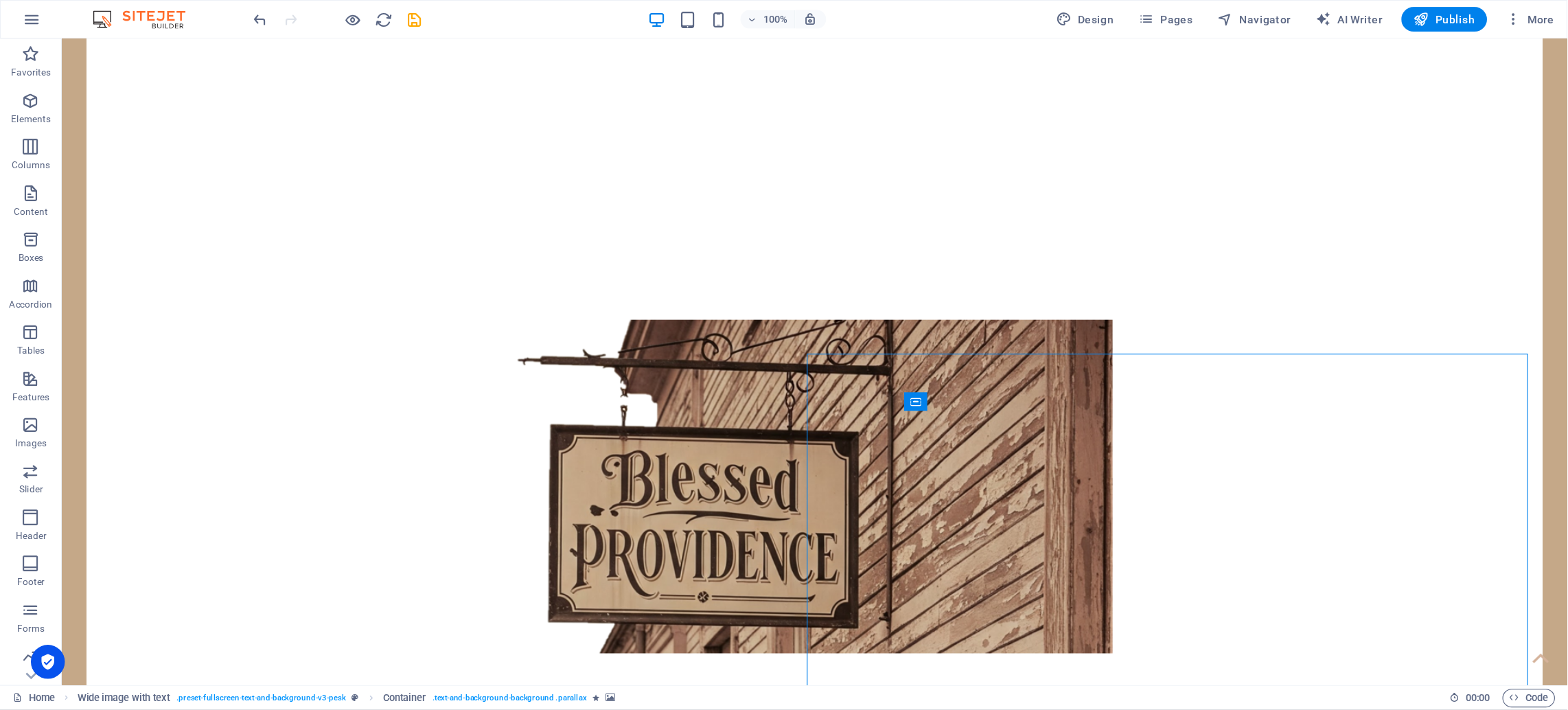 scroll, scrollTop: 343, scrollLeft: 0, axis: vertical 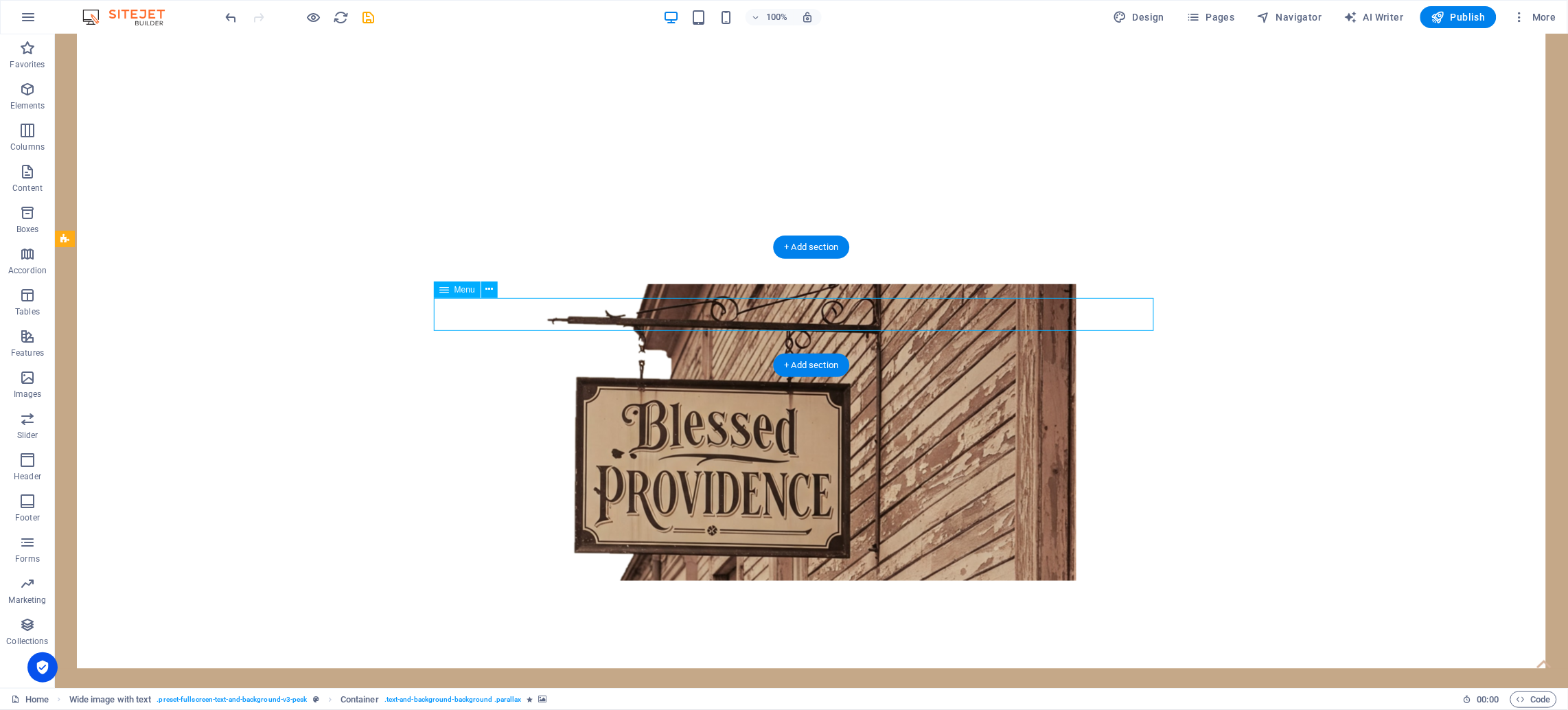 drag, startPoint x: 1060, startPoint y: 36, endPoint x: 992, endPoint y: 324, distance: 295.91891 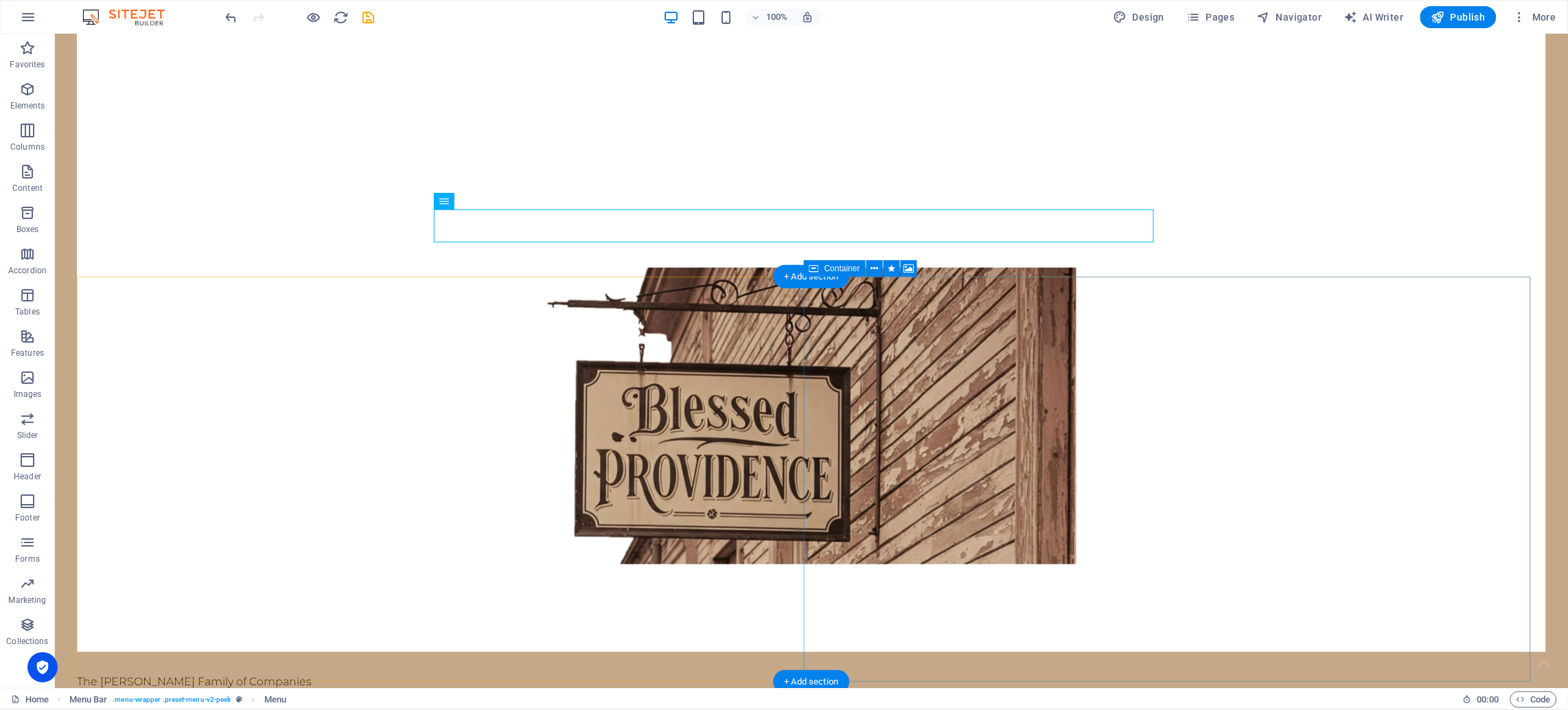 scroll, scrollTop: 437, scrollLeft: 0, axis: vertical 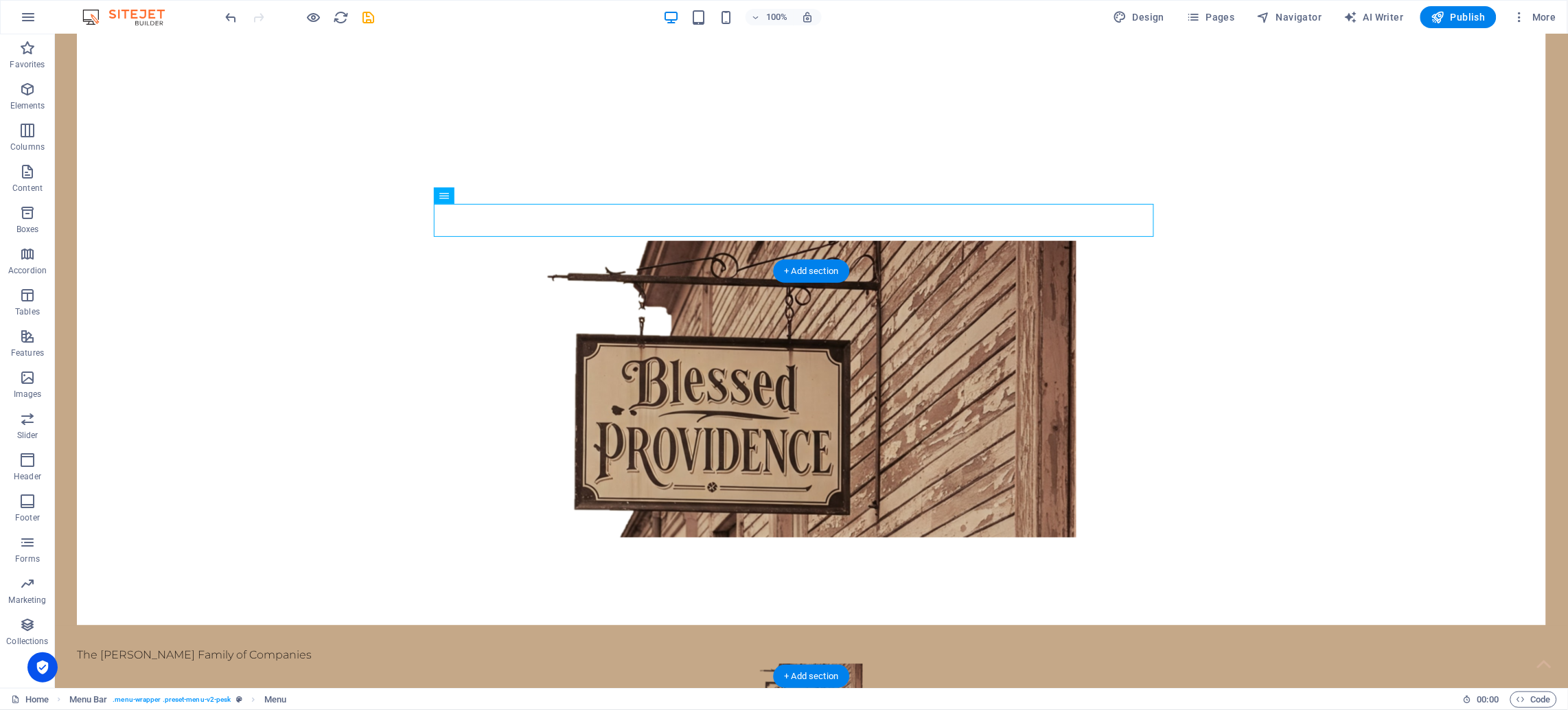click at bounding box center [833, 1603] 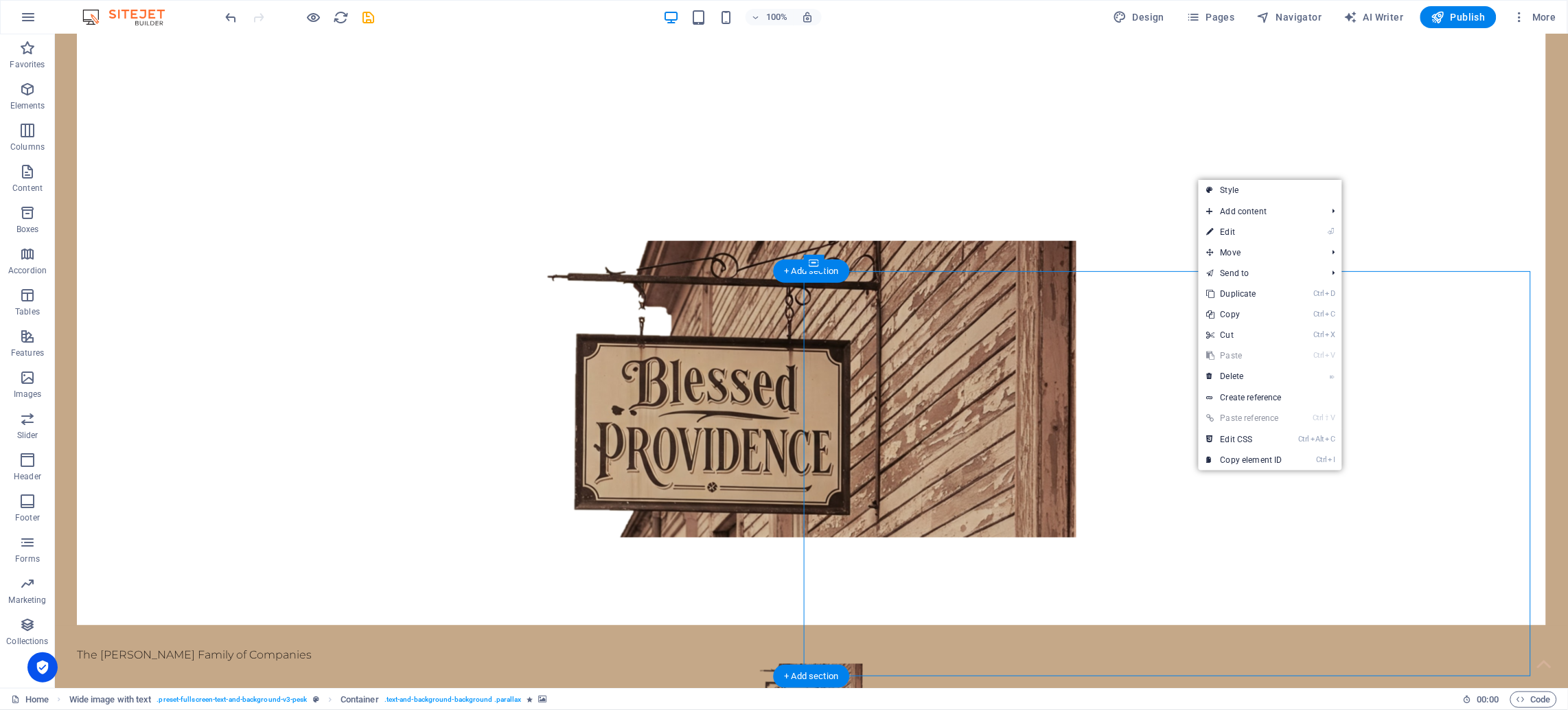 click at bounding box center (833, 1603) 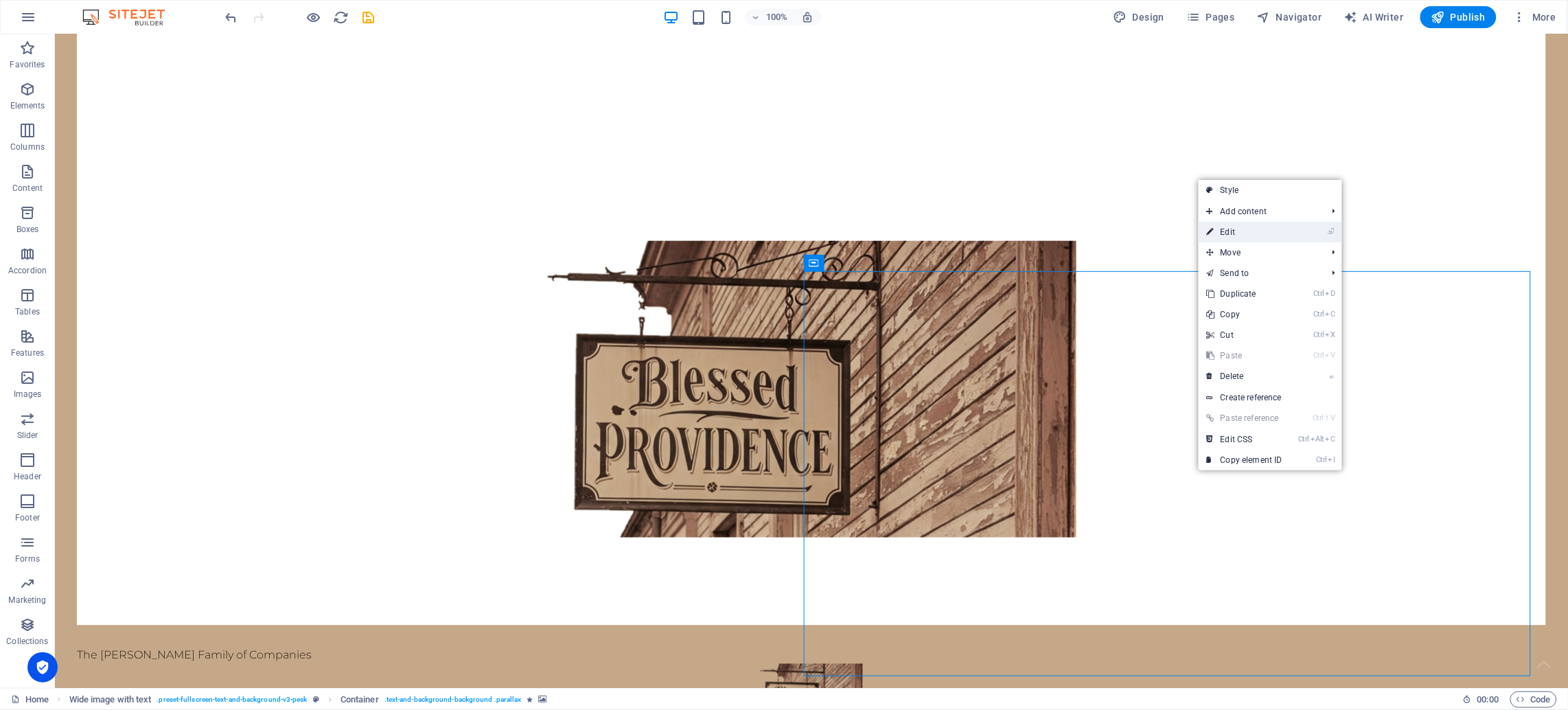 click on "⏎  Edit" at bounding box center (1245, 232) 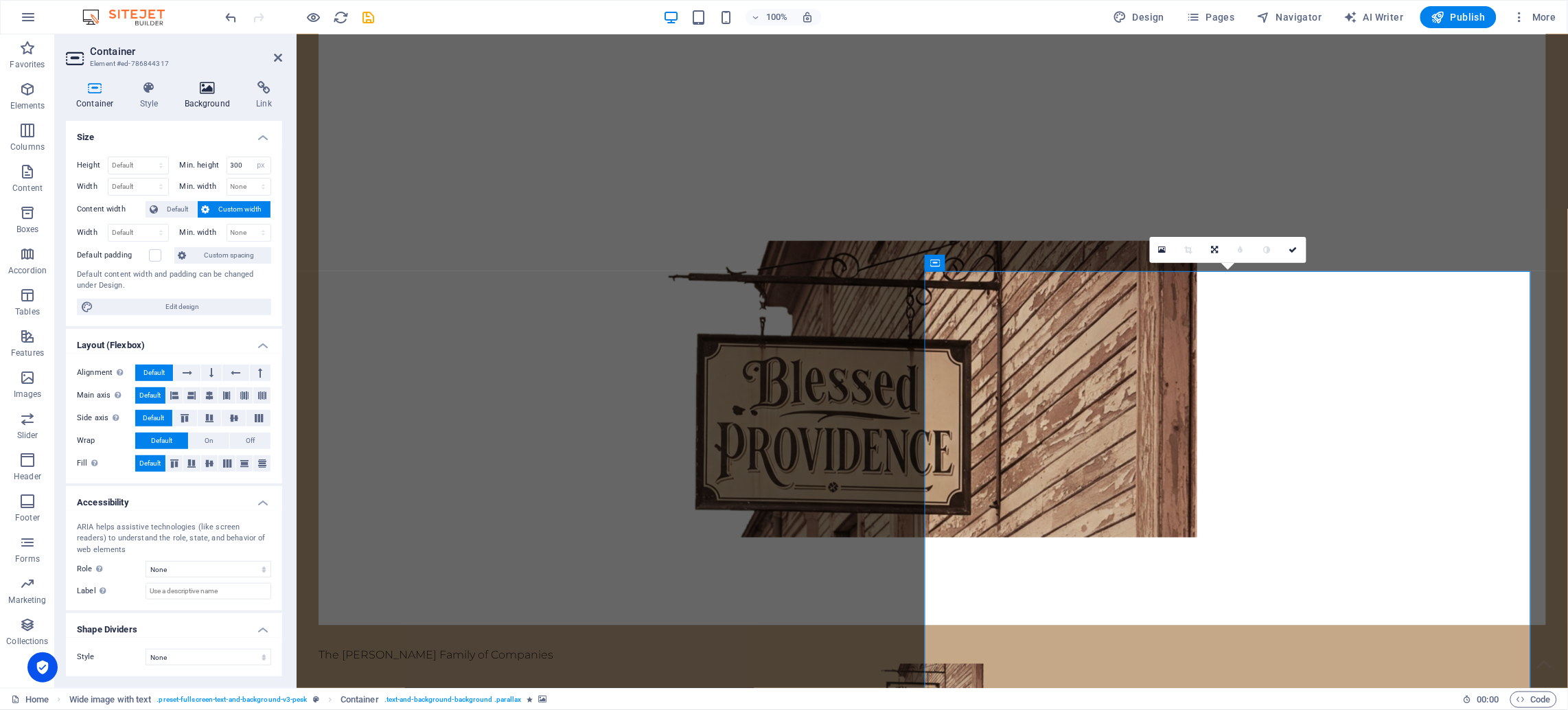 click on "Background" at bounding box center (210, 95) 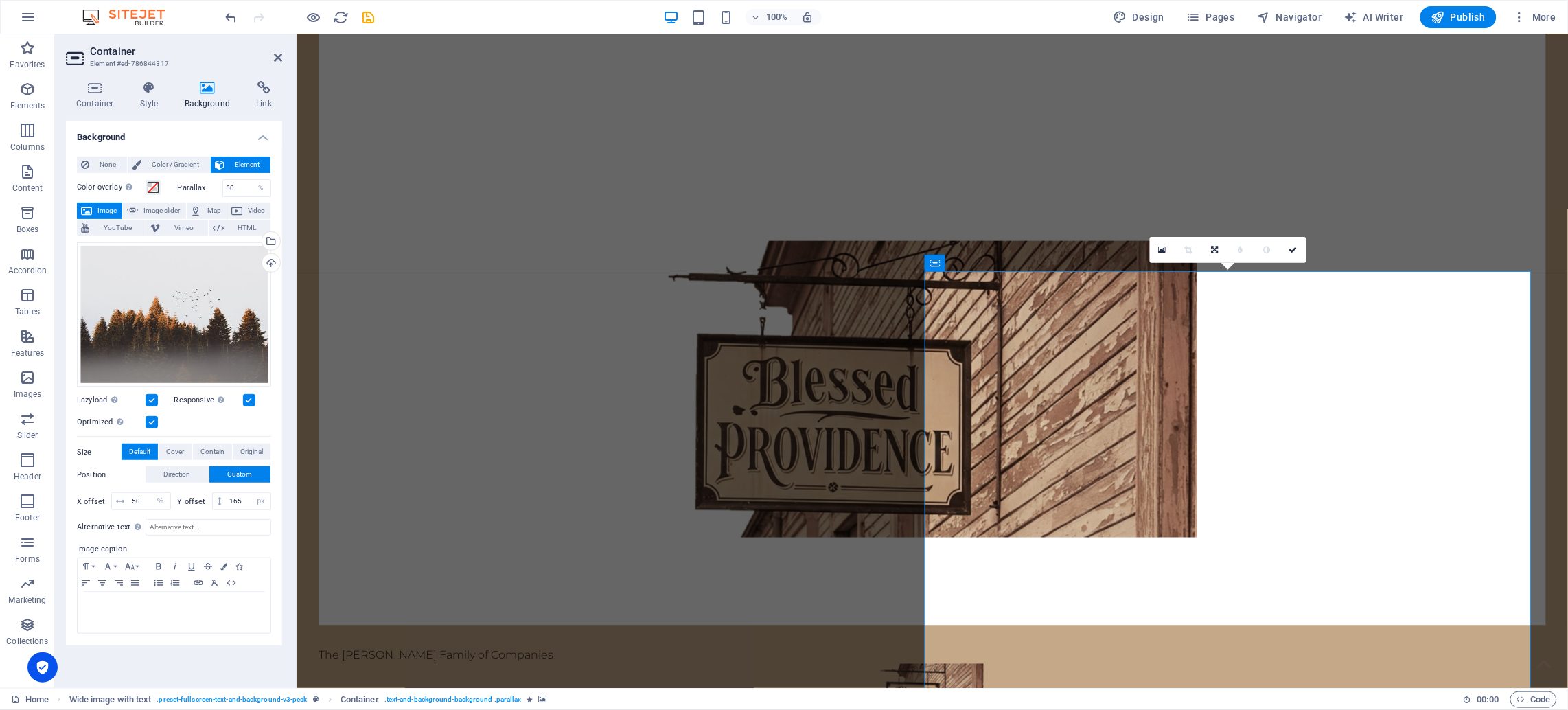 click on "Image" at bounding box center (107, 211) 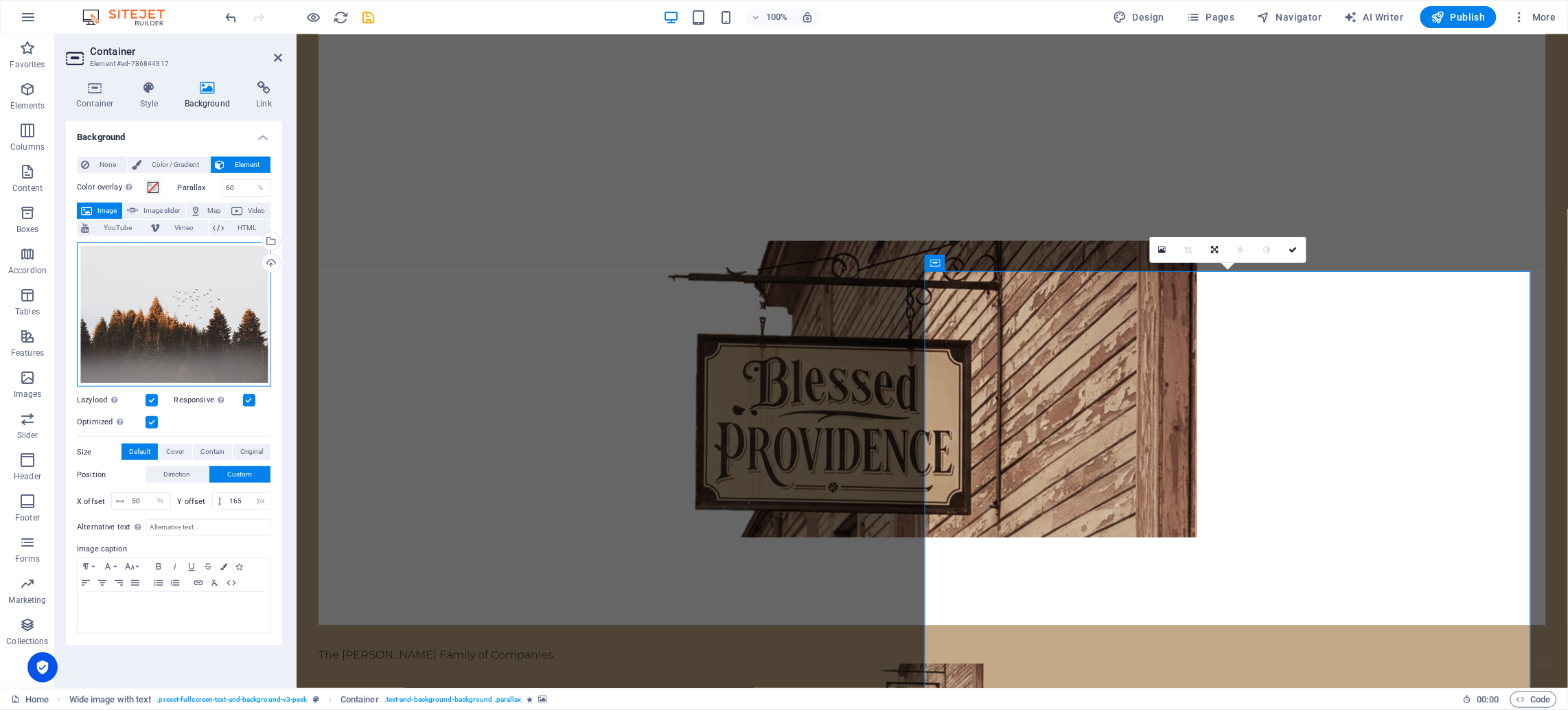 click on "Drag files here, click to choose files or select files from Files or our free stock photos & videos" at bounding box center [174, 314] 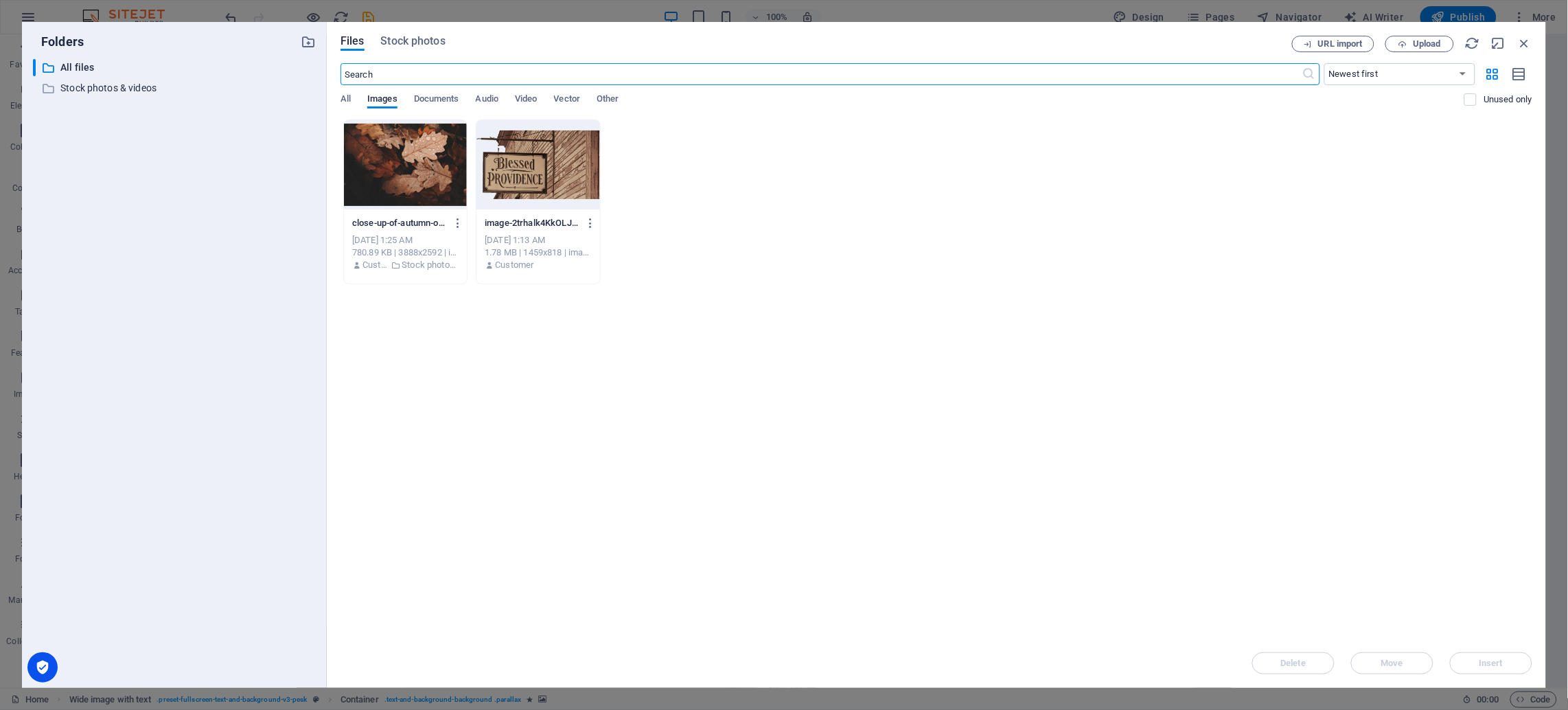 click on "All Images Documents Audio Video Vector Other" at bounding box center [902, 106] 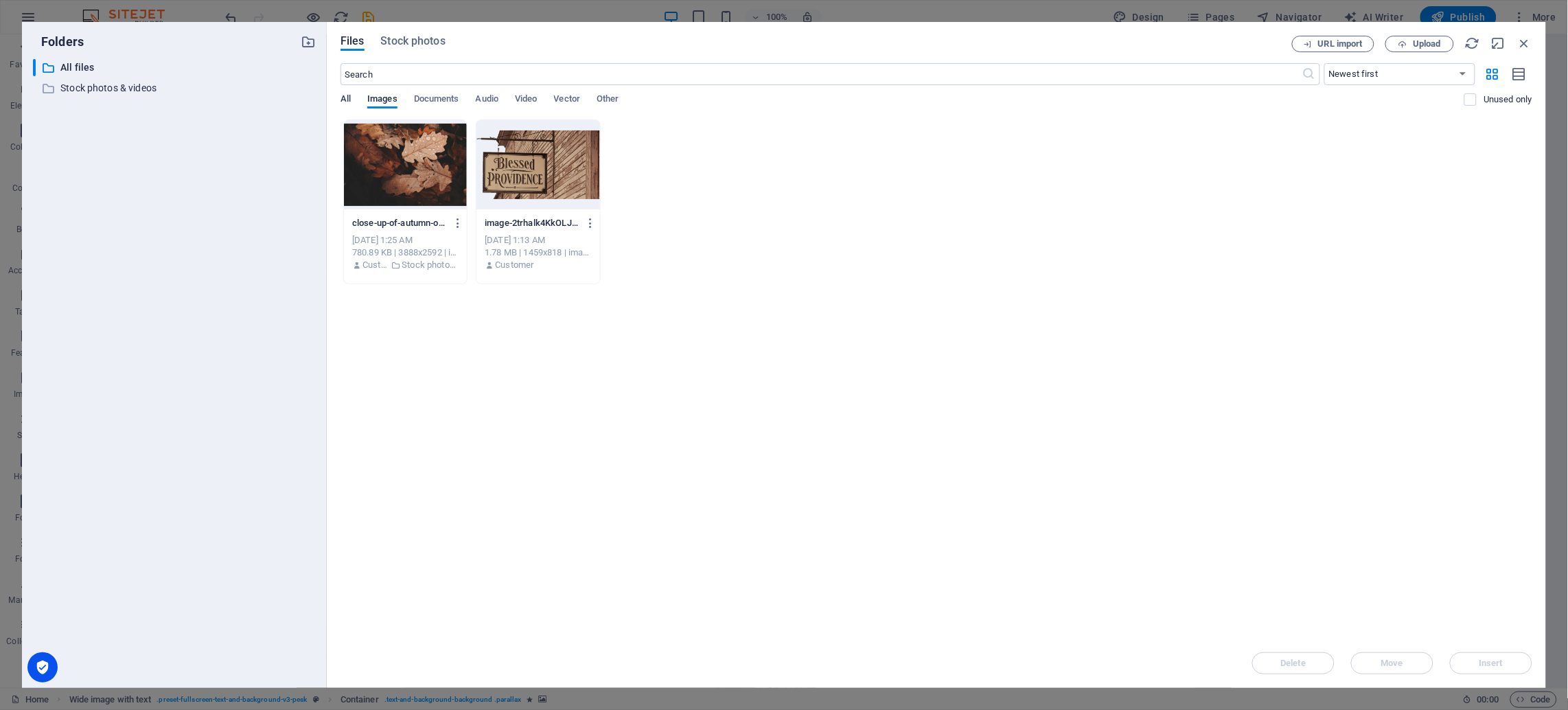 click on "All" at bounding box center (345, 100) 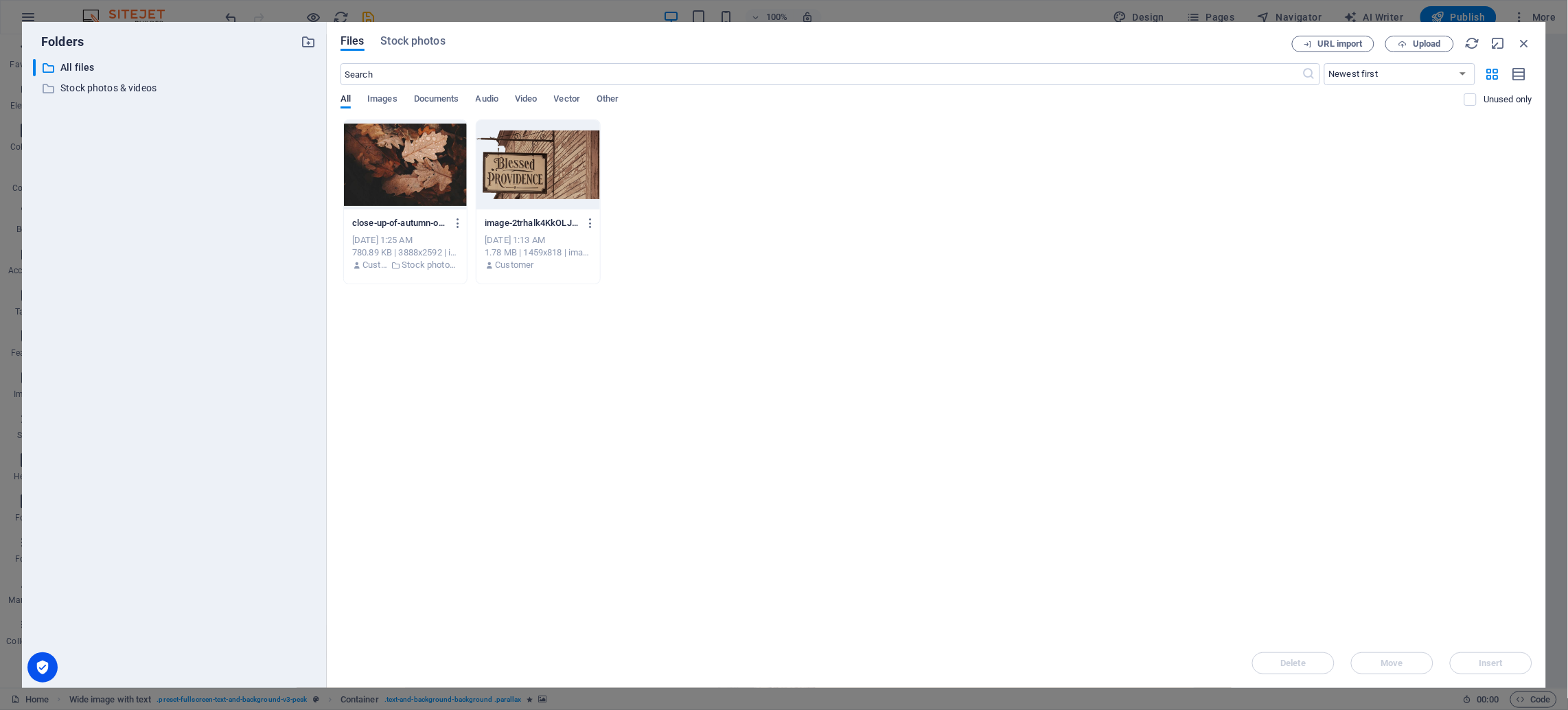 click on "Folders" at bounding box center (174, 42) 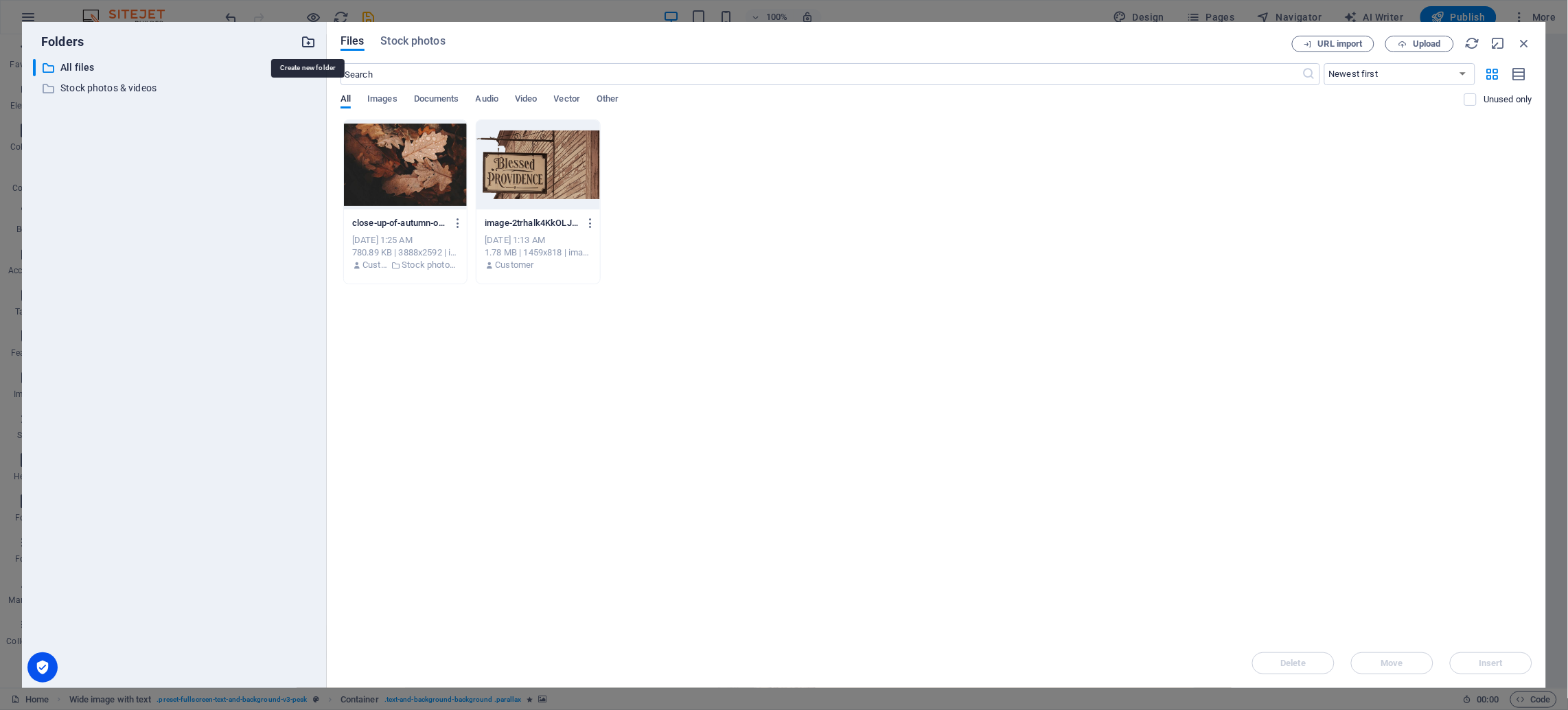 click at bounding box center [308, 42] 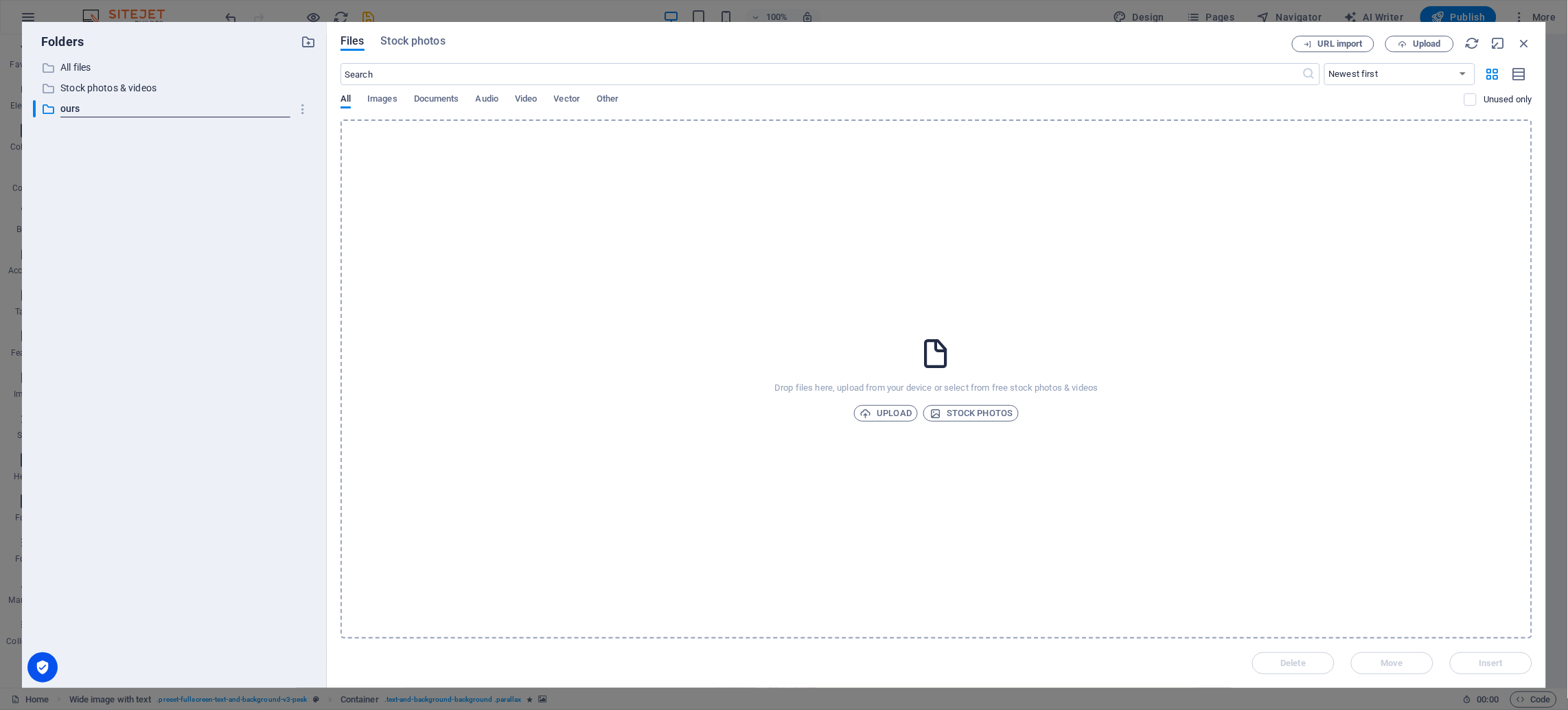 type on "ours" 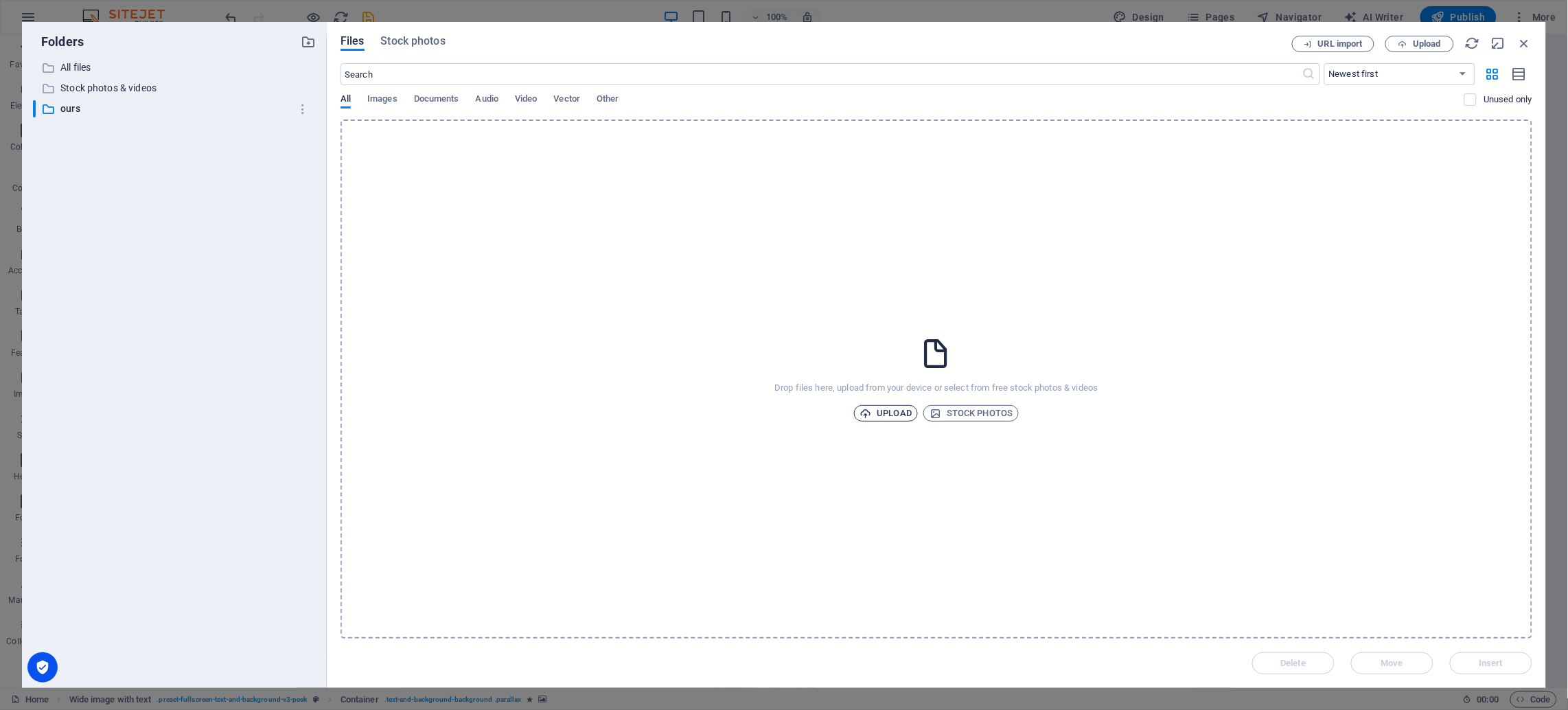 click on "Upload" at bounding box center (886, 413) 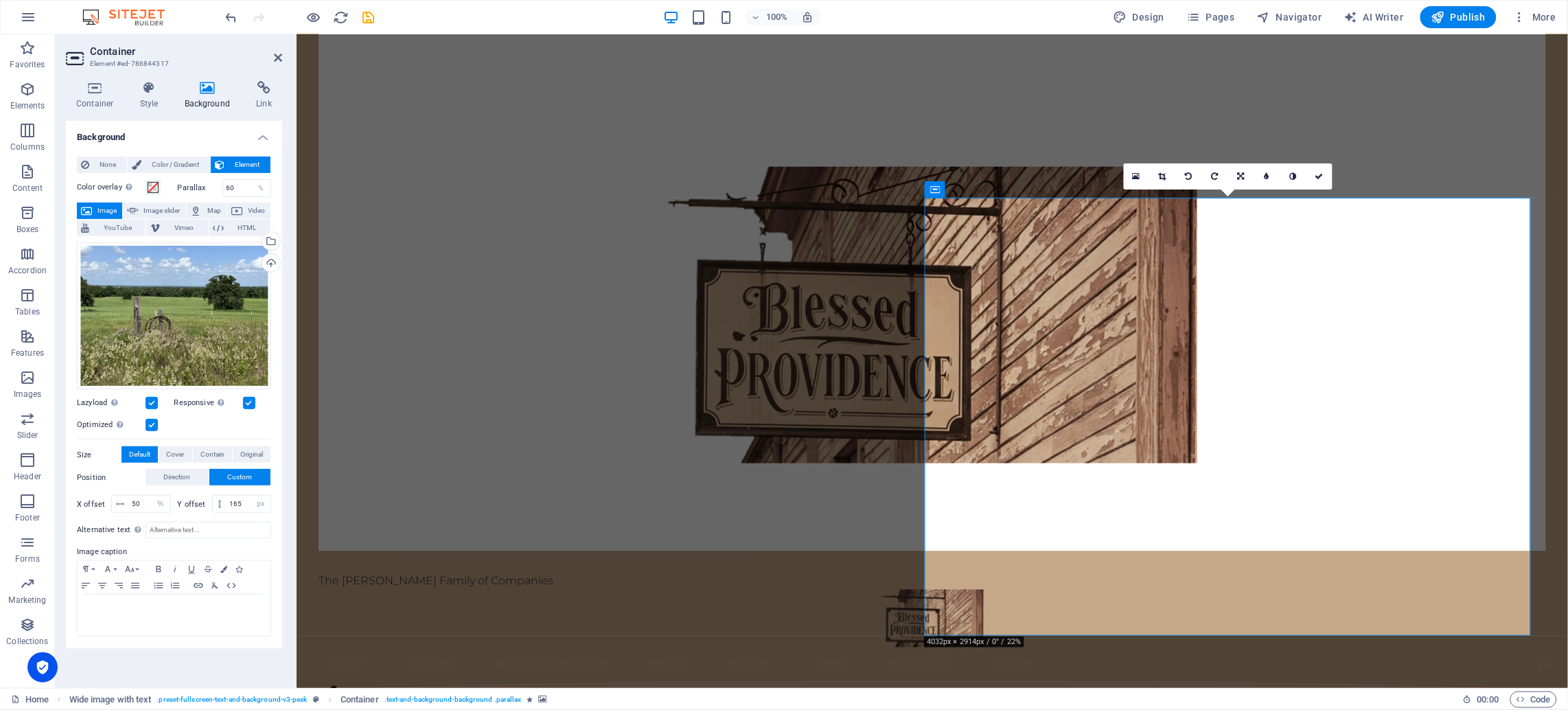 scroll, scrollTop: 509, scrollLeft: 0, axis: vertical 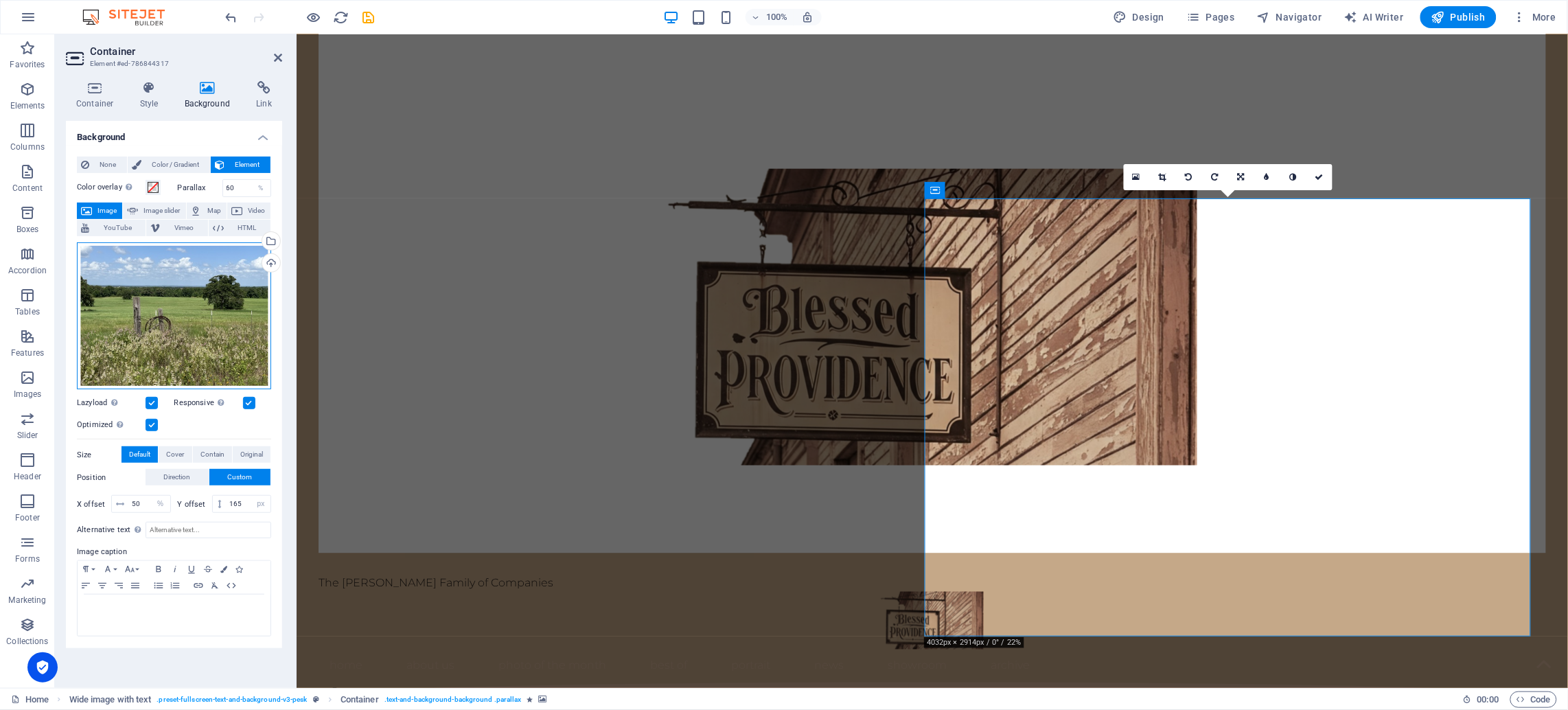 click on "Drag files here, click to choose files or select files from Files or our free stock photos & videos" at bounding box center (174, 316) 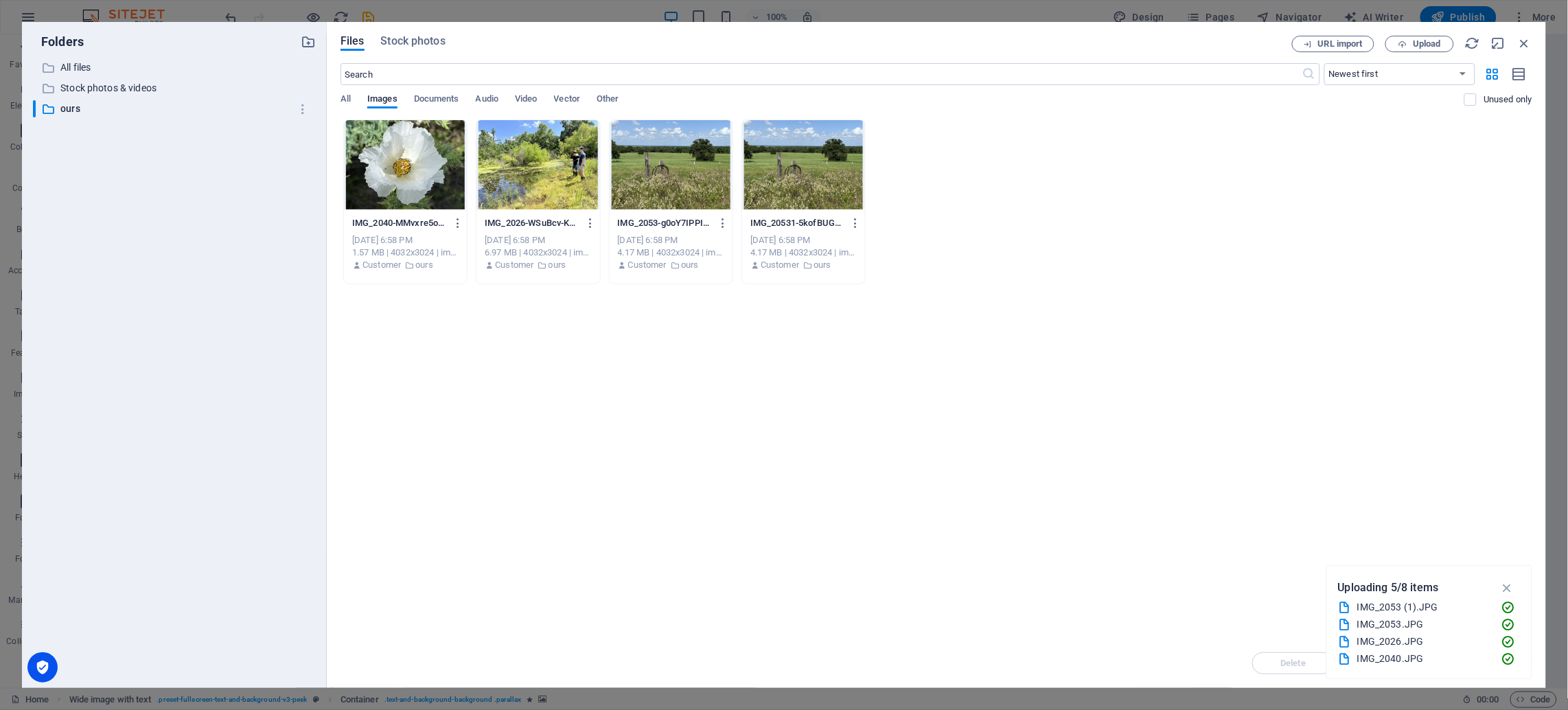 click at bounding box center (538, 165) 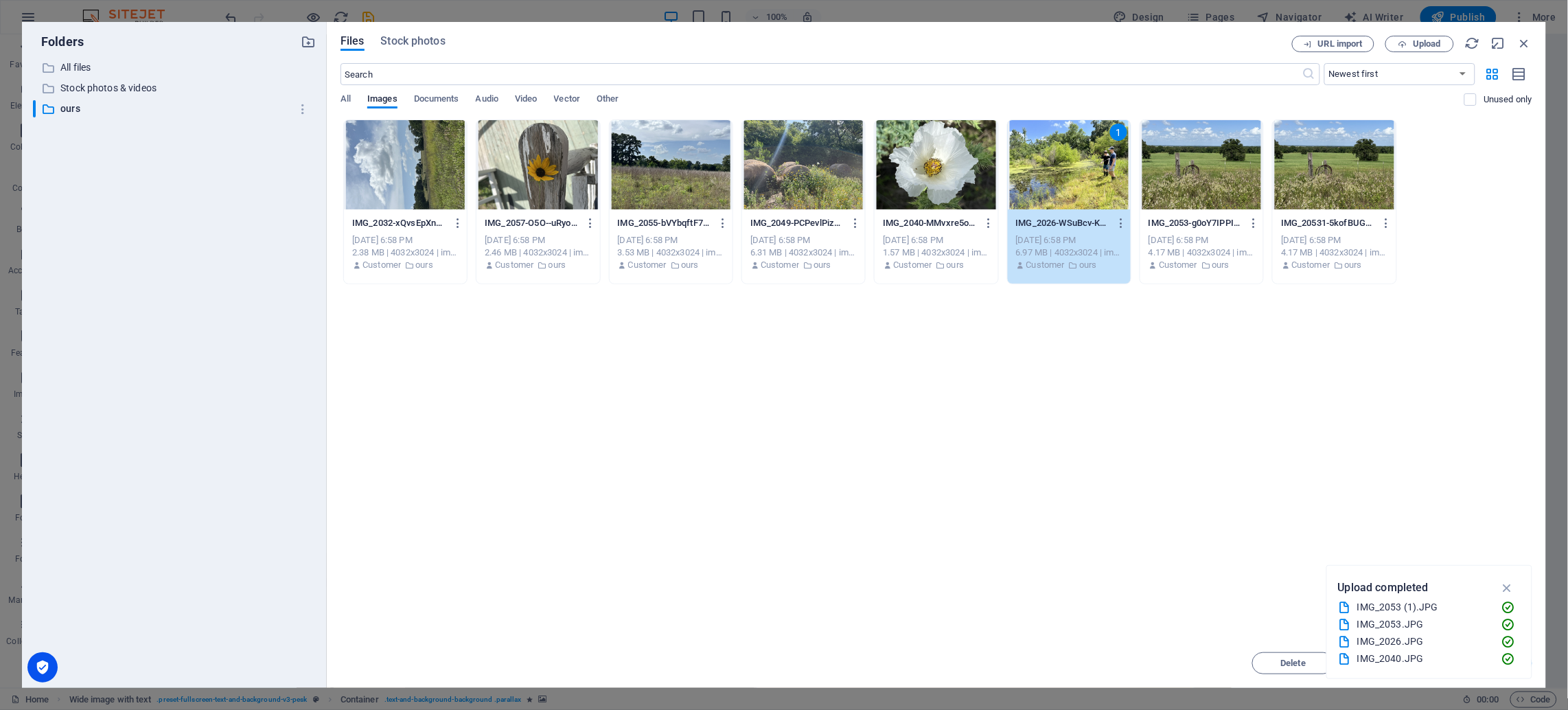 drag, startPoint x: 840, startPoint y: 297, endPoint x: 881, endPoint y: 335, distance: 55.901699 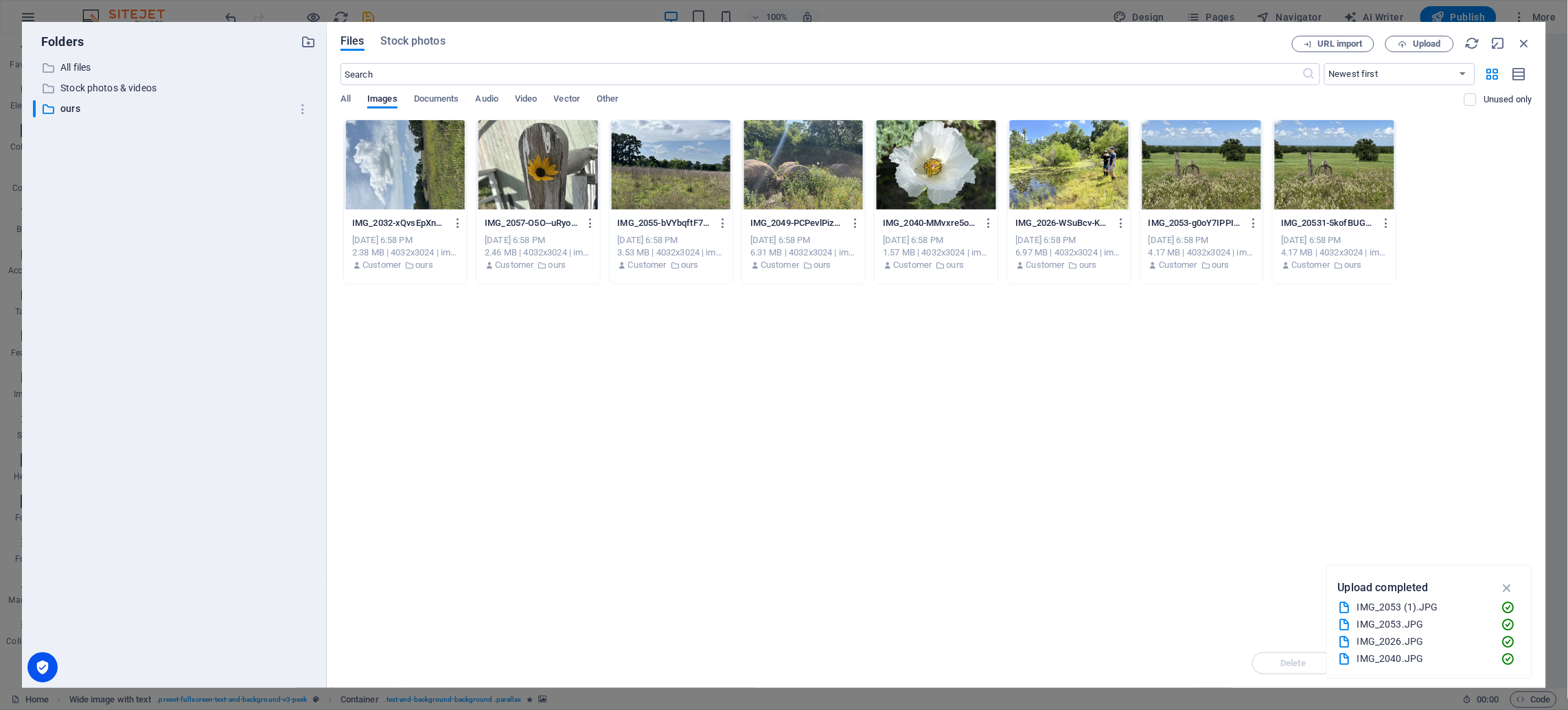 click at bounding box center [538, 165] 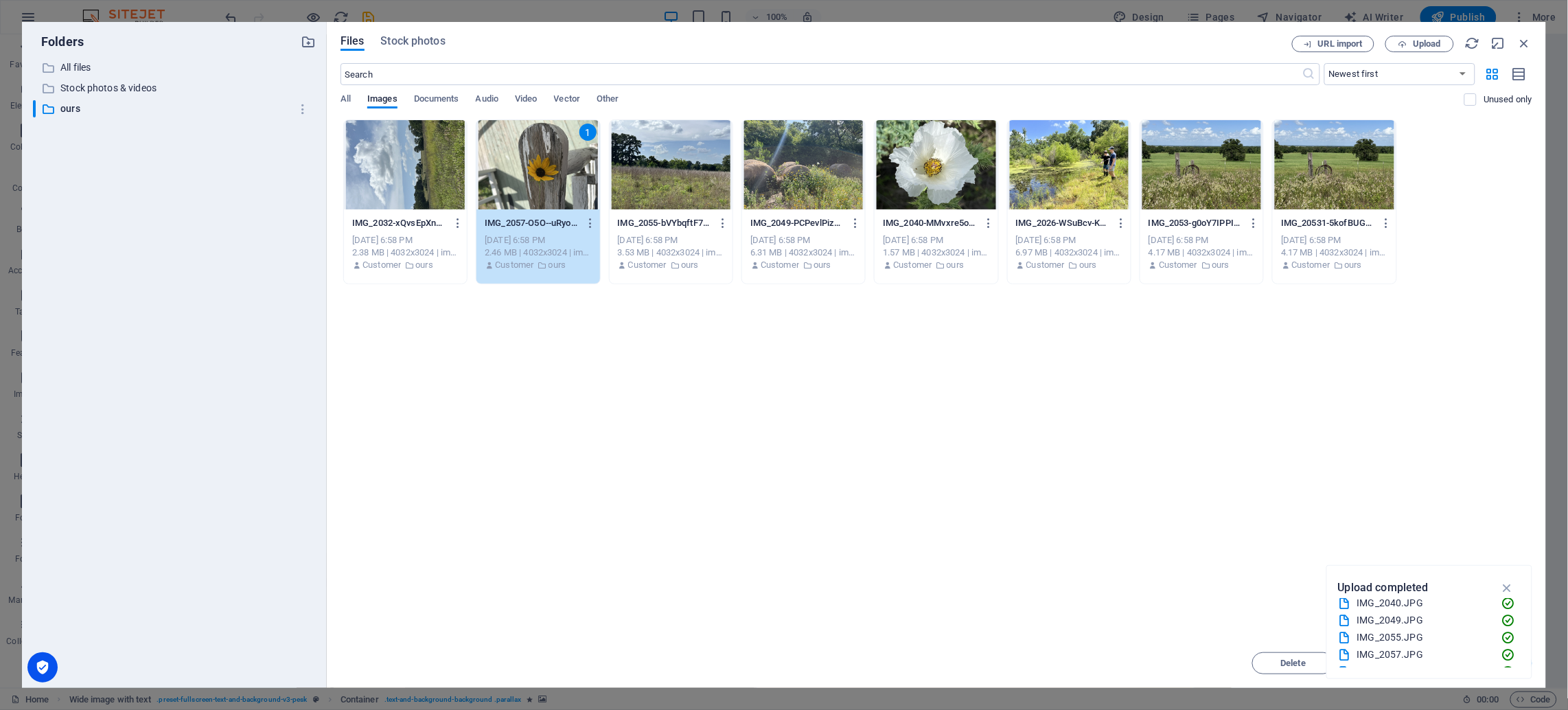 scroll, scrollTop: 68, scrollLeft: 0, axis: vertical 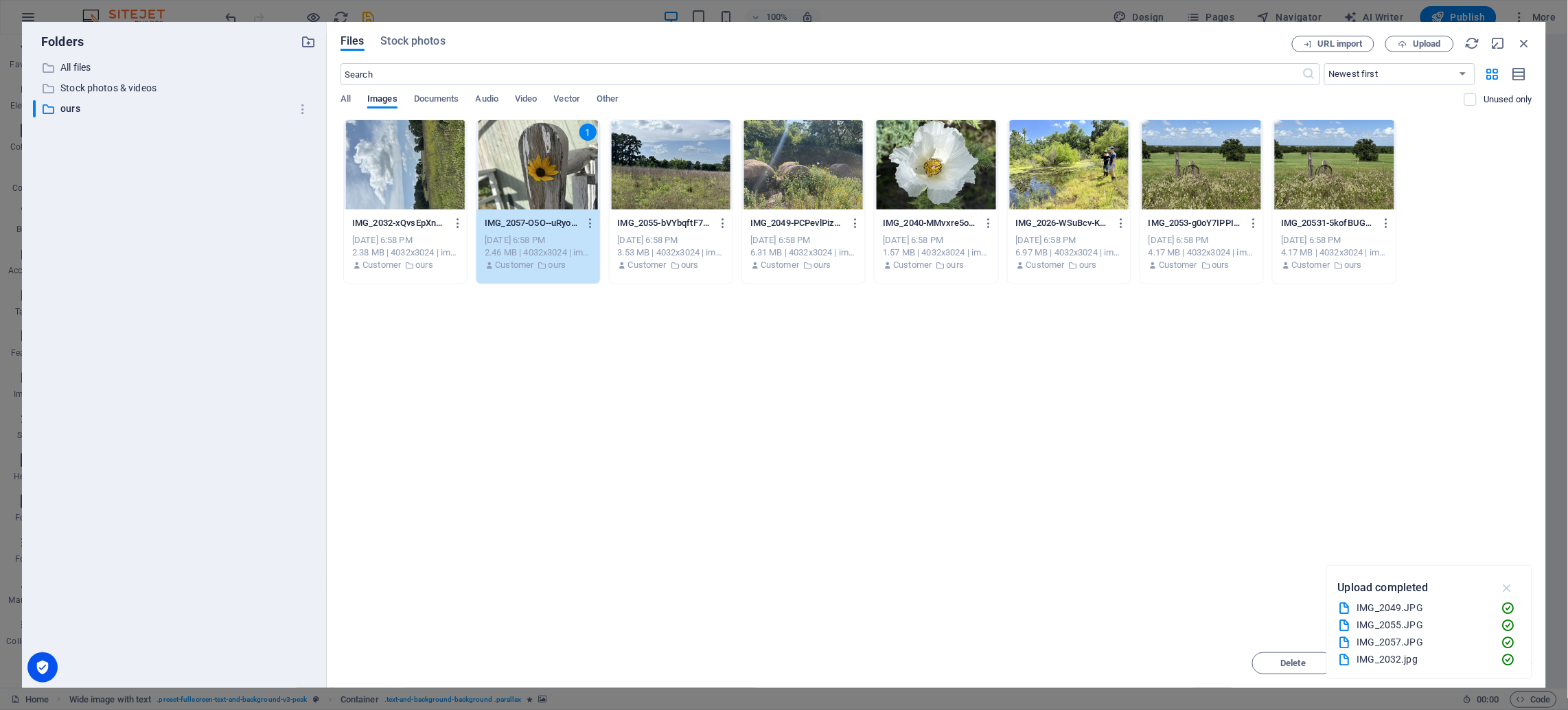 click at bounding box center (1507, 588) 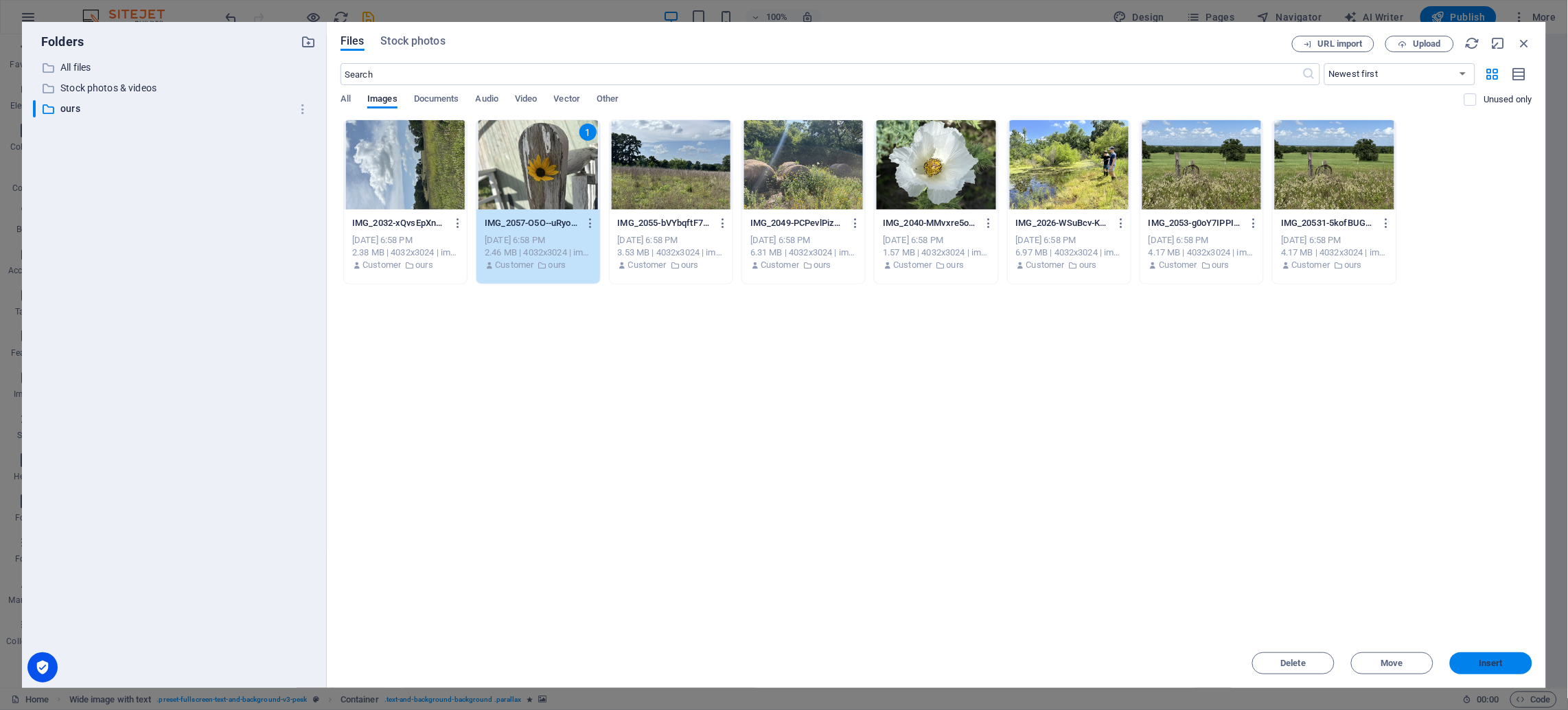 click on "Insert" at bounding box center (1491, 663) 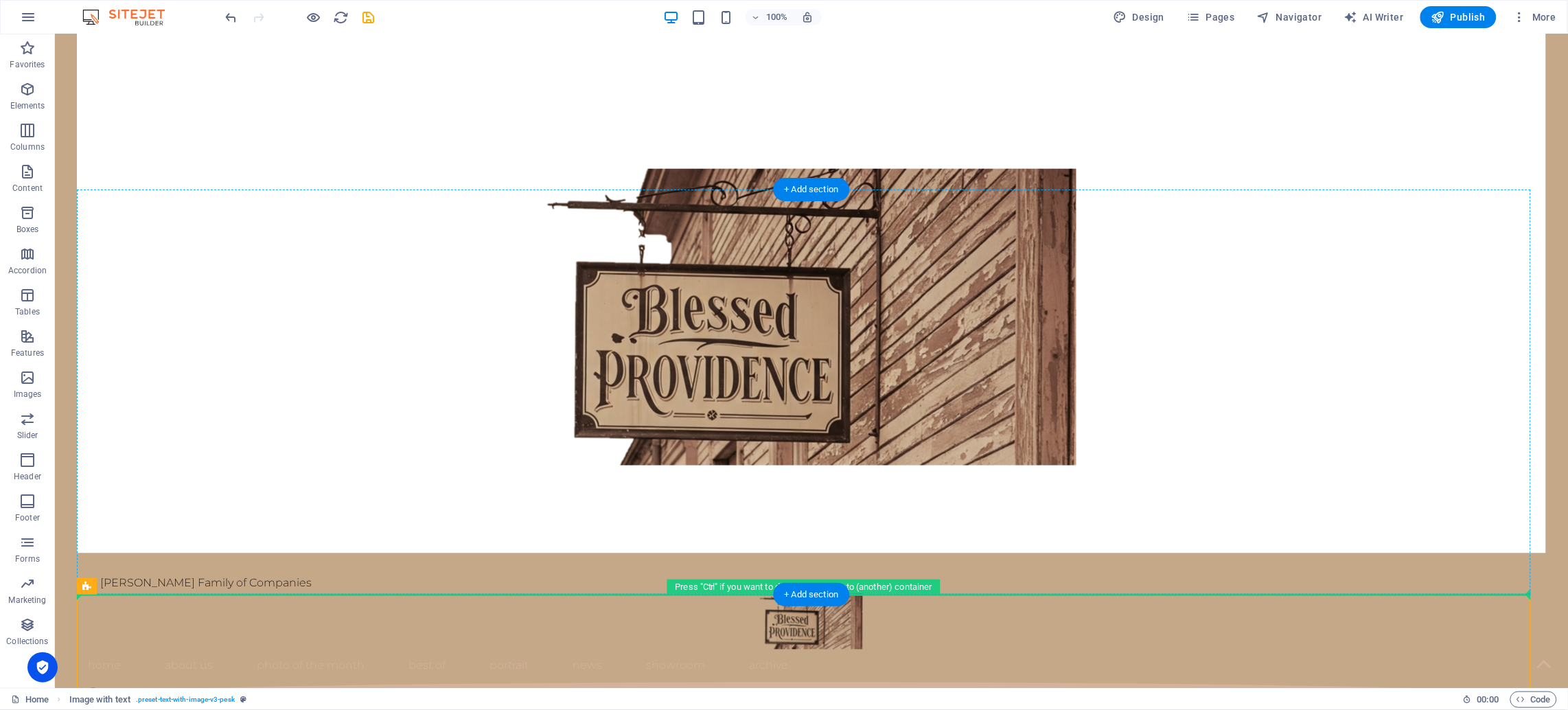 scroll, scrollTop: 518, scrollLeft: 0, axis: vertical 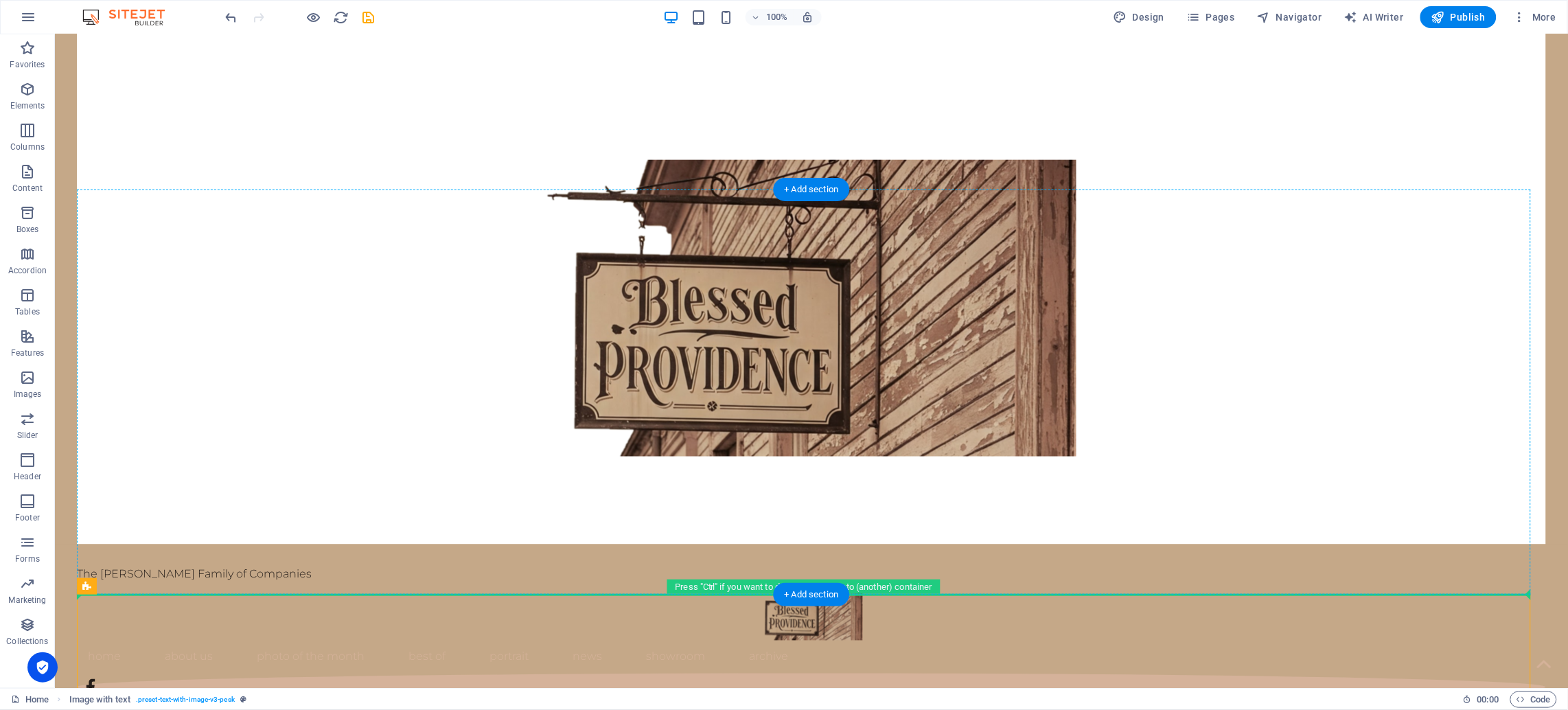 drag, startPoint x: 1552, startPoint y: 693, endPoint x: 1412, endPoint y: 496, distance: 241.67954 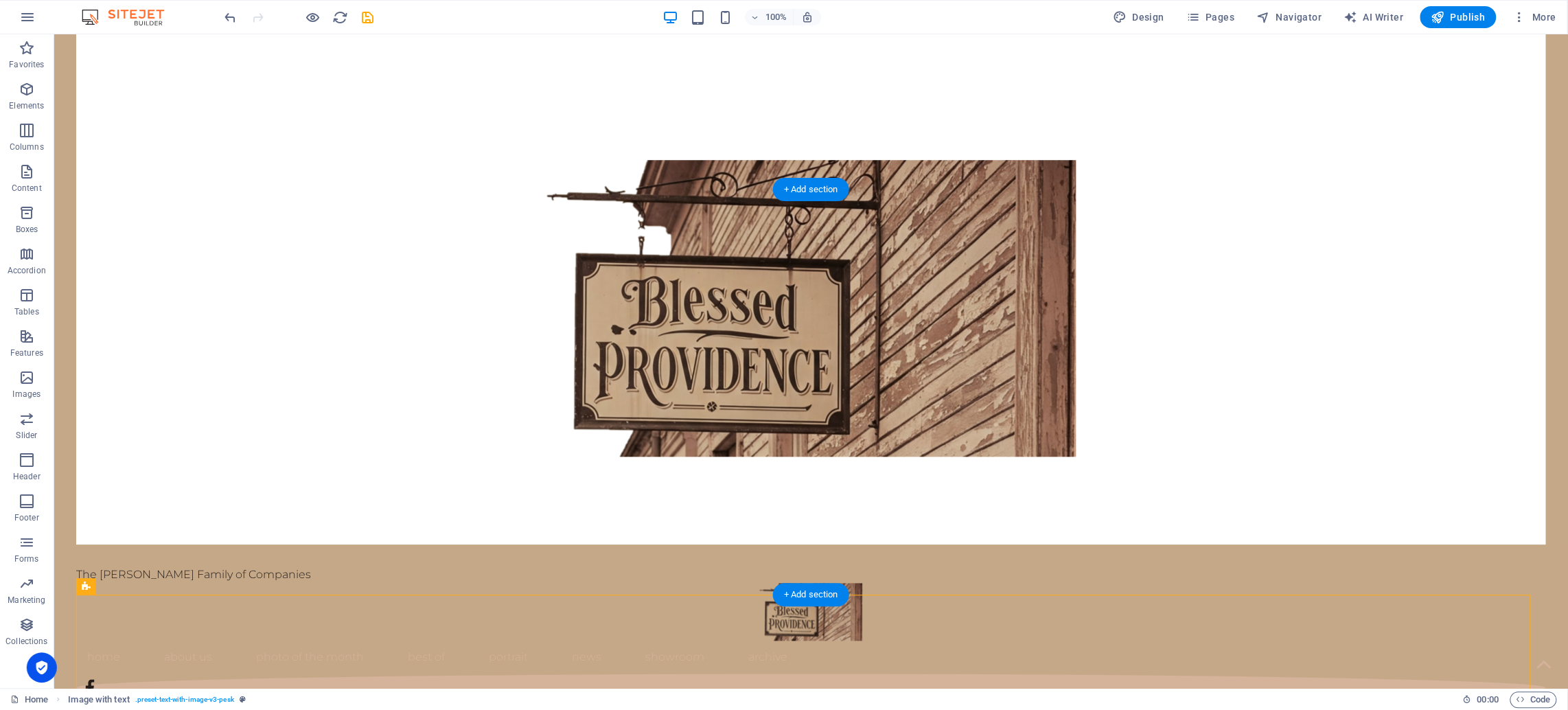 scroll, scrollTop: 0, scrollLeft: 0, axis: both 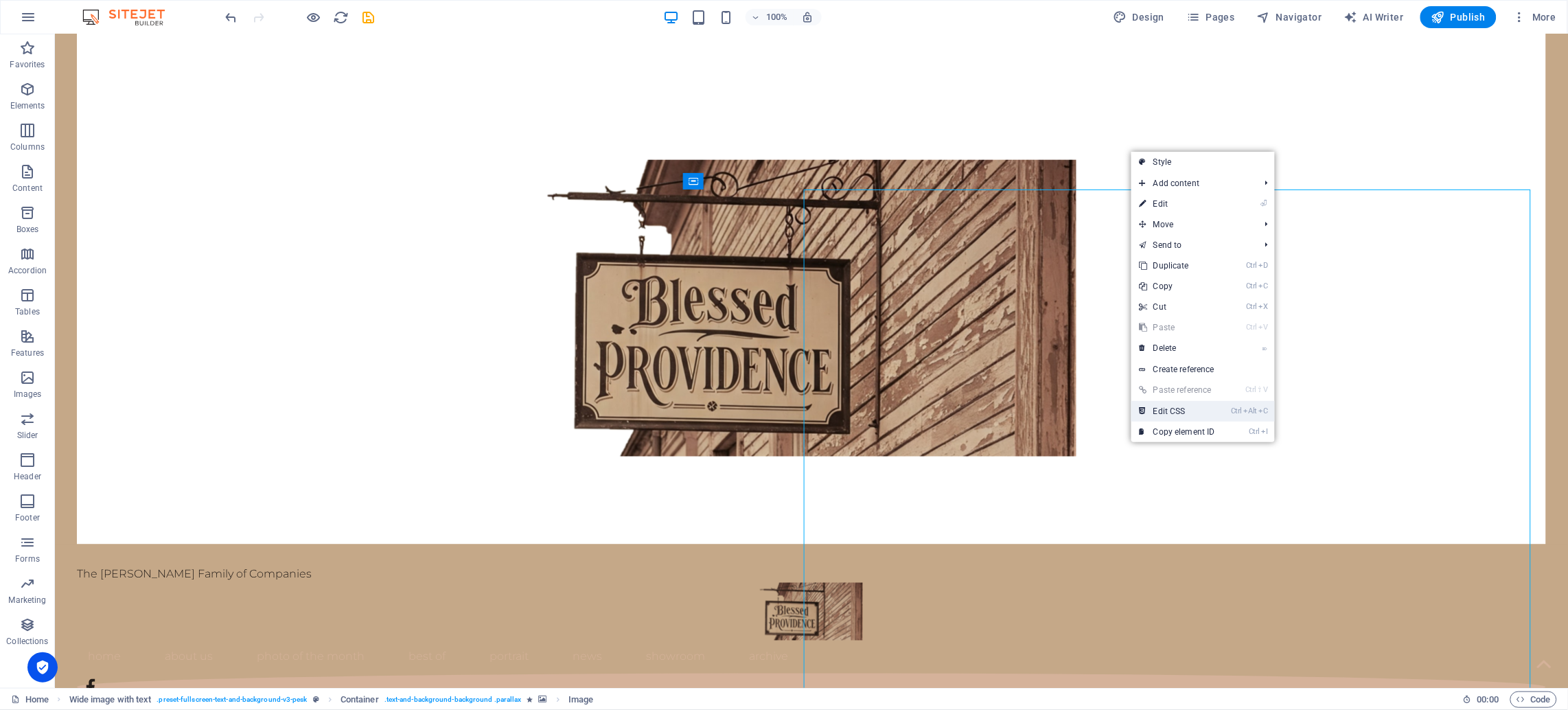 click on "Ctrl Alt C  Edit CSS" at bounding box center (1177, 411) 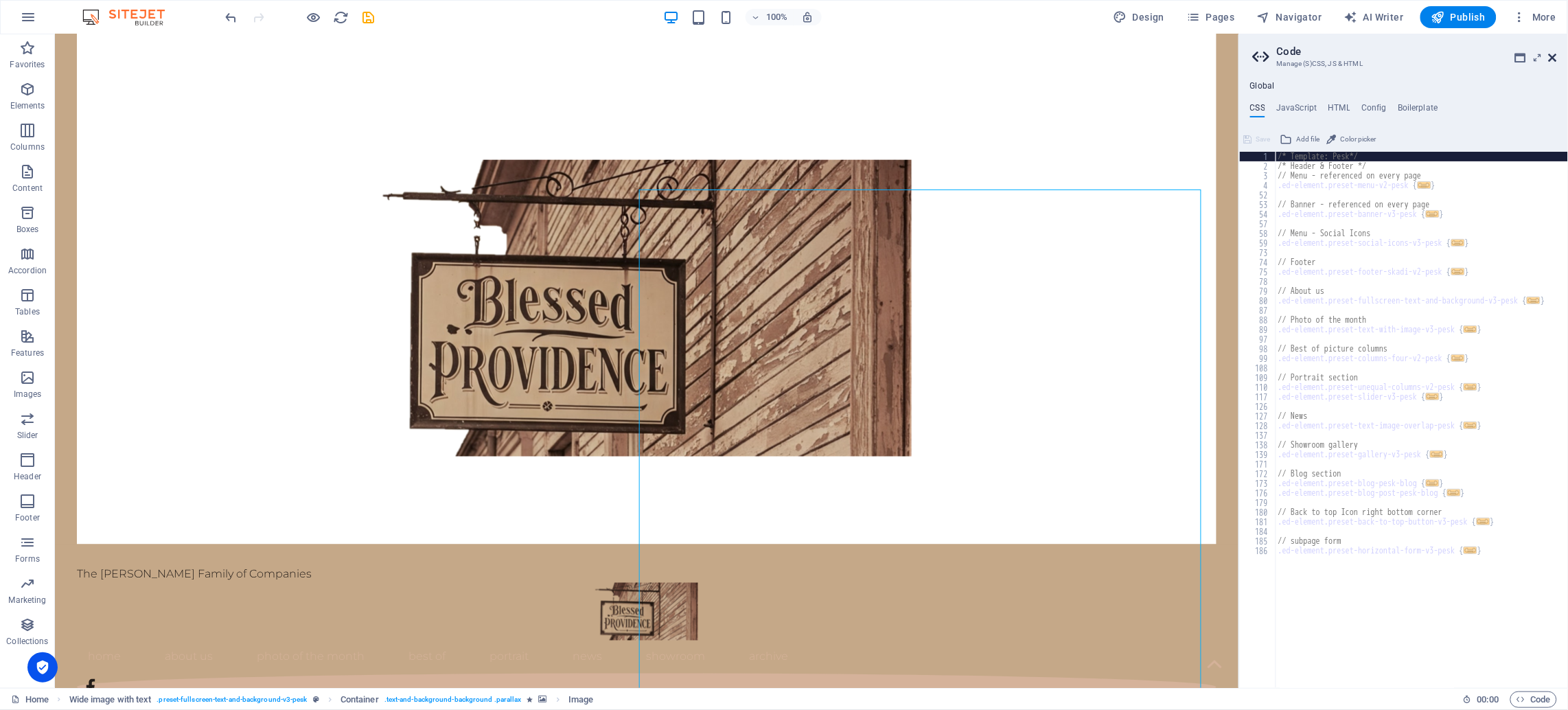 click at bounding box center [1553, 58] 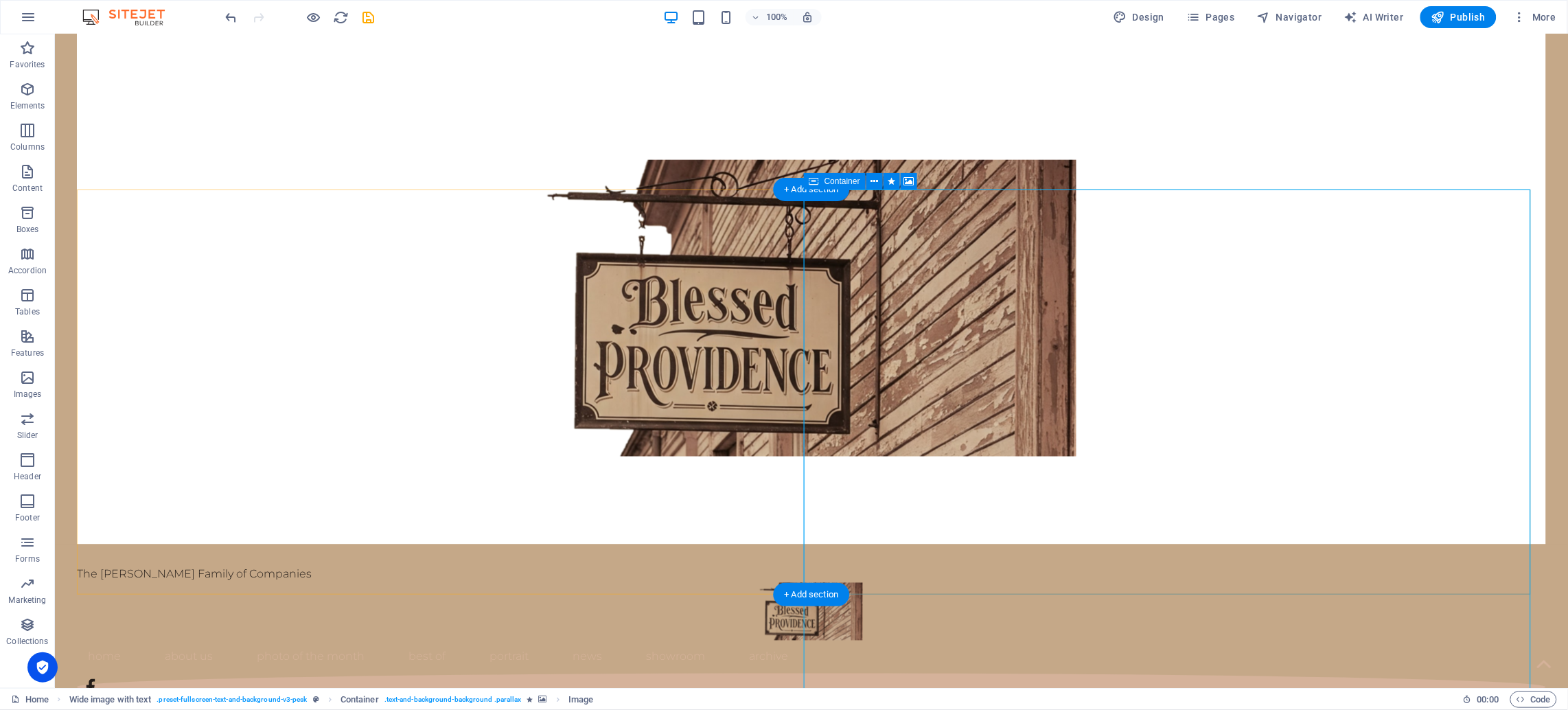click at bounding box center (833, 1522) 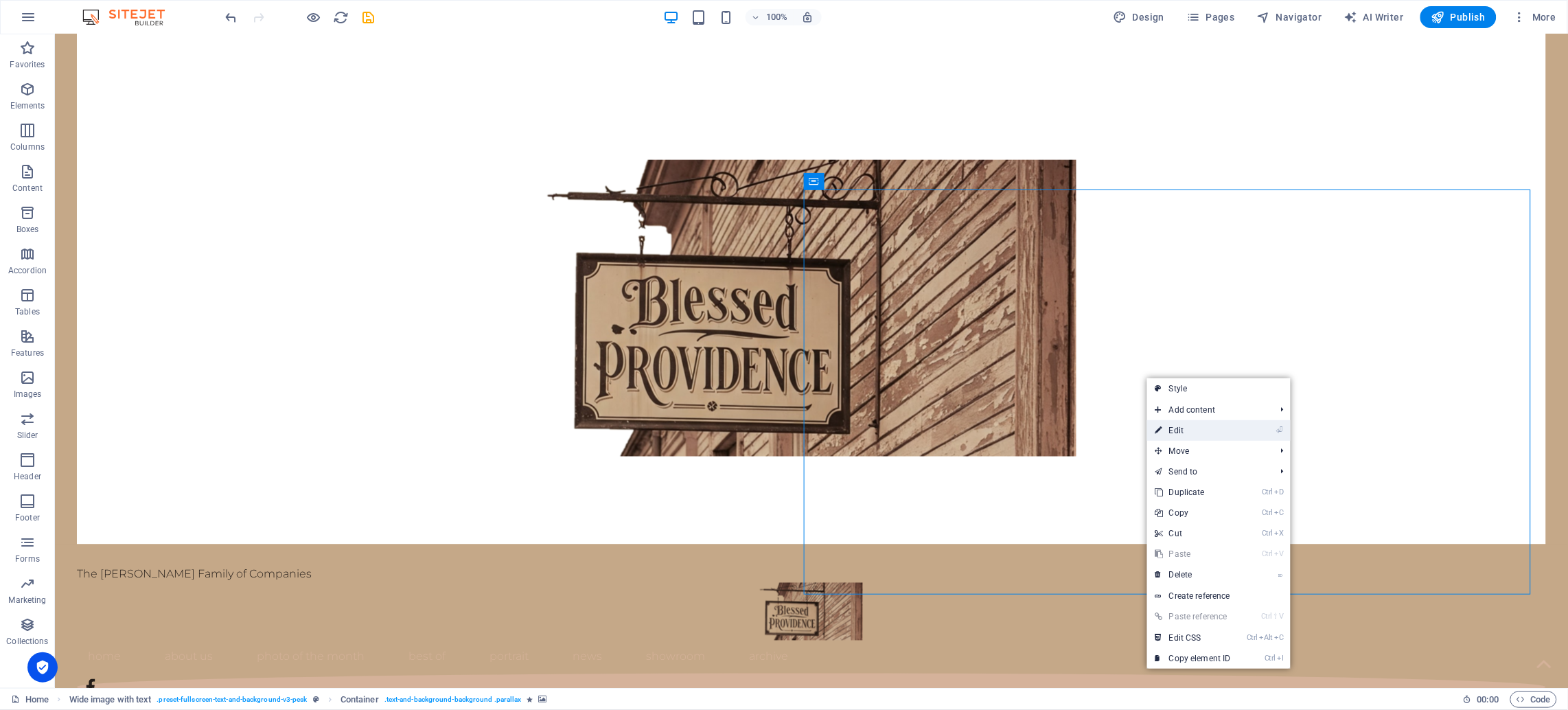 click on "⏎  Edit" at bounding box center (1193, 431) 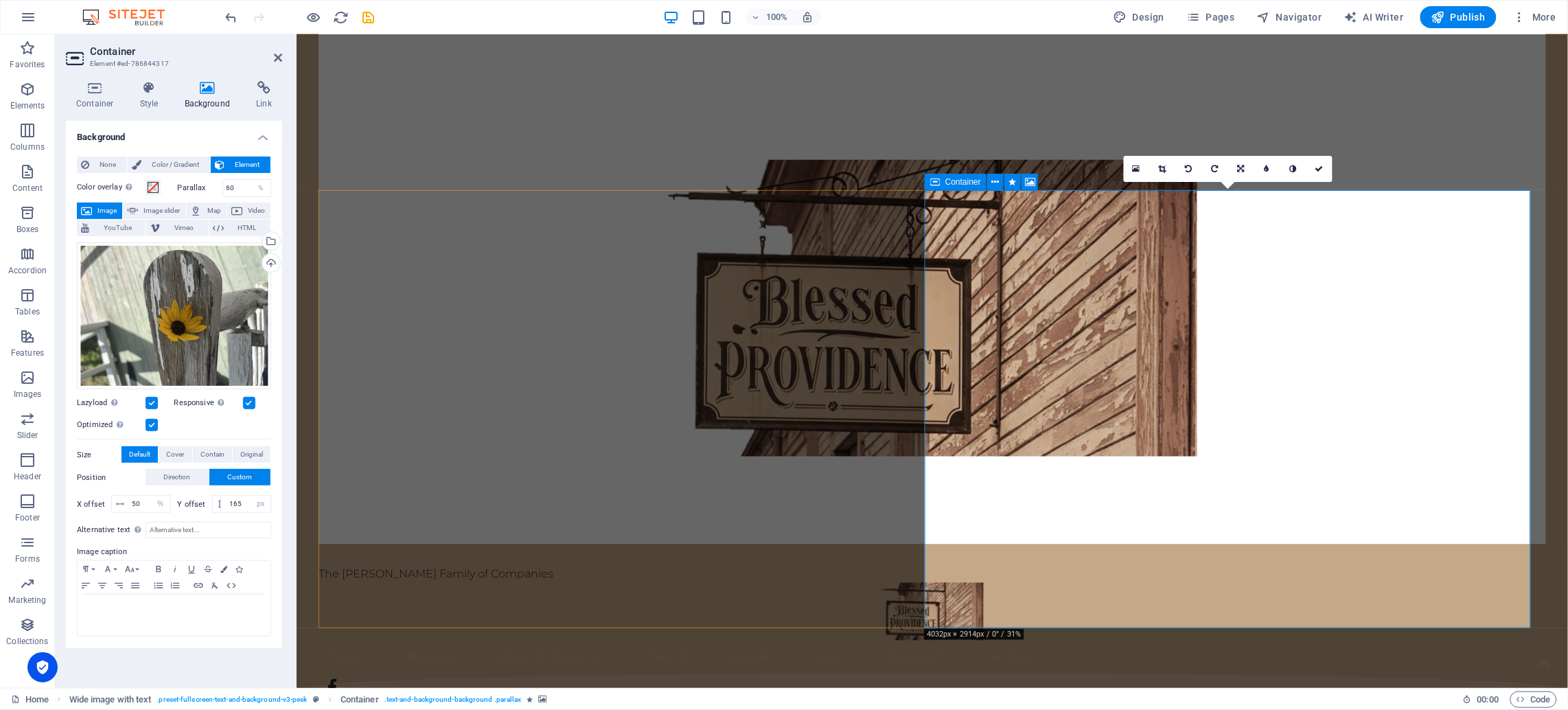 scroll, scrollTop: 518, scrollLeft: 0, axis: vertical 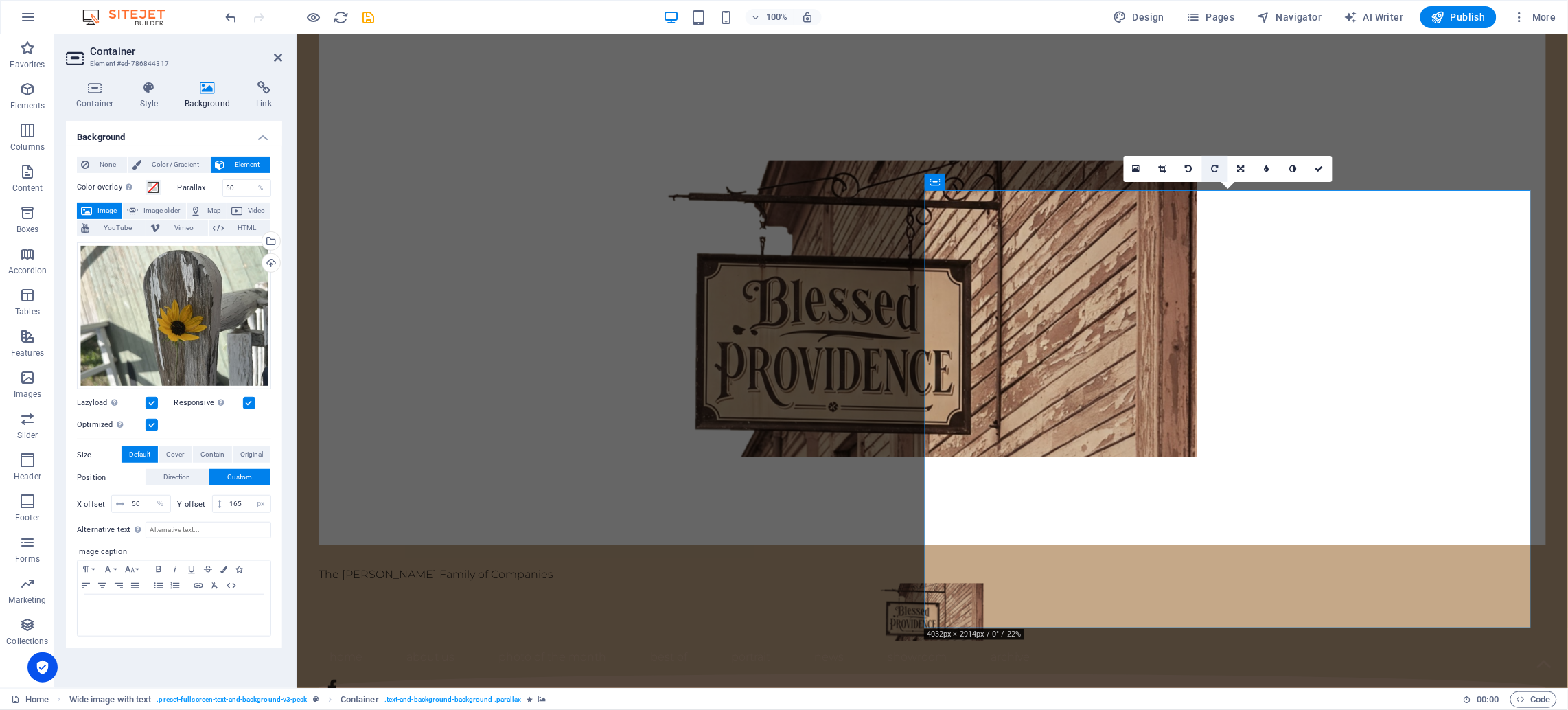 click at bounding box center [1214, 169] 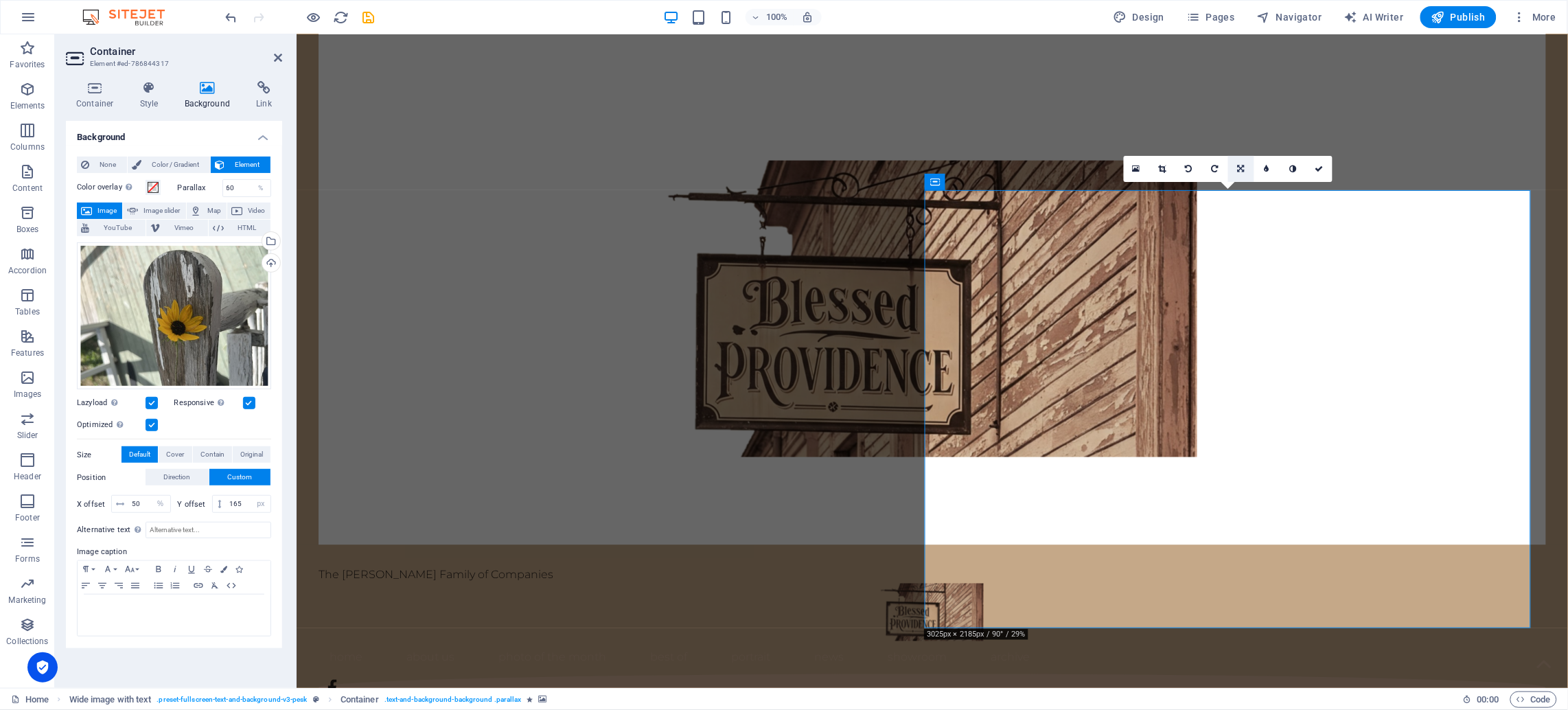 click at bounding box center (1241, 169) 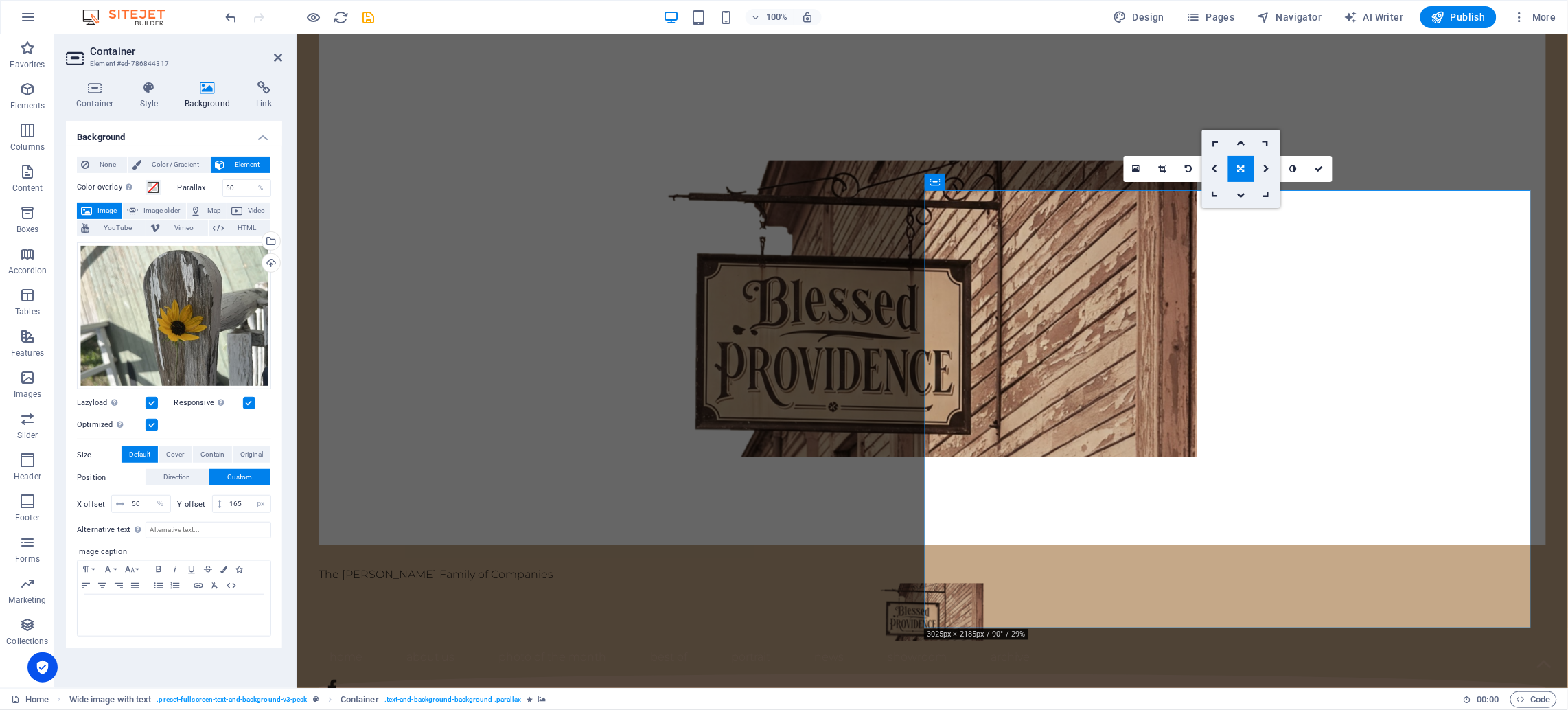 click at bounding box center [1241, 169] 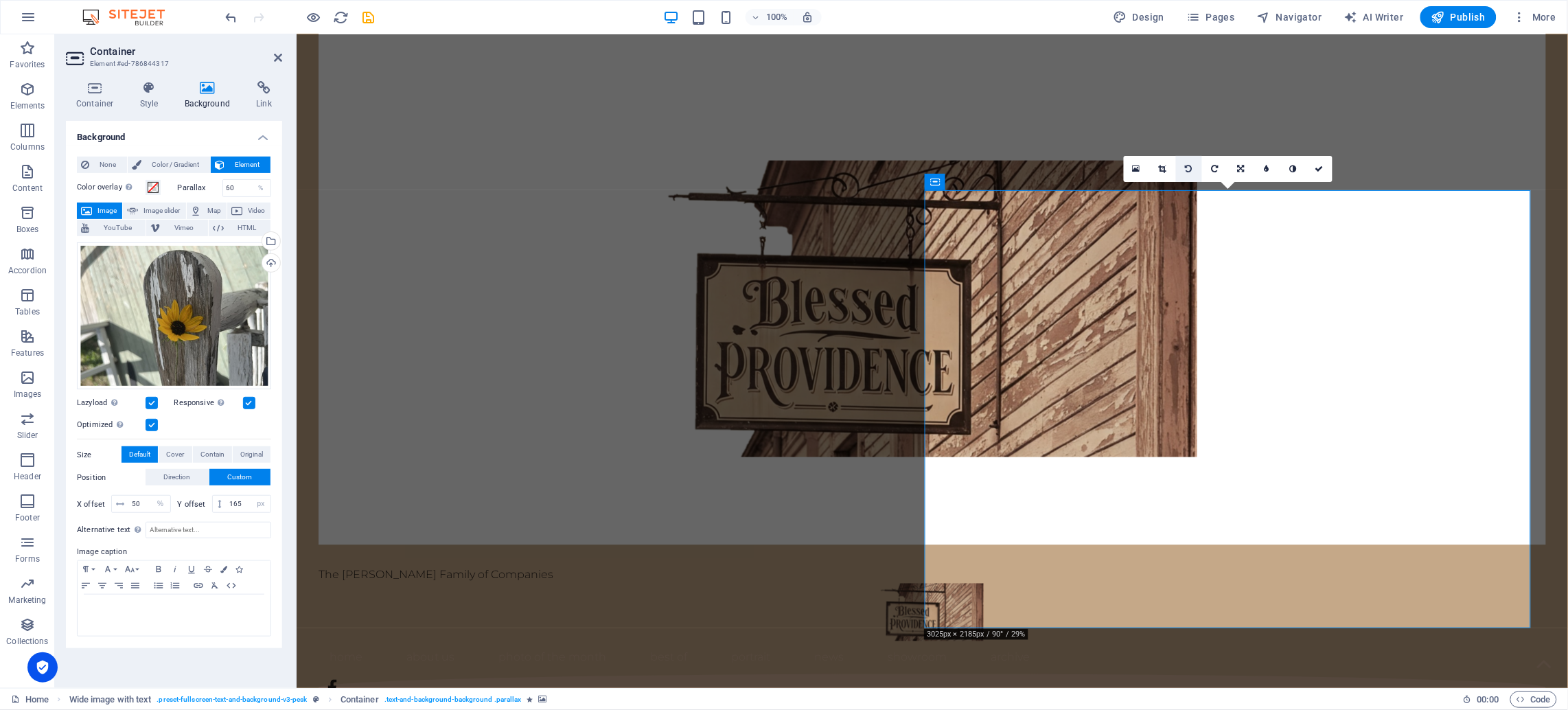 click at bounding box center [1188, 169] 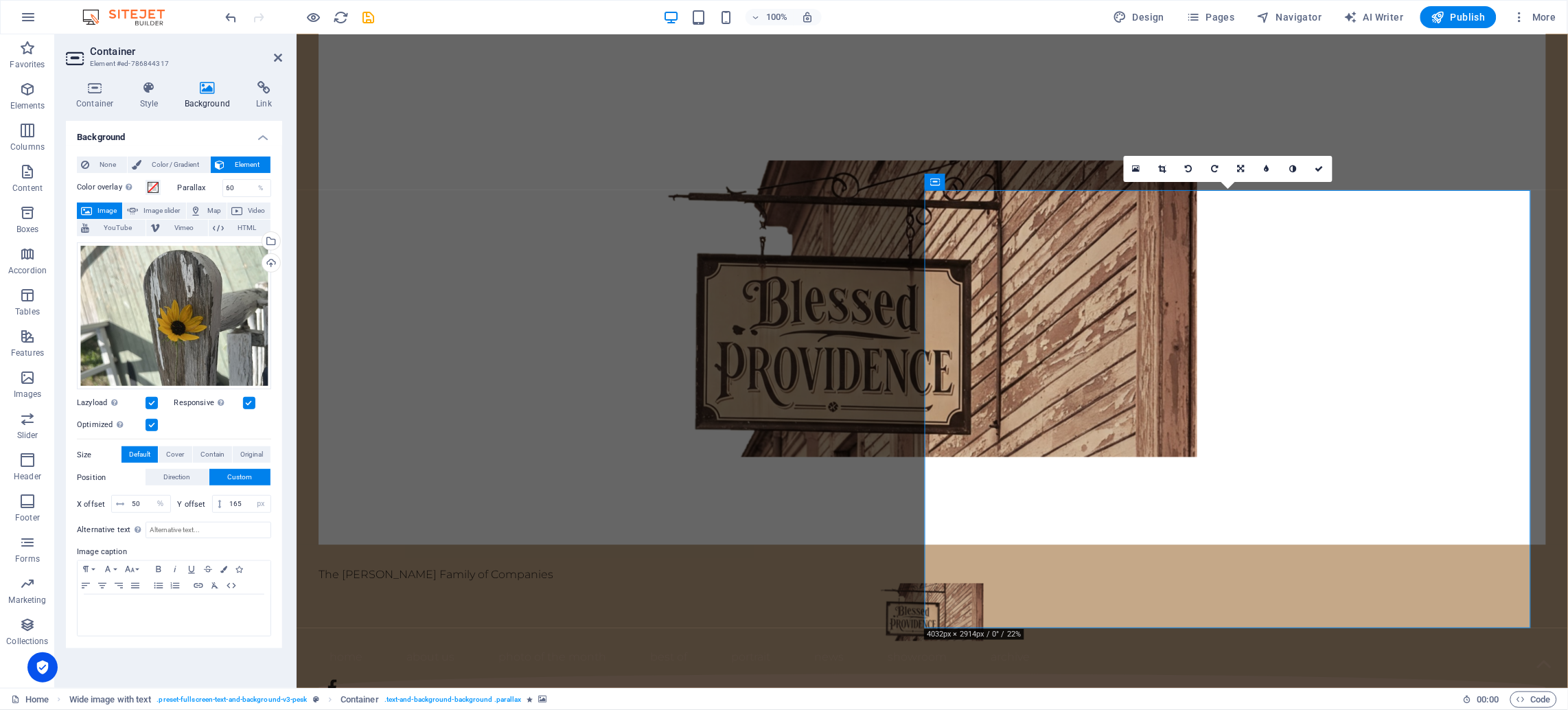 click at bounding box center [1188, 169] 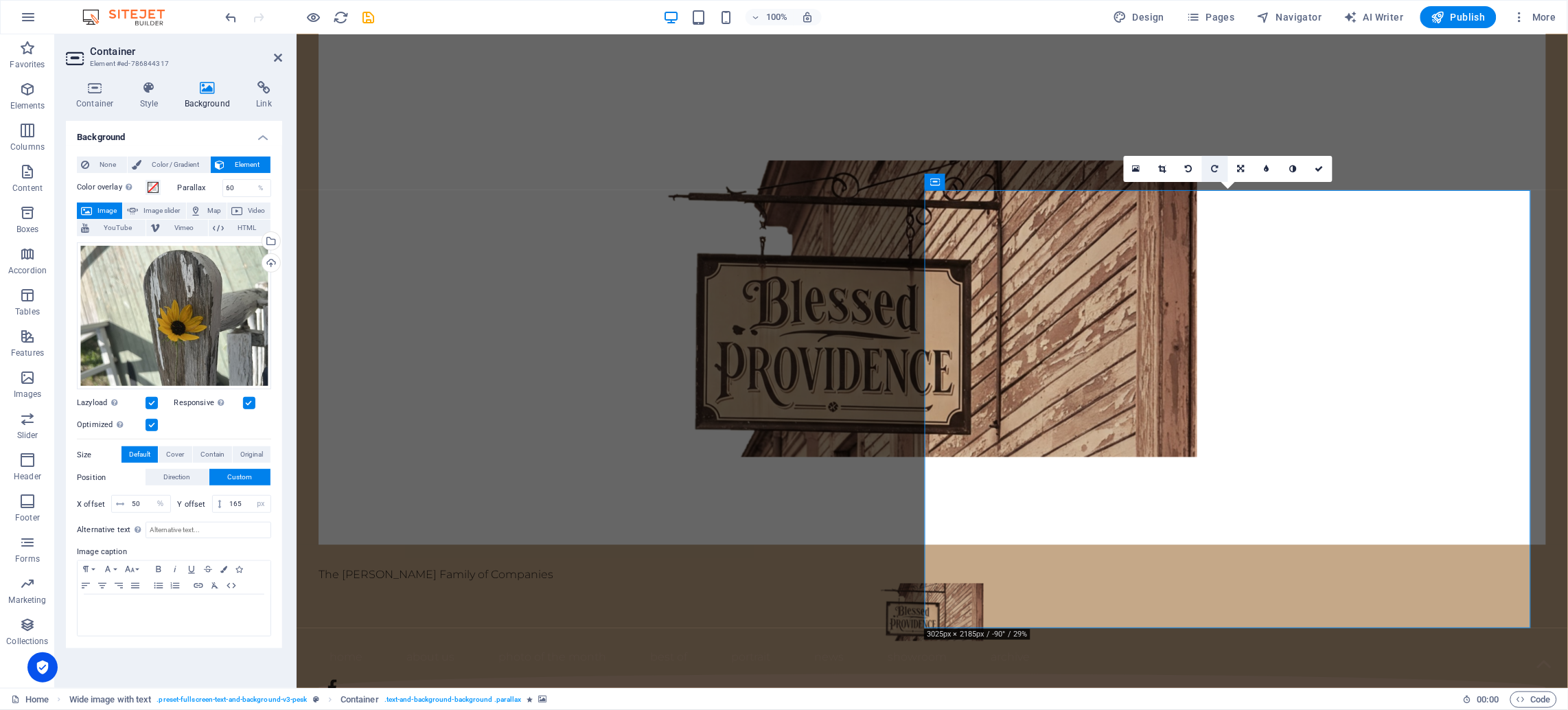 click at bounding box center [1215, 169] 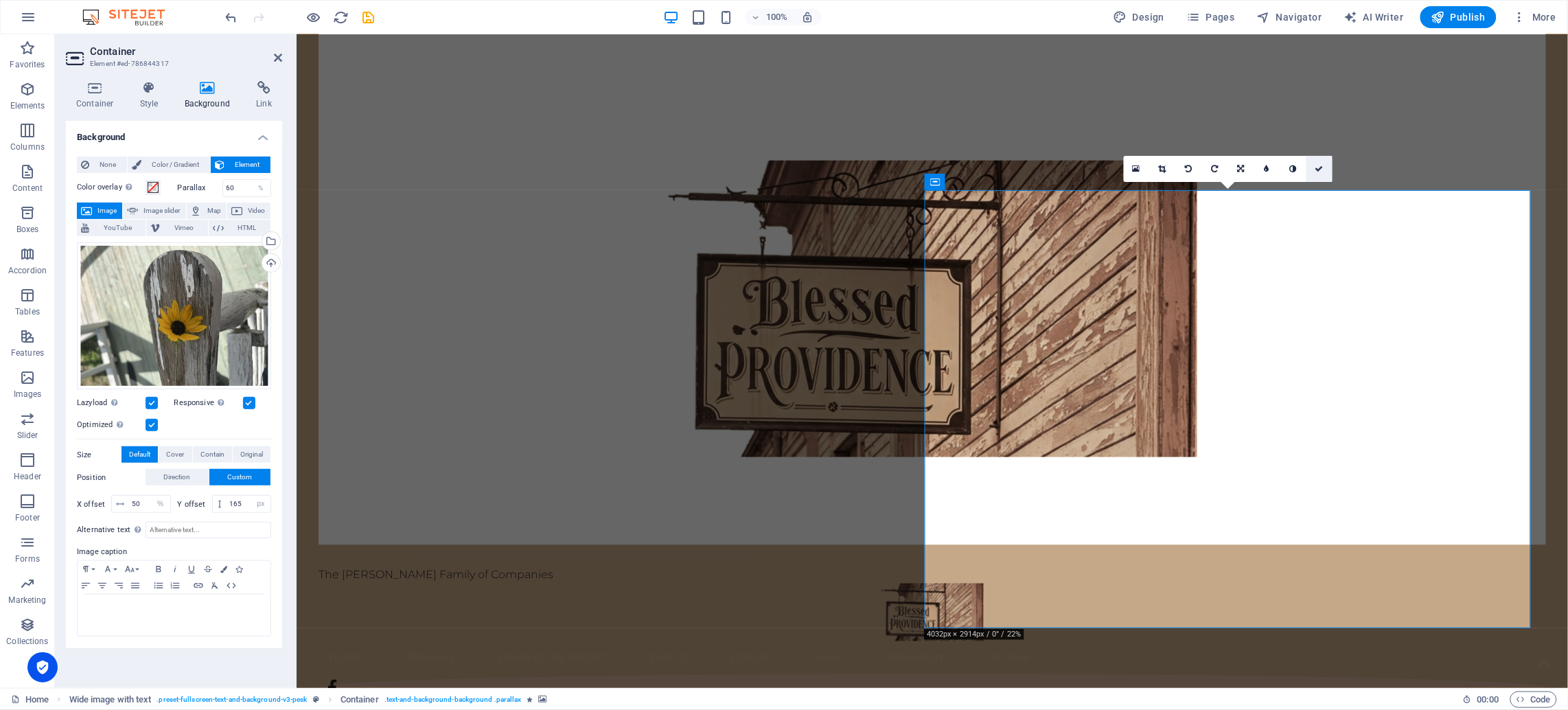 click at bounding box center [1319, 169] 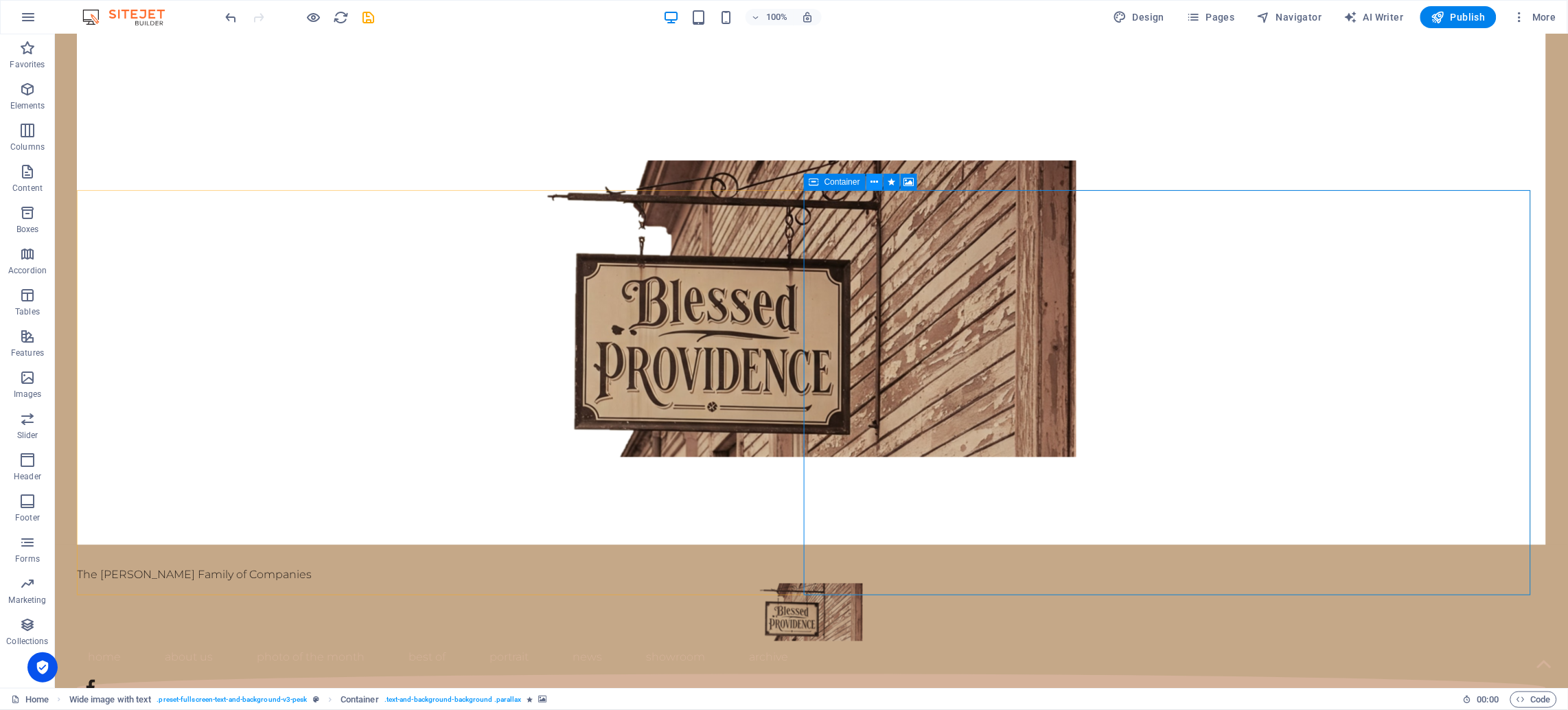 click at bounding box center [874, 182] 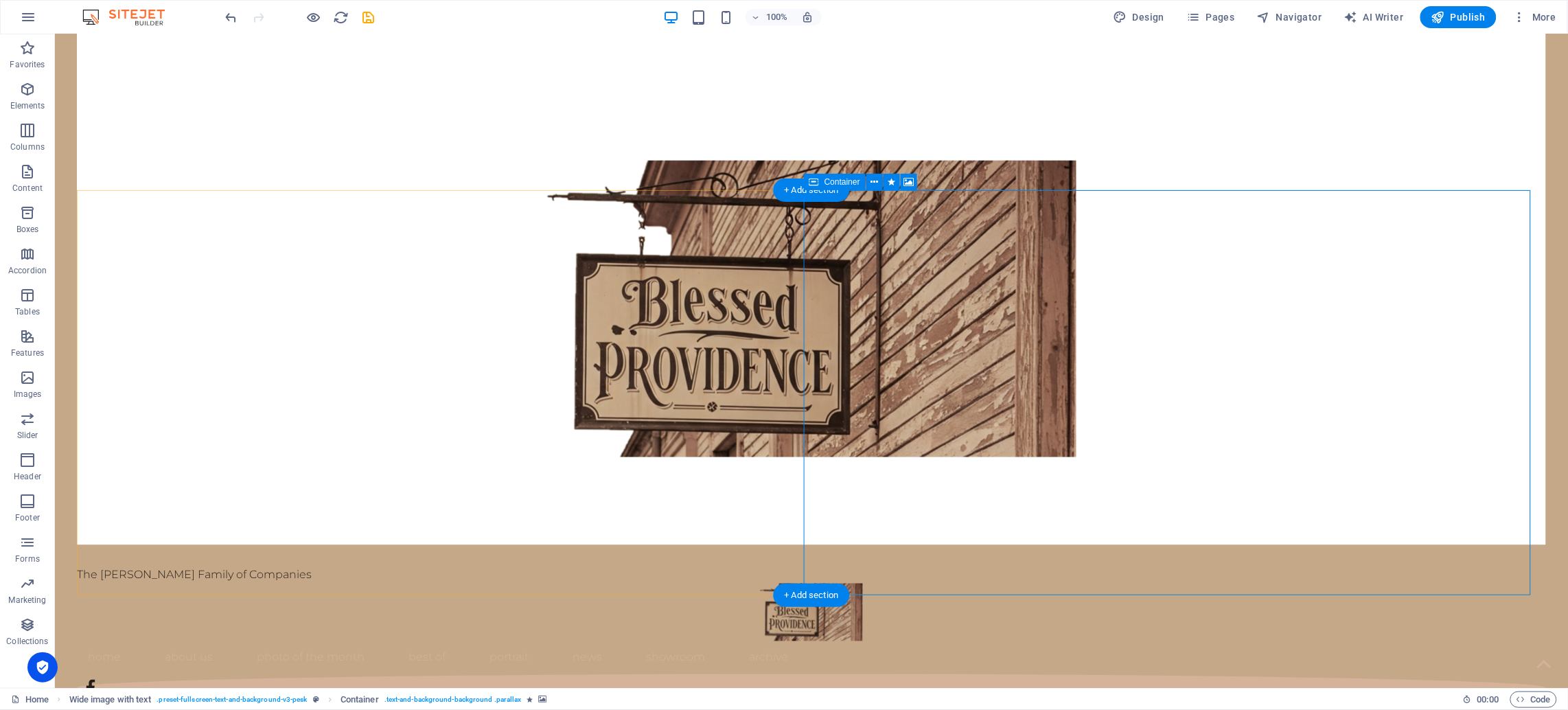 click at bounding box center (833, 1522) 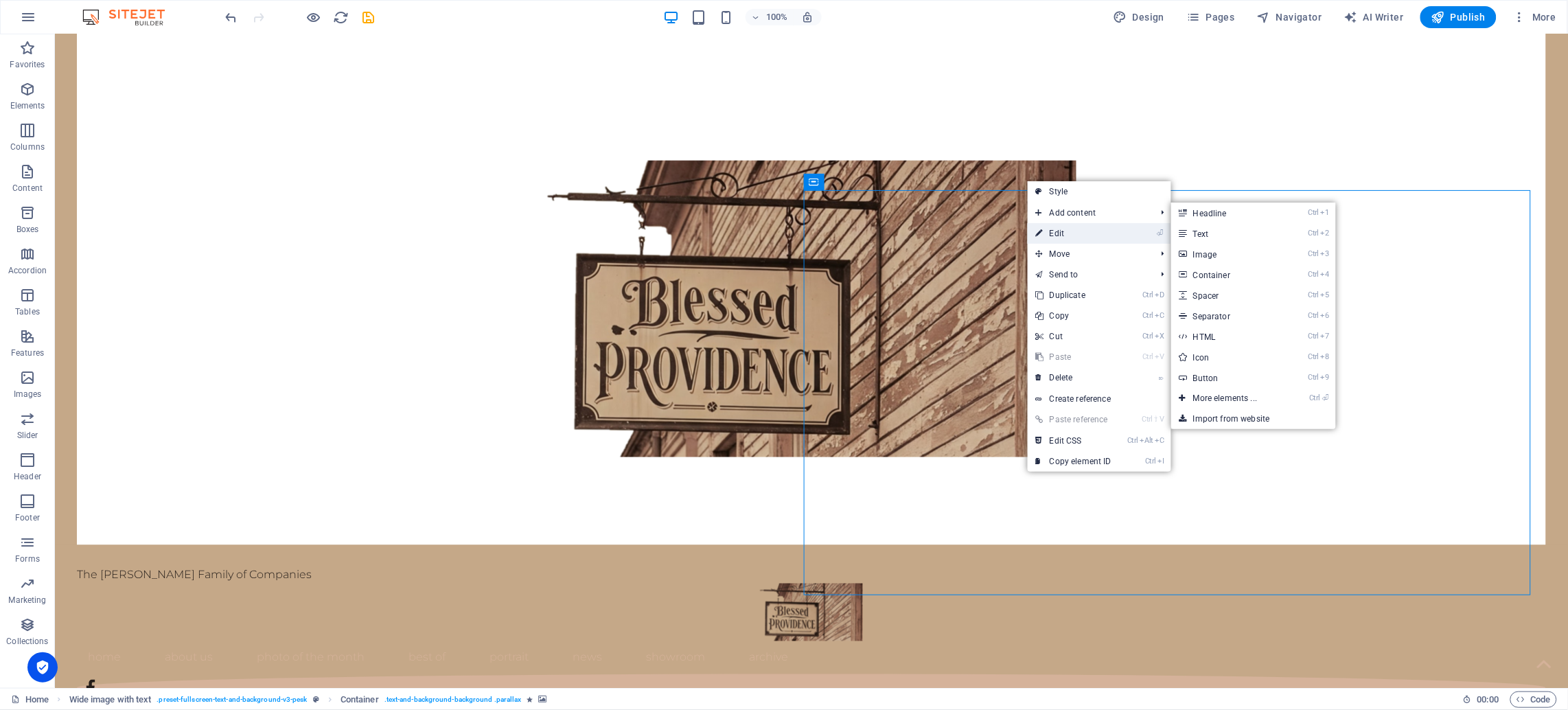 click on "⏎  Edit" at bounding box center [1074, 233] 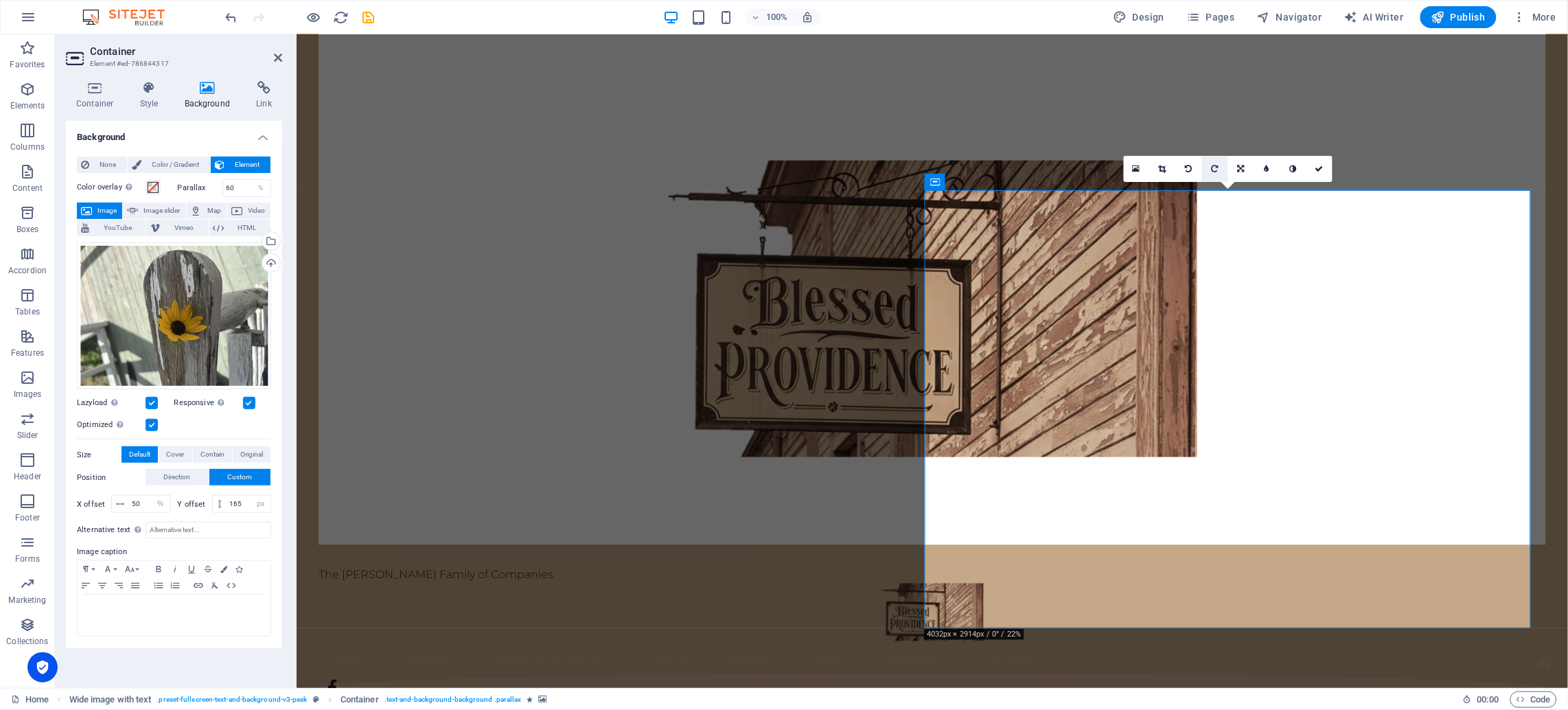 click at bounding box center [1214, 169] 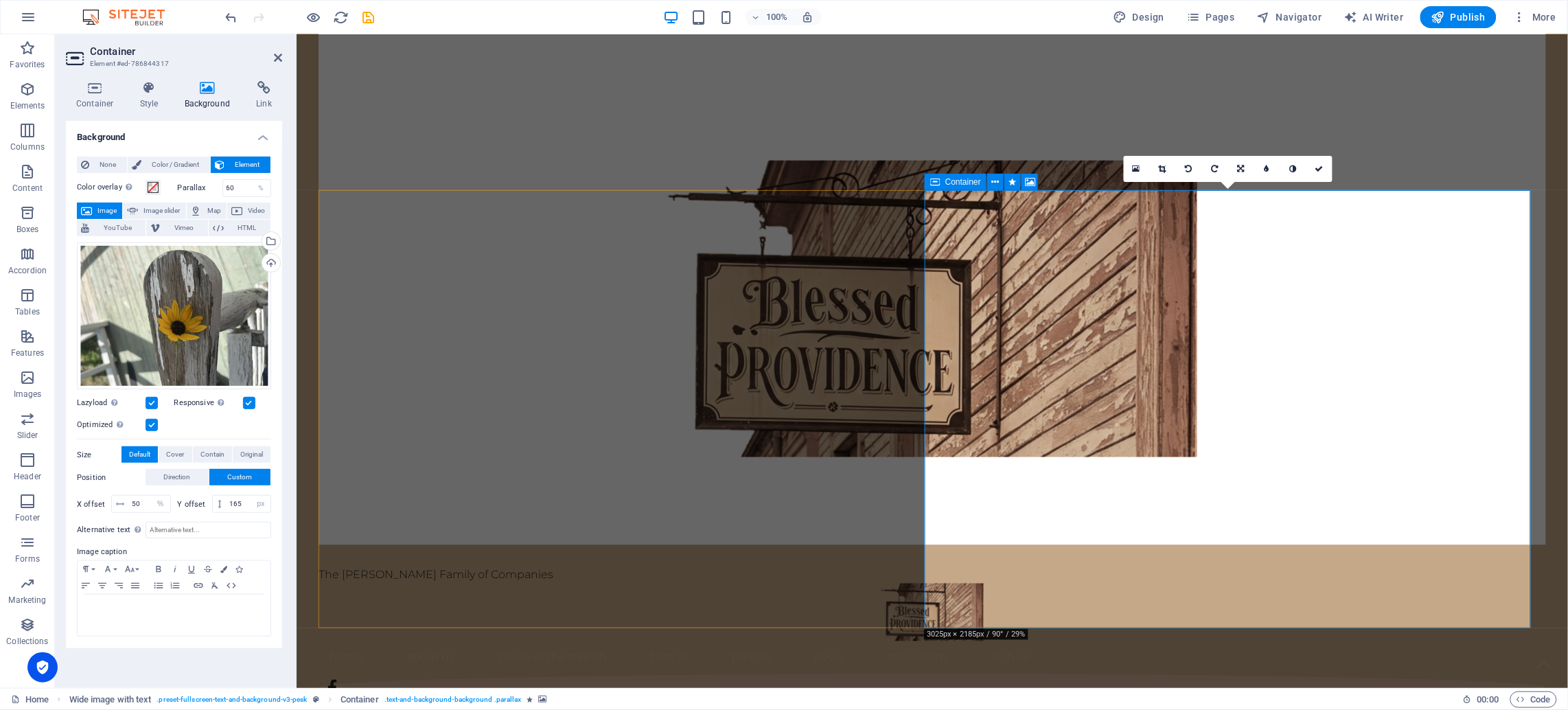 click at bounding box center (954, 1522) 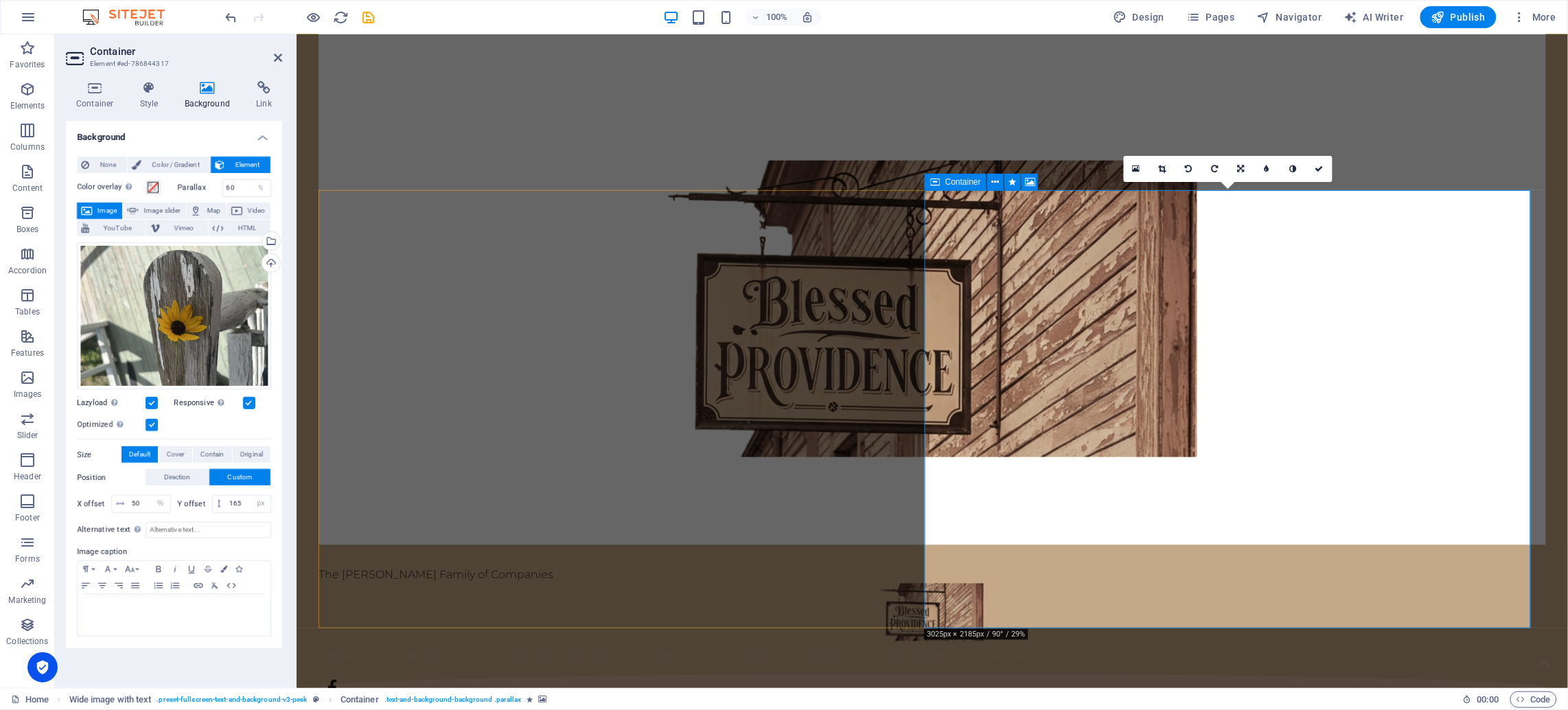 click at bounding box center (954, 1522) 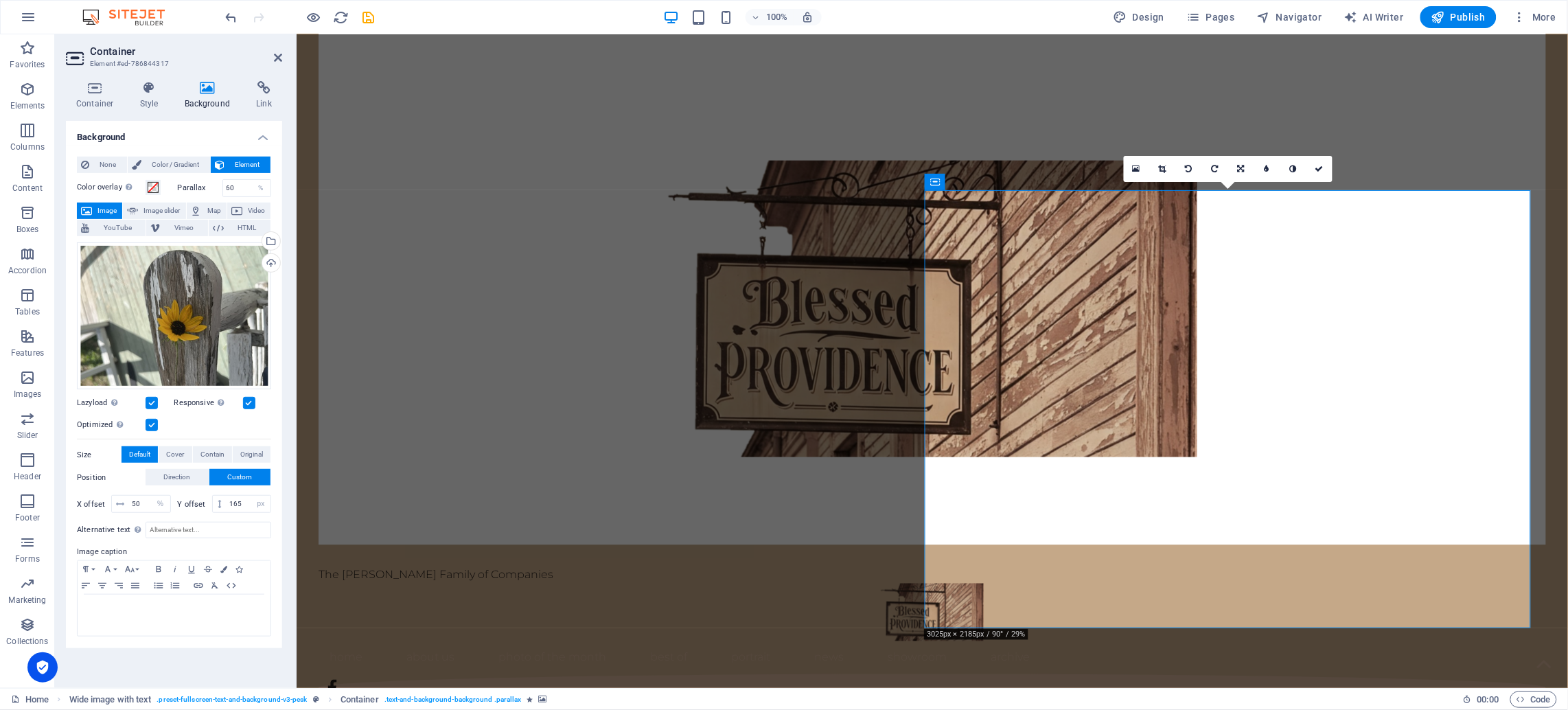 click at bounding box center [152, 403] 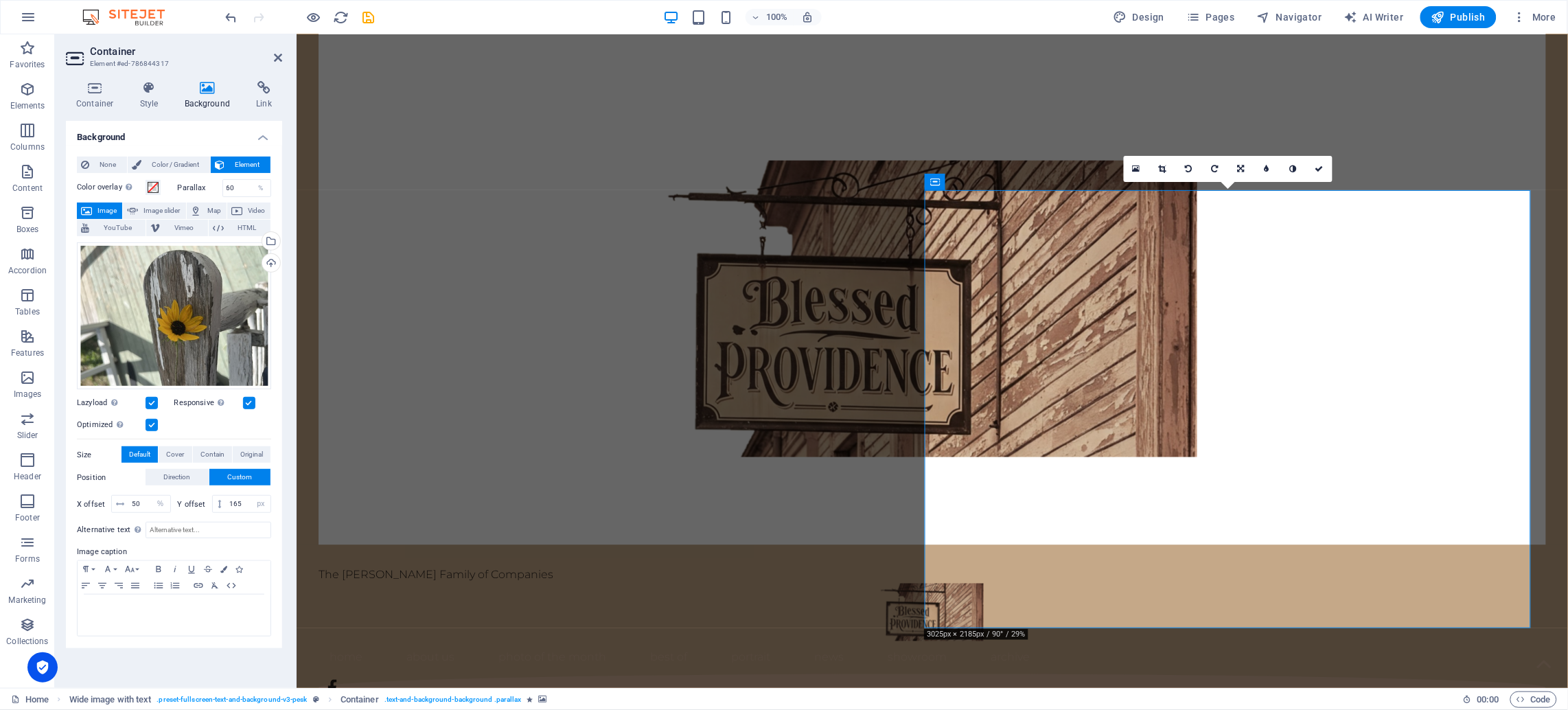 click on "Lazyload Loading images after the page loads improves page speed." at bounding box center [0, 0] 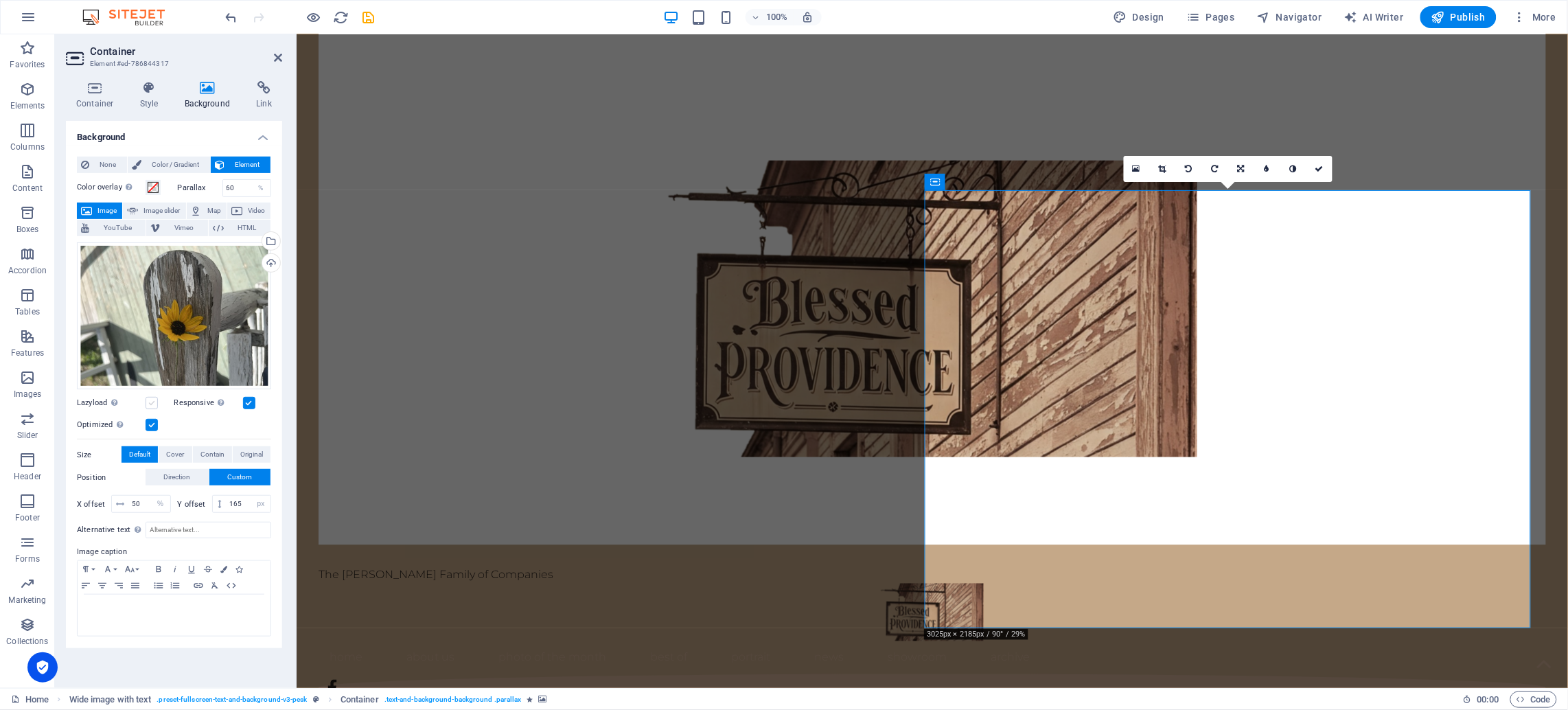click at bounding box center (152, 403) 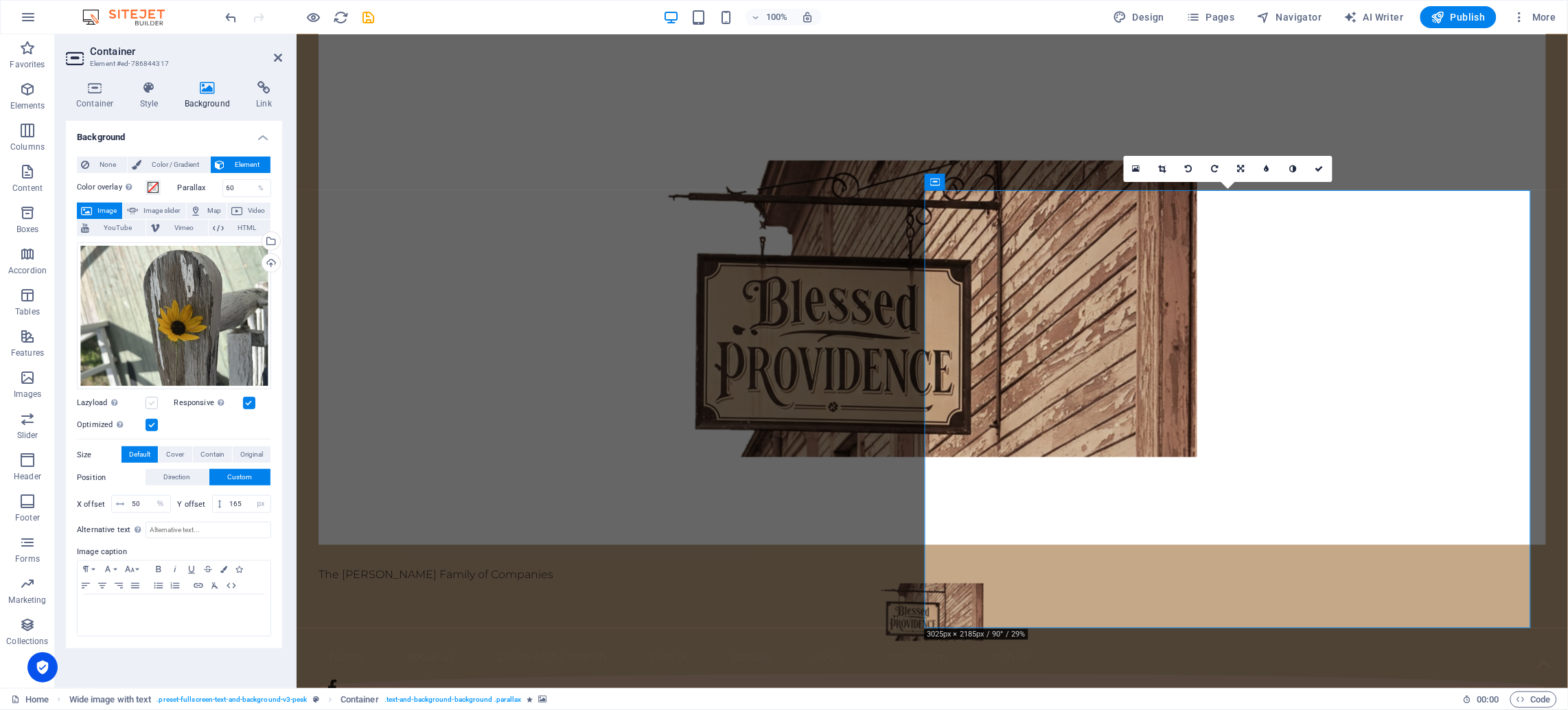 click on "Lazyload Loading images after the page loads improves page speed." at bounding box center [0, 0] 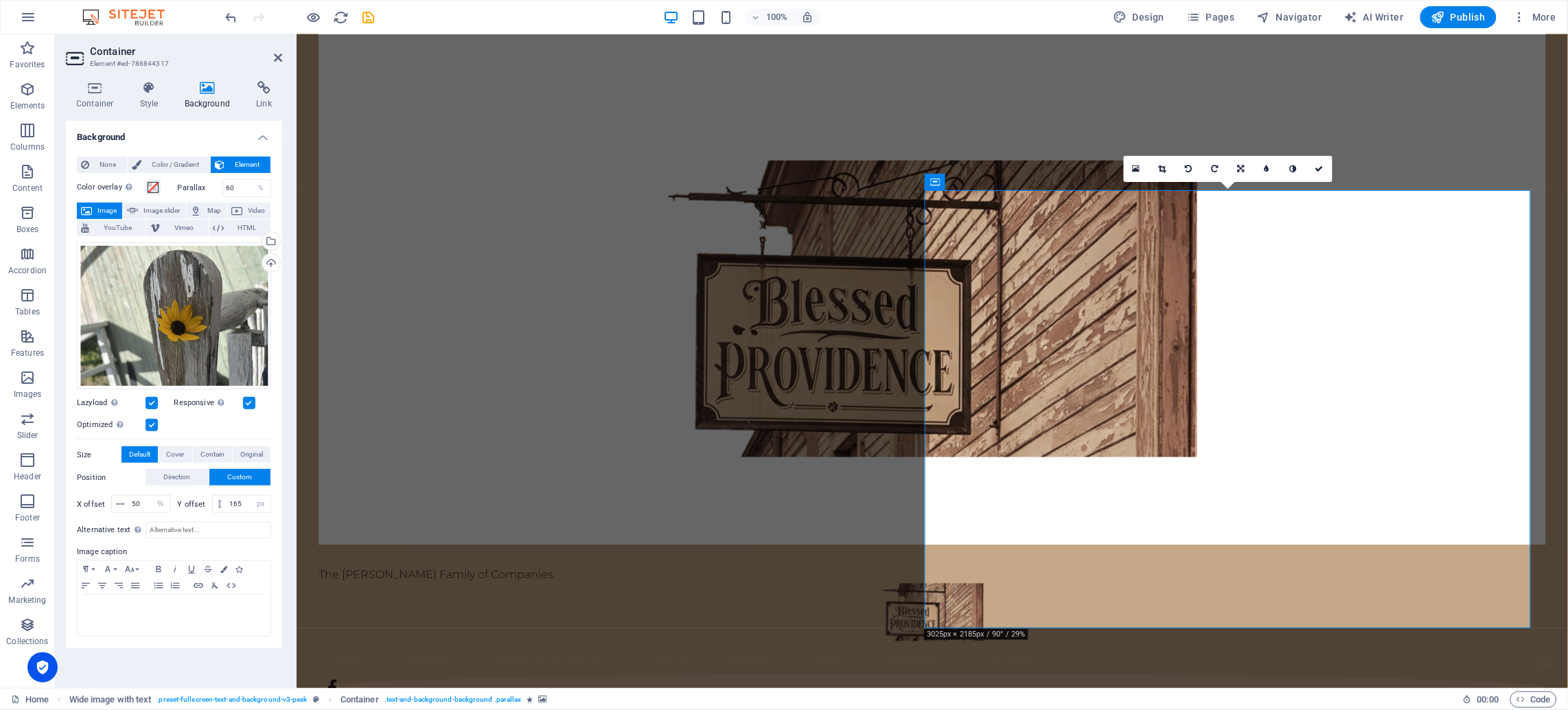 click at bounding box center [152, 425] 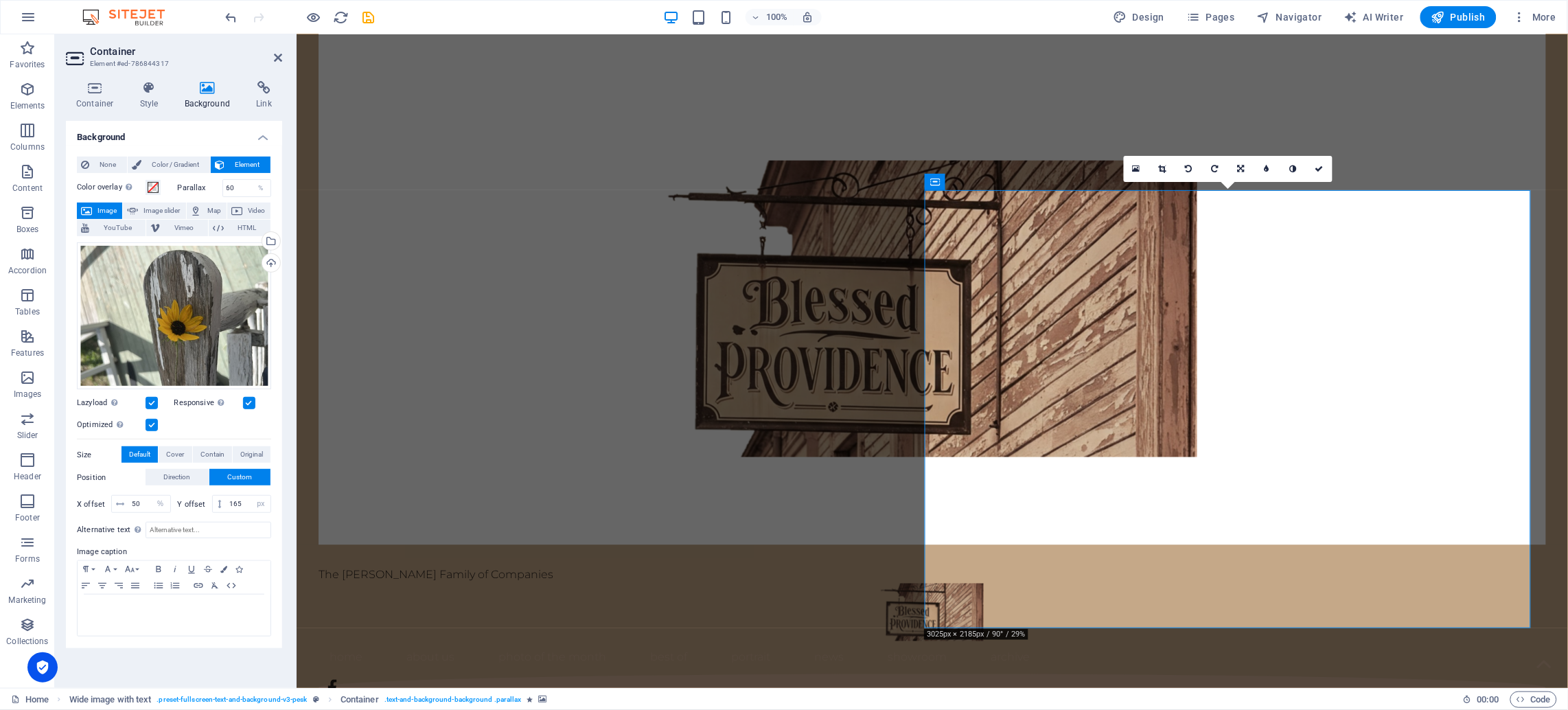 click on "Optimized Images are compressed to improve page speed." at bounding box center (0, 0) 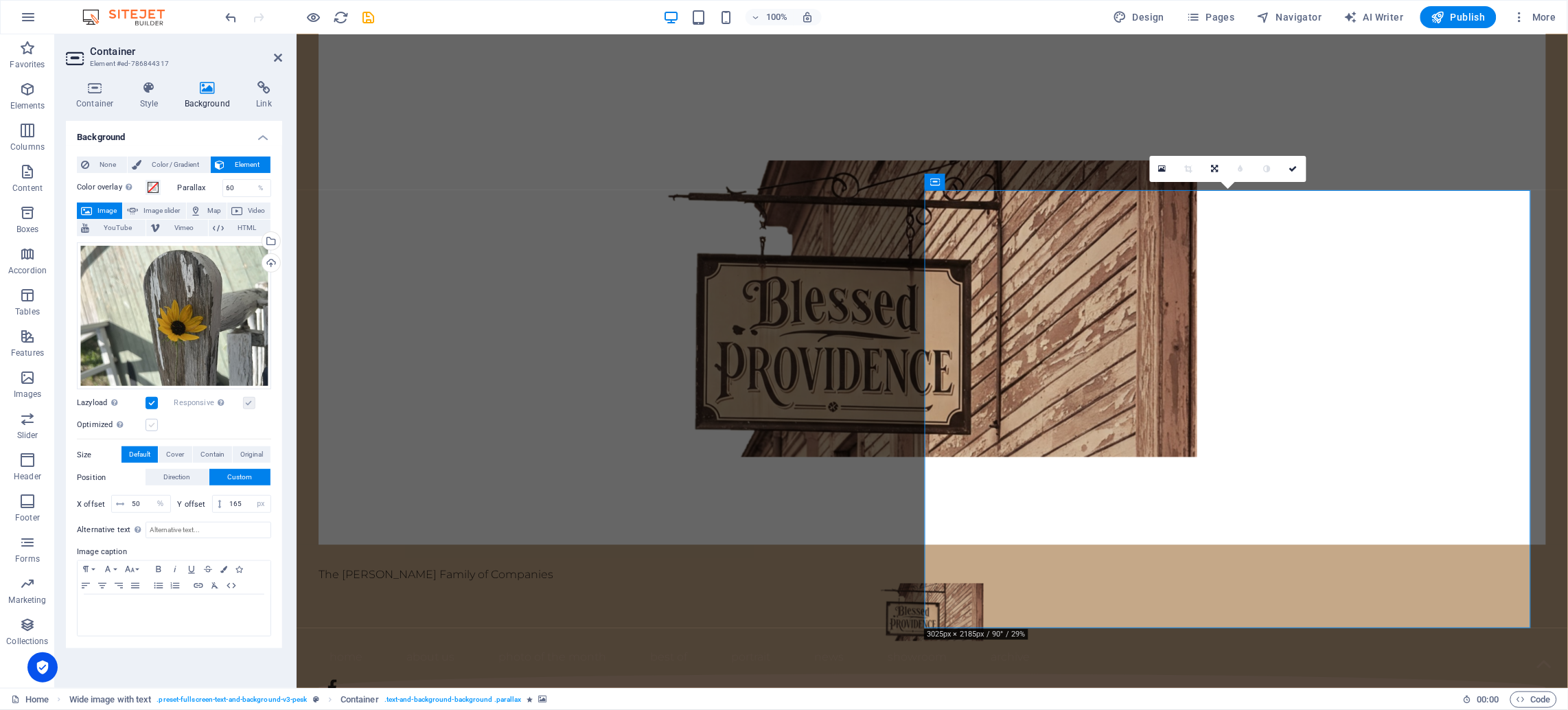click at bounding box center [152, 425] 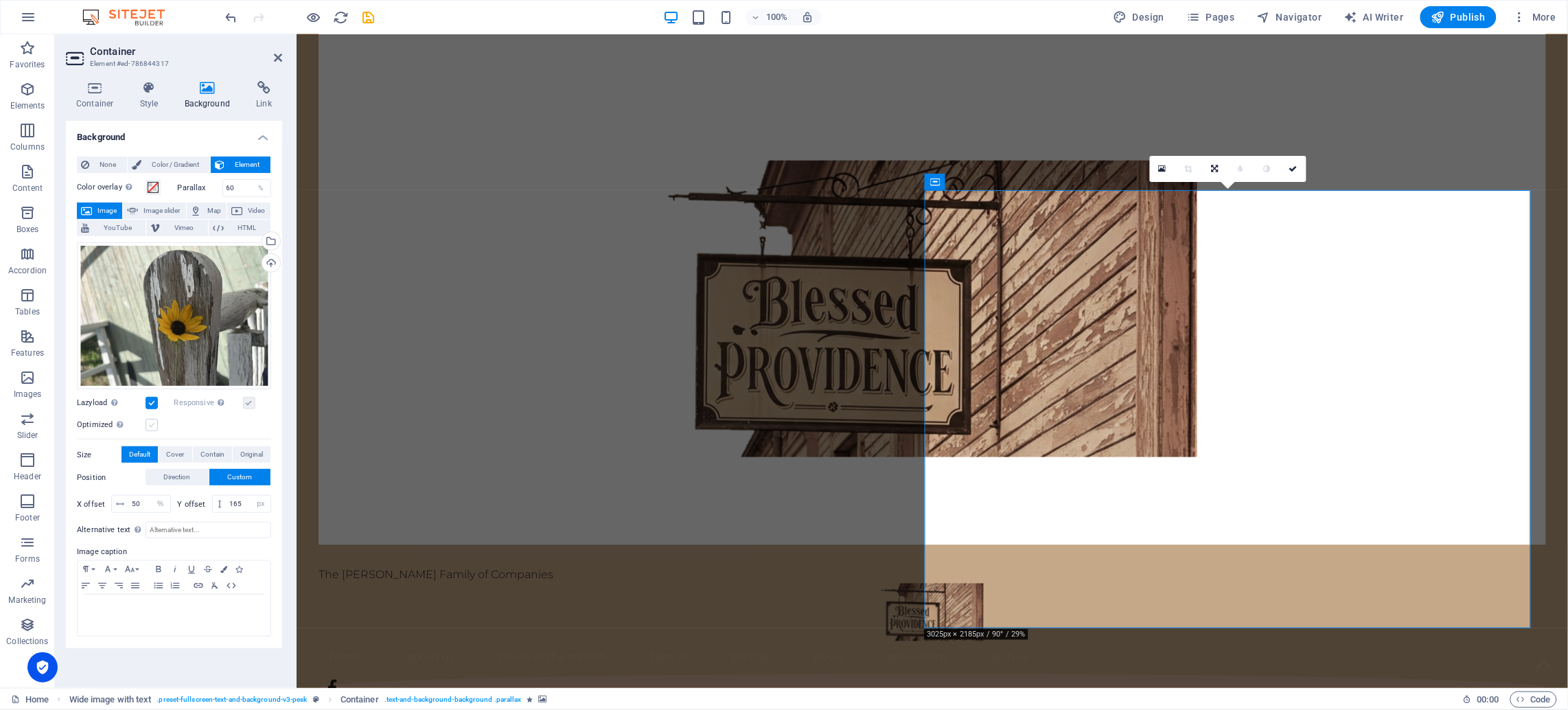 click on "Optimized Images are compressed to improve page speed." at bounding box center (0, 0) 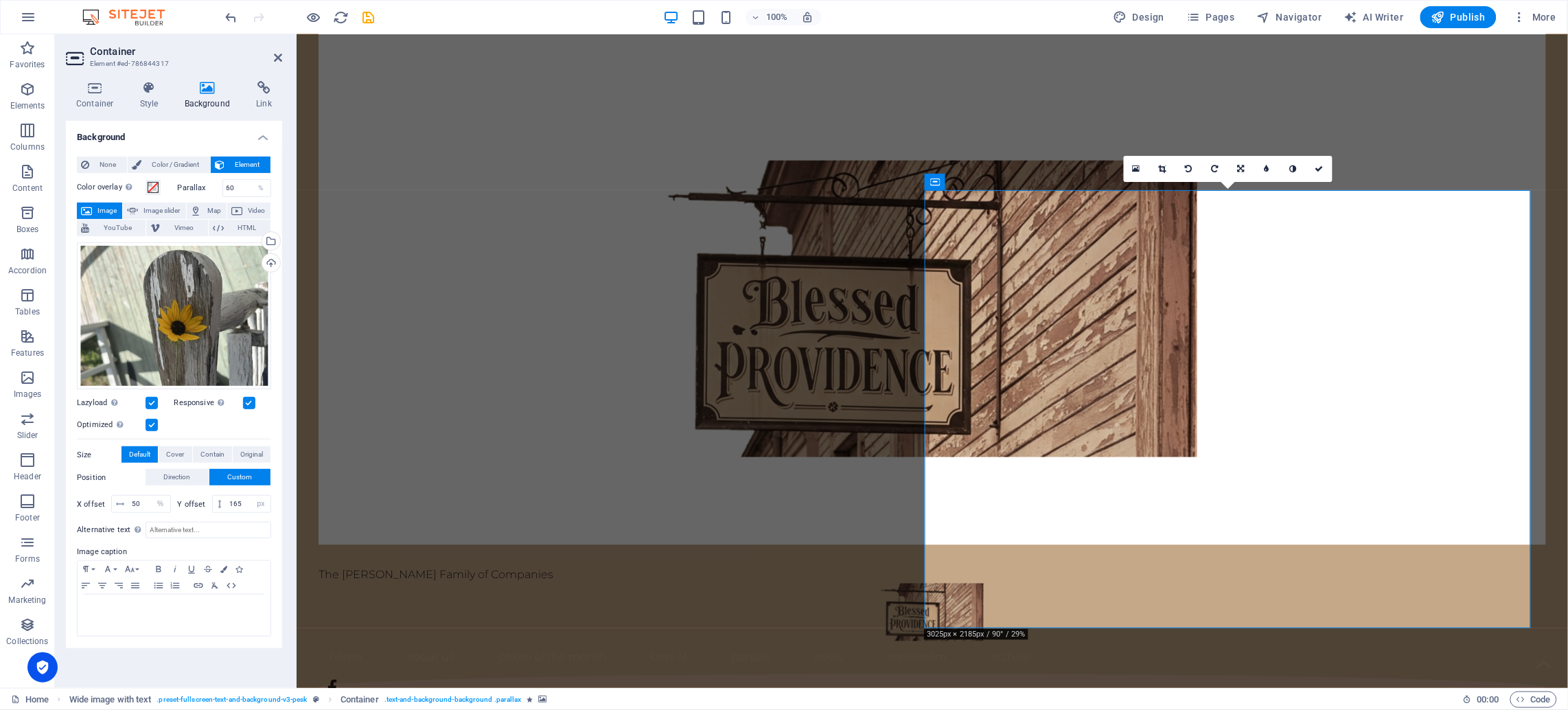 click at bounding box center [152, 425] 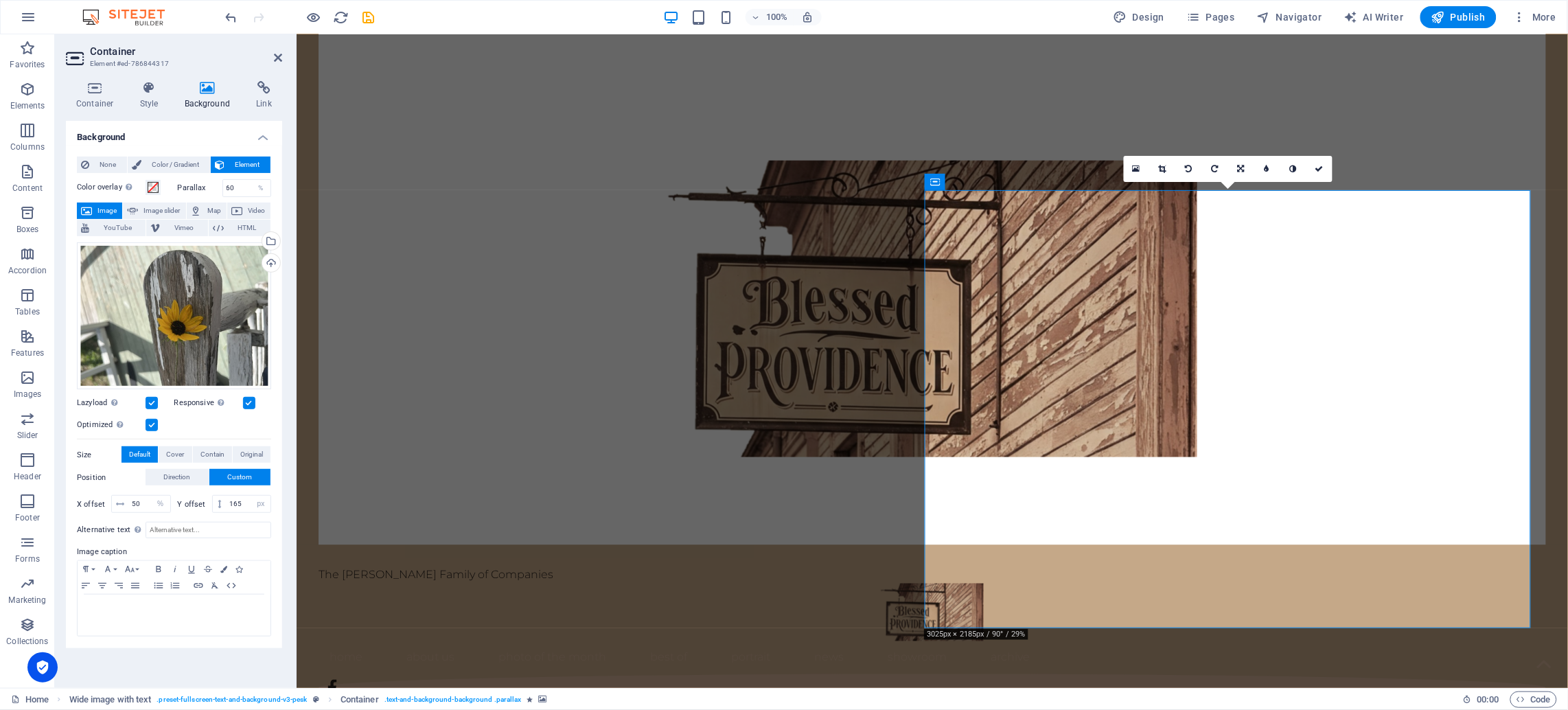 click on "Optimized Images are compressed to improve page speed." at bounding box center [0, 0] 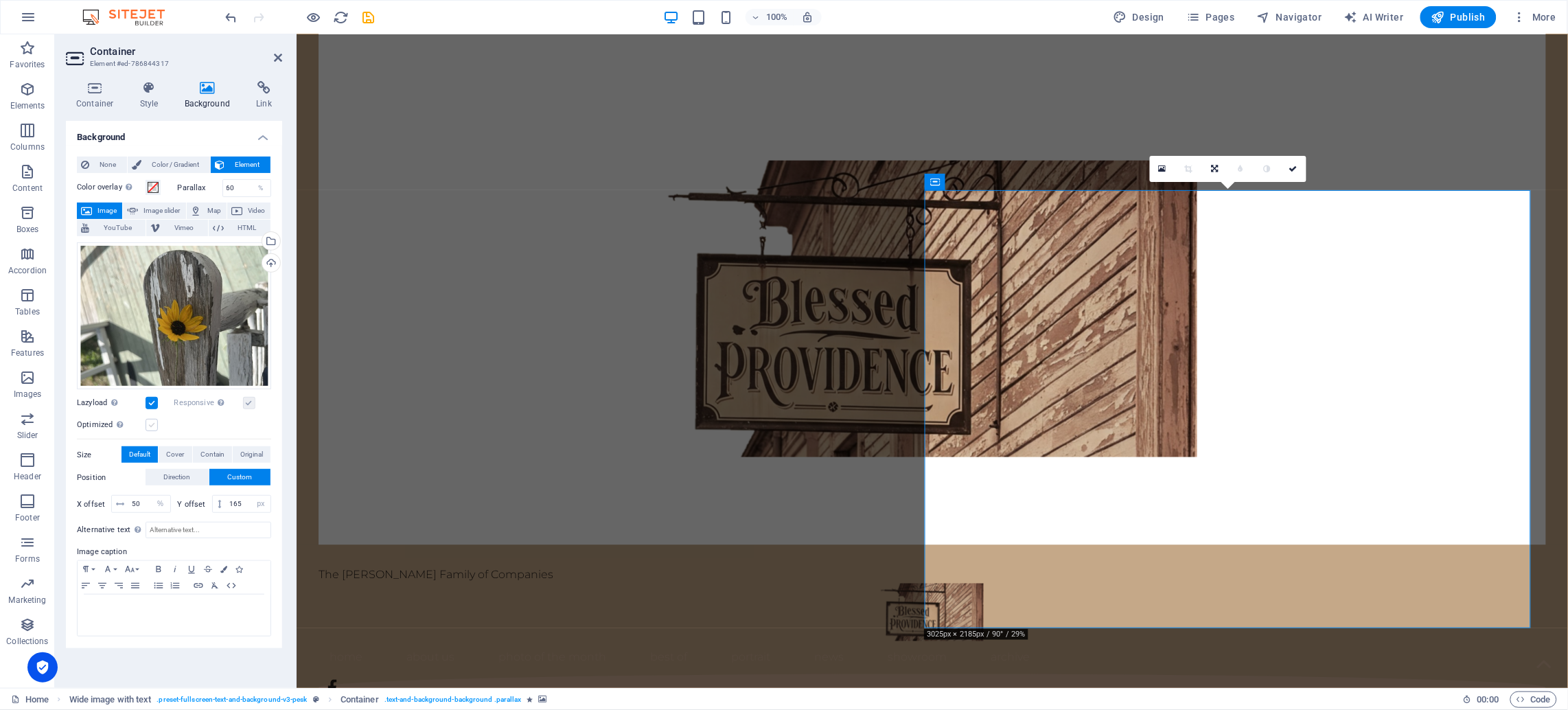 click at bounding box center (152, 425) 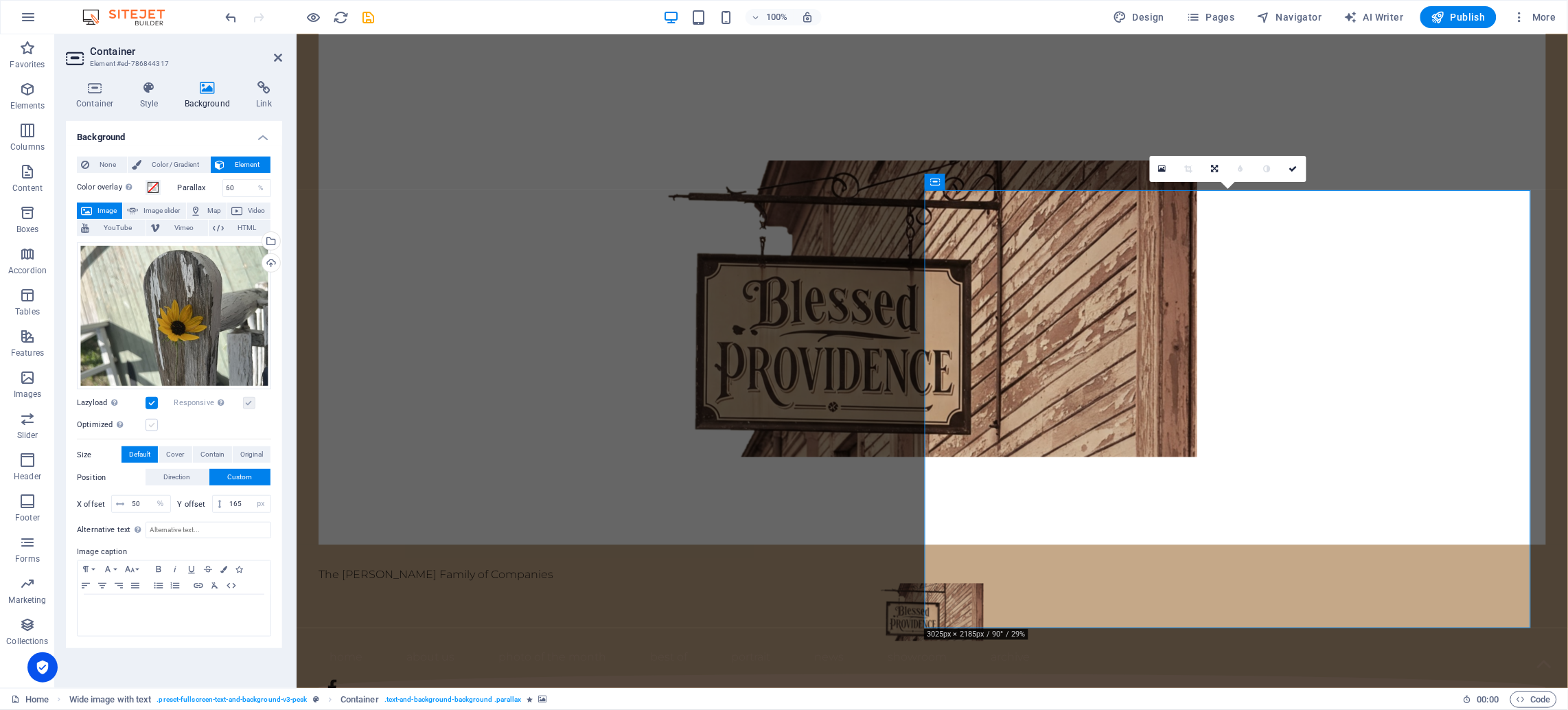 click on "Optimized Images are compressed to improve page speed." at bounding box center (0, 0) 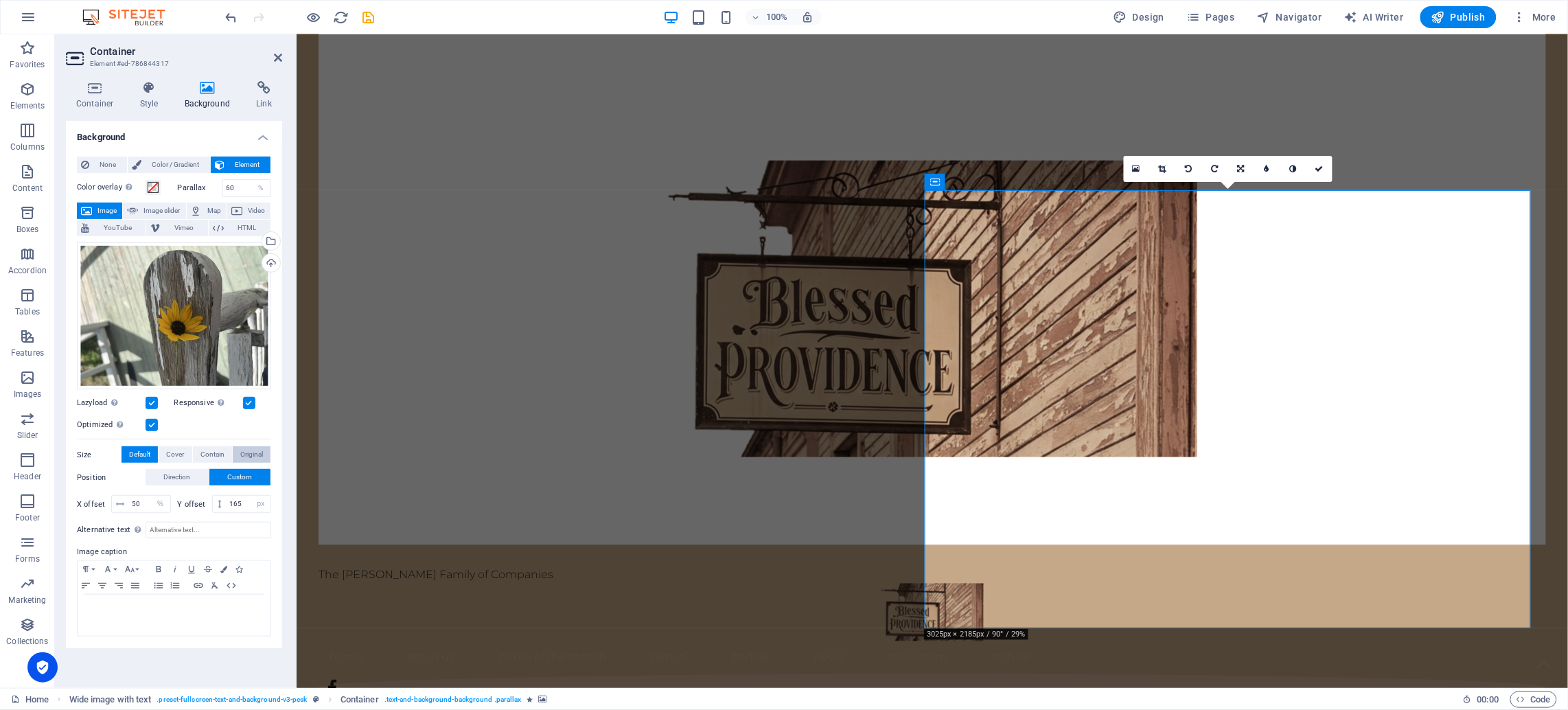 click on "Original" at bounding box center (251, 455) 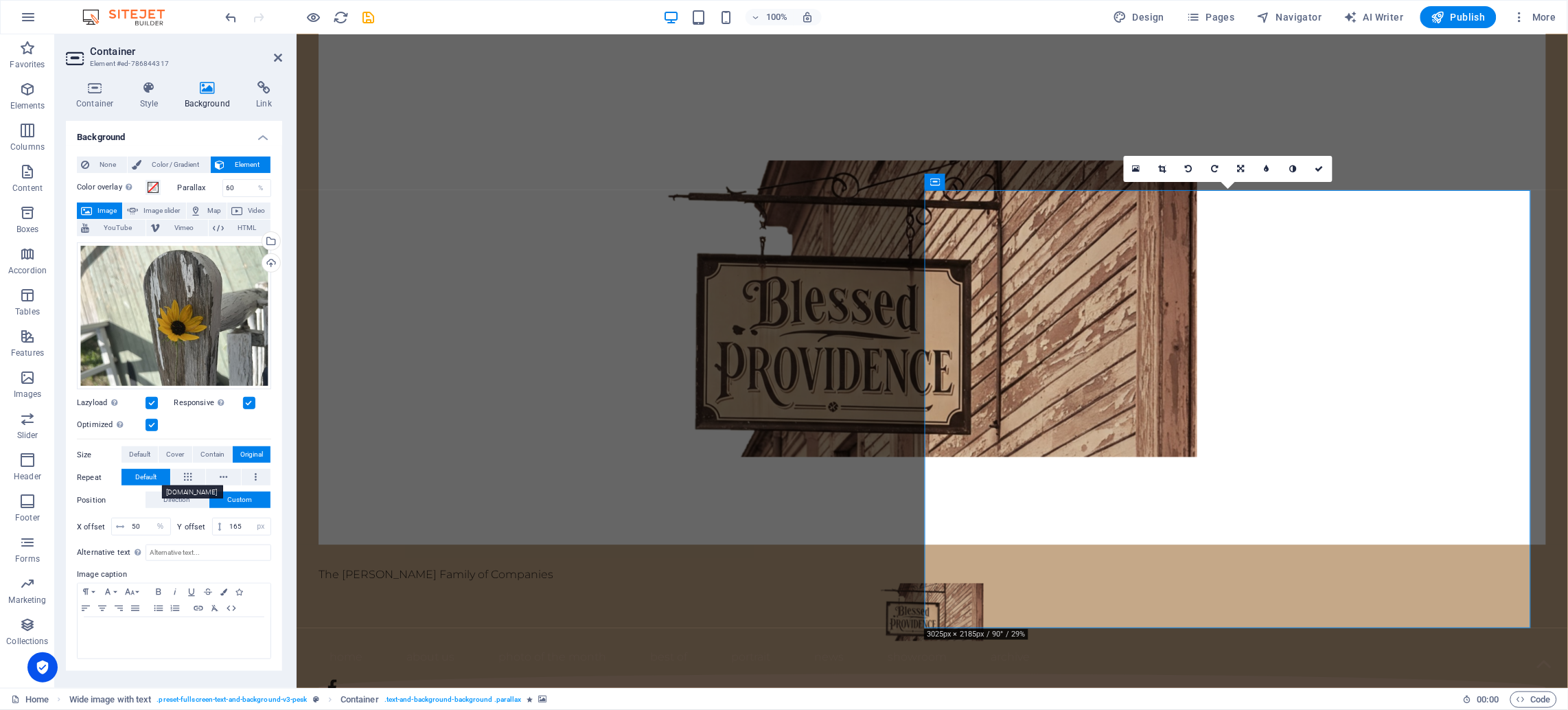 click on "Default" at bounding box center [146, 477] 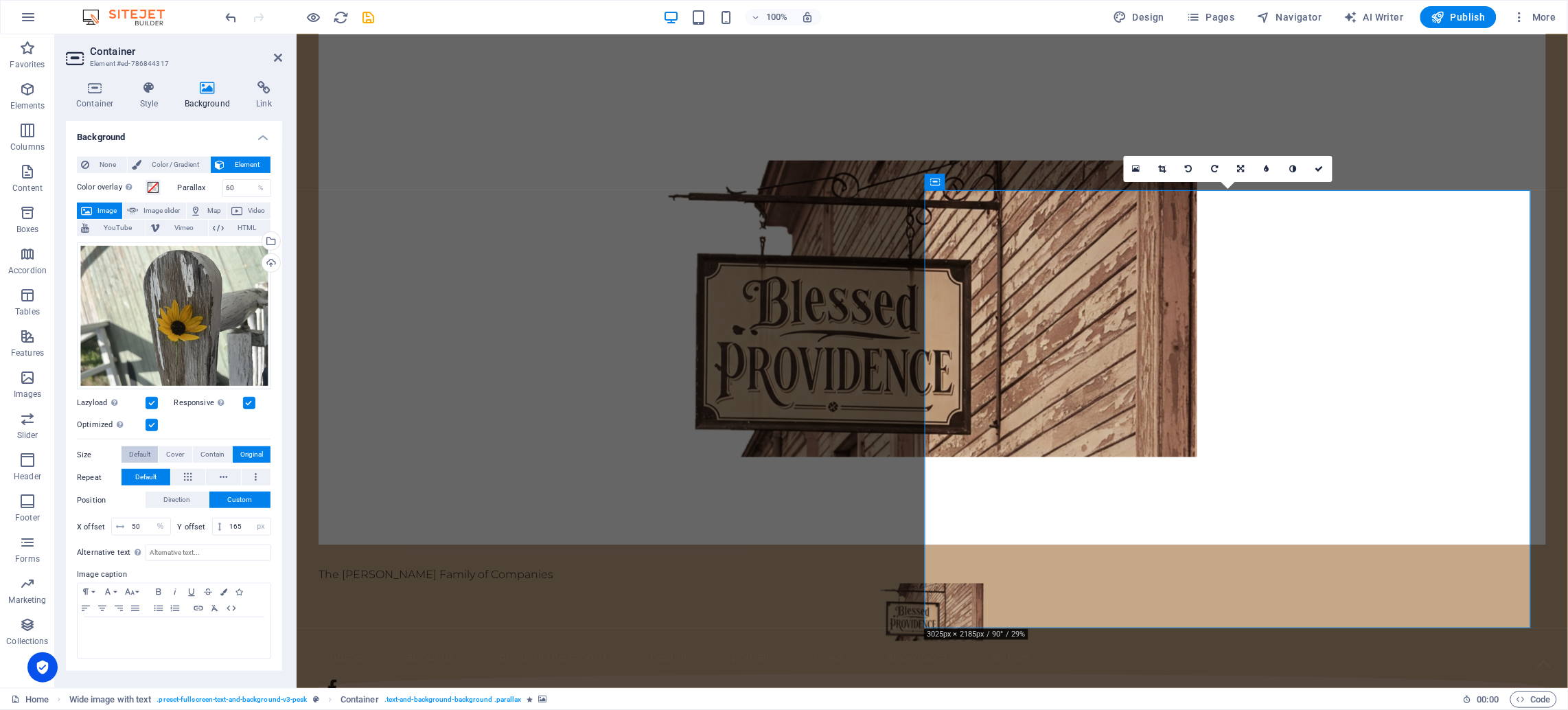 click on "Default" at bounding box center [139, 455] 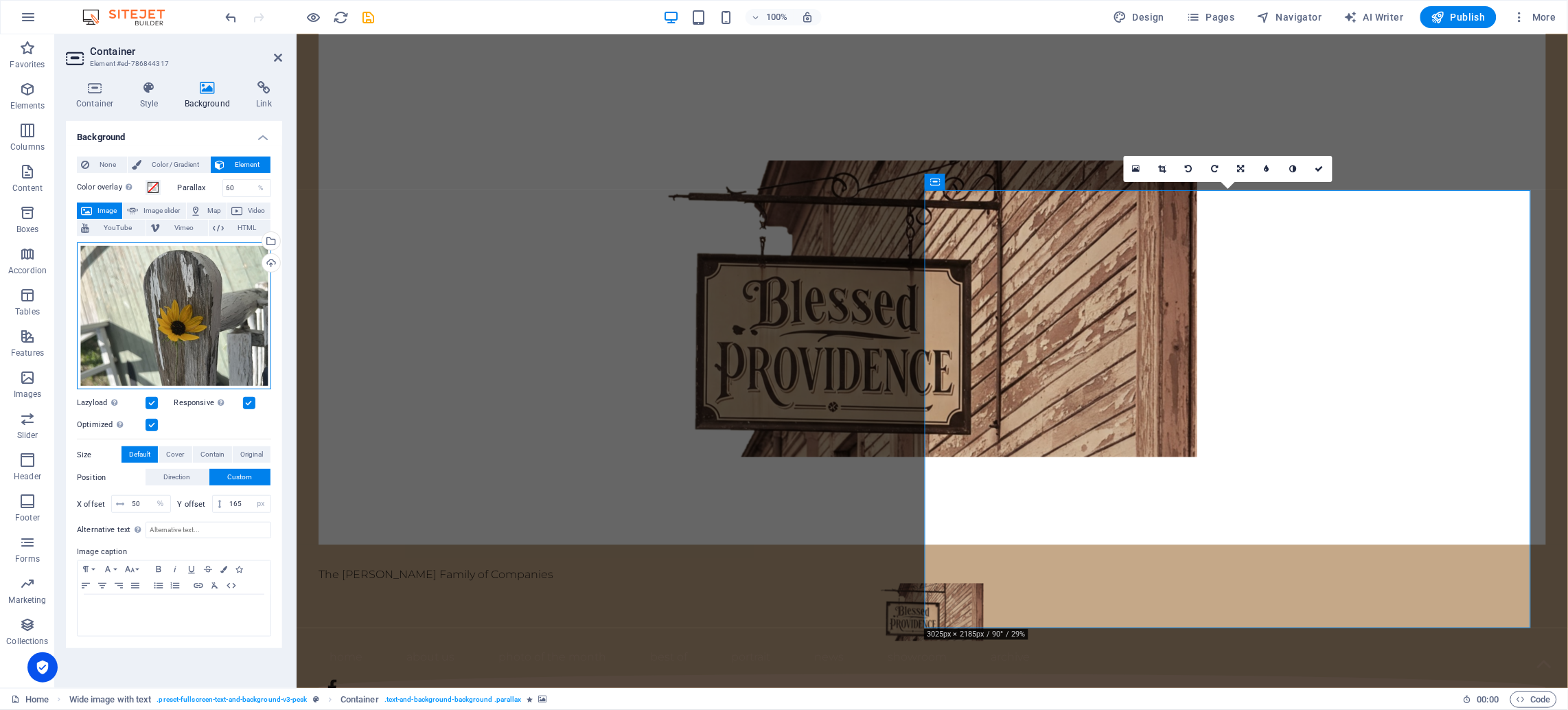 click on "Drag files here, click to choose files or select files from Files or our free stock photos & videos" at bounding box center [174, 316] 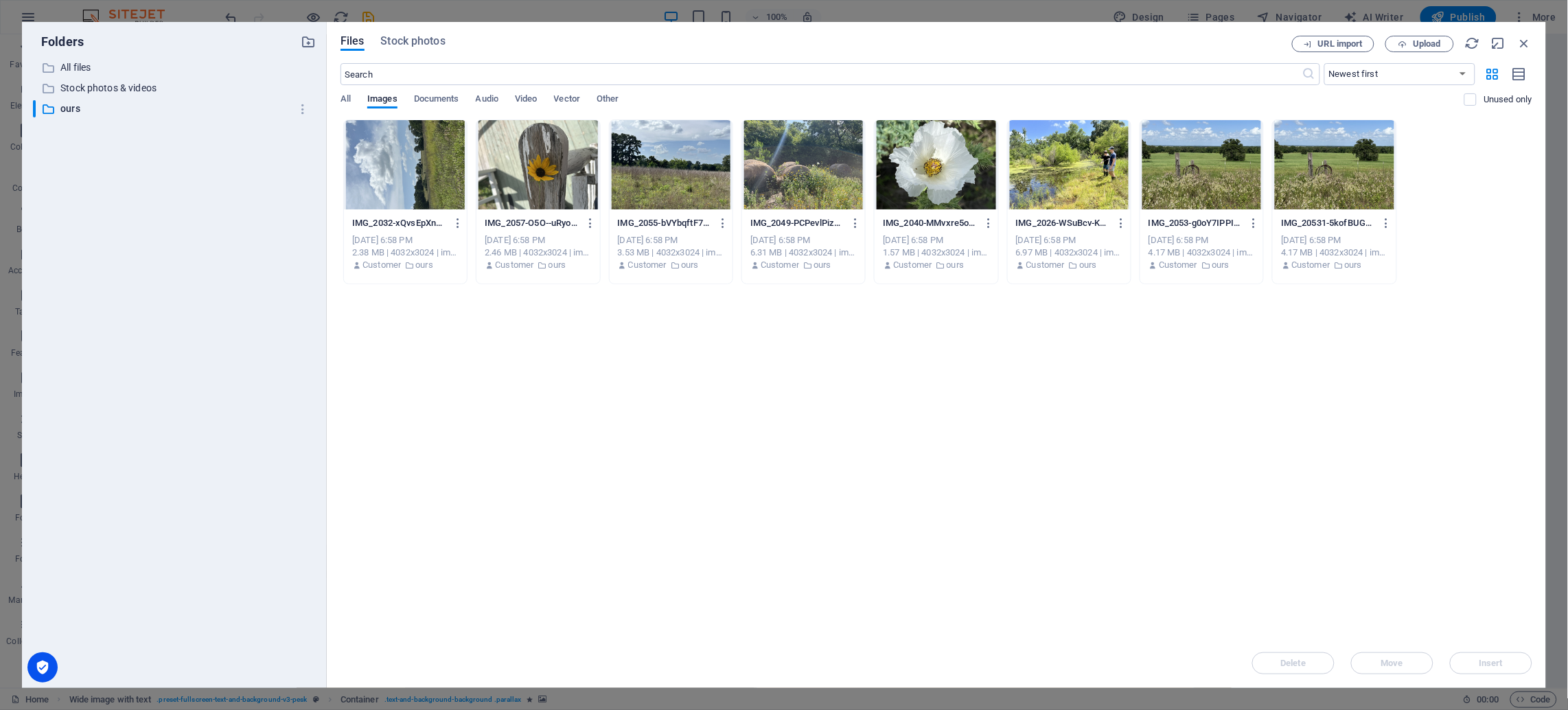 click at bounding box center [538, 165] 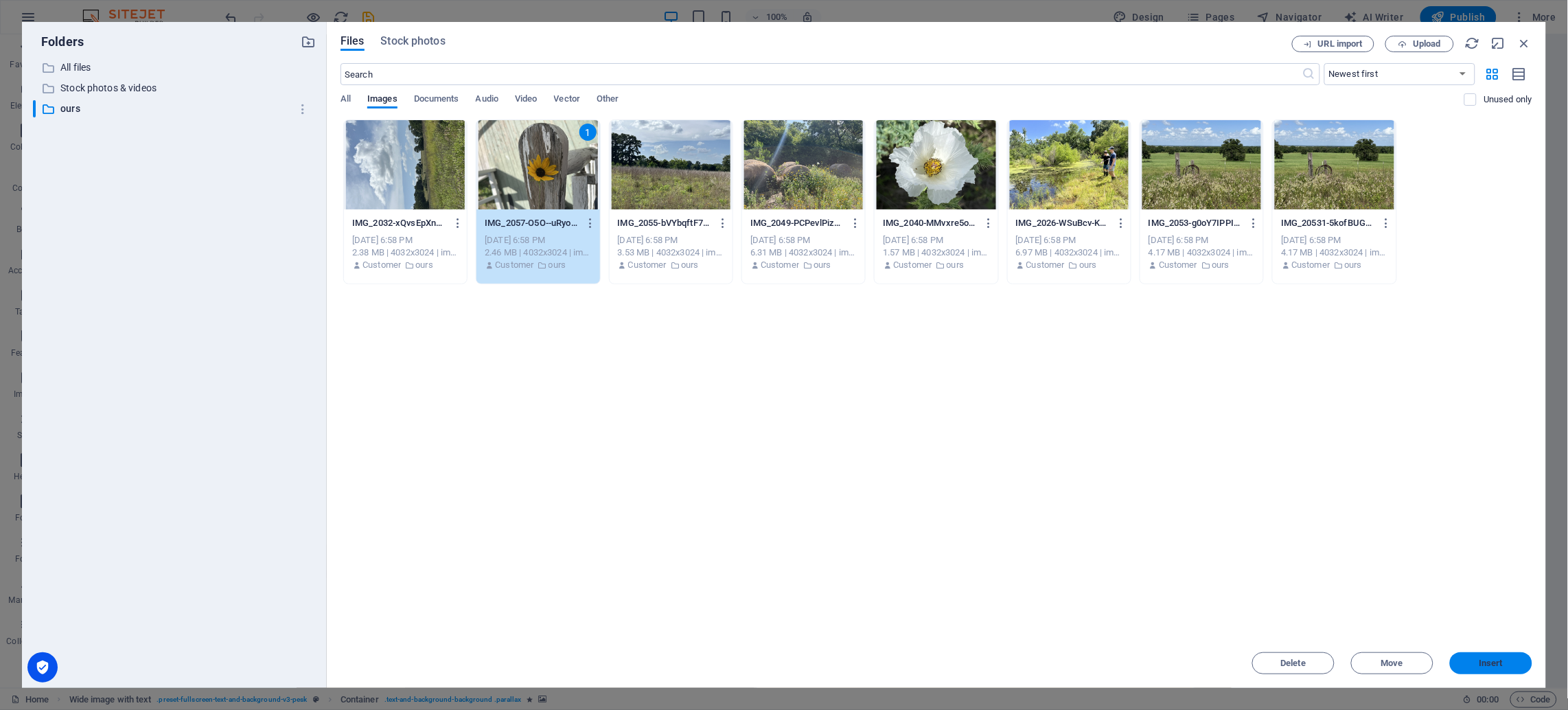 click on "Insert" at bounding box center (1491, 663) 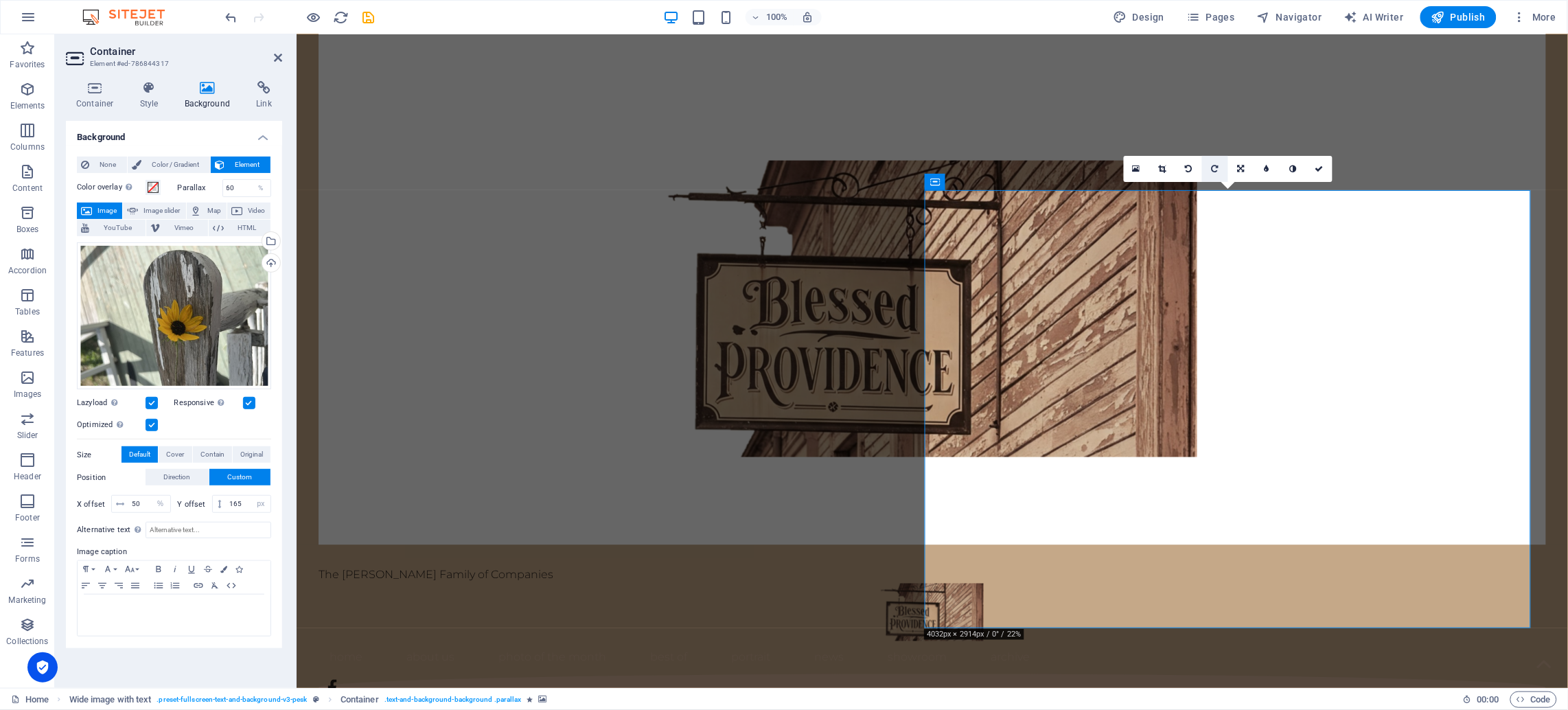 click at bounding box center [1215, 169] 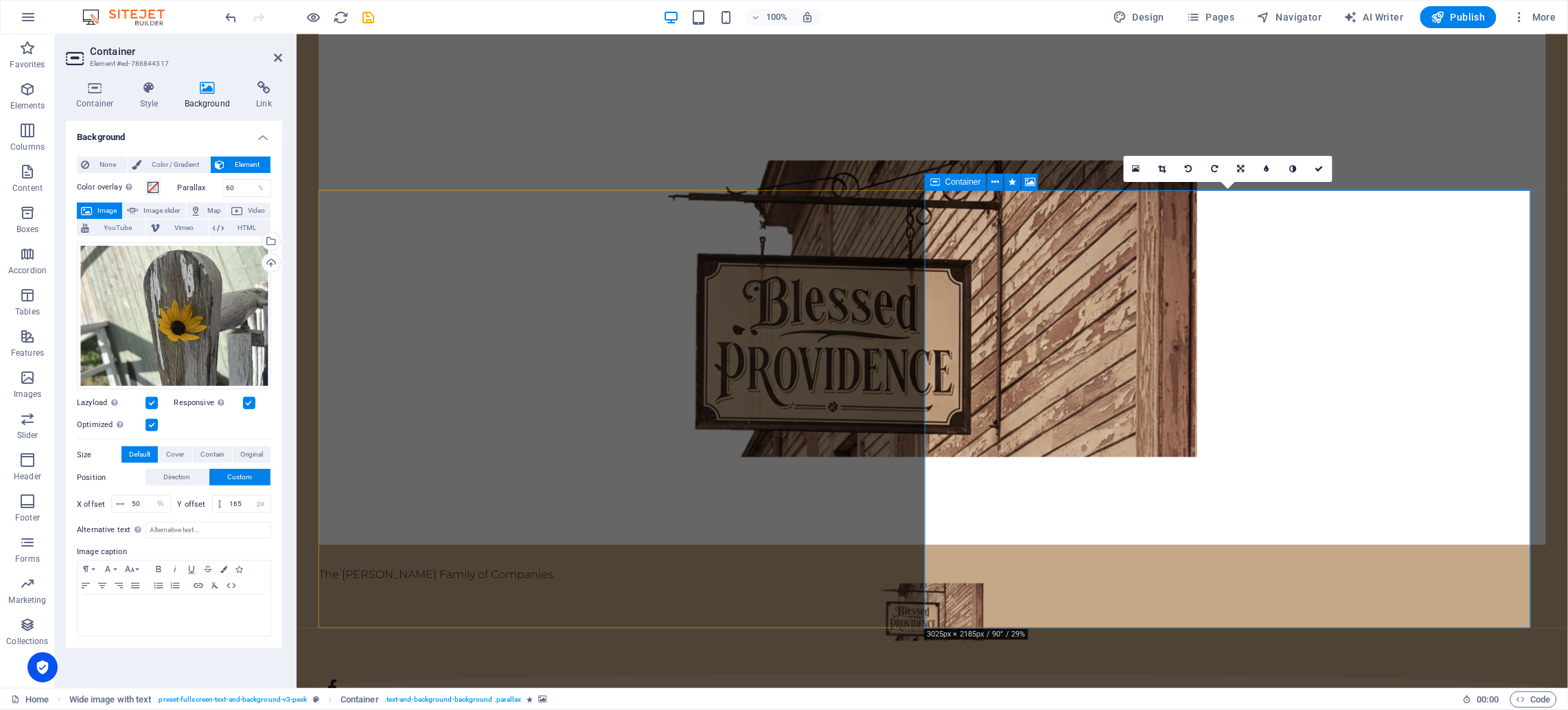 drag, startPoint x: 1233, startPoint y: 312, endPoint x: 1322, endPoint y: 497, distance: 205.29491 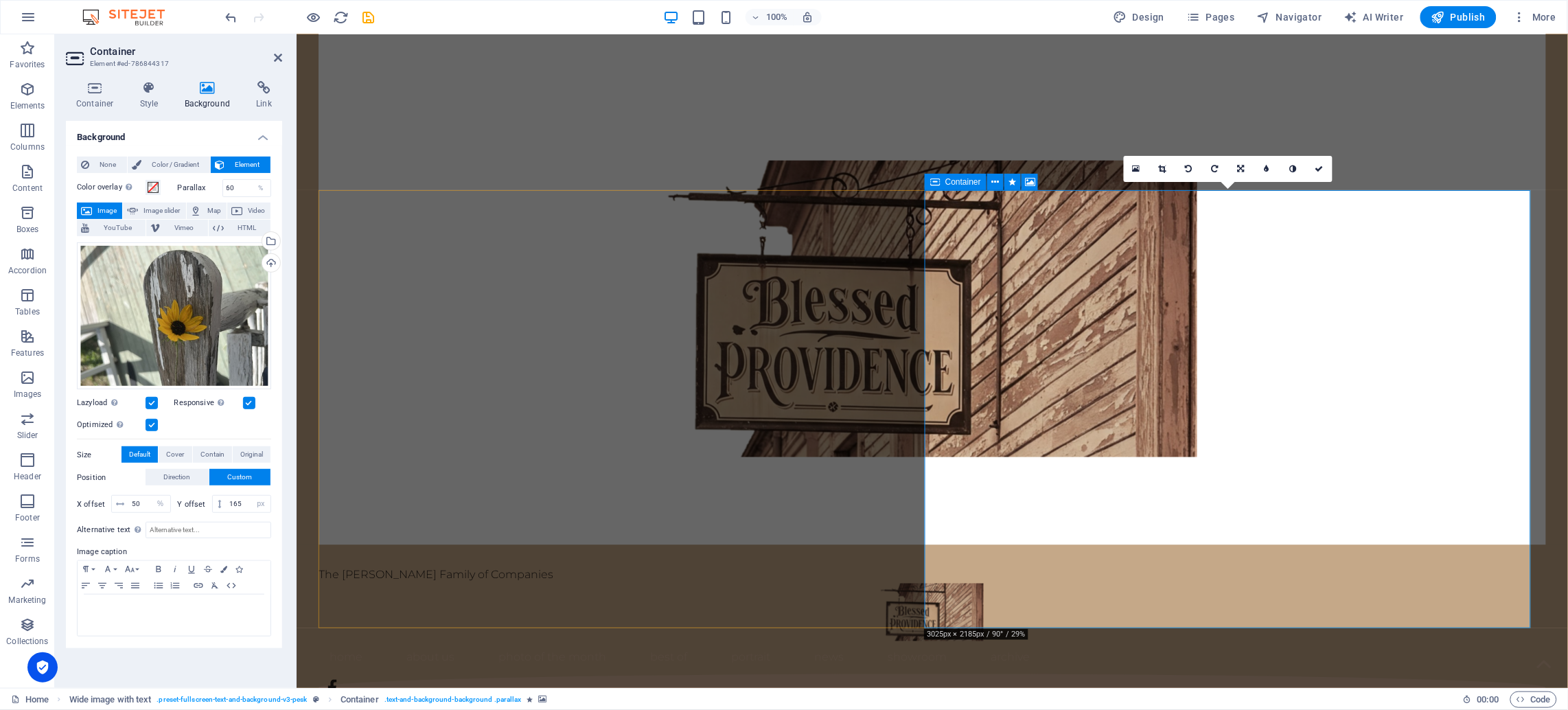 click at bounding box center (954, 1522) 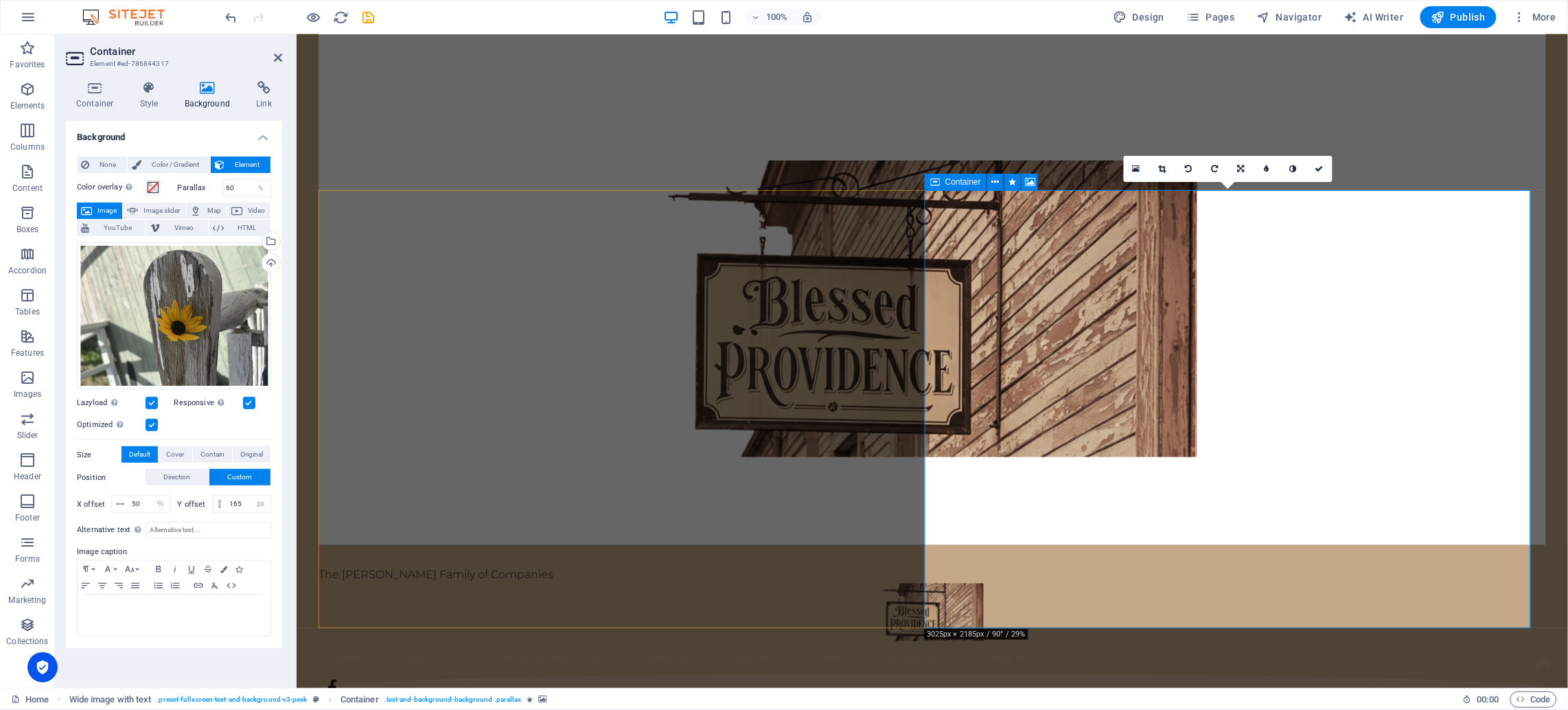 drag, startPoint x: 1322, startPoint y: 497, endPoint x: 1213, endPoint y: 294, distance: 230.41267 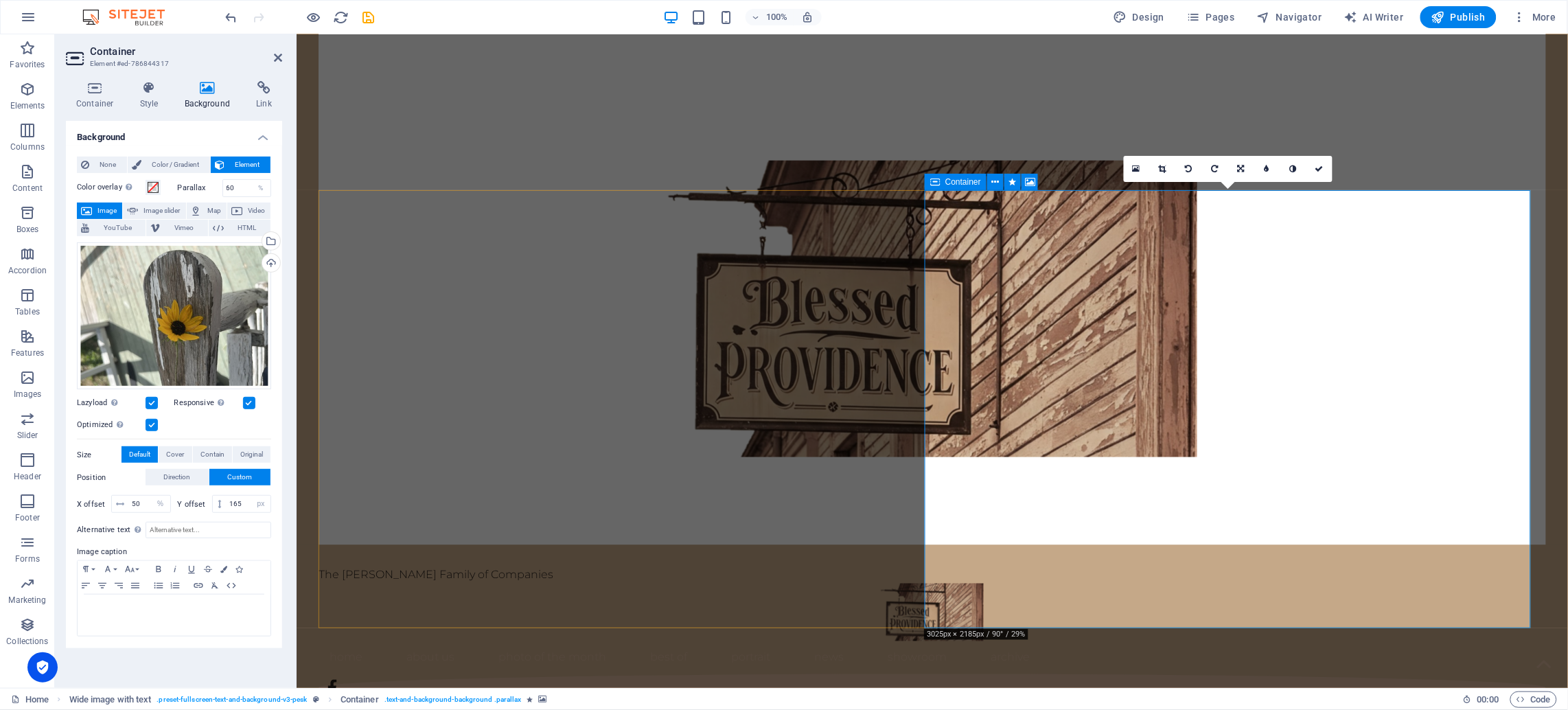click at bounding box center [954, 1522] 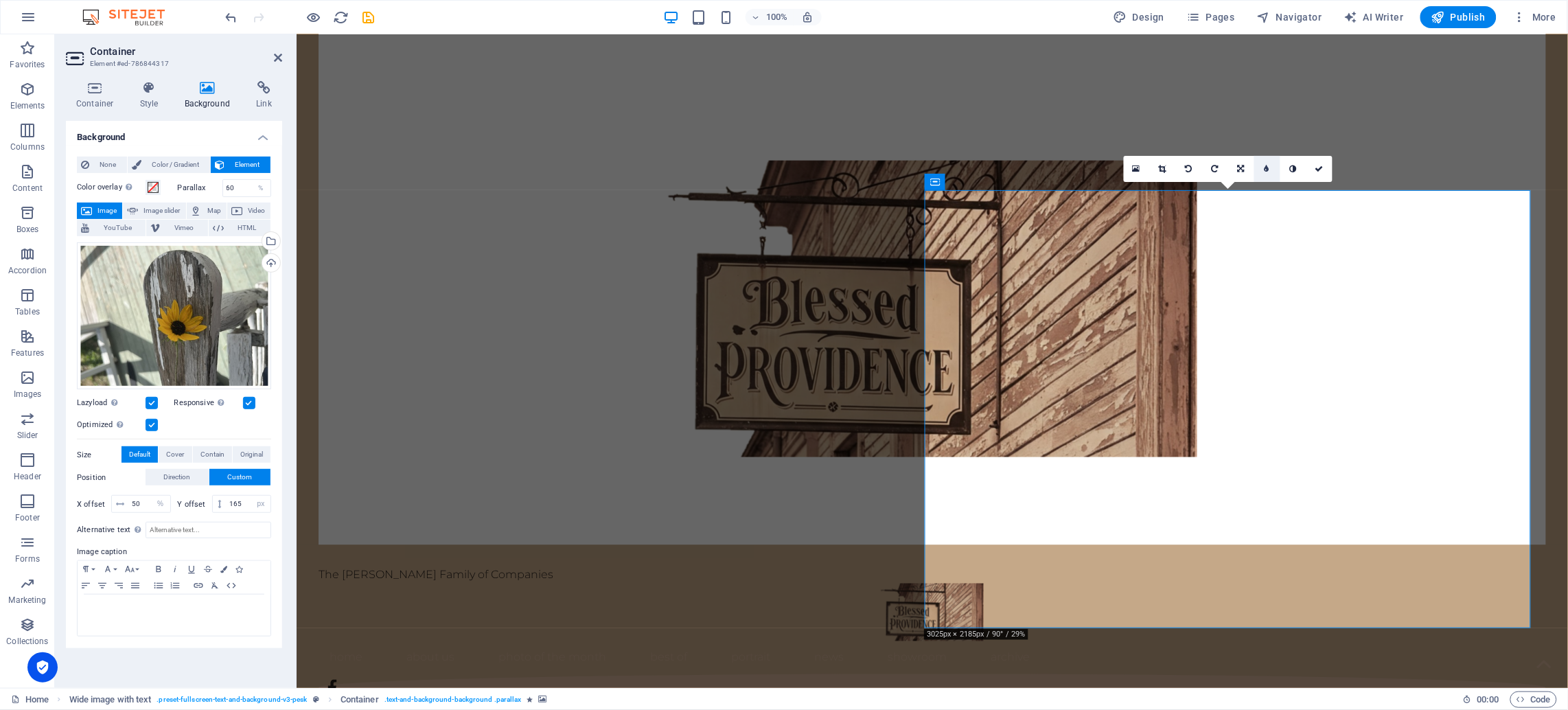 click at bounding box center (1267, 169) 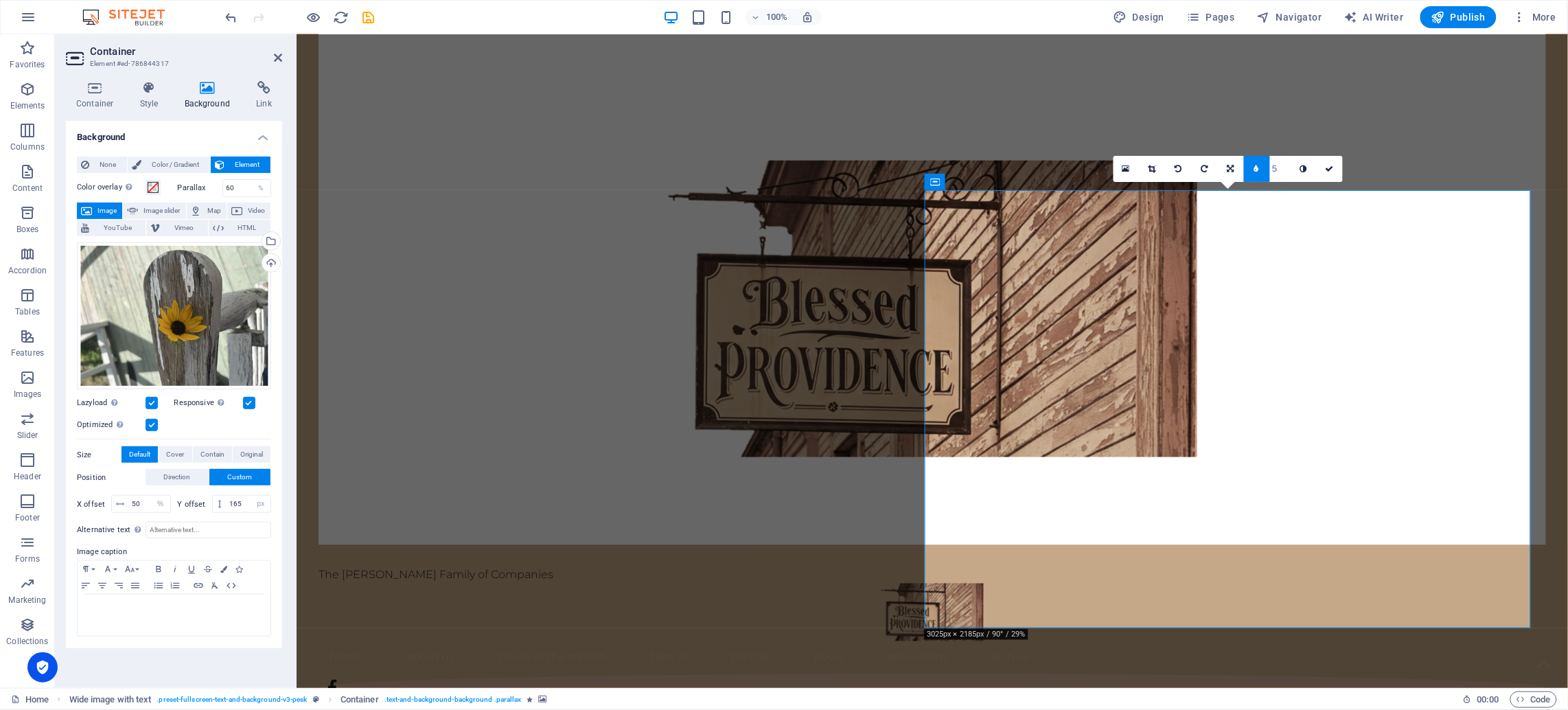 type on "4" 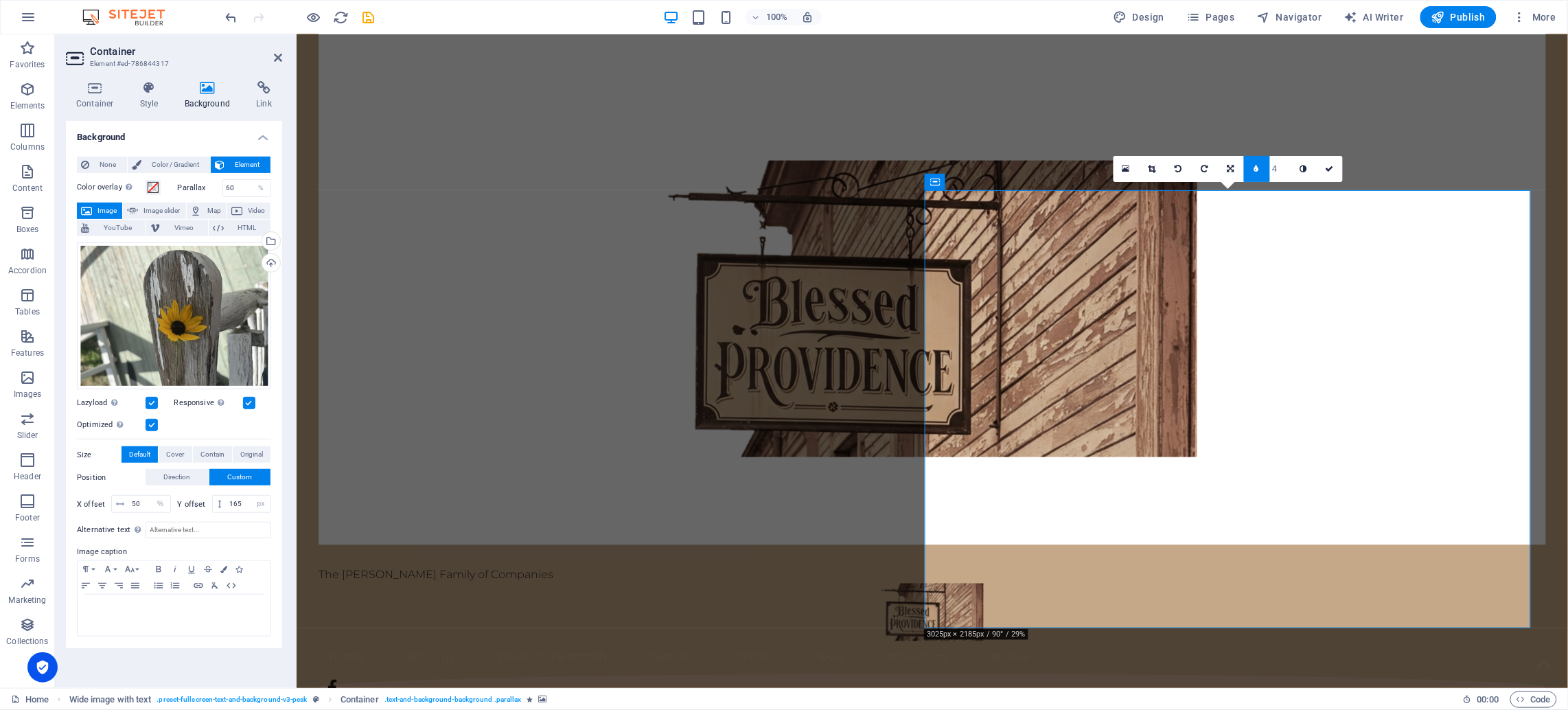 type on "3" 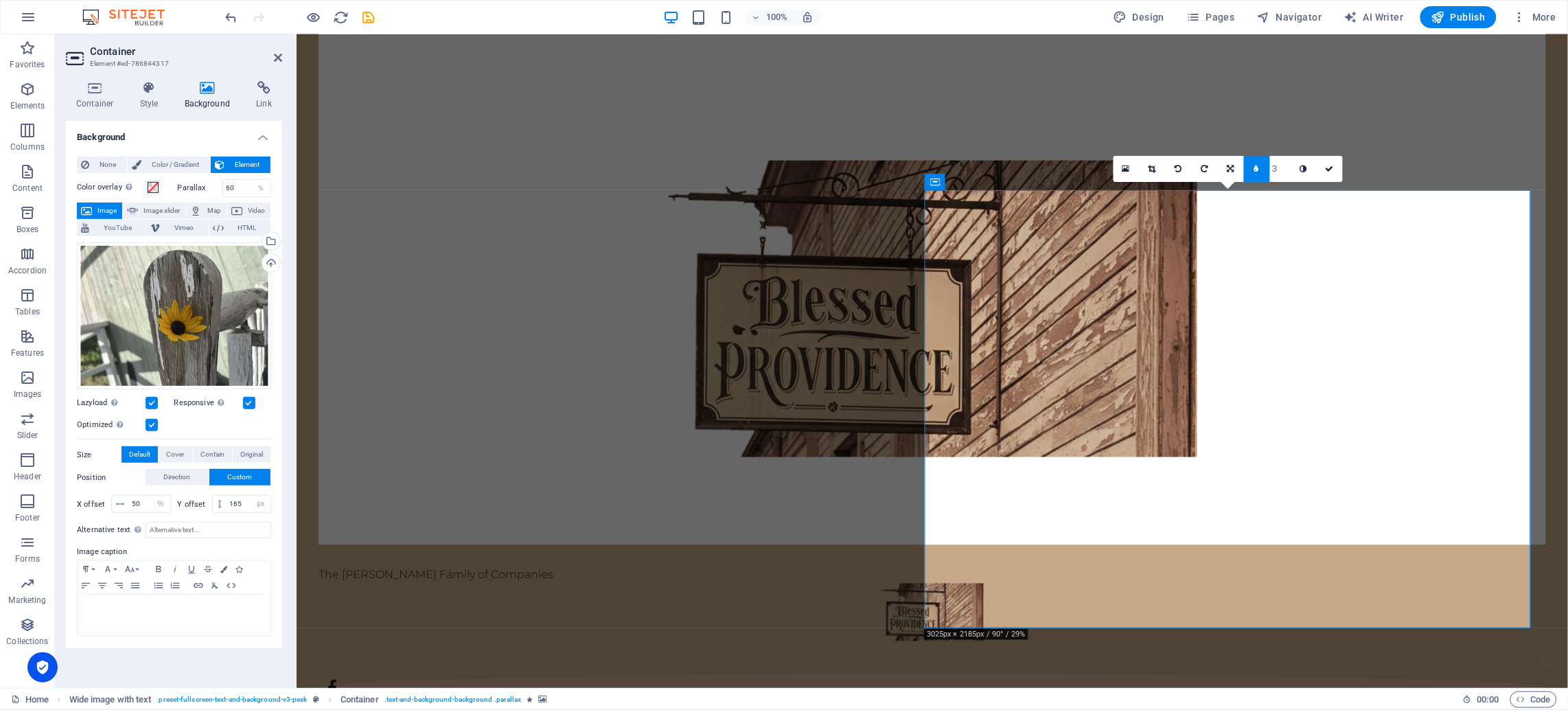 type on "2" 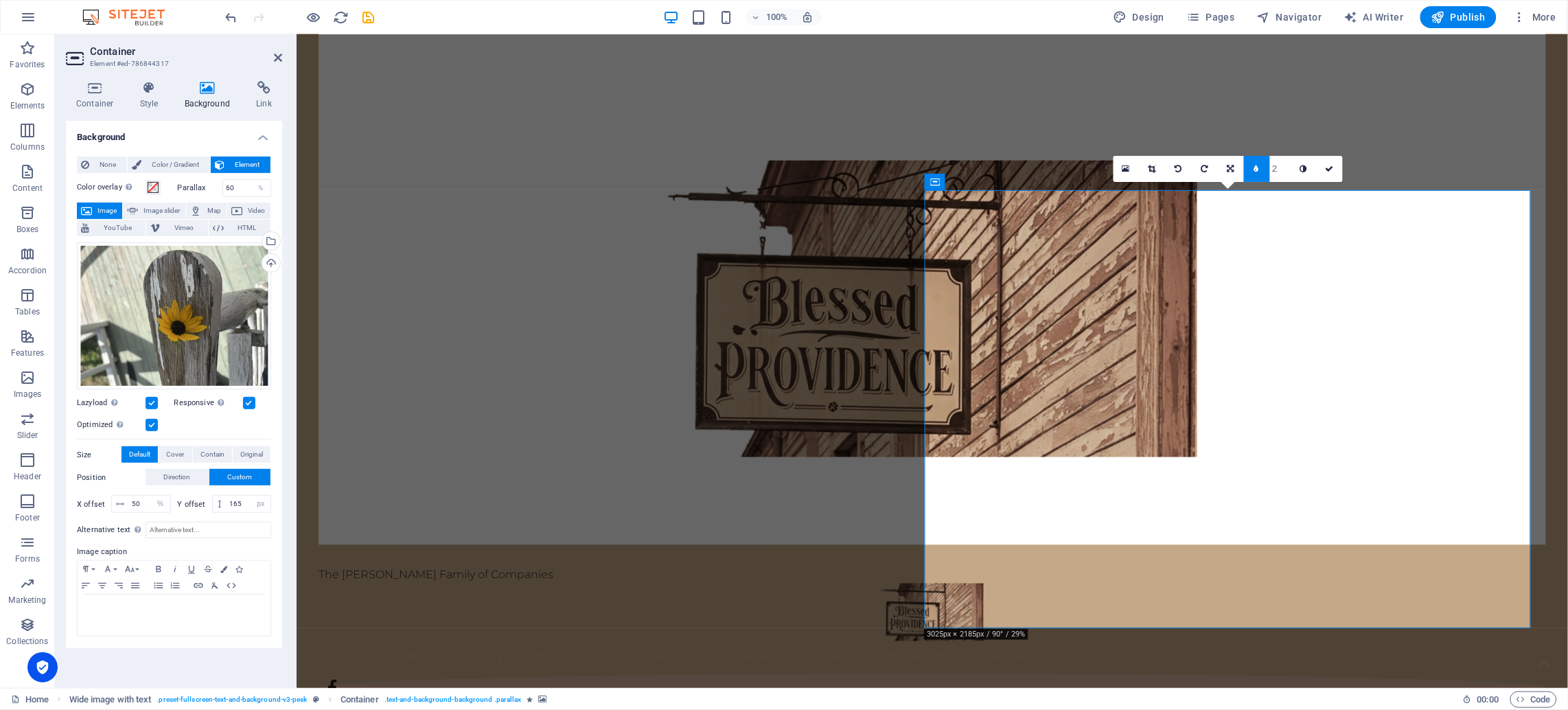 type on "1" 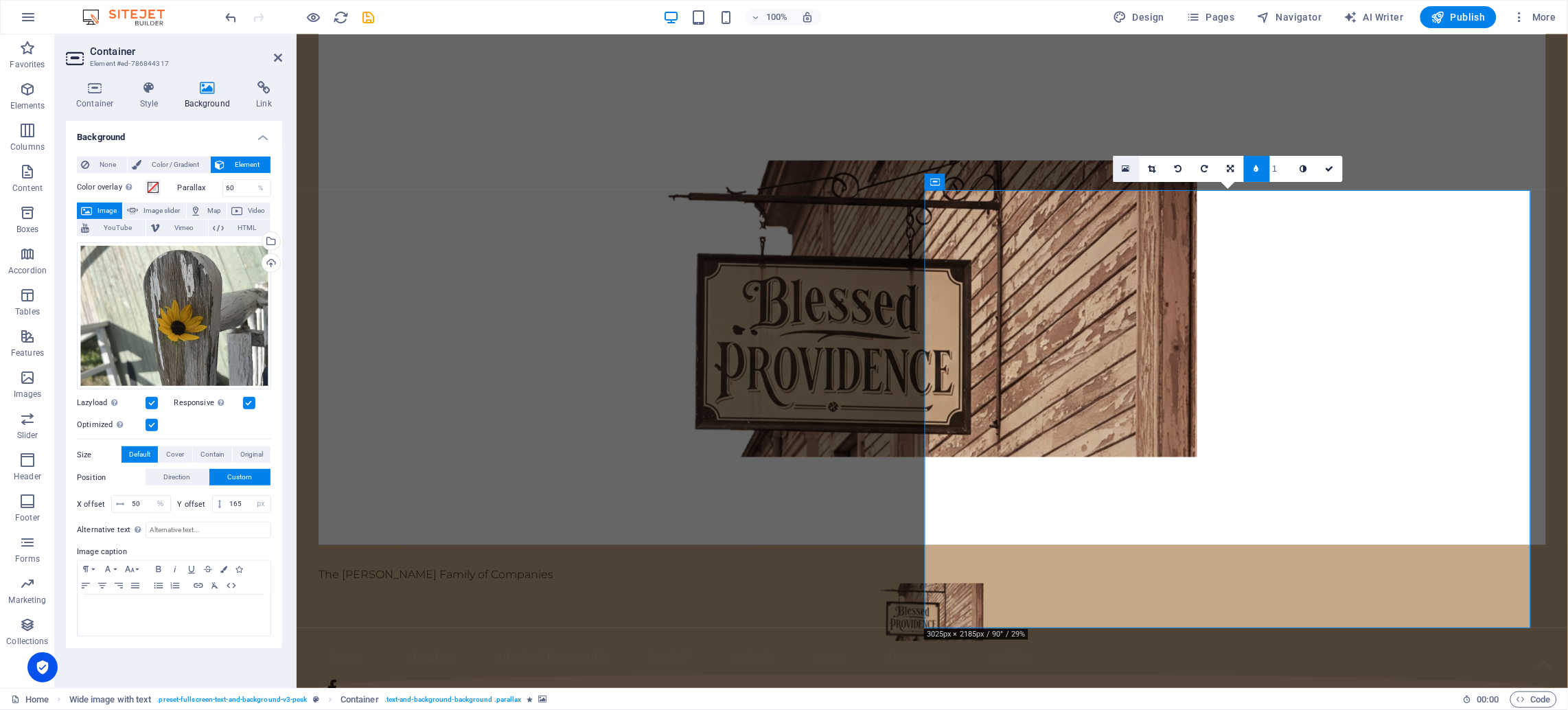click at bounding box center (1126, 169) 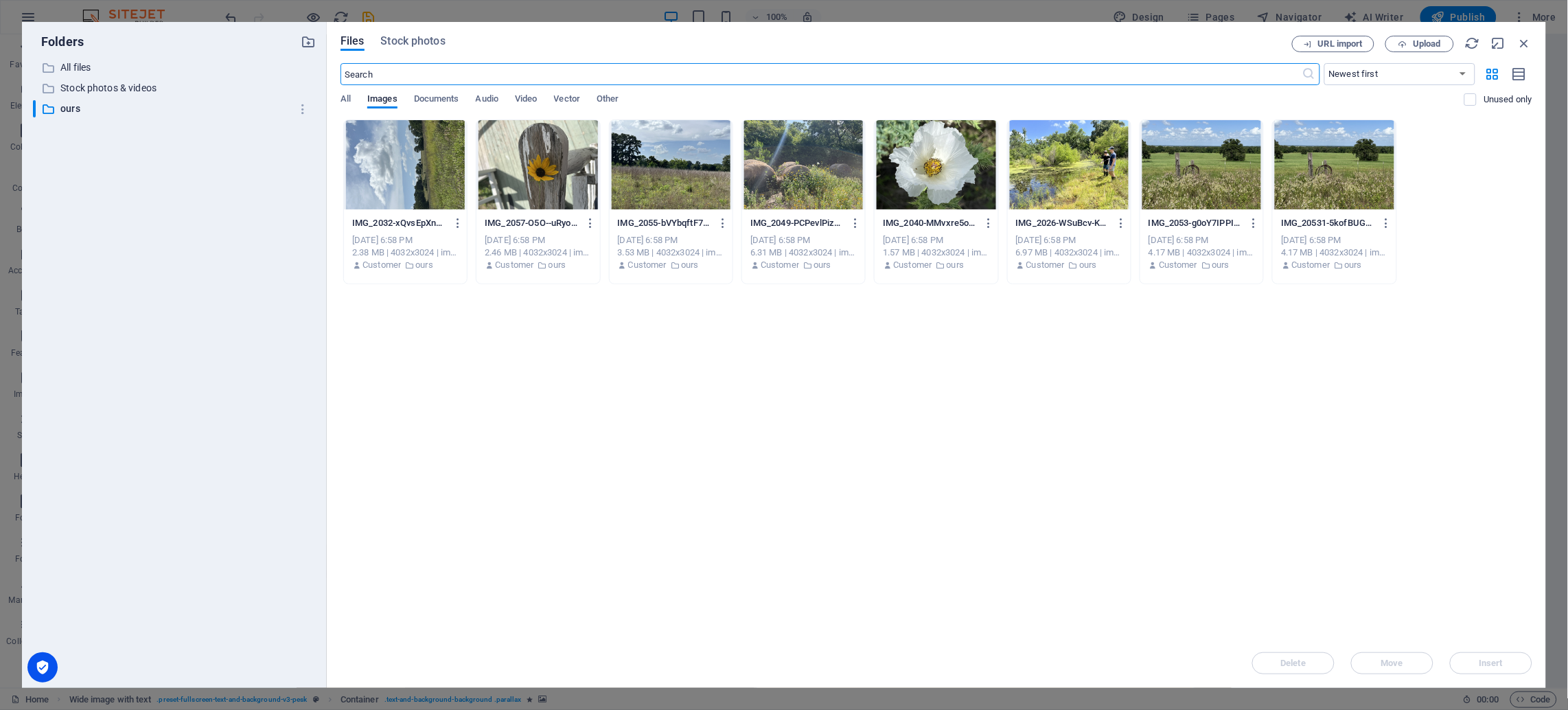click at bounding box center (538, 165) 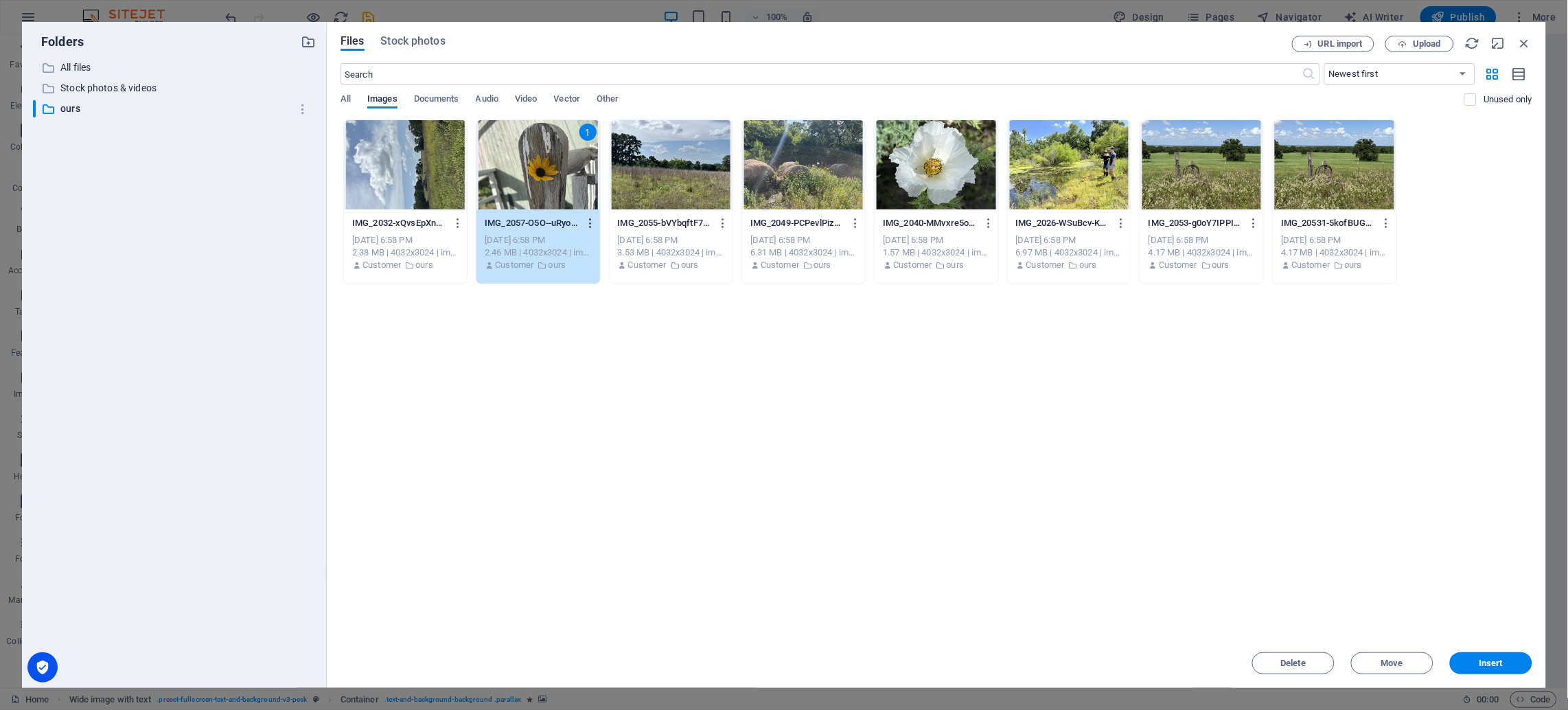 click at bounding box center (590, 223) 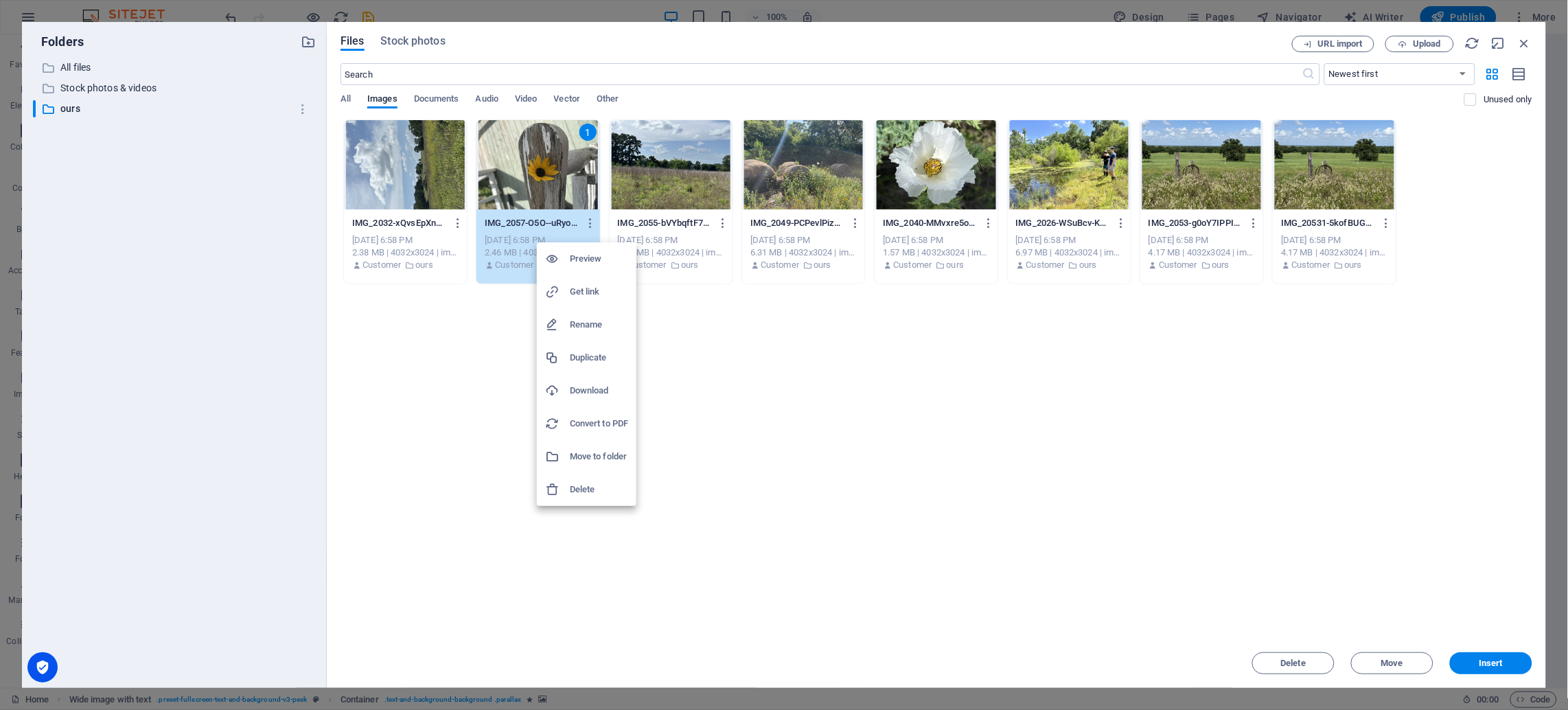 click at bounding box center [557, 259] 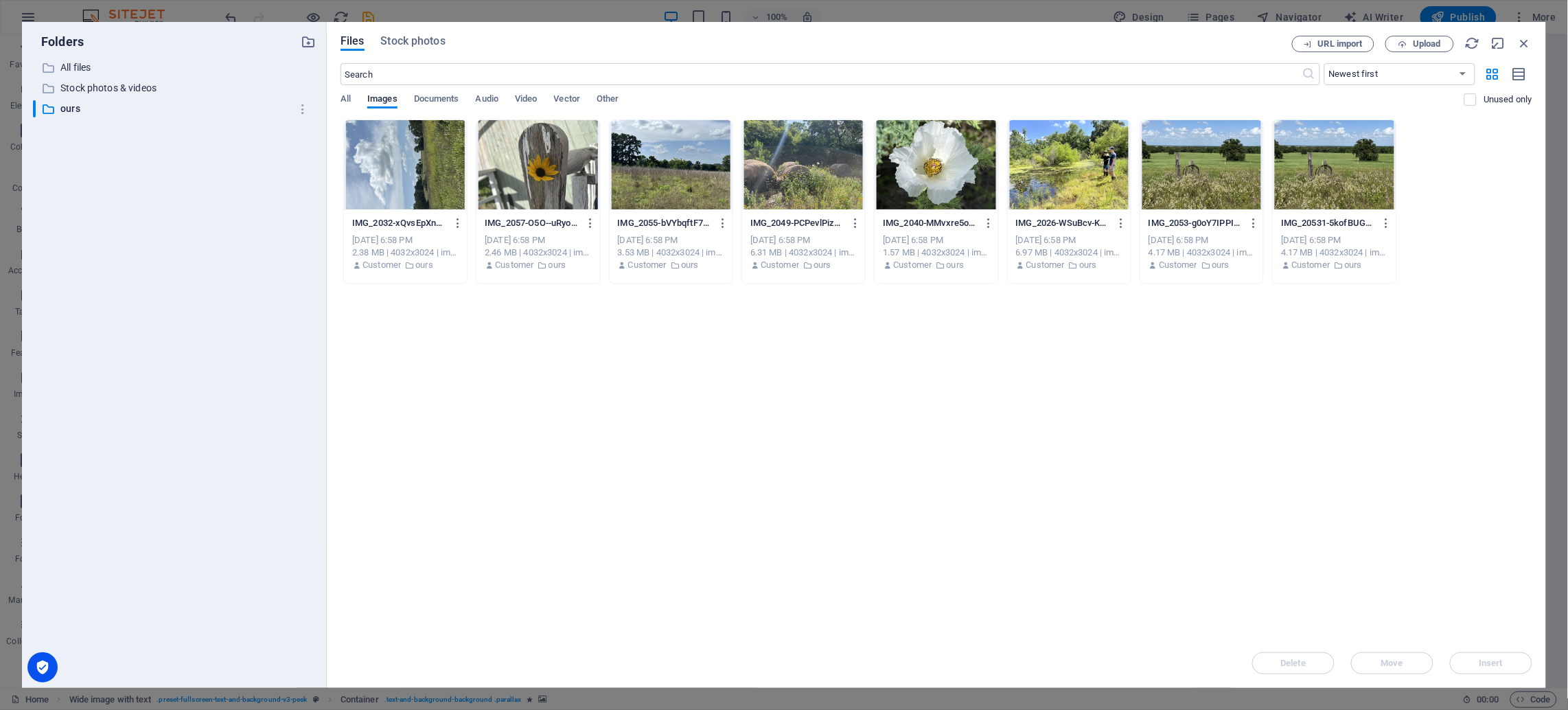 click at bounding box center [538, 165] 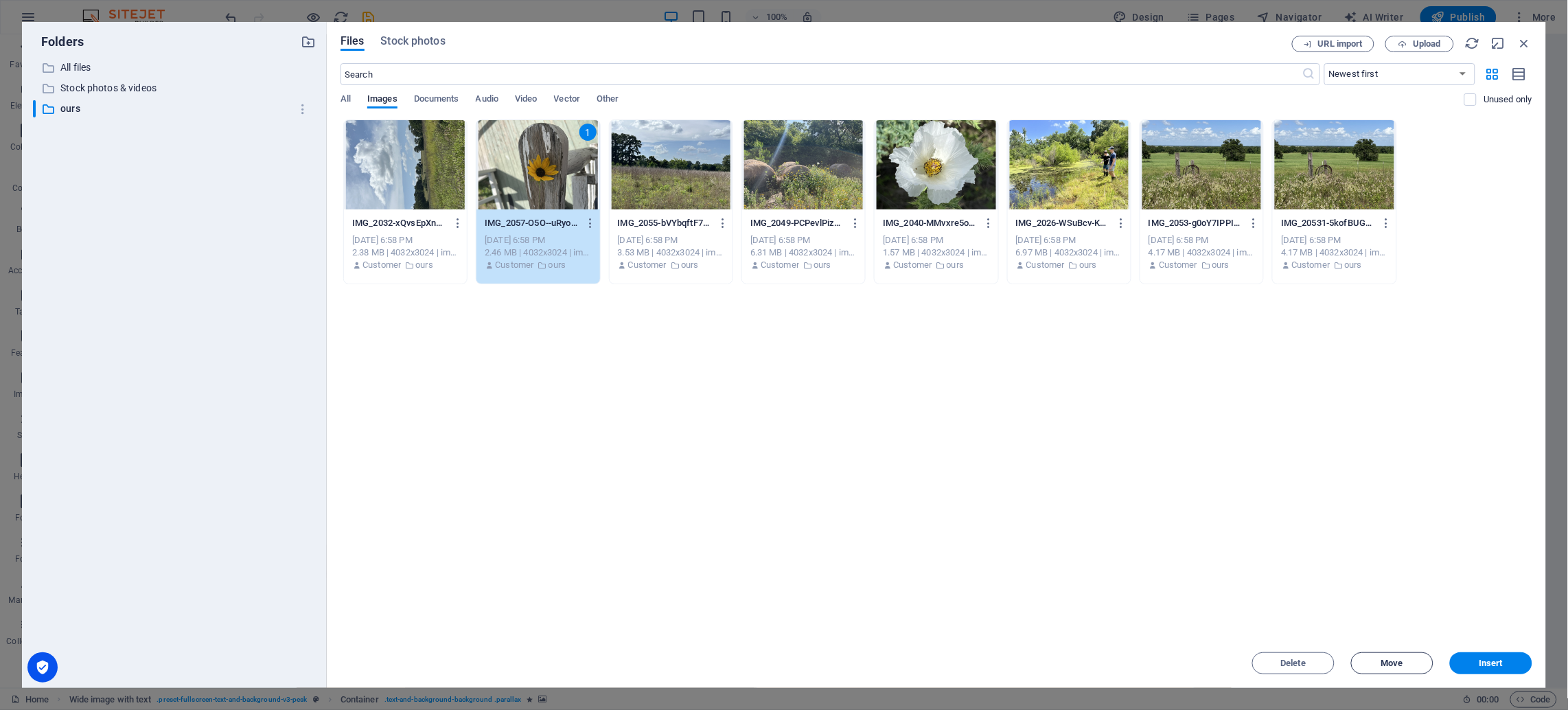 click on "Move" at bounding box center [1392, 663] 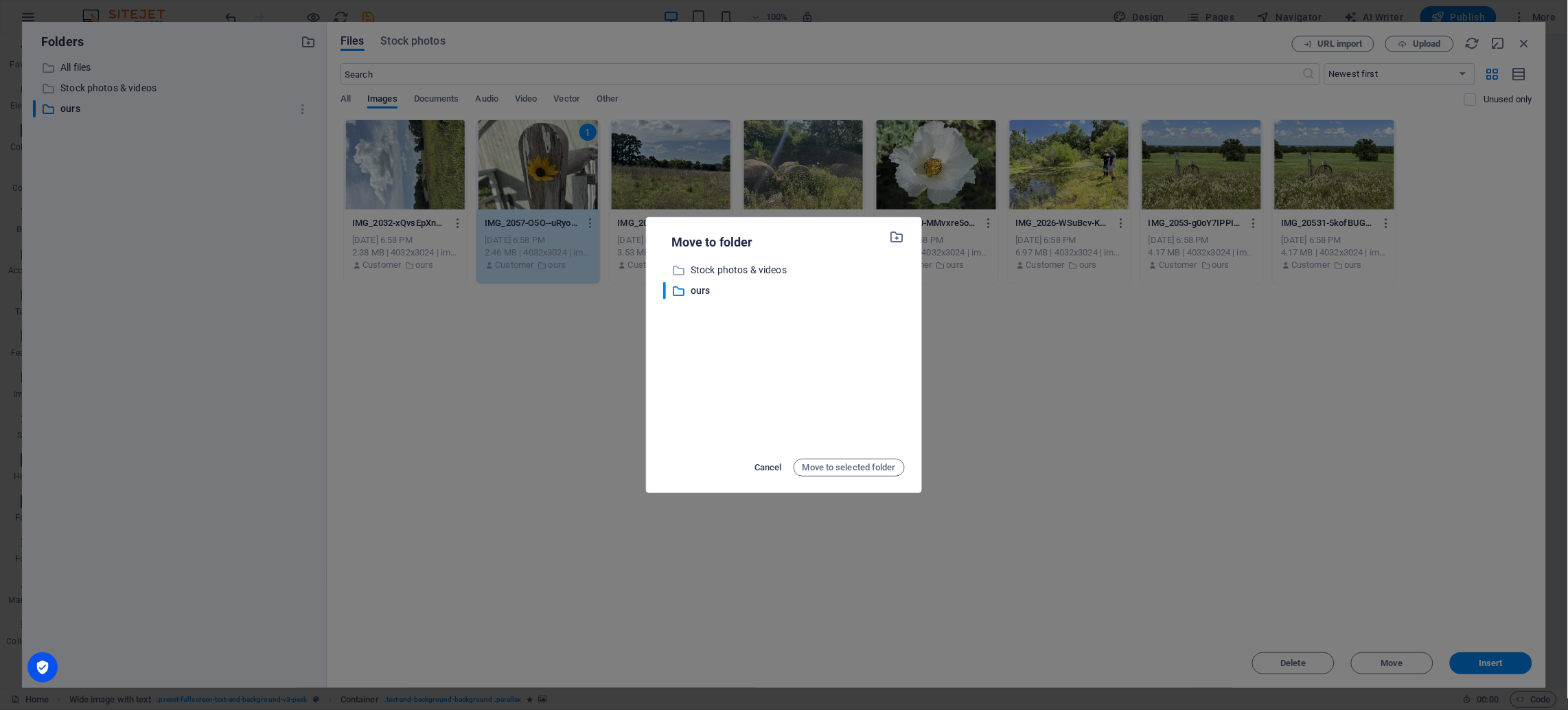 click on "Cancel" at bounding box center (768, 468) 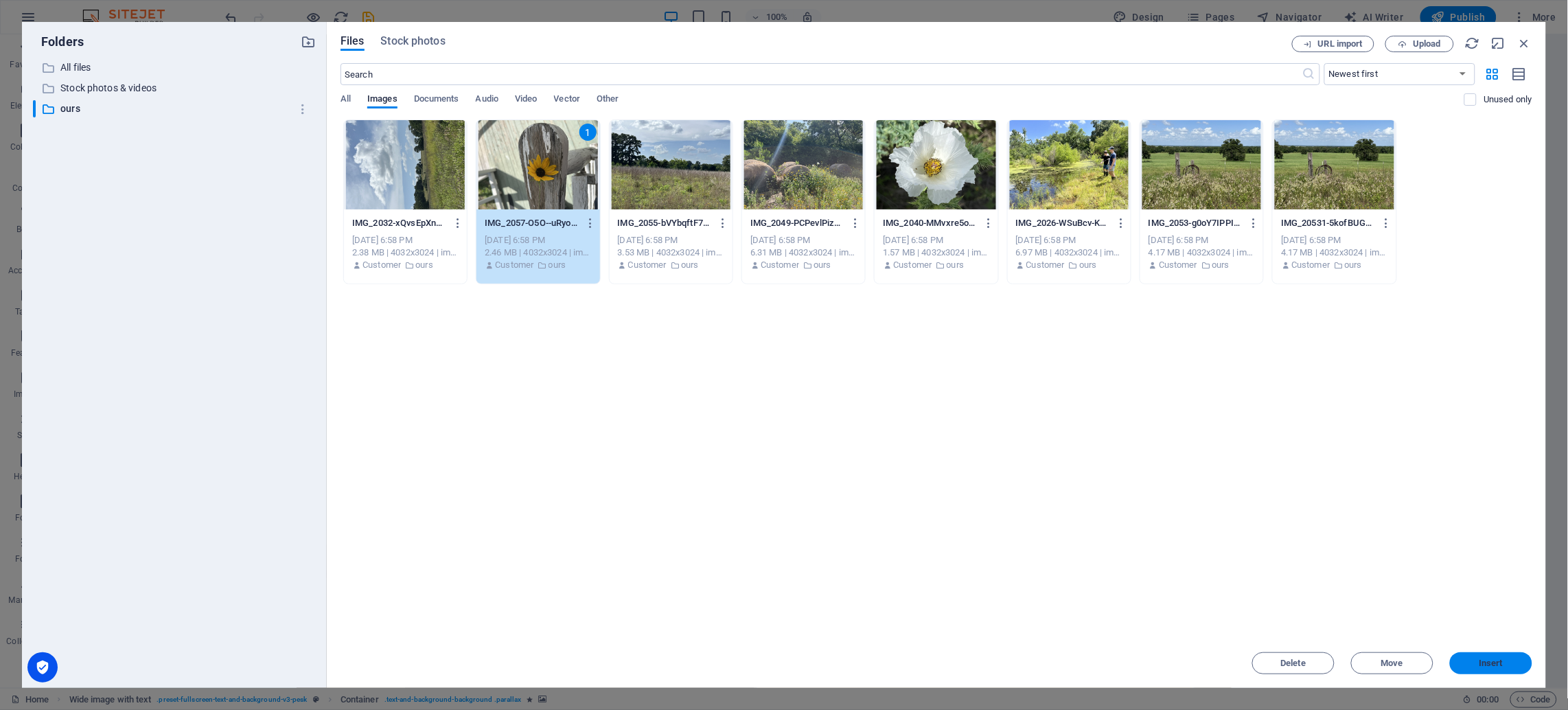 click on "Insert" at bounding box center (1491, 663) 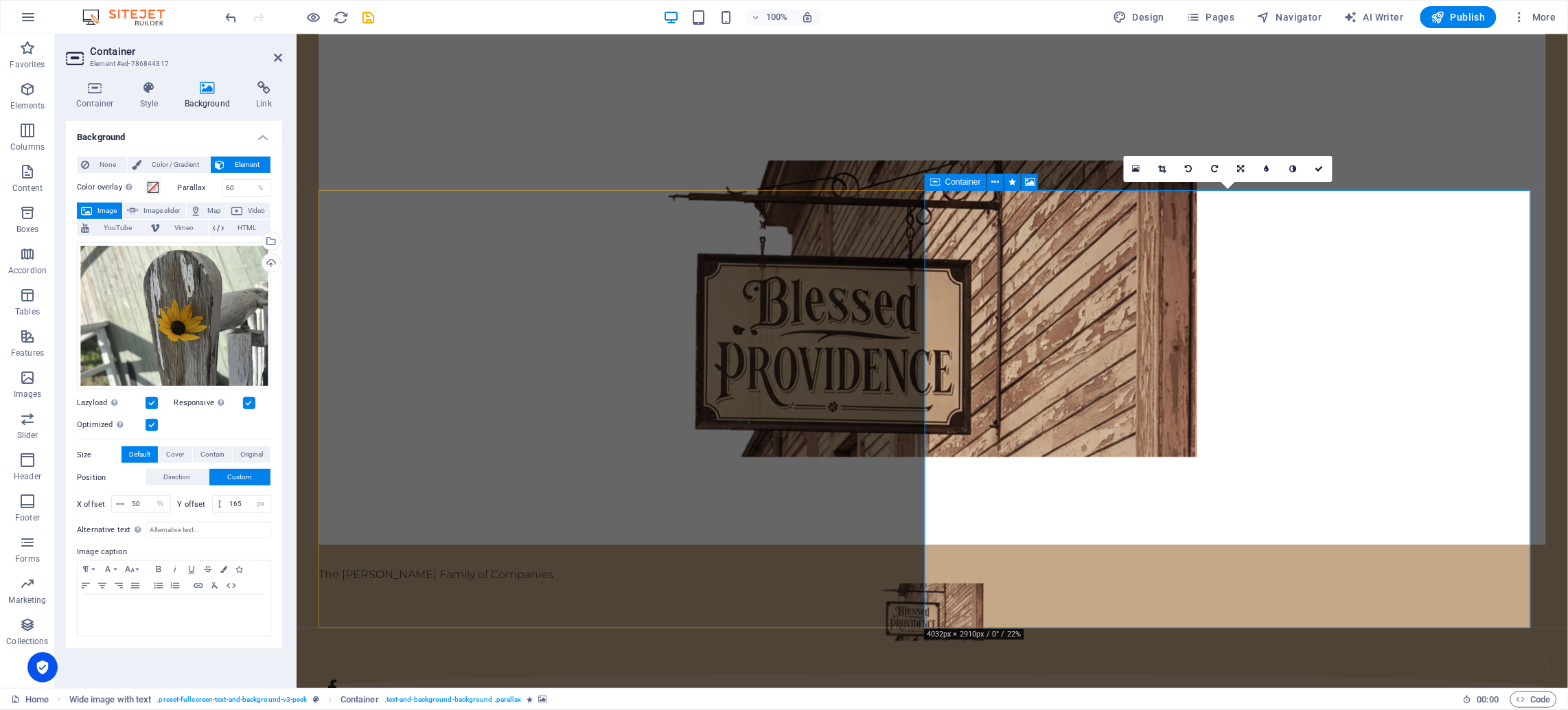 drag, startPoint x: 1073, startPoint y: 448, endPoint x: 1176, endPoint y: 351, distance: 141.48498 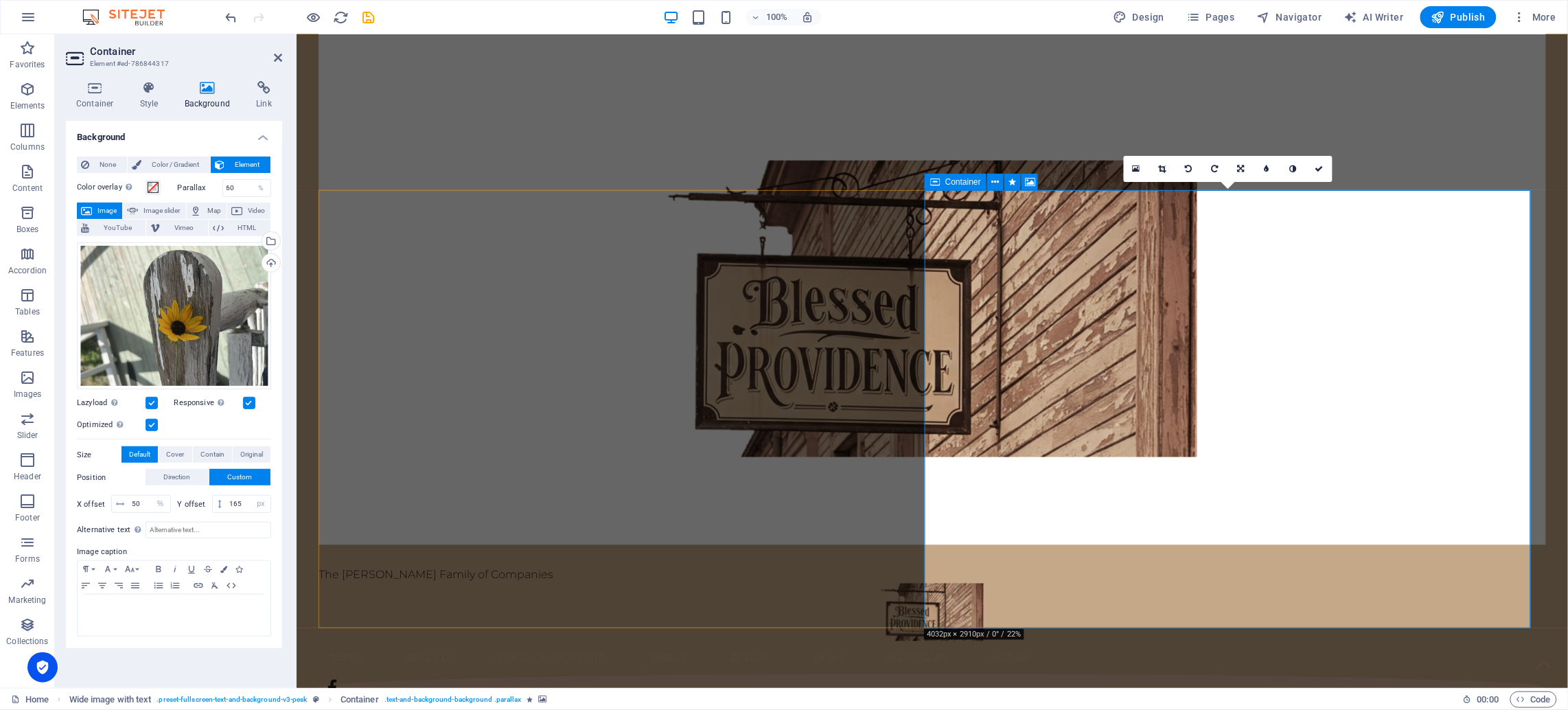 click at bounding box center (954, 1522) 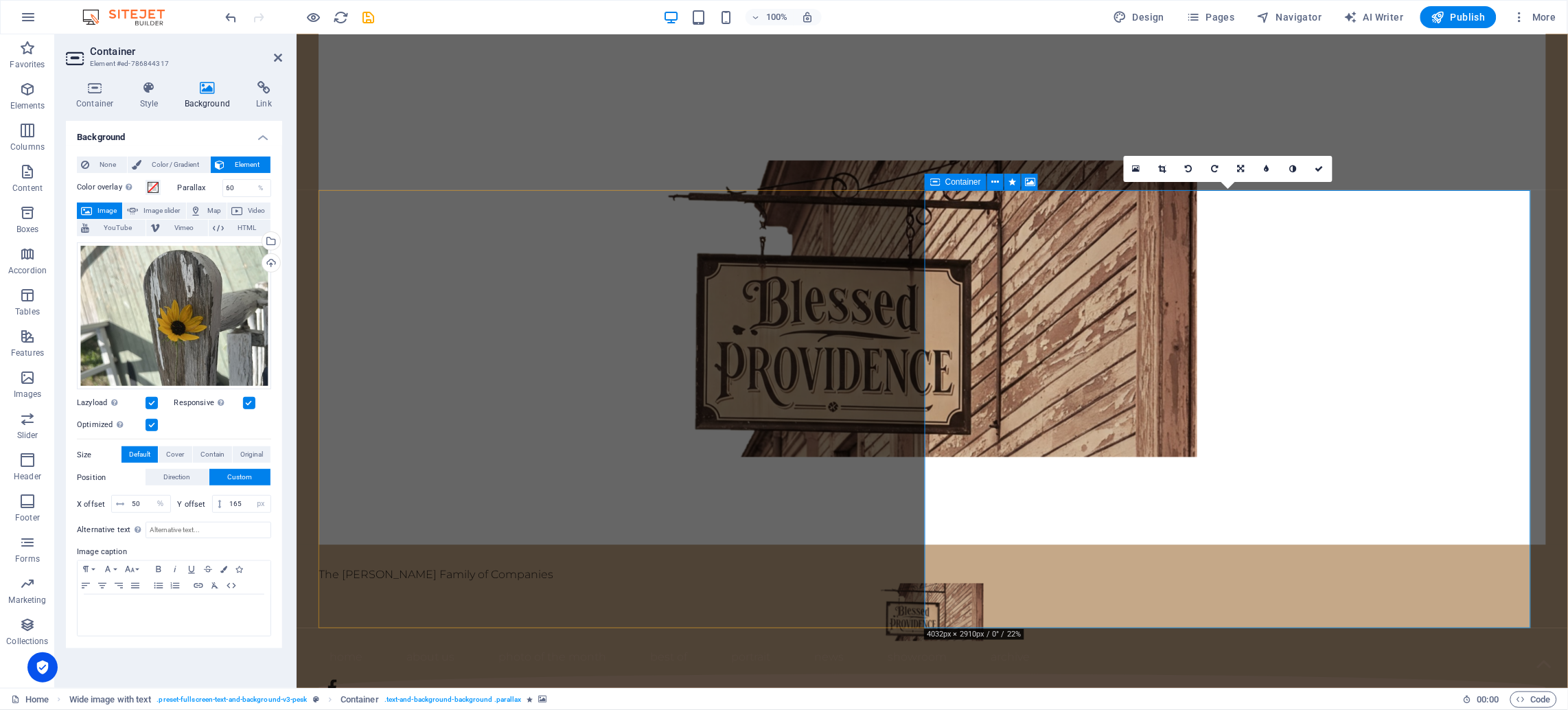 click at bounding box center [954, 1522] 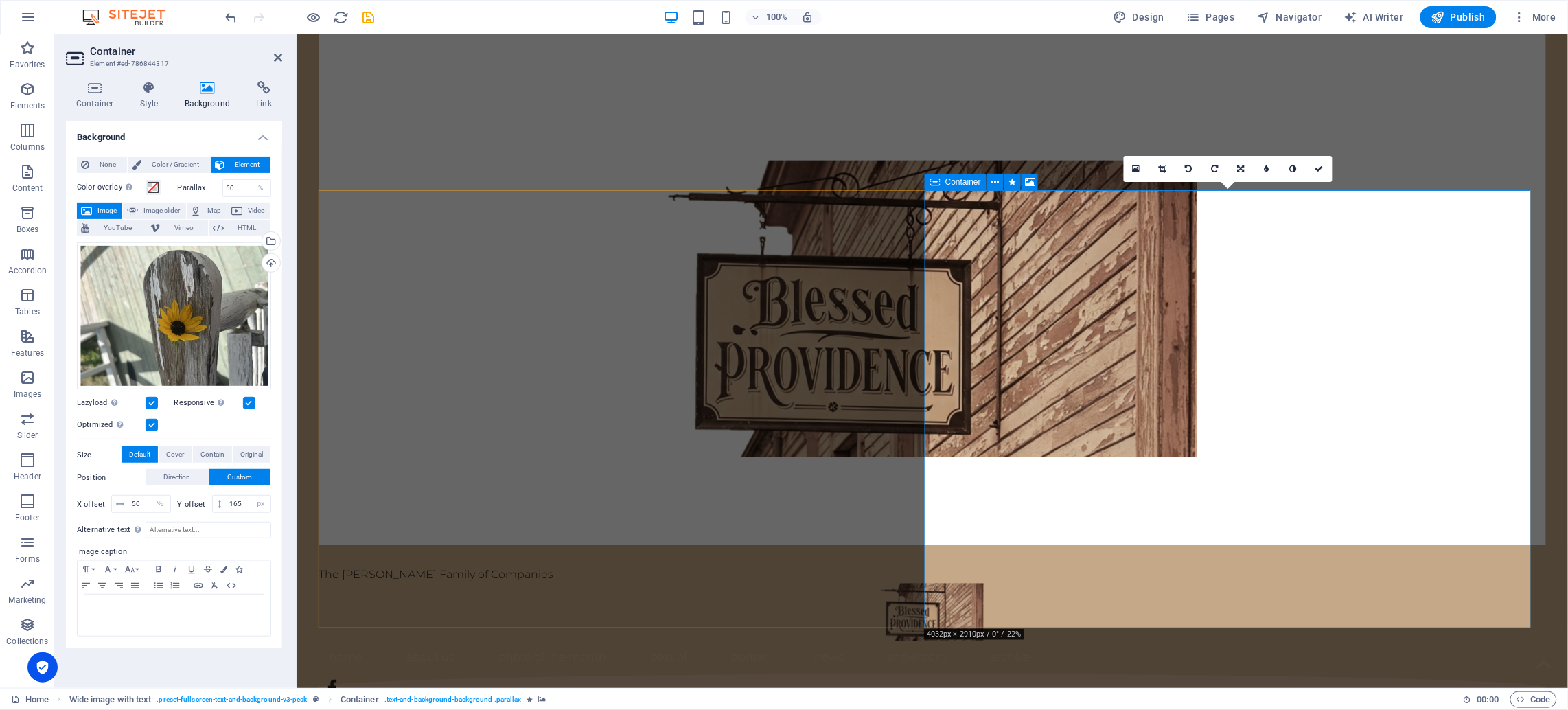 click on "Container" at bounding box center (956, 182) 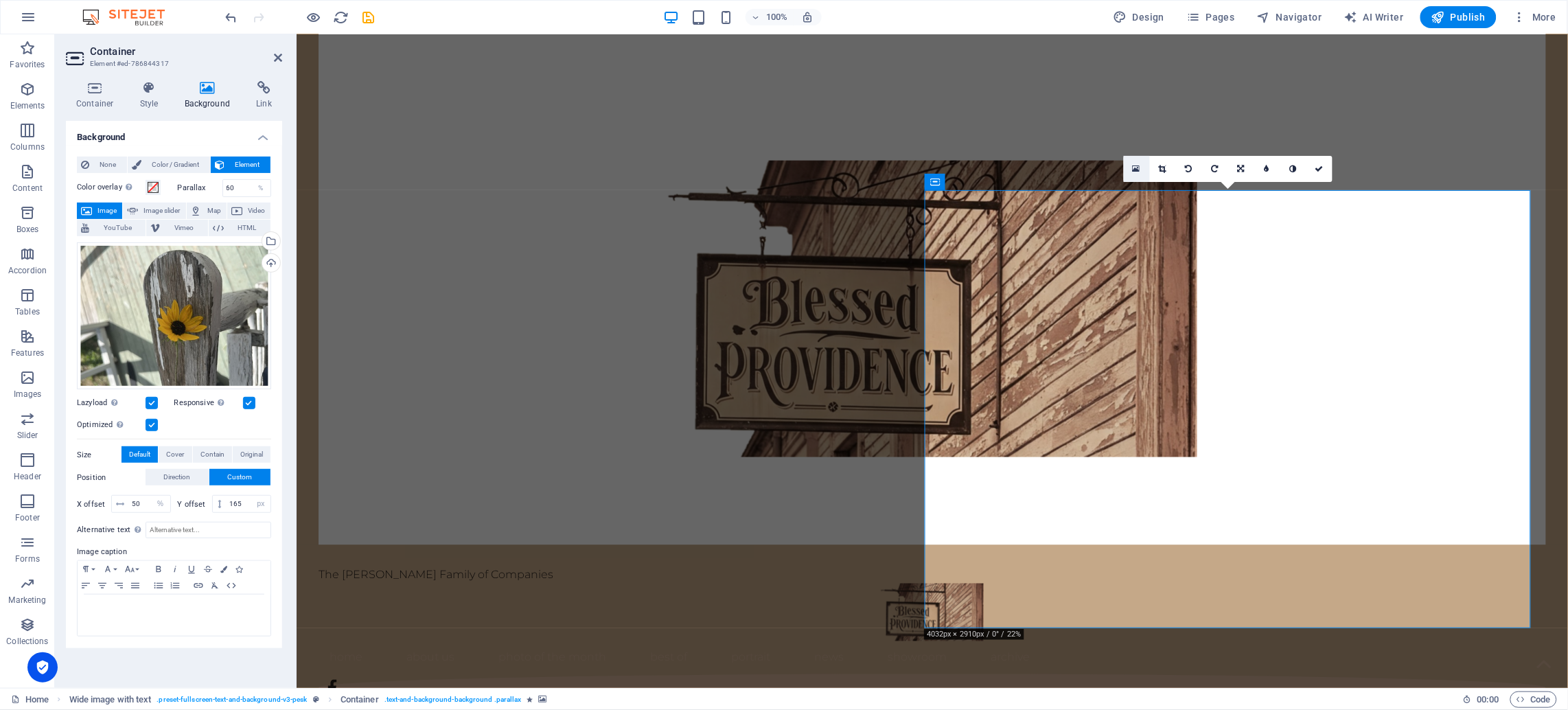 click at bounding box center (1136, 169) 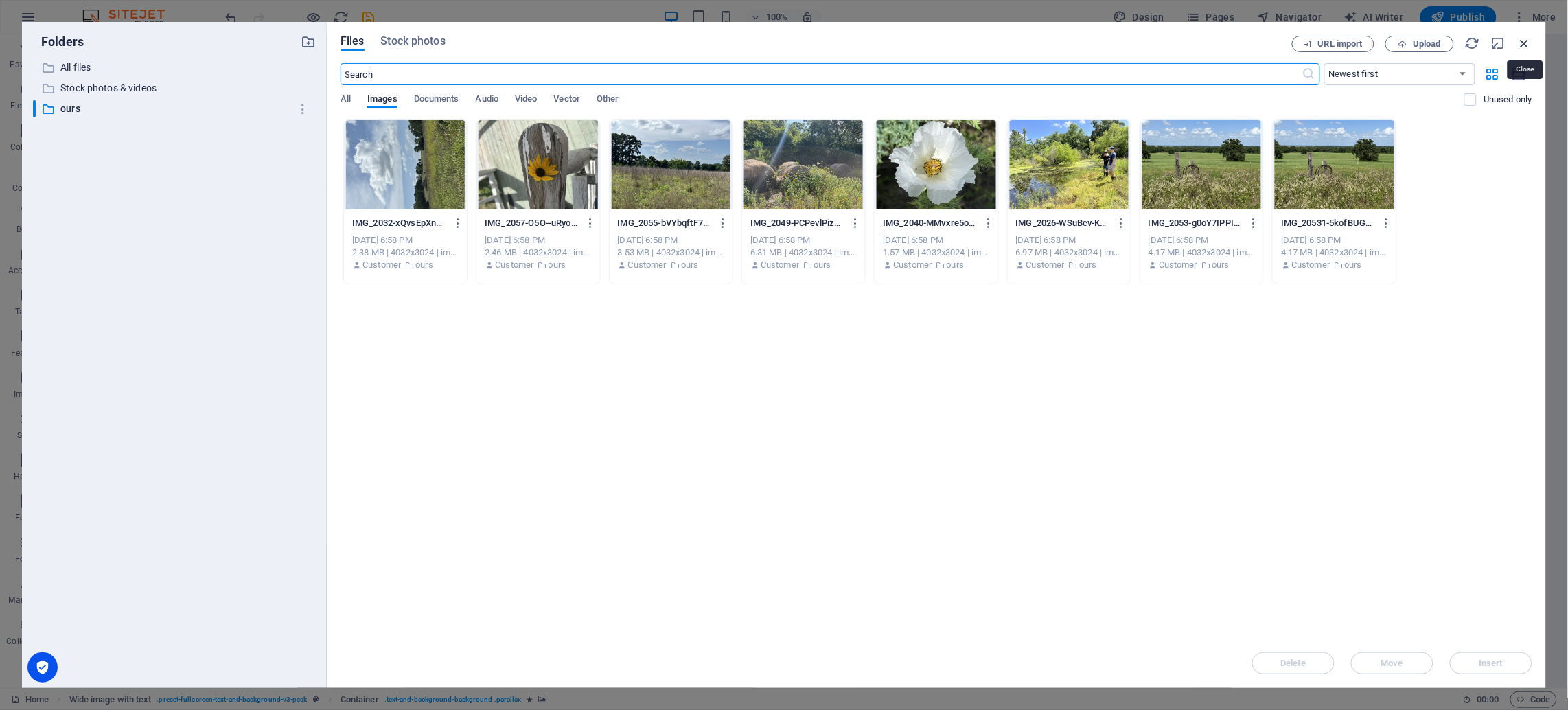 click at bounding box center [1525, 43] 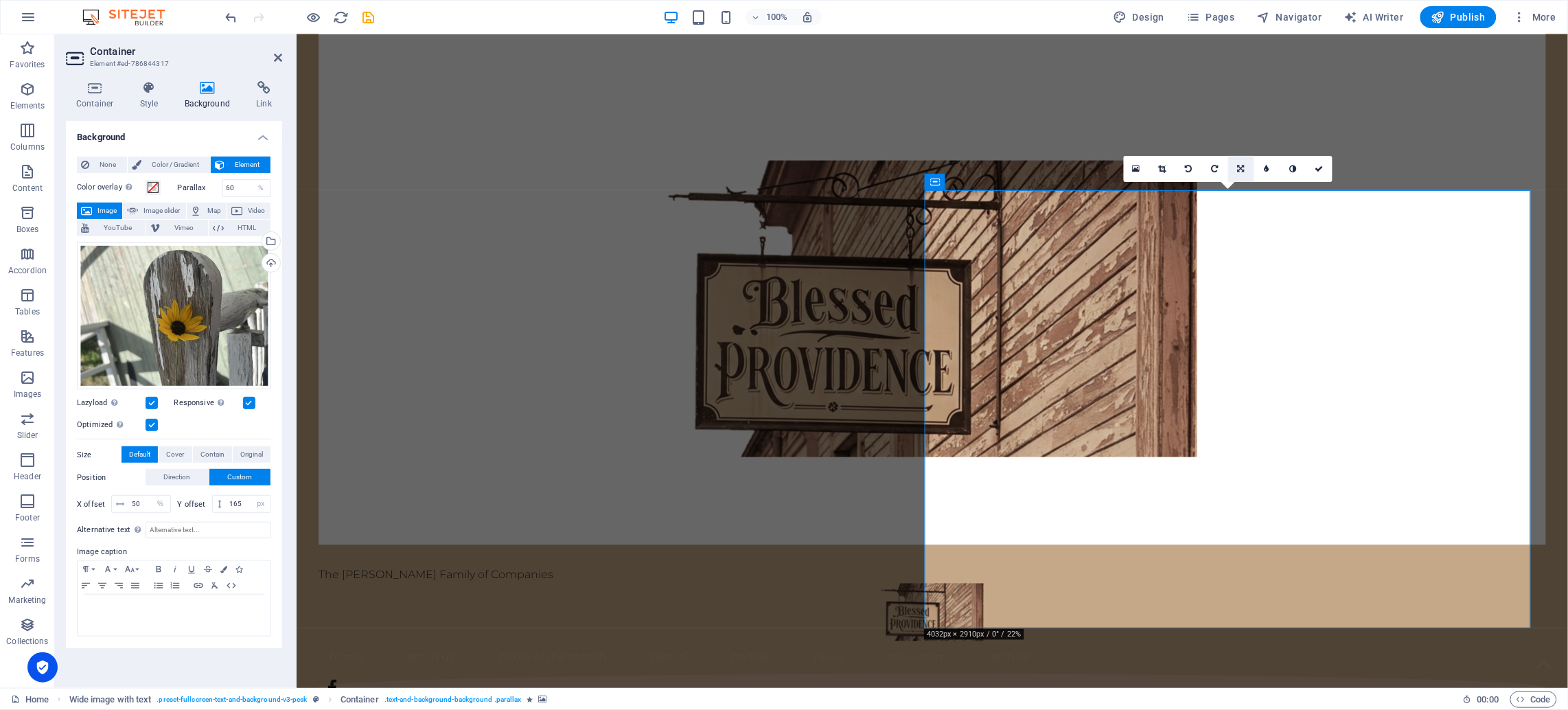 click at bounding box center [1241, 169] 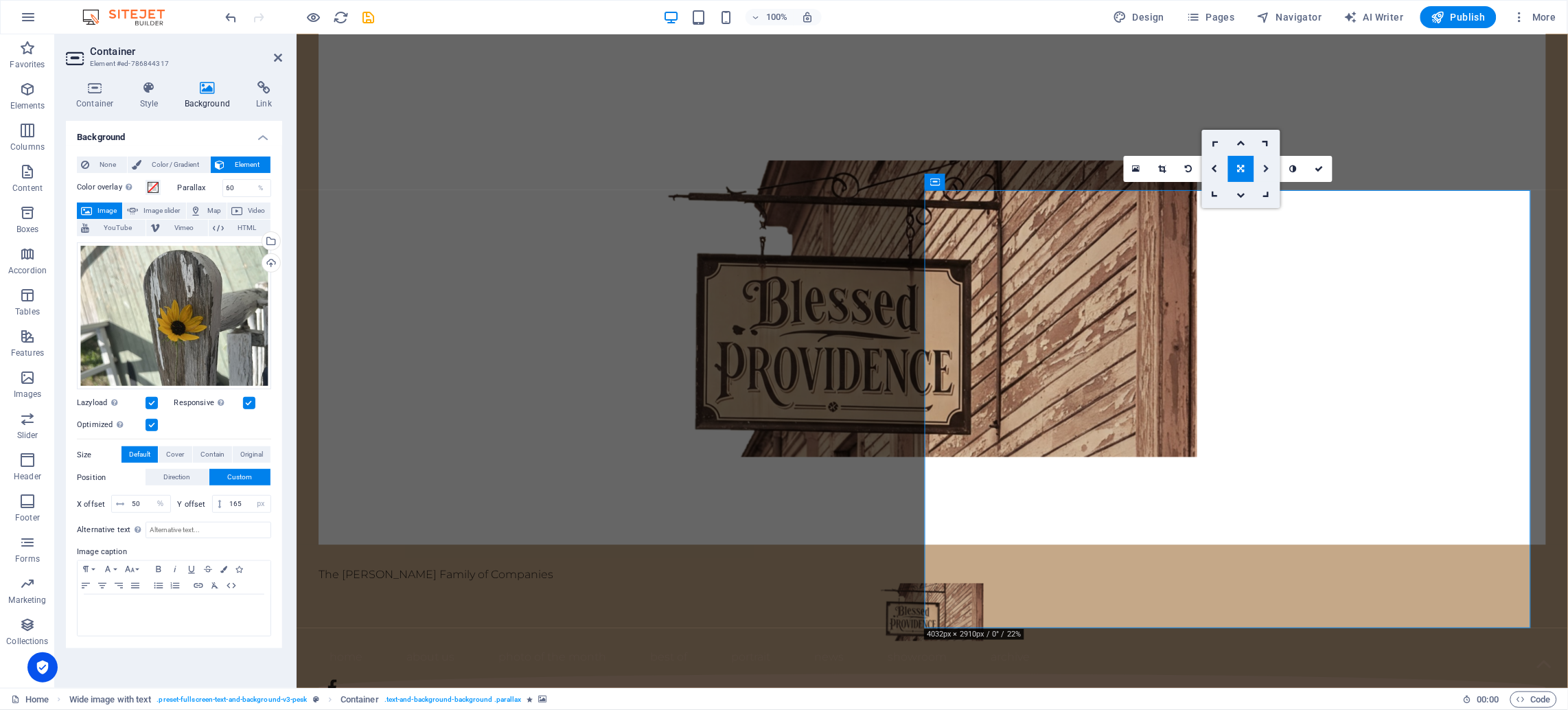click at bounding box center [1267, 169] 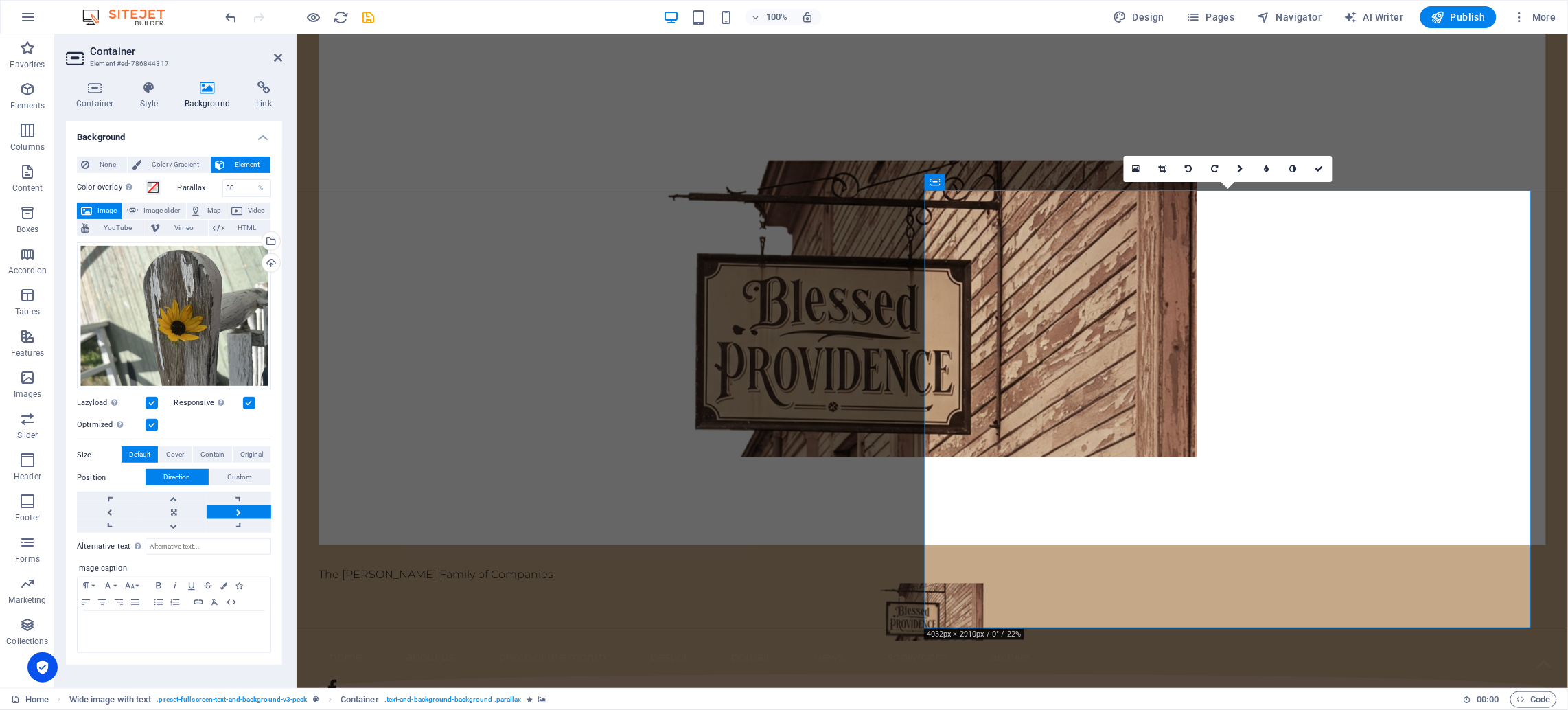 click at bounding box center (1267, 169) 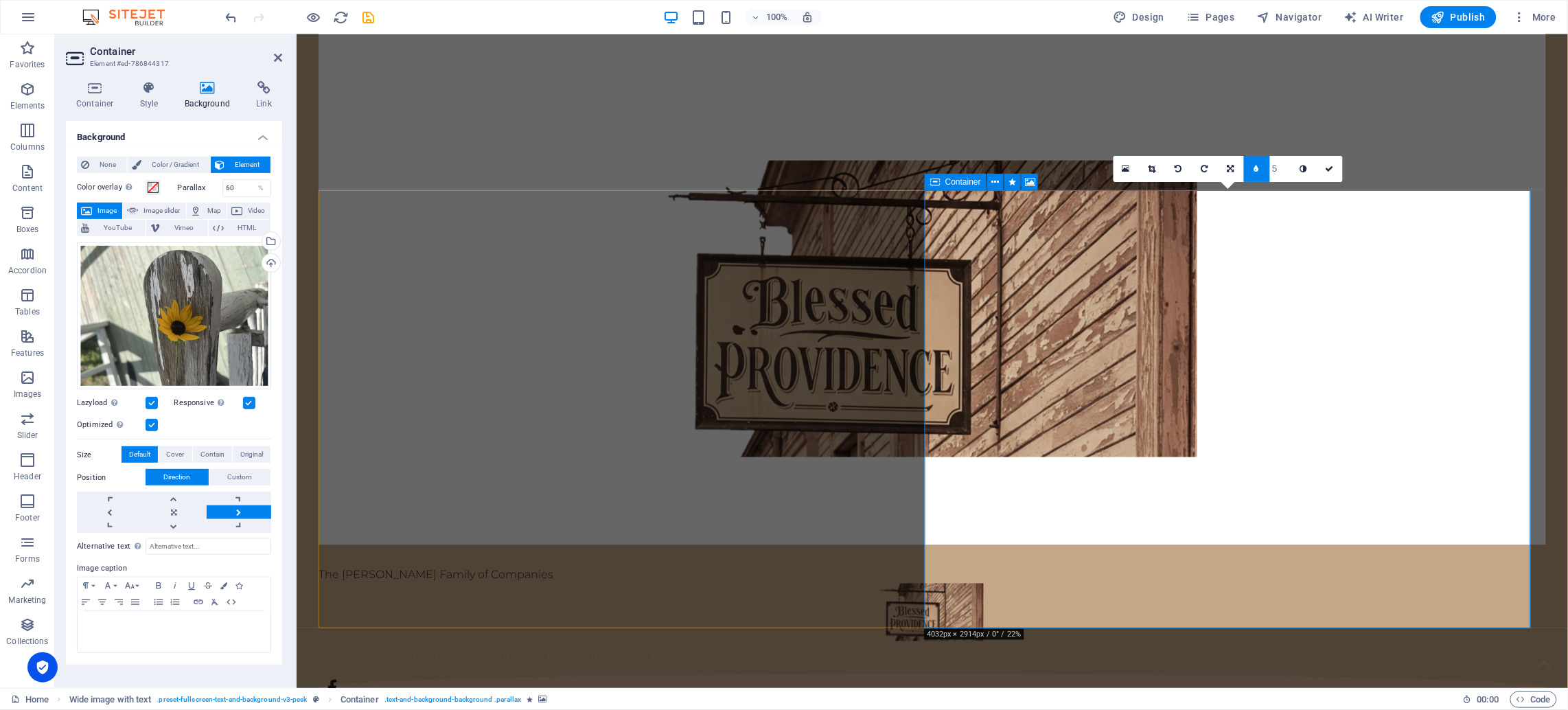 click at bounding box center [954, 1522] 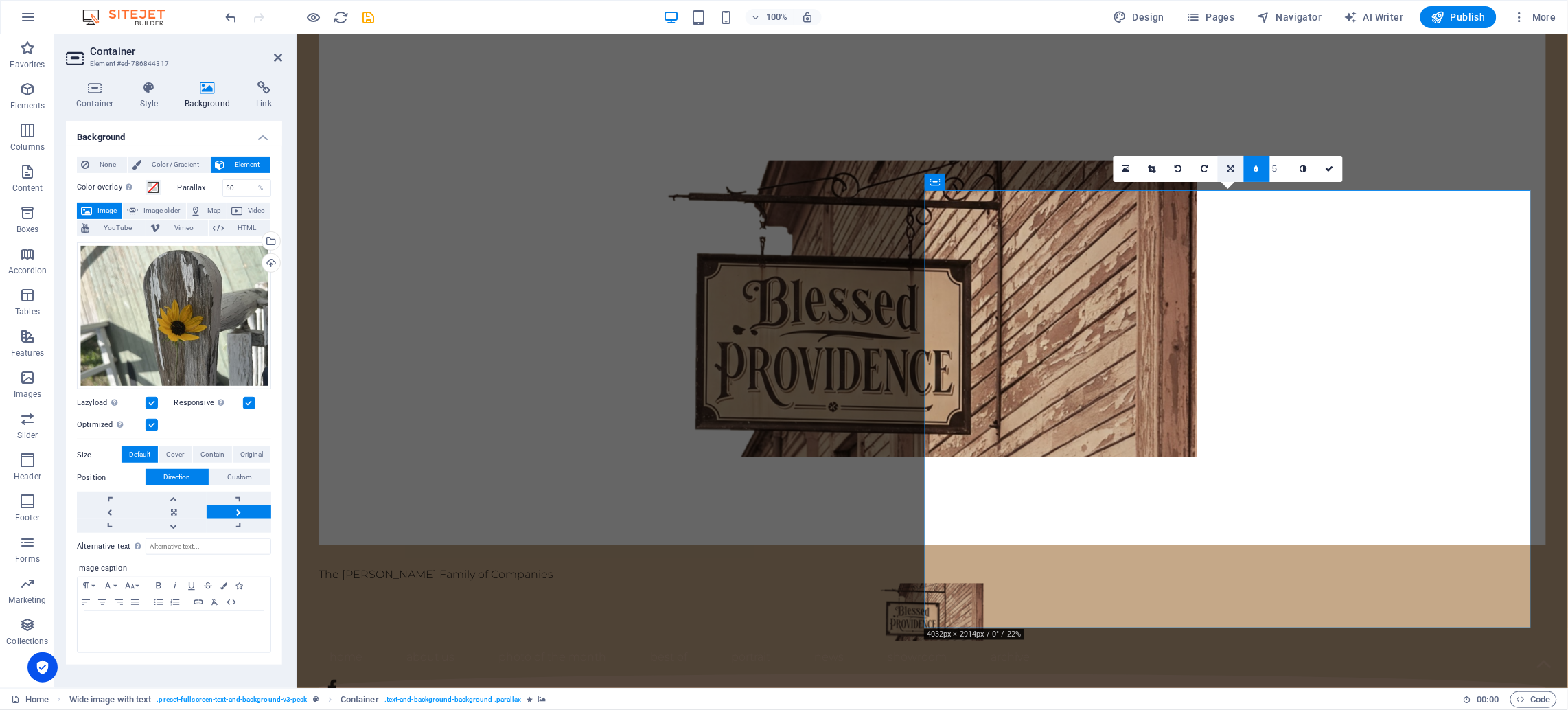 click at bounding box center [1231, 169] 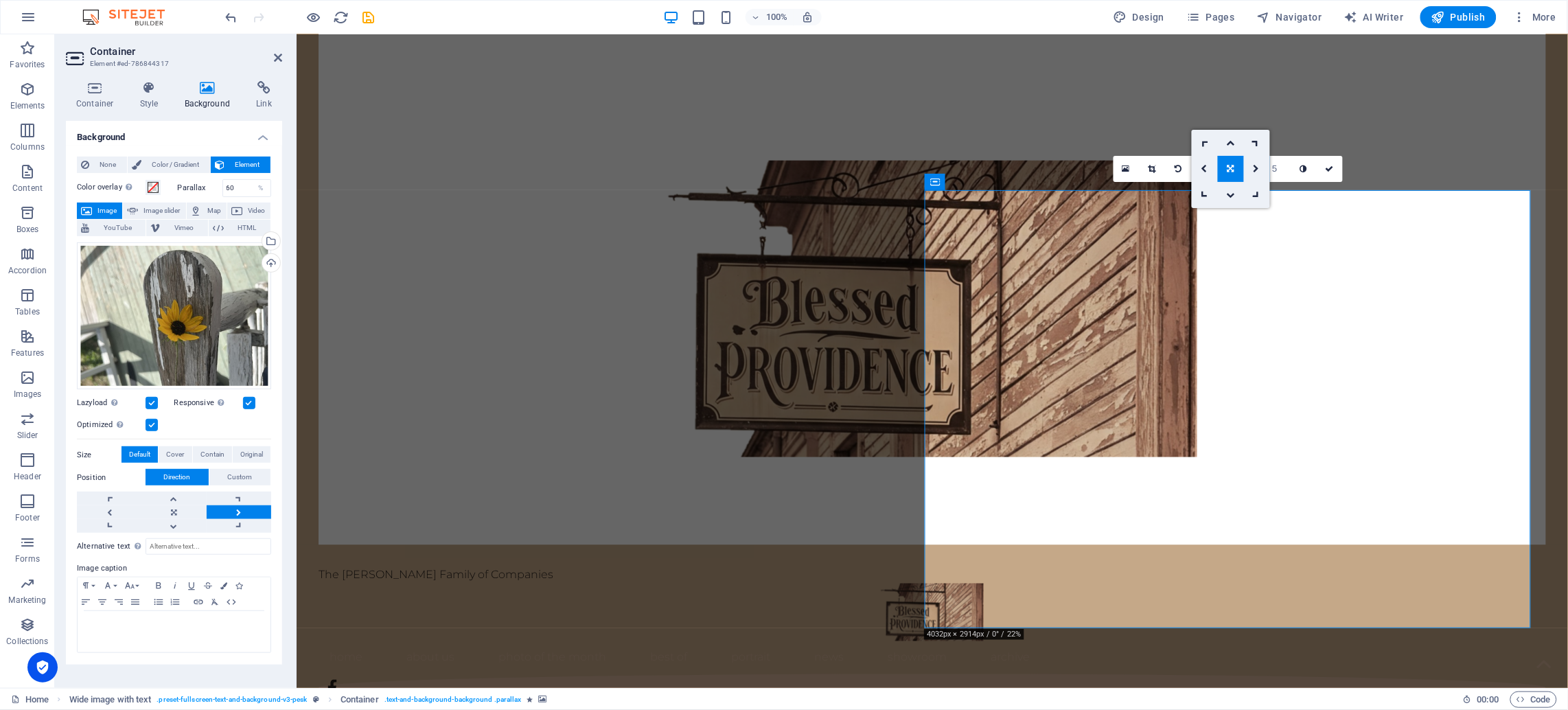 click at bounding box center (1231, 169) 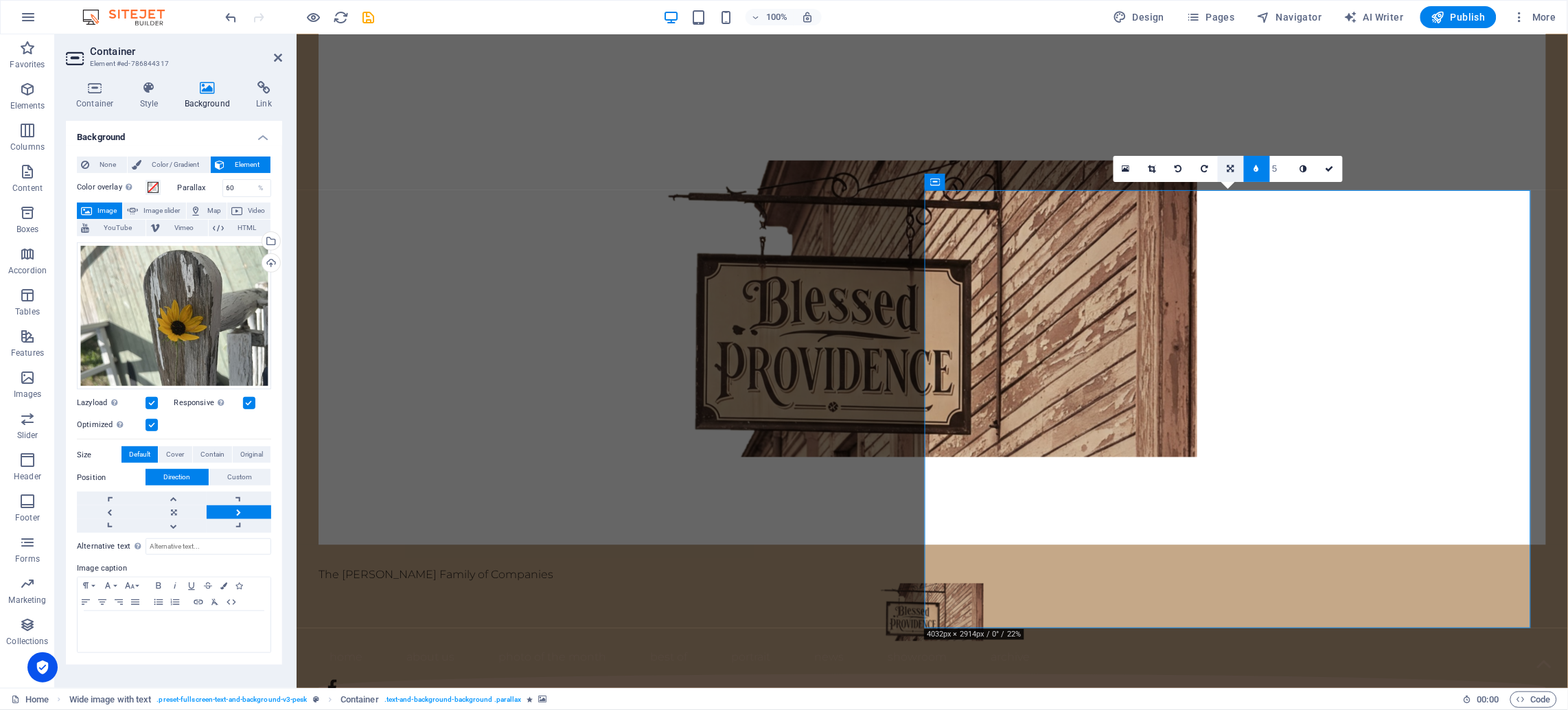 click at bounding box center [1231, 169] 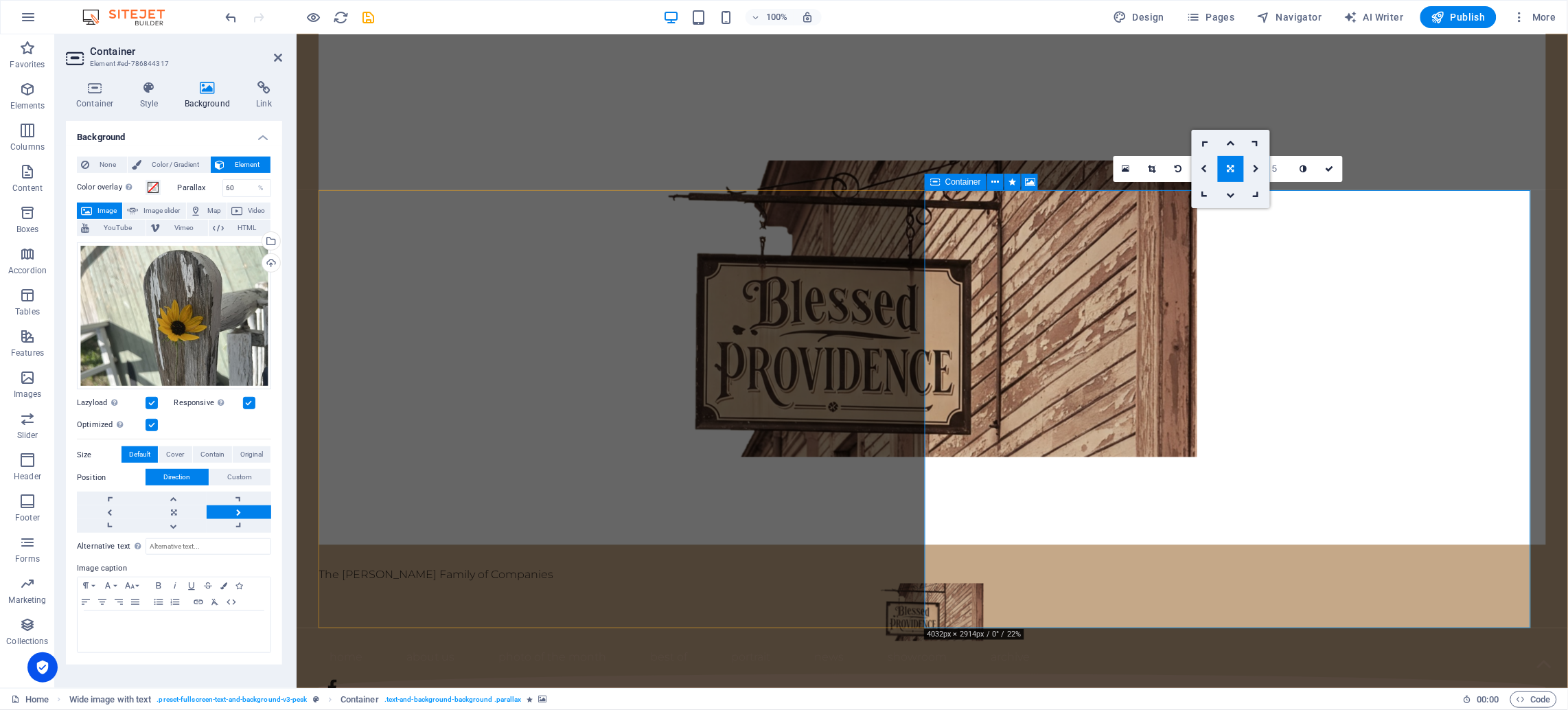 click at bounding box center [954, 1522] 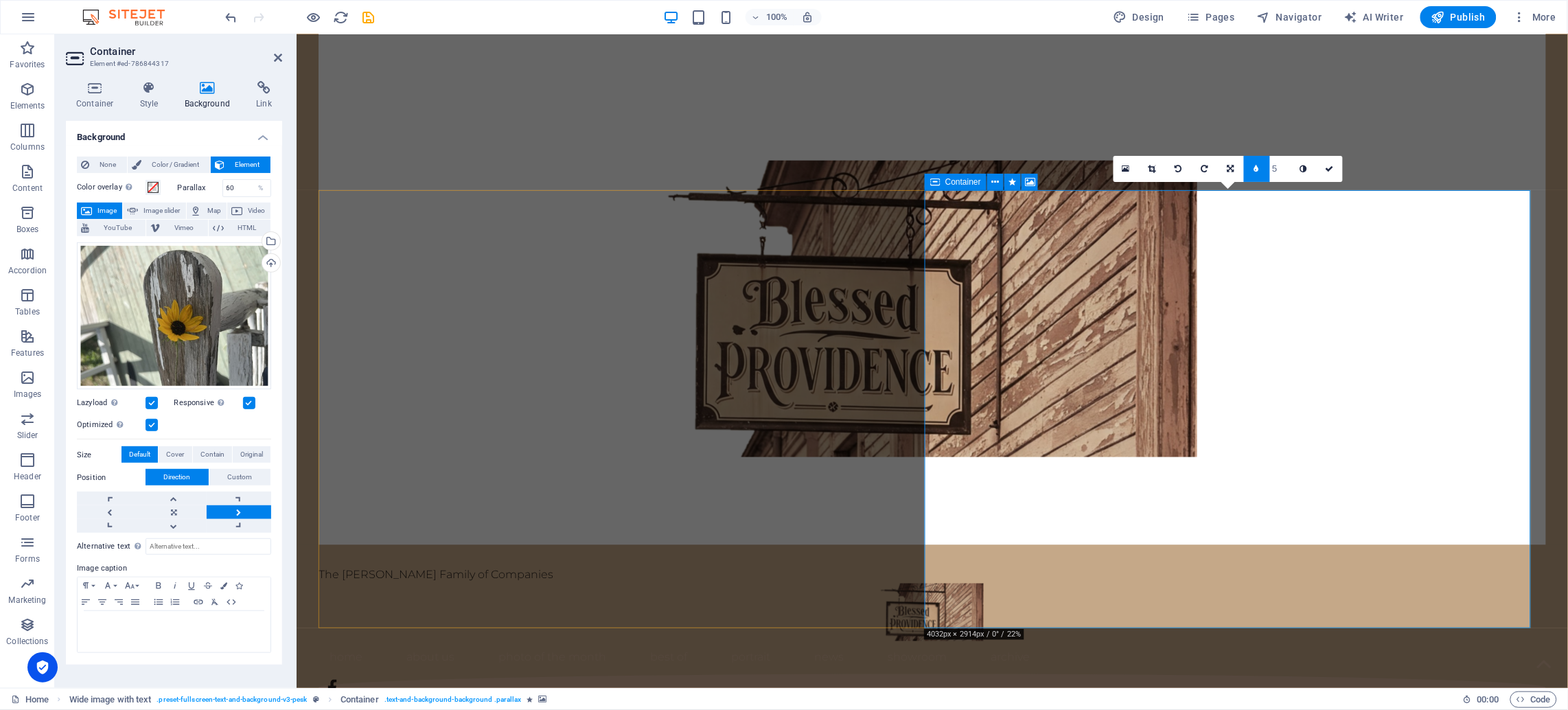 click at bounding box center [954, 1522] 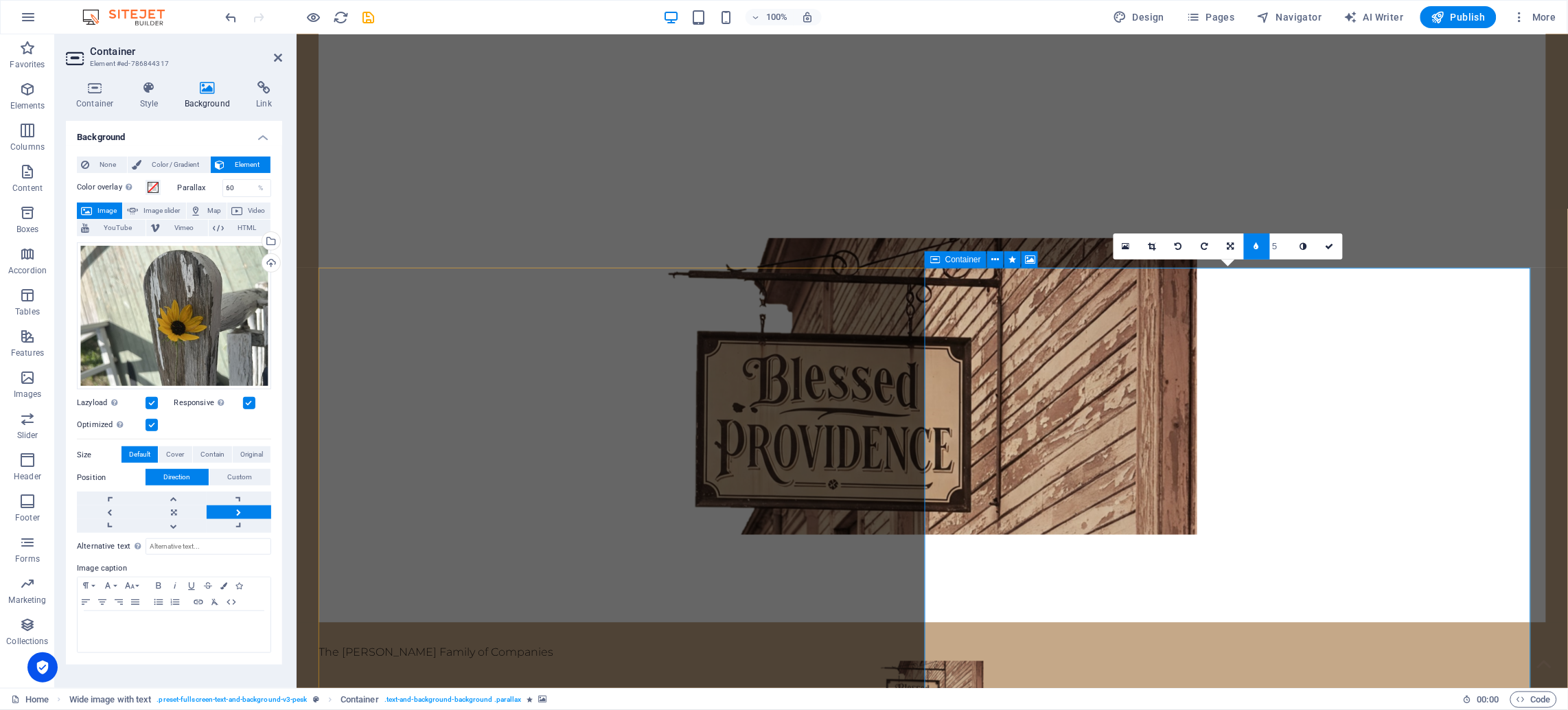 scroll, scrollTop: 439, scrollLeft: 0, axis: vertical 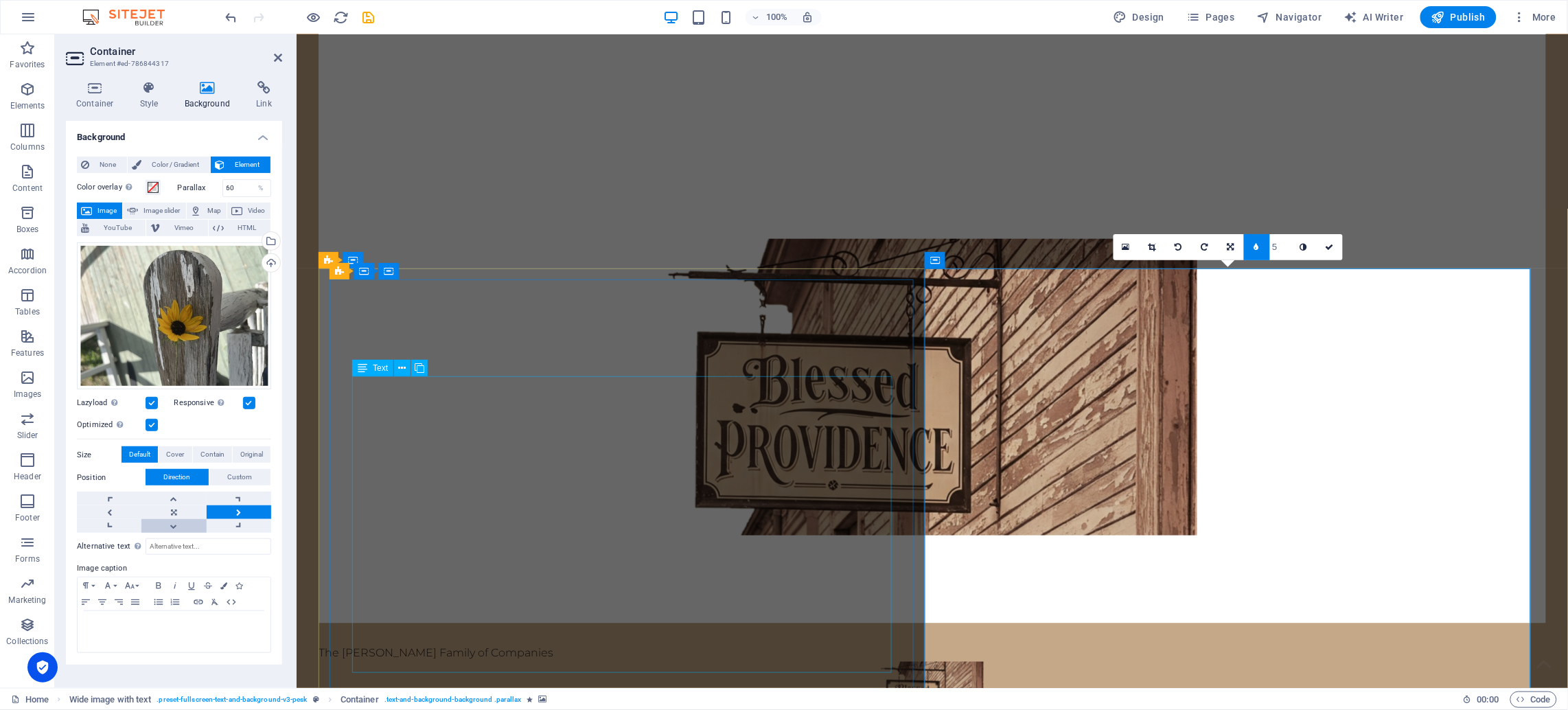 click at bounding box center (174, 526) 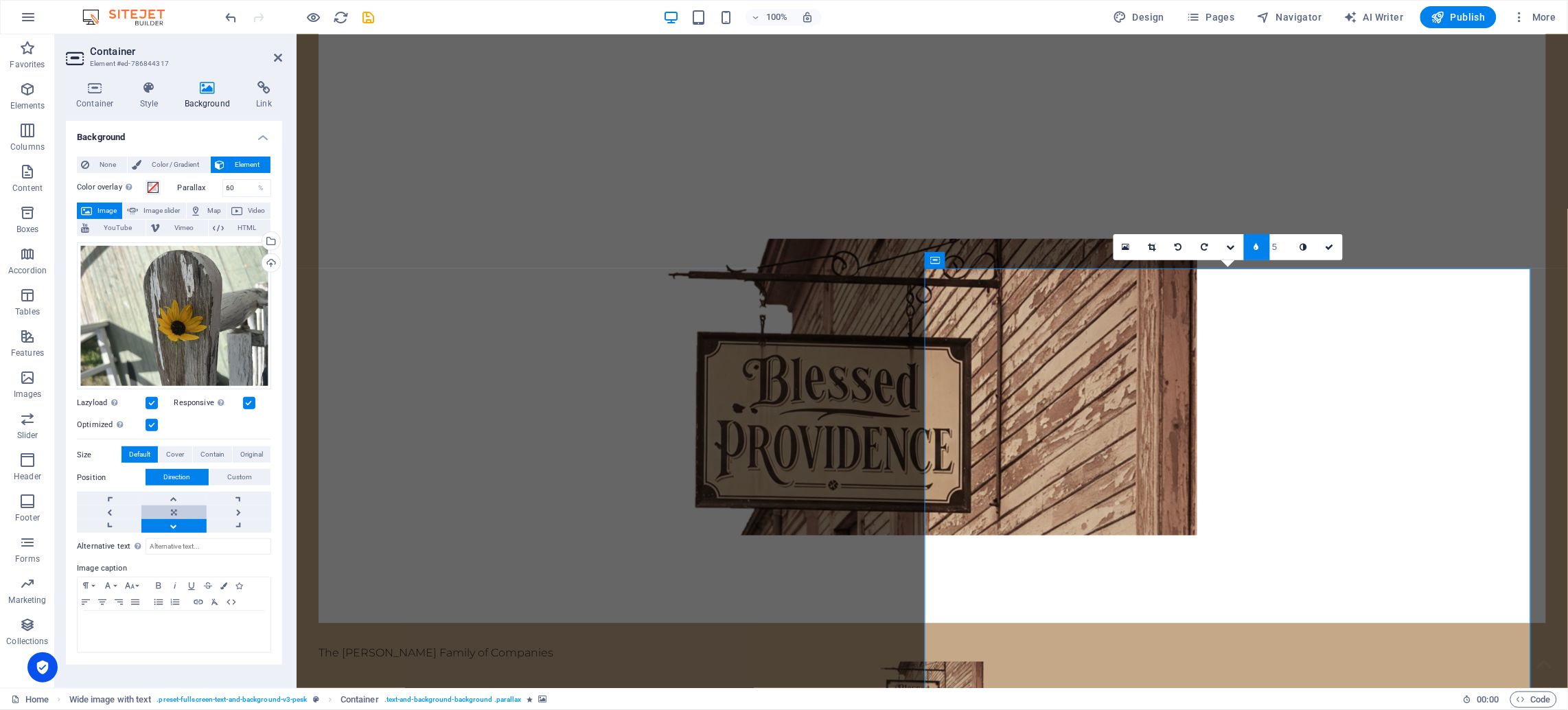 click at bounding box center [174, 512] 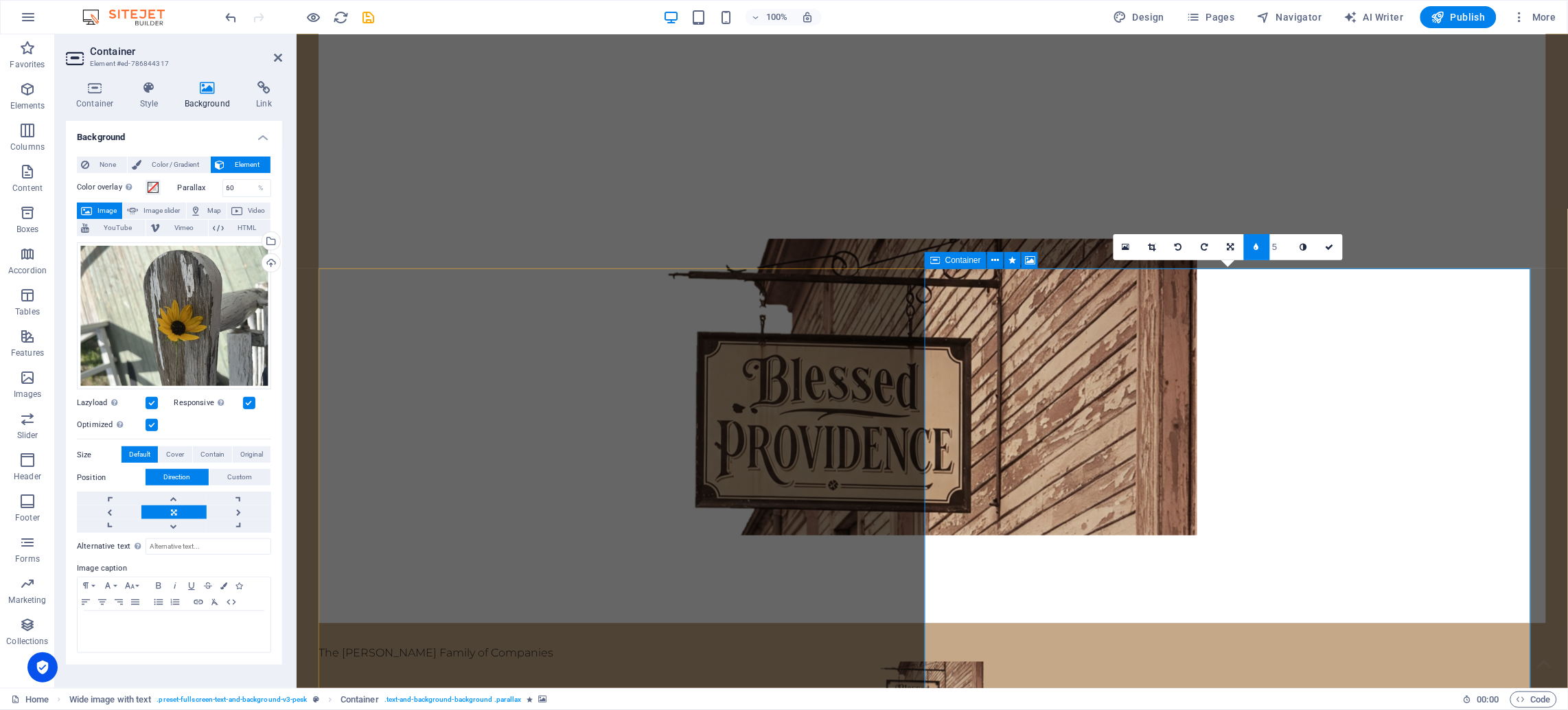 click at bounding box center [954, 1601] 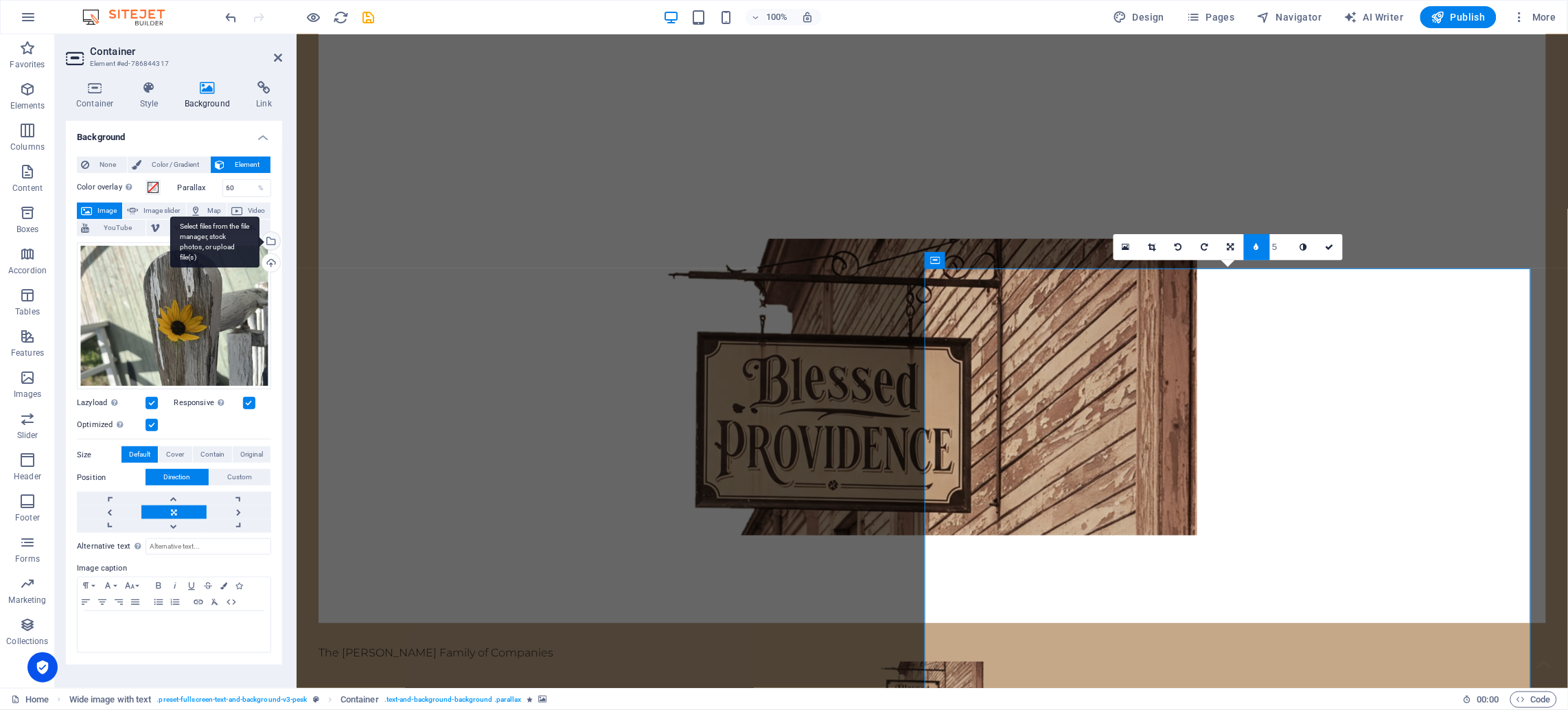 click on "Select files from the file manager, stock photos, or upload file(s)" at bounding box center (270, 242) 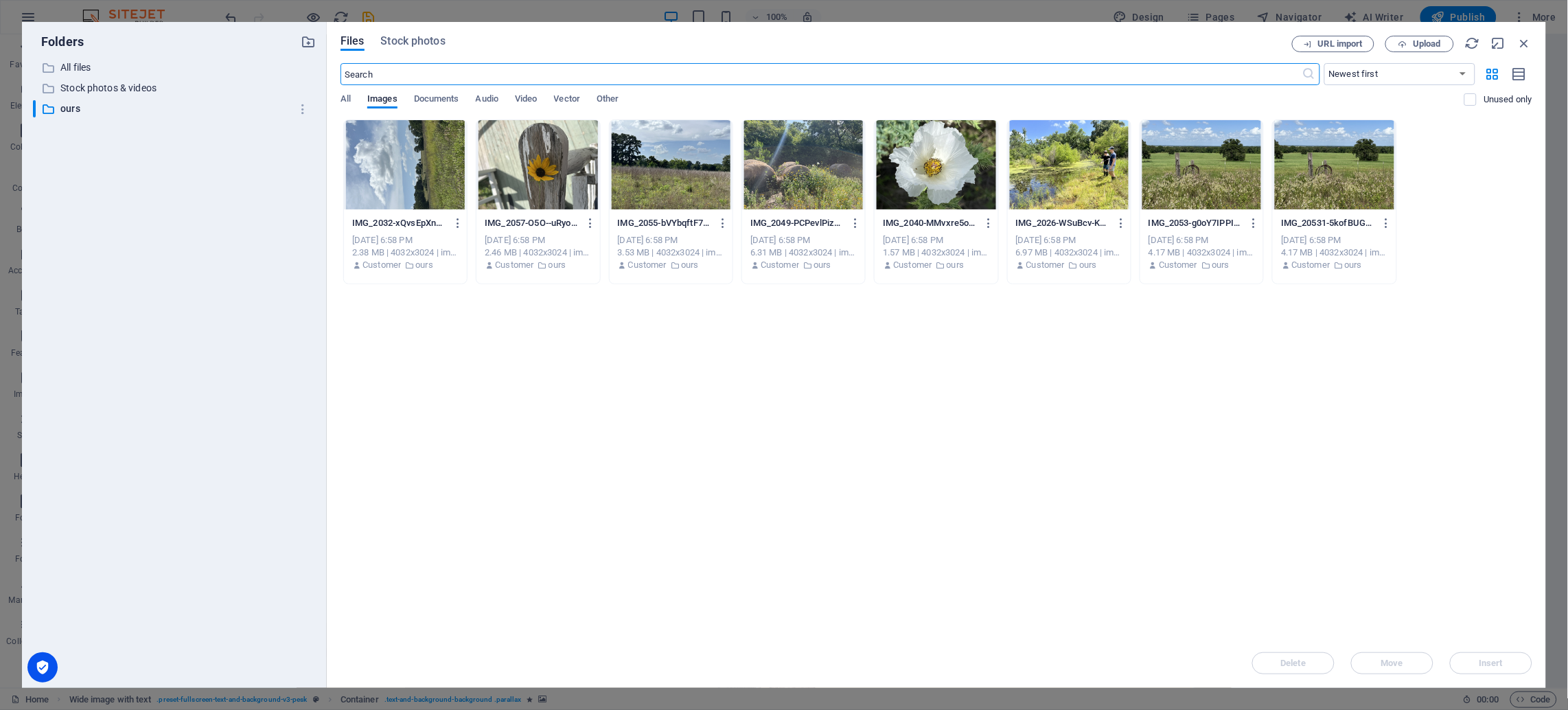click on "Drop files here to upload them instantly IMG_2032-xQvsEpXnzNzQOuGkohztng.jpg IMG_2032-xQvsEpXnzNzQOuGkohztng.jpg [DATE] 6:58 PM 2.38 MB | 4032x3024 | image/jpeg Customer ours IMG_2057-O5O--uRyoLO98PDpIAXekw.JPG IMG_2057-O5O--uRyoLO98PDpIAXekw.JPG [DATE] 6:58 PM 2.46 MB | 4032x3024 | image/jpeg Customer ours IMG_2055-bVYbqftF7_IoLsTNqTqW-w.JPG IMG_2055-bVYbqftF7_IoLsTNqTqW-w.JPG [DATE] 6:58 PM 3.53 MB | 4032x3024 | image/jpeg Customer ours IMG_2049-PCPevlPiznNPx1gzm12CPQ.JPG IMG_2049-PCPevlPiznNPx1gzm12CPQ.JPG [DATE] 6:58 PM 6.31 MB | 4032x3024 | image/jpeg Customer ours IMG_2040-MMvxre5oH30P86J3KVuLNA.JPG IMG_2040-MMvxre5oH30P86J3KVuLNA.JPG [DATE] 6:58 PM 1.57 MB | 4032x3024 | image/jpeg Customer ours IMG_2026-WSuBcv-KH3fzOT42CpxuRw.JPG IMG_2026-WSuBcv-KH3fzOT42CpxuRw.JPG [DATE] 6:58 PM 6.97 MB | 4032x3024 | image/jpeg Customer ours IMG_2053-g0oY7IPPImEYfT0eqnyHjQ.JPG IMG_2053-g0oY7IPPImEYfT0eqnyHjQ.JPG [DATE] 6:58 PM 4.17 MB | 4032x3024 | image/jpeg Customer ours" at bounding box center (936, 379) 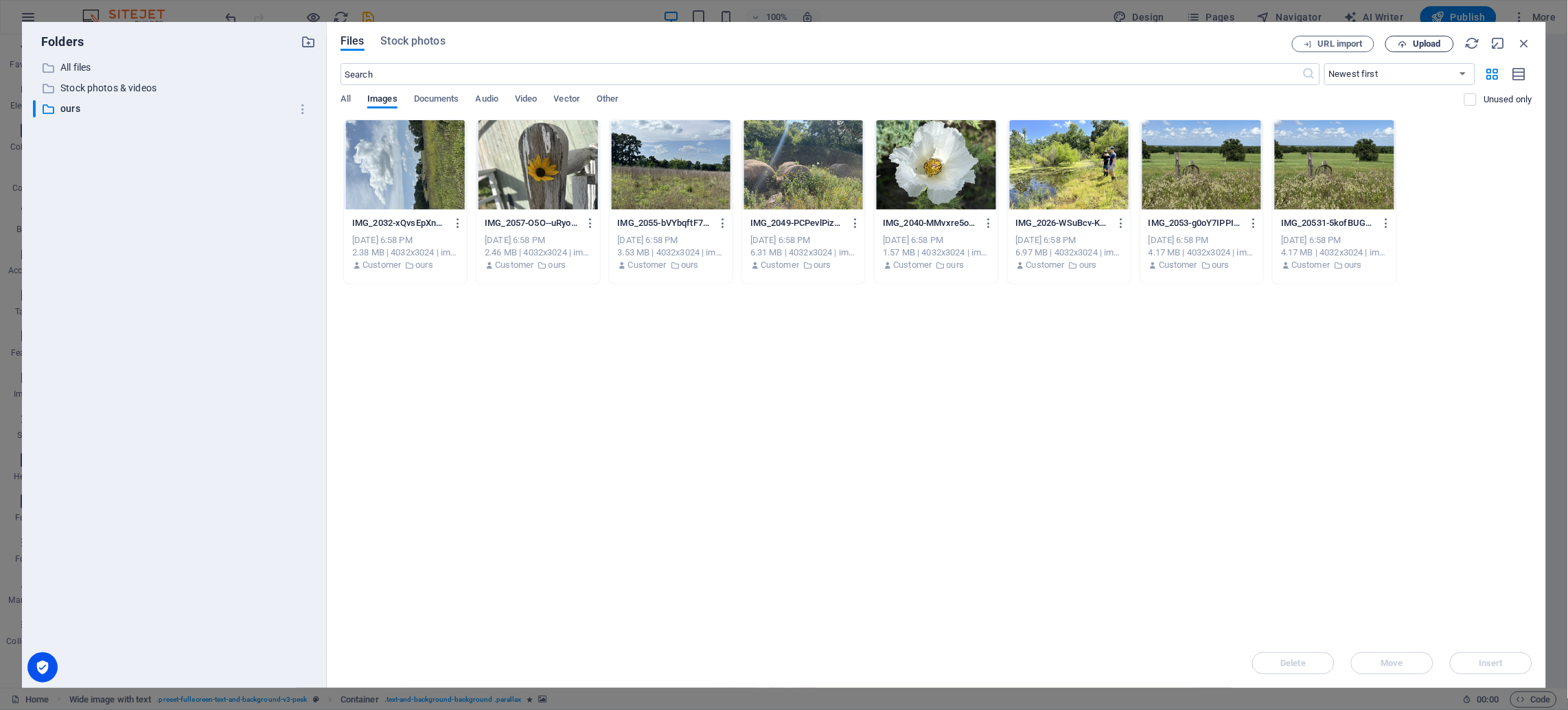 click on "Upload" at bounding box center (1420, 44) 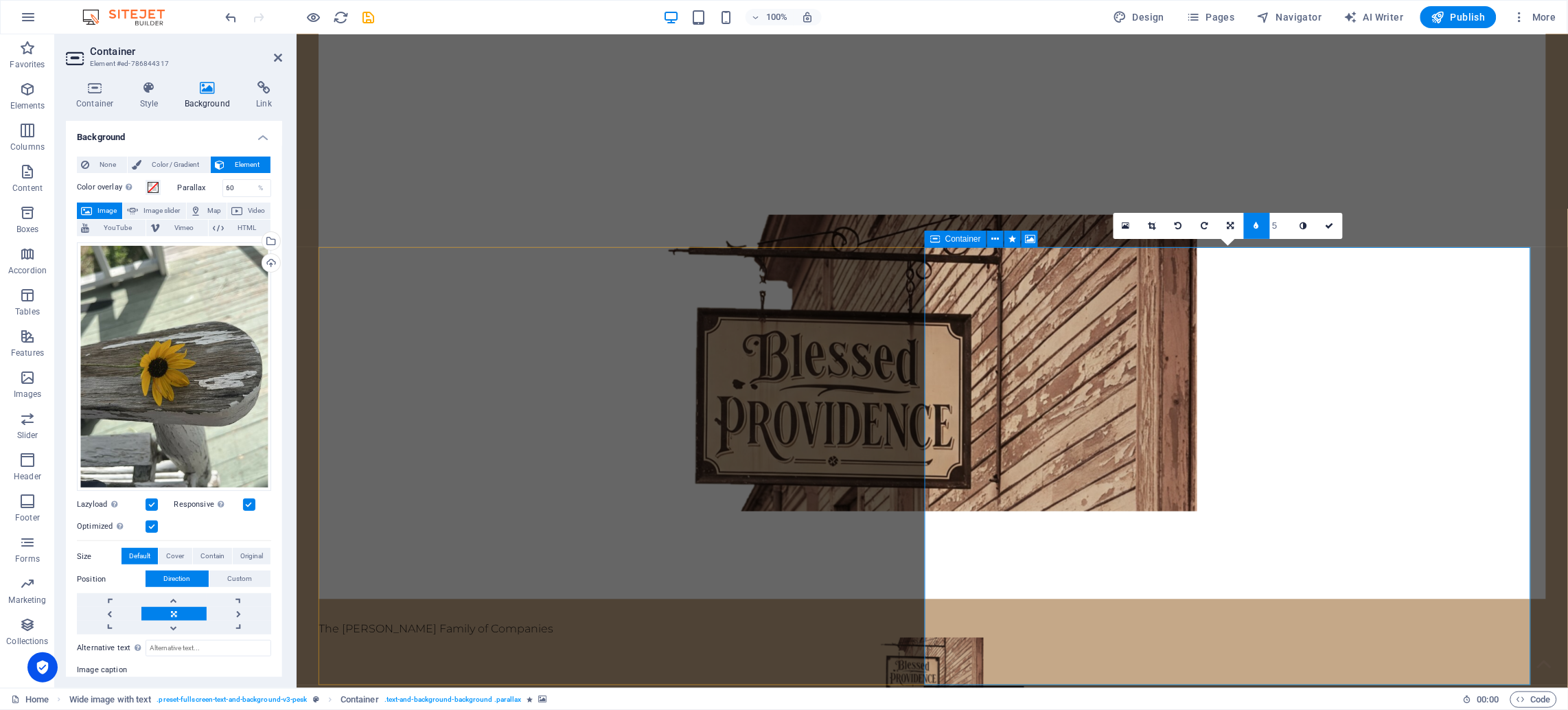 scroll, scrollTop: 461, scrollLeft: 0, axis: vertical 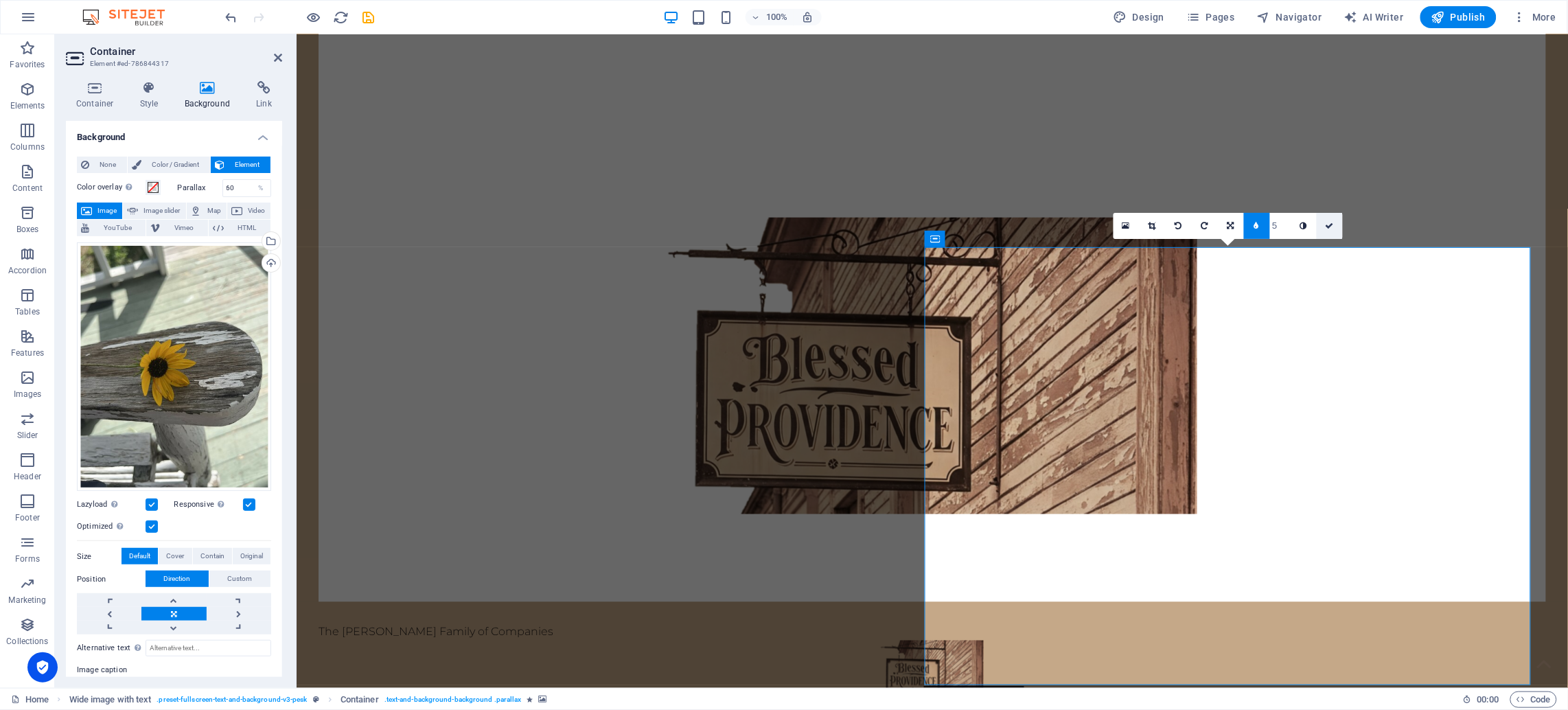 click at bounding box center [1329, 226] 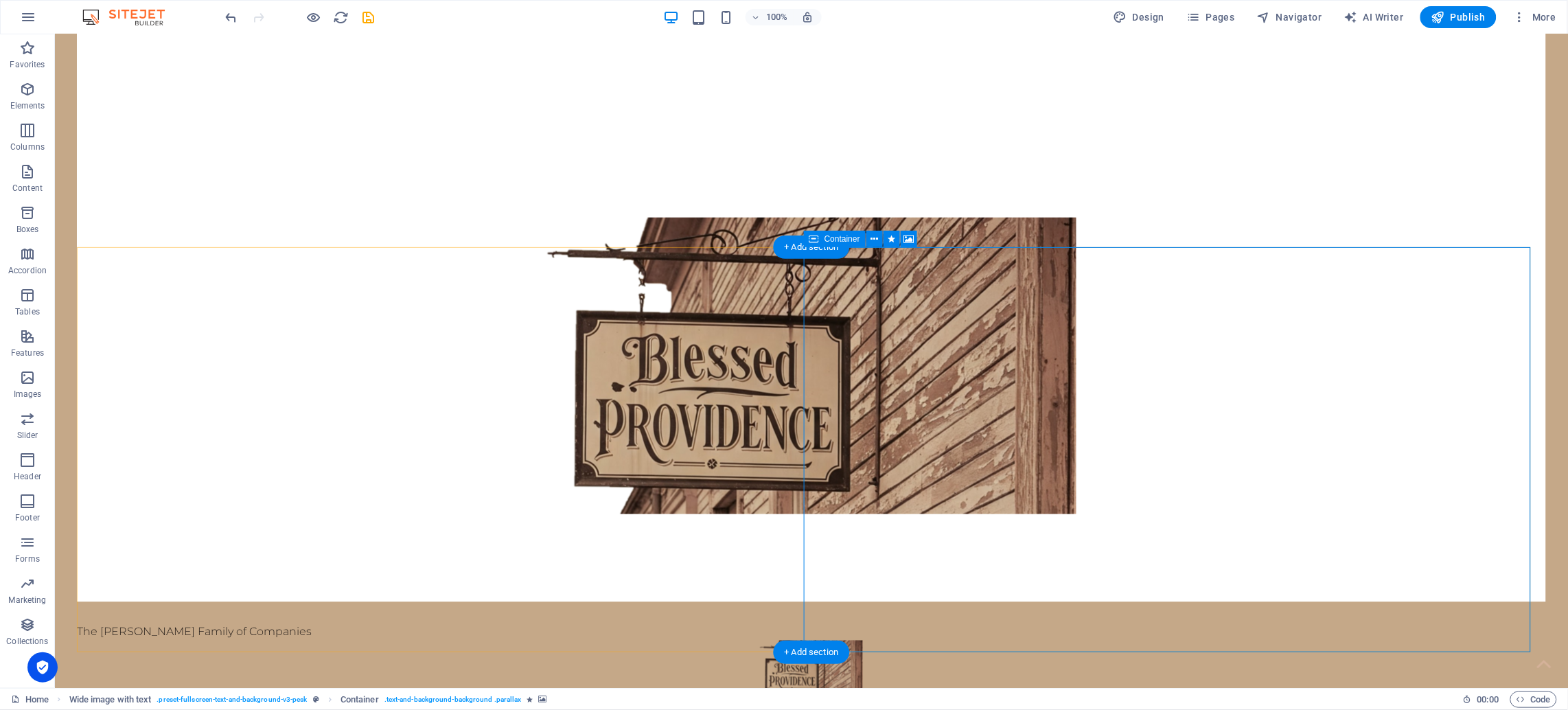 click at bounding box center [833, 1579] 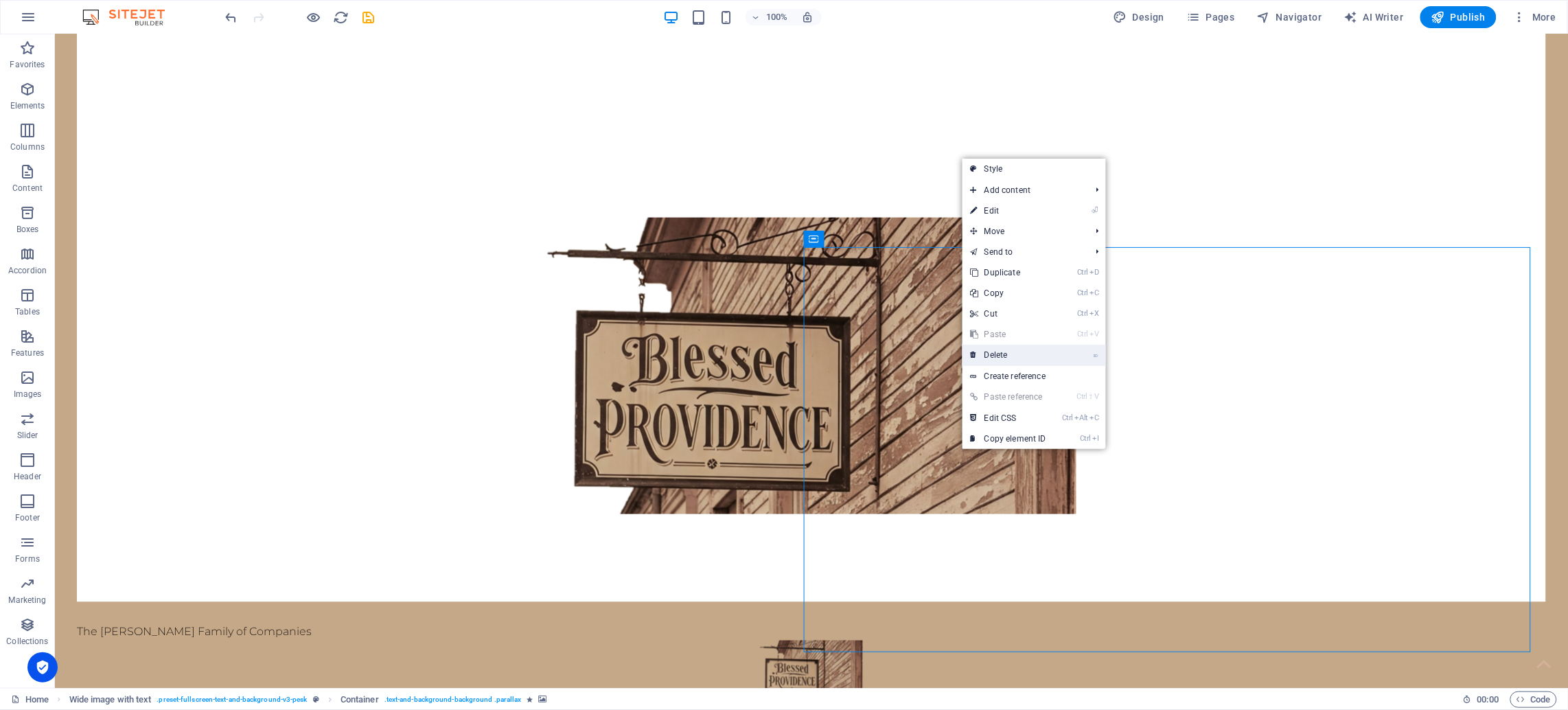 click on "⌦  Delete" at bounding box center [1008, 355] 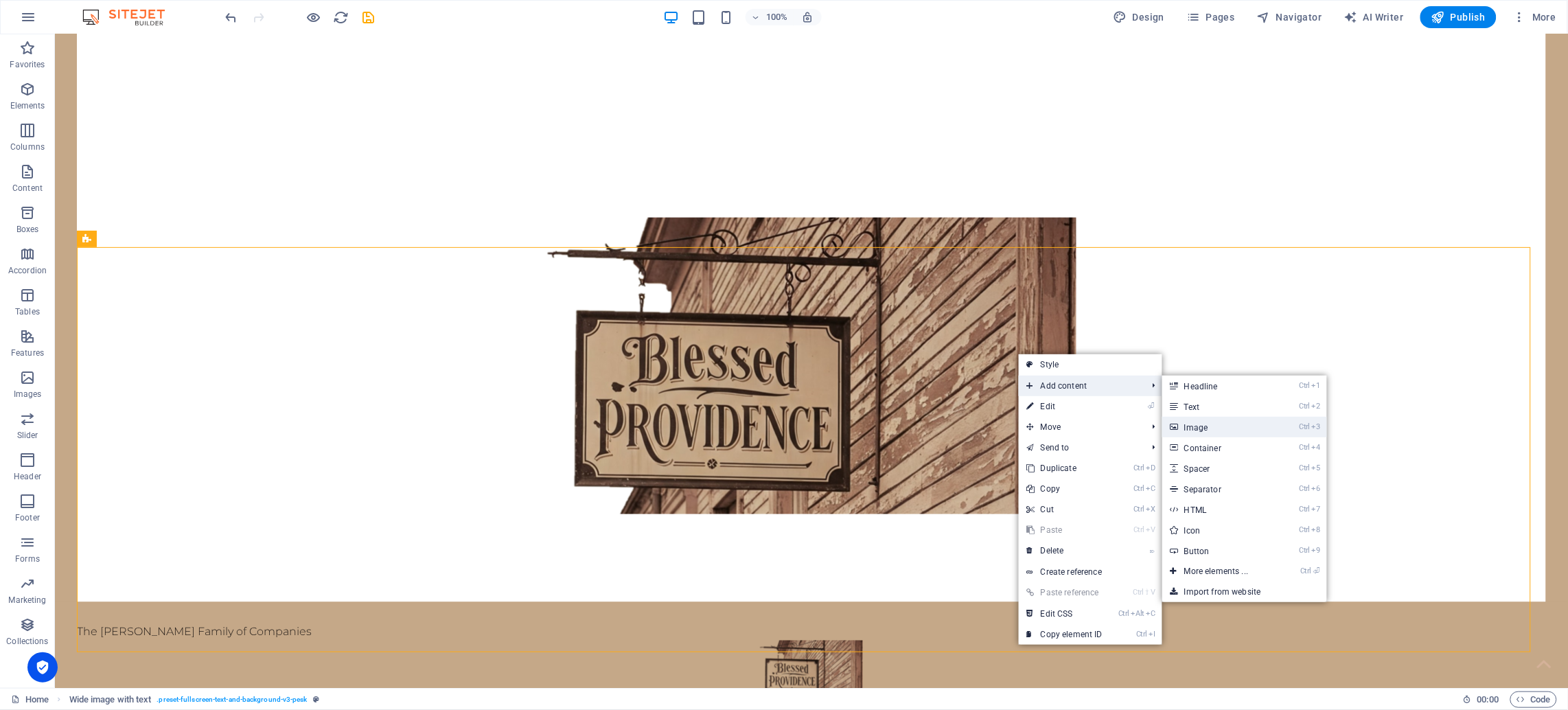click on "Ctrl 3  Image" at bounding box center [1219, 427] 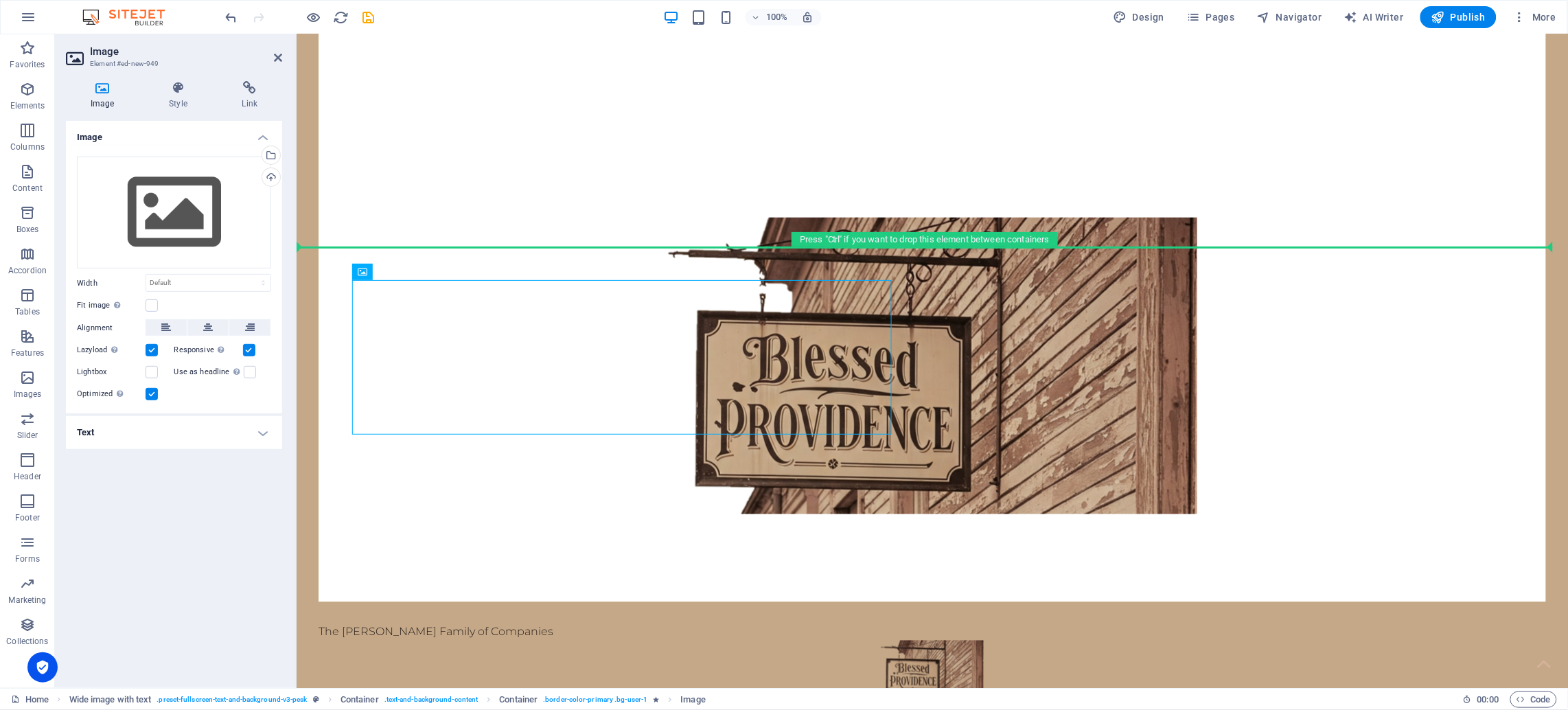 drag, startPoint x: 523, startPoint y: 347, endPoint x: 574, endPoint y: 242, distance: 116.7305 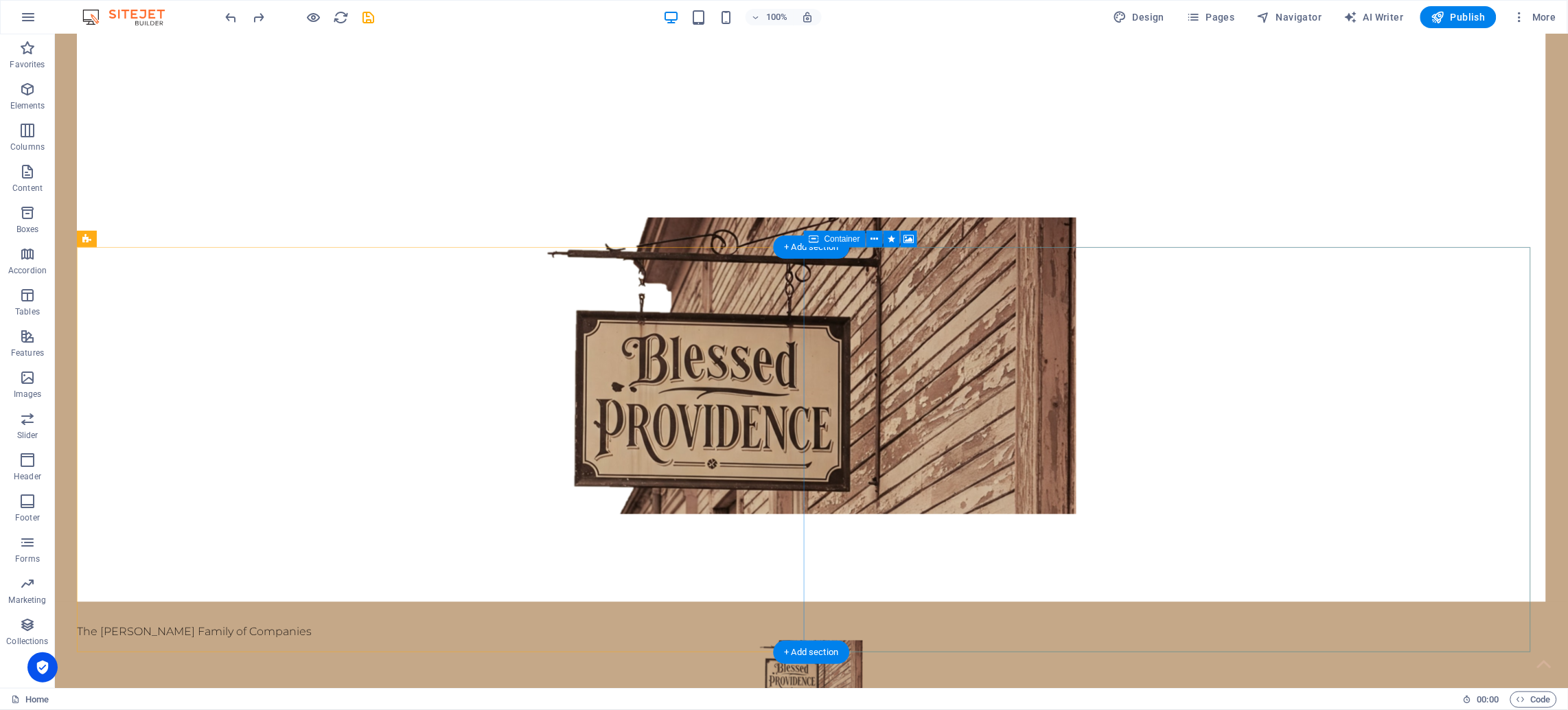 click at bounding box center [833, 1579] 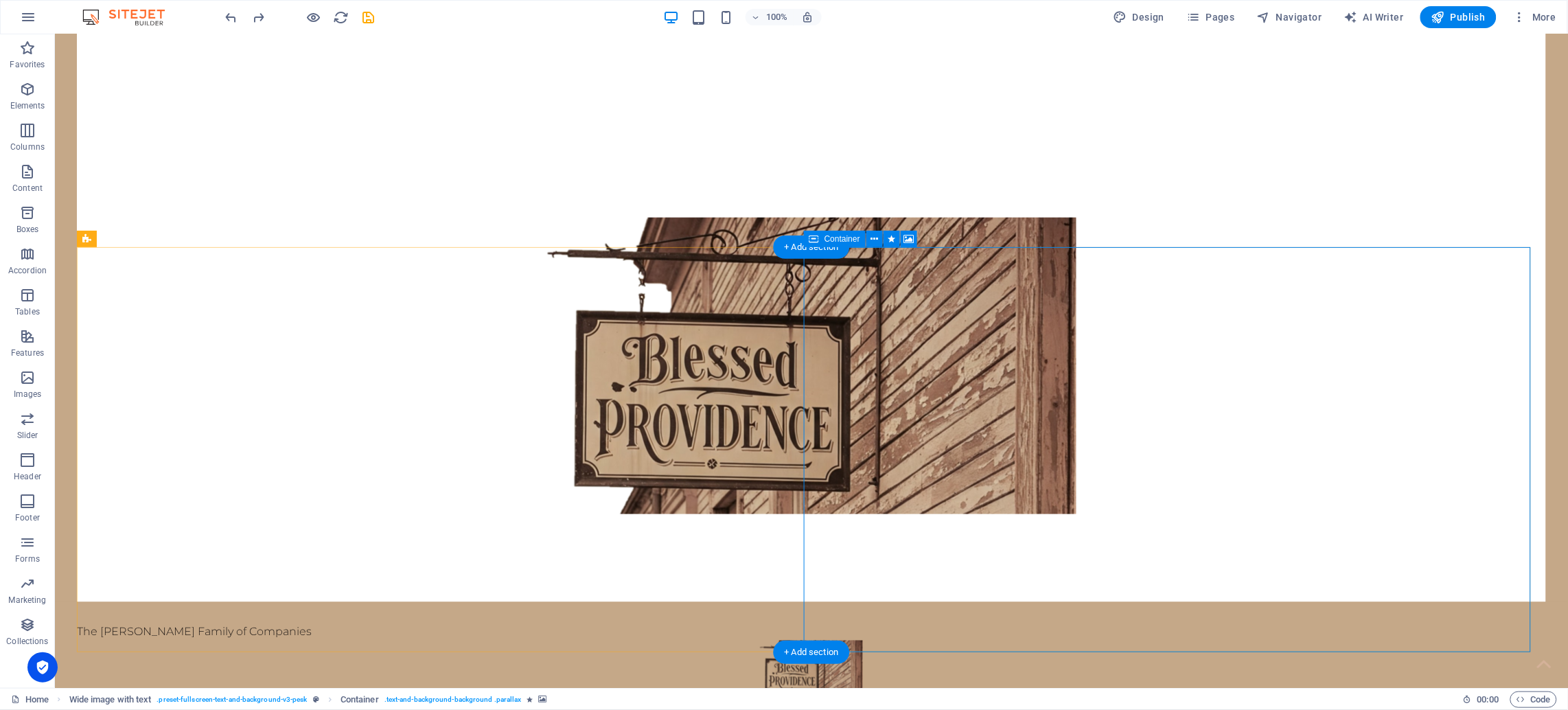 click on "Drop content here or  Add elements  Paste clipboard" at bounding box center [811, 1856] 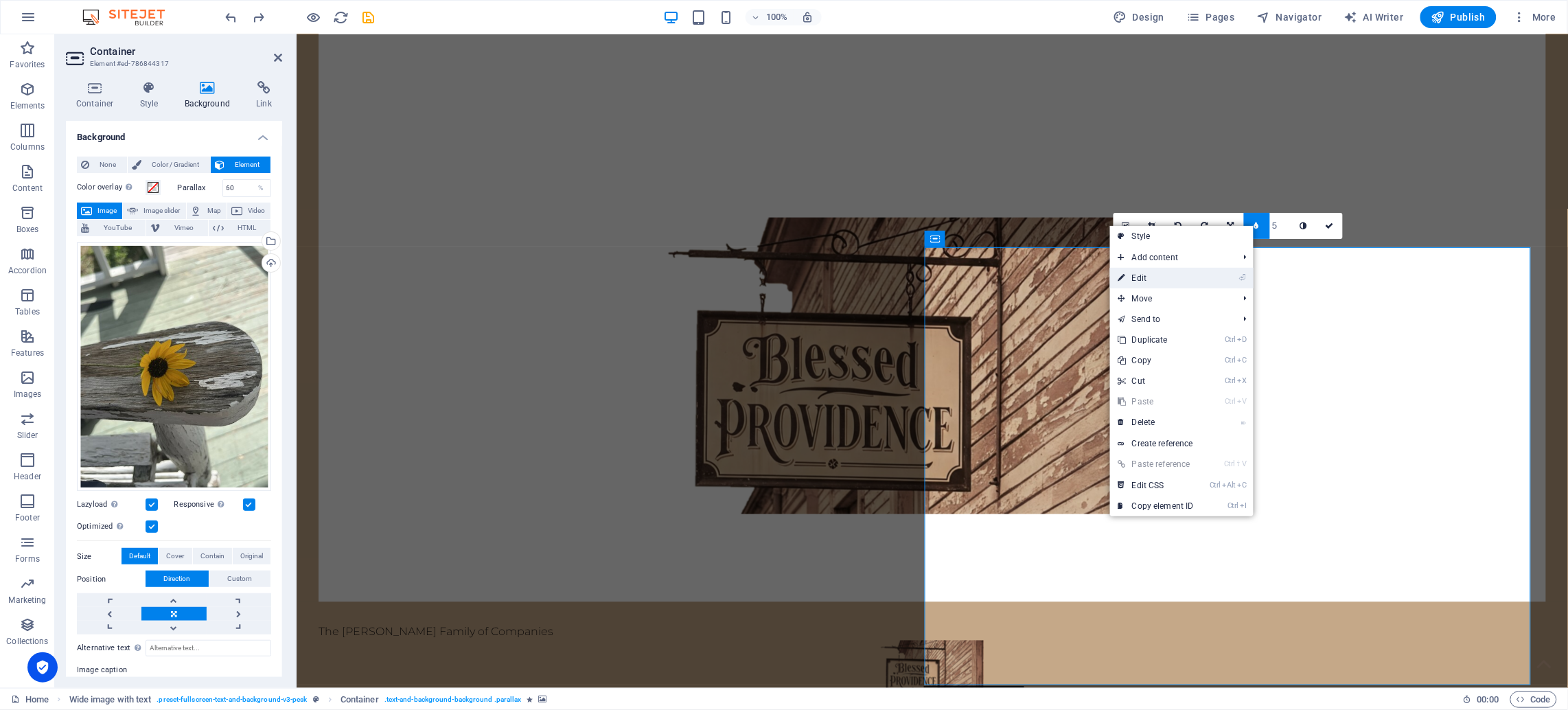 click on "⏎  Edit" at bounding box center (1156, 278) 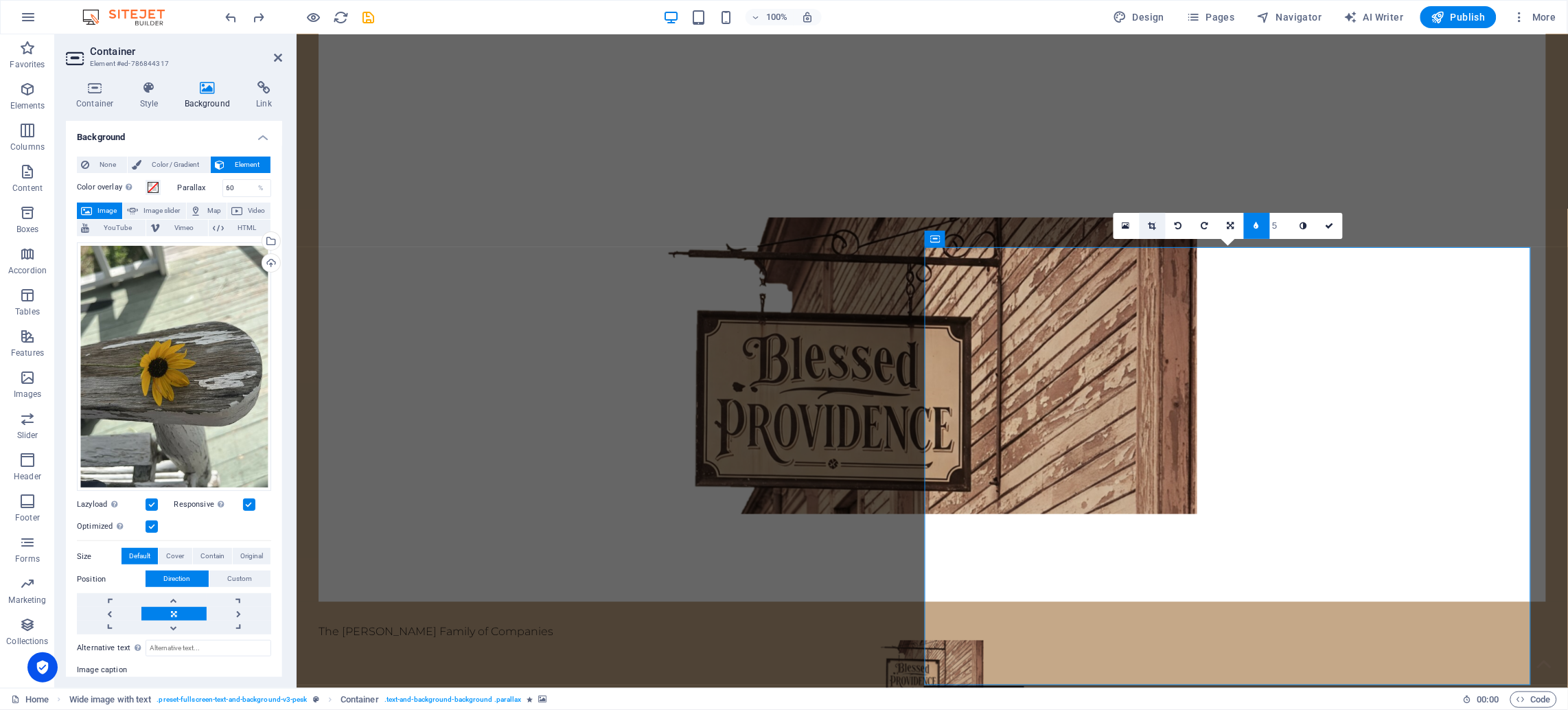 click at bounding box center [1152, 226] 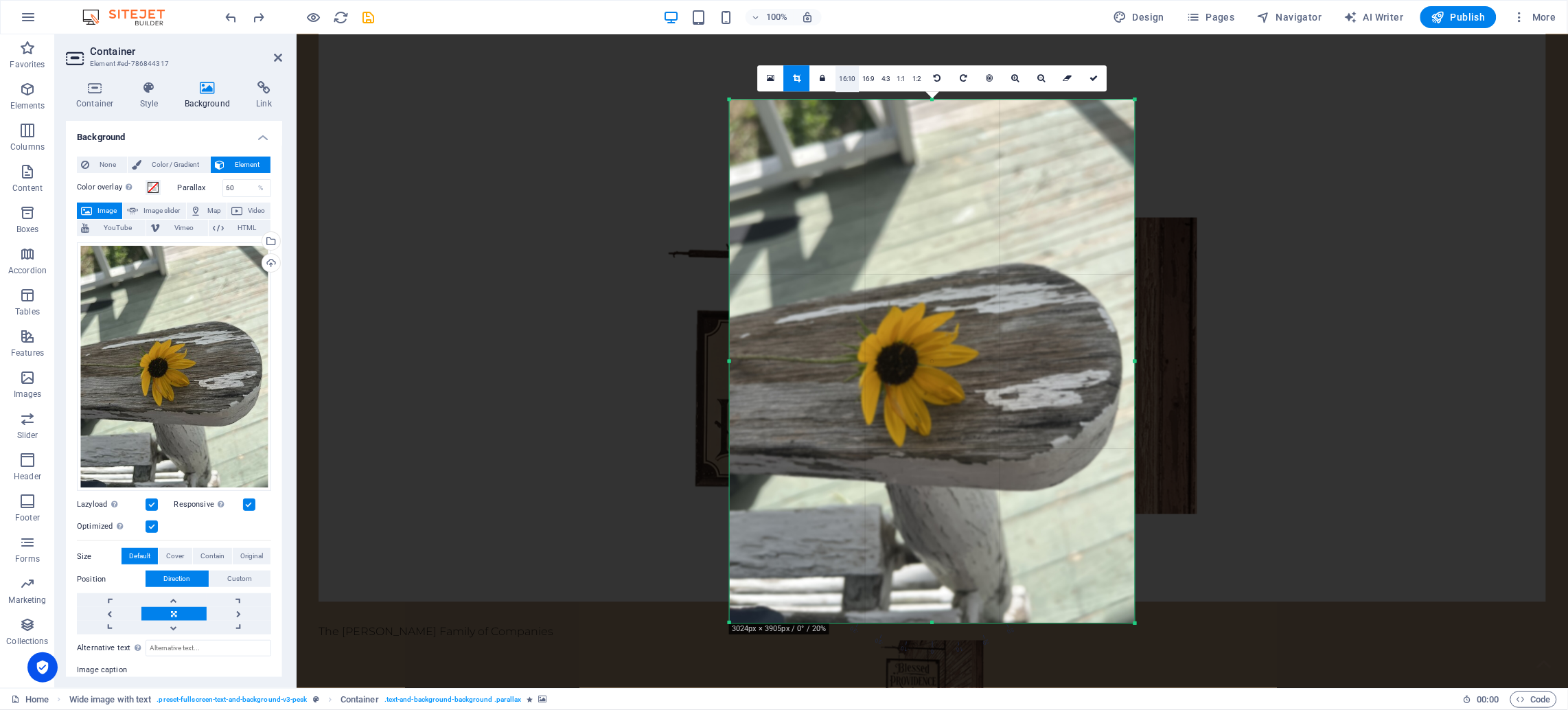 click on "16:10" at bounding box center (847, 79) 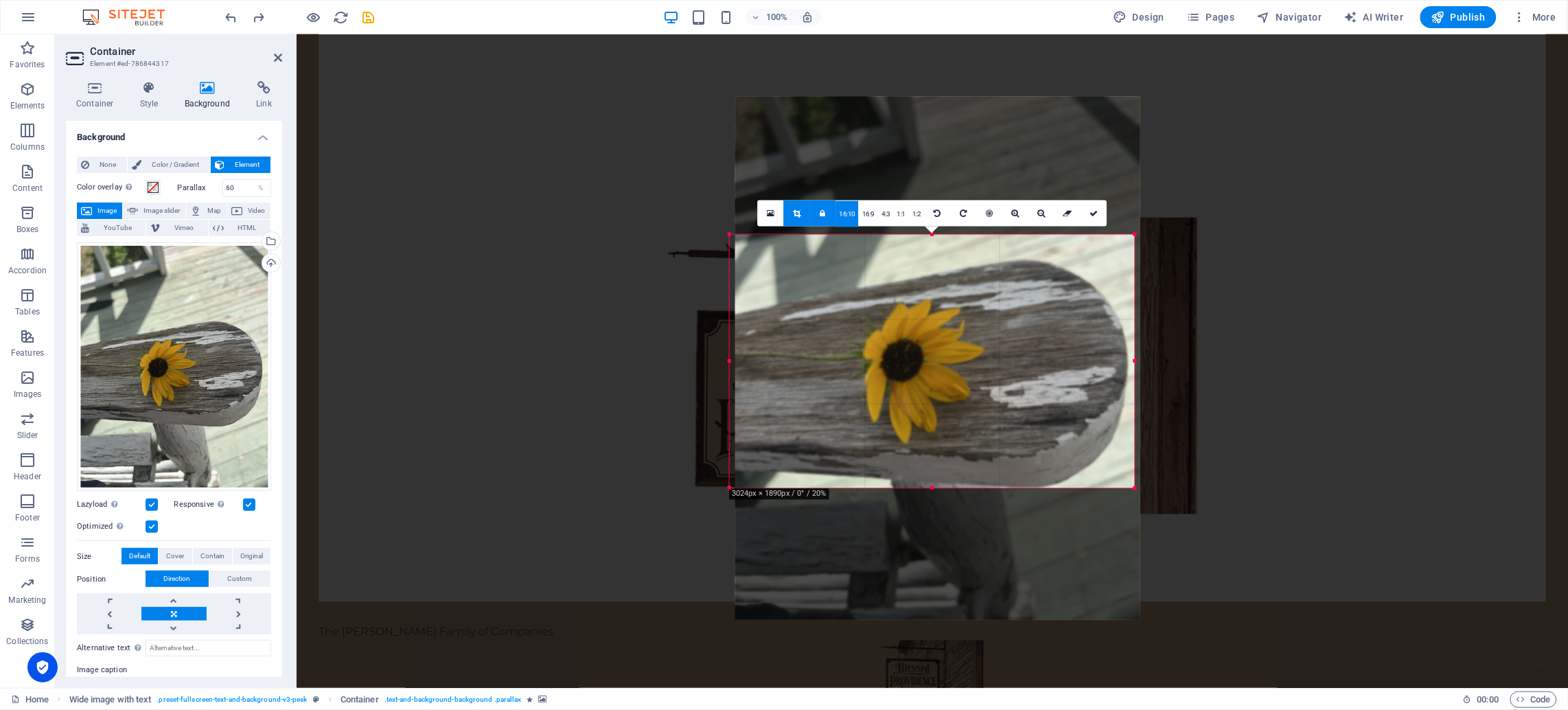 drag, startPoint x: 906, startPoint y: 433, endPoint x: 912, endPoint y: 295, distance: 138.1304 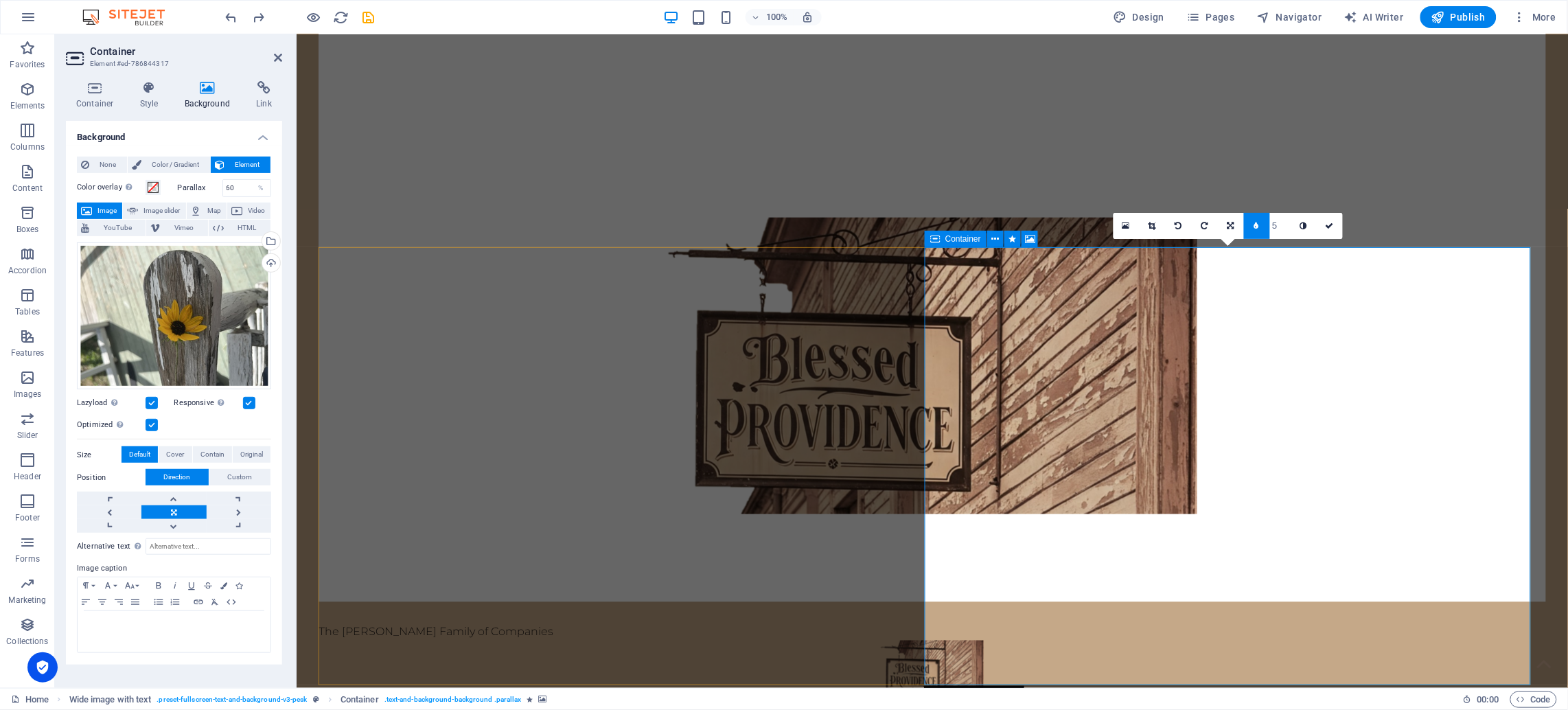 click at bounding box center (954, 1579) 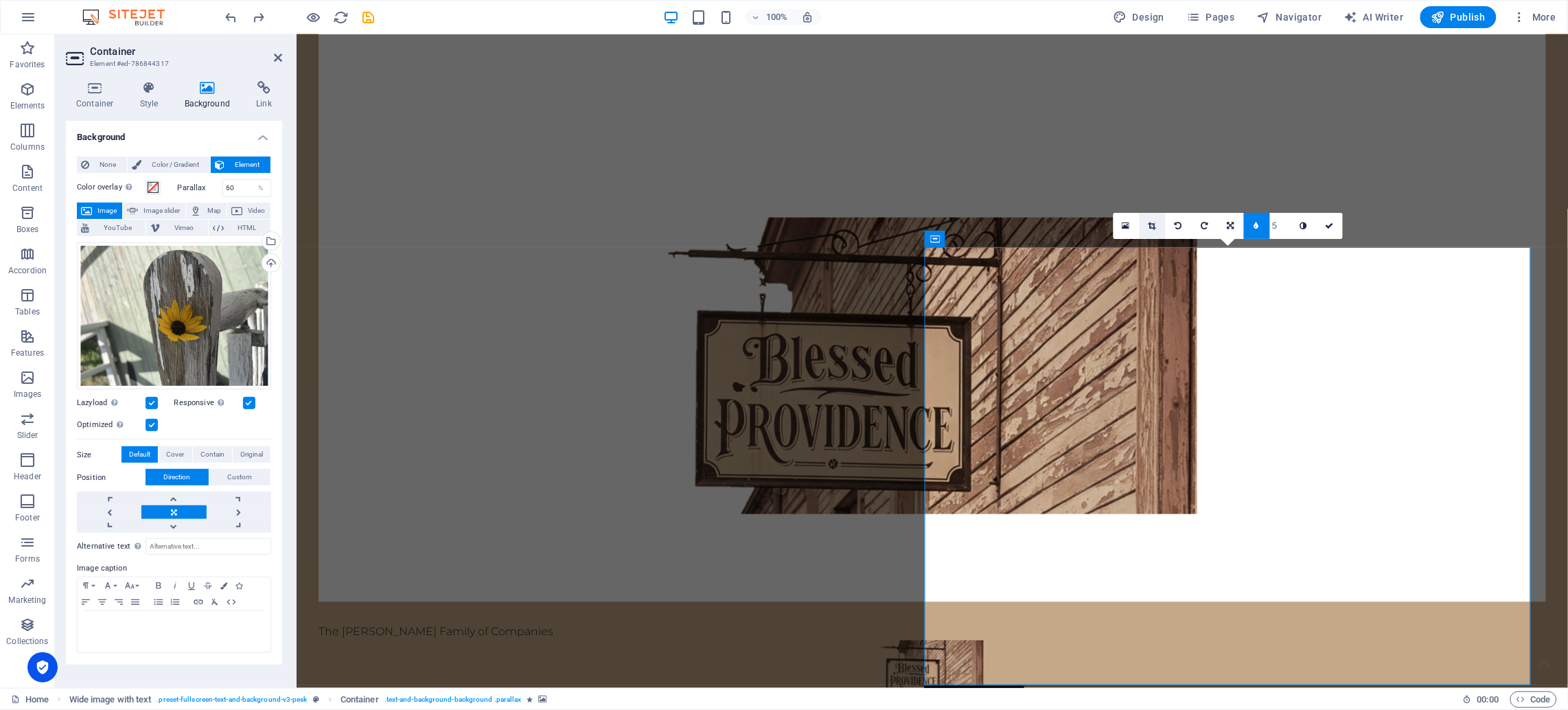 click at bounding box center (1153, 226) 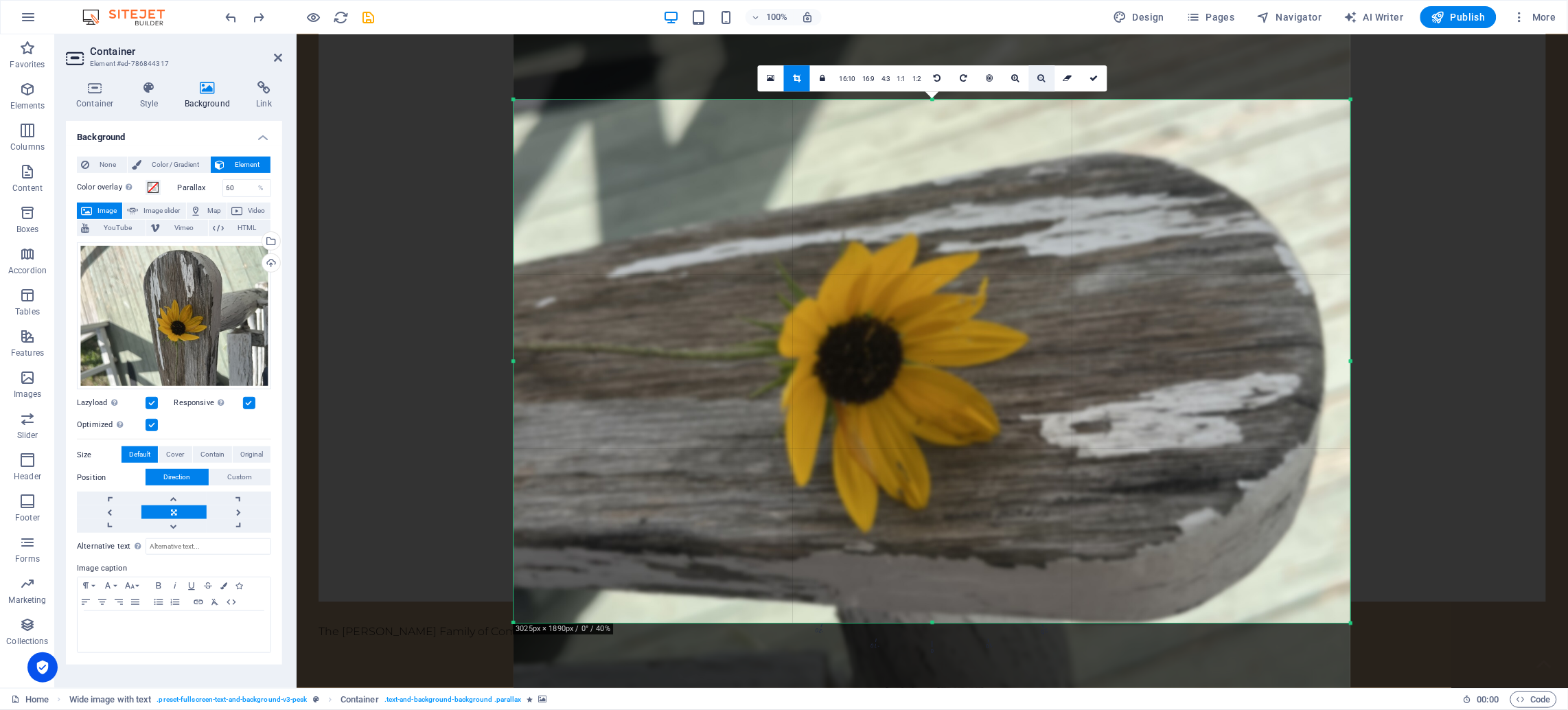 click at bounding box center (1041, 78) 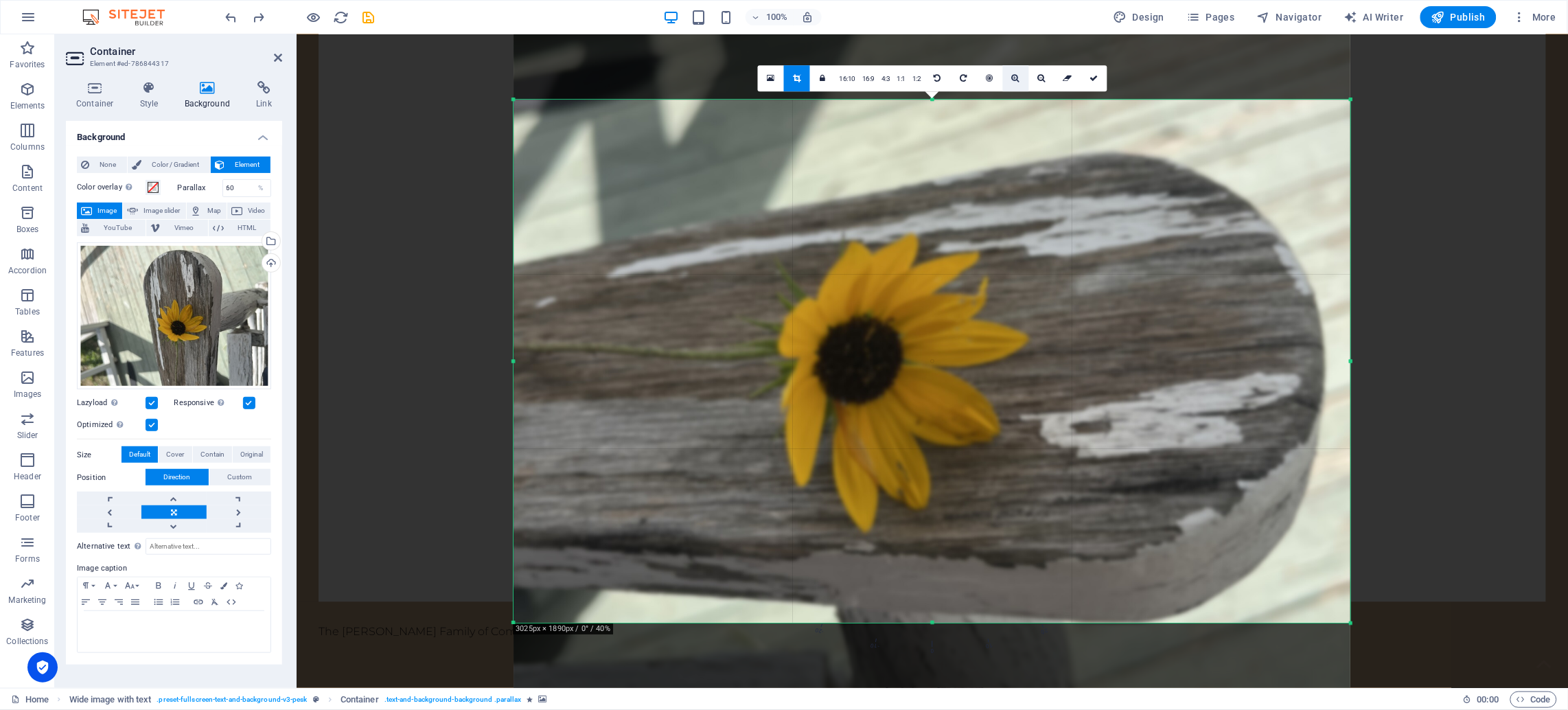 click at bounding box center [1016, 78] 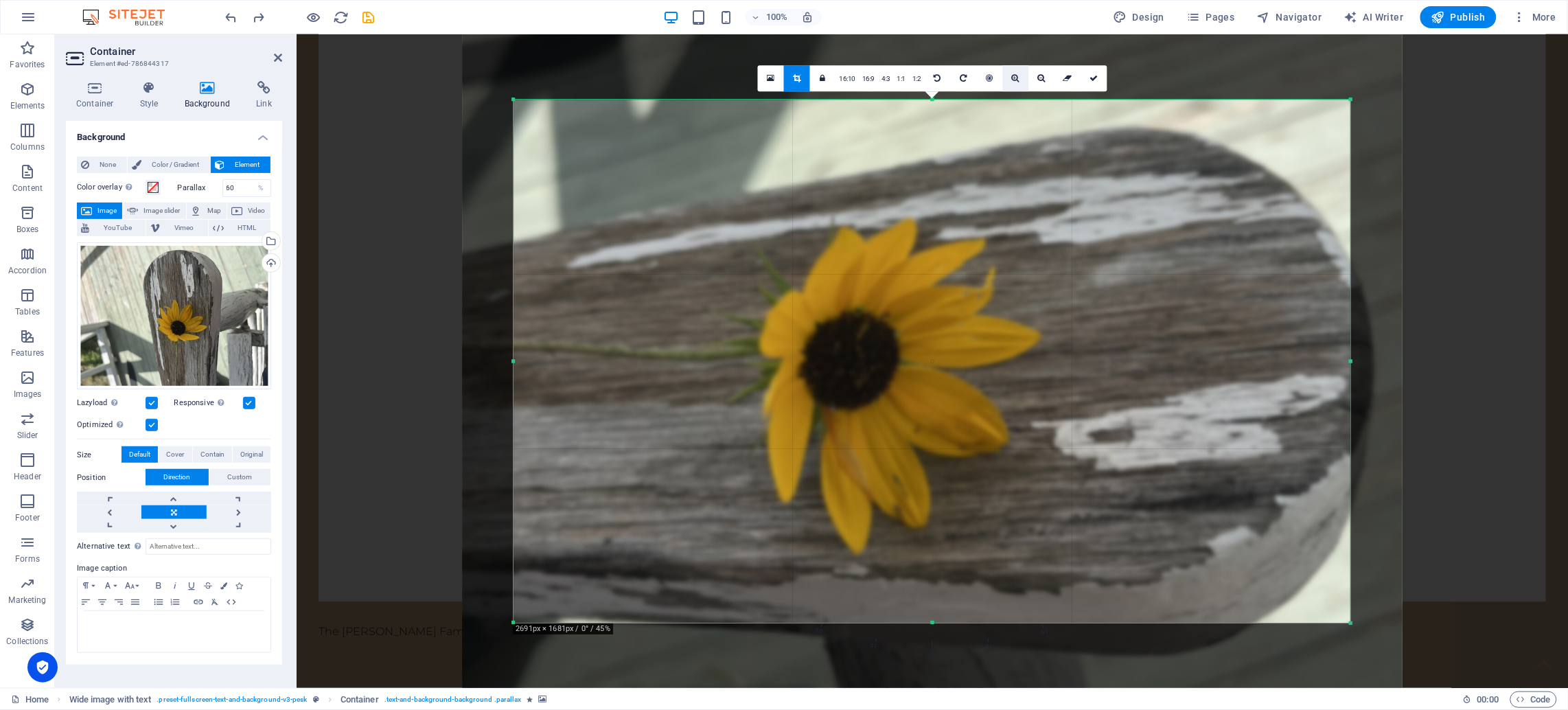 click at bounding box center [1016, 78] 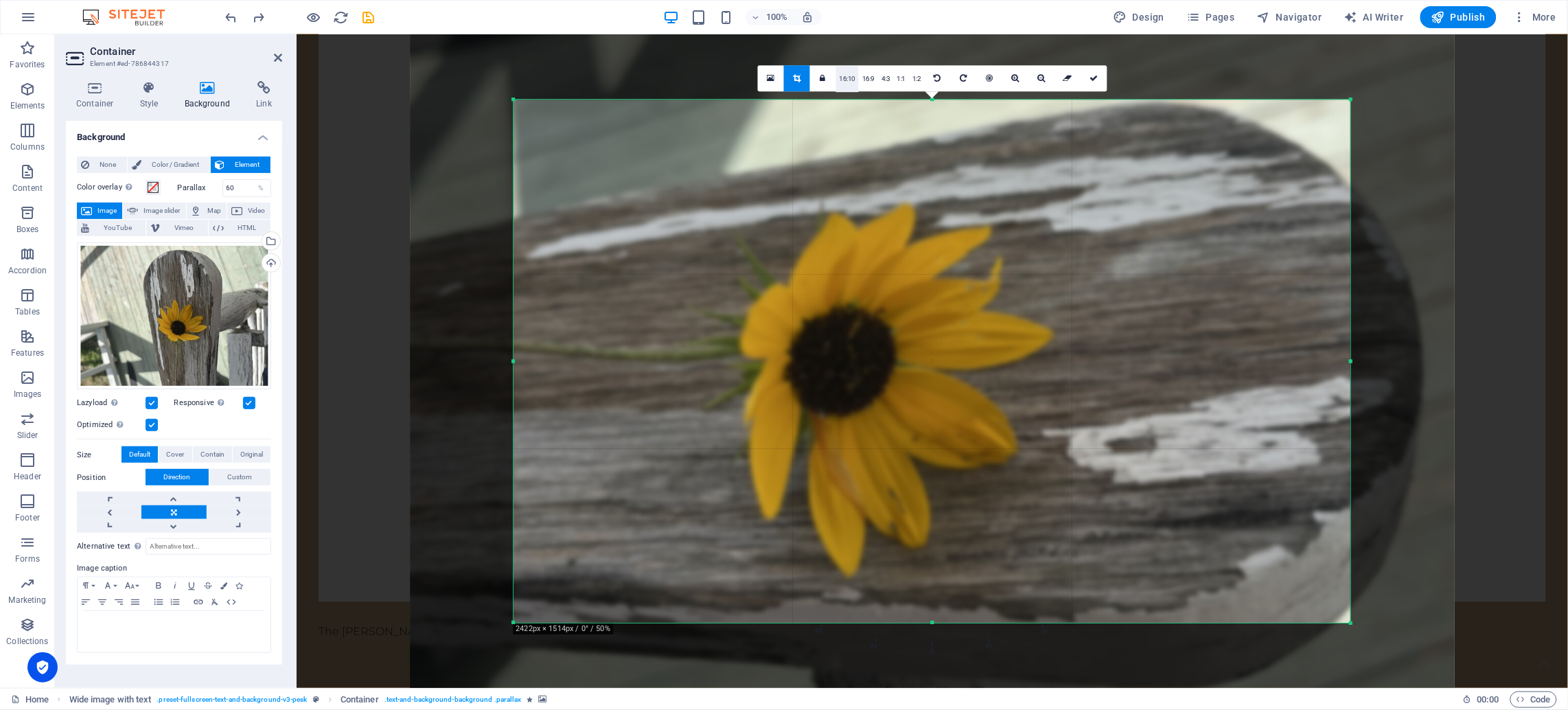 click on "16:10" at bounding box center (848, 79) 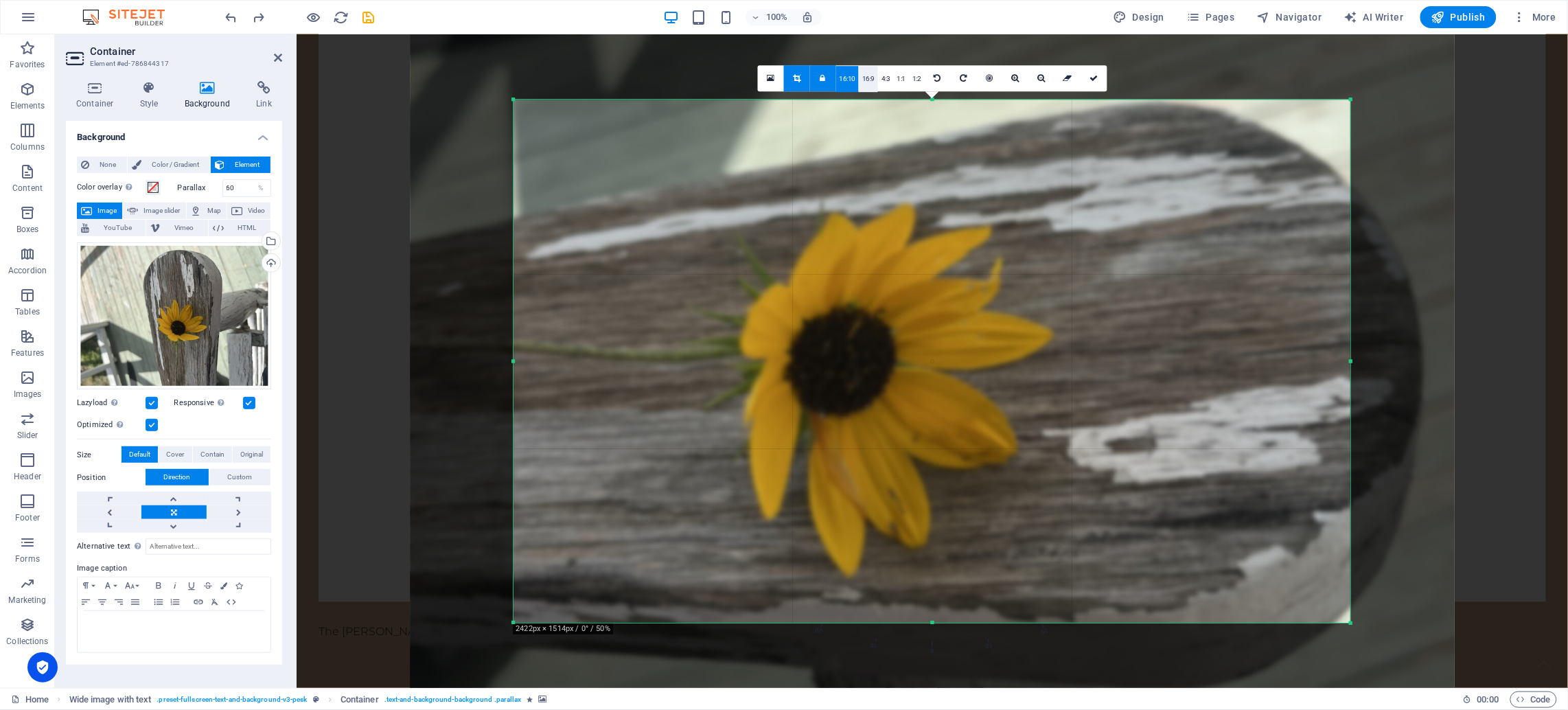 click on "16:9" at bounding box center [868, 79] 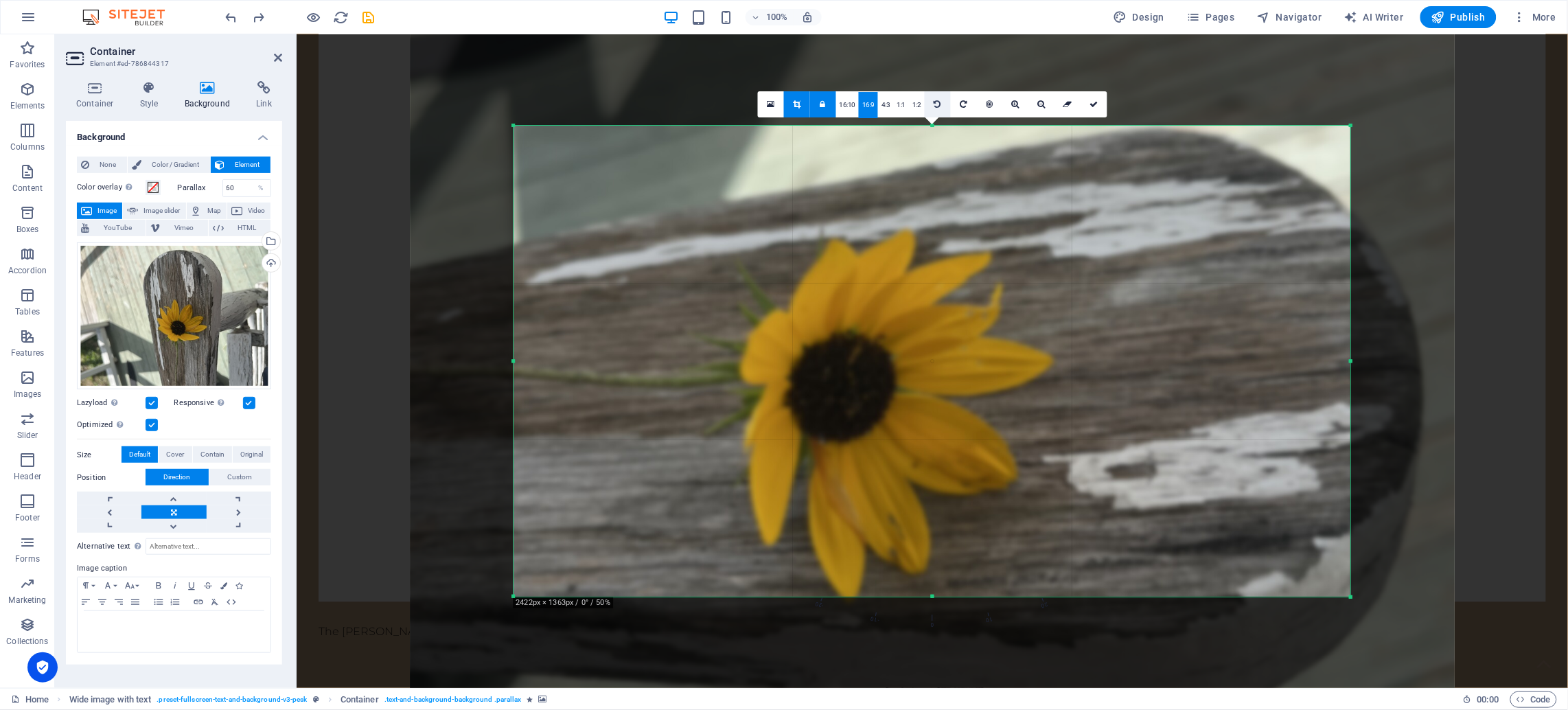 click at bounding box center [937, 104] 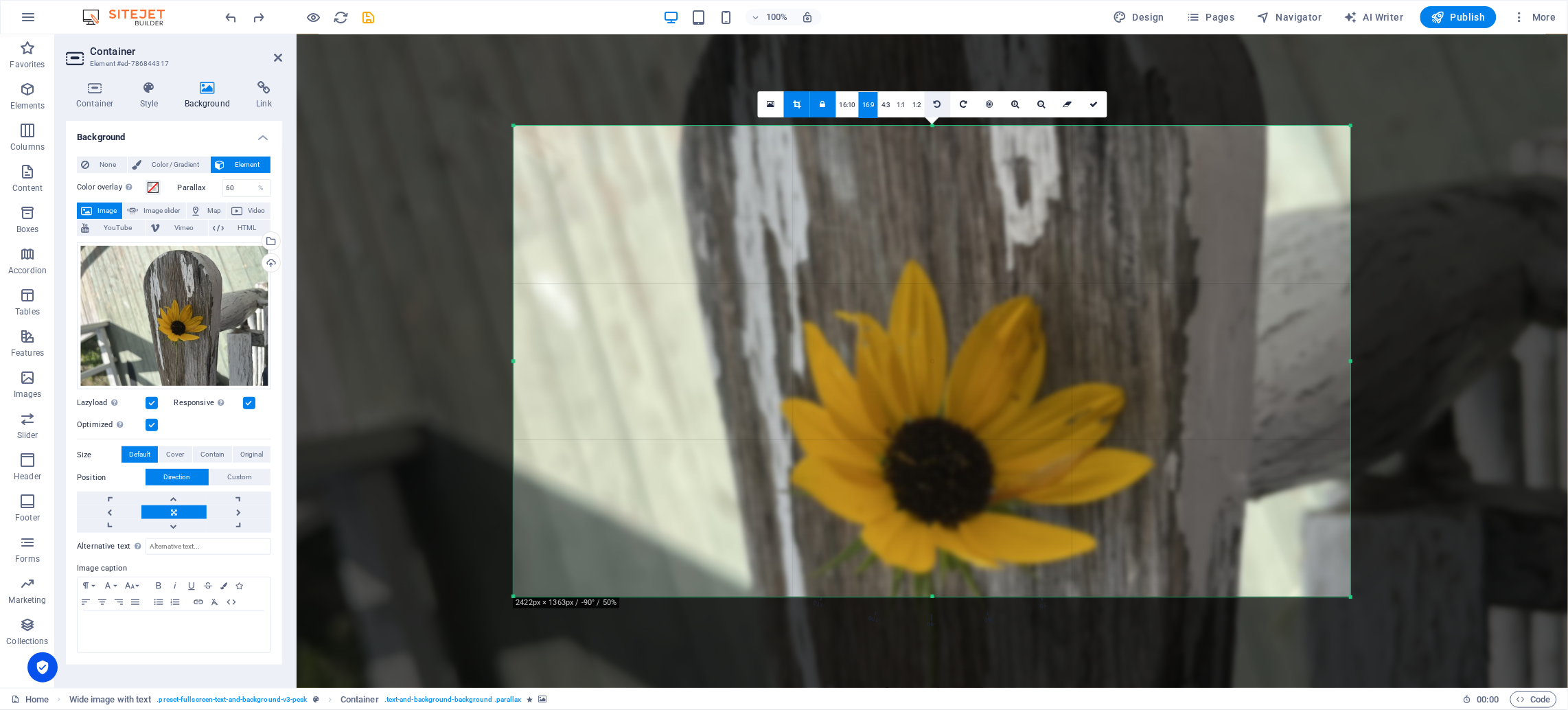 click at bounding box center [937, 104] 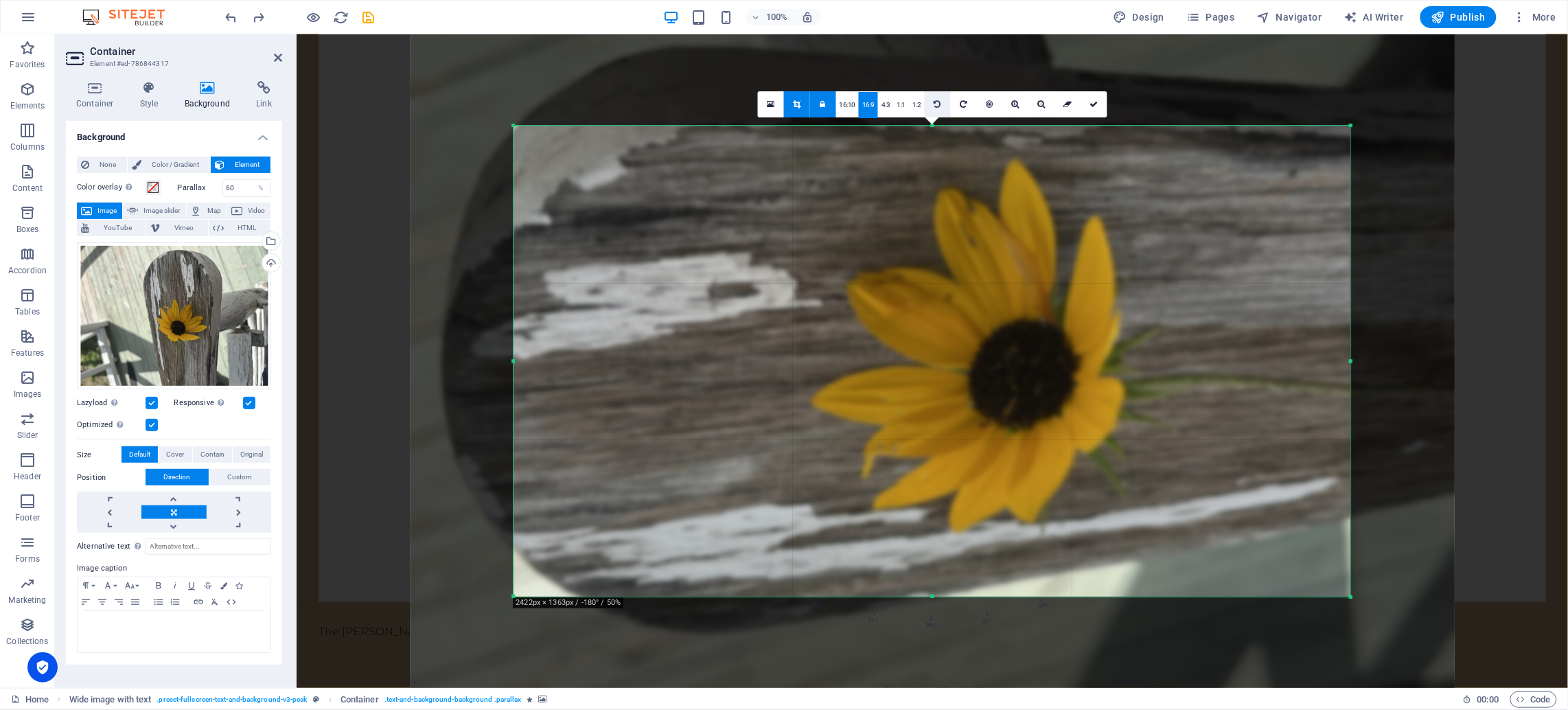 click at bounding box center (937, 104) 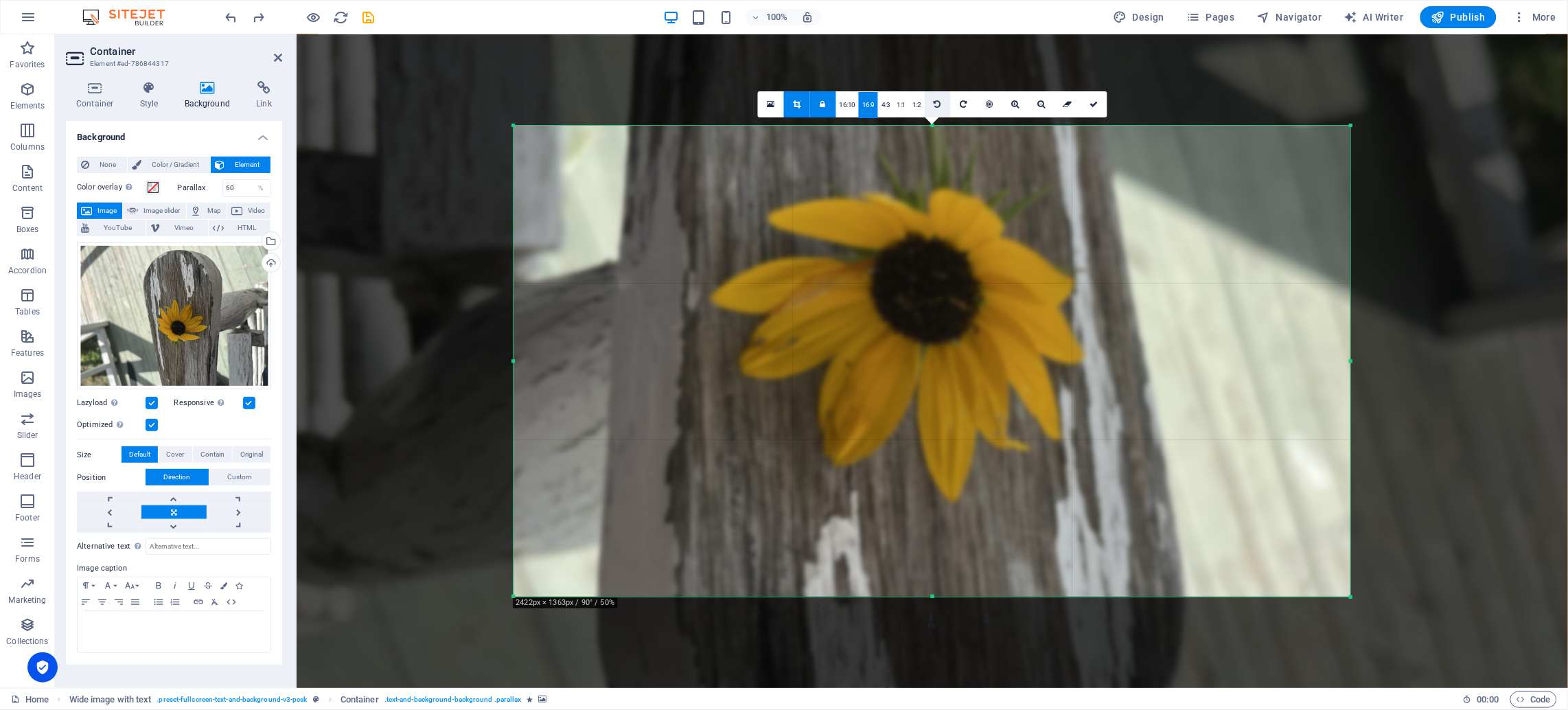 click at bounding box center (937, 104) 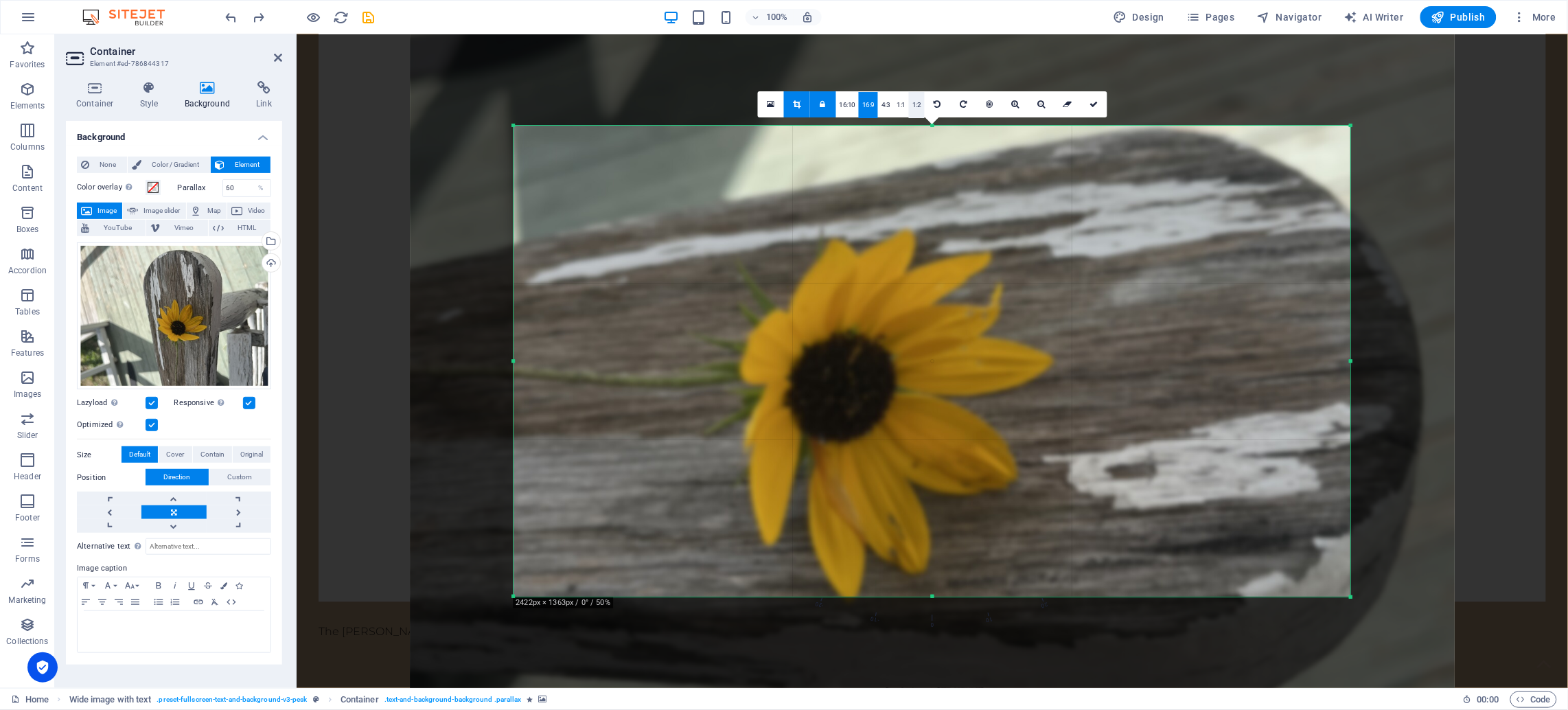 click on "1:2" at bounding box center [916, 105] 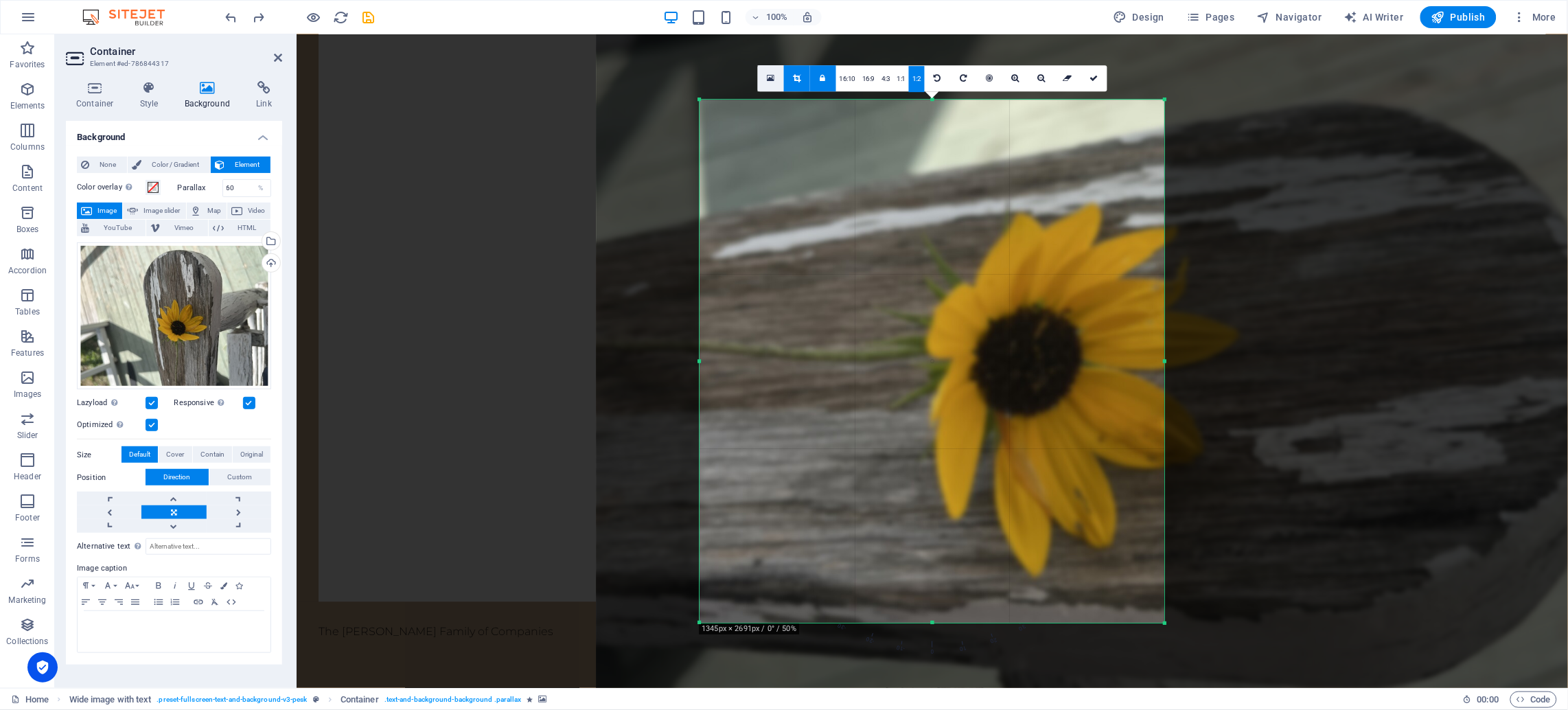 click at bounding box center (770, 78) 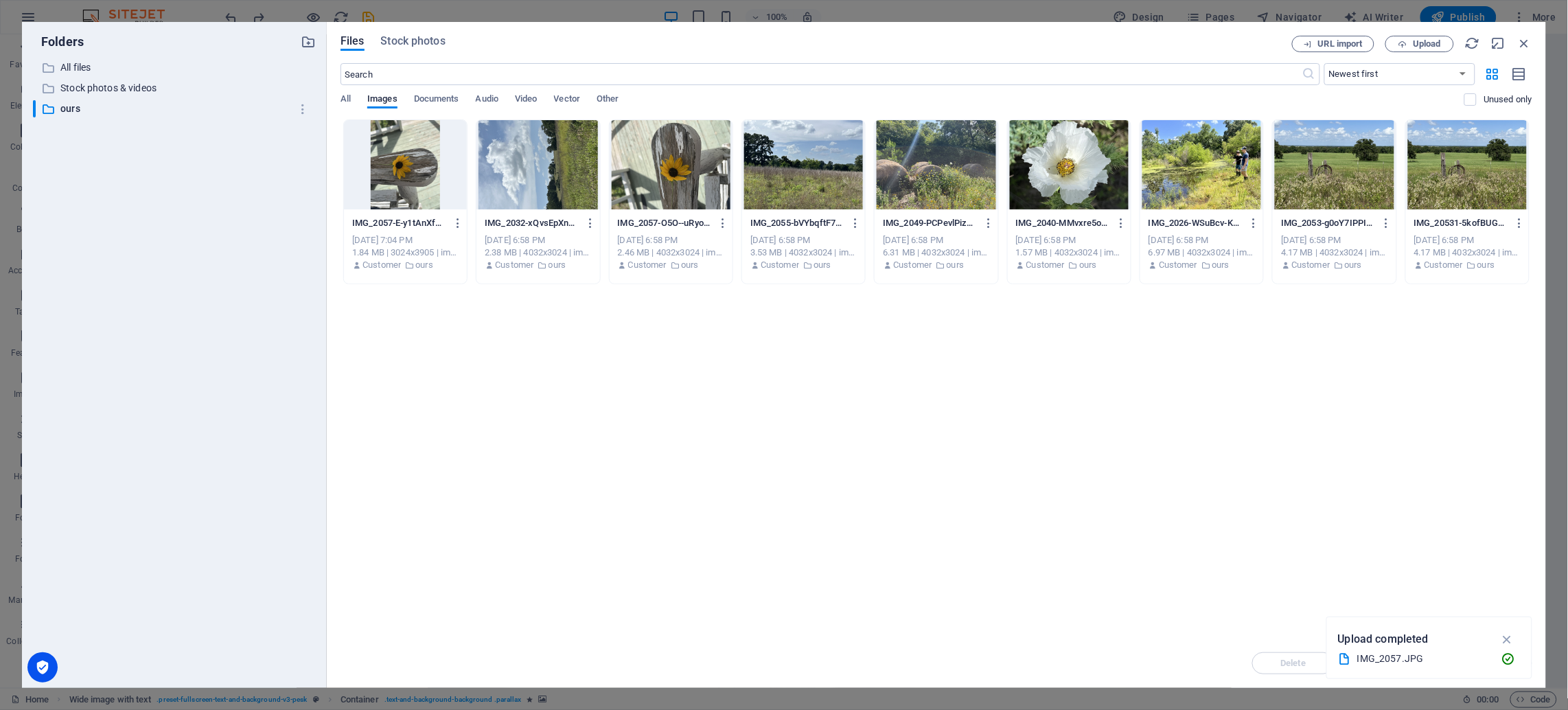 click at bounding box center (405, 165) 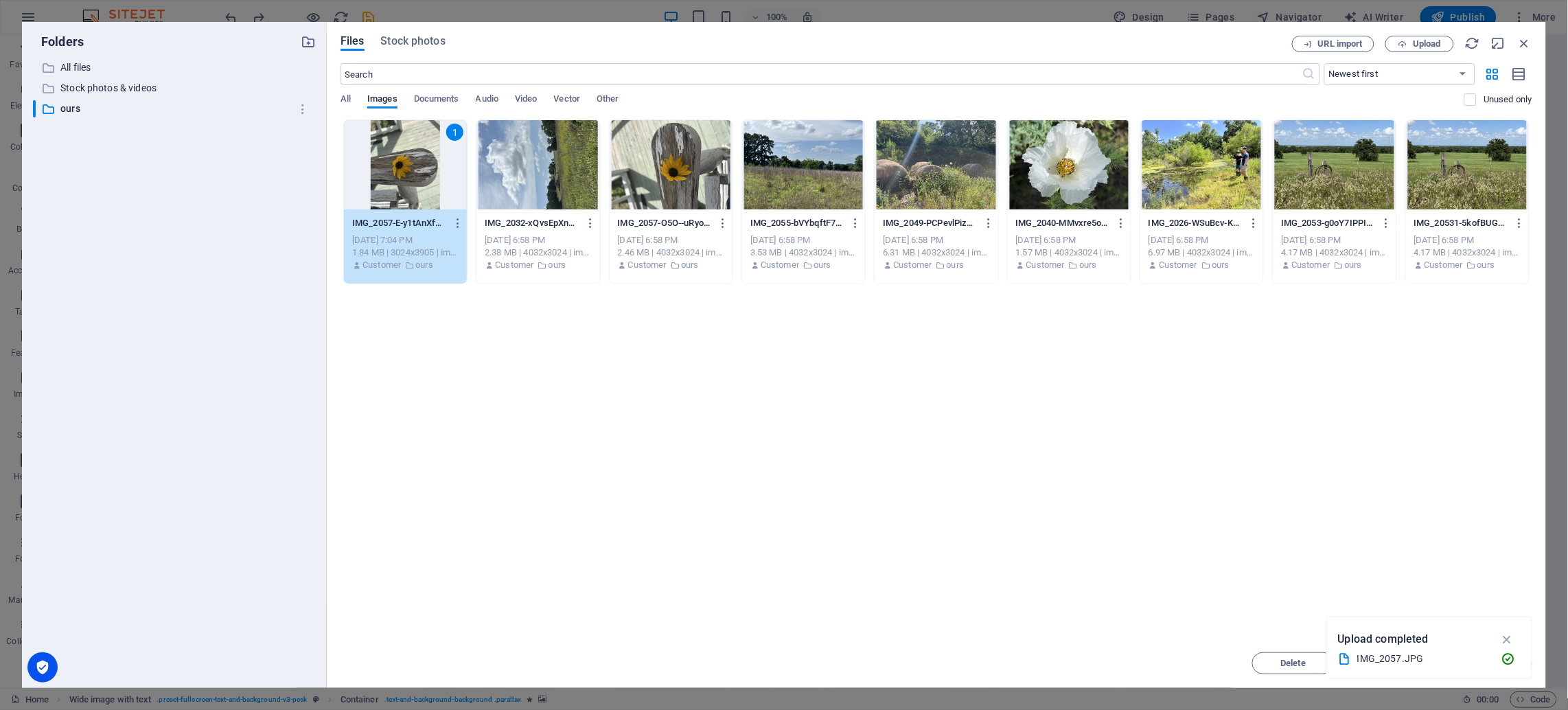 click on "1" at bounding box center (405, 165) 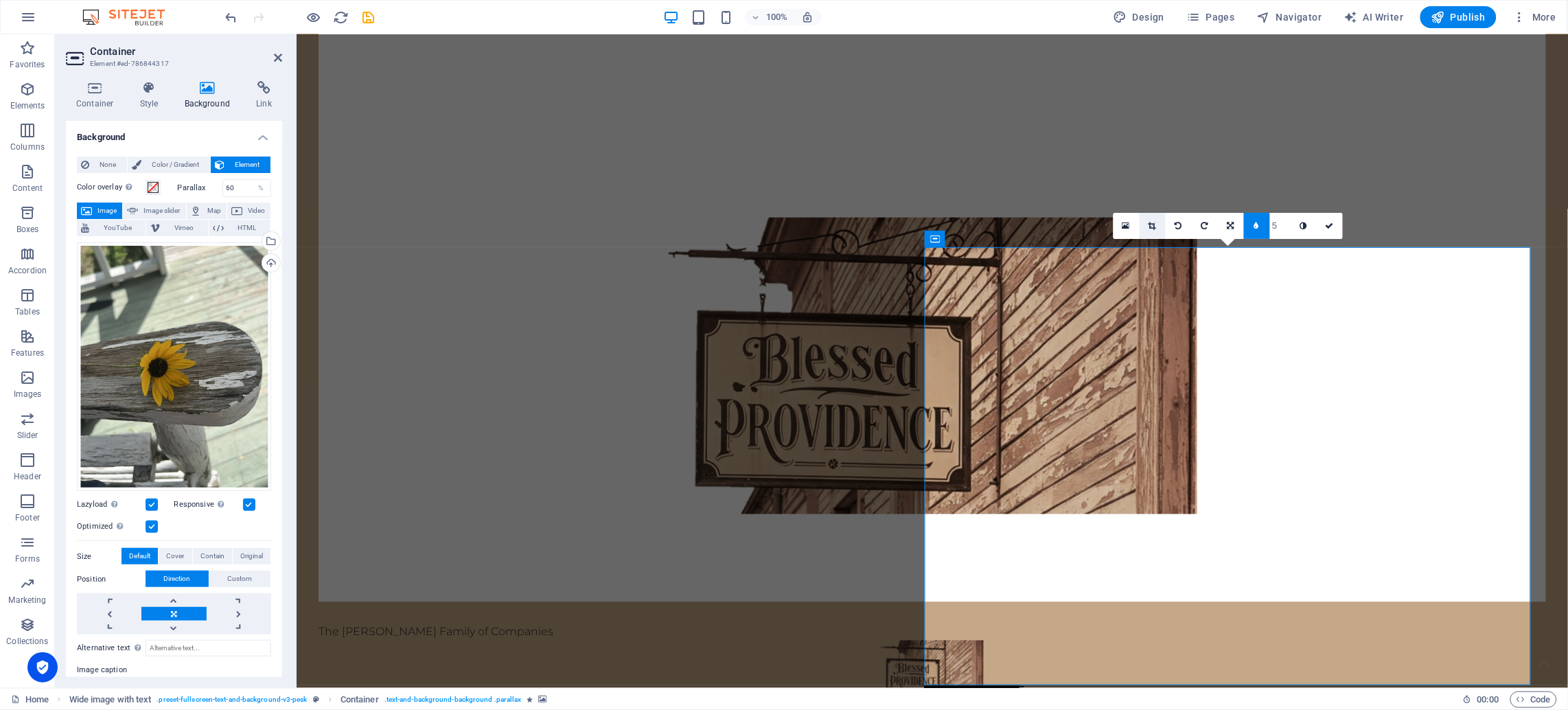 click at bounding box center (1152, 226) 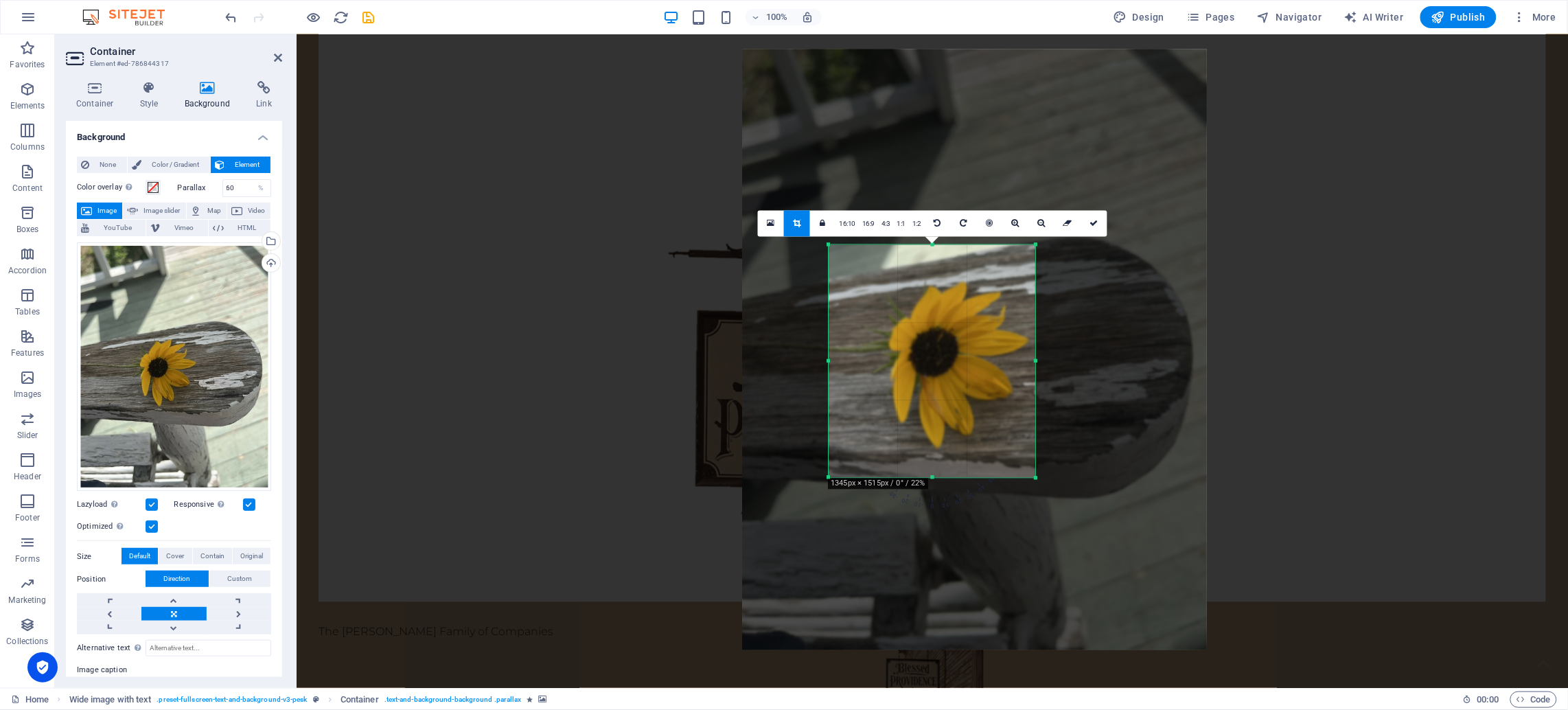 drag, startPoint x: 923, startPoint y: 345, endPoint x: 879, endPoint y: 333, distance: 45.60702 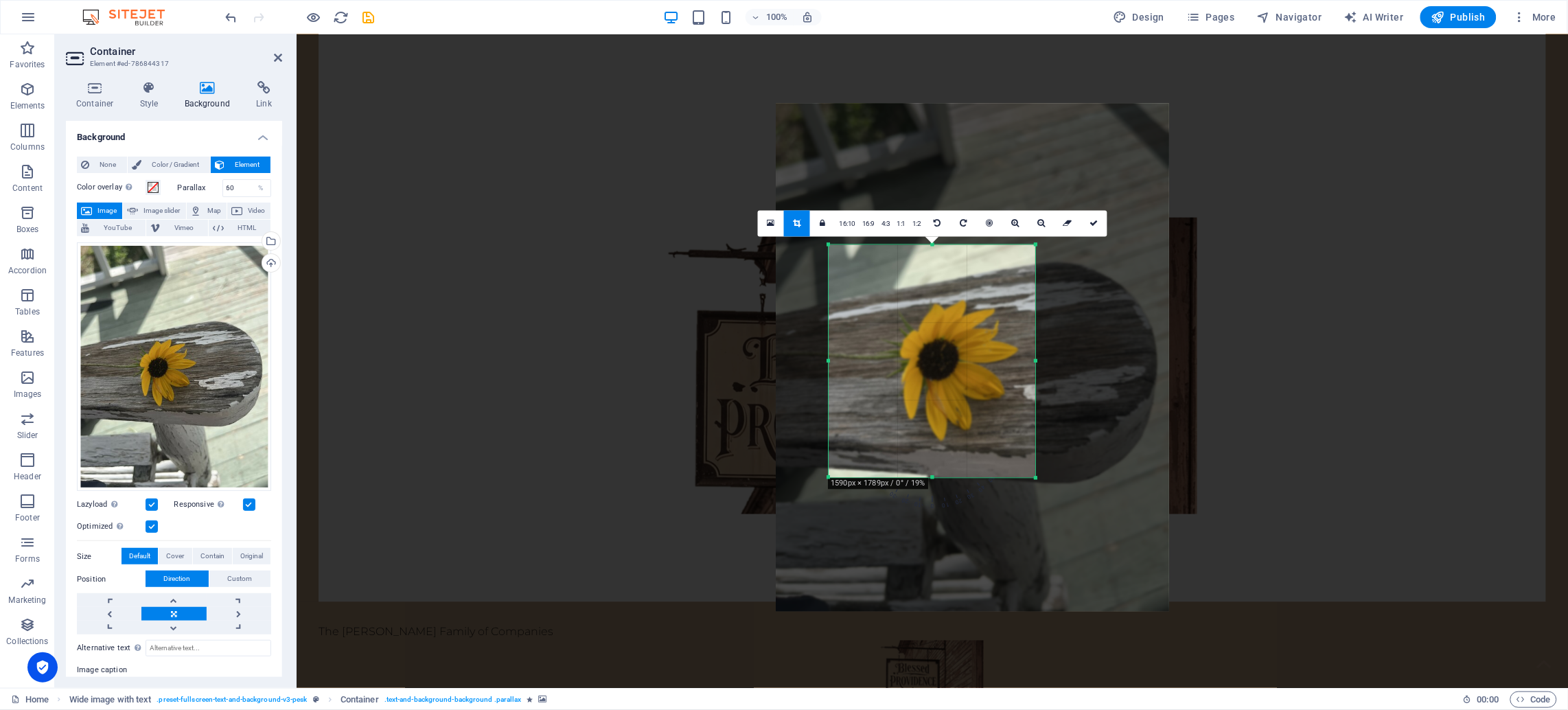drag, startPoint x: 888, startPoint y: 338, endPoint x: 851, endPoint y: 290, distance: 60.60528 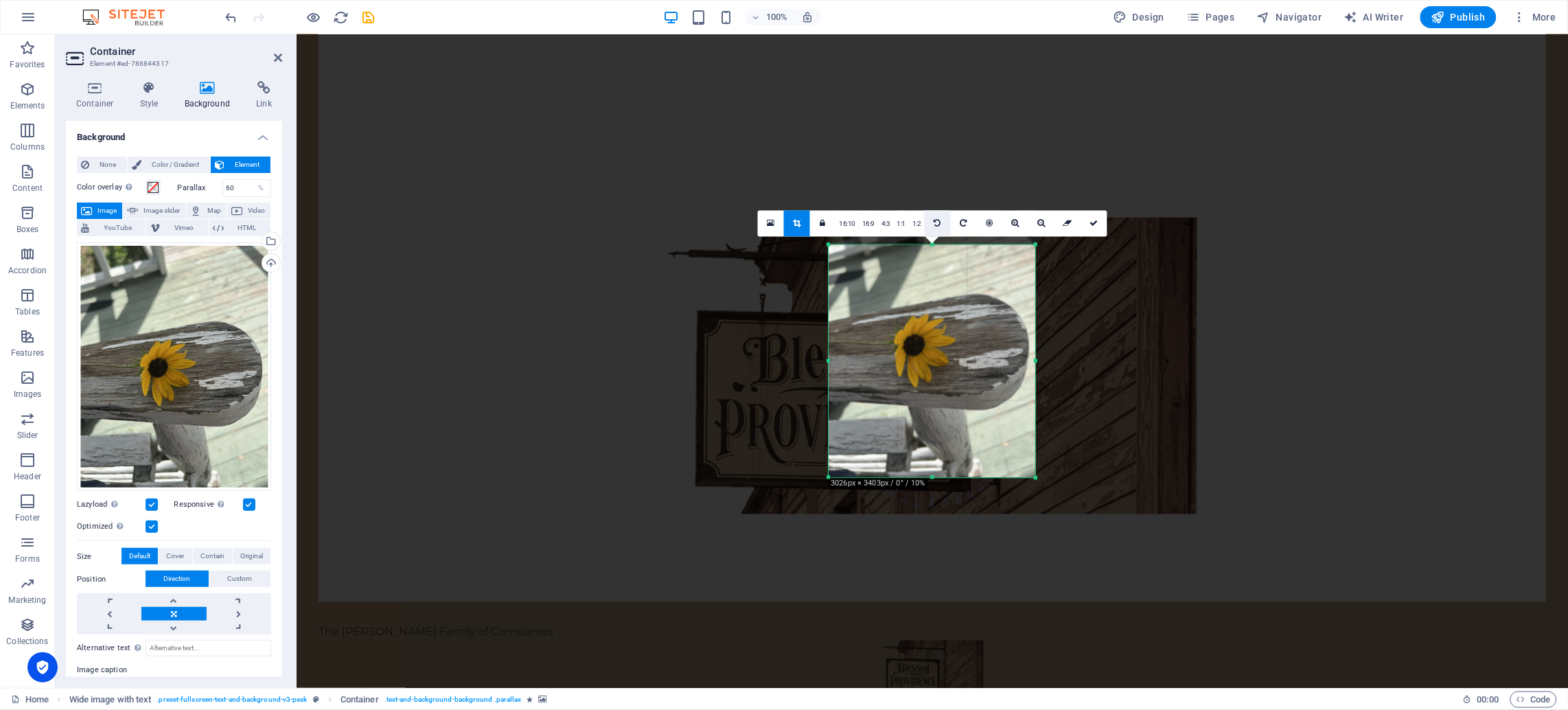 click at bounding box center (938, 224) 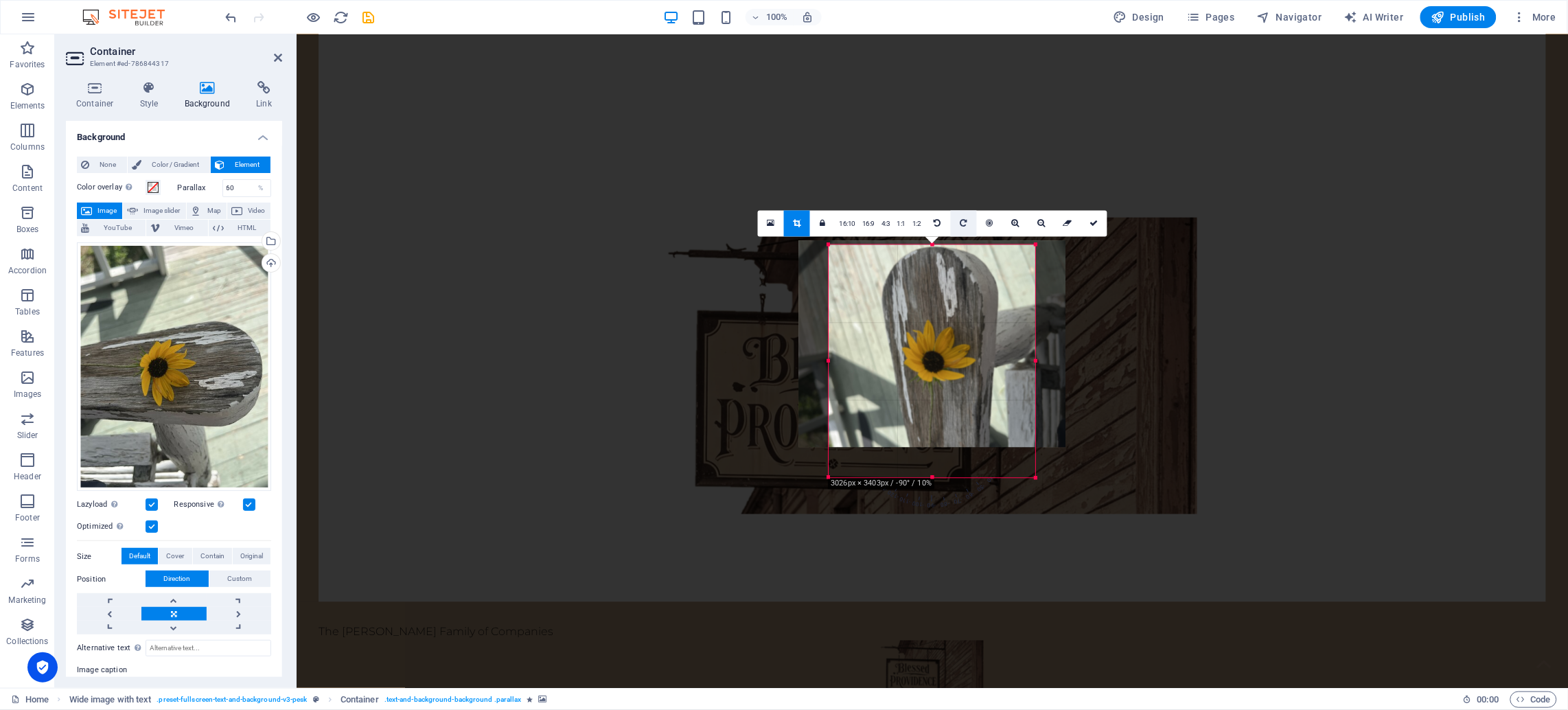 click at bounding box center (964, 224) 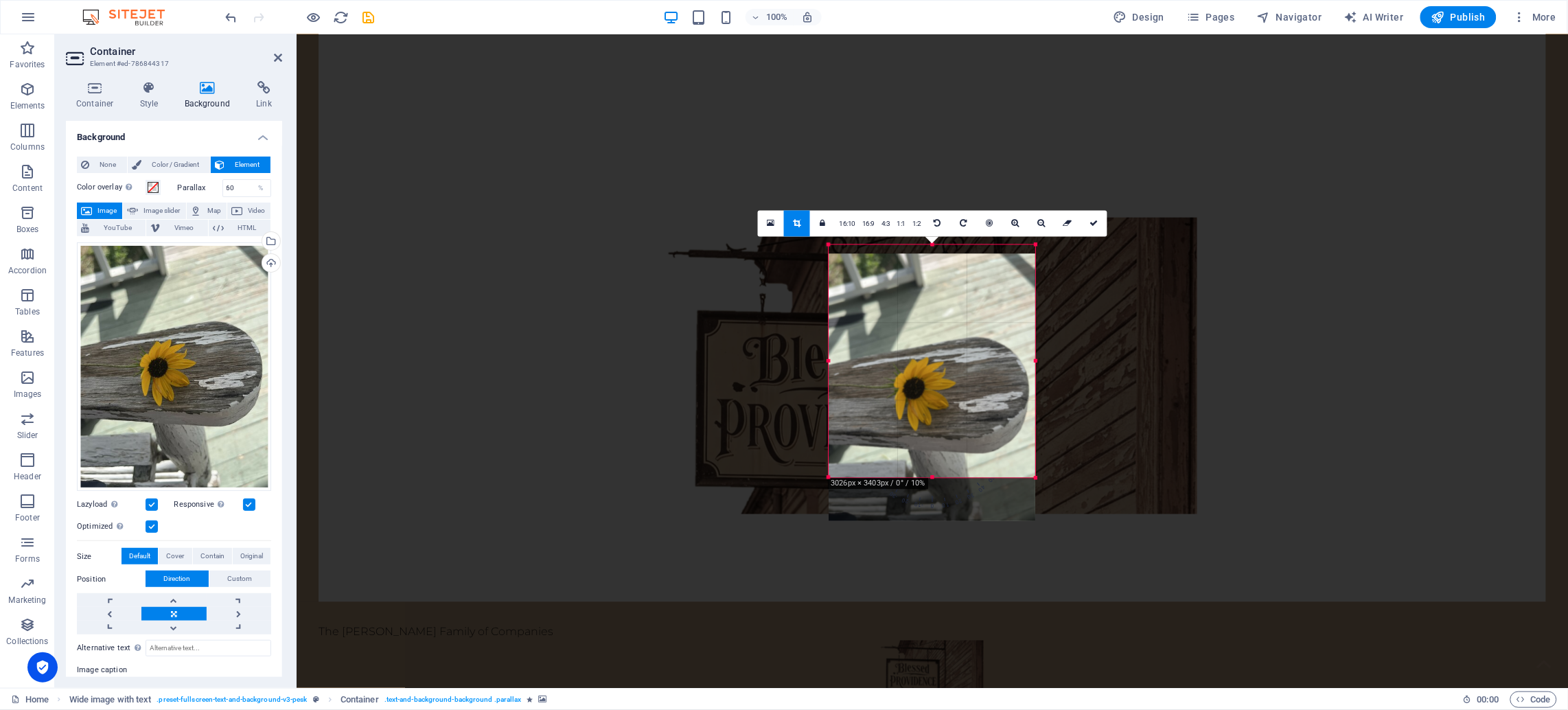 drag, startPoint x: 982, startPoint y: 314, endPoint x: 986, endPoint y: 360, distance: 46.17359 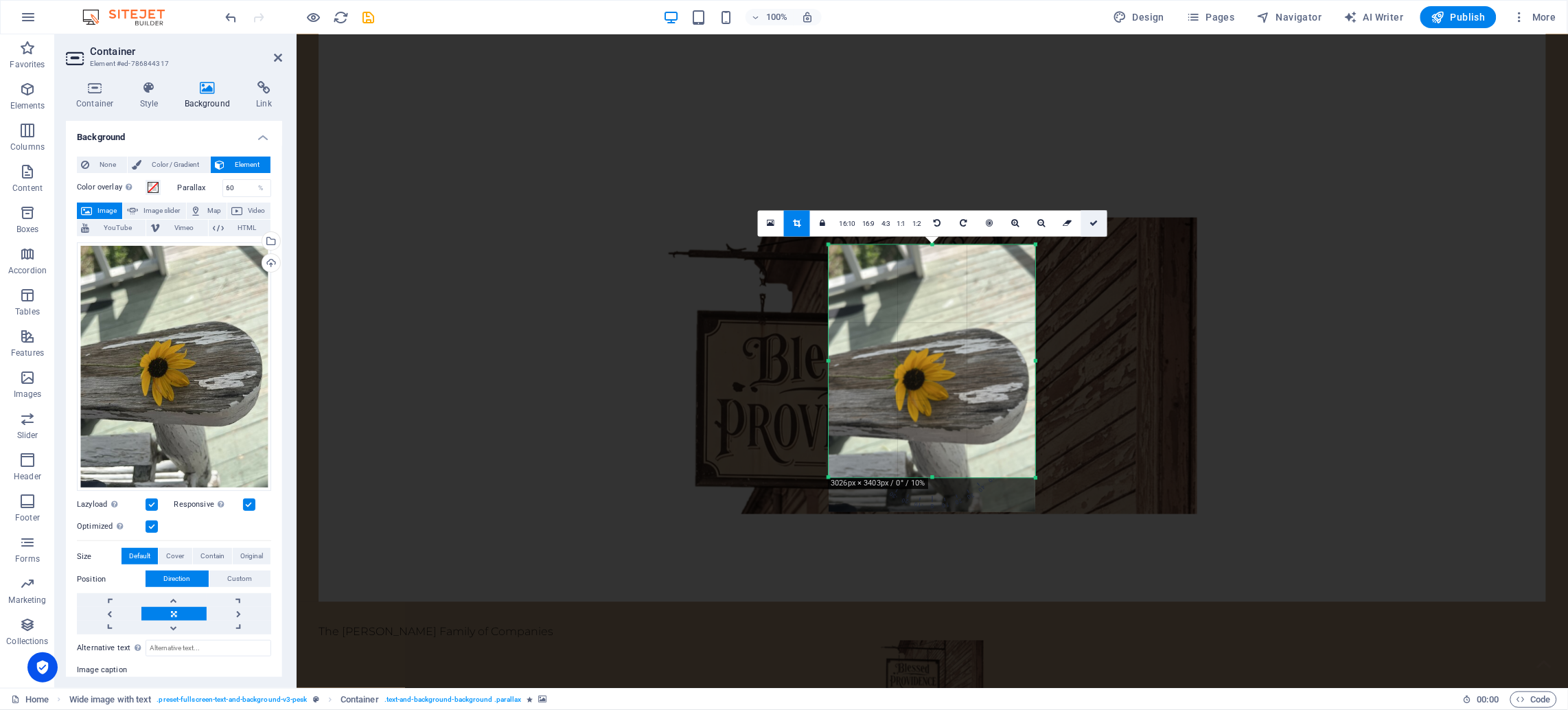 click at bounding box center [1094, 224] 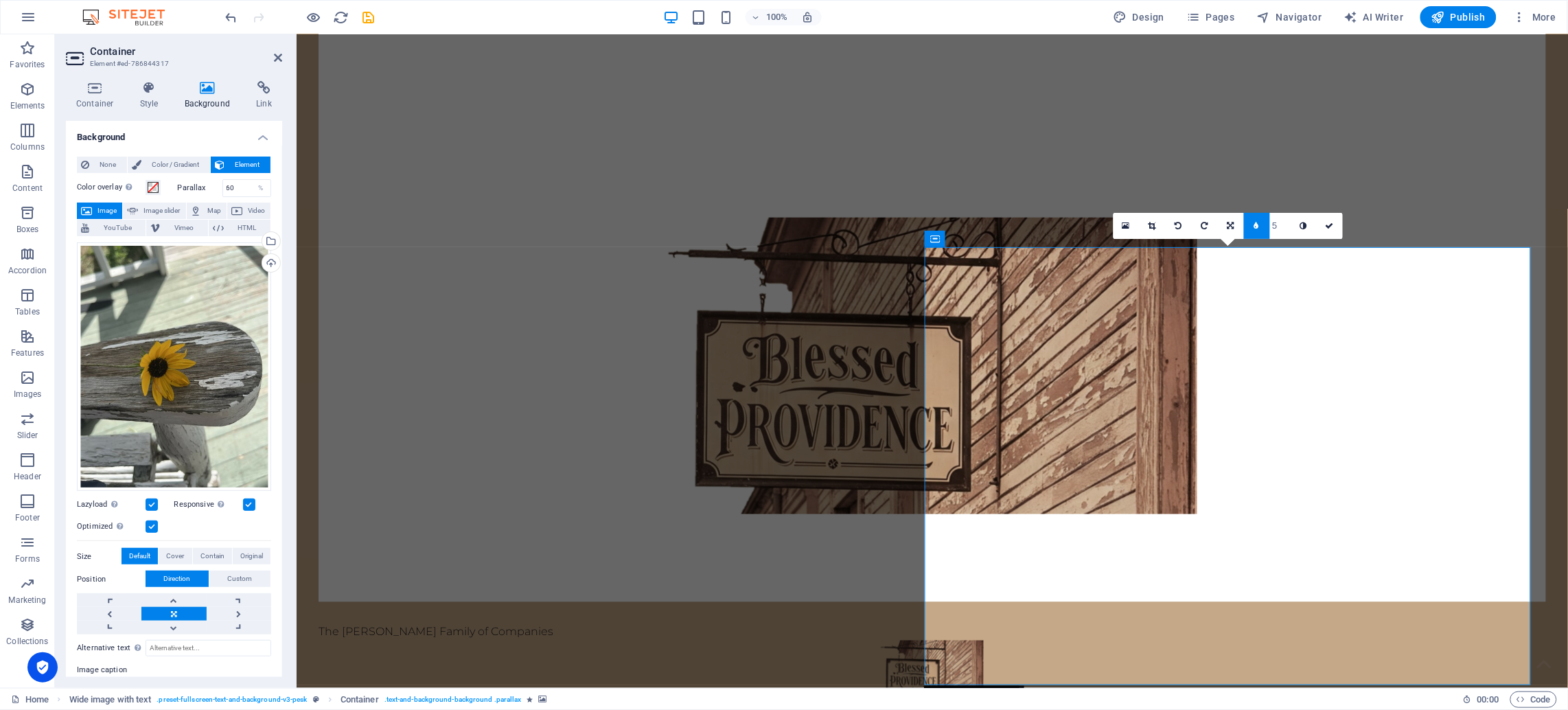 click at bounding box center (249, 505) 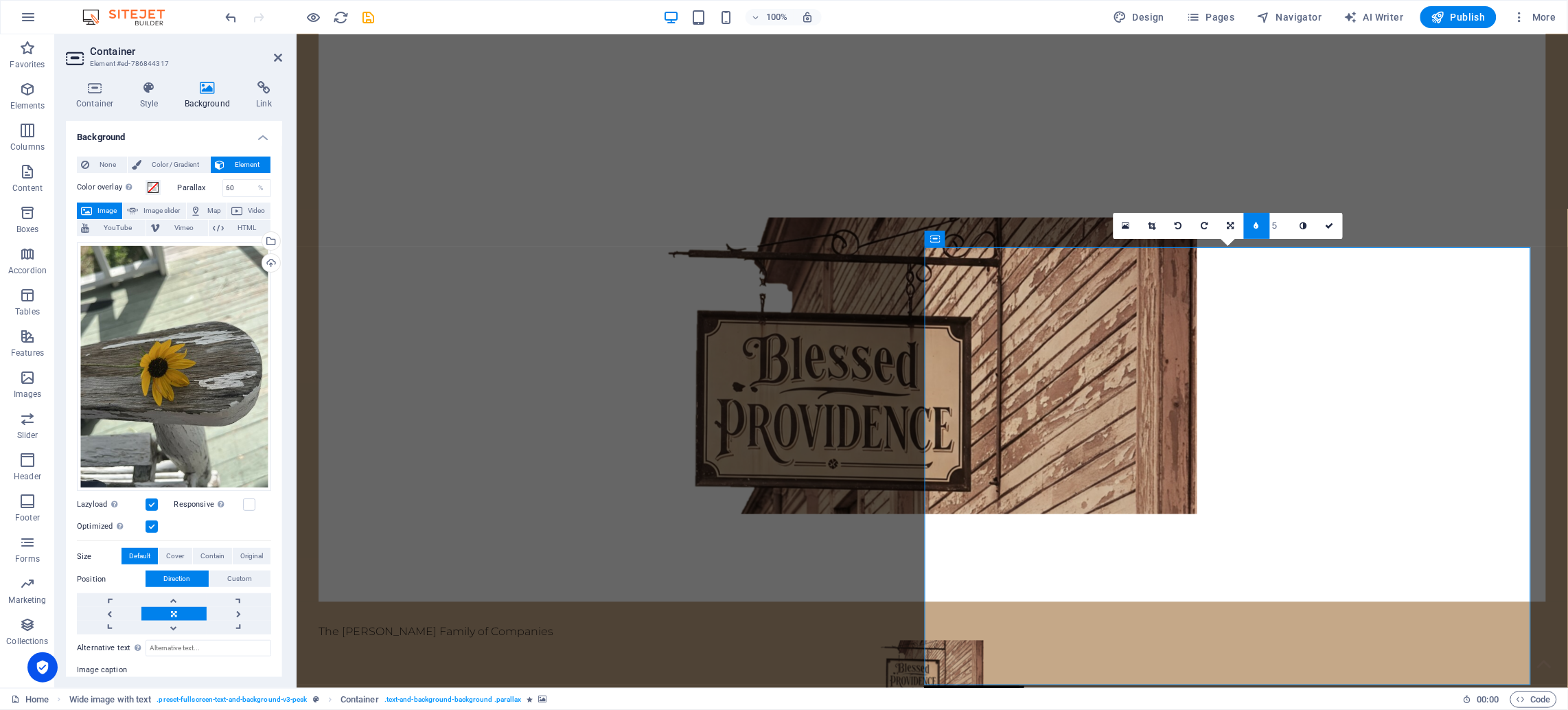 click at bounding box center [152, 505] 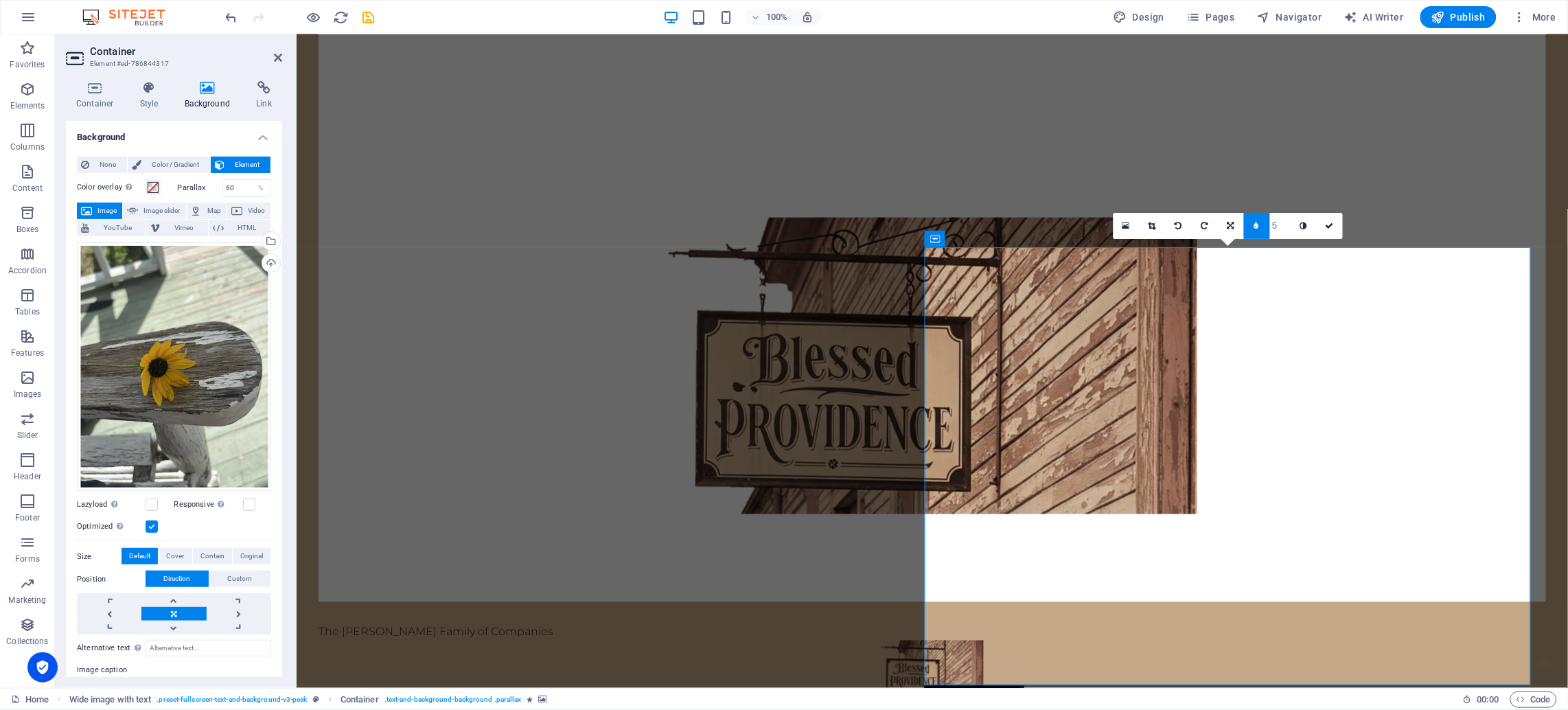 click at bounding box center [152, 527] 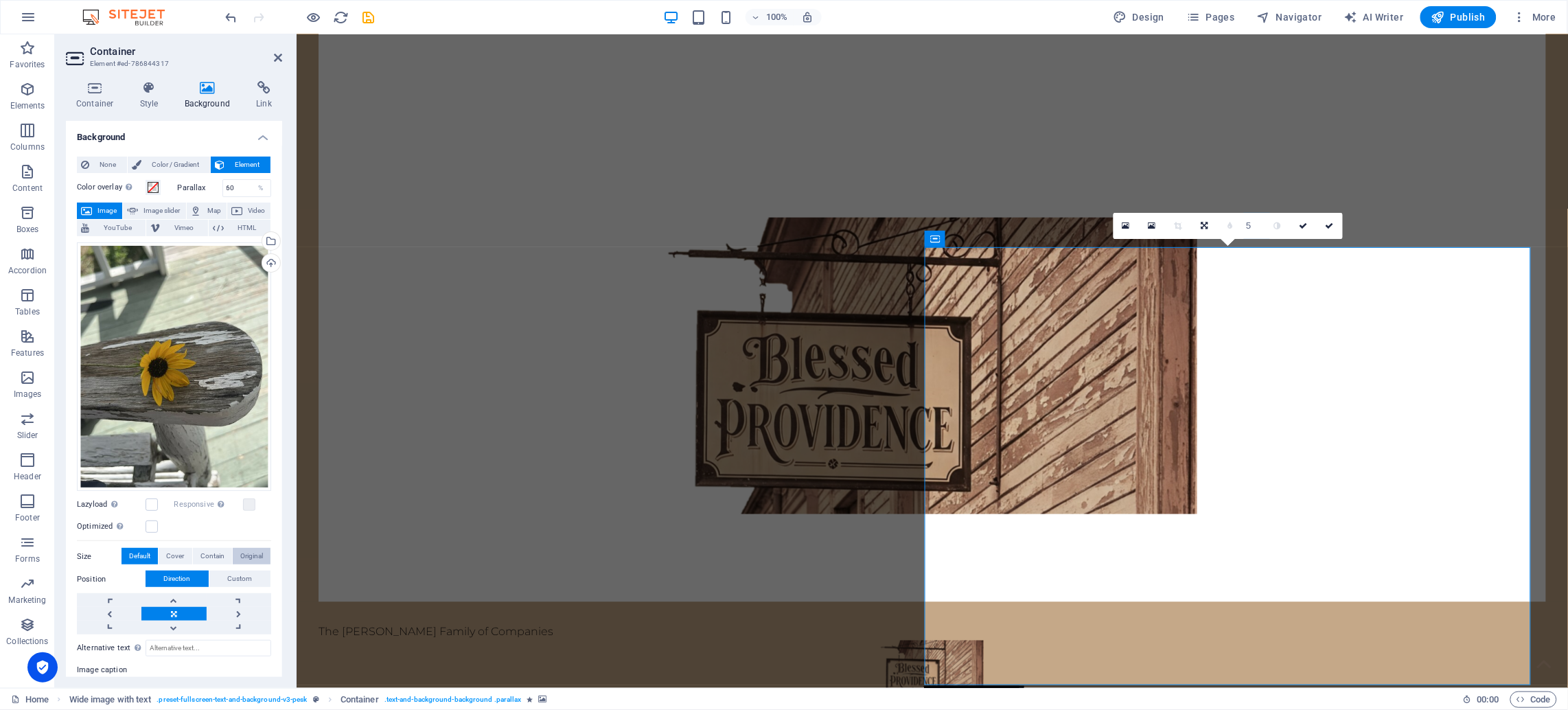 click on "Original" at bounding box center (251, 556) 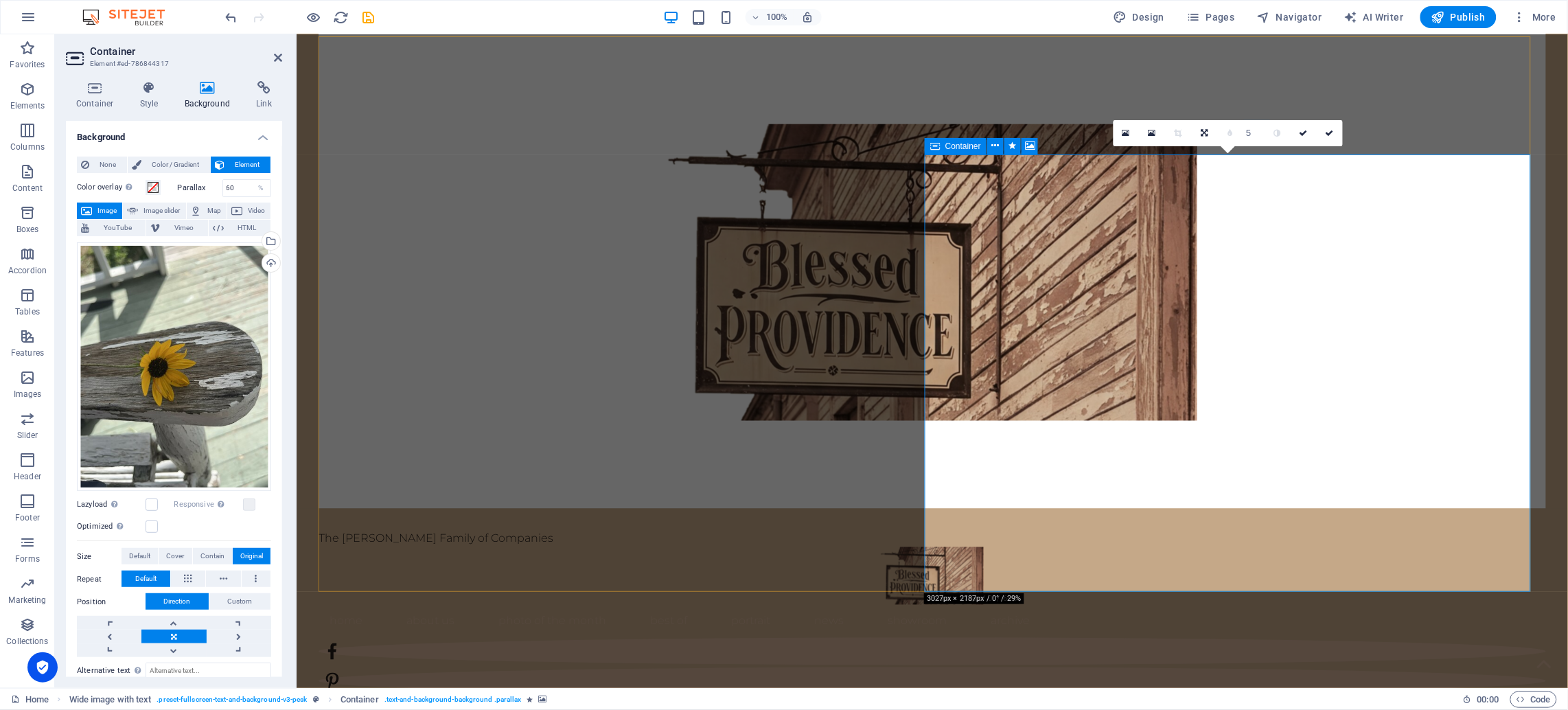 scroll, scrollTop: 556, scrollLeft: 0, axis: vertical 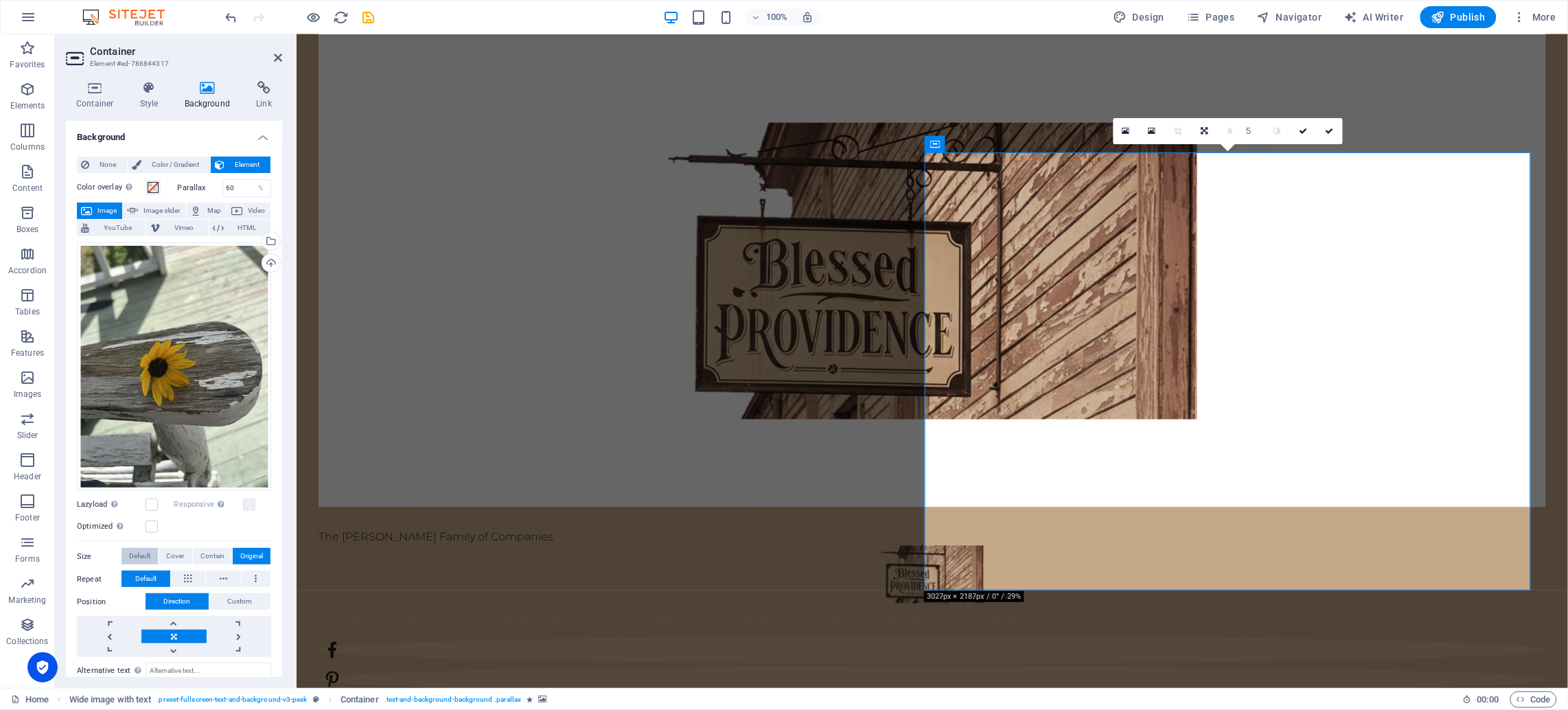 click on "Default" at bounding box center (139, 556) 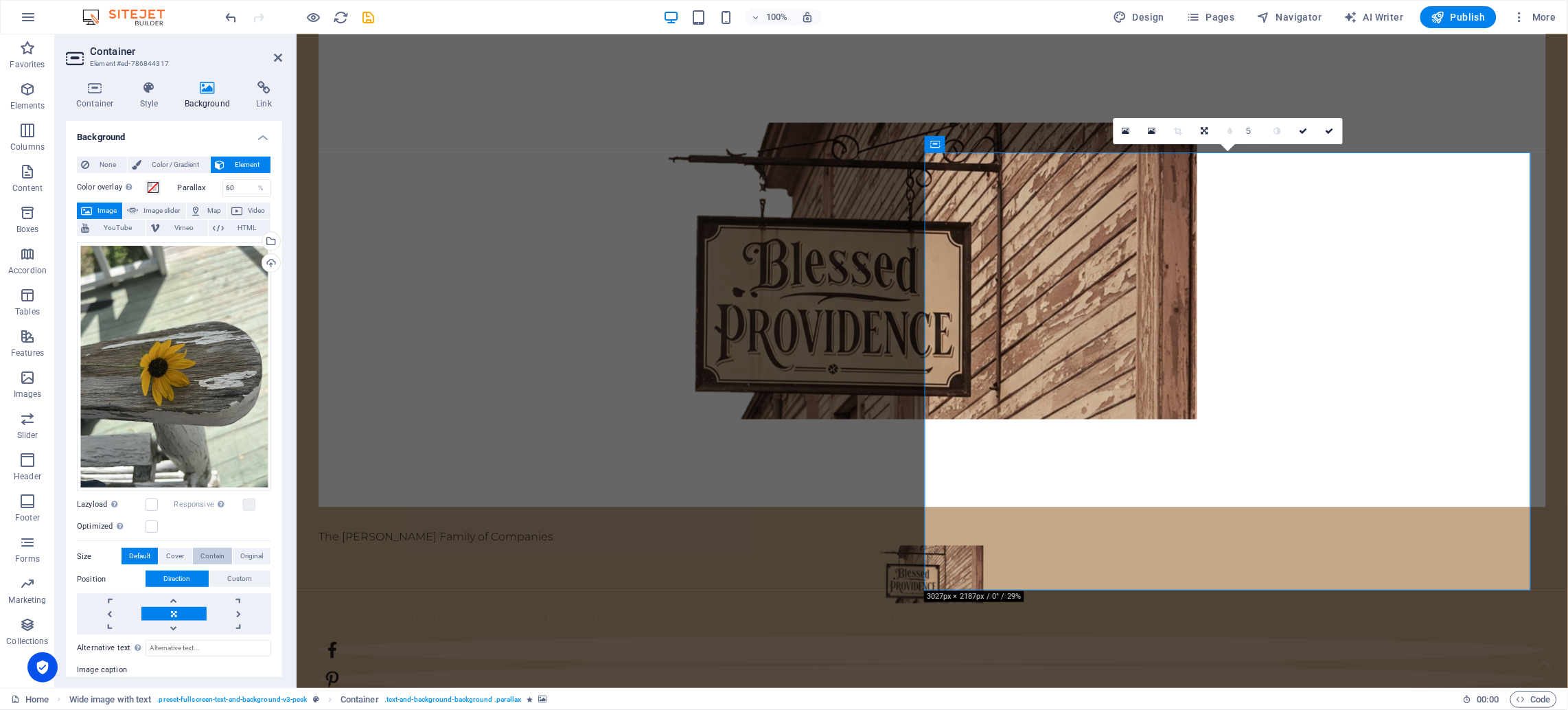click on "Contain" at bounding box center (212, 556) 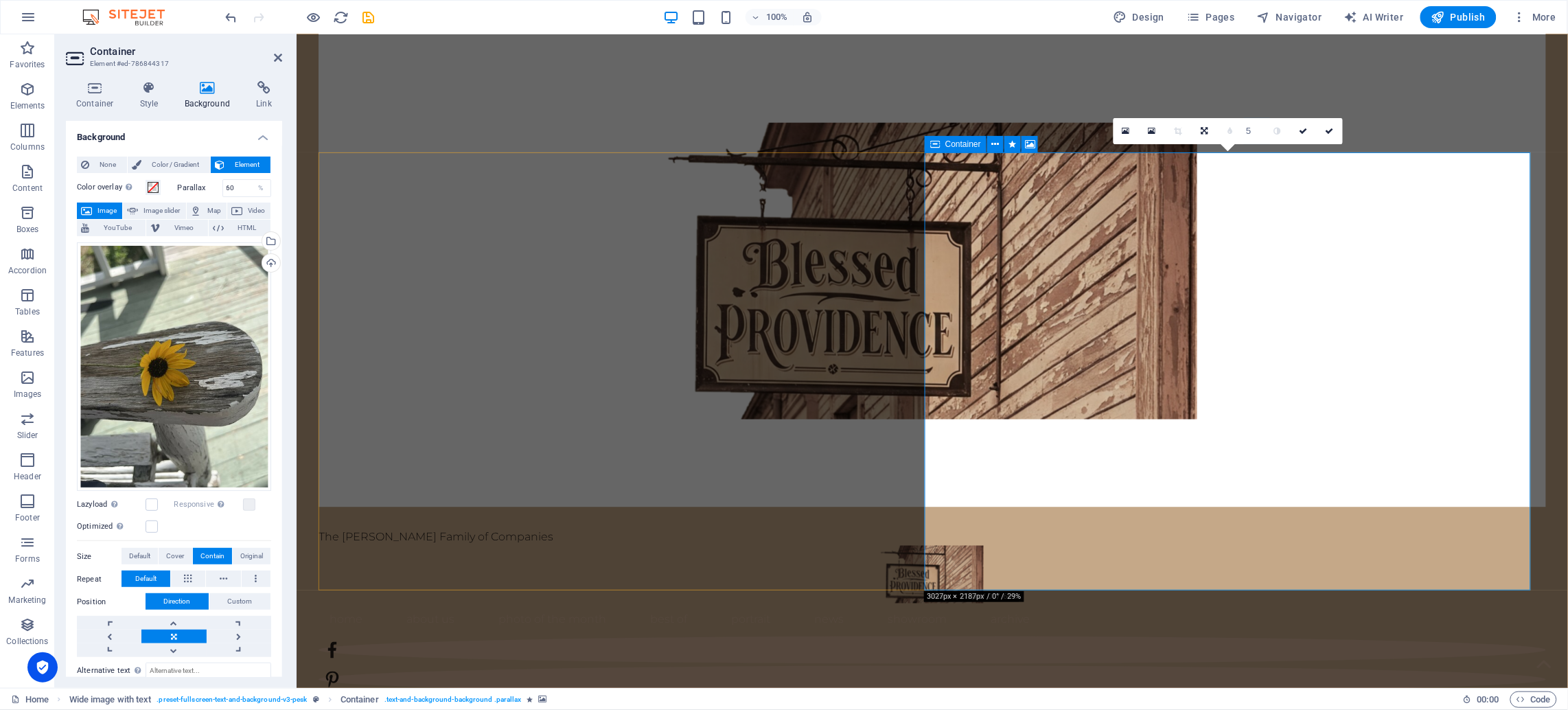 drag, startPoint x: 1114, startPoint y: 325, endPoint x: 1431, endPoint y: 310, distance: 317.35469 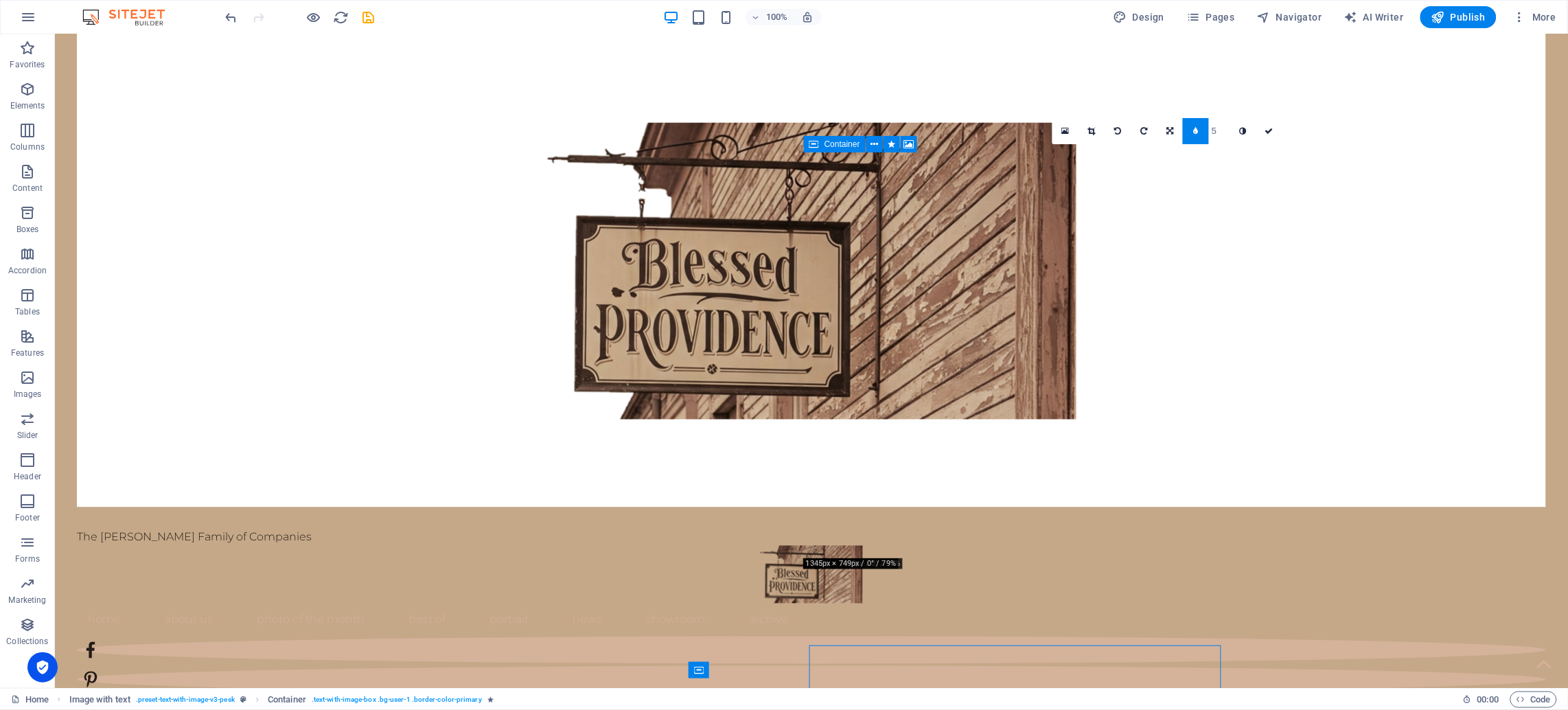 drag, startPoint x: 926, startPoint y: 343, endPoint x: 948, endPoint y: 352, distance: 23.769729 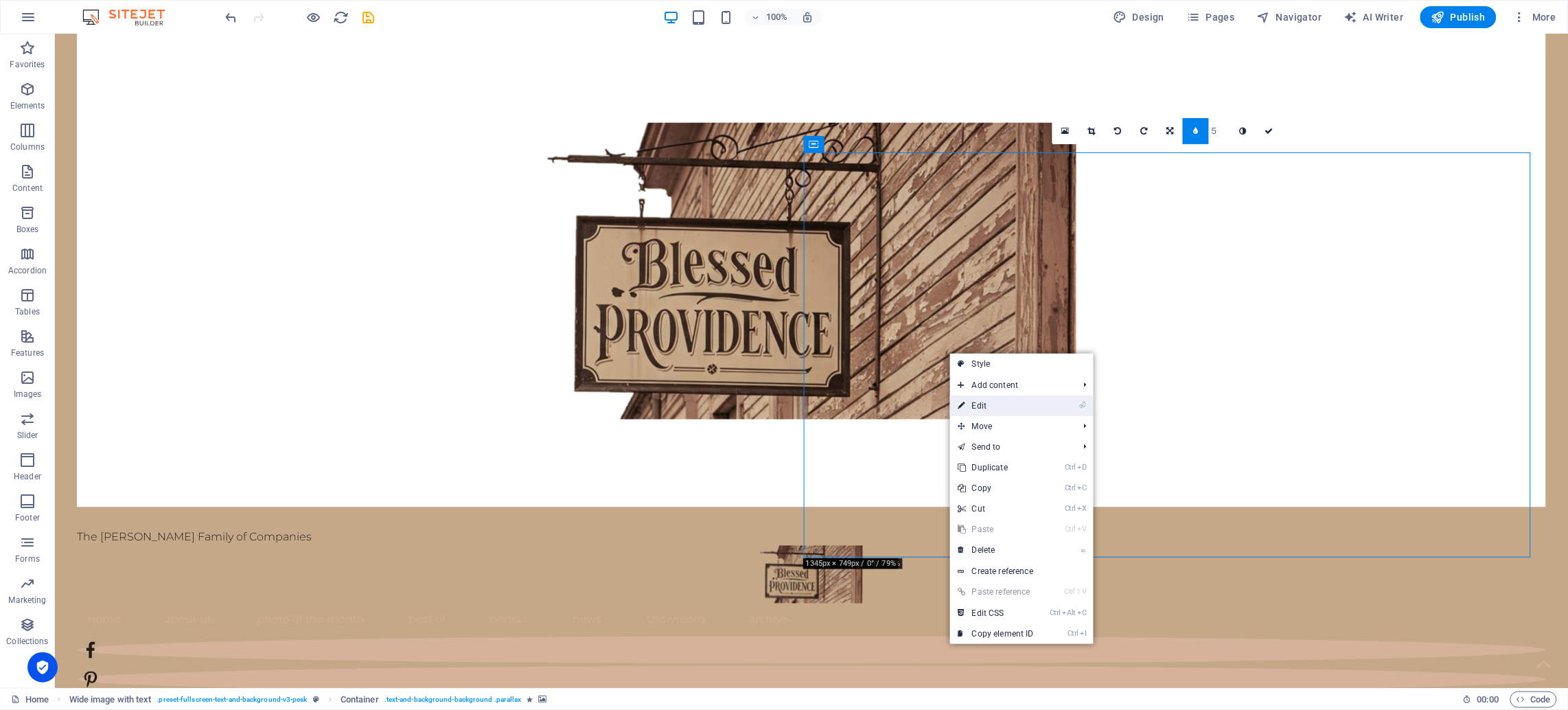 click on "⏎  Edit" at bounding box center (996, 406) 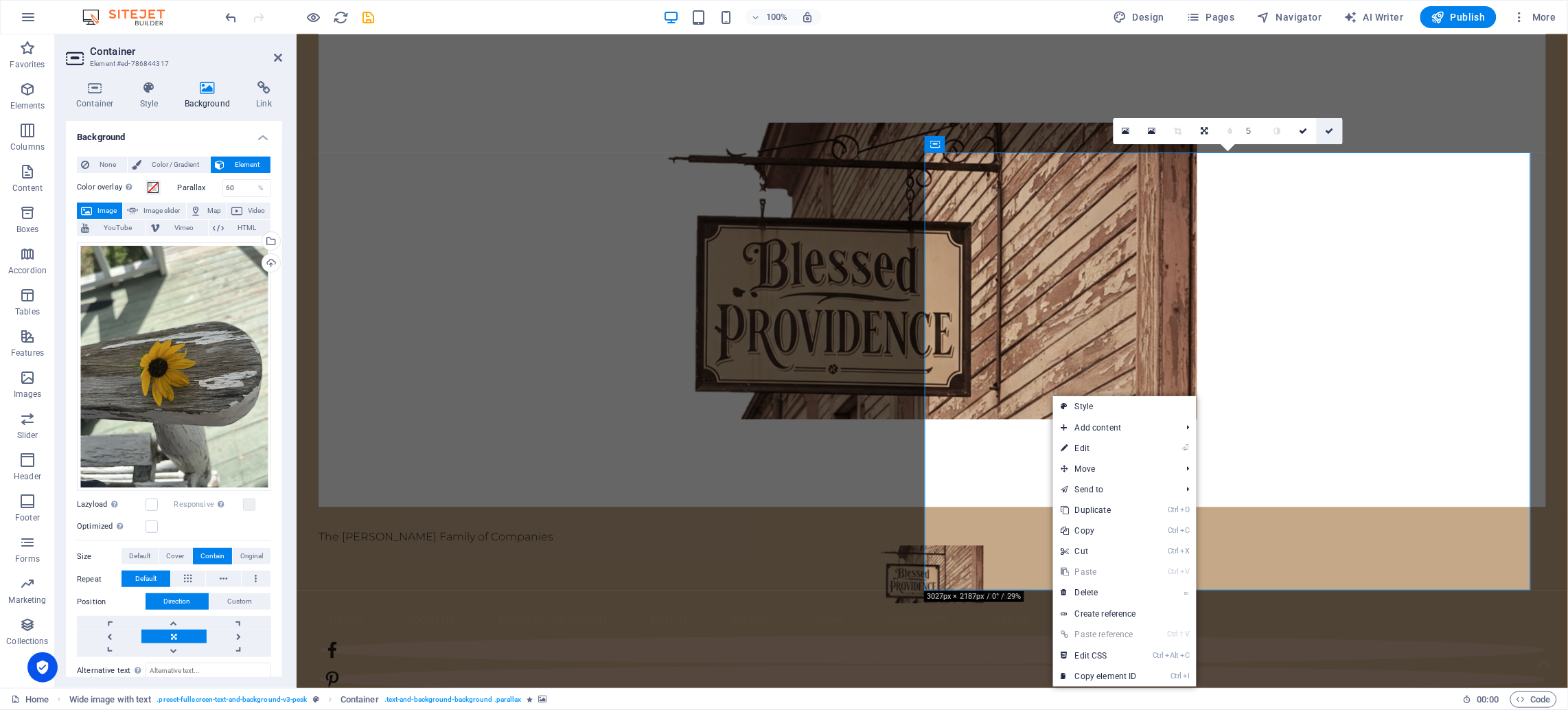 click at bounding box center [1329, 131] 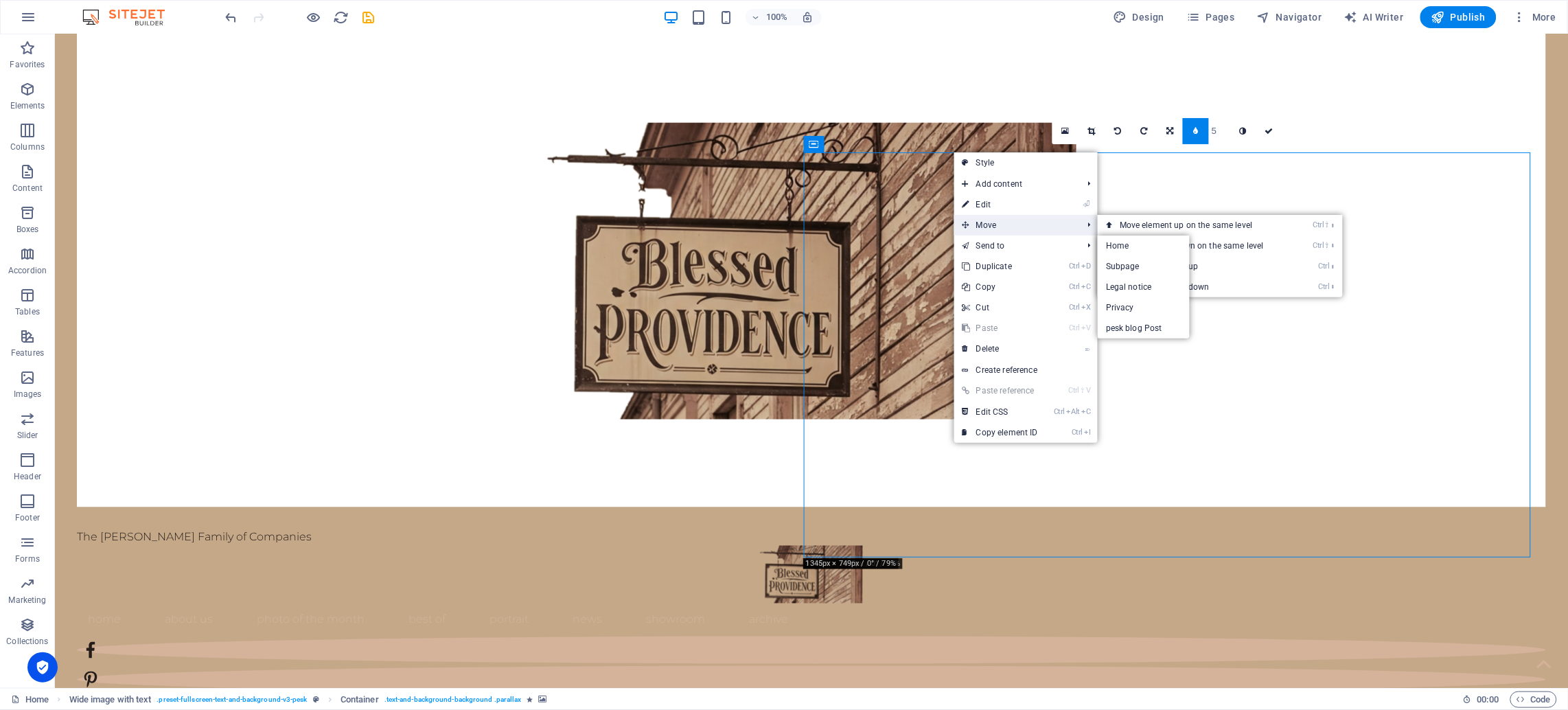 click on "Move" at bounding box center (1015, 225) 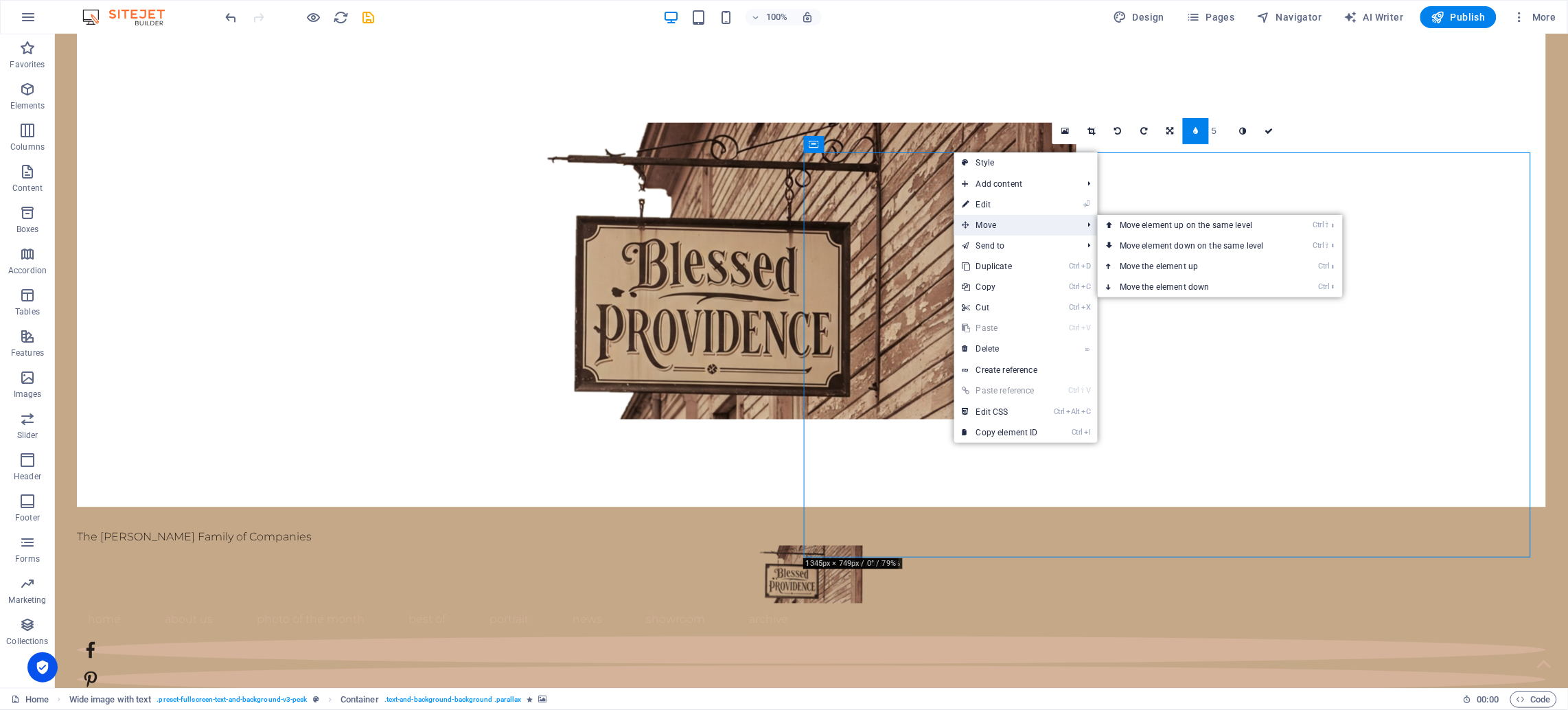 click on "Move" at bounding box center (1015, 225) 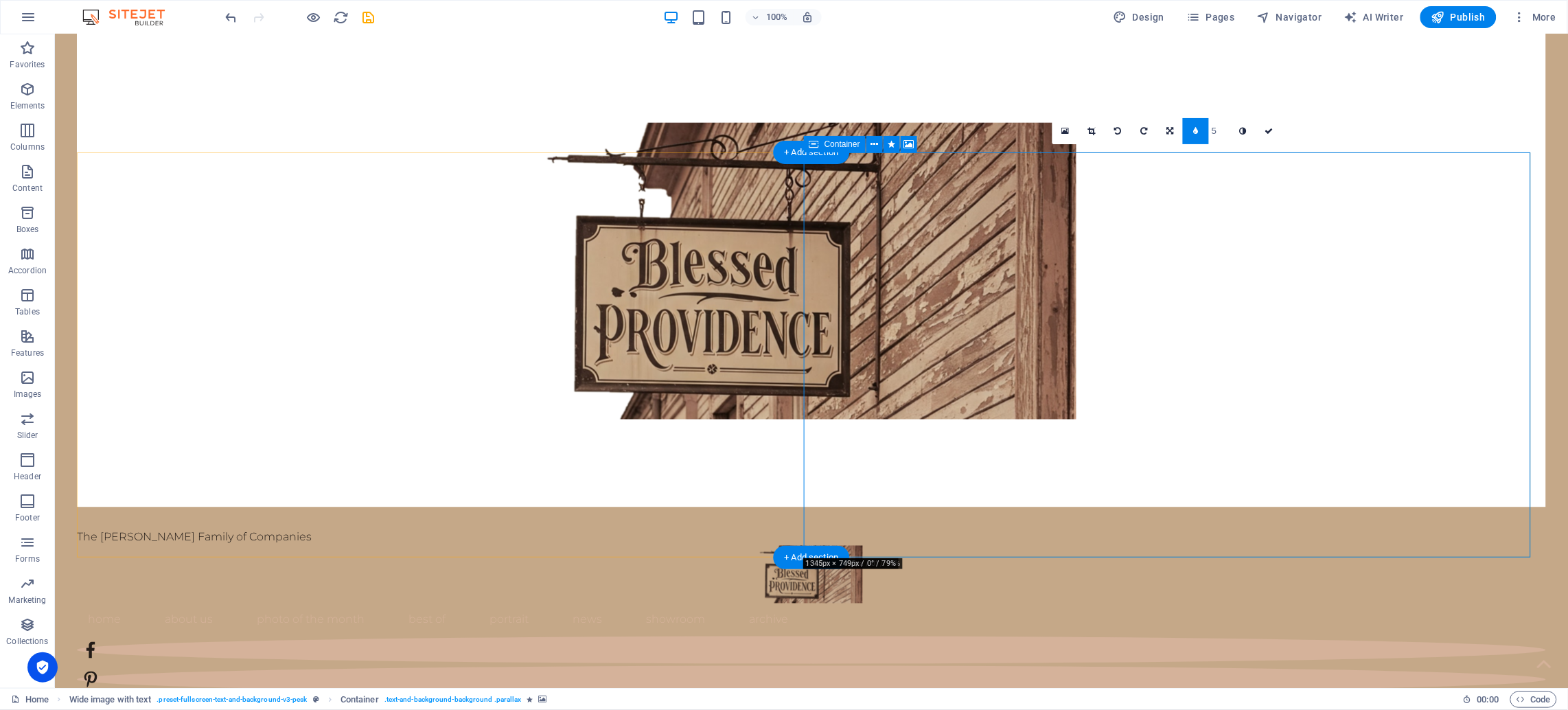 click at bounding box center [833, 1485] 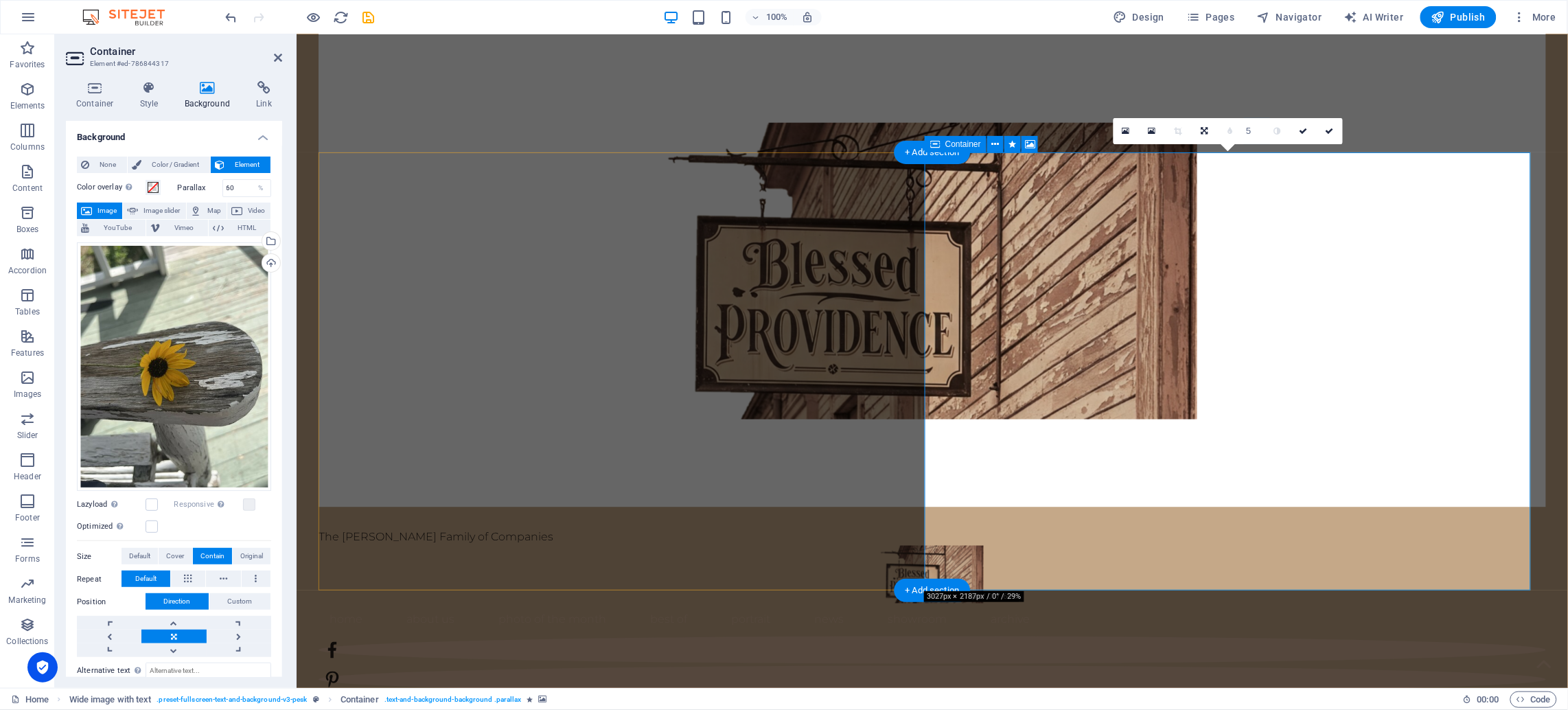 click at bounding box center [954, 1485] 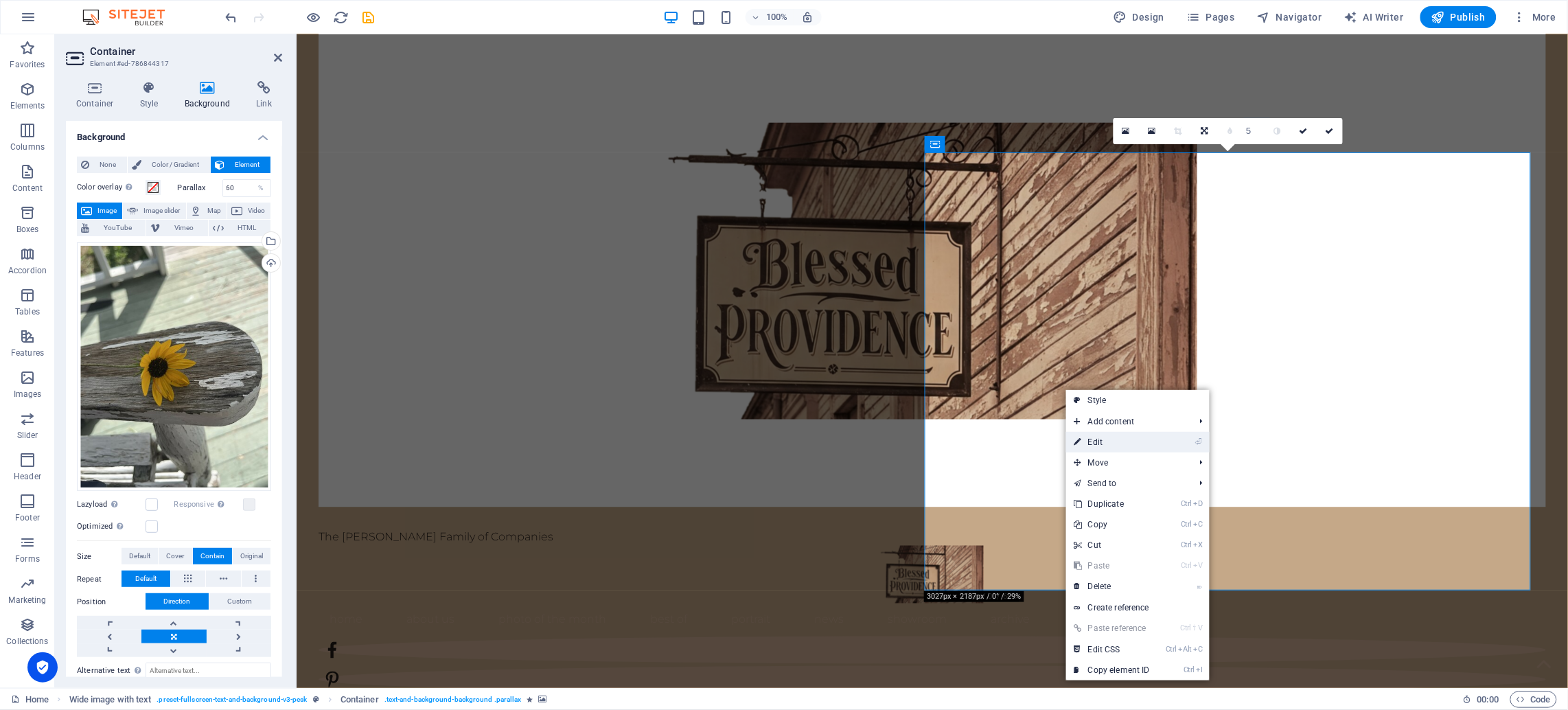 click on "⏎  Edit" at bounding box center (1112, 442) 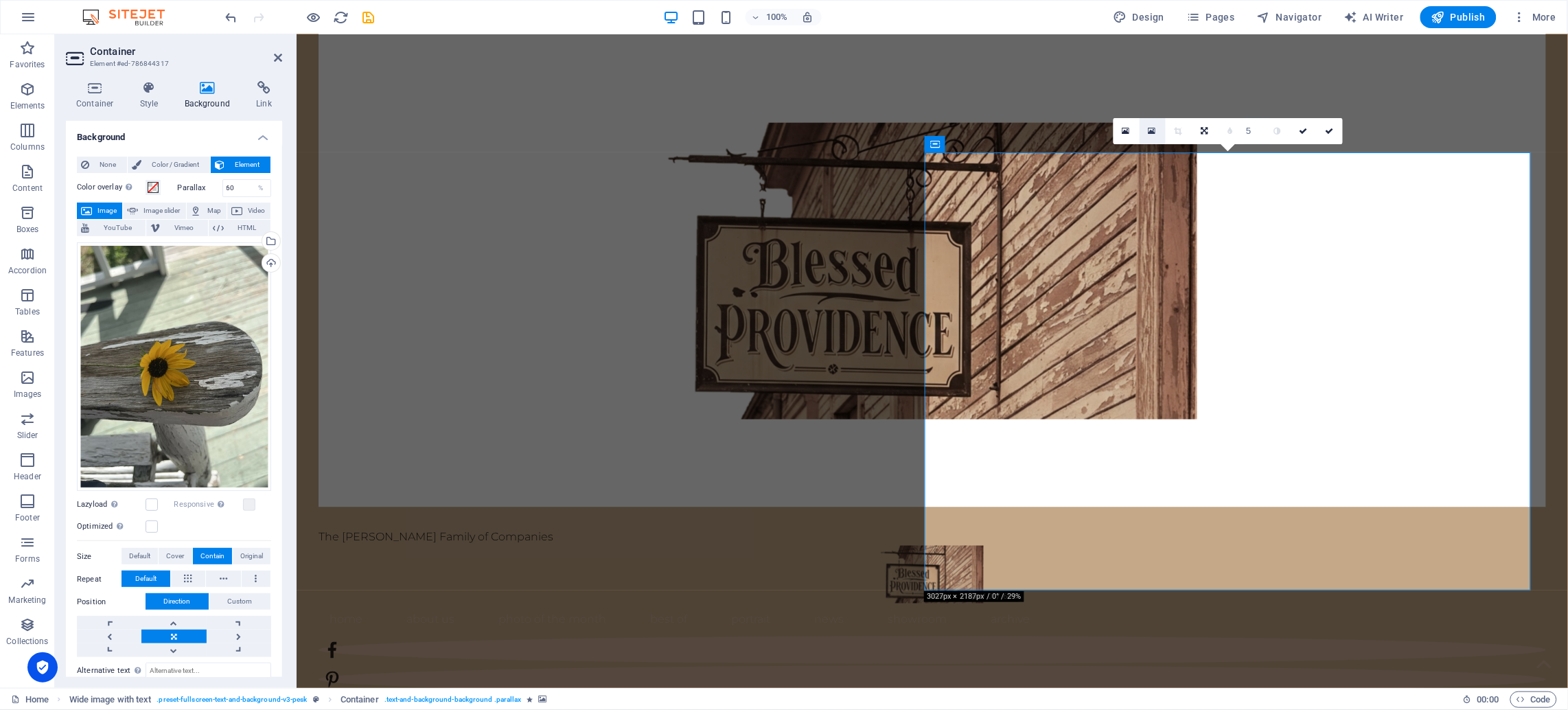click at bounding box center [1152, 131] 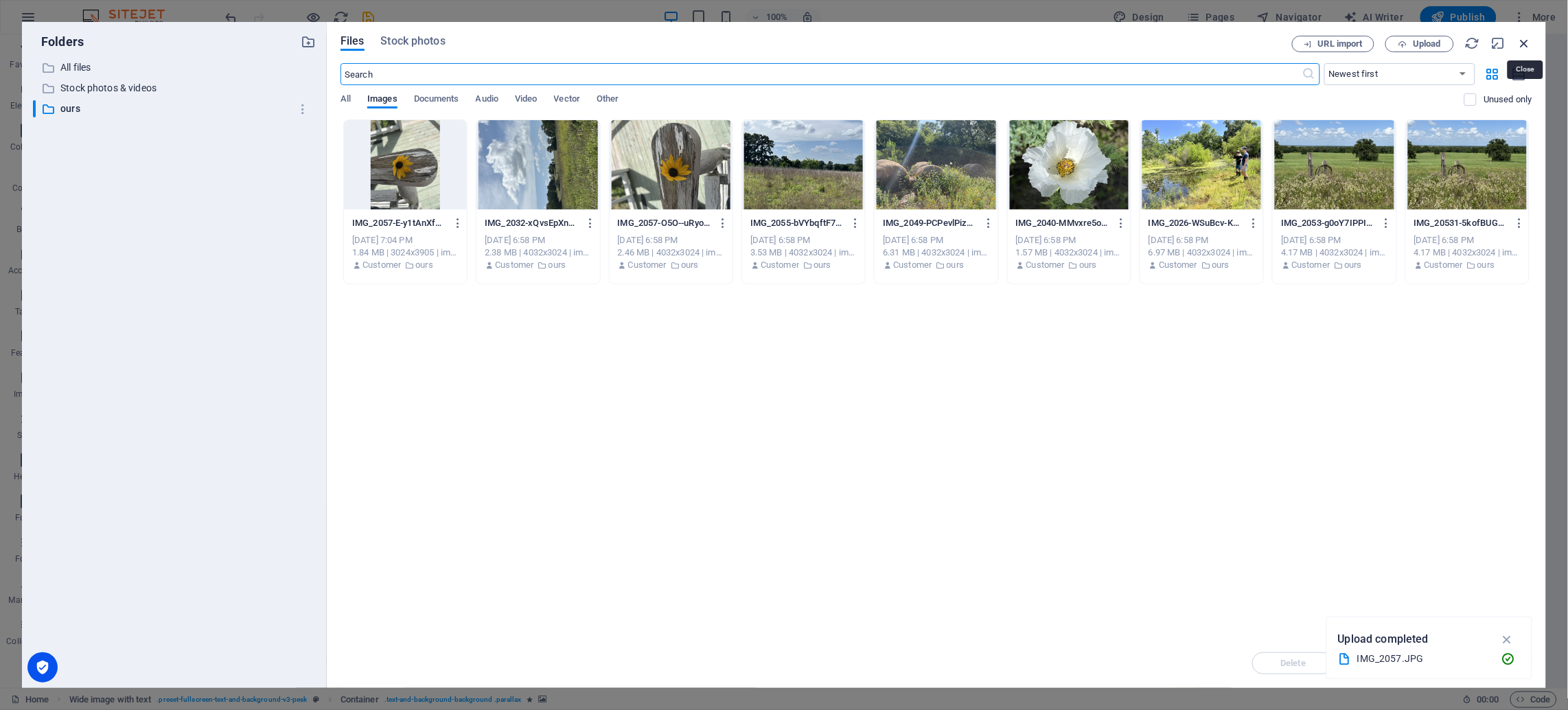 click at bounding box center [1525, 43] 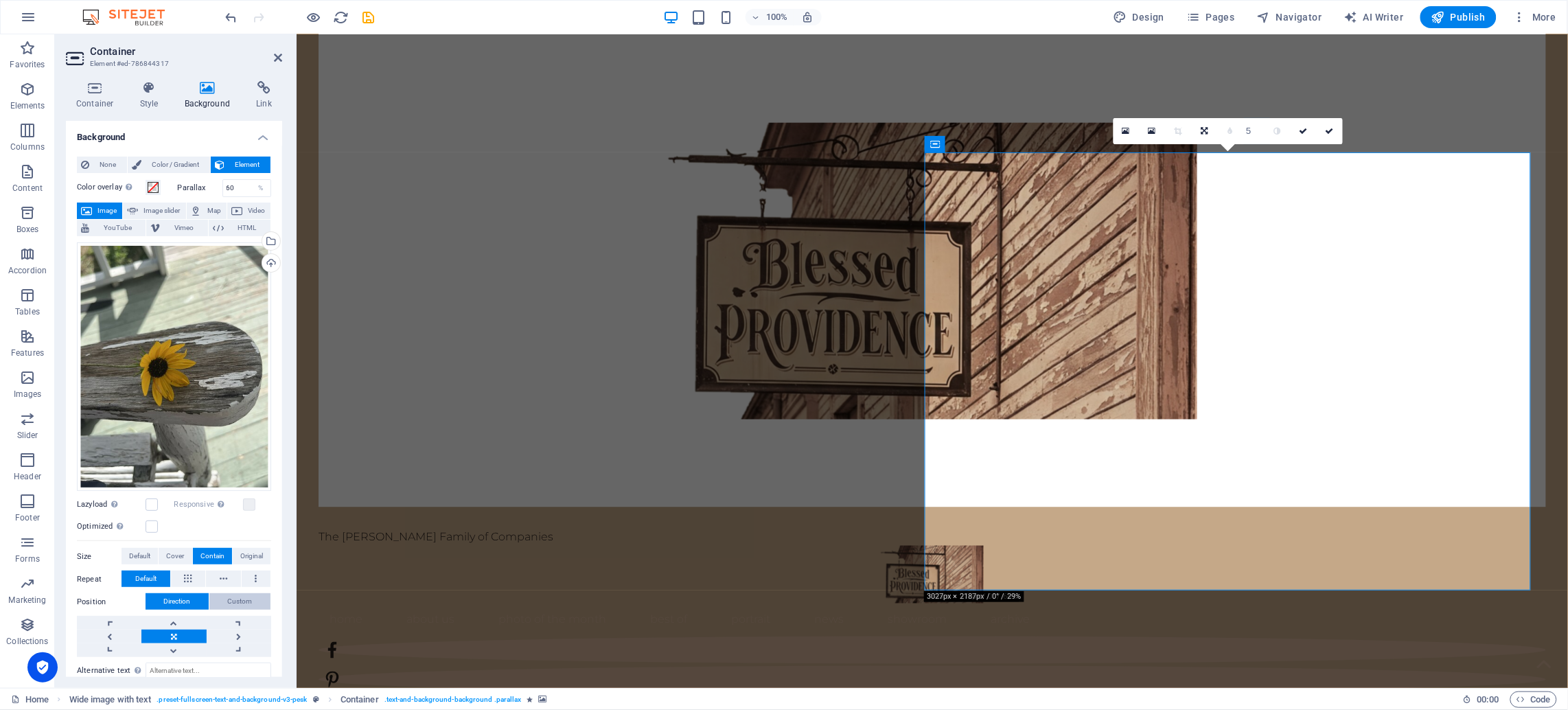 click on "Custom" at bounding box center (240, 602) 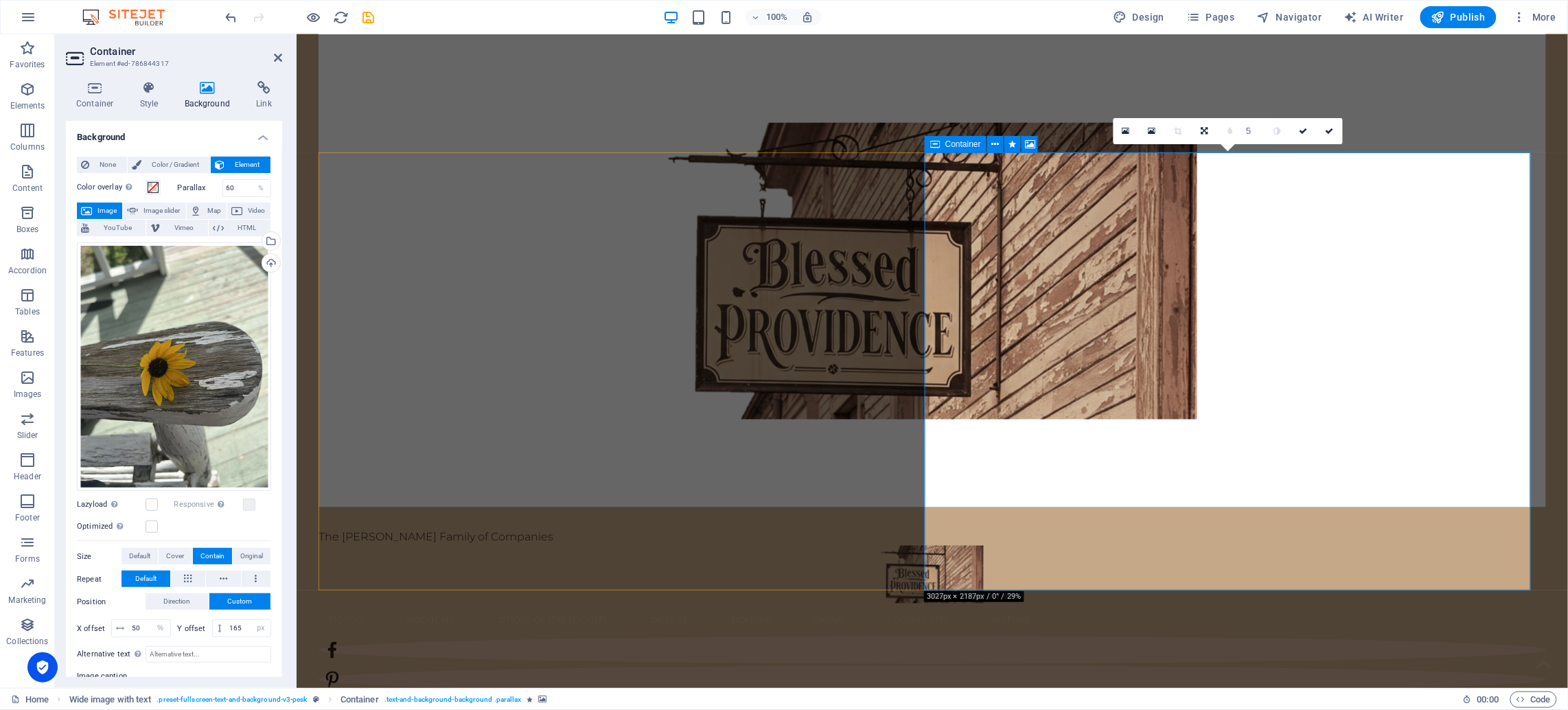 drag, startPoint x: 995, startPoint y: 446, endPoint x: 1122, endPoint y: 429, distance: 128.13274 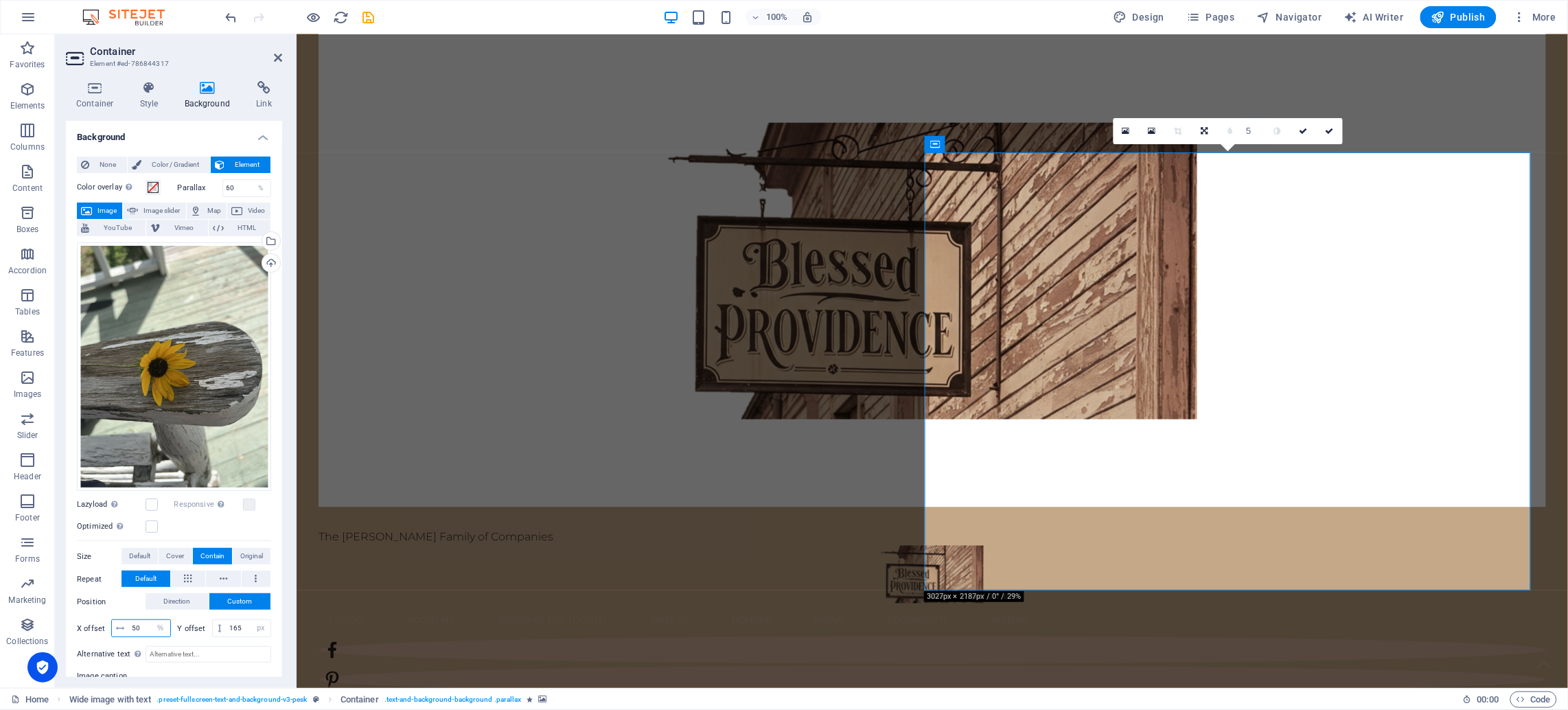 click on "50" at bounding box center (149, 628) 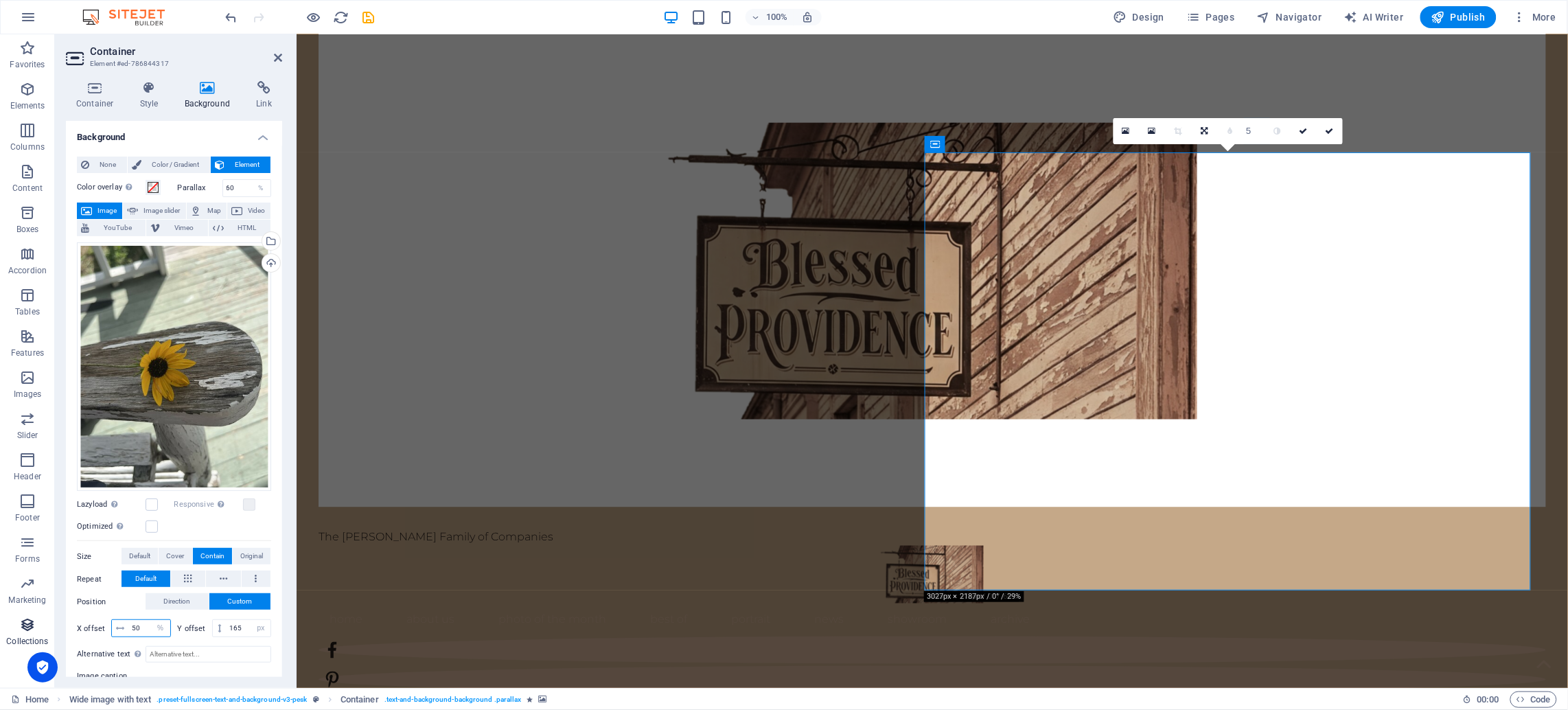 drag, startPoint x: 147, startPoint y: 624, endPoint x: 47, endPoint y: 614, distance: 100.4988 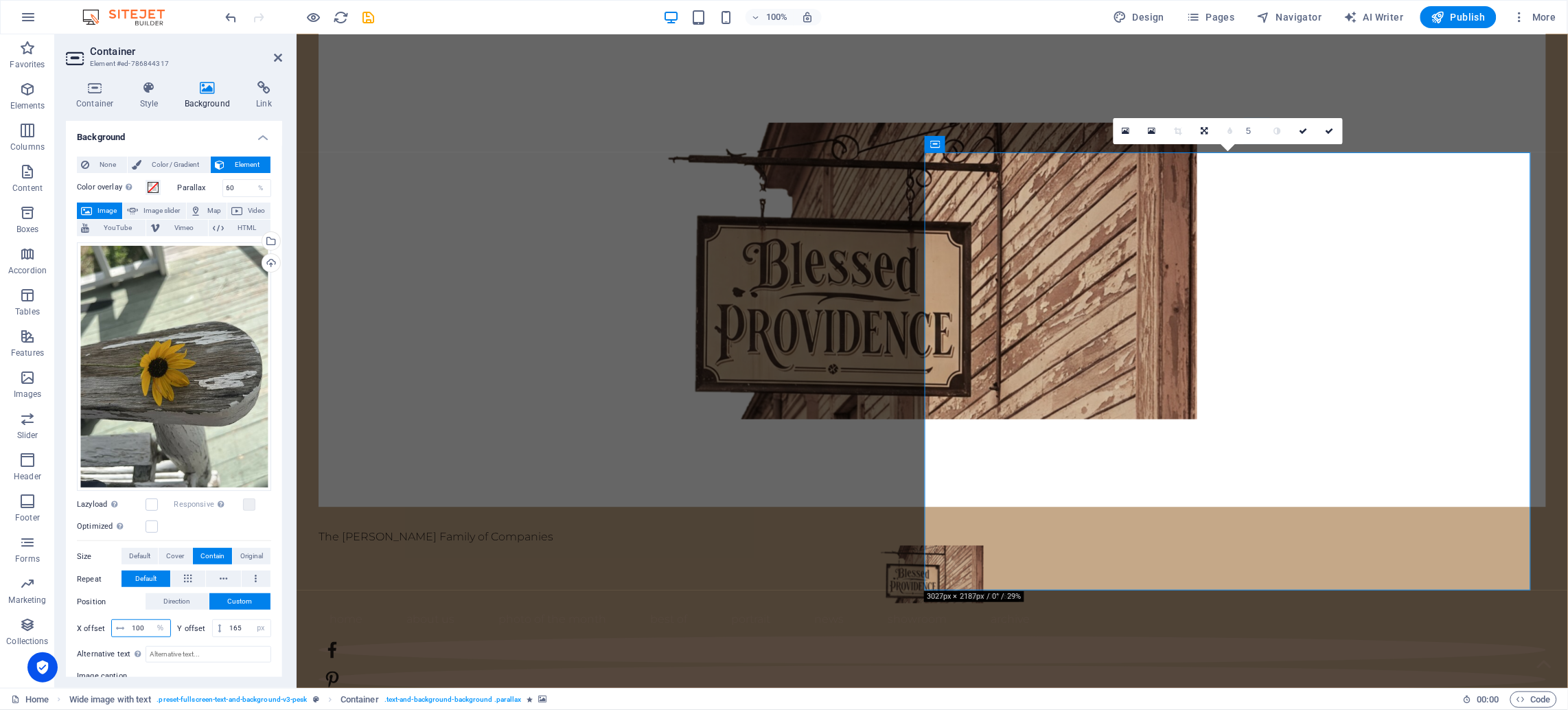 click on "100" at bounding box center (149, 628) 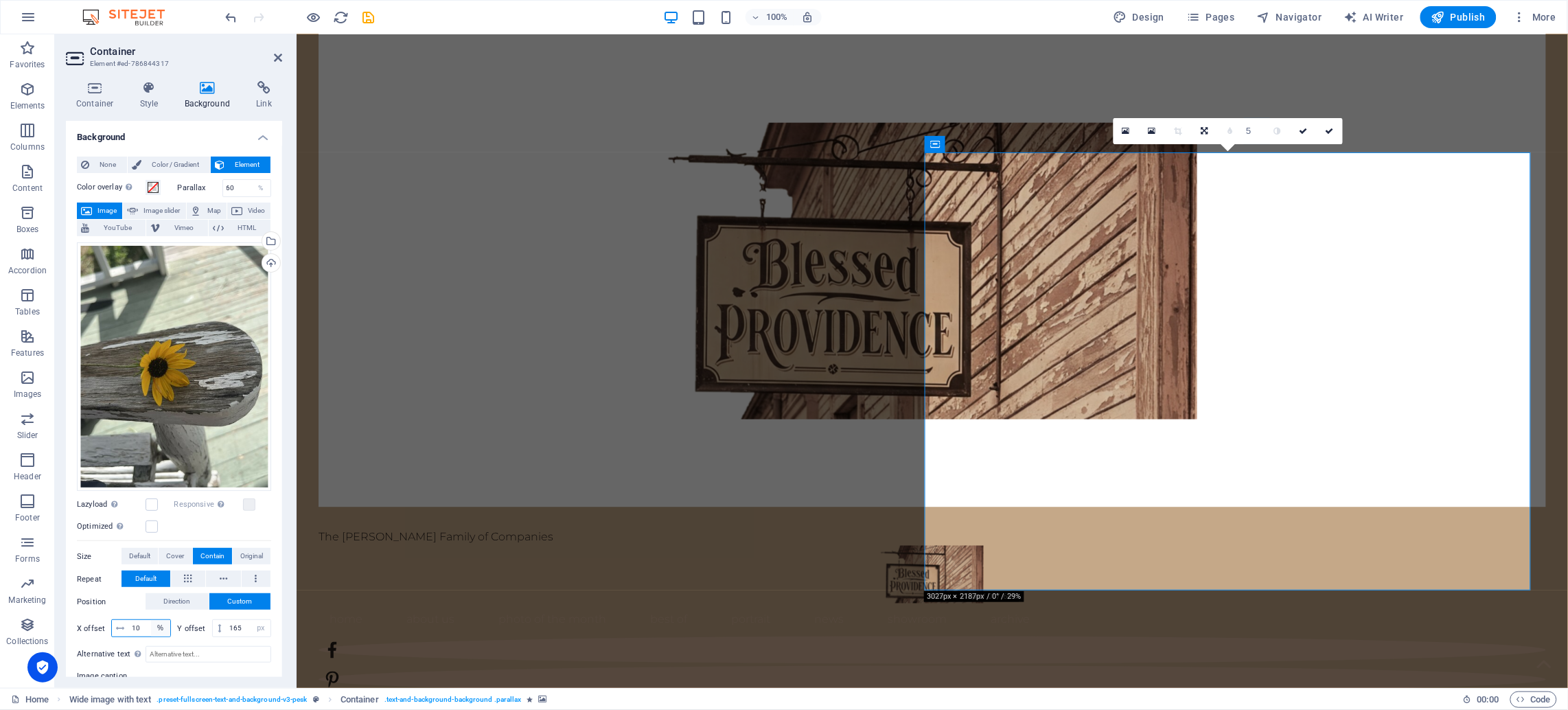 type on "1" 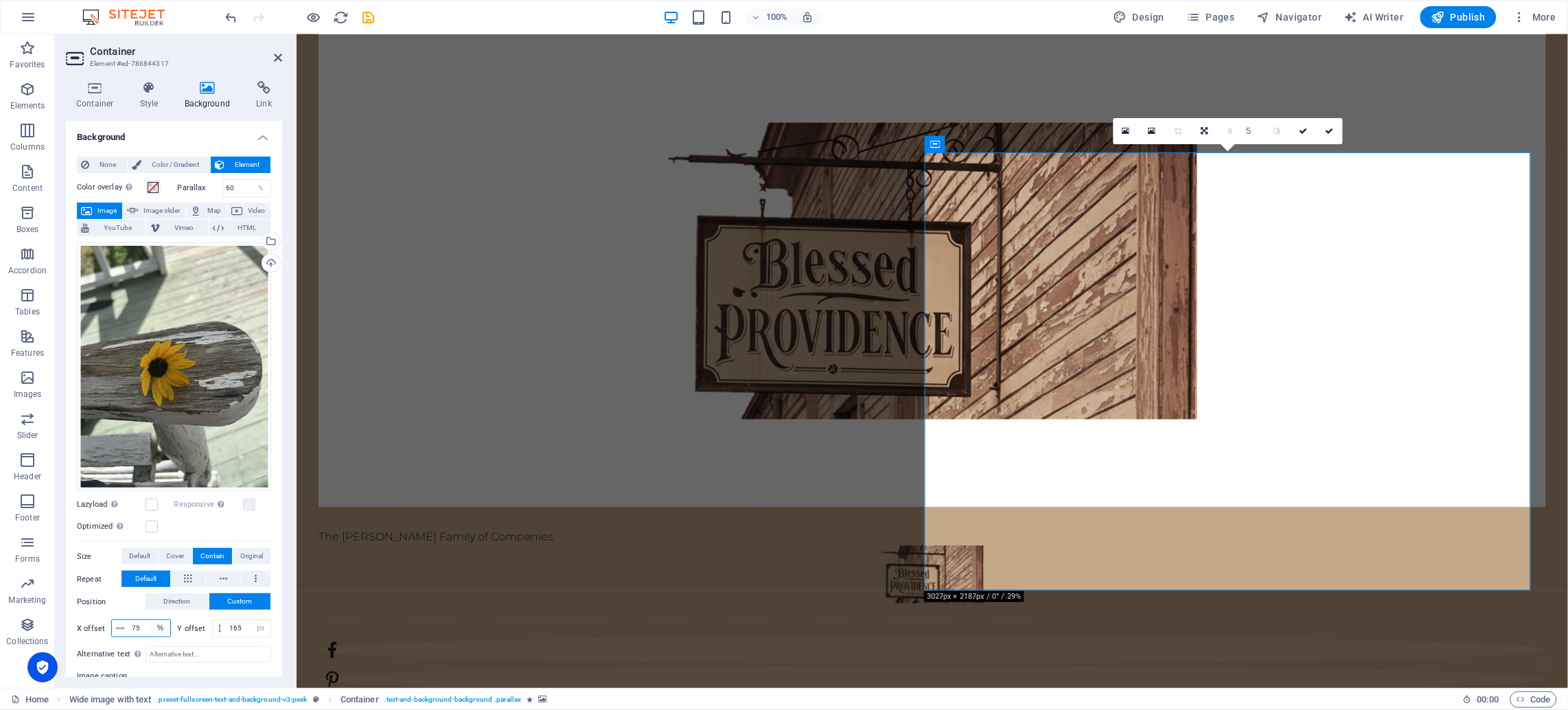 type on "75" 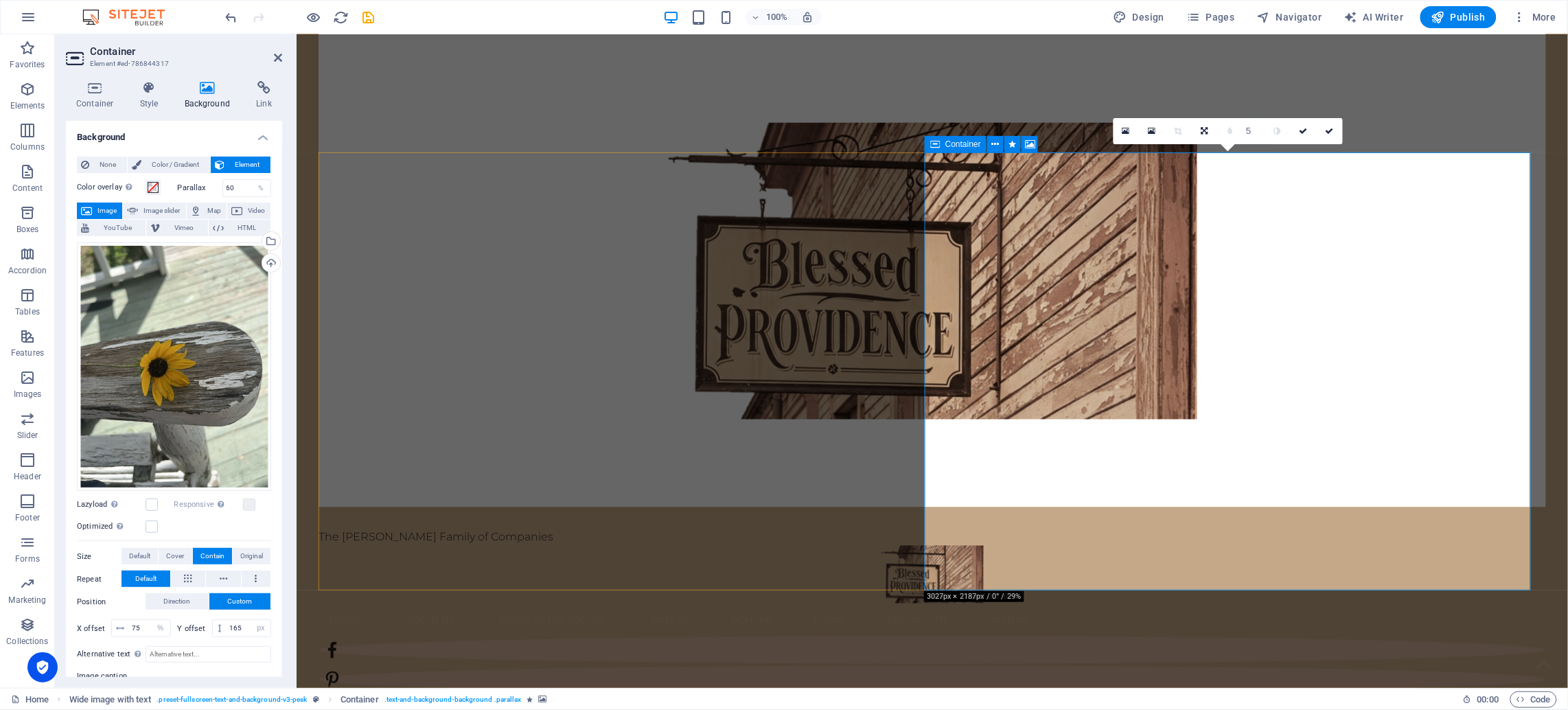 click at bounding box center (954, 1485) 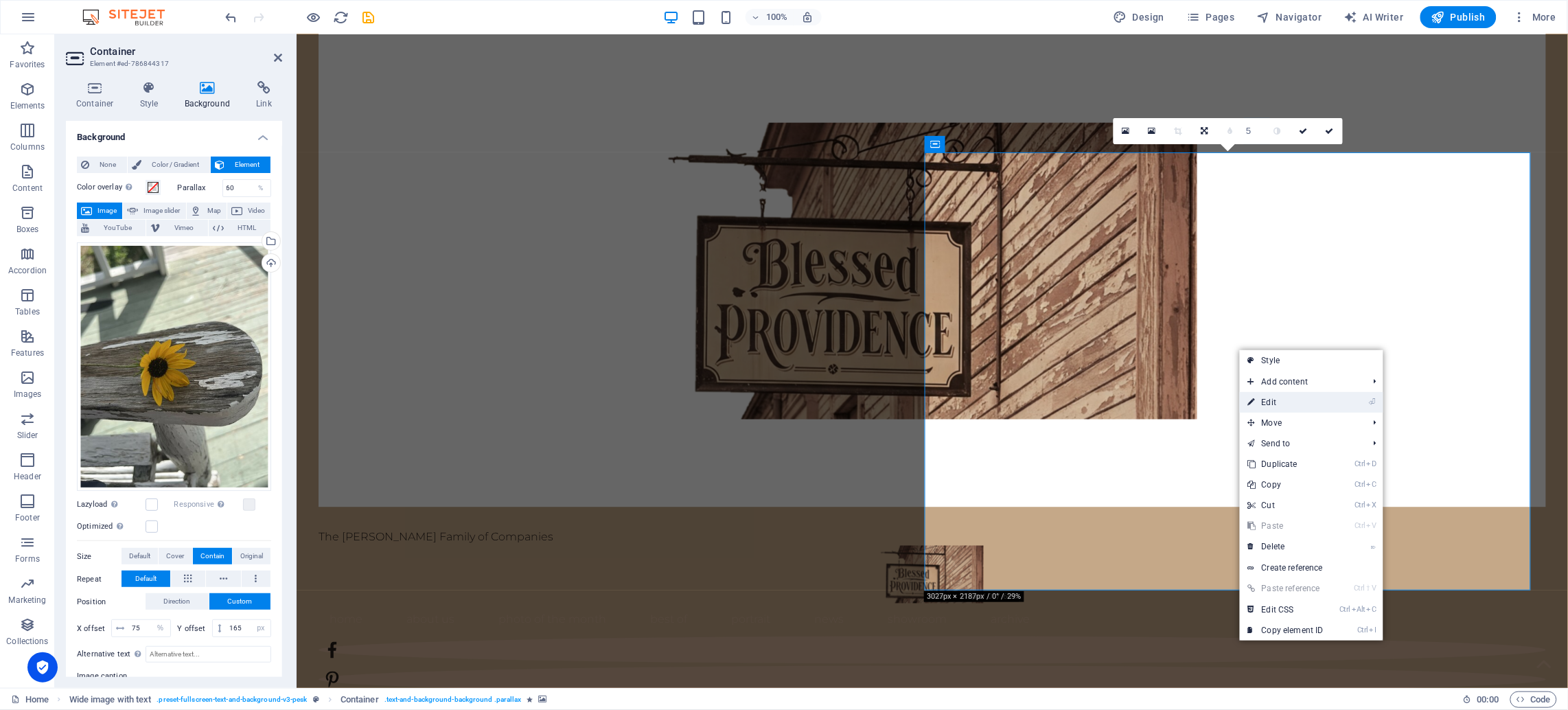 click on "⏎  Edit" at bounding box center (1286, 402) 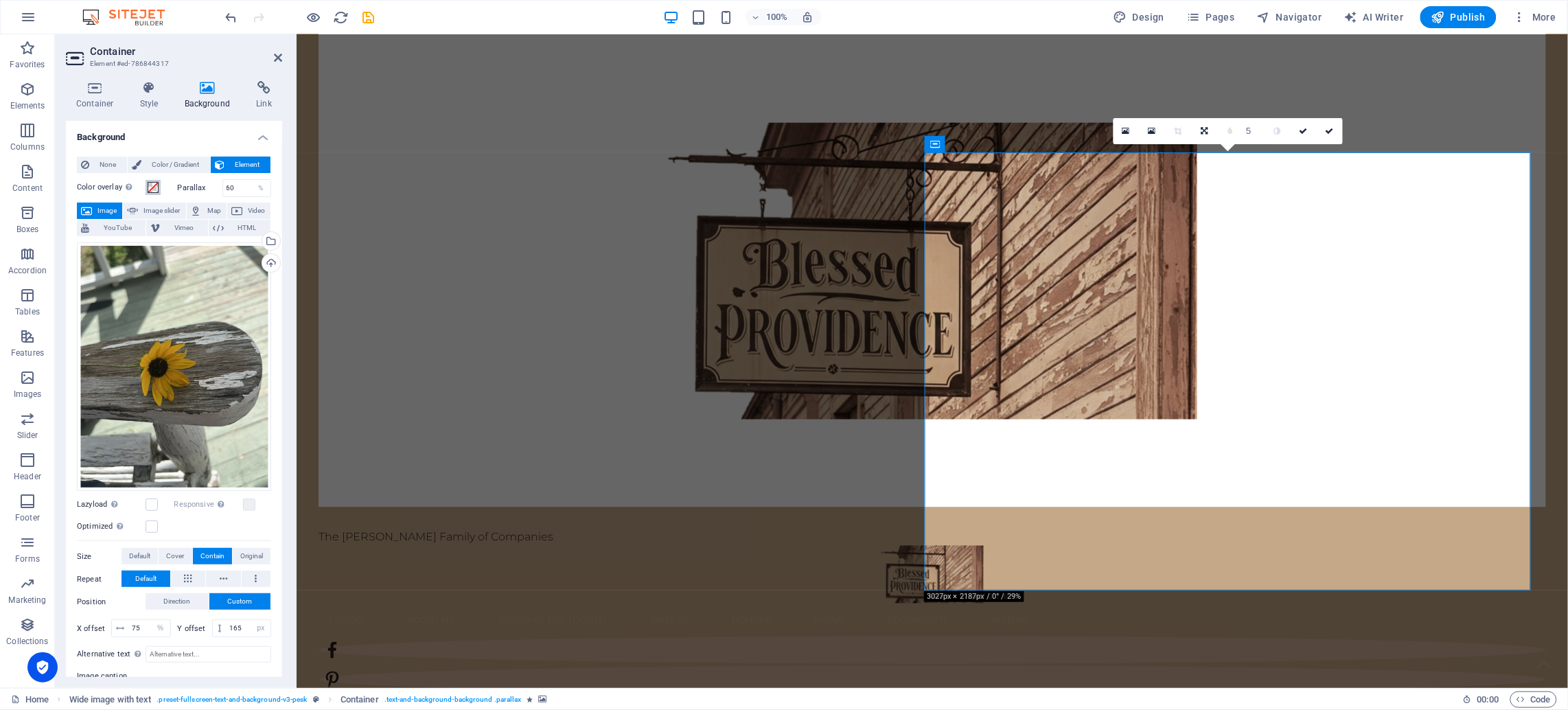click at bounding box center [153, 187] 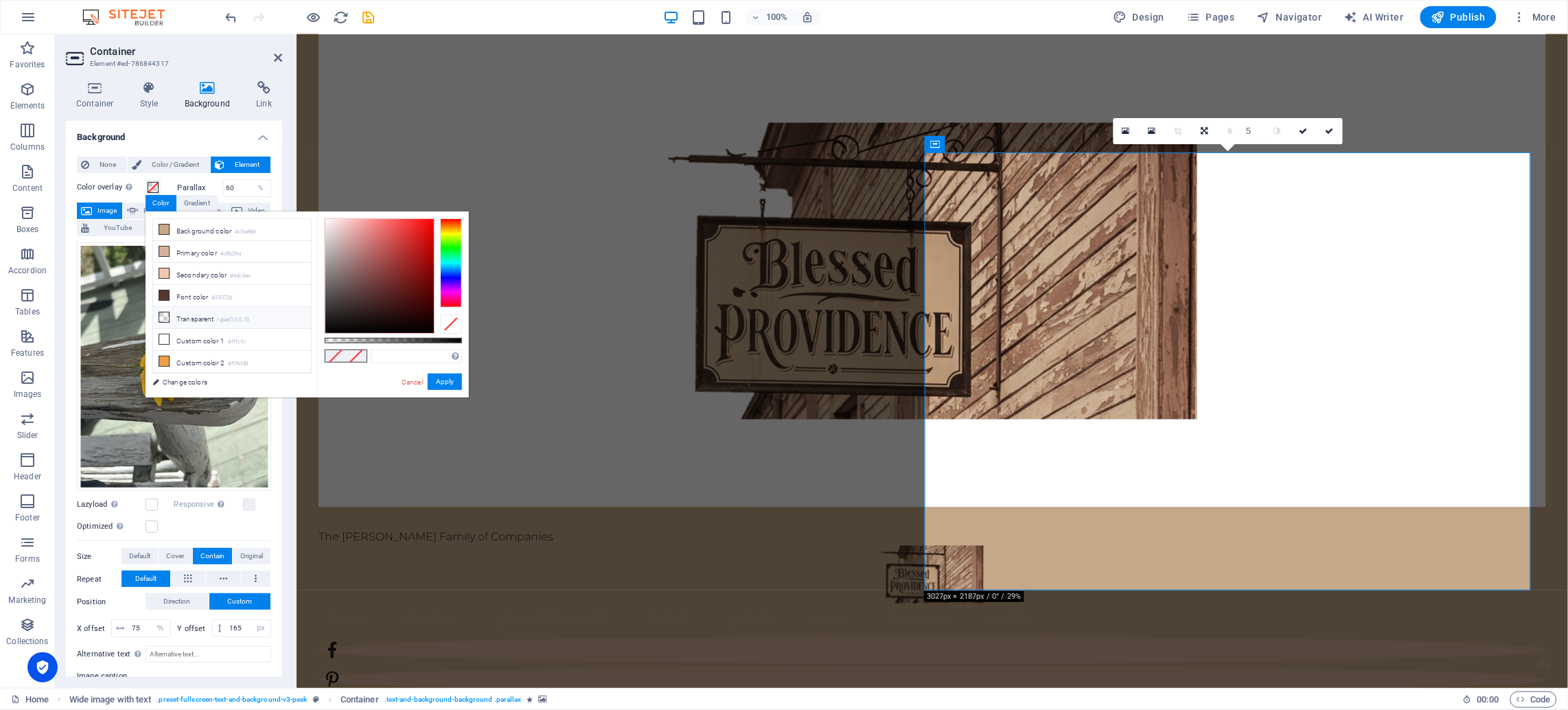 click on "Transparent
rgba(0,0,0,.0)" at bounding box center (232, 318) 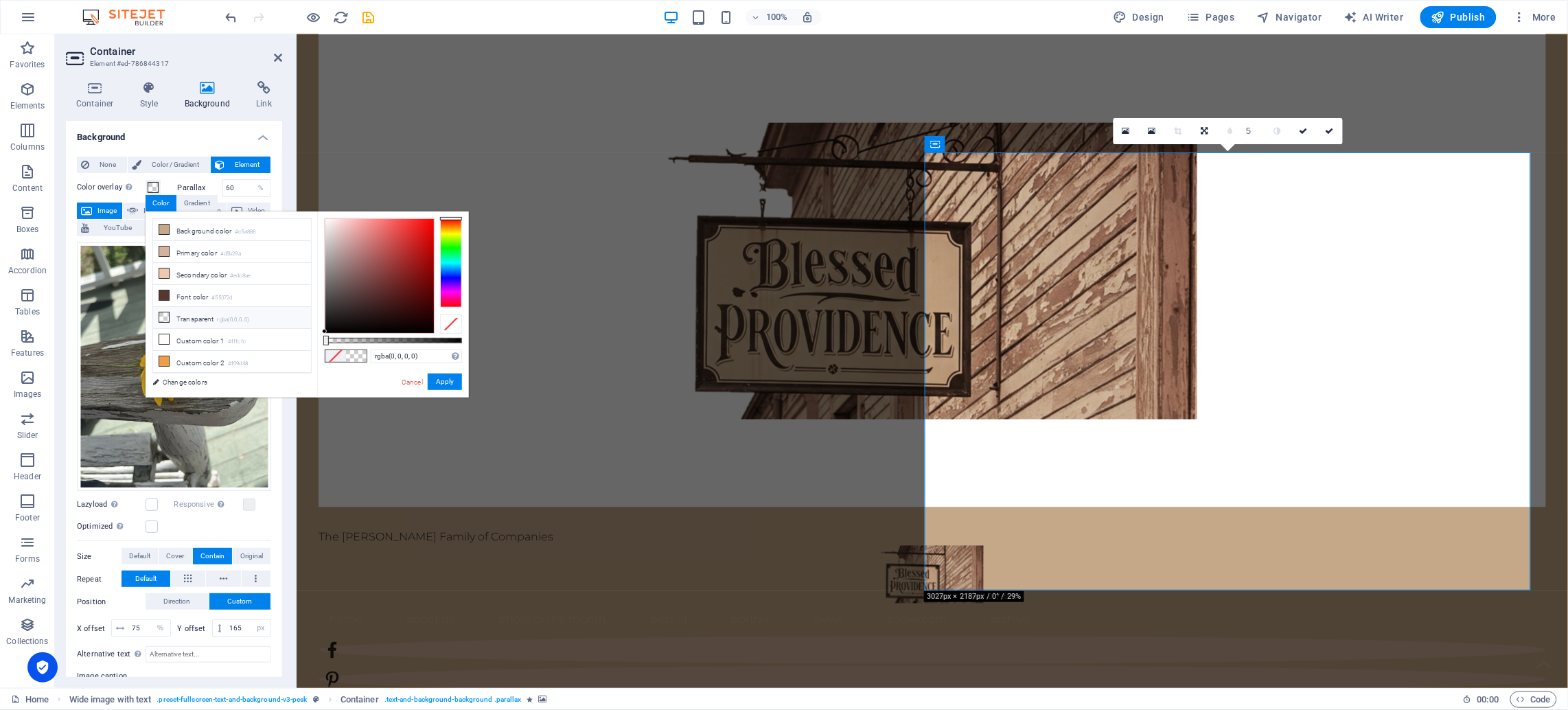 click at bounding box center [164, 317] 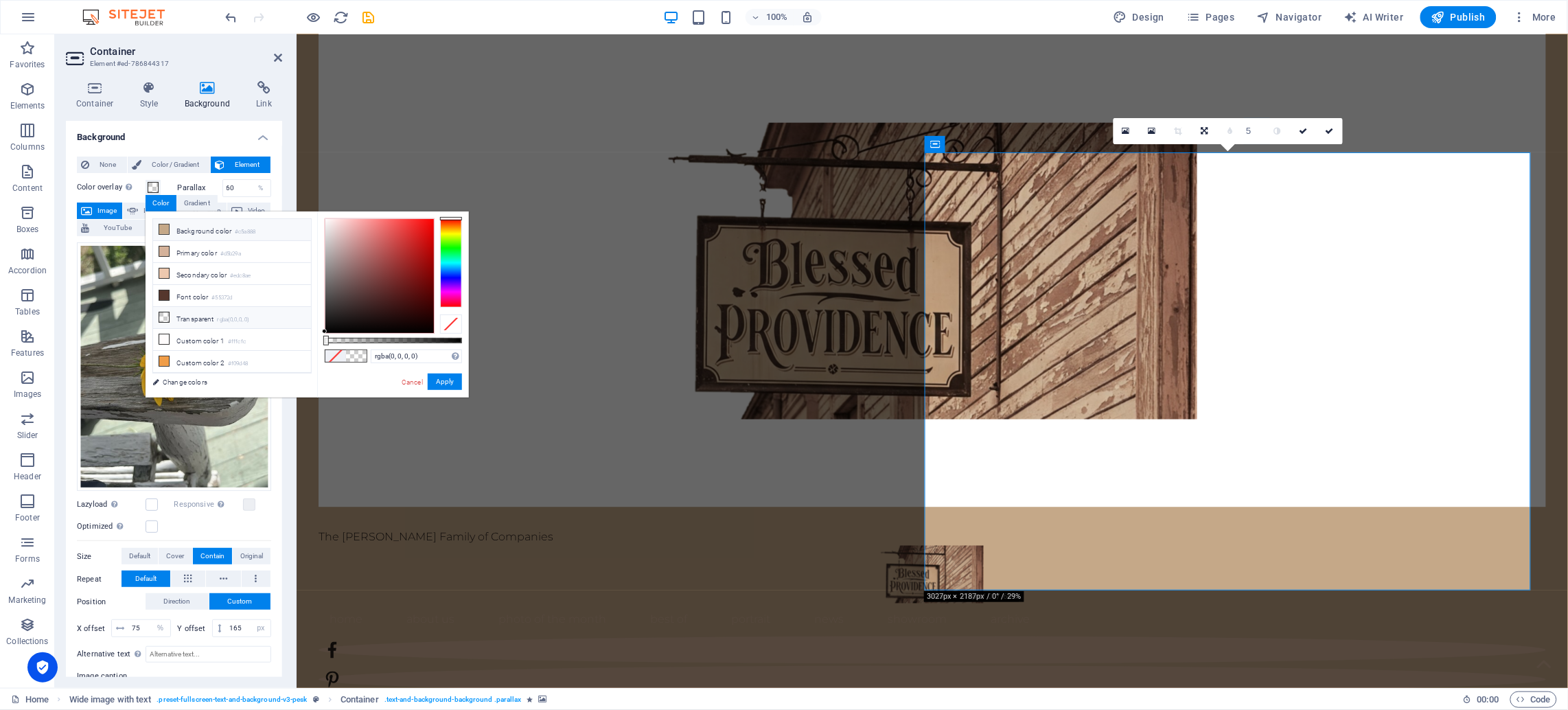 click on "Background color
#c5a888" at bounding box center (232, 230) 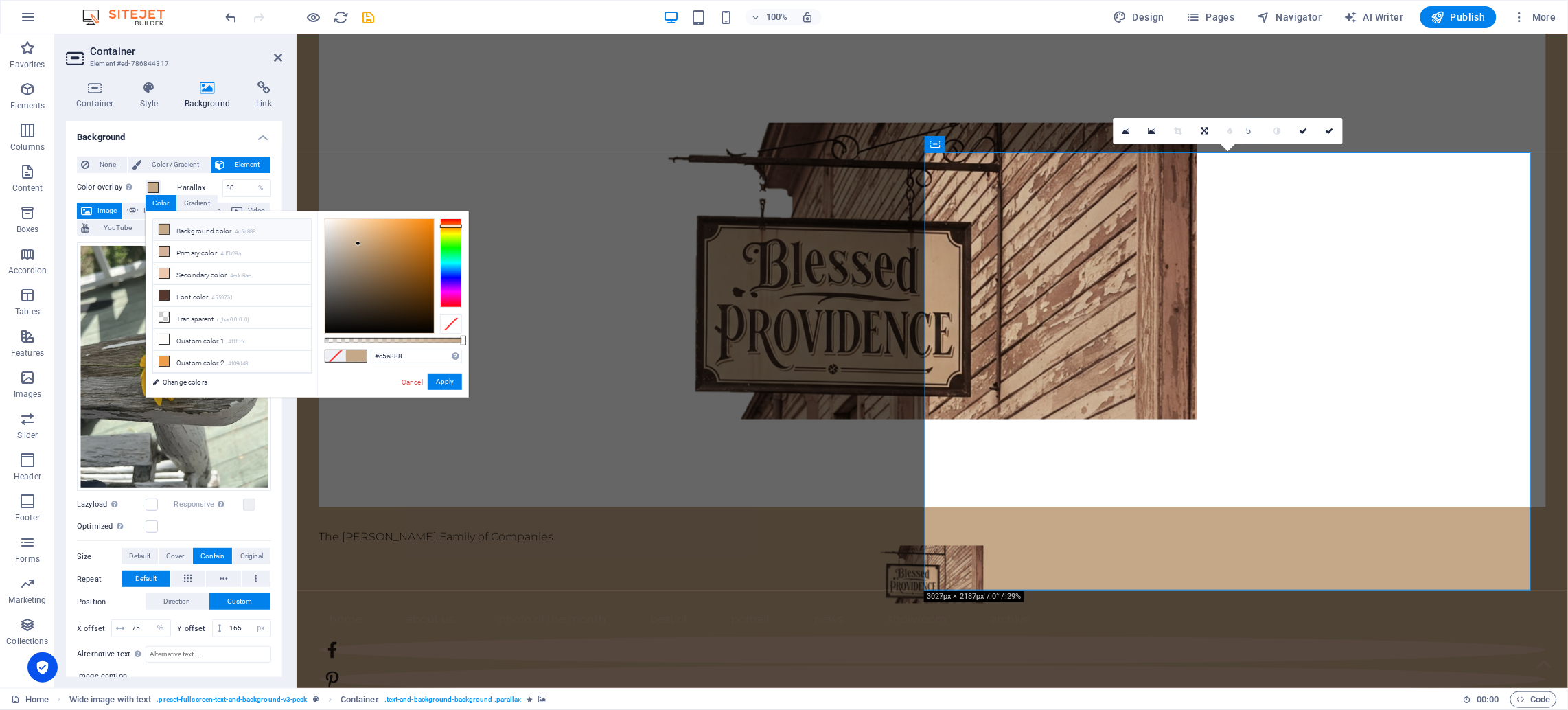 click at bounding box center (336, 356) 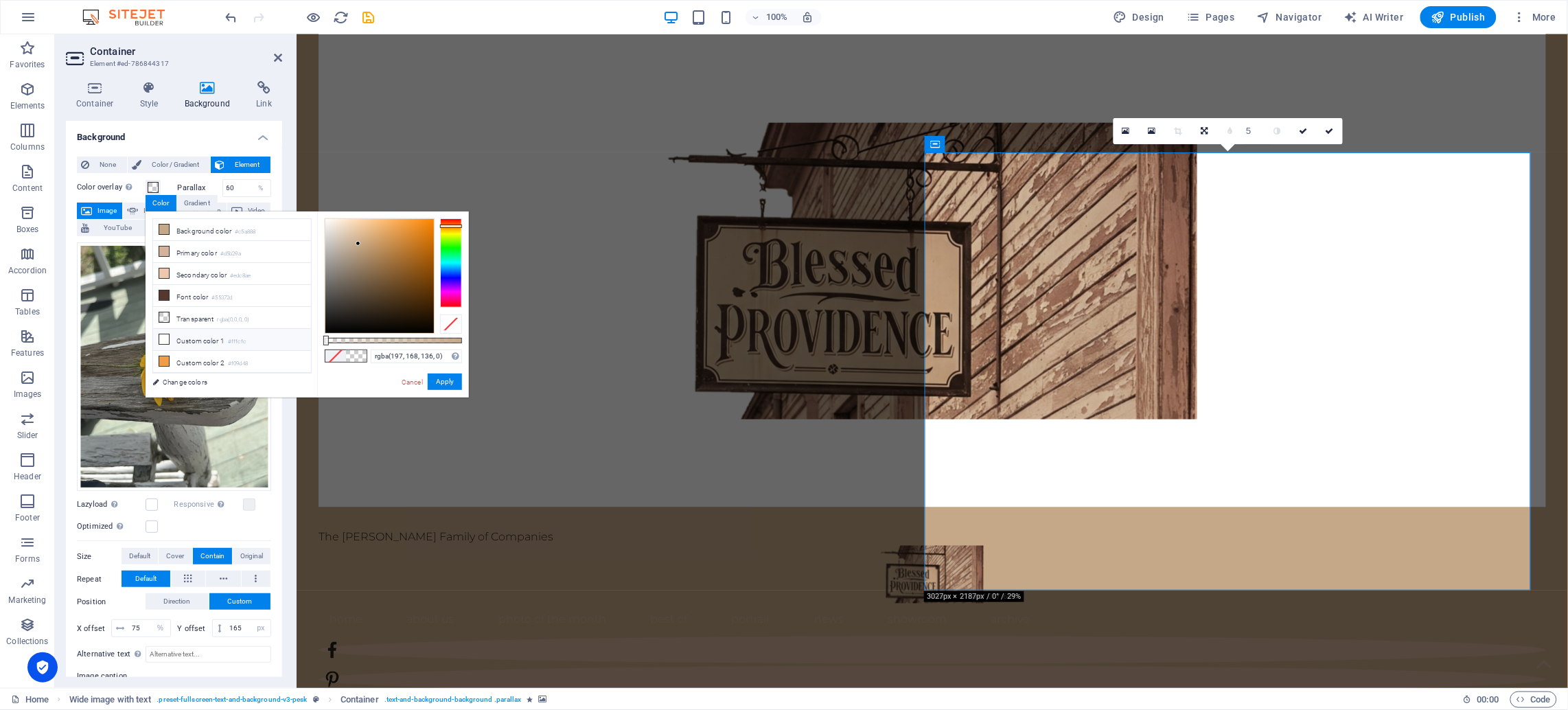 drag, startPoint x: 464, startPoint y: 338, endPoint x: 248, endPoint y: 345, distance: 216.1134 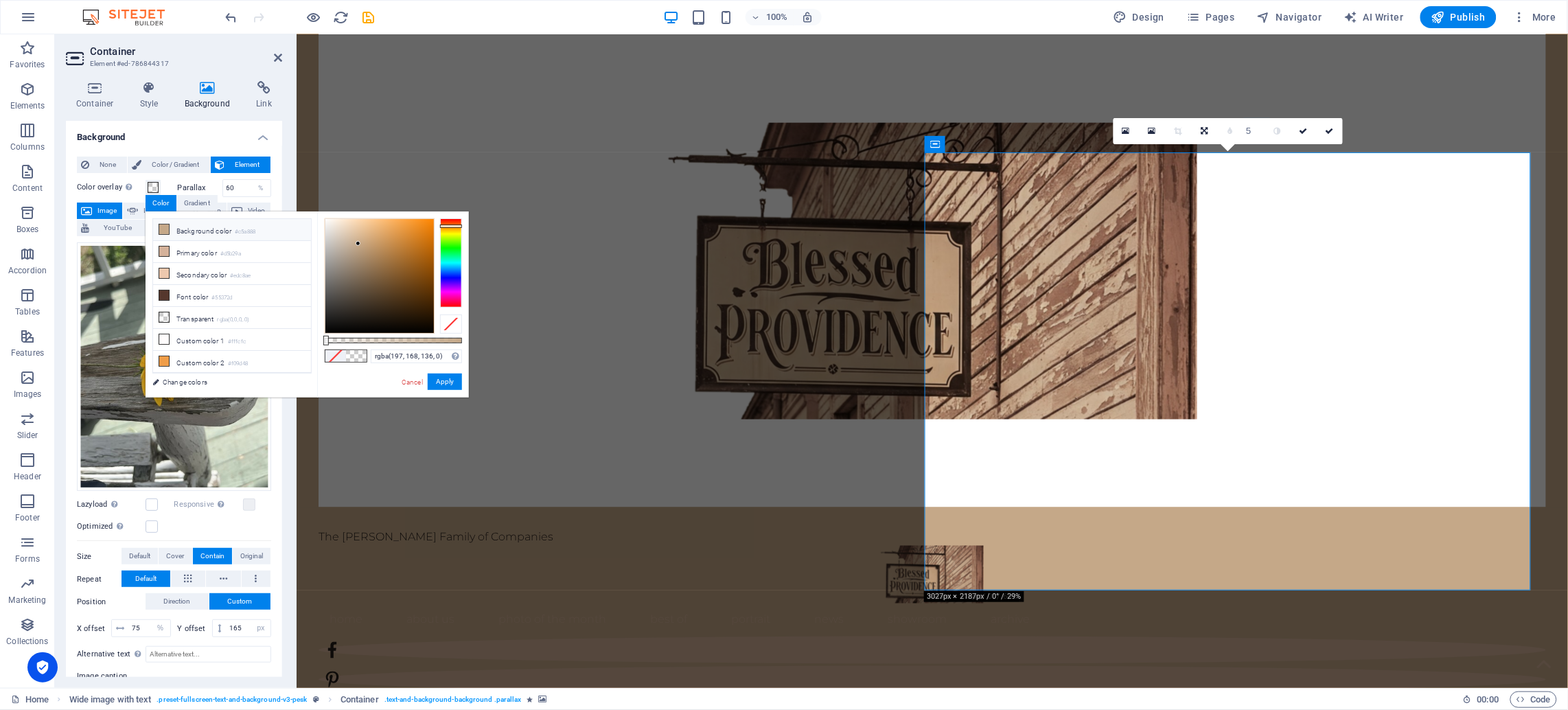 click on "#c5a888" at bounding box center [245, 232] 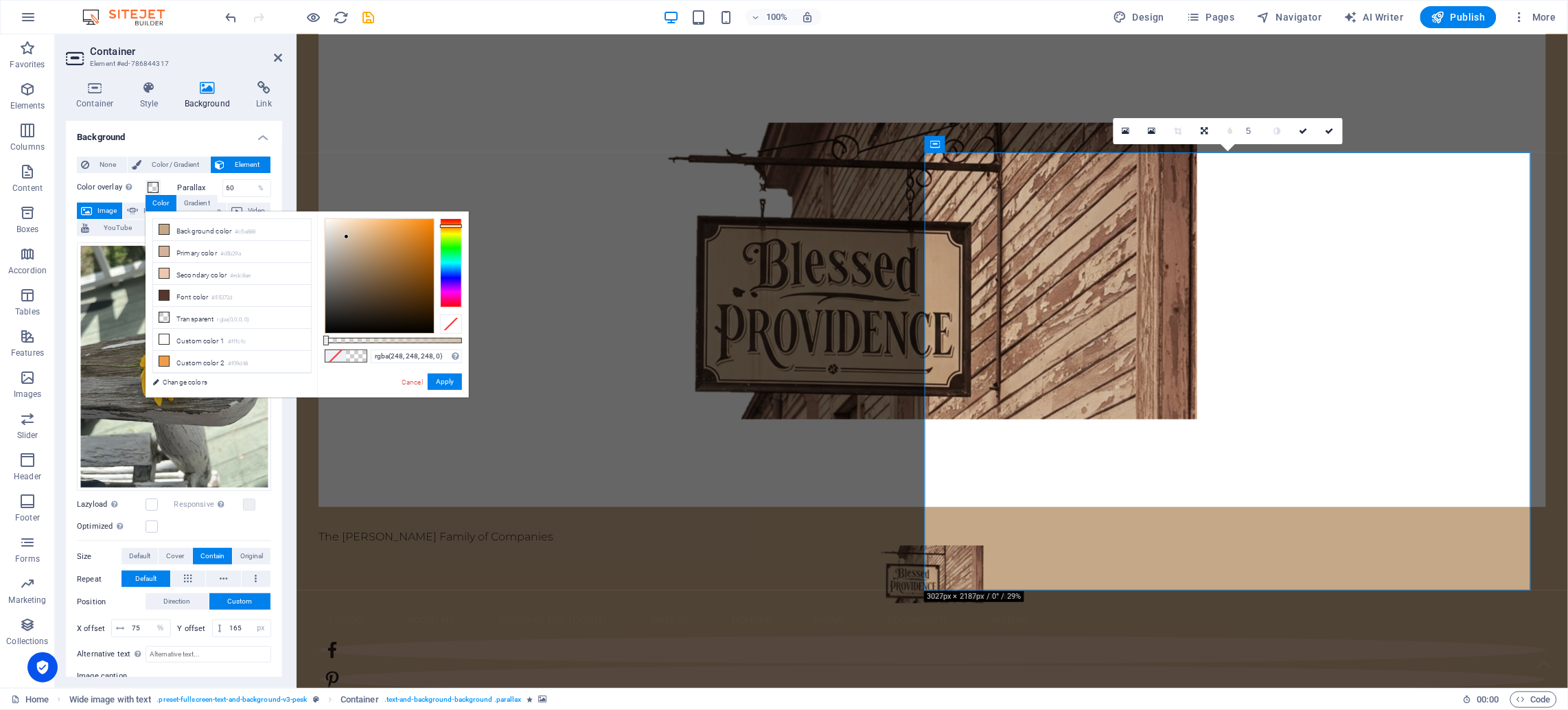 type on "rgba(255, 255, 255, 0)" 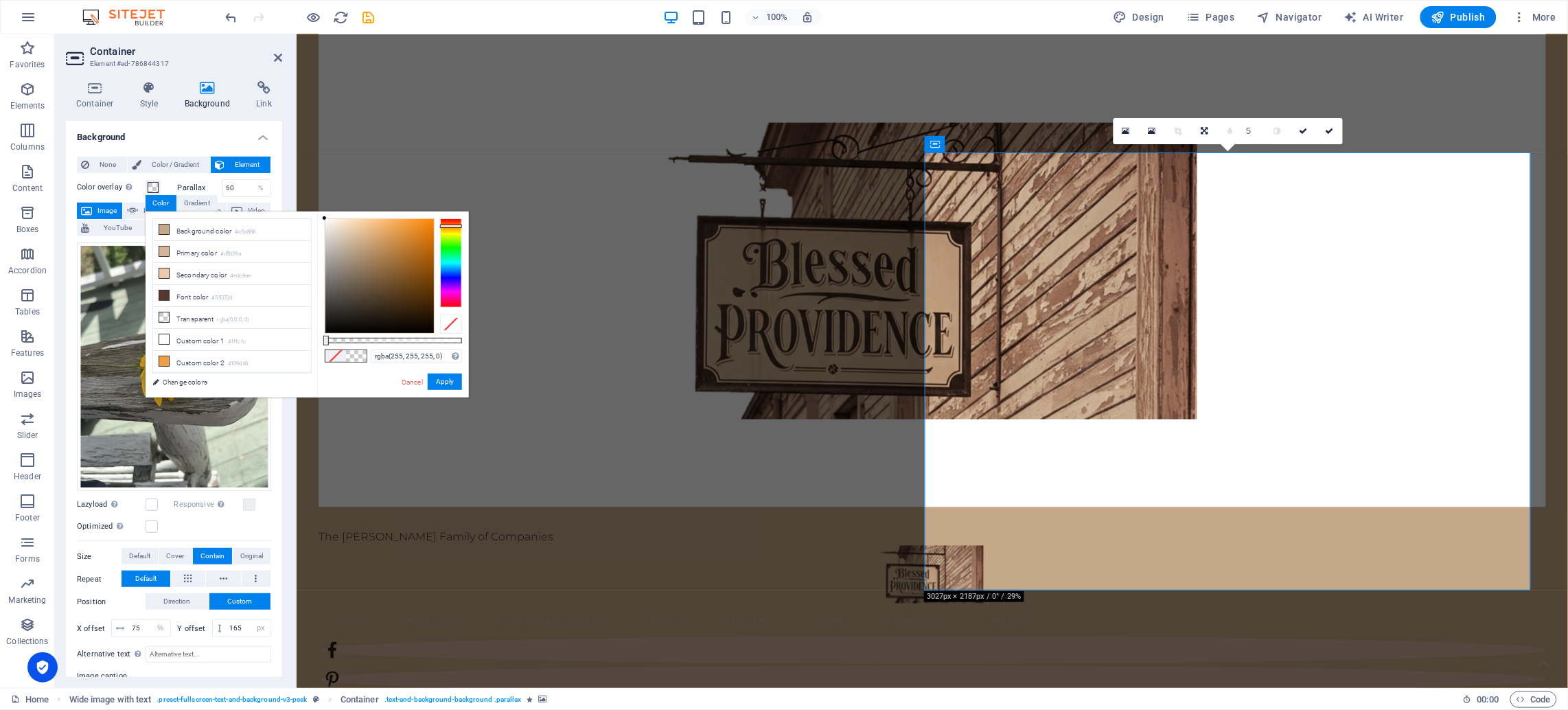 drag, startPoint x: 358, startPoint y: 242, endPoint x: 281, endPoint y: 181, distance: 98.2344 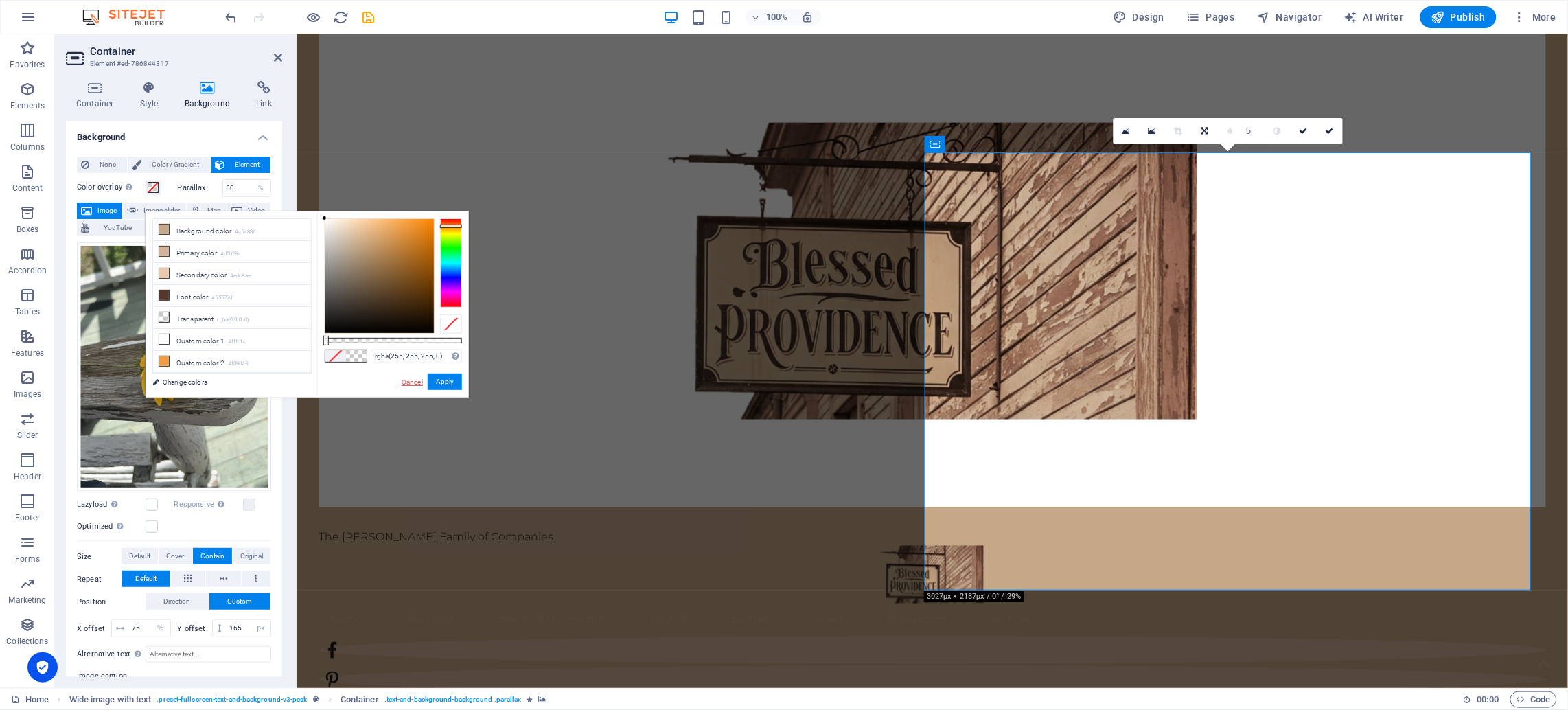 click on "Cancel" at bounding box center [412, 382] 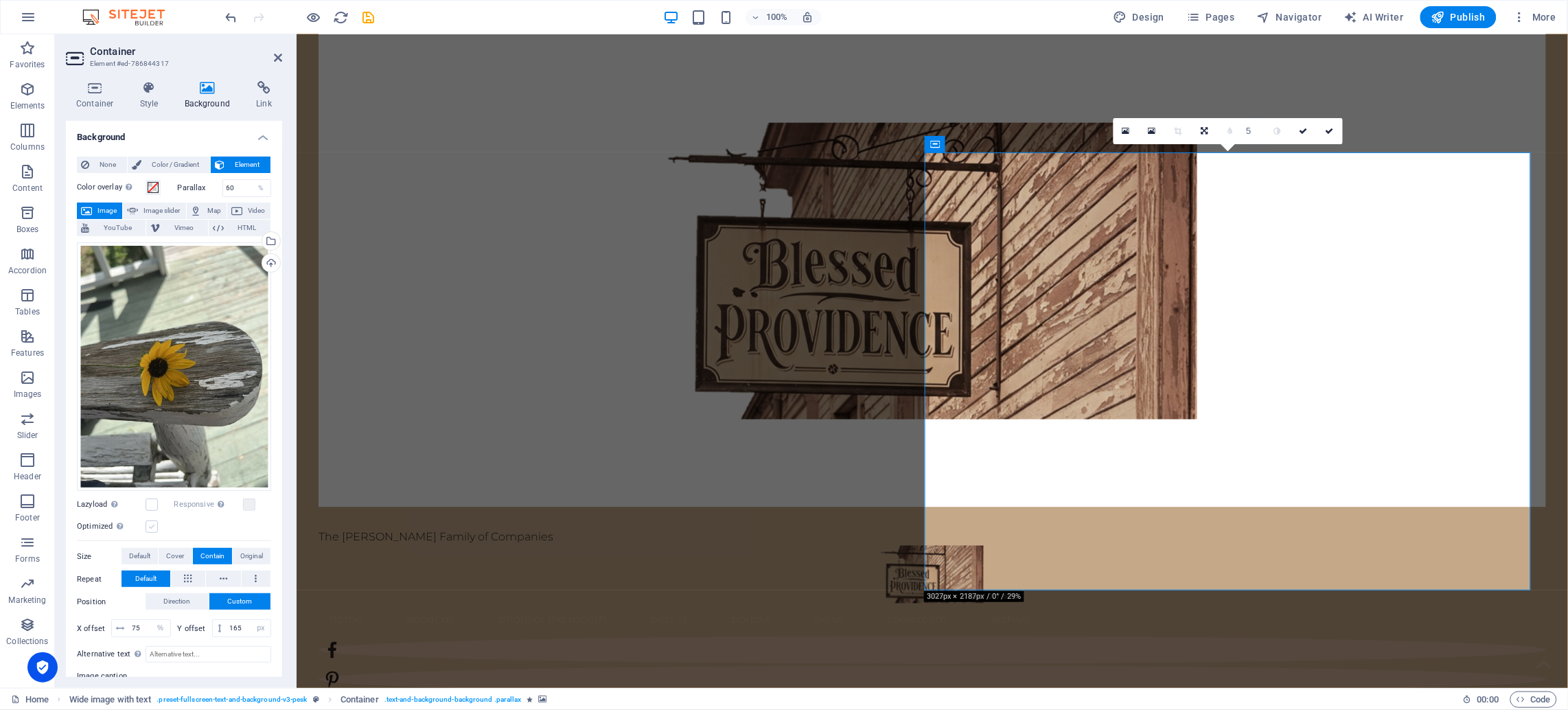 click at bounding box center (152, 527) 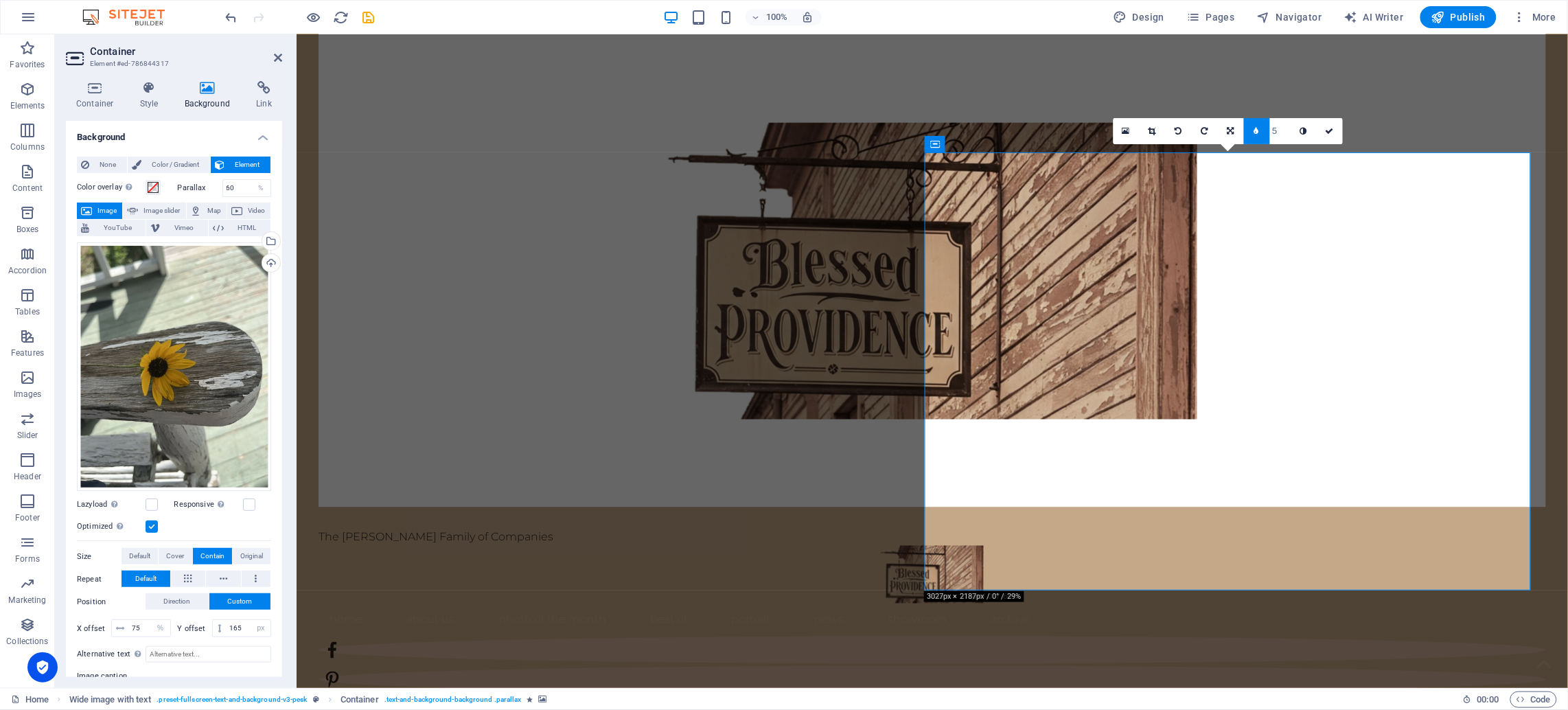 click at bounding box center [152, 527] 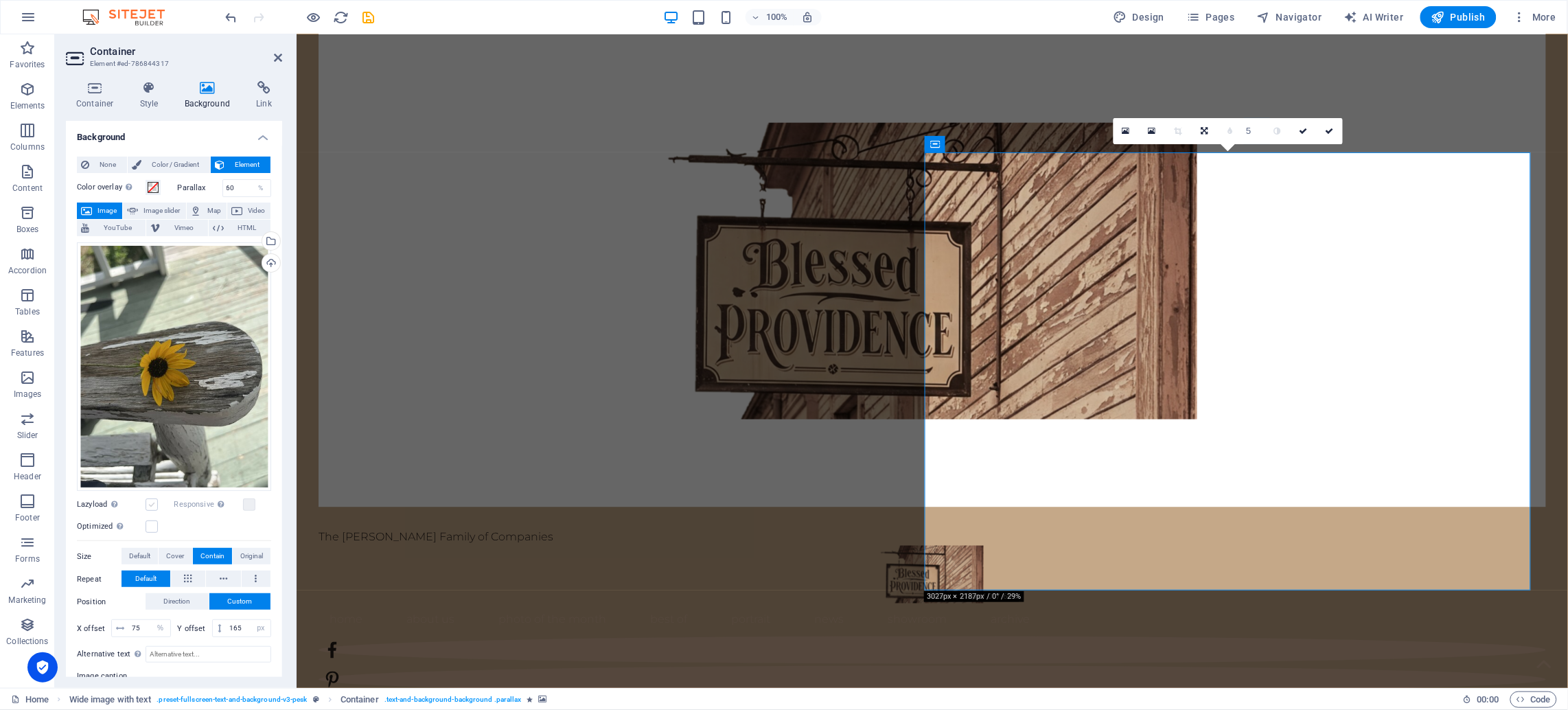 click at bounding box center (152, 505) 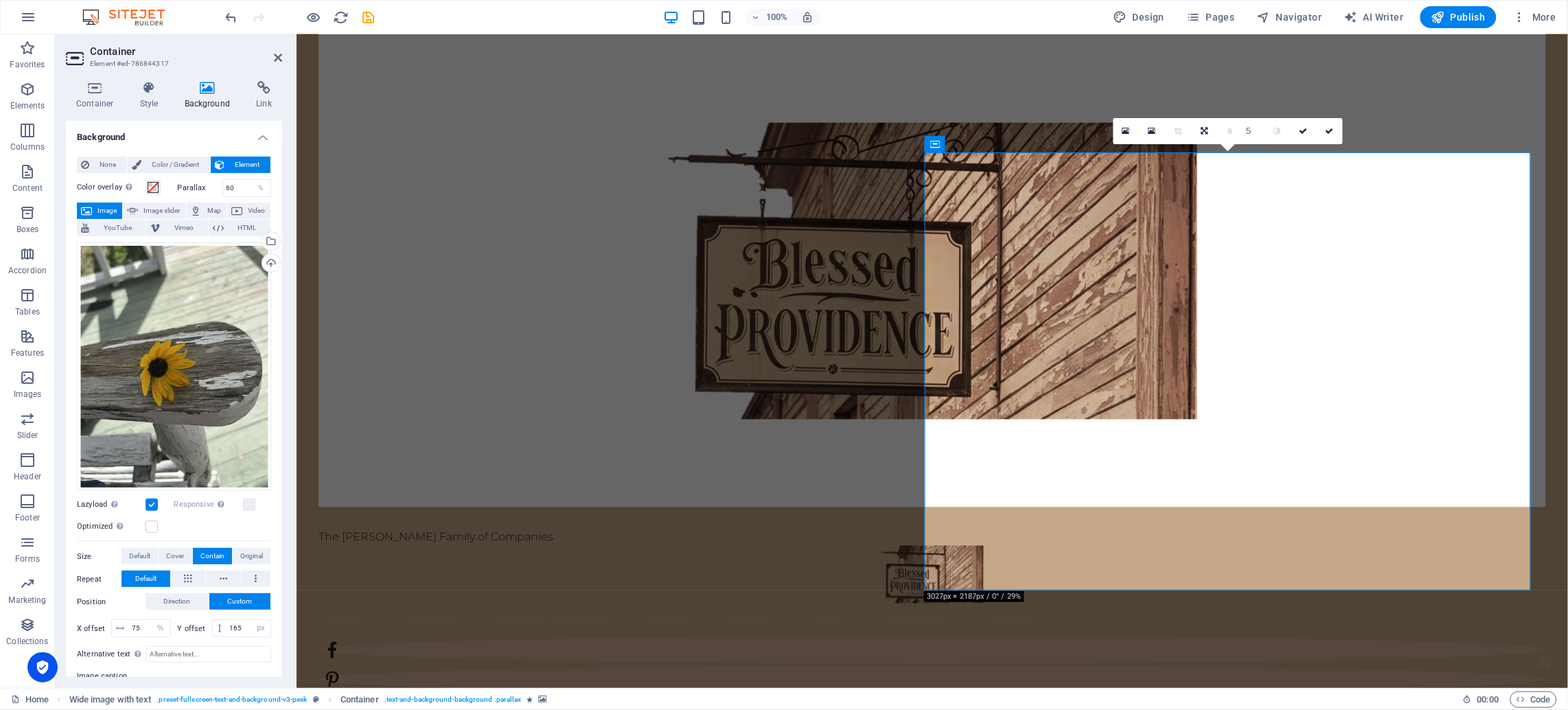 click at bounding box center (152, 505) 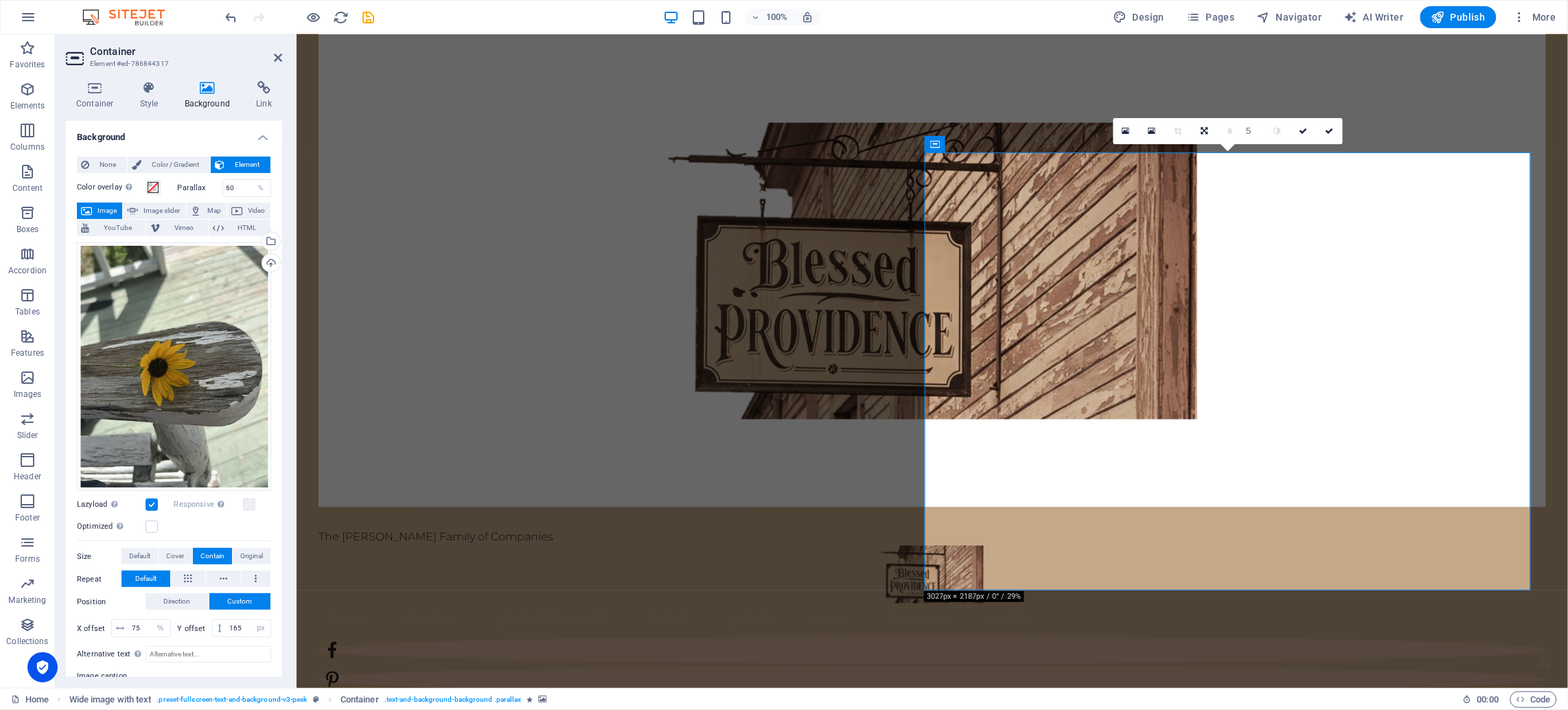 click on "Lazyload Loading images after the page loads improves page speed." at bounding box center (0, 0) 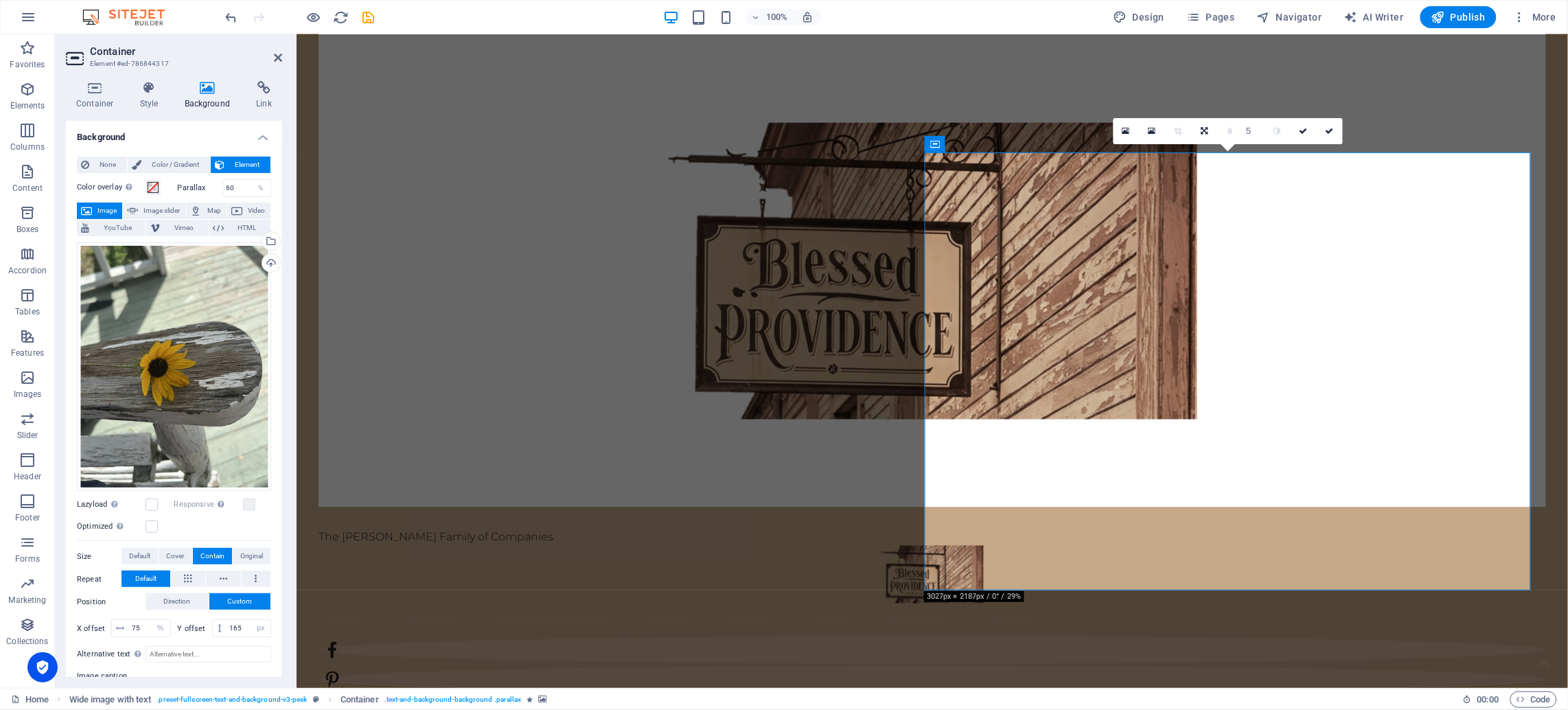 click on "Responsive Automatically load retina image and smartphone optimized sizes." at bounding box center (223, 505) 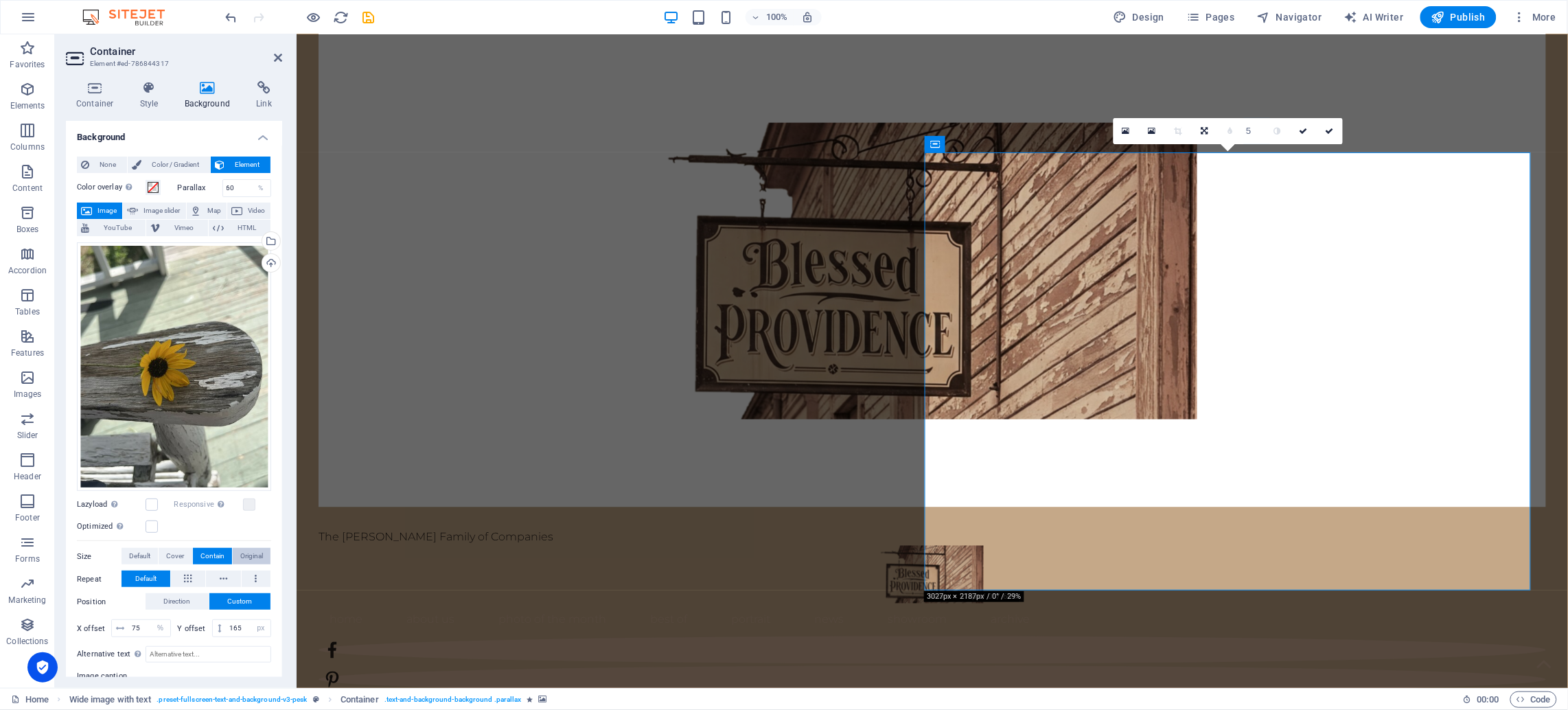 click on "Original" at bounding box center (251, 556) 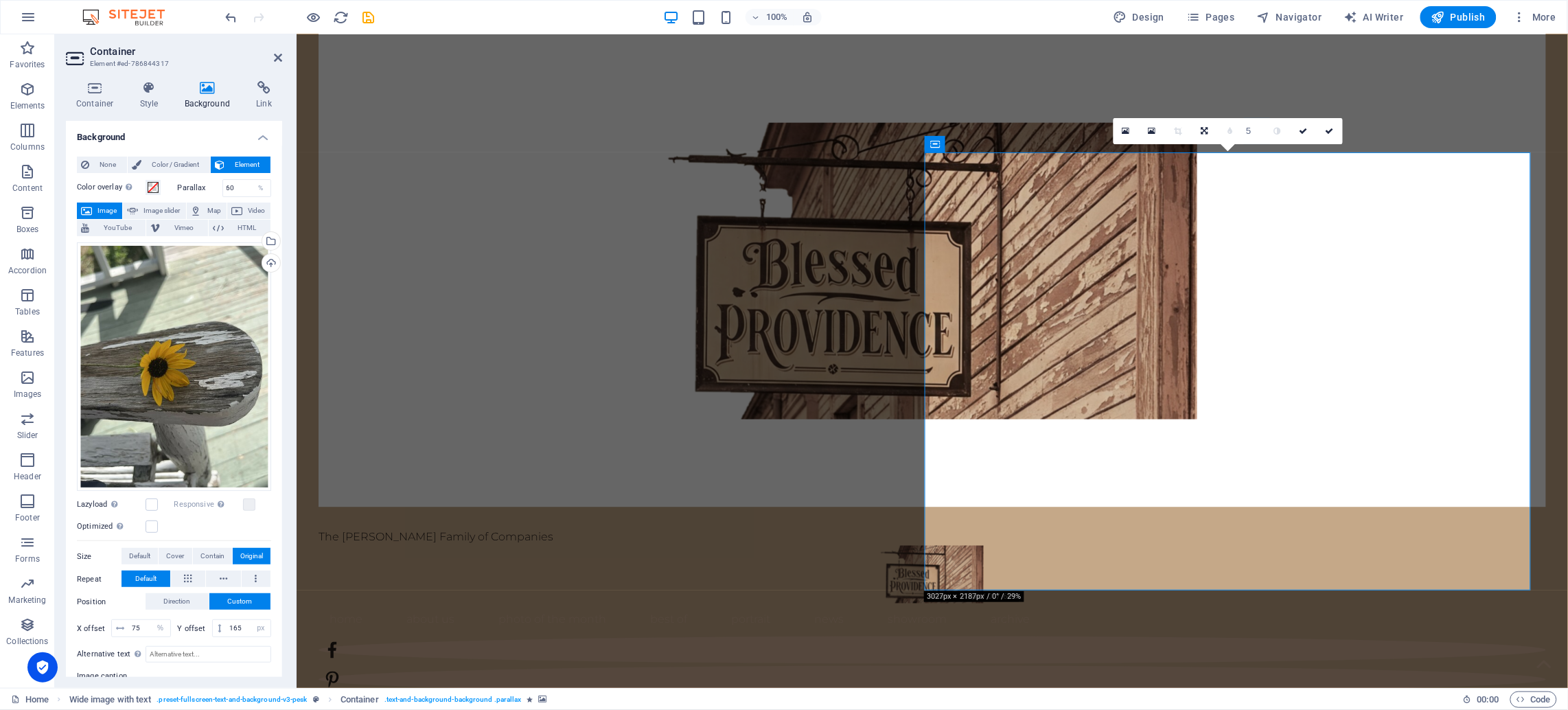 click on "Original" at bounding box center (251, 556) 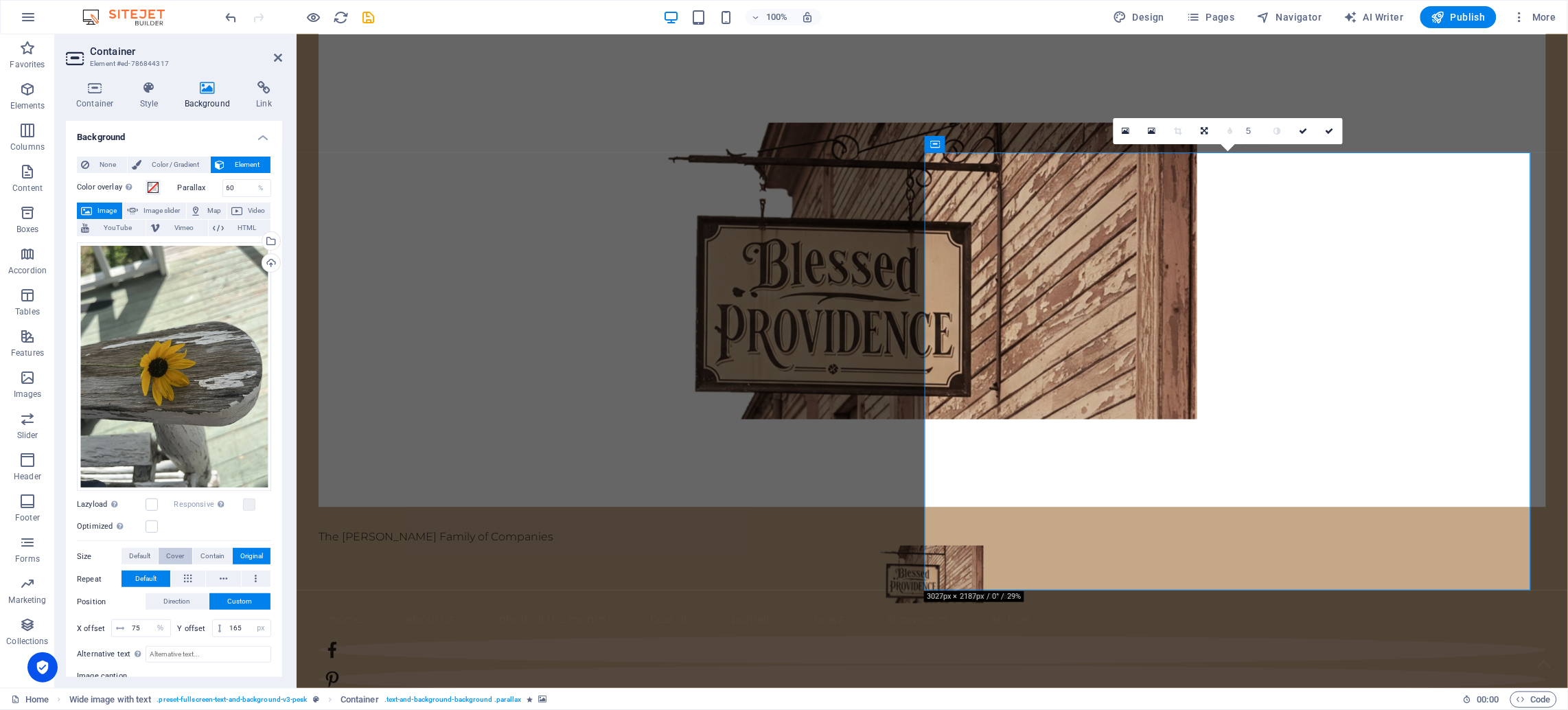 click on "Cover" at bounding box center (175, 556) 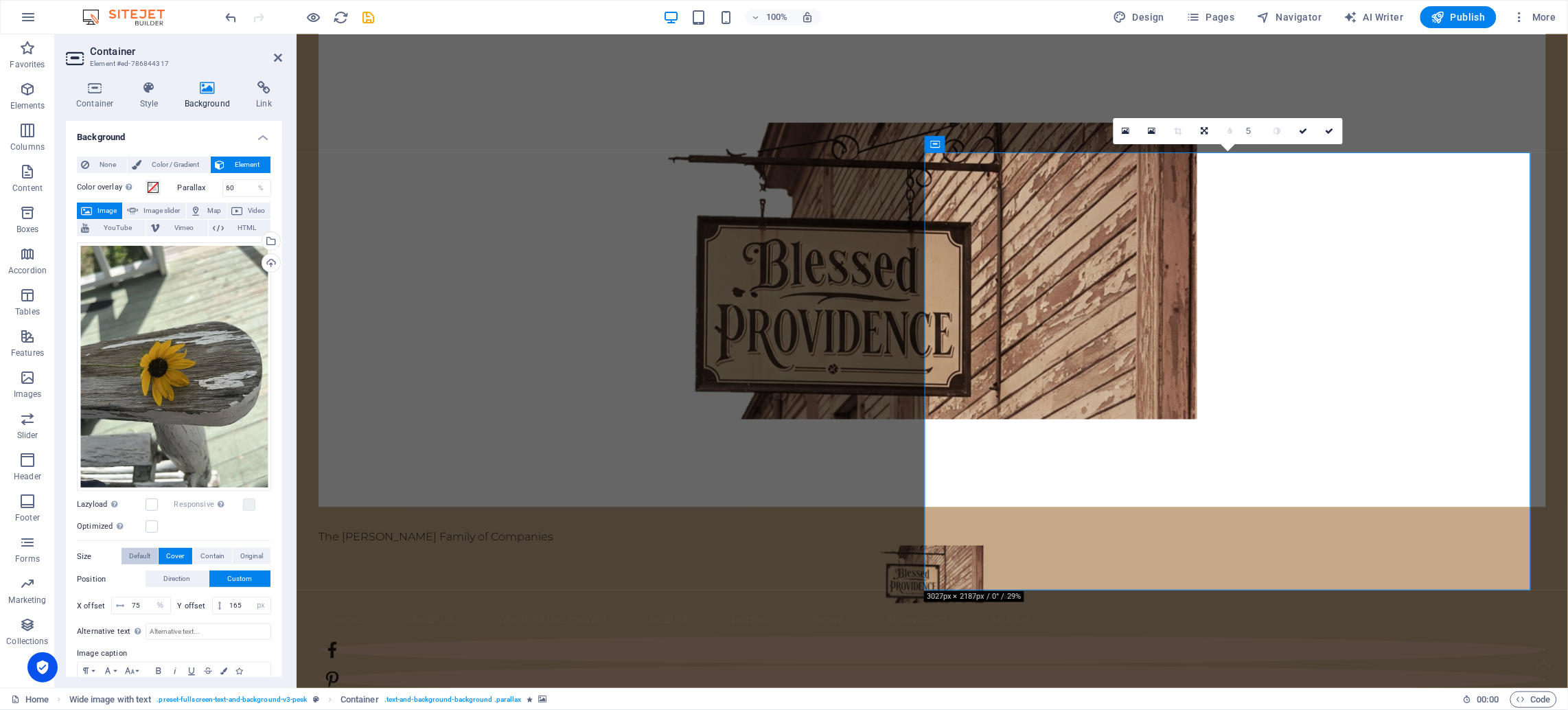 click on "Default" at bounding box center (139, 556) 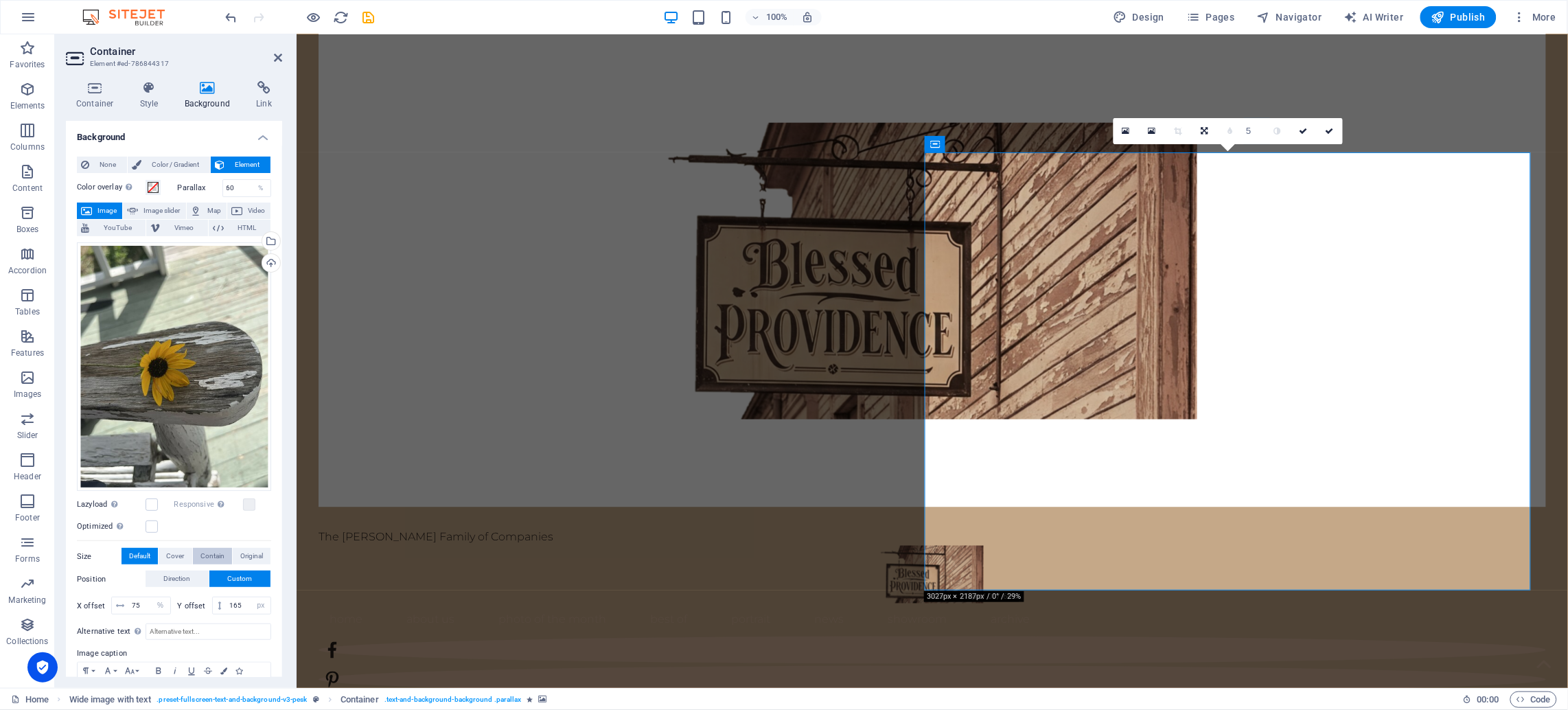 click on "Contain" at bounding box center [212, 556] 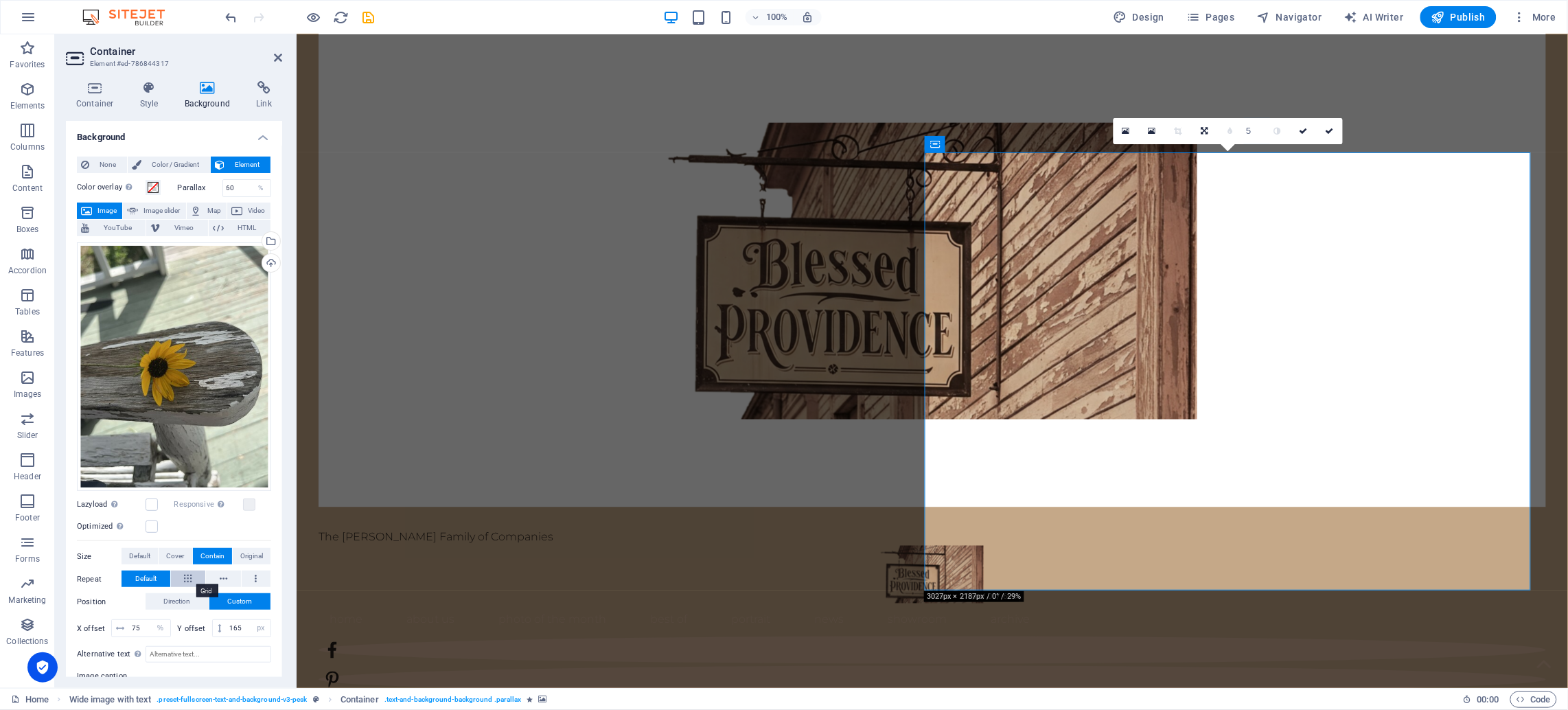 click at bounding box center (187, 579) 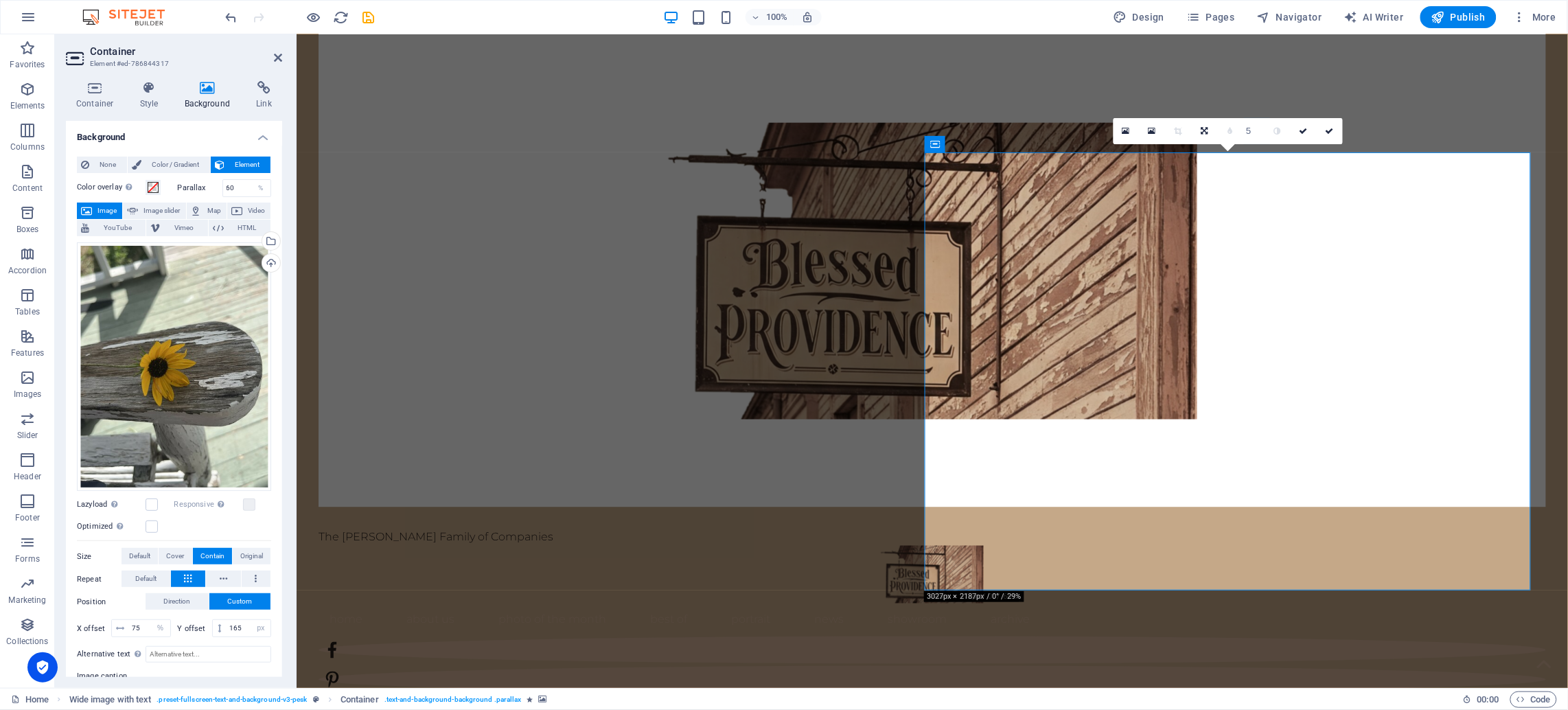 click at bounding box center [187, 579] 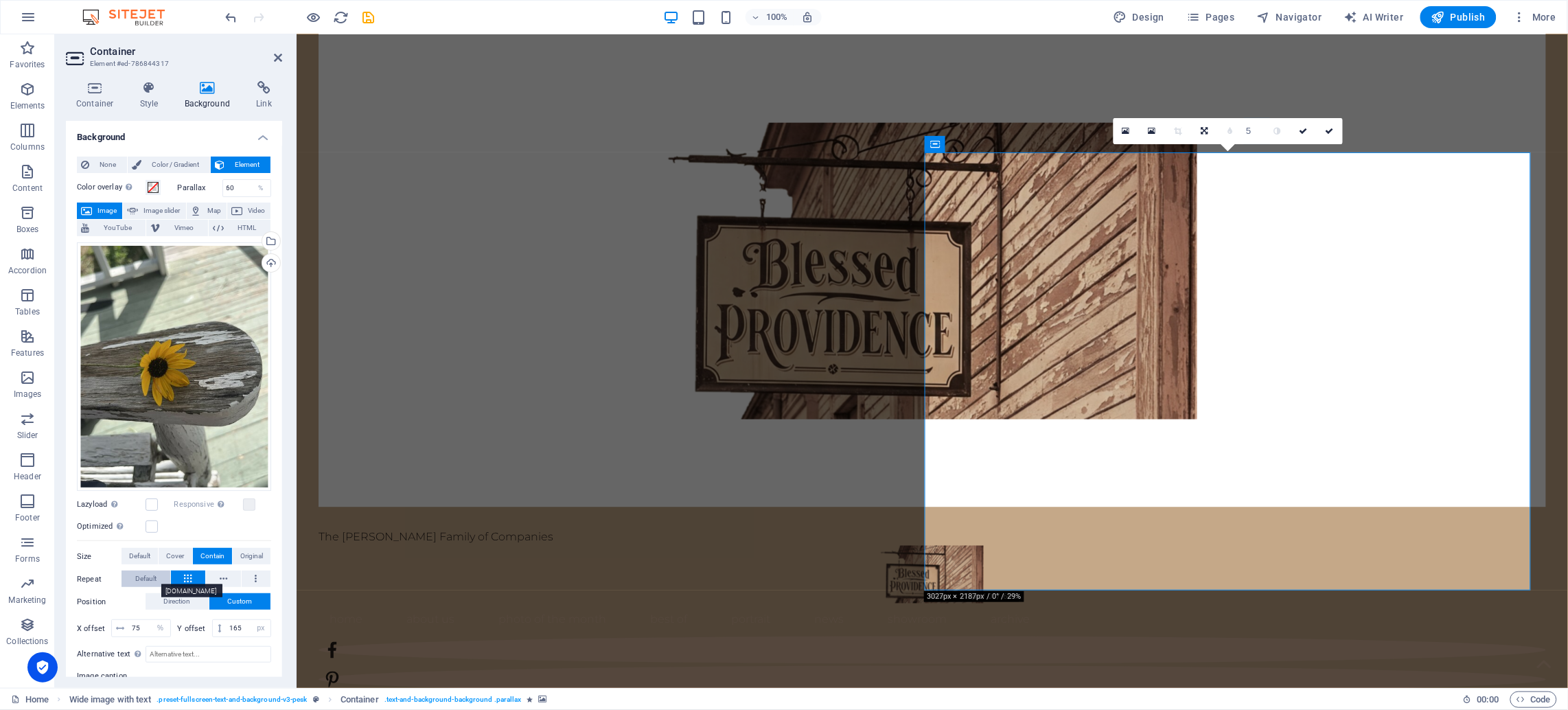 click on "Default" at bounding box center (146, 579) 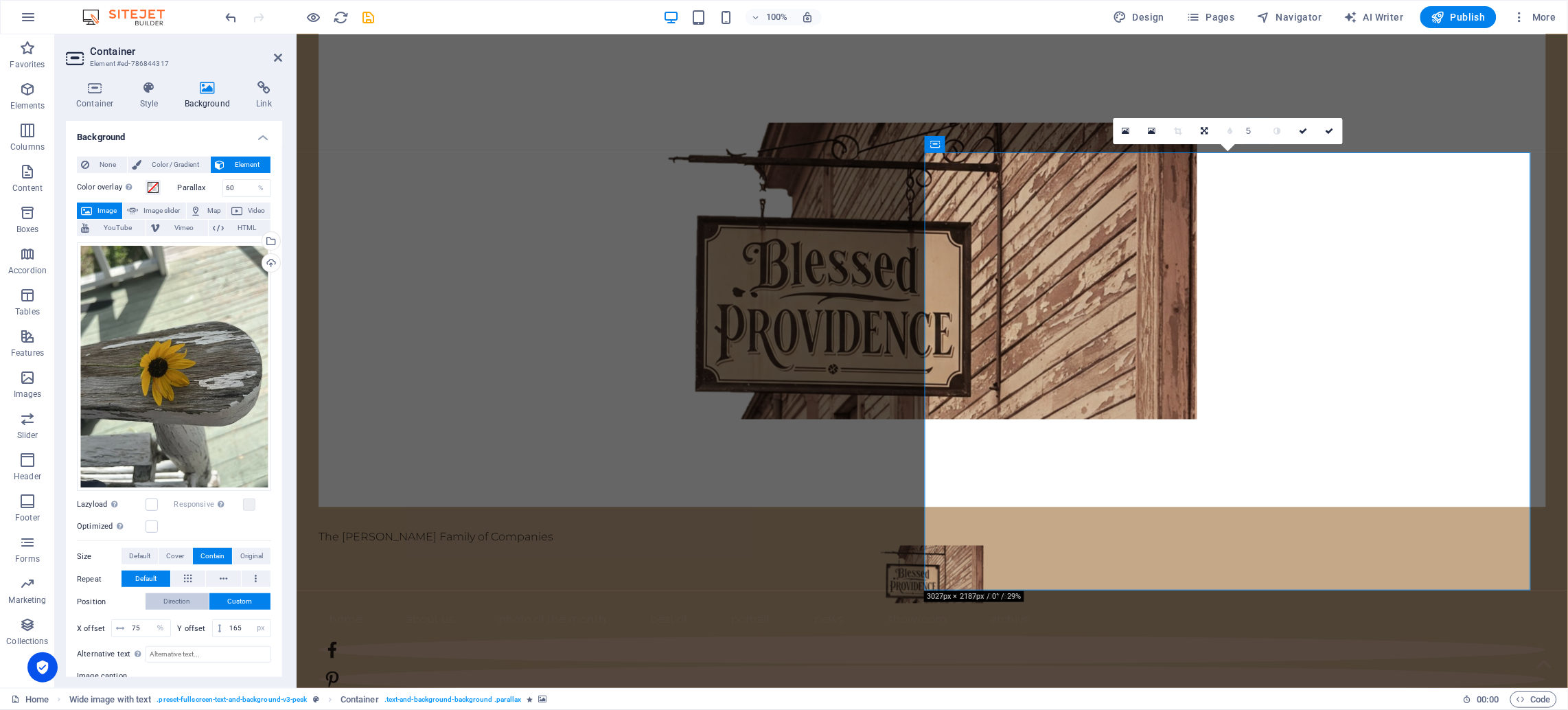 click on "Direction" at bounding box center (177, 602) 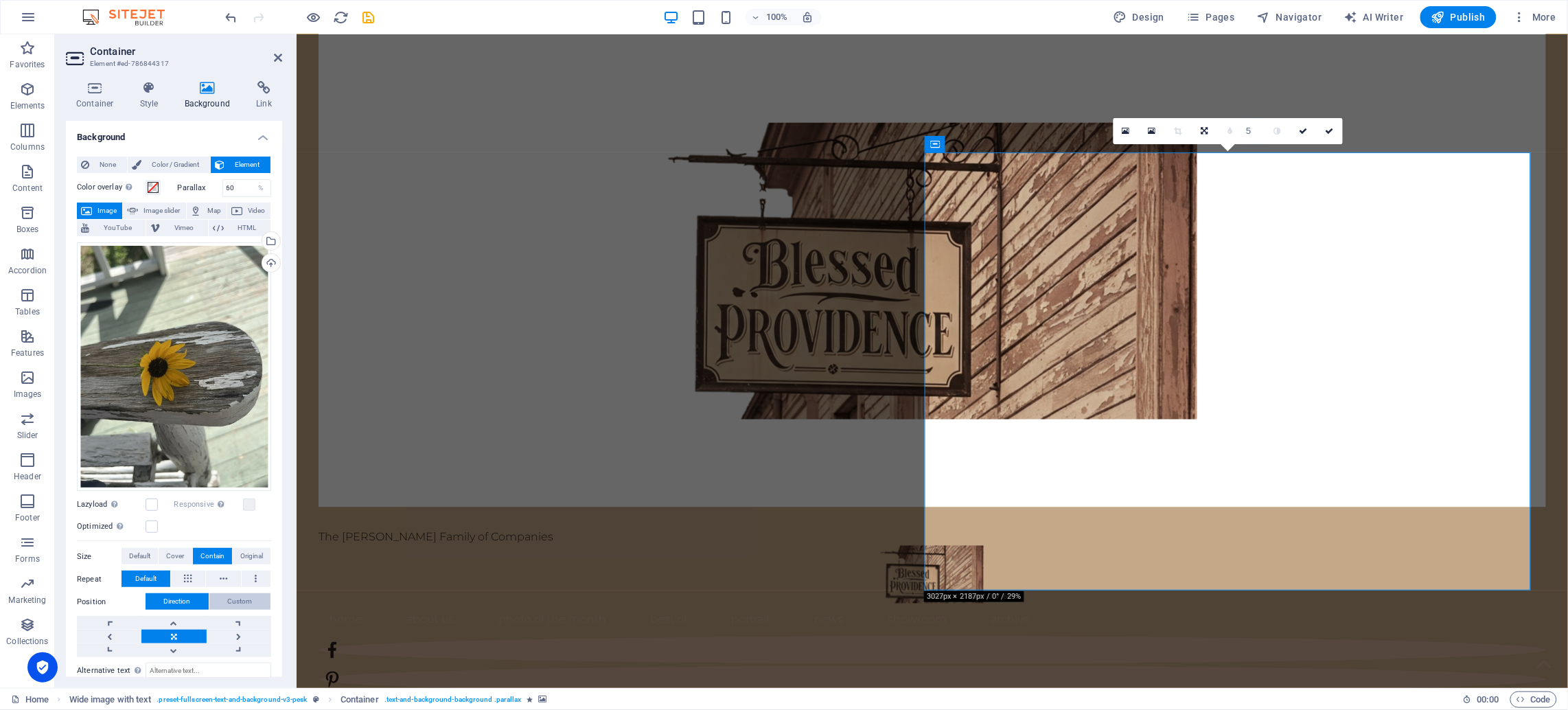 click on "Custom" at bounding box center [240, 602] 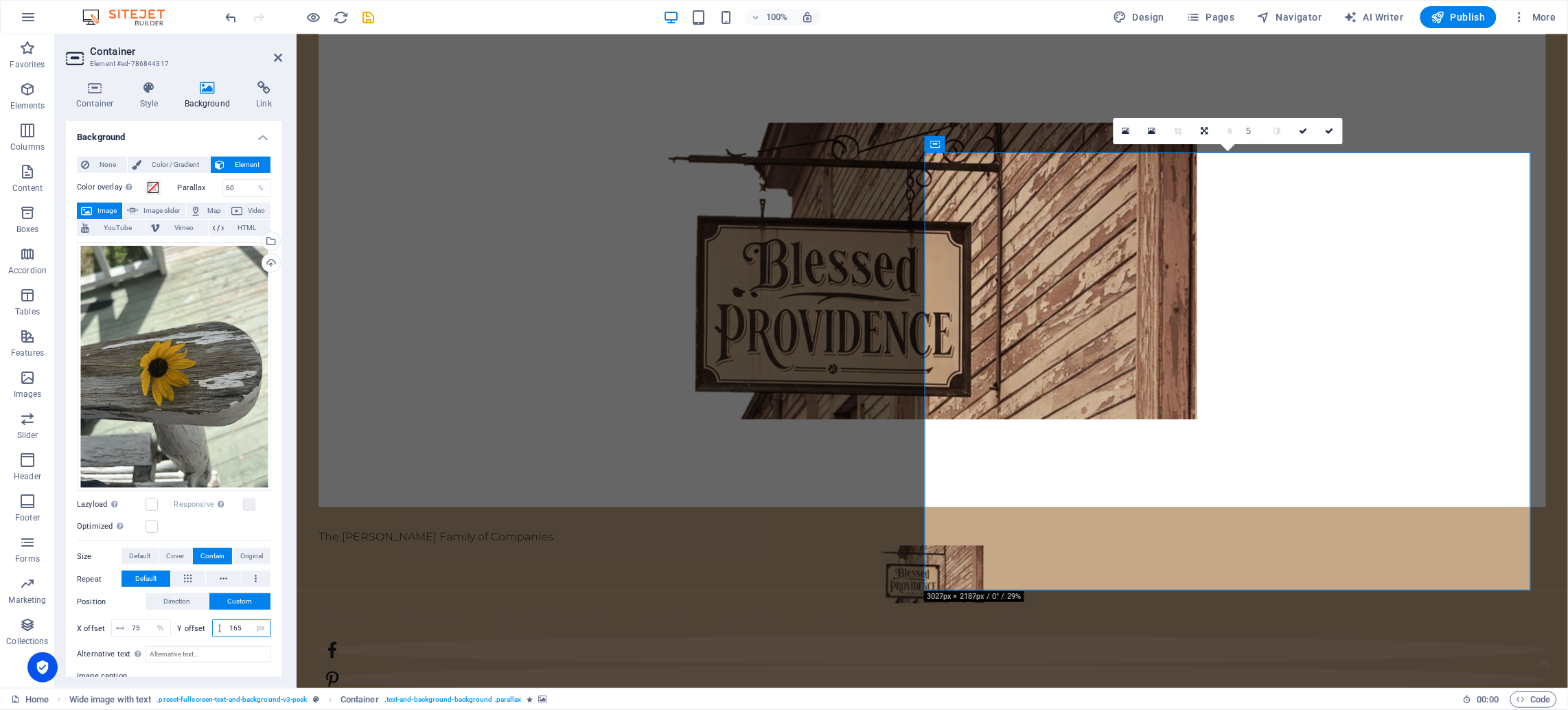 click on "165" at bounding box center (248, 628) 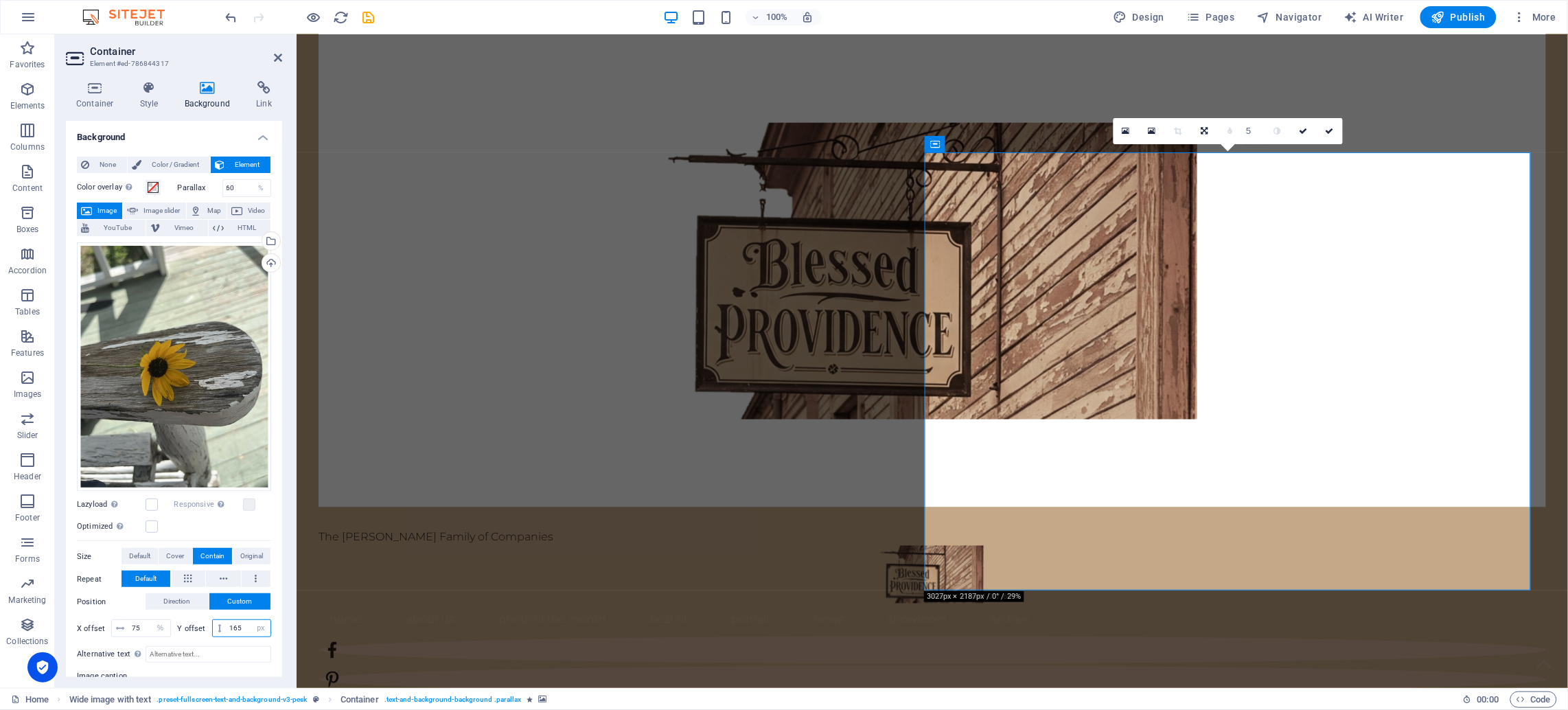 drag, startPoint x: 242, startPoint y: 626, endPoint x: 174, endPoint y: 625, distance: 68.007 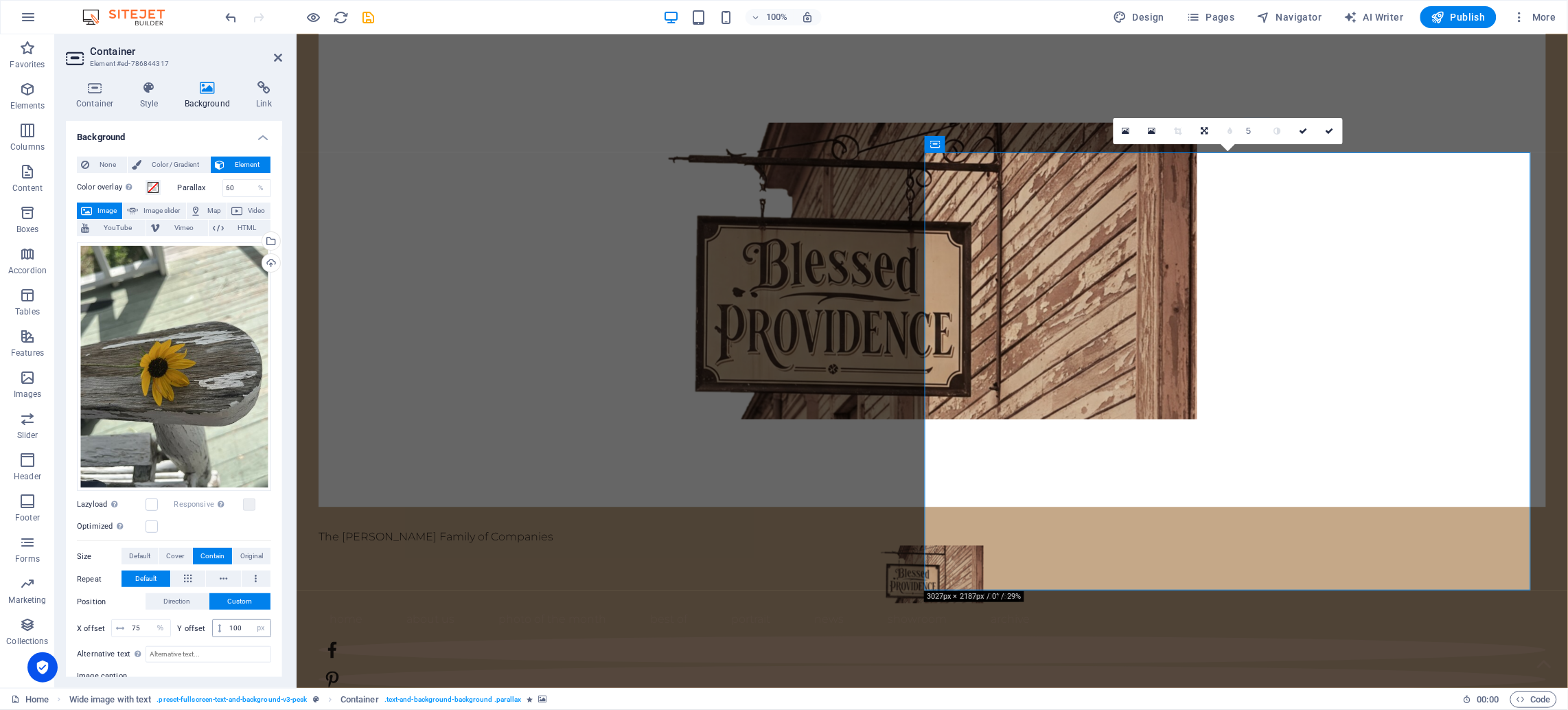click at bounding box center [219, 628] 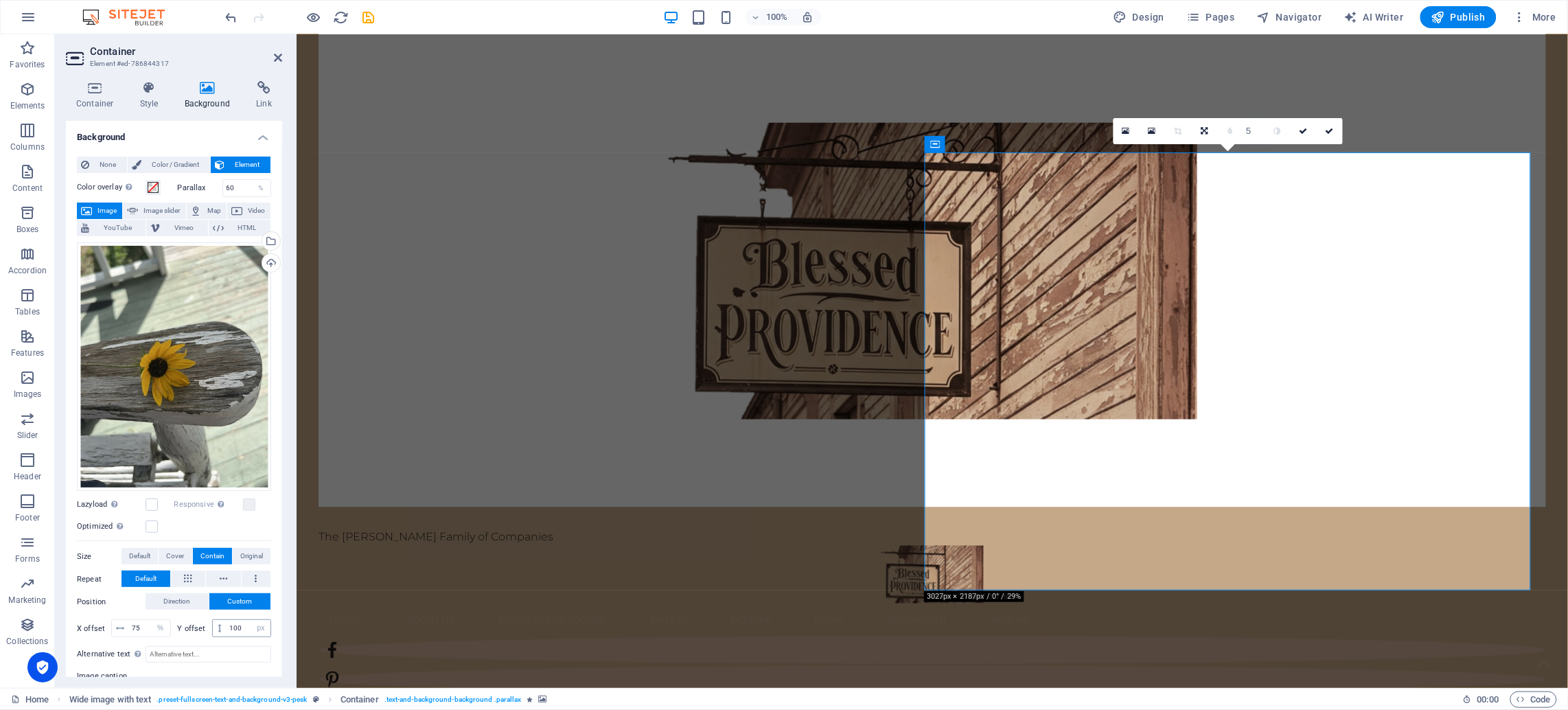 click at bounding box center (219, 628) 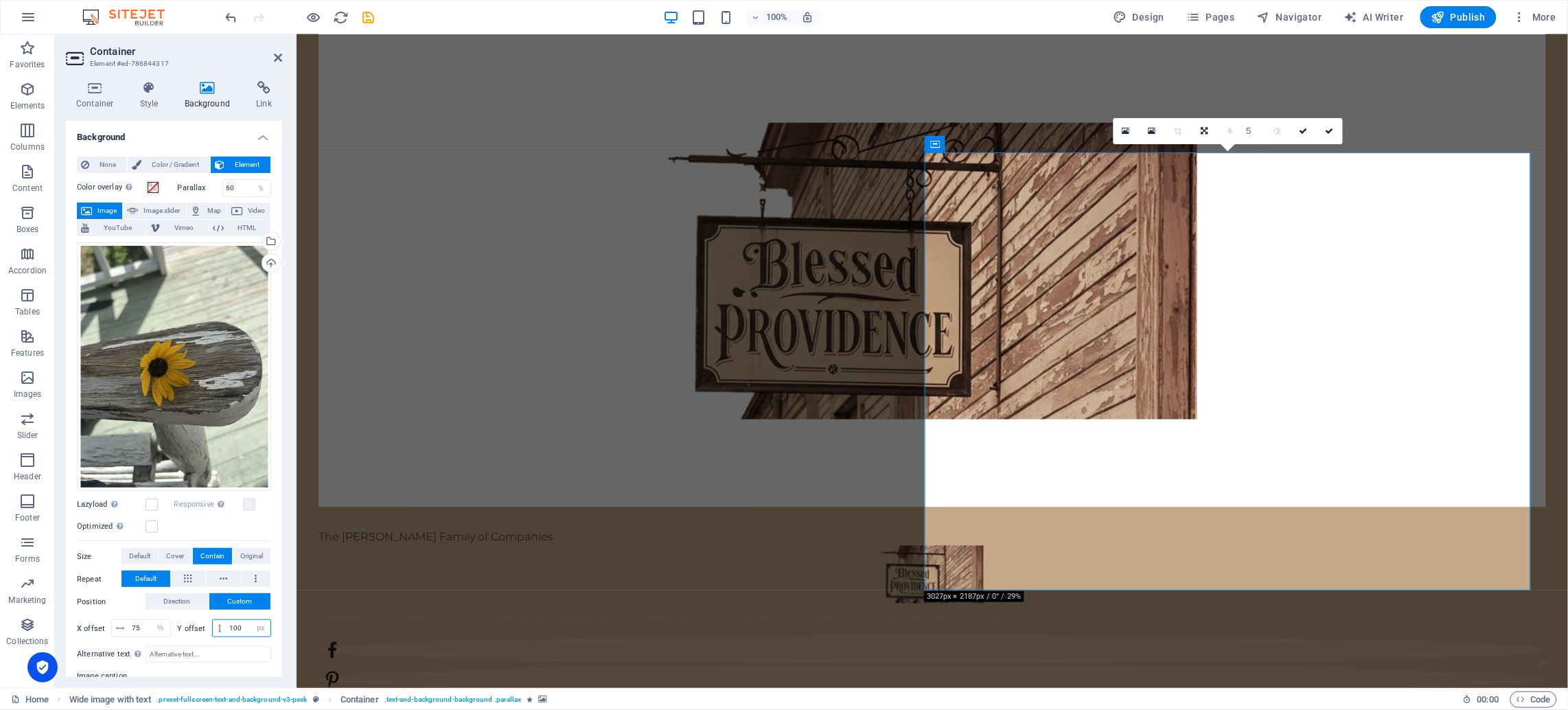 drag, startPoint x: 242, startPoint y: 620, endPoint x: 113, endPoint y: 597, distance: 131.03435 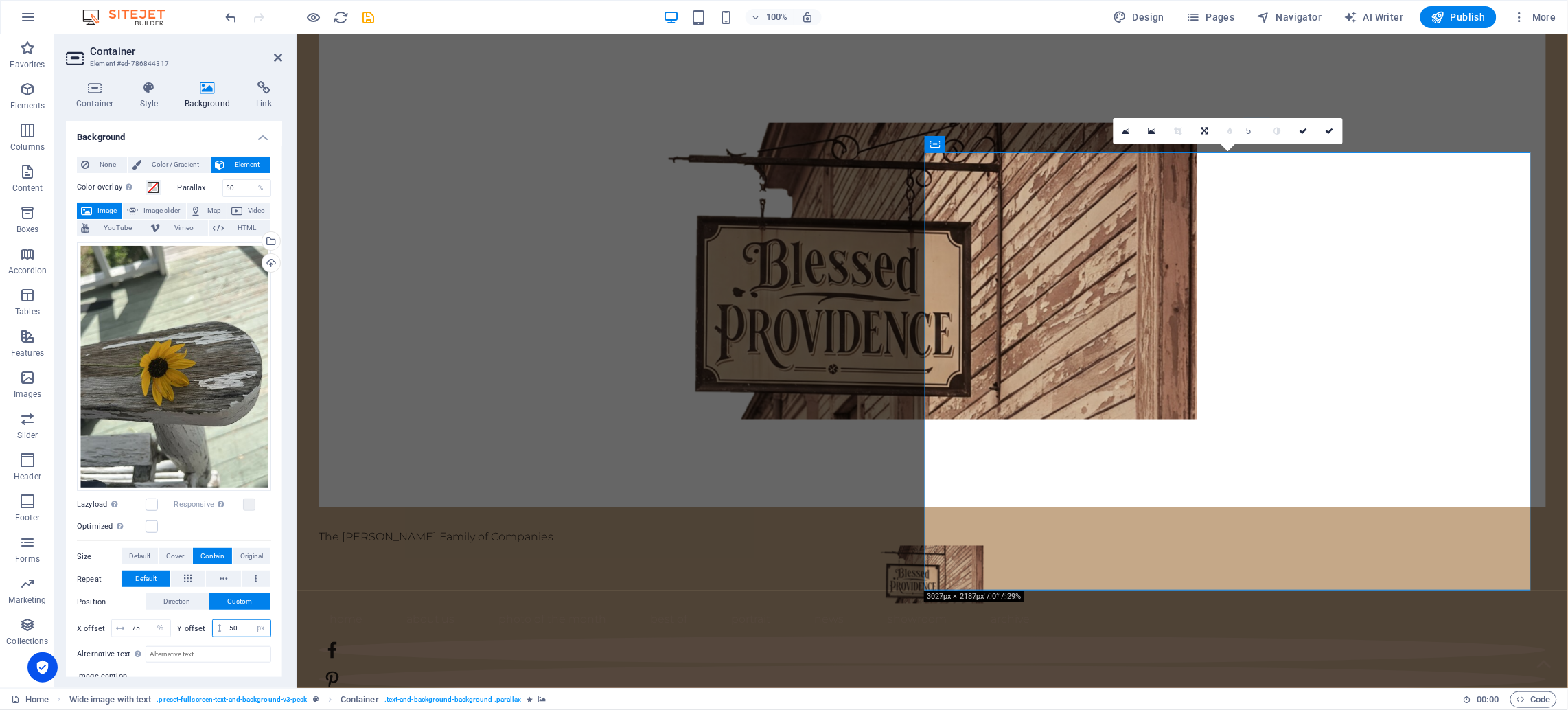 type on "50" 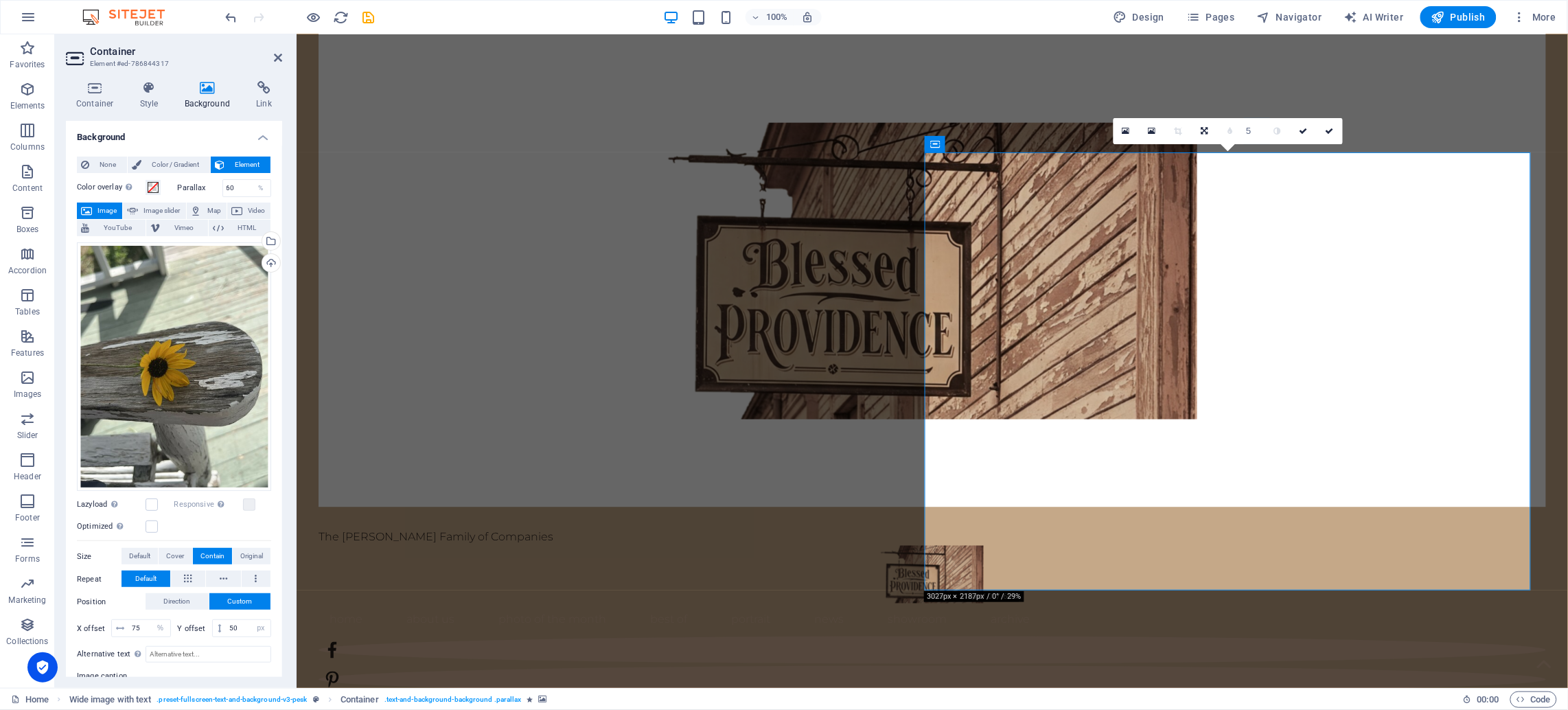 scroll, scrollTop: 92, scrollLeft: 0, axis: vertical 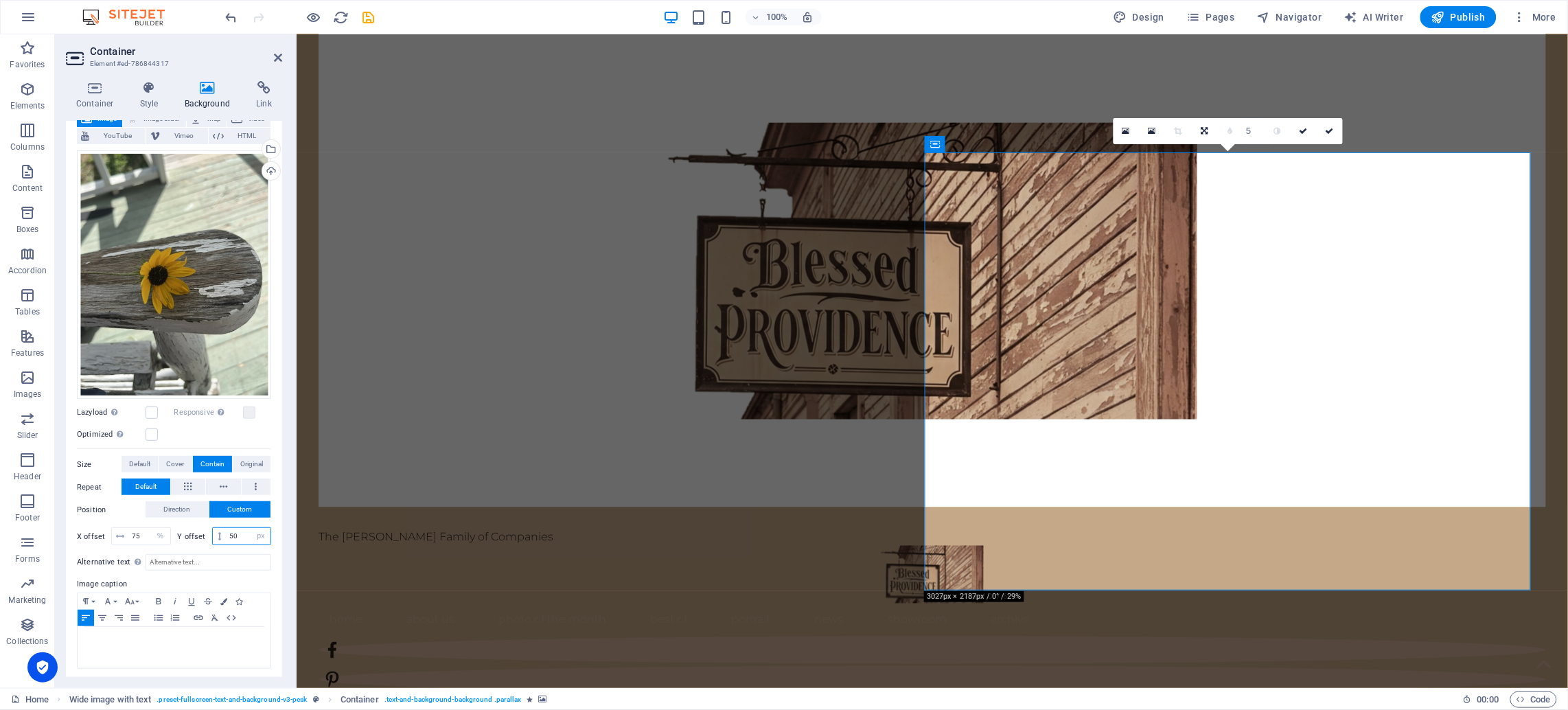 click on "50" at bounding box center [248, 536] 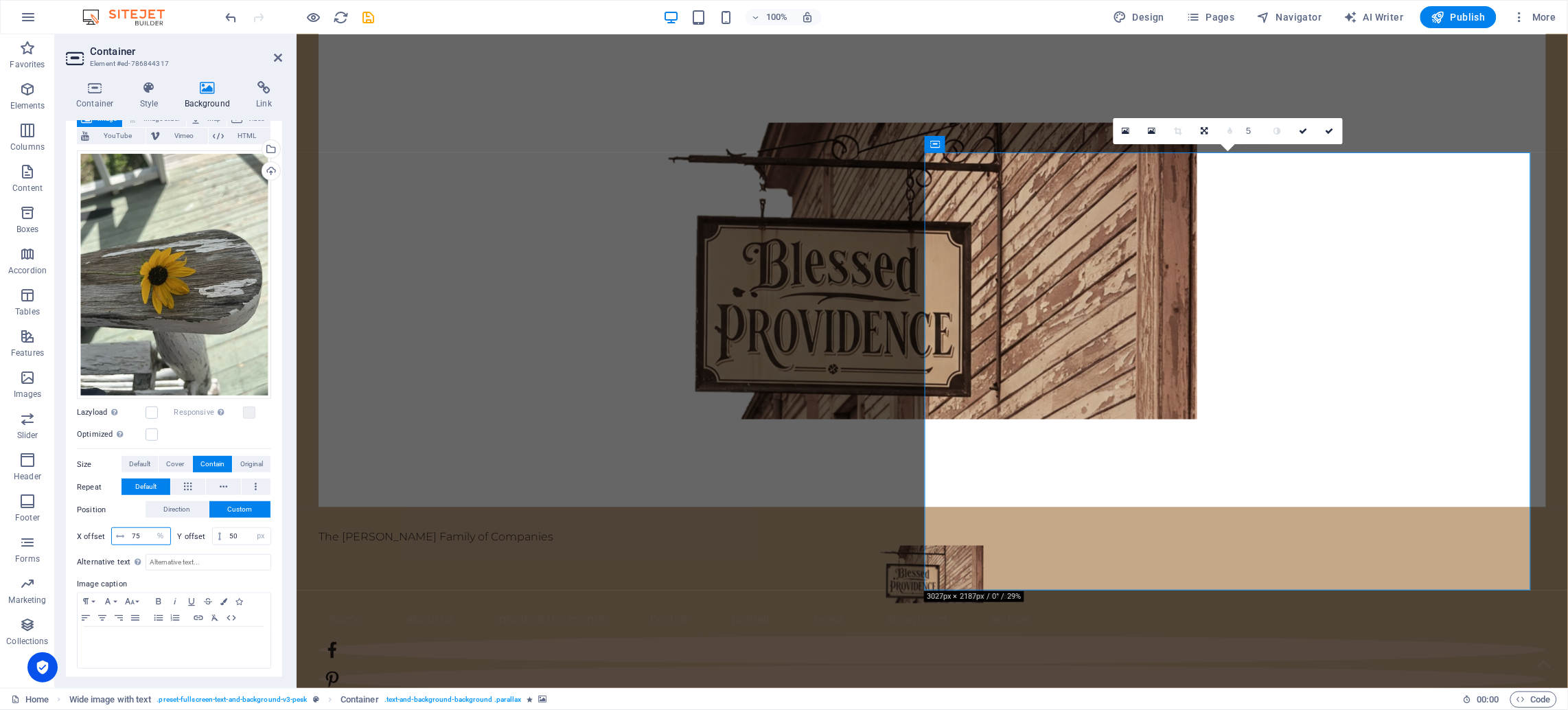 click on "75" at bounding box center [149, 536] 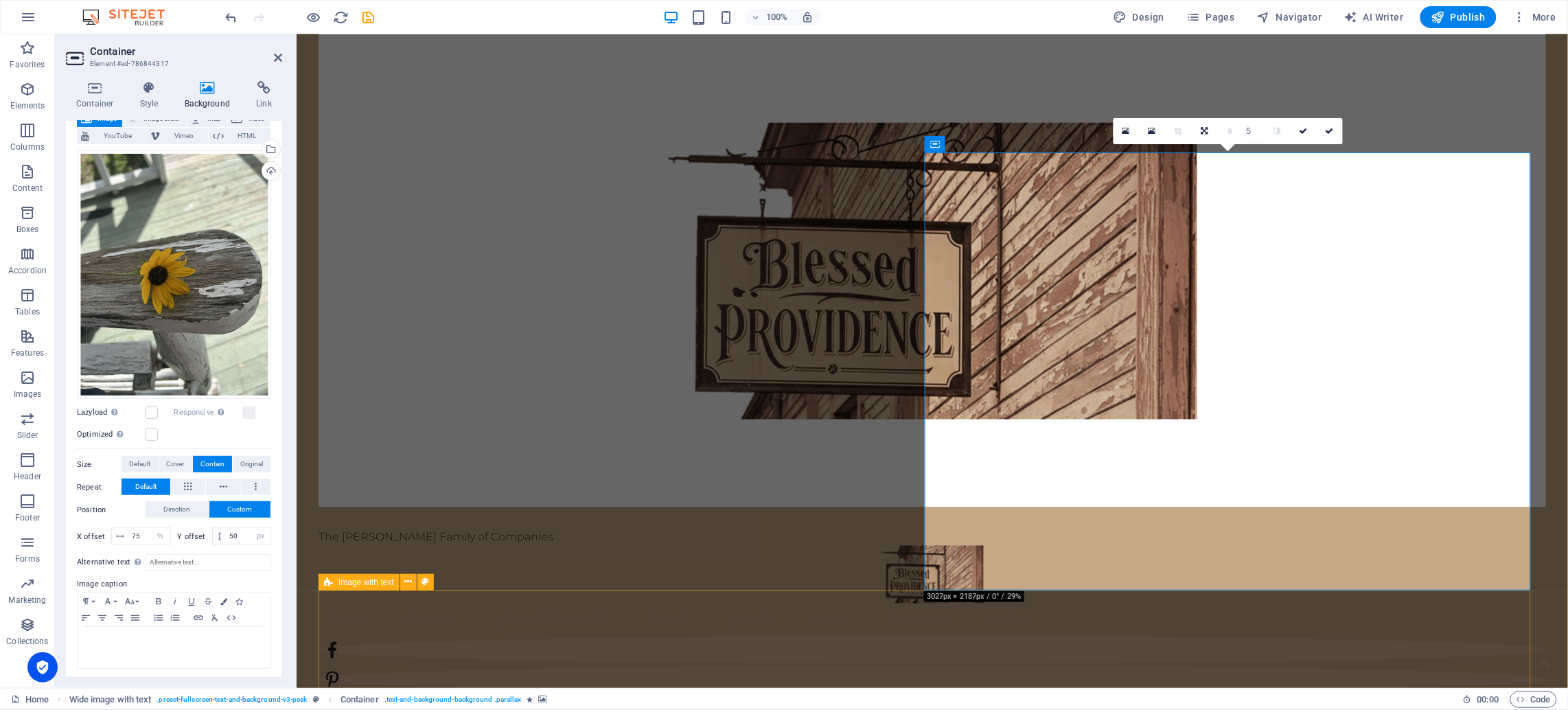 click on "photo of the month Lorem ipsum dolor sit amet, consectetuer adipiscing elit. Aenean commodo ligula eget dolor. Lorem ipsum dolor sit amet, consectetuer adipiscing elit leget dolor. Lorem ipsum dolor sit amet, consectetuer adipiscing elit. Aenean commodo ligula eget dolor. Lorem ipsum dolor sit amet, consectetuer adipiscing elit dolor consectetuer adipiscing elit leget dolor. Lorem elit saget ipsum dolor sit amet, consectetuer. Lorem ipsum dolor sit amet, consectetuer adipiscing elit dolor consectetuer adipiscing elit leget dolor. Lorem elit saget ipsum dolor sit amet, consectetuer. Lorem ipsum dolor sit amet, consectetuer adipiscing elit dolor consectetuer adipiscing elit leget dolor. Lorem elit saget ipsum dolor sit amet, consectetuer. Lorem ipsum dolor sit amet, consectetuer adipiscing elit dolor consectetuer adipiscing elit leget dolor. Lorem elit saget ipsum dolor sit amet, consectetuer." at bounding box center (932, 2691) 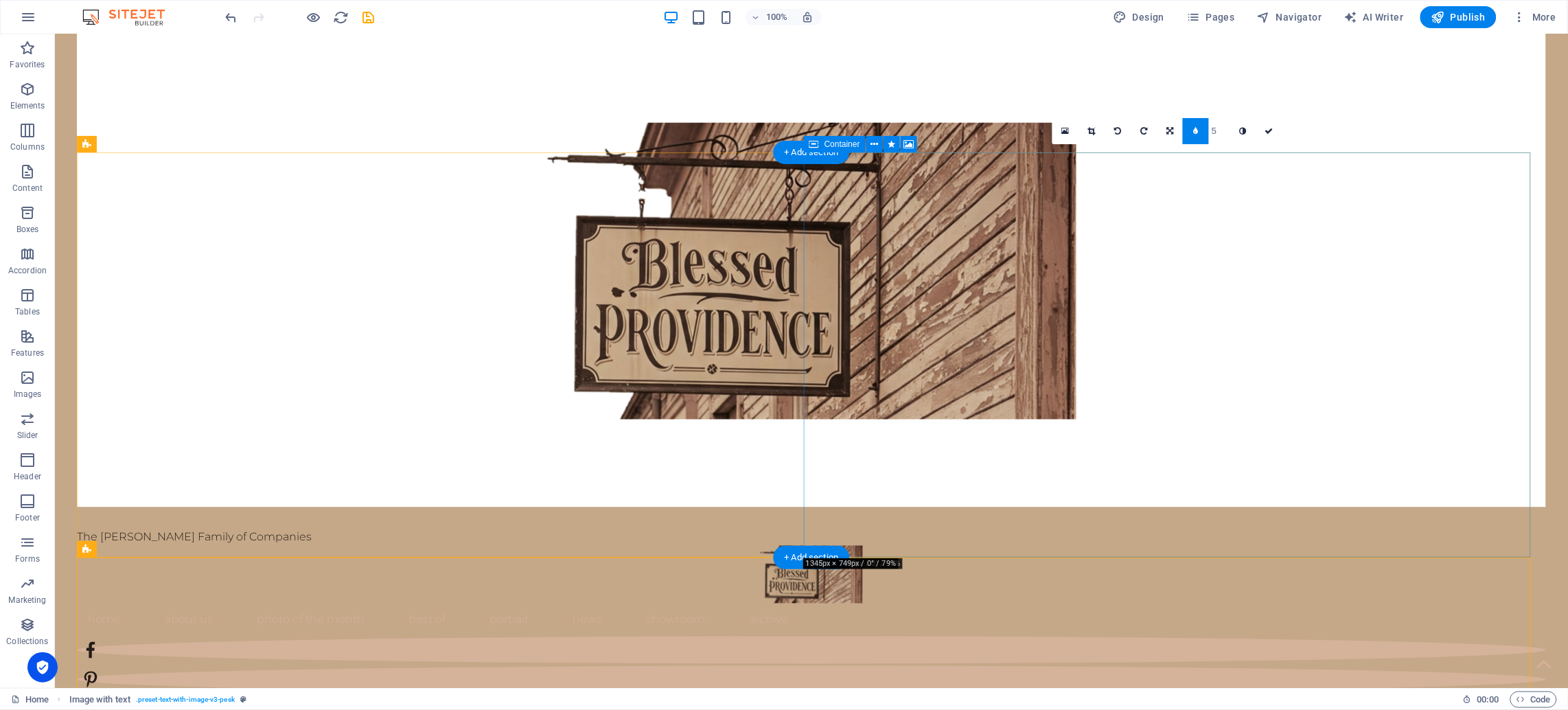 click at bounding box center (833, 1485) 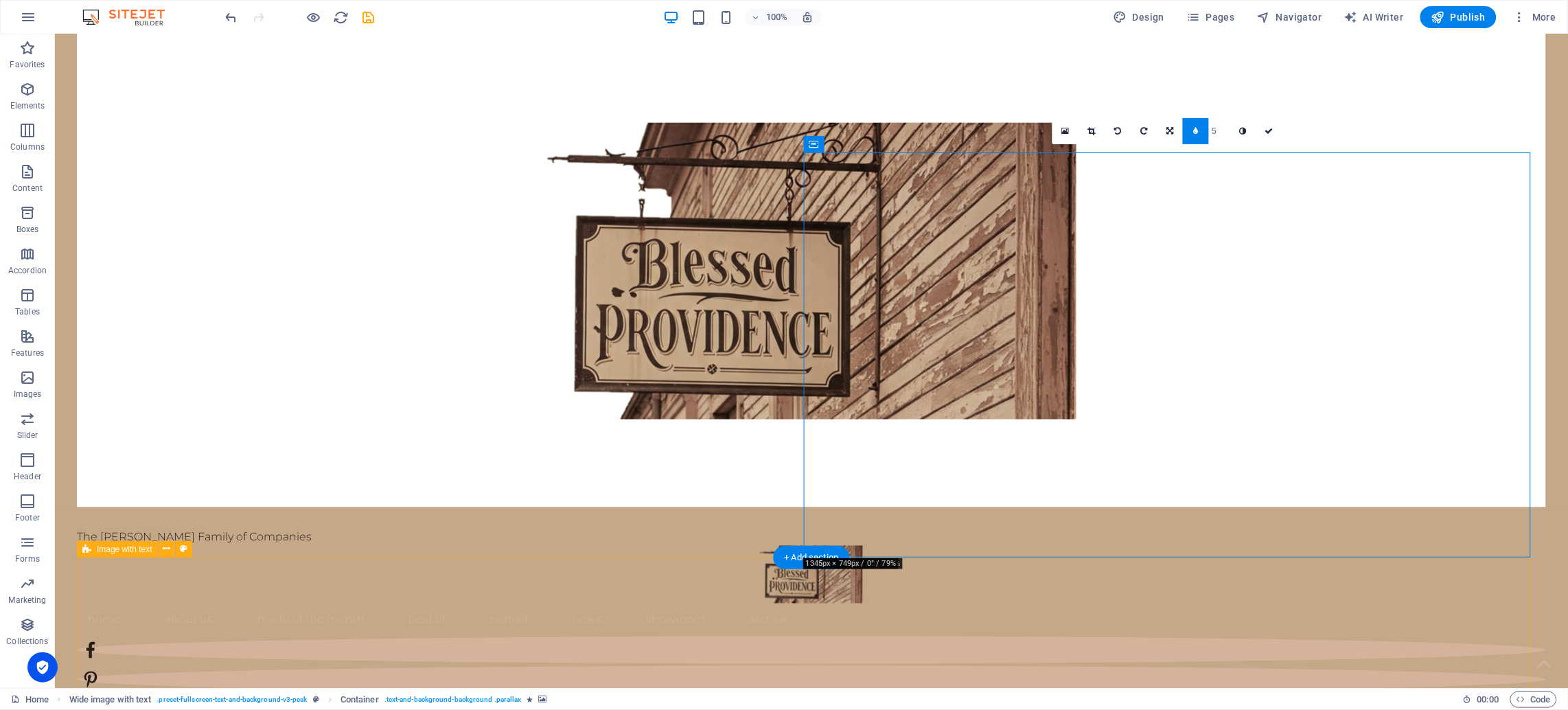 click on "photo of the month Lorem ipsum dolor sit amet, consectetuer adipiscing elit. Aenean commodo ligula eget dolor. Lorem ipsum dolor sit amet, consectetuer adipiscing elit leget dolor. Lorem ipsum dolor sit amet, consectetuer adipiscing elit. Aenean commodo ligula eget dolor. Lorem ipsum dolor sit amet, consectetuer adipiscing elit dolor consectetuer adipiscing elit leget dolor. Lorem elit saget ipsum dolor sit amet, consectetuer. Lorem ipsum dolor sit amet, consectetuer adipiscing elit dolor consectetuer adipiscing elit leget dolor. Lorem elit saget ipsum dolor sit amet, consectetuer. Lorem ipsum dolor sit amet, consectetuer adipiscing elit dolor consectetuer adipiscing elit leget dolor. Lorem elit saget ipsum dolor sit amet, consectetuer. Lorem ipsum dolor sit amet, consectetuer adipiscing elit dolor consectetuer adipiscing elit leget dolor. Lorem elit saget ipsum dolor sit amet, consectetuer." at bounding box center [811, 2691] 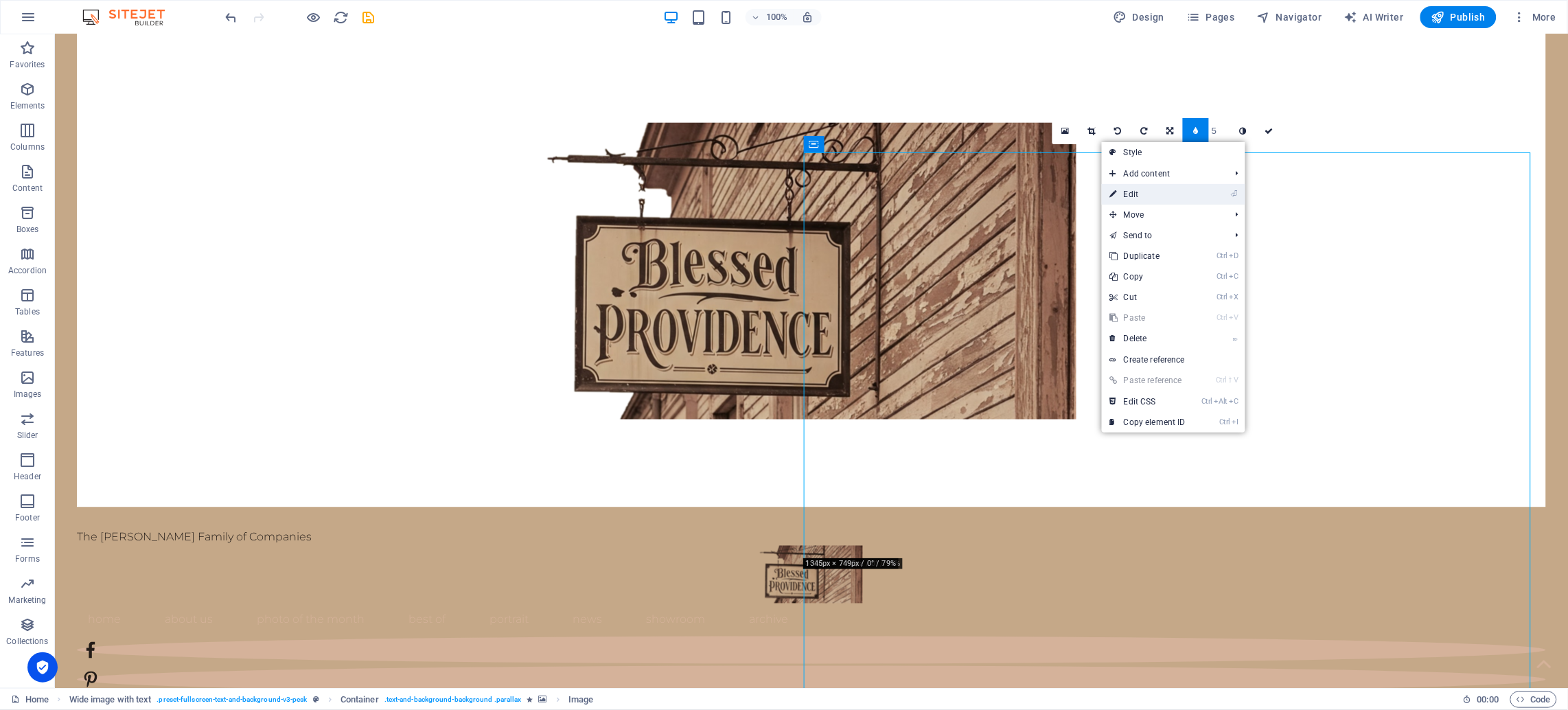 click on "⏎  Edit" at bounding box center [1148, 194] 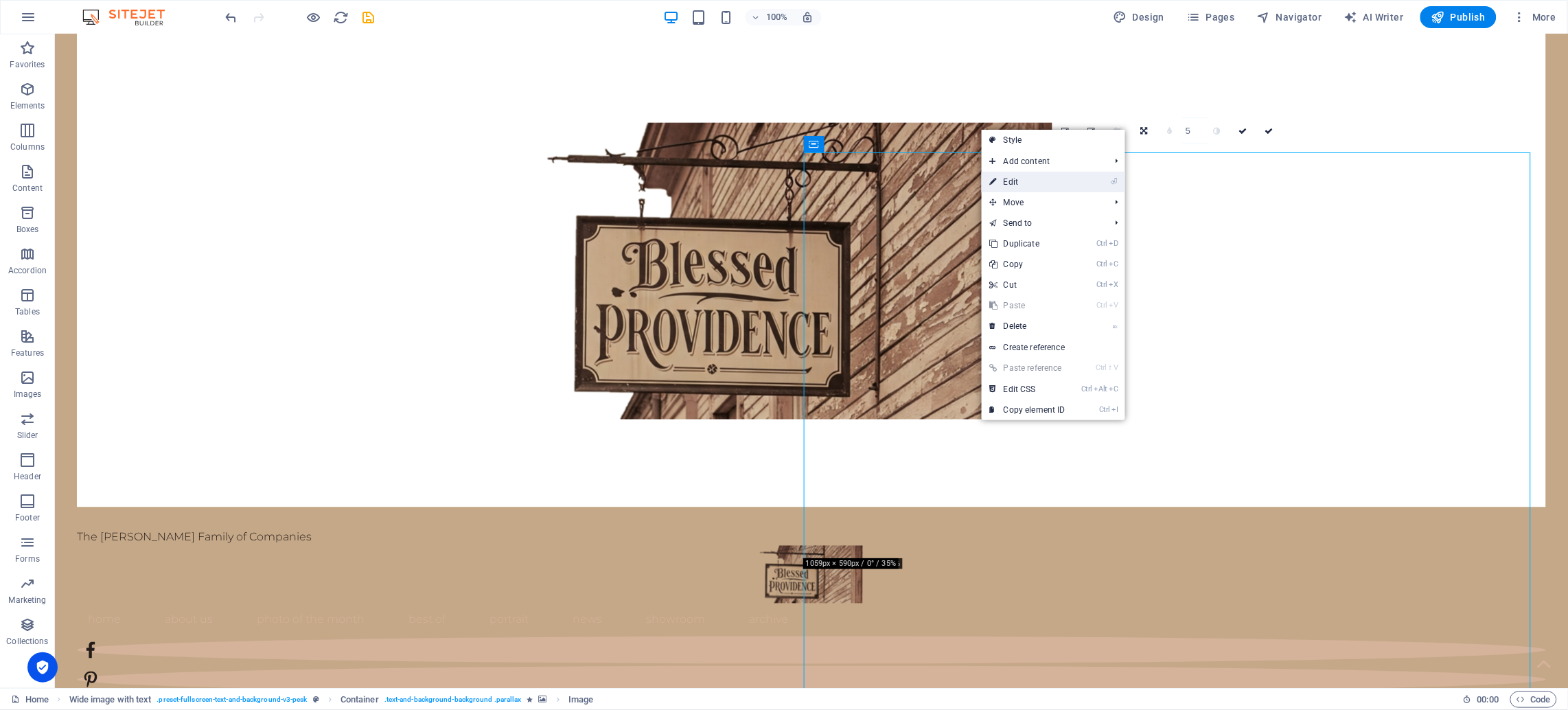 click on "⏎  Edit" at bounding box center [1028, 182] 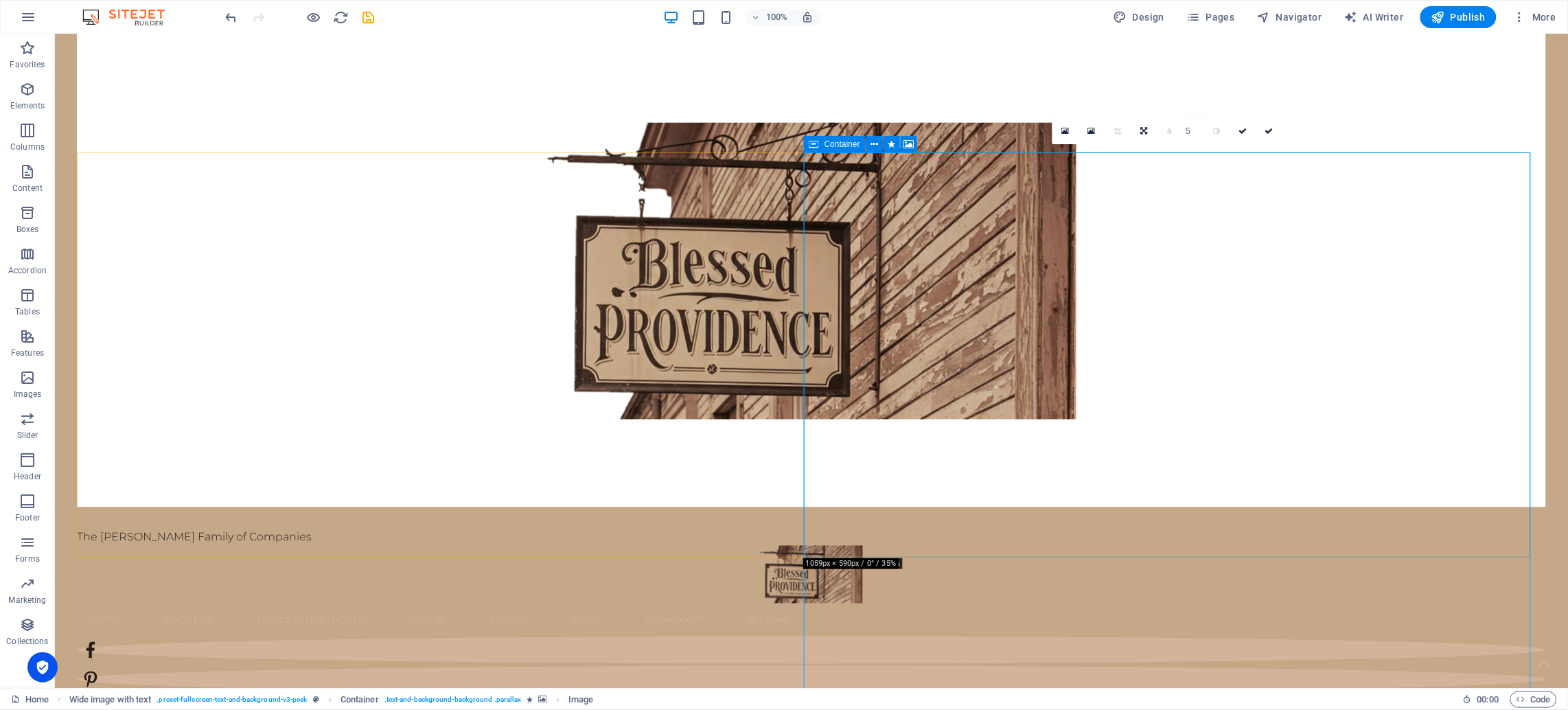 click at bounding box center (833, 1485) 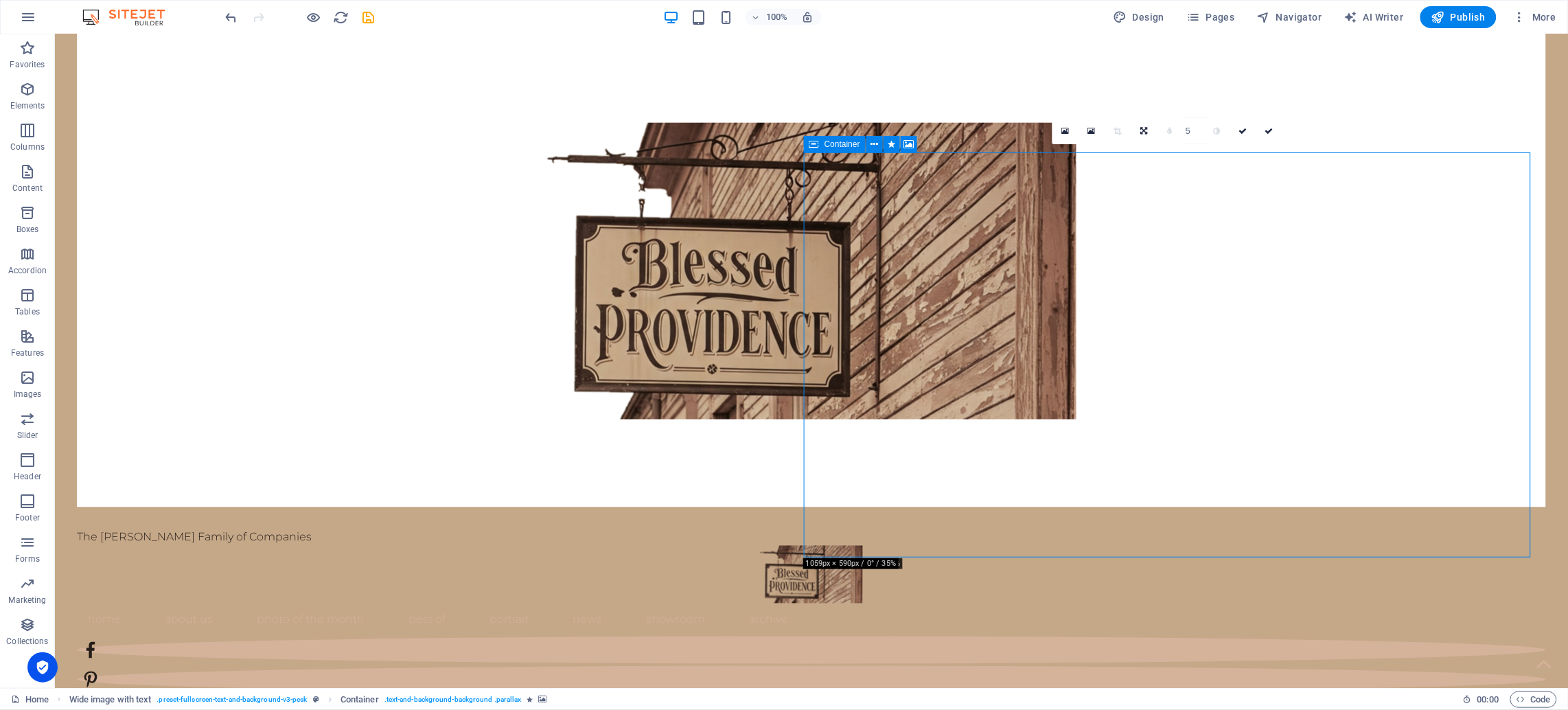 click at bounding box center [833, 1485] 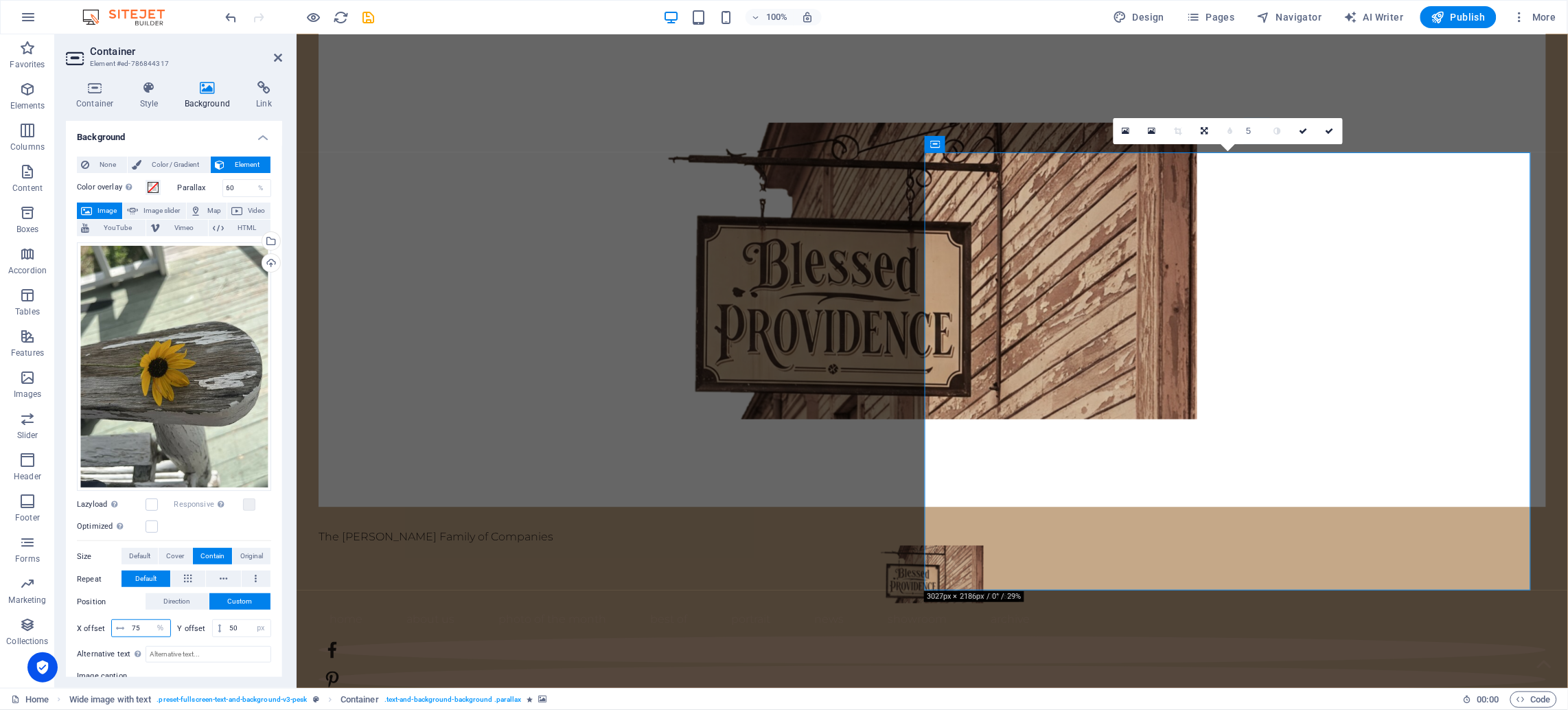 click on "75" at bounding box center [149, 628] 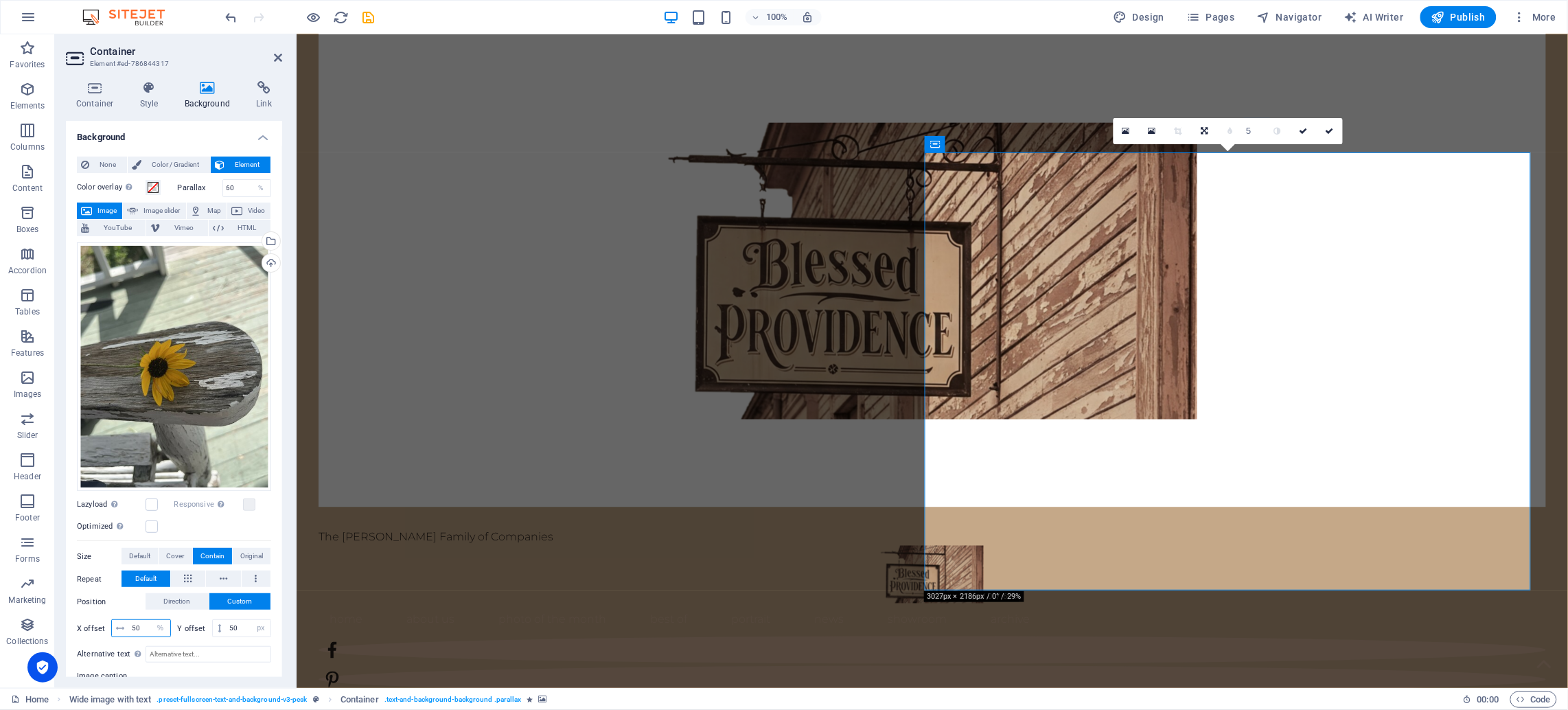 click on "50" at bounding box center (149, 628) 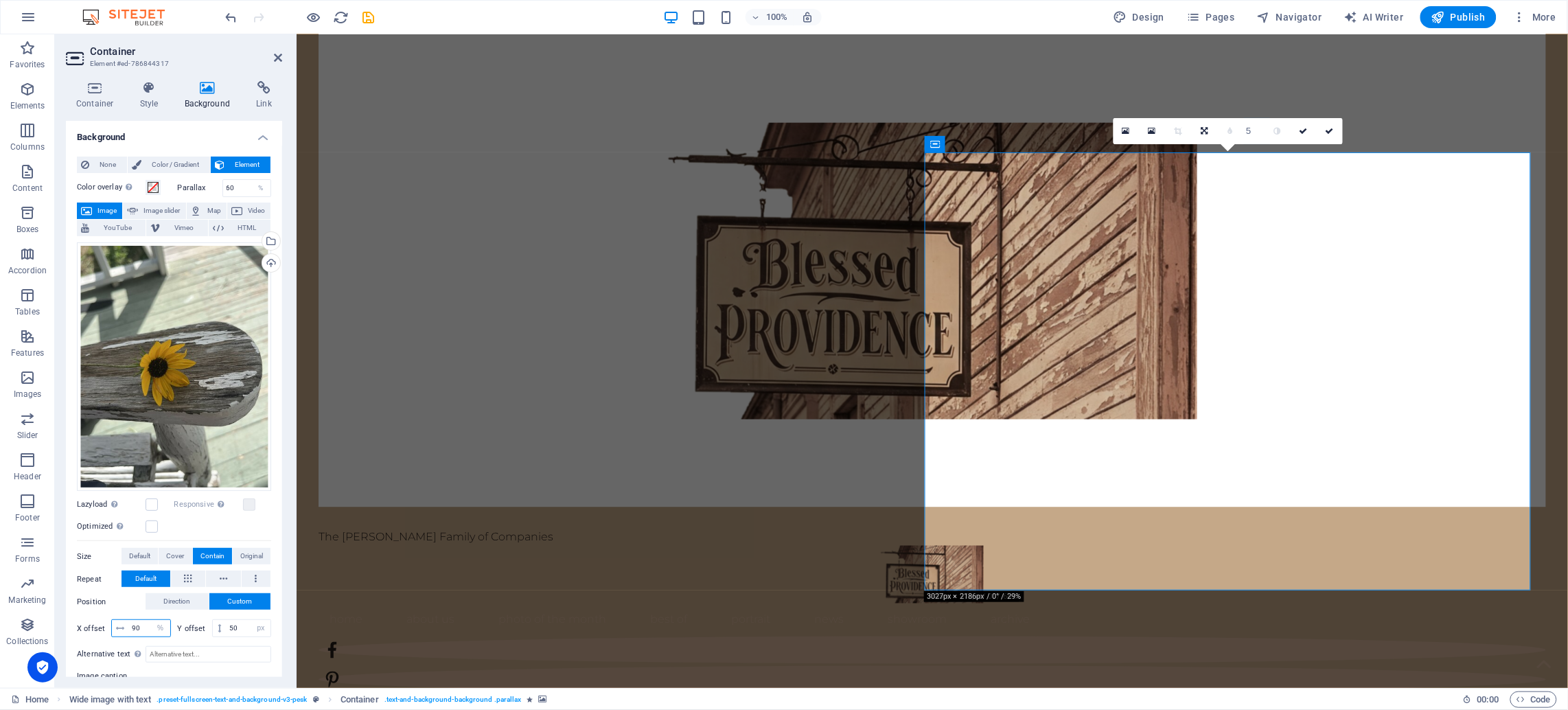 type on "90" 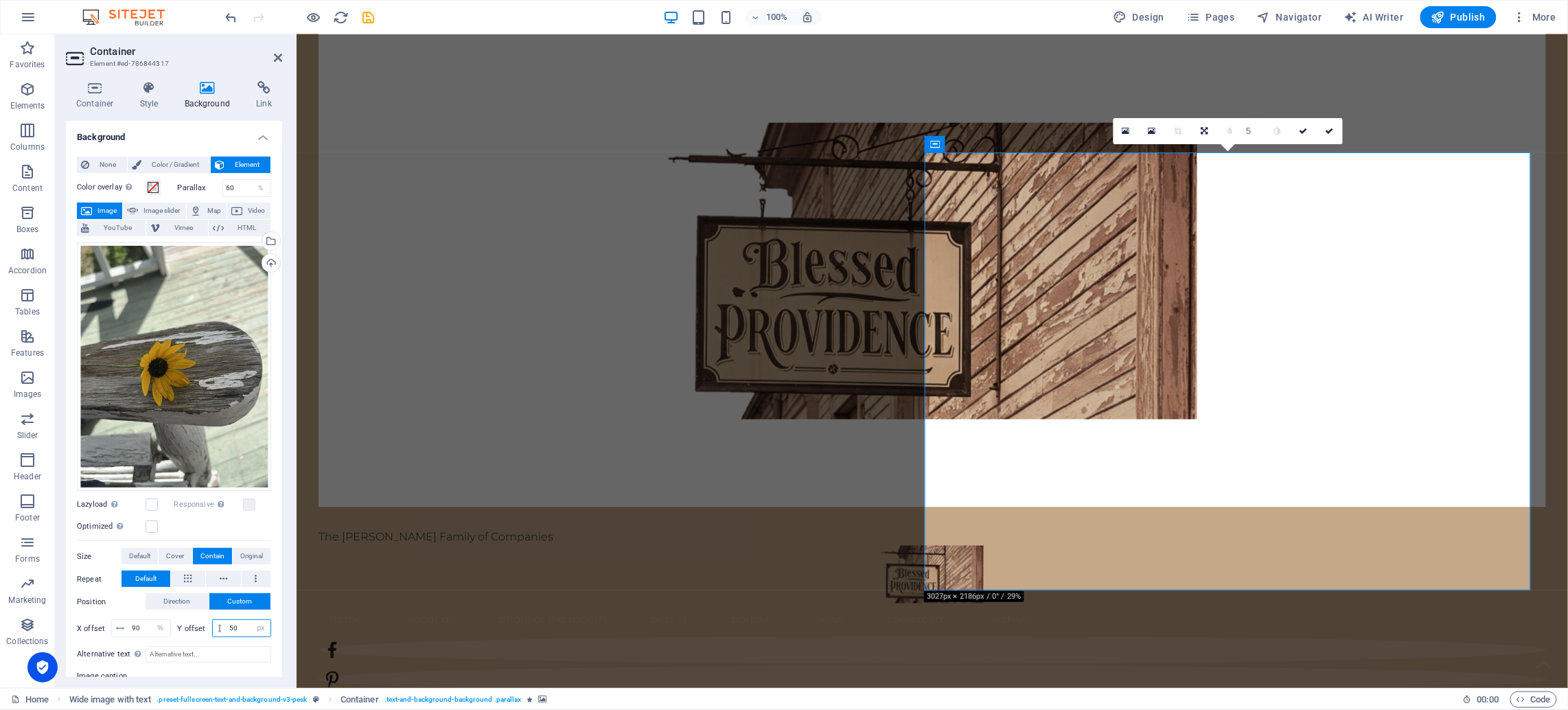 click on "50" at bounding box center [248, 628] 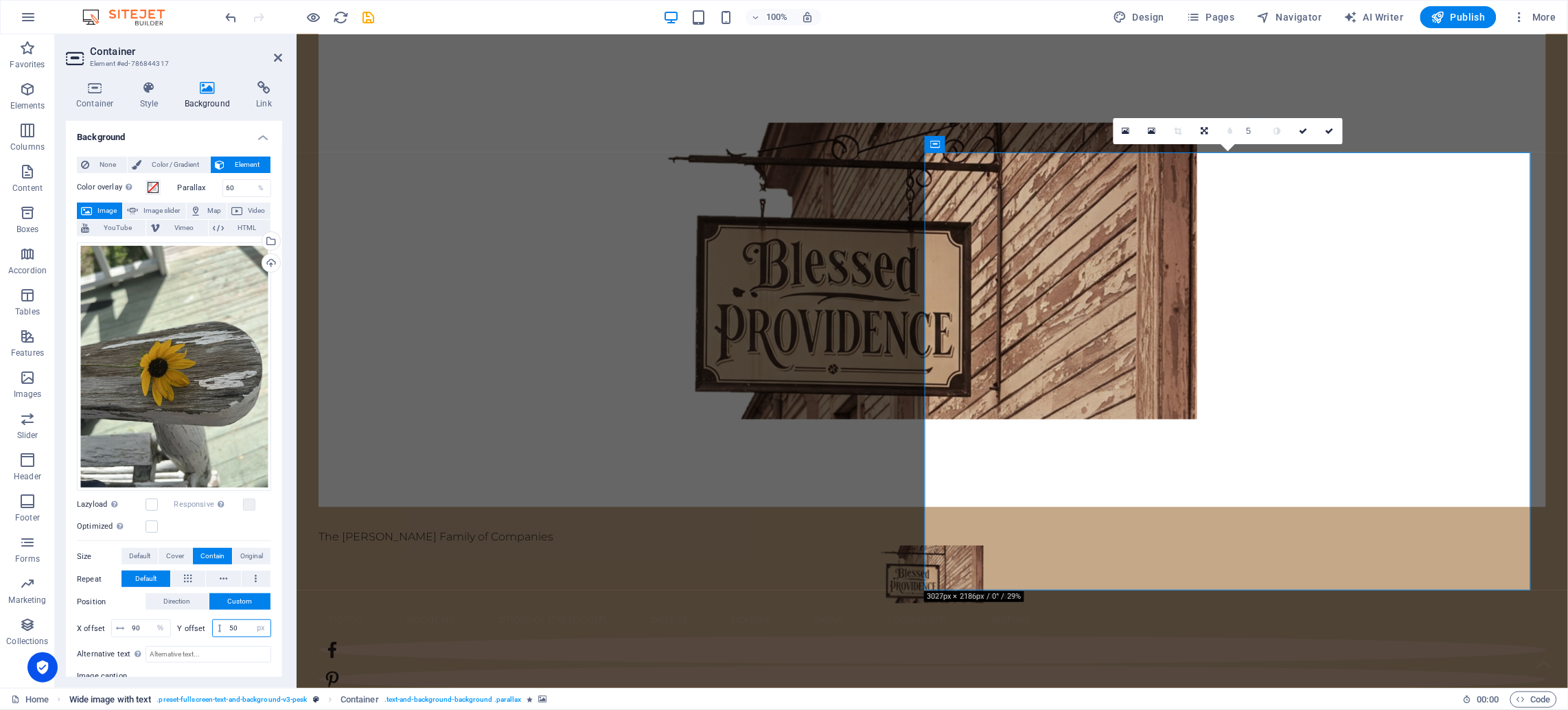 type on "5" 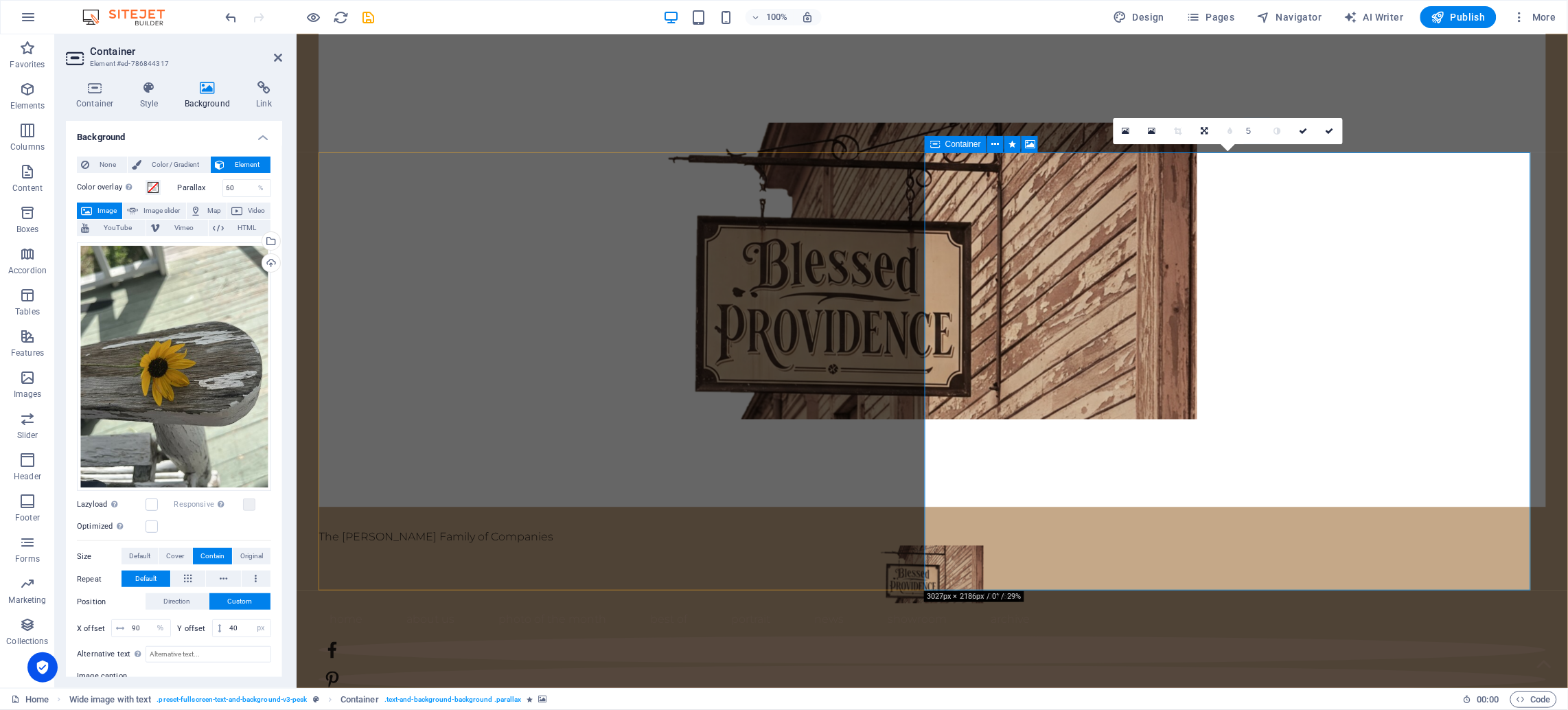 drag, startPoint x: 969, startPoint y: 453, endPoint x: 943, endPoint y: 454, distance: 26.019224 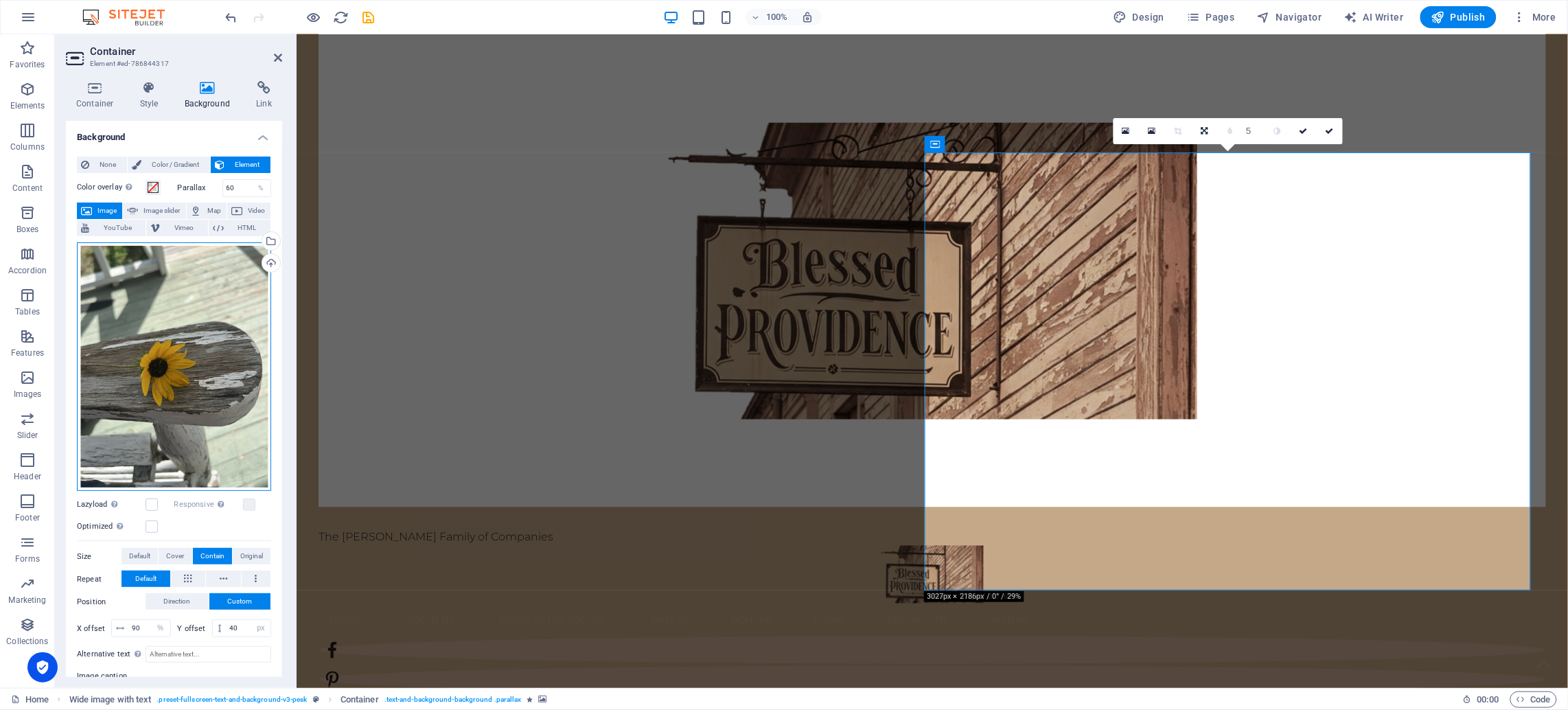 click on "Drag files here, click to choose files or select files from Files or our free stock photos & videos" at bounding box center [174, 367] 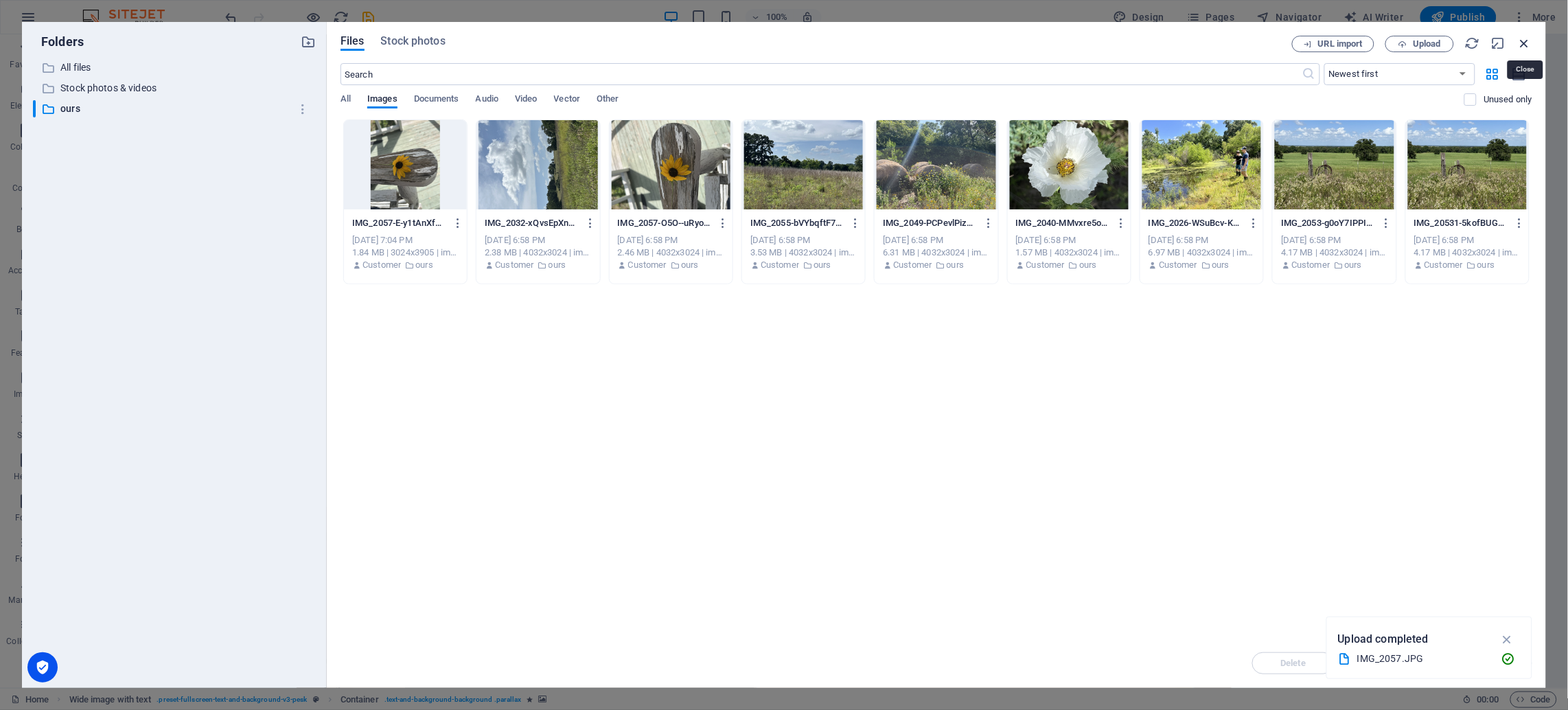 click at bounding box center [1525, 43] 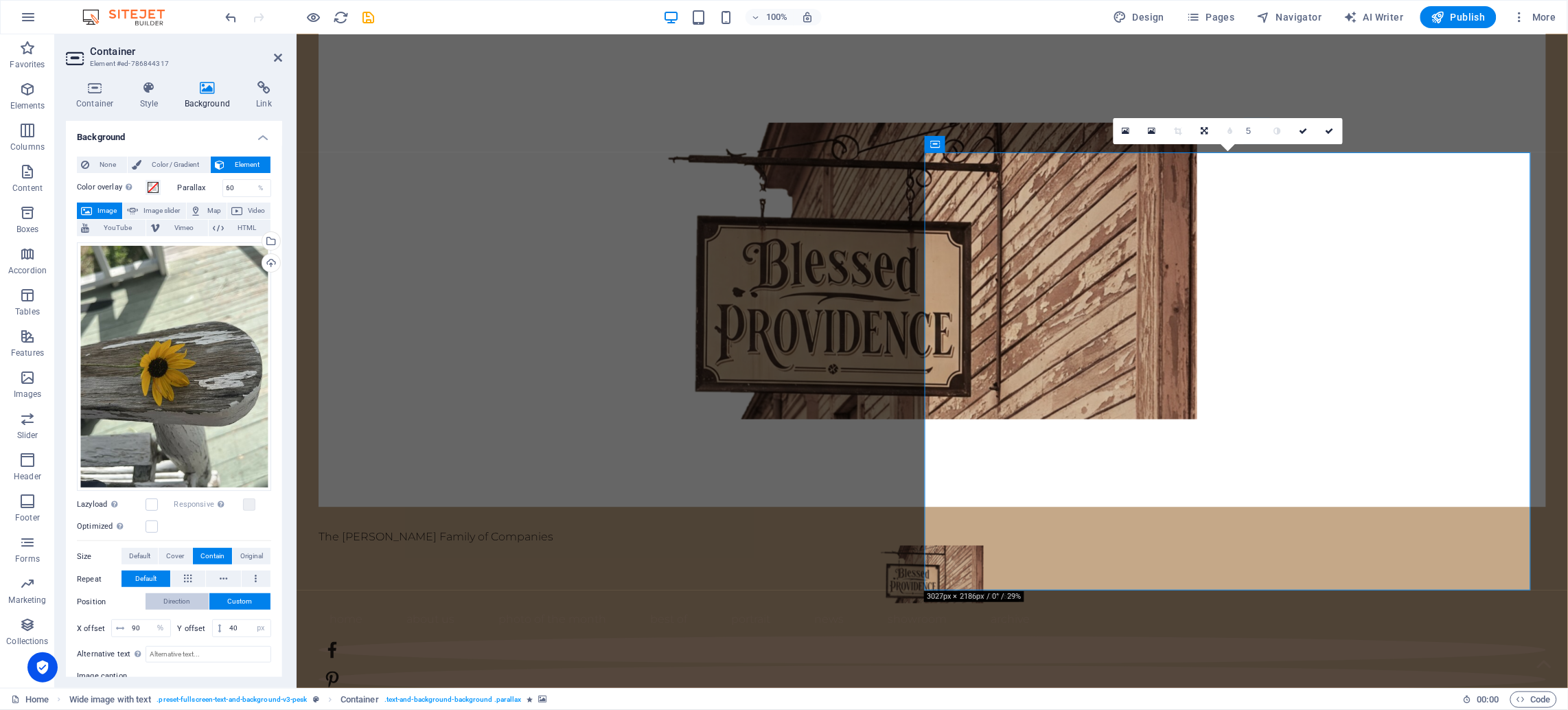 click on "Direction" at bounding box center (177, 602) 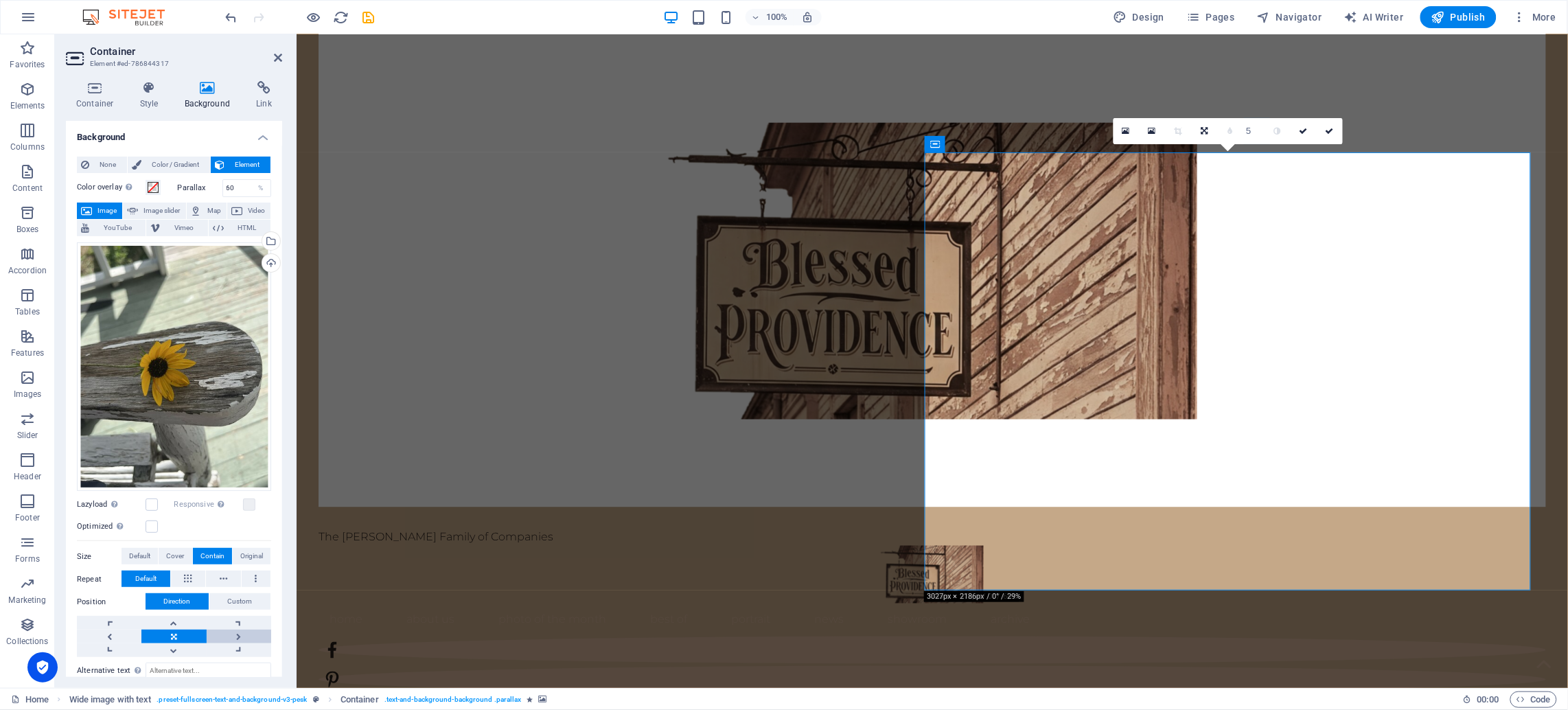 click at bounding box center (239, 637) 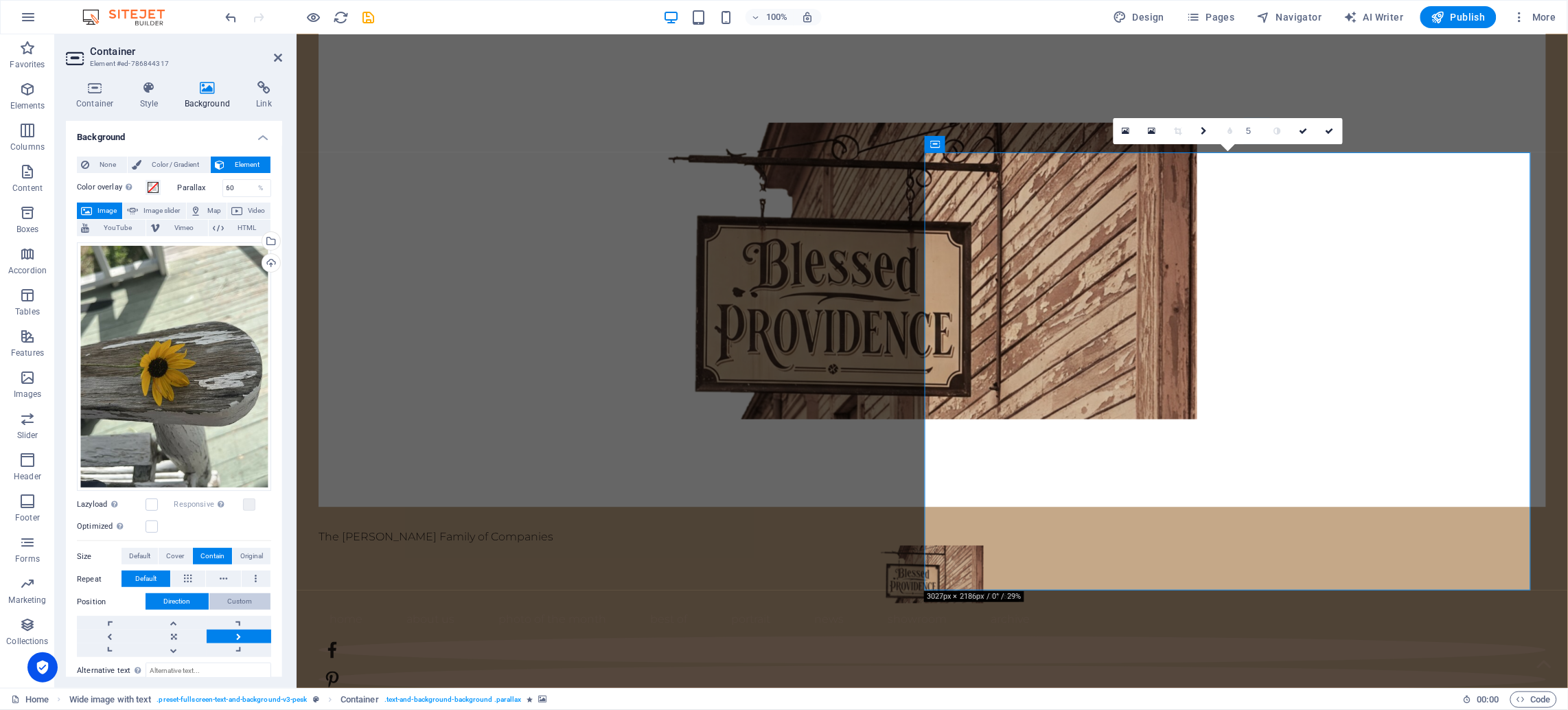 click on "Custom" at bounding box center [240, 602] 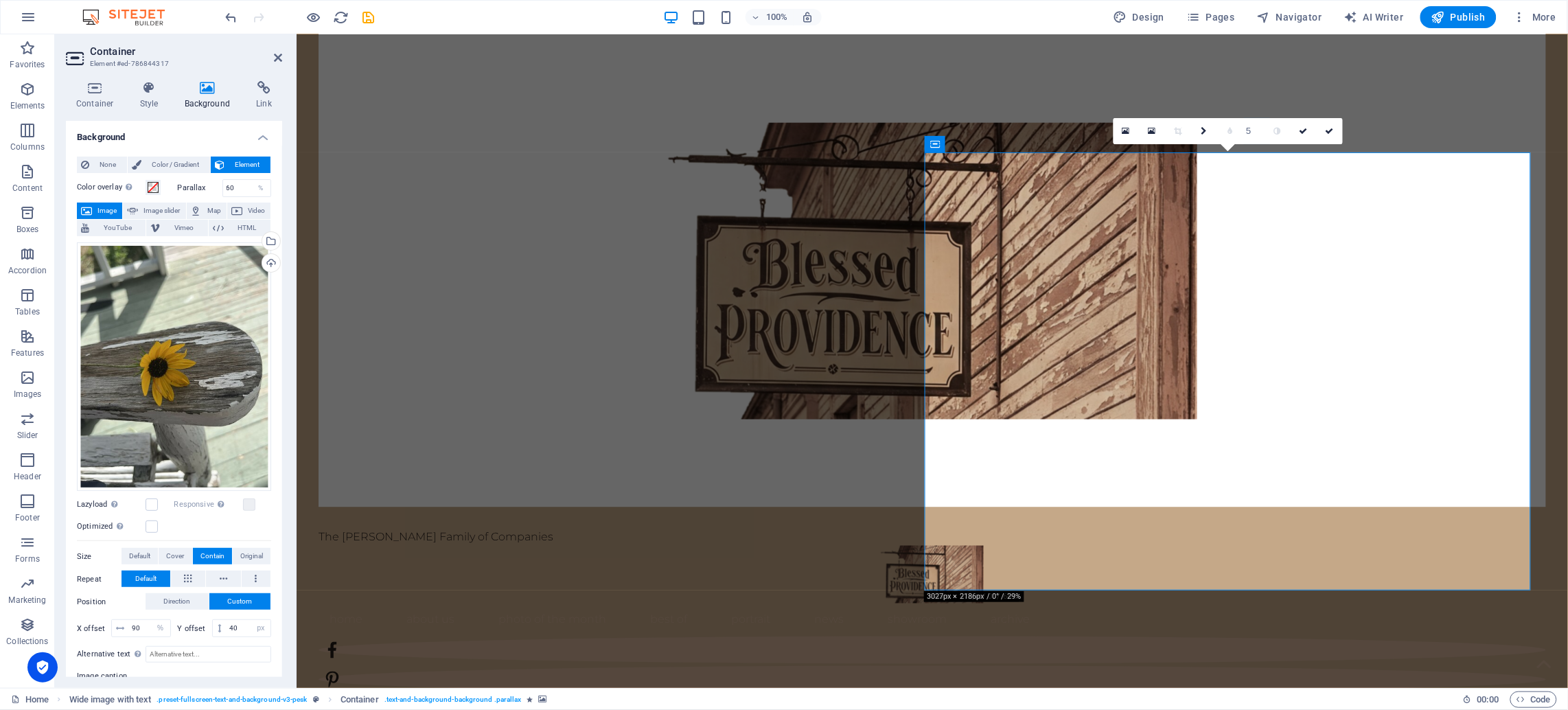 click on "Y offset" at bounding box center (195, 628) 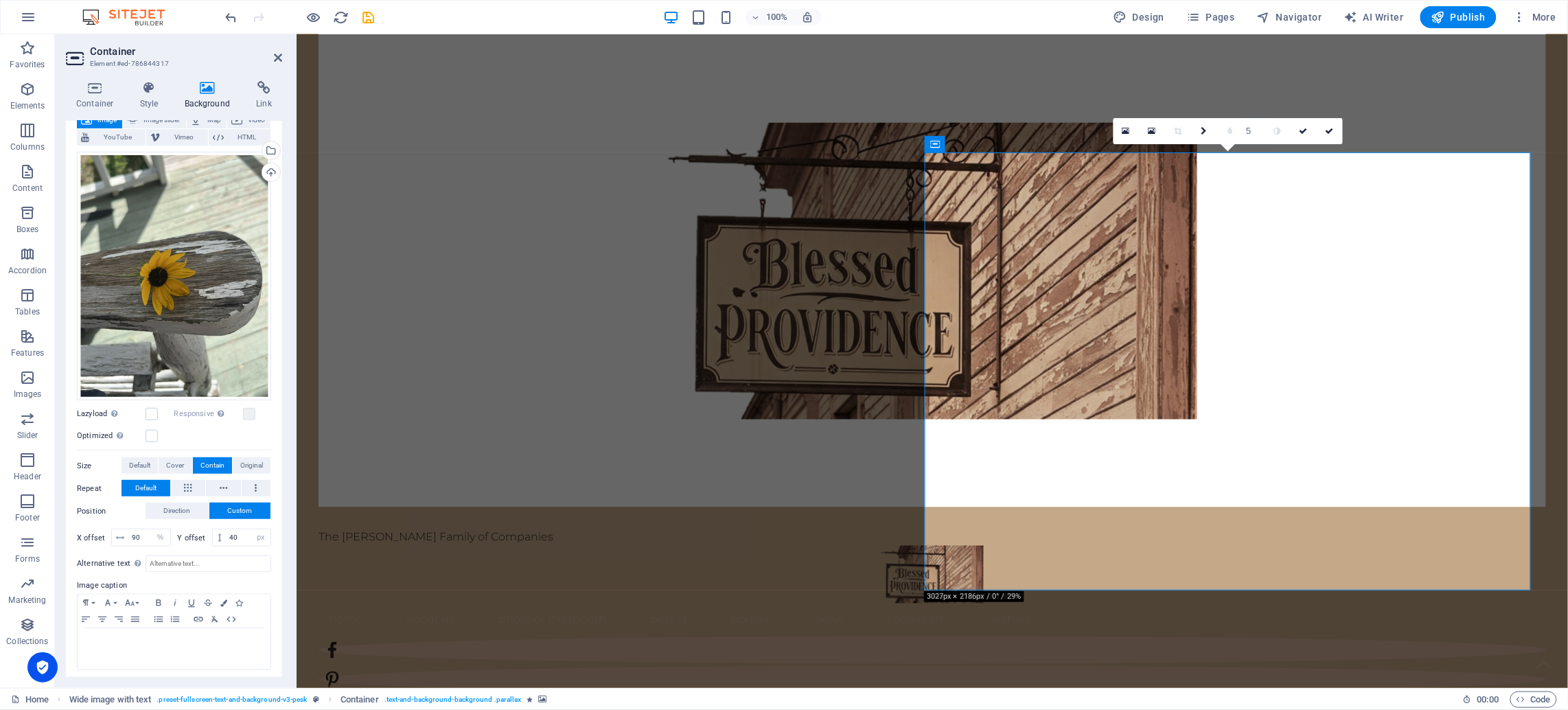 scroll, scrollTop: 89, scrollLeft: 0, axis: vertical 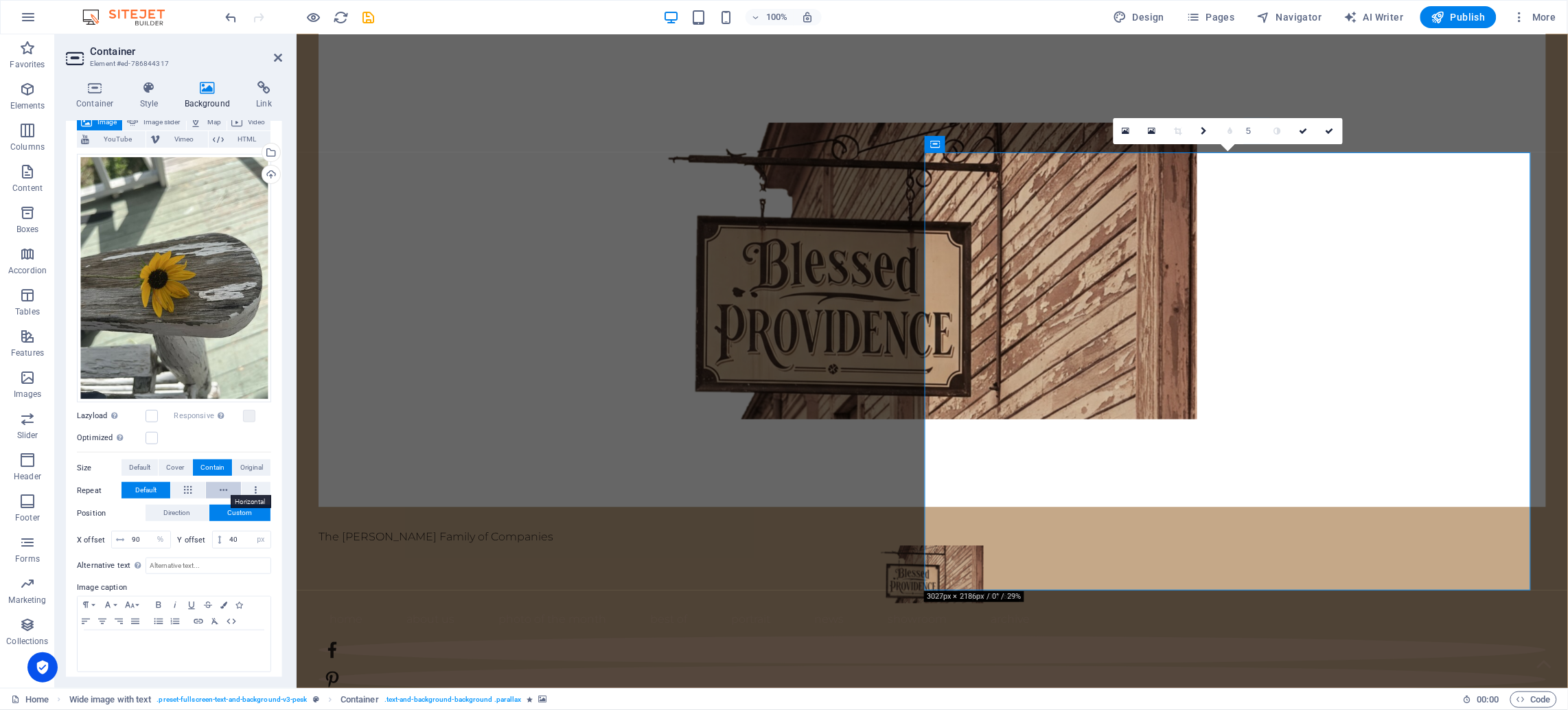 click at bounding box center [223, 490] 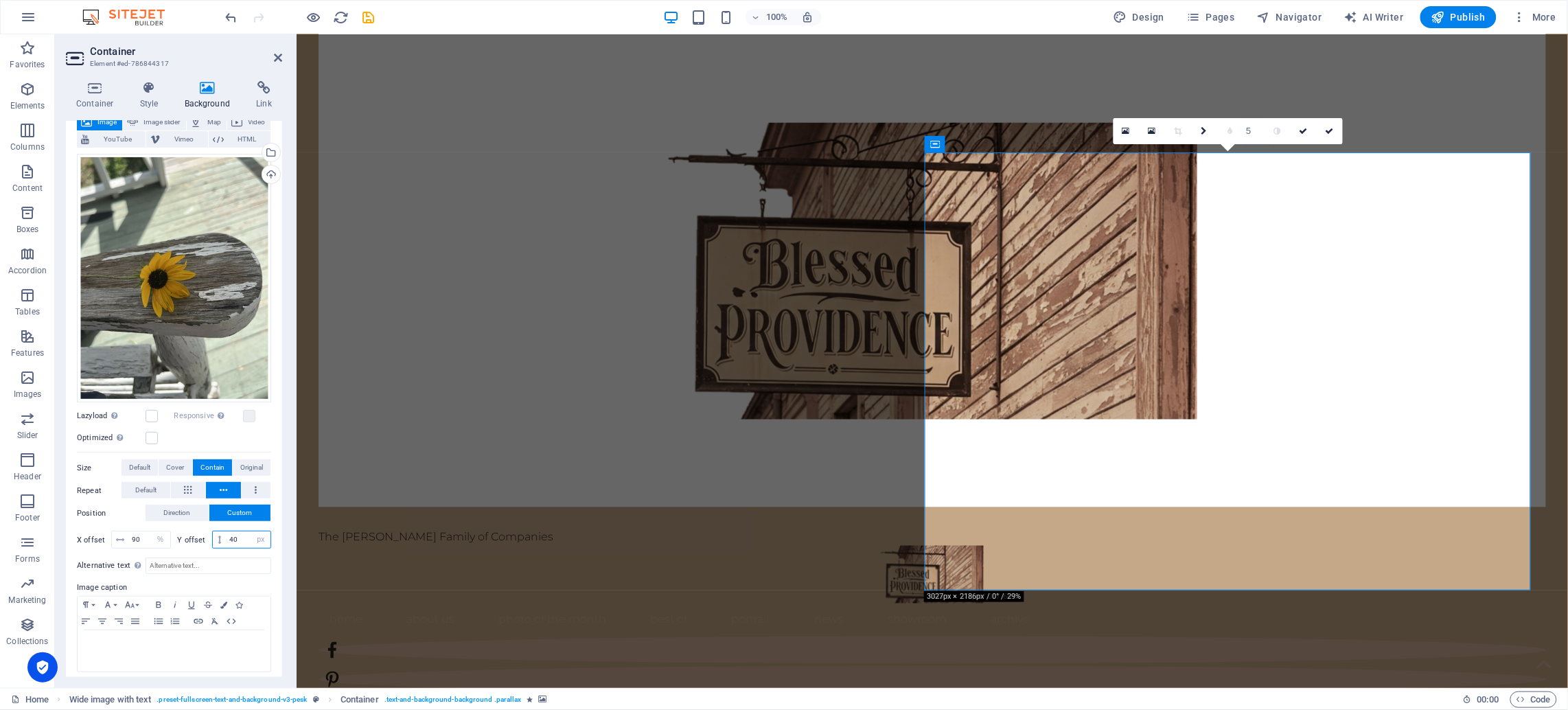 click on "40" at bounding box center [248, 540] 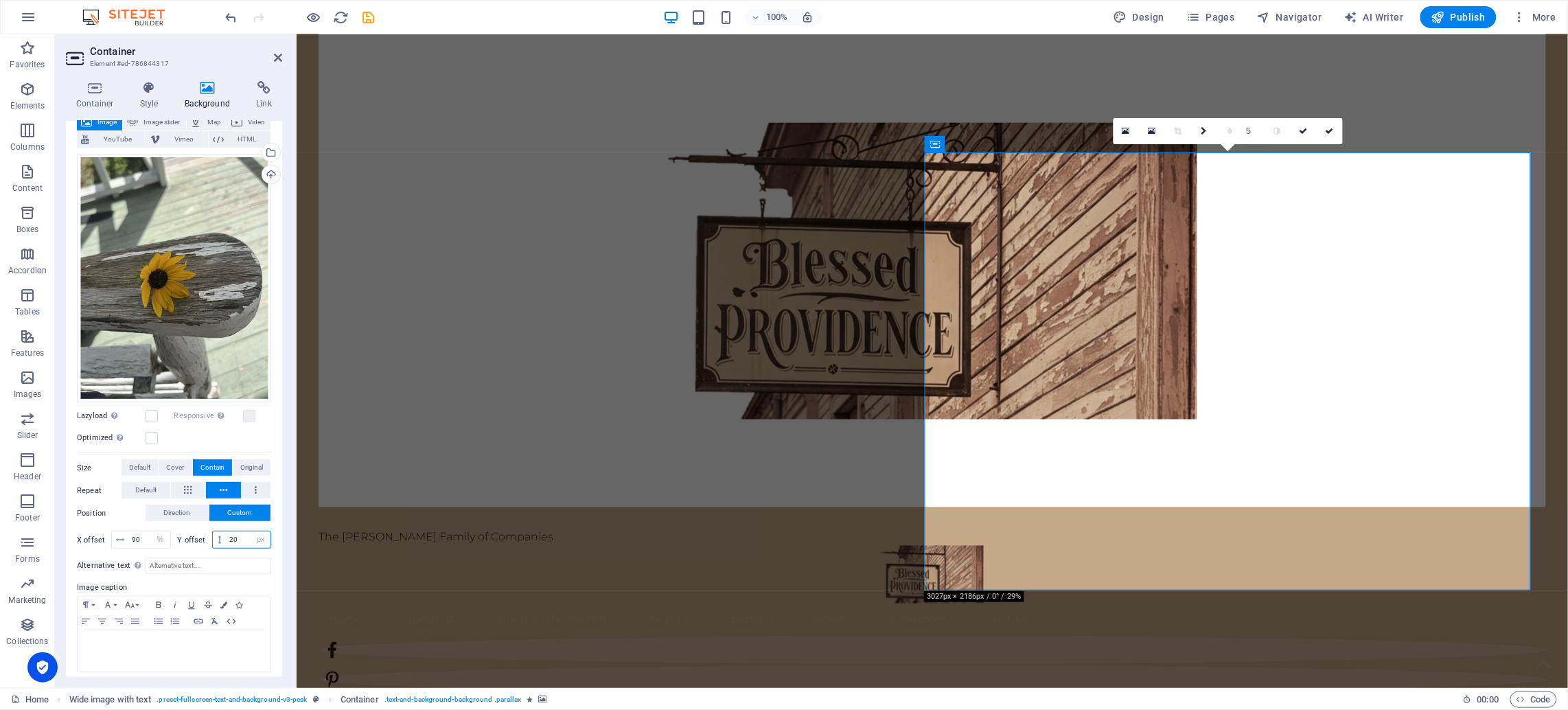 type on "20" 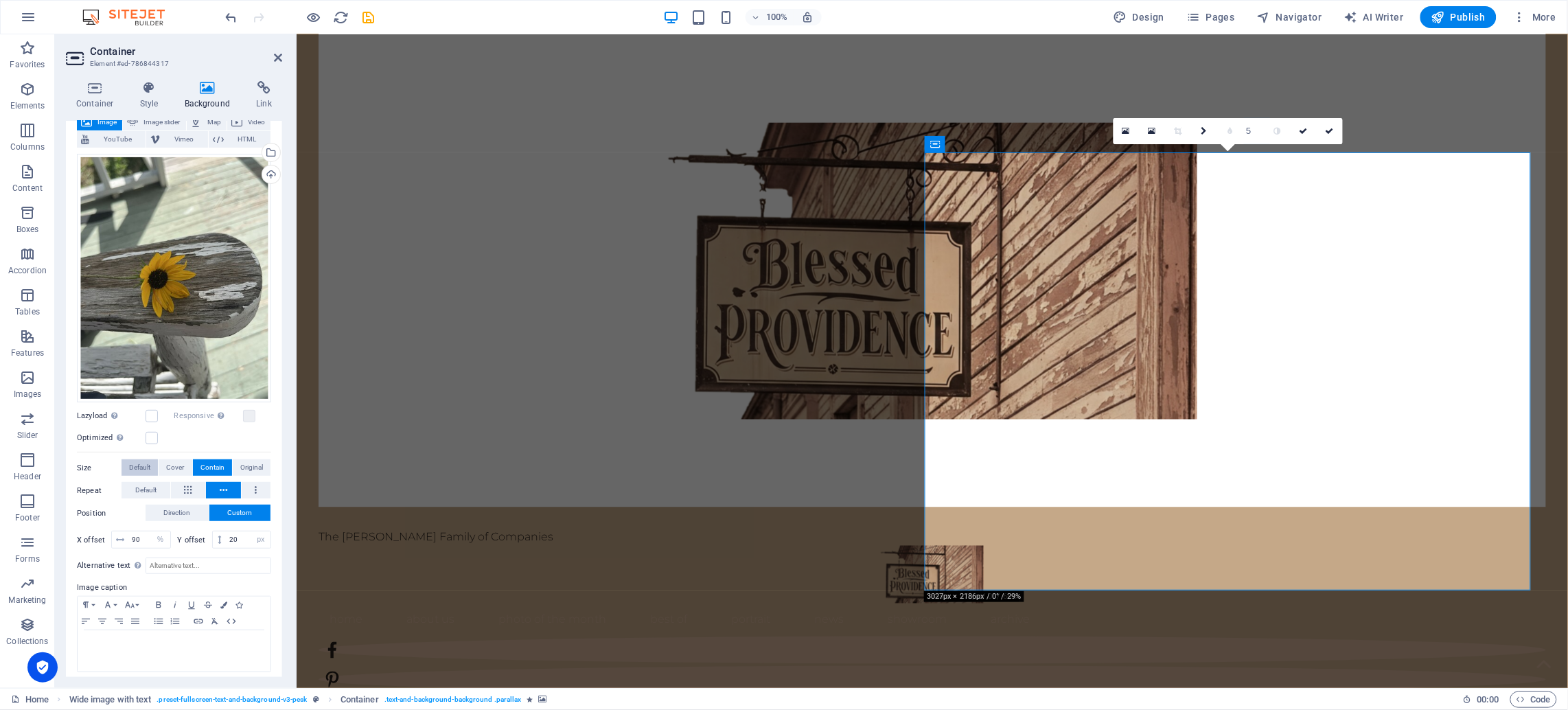 click on "Default" at bounding box center [139, 468] 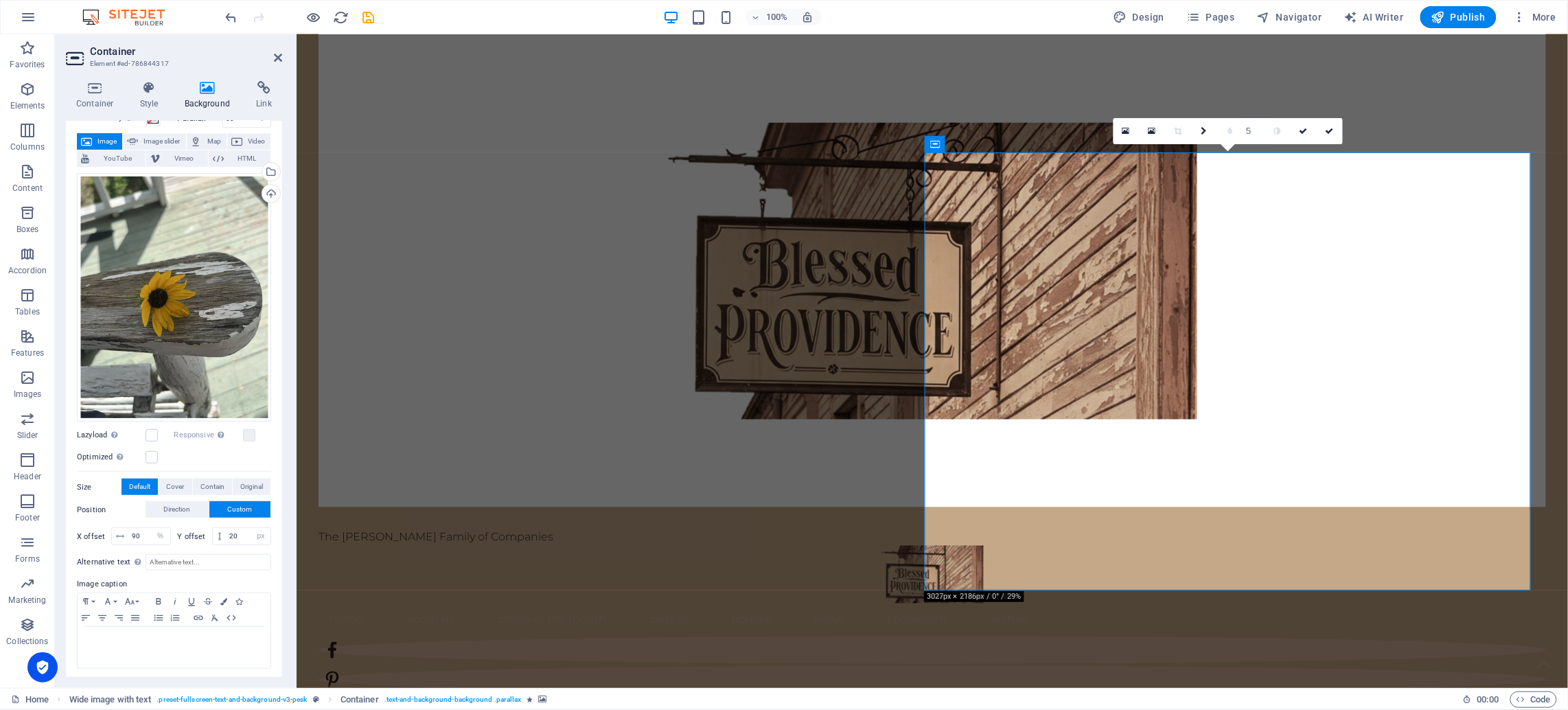 click on "Drag files here, click to choose files or select files from Files or our free stock photos & videos Select files from the file manager, stock photos, or upload file(s) Upload Lazyload Loading images after the page loads improves page speed. Responsive Automatically load retina image and smartphone optimized sizes. Optimized Images are compressed to improve page speed. Size Default Cover Contain Original Repeat Default Position Direction Custom X offset 90 px rem % vh vw Y offset 20 px rem % vh vw" at bounding box center [174, 358] 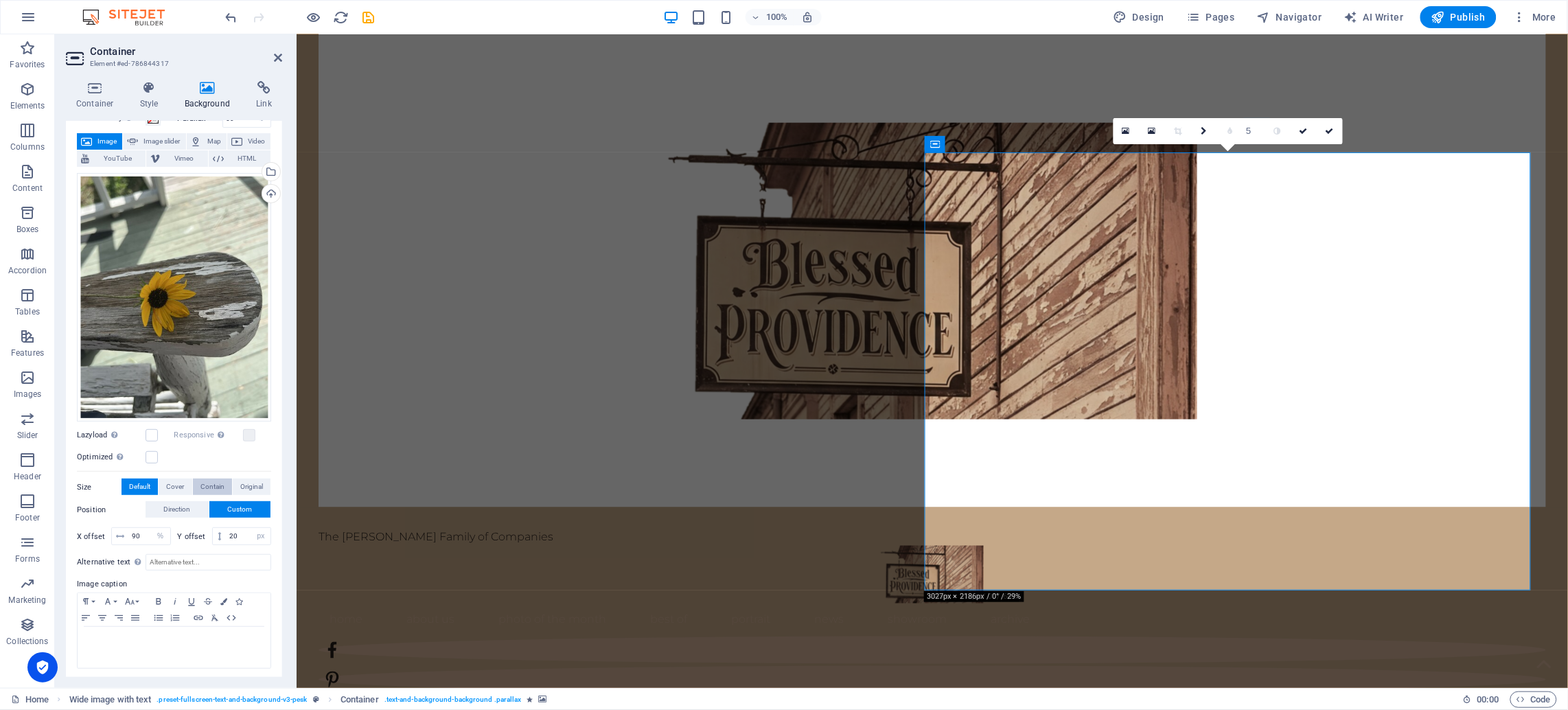 click on "Contain" at bounding box center (212, 487) 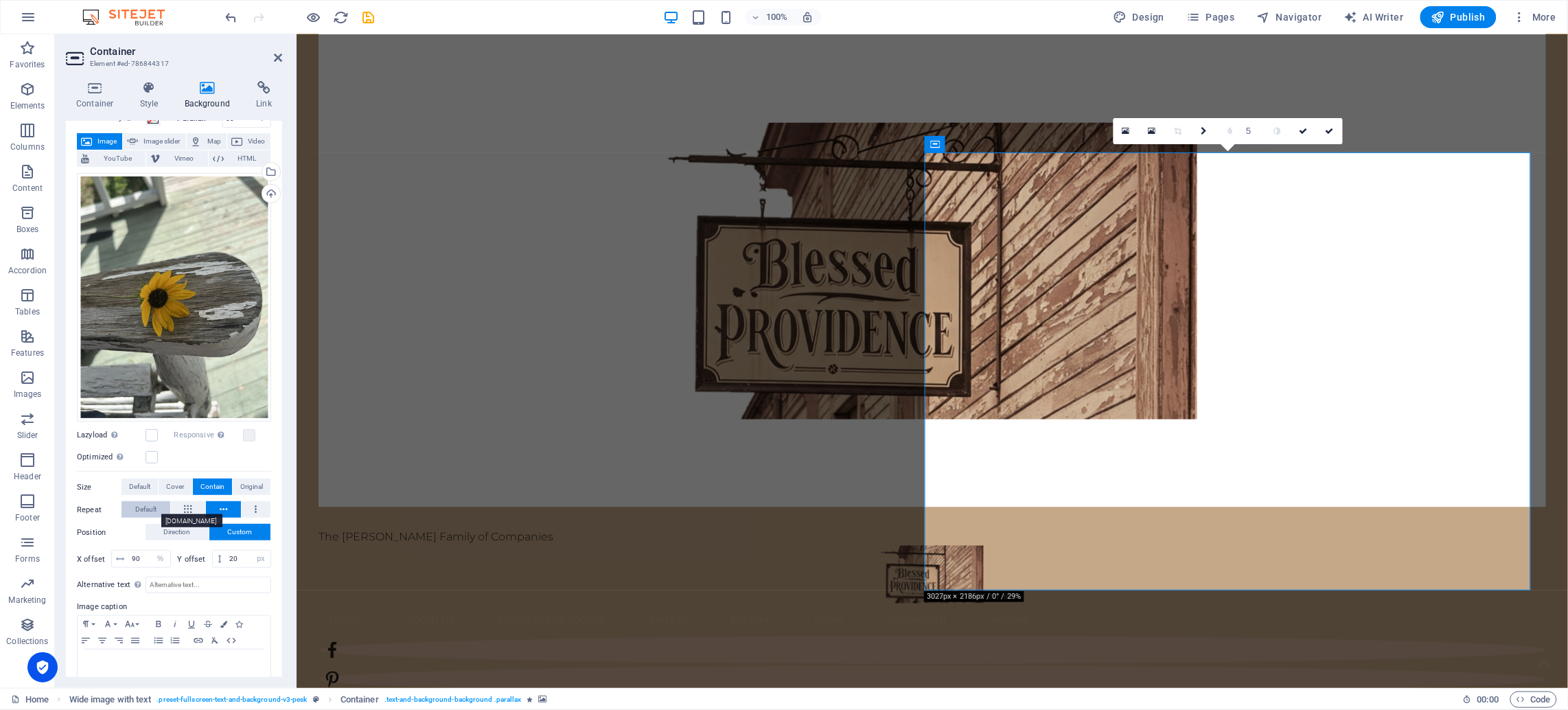 click on "Default" at bounding box center (146, 509) 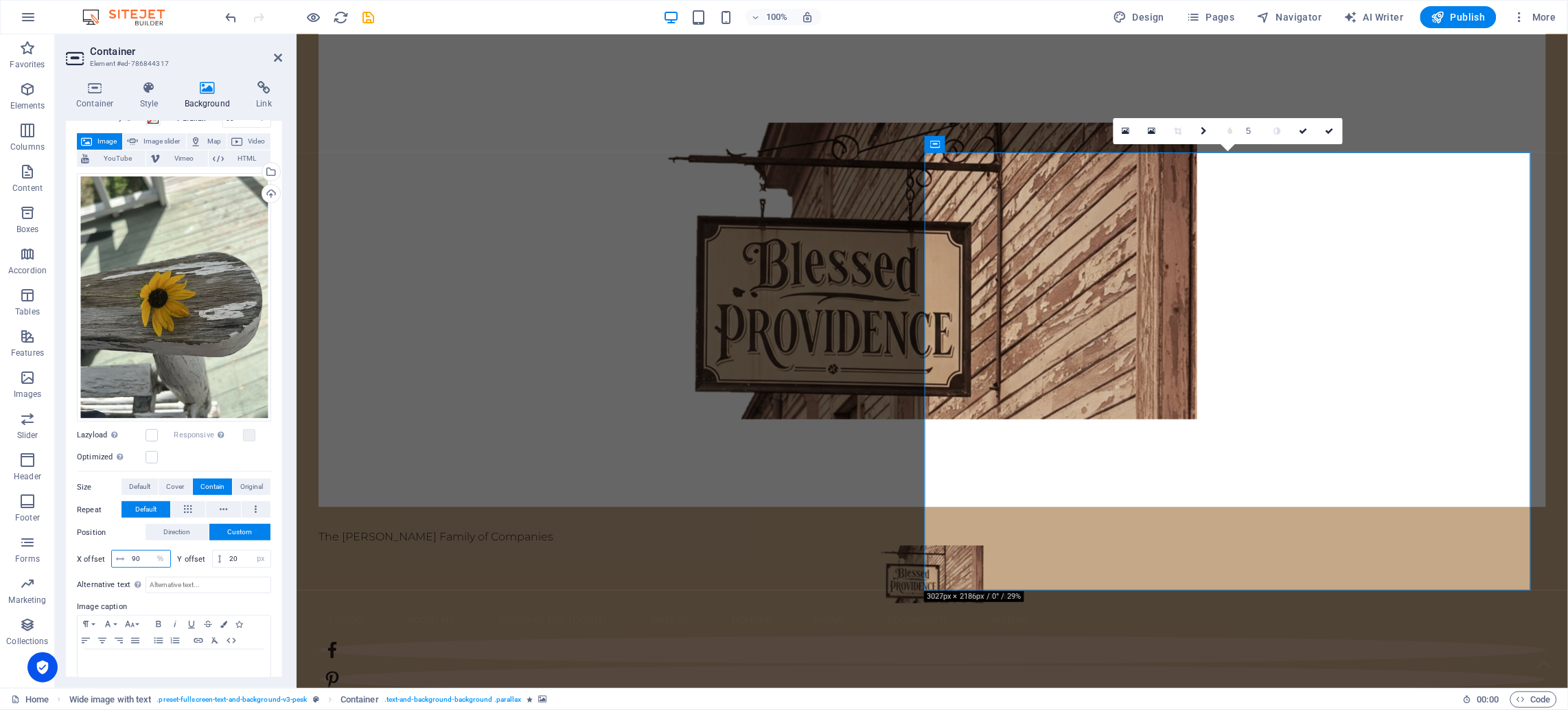 click on "90" at bounding box center [149, 559] 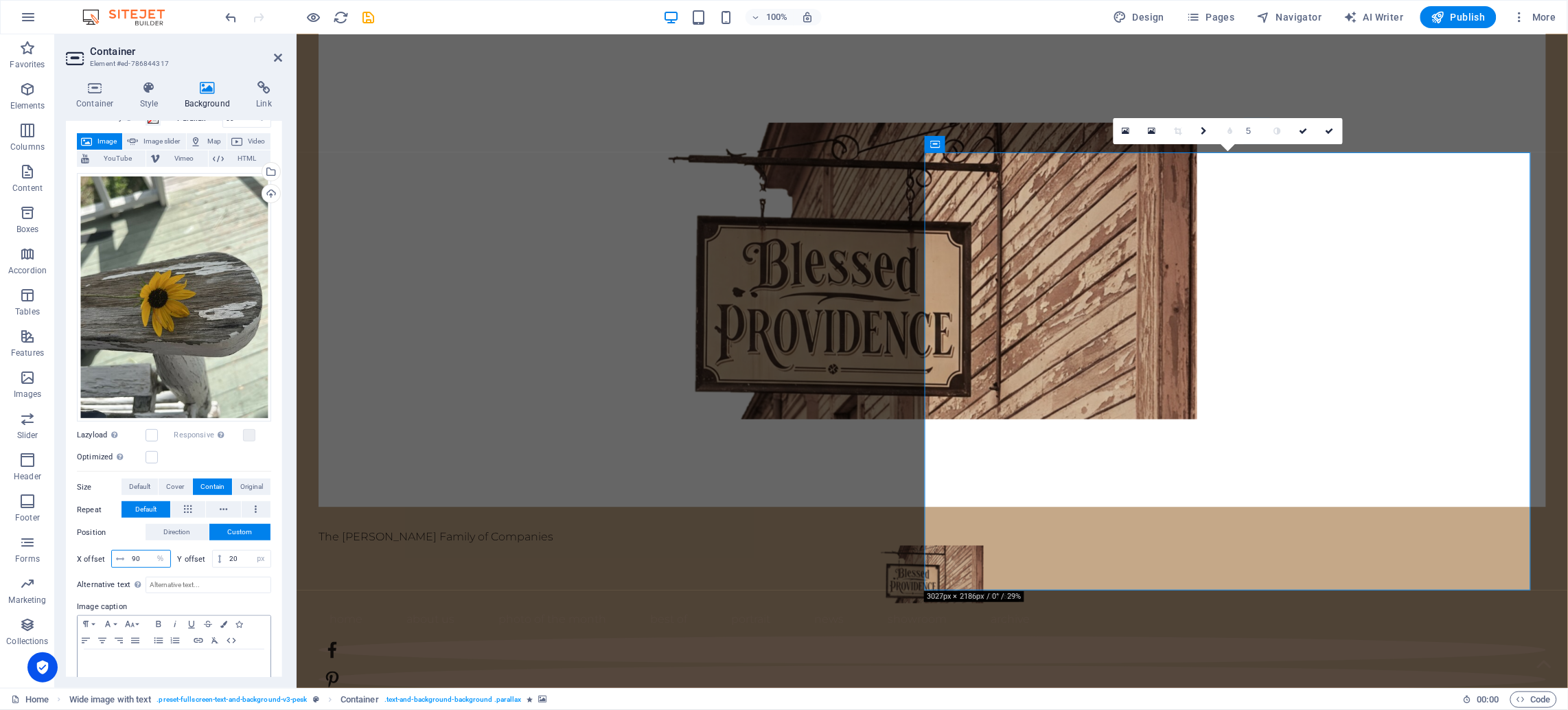 type on "0" 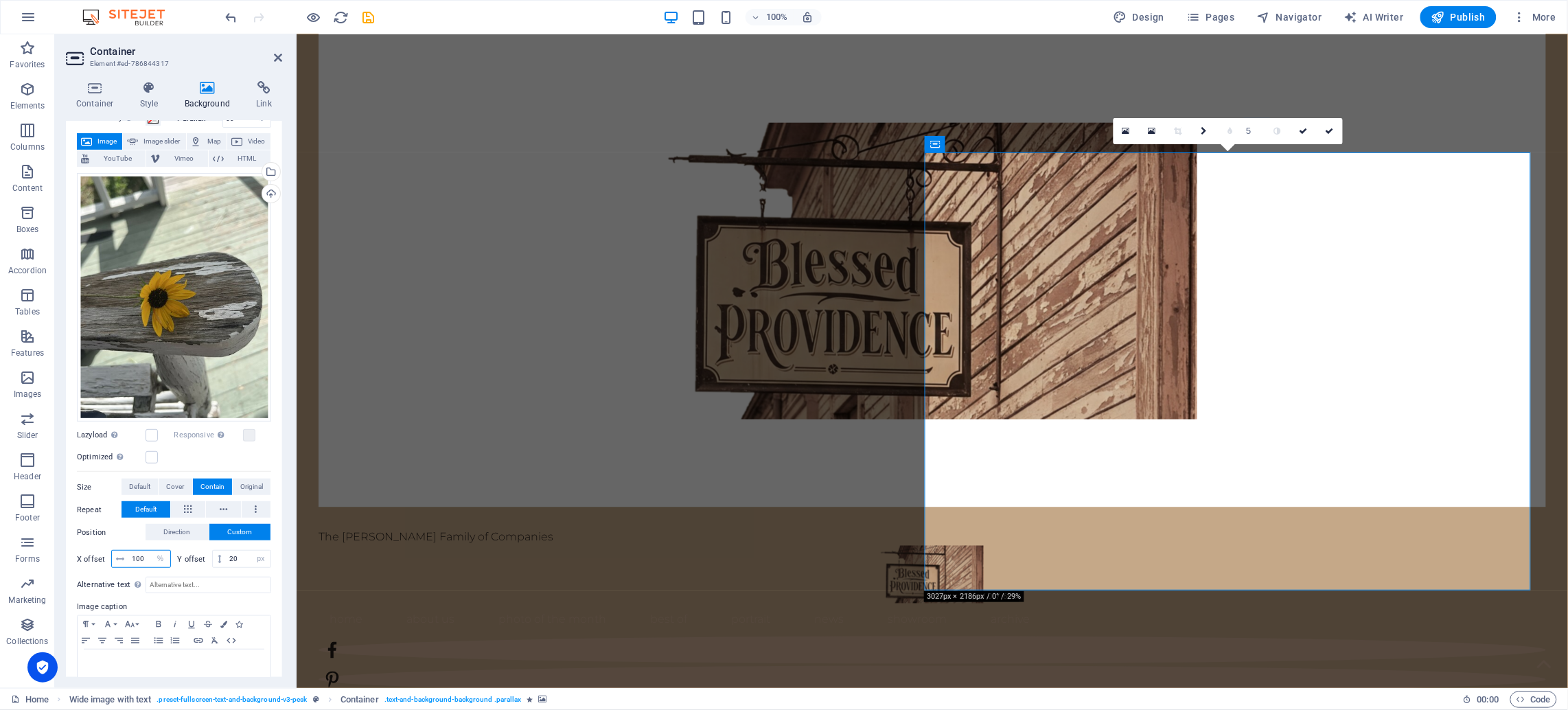 click on "100" at bounding box center [149, 559] 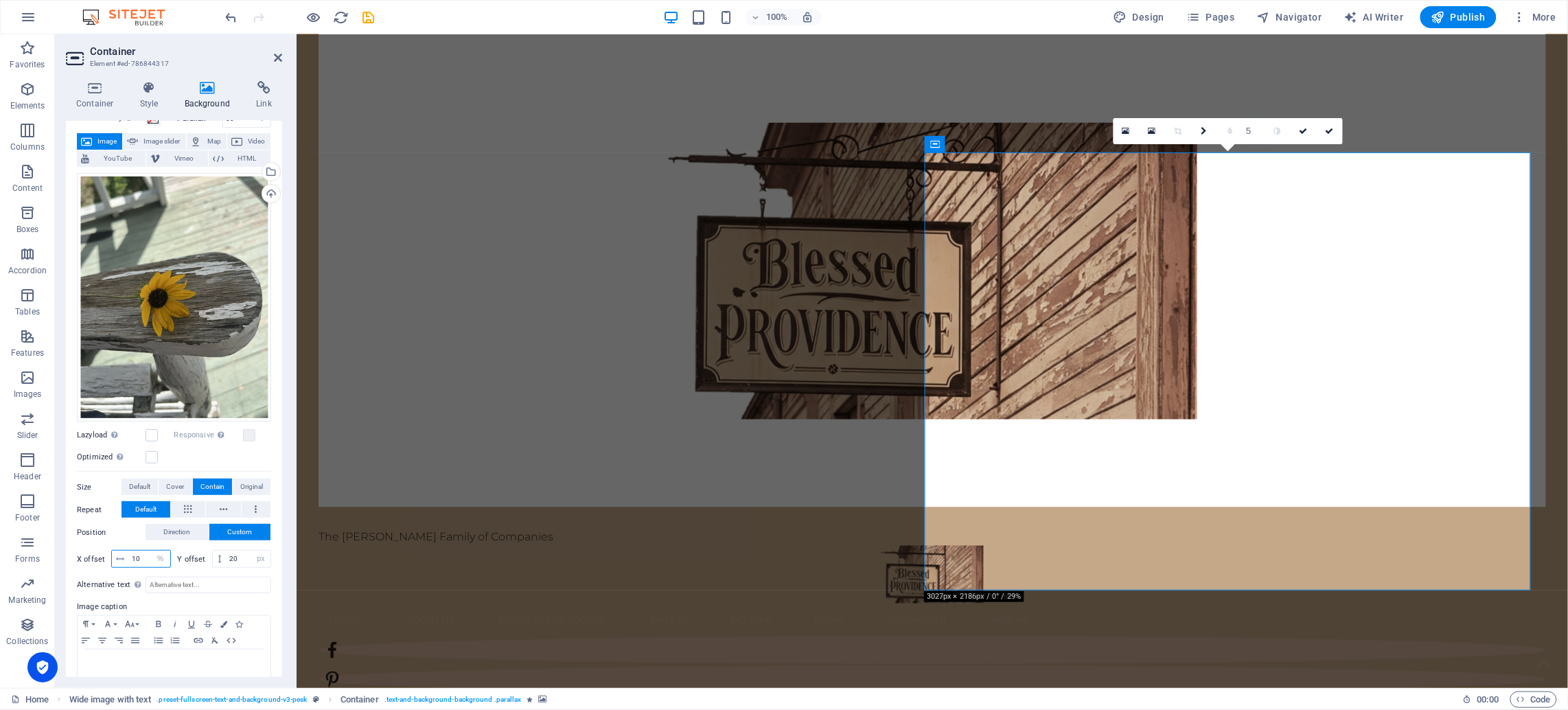 type on "1" 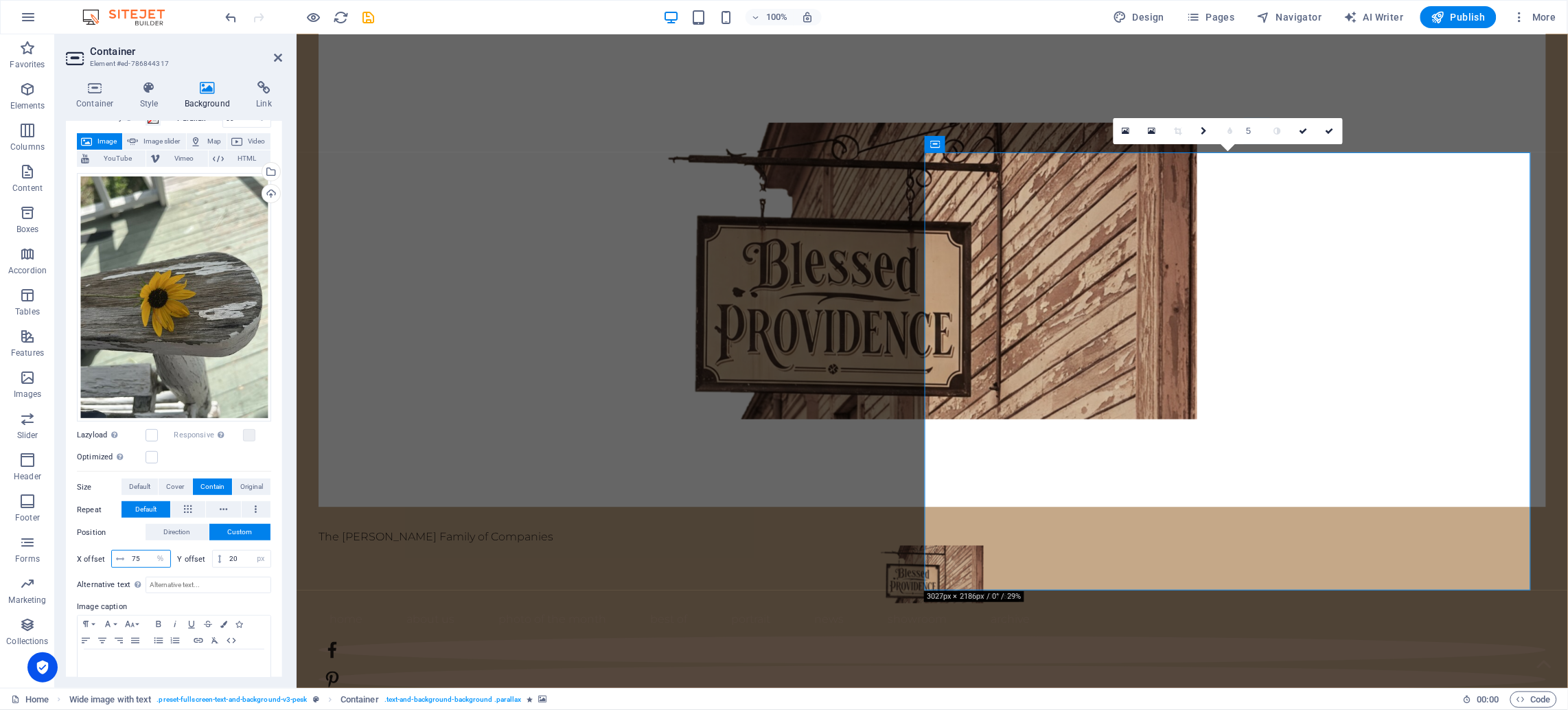 click on "75" at bounding box center [149, 559] 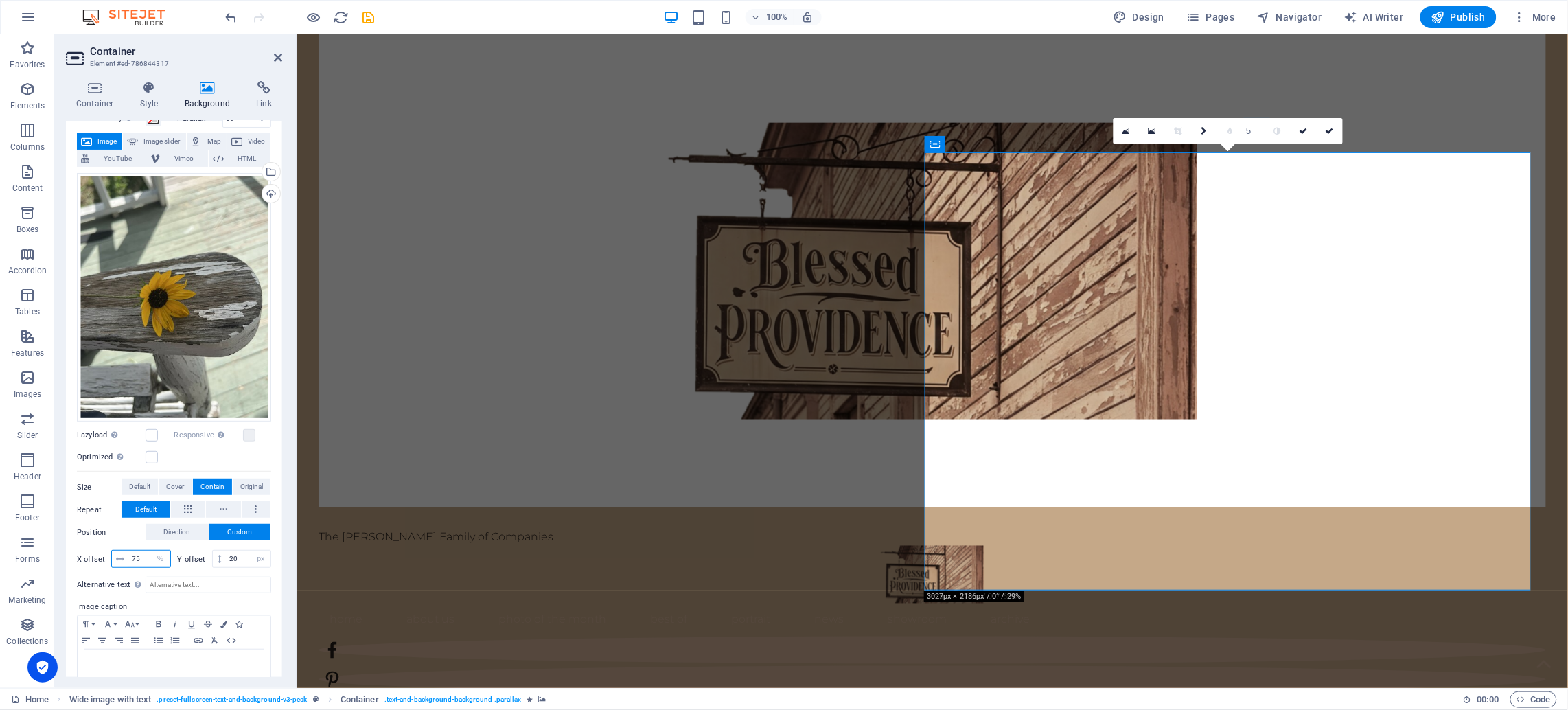 type on "7" 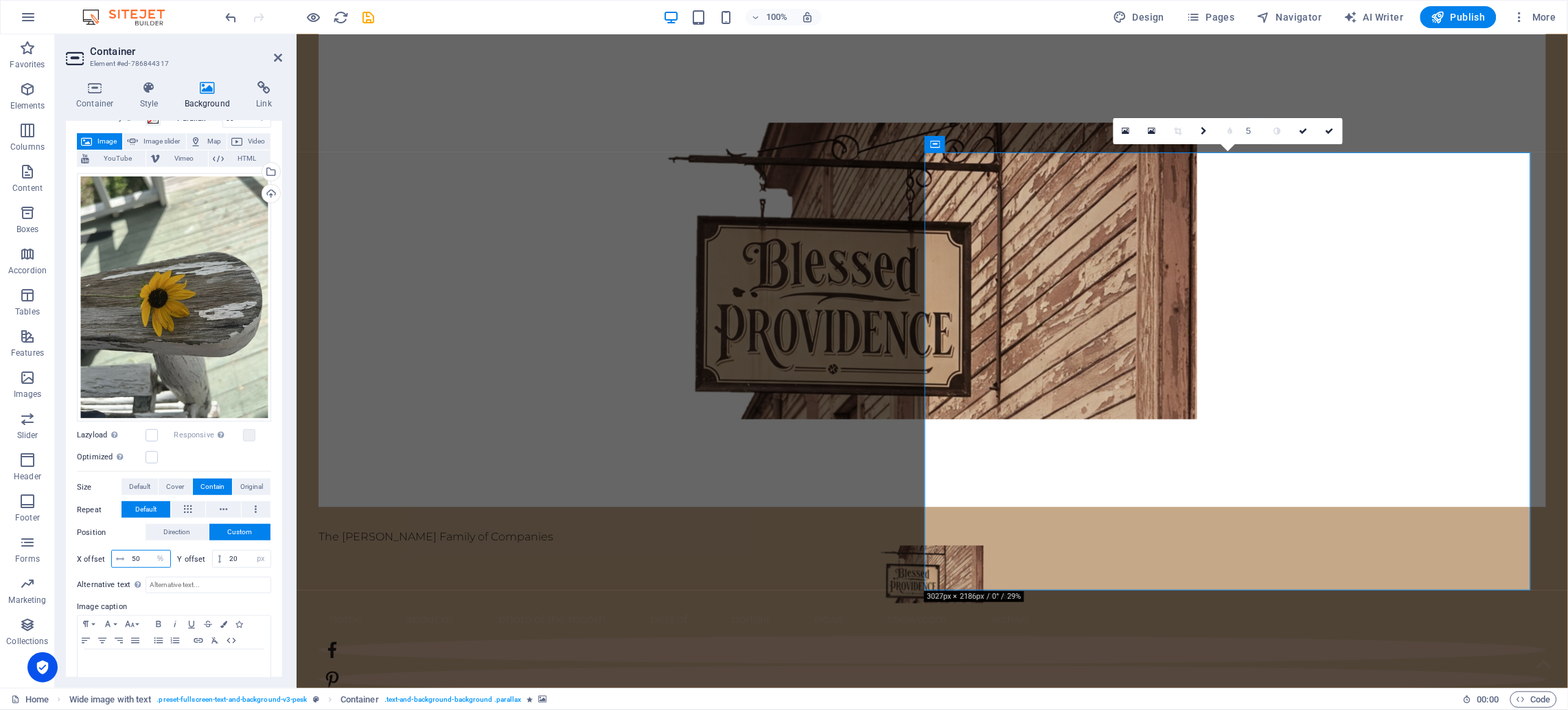type on "50" 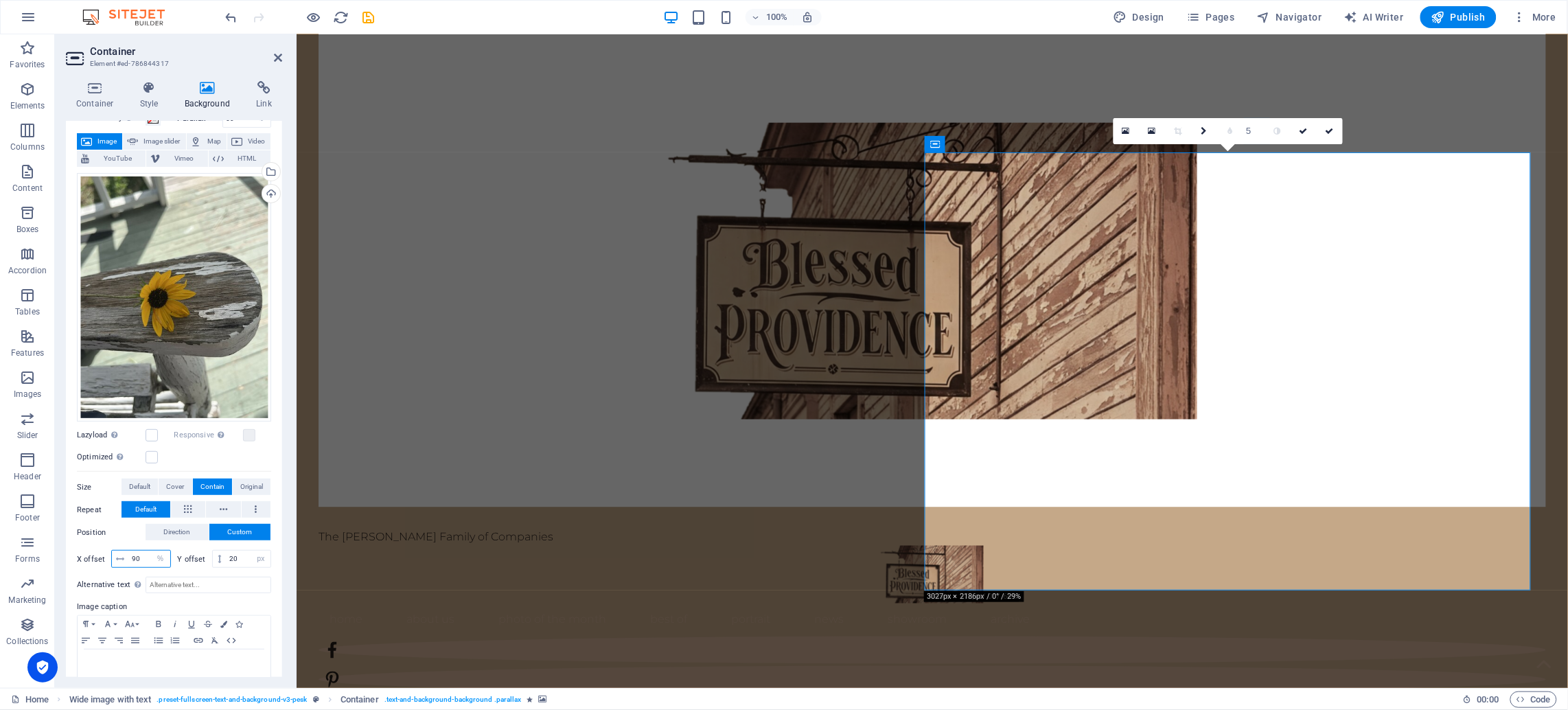 type on "90" 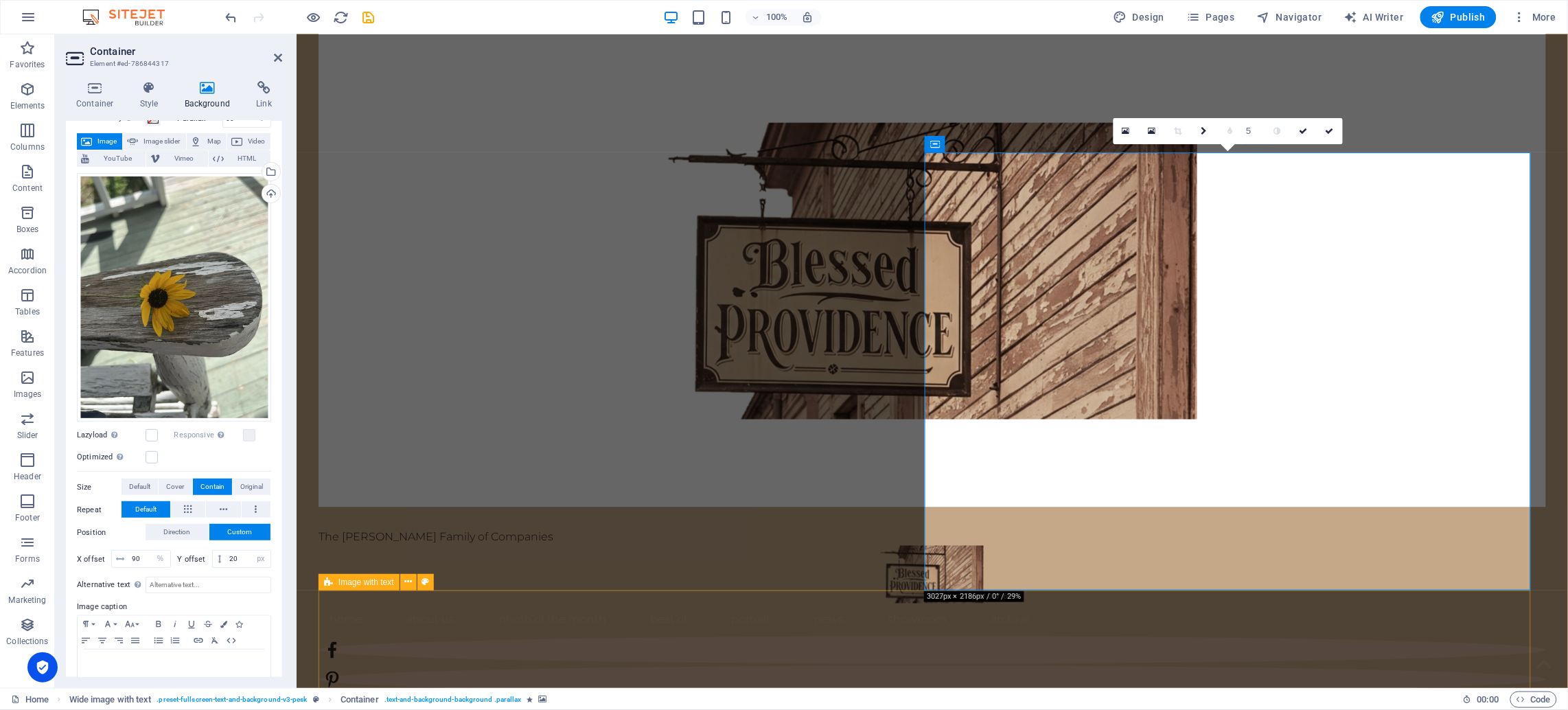 click on "photo of the month Lorem ipsum dolor sit amet, consectetuer adipiscing elit. Aenean commodo ligula eget dolor. Lorem ipsum dolor sit amet, consectetuer adipiscing elit leget dolor. Lorem ipsum dolor sit amet, consectetuer adipiscing elit. Aenean commodo ligula eget dolor. Lorem ipsum dolor sit amet, consectetuer adipiscing elit dolor consectetuer adipiscing elit leget dolor. Lorem elit saget ipsum dolor sit amet, consectetuer. Lorem ipsum dolor sit amet, consectetuer adipiscing elit dolor consectetuer adipiscing elit leget dolor. Lorem elit saget ipsum dolor sit amet, consectetuer. Lorem ipsum dolor sit amet, consectetuer adipiscing elit dolor consectetuer adipiscing elit leget dolor. Lorem elit saget ipsum dolor sit amet, consectetuer. Lorem ipsum dolor sit amet, consectetuer adipiscing elit dolor consectetuer adipiscing elit leget dolor. Lorem elit saget ipsum dolor sit amet, consectetuer." at bounding box center [932, 2691] 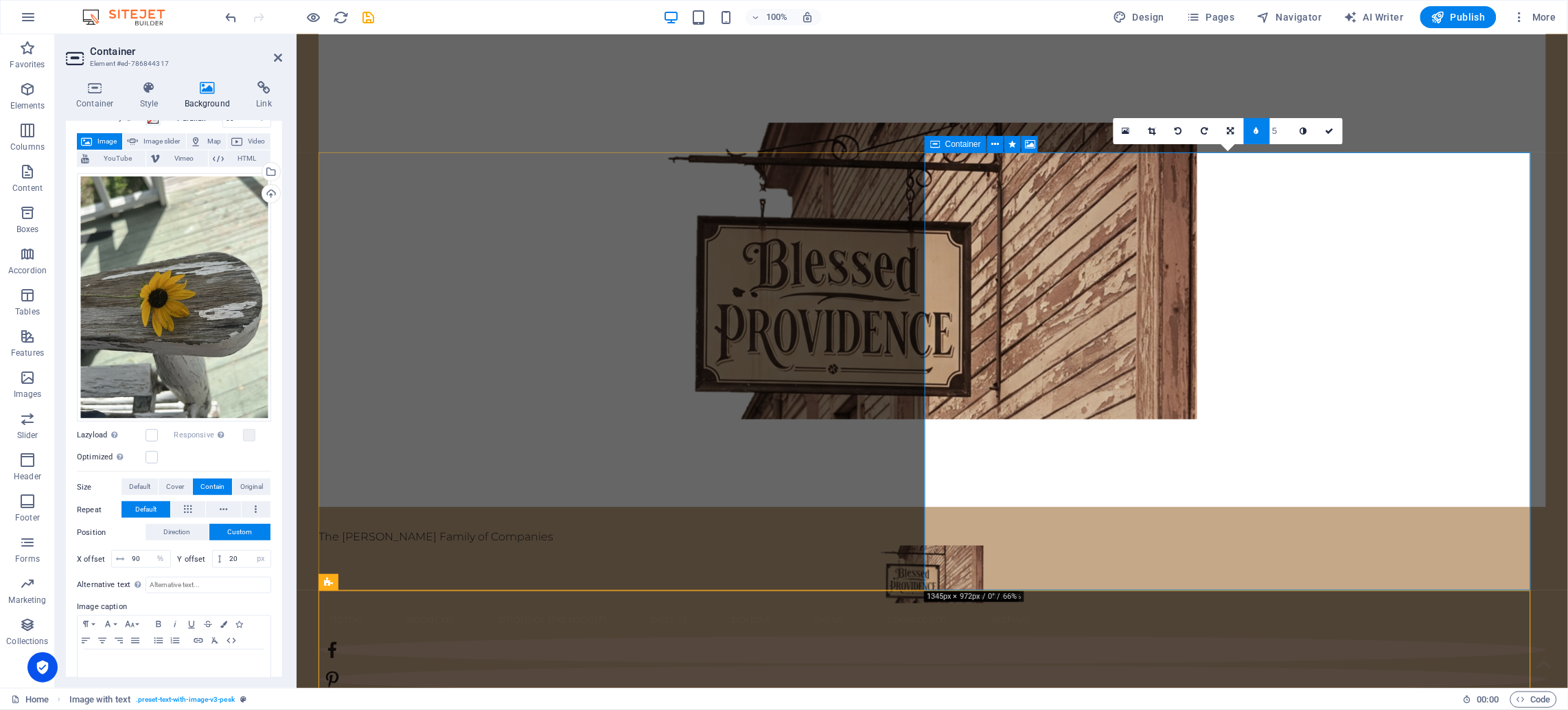click at bounding box center (954, 1485) 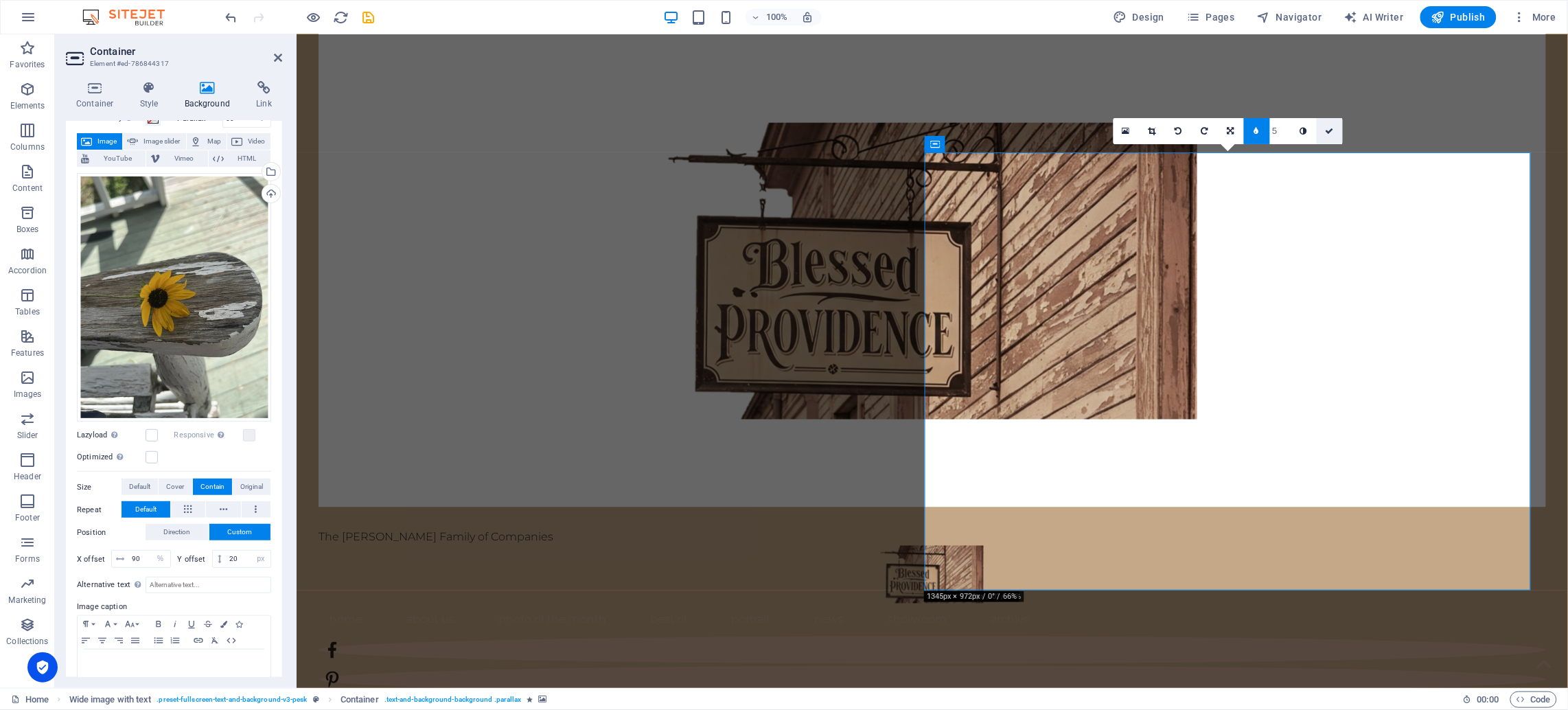 click at bounding box center [1329, 131] 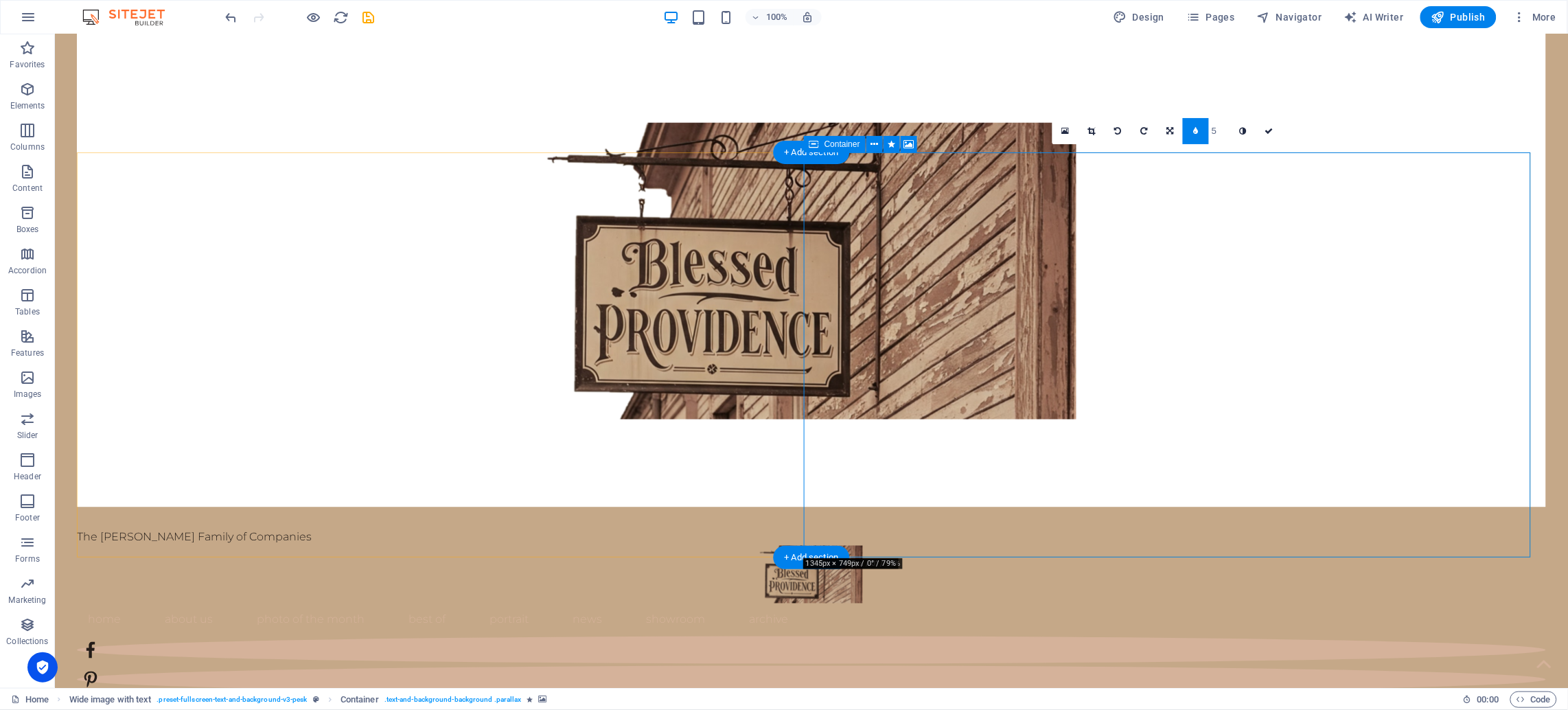 click at bounding box center [833, 1485] 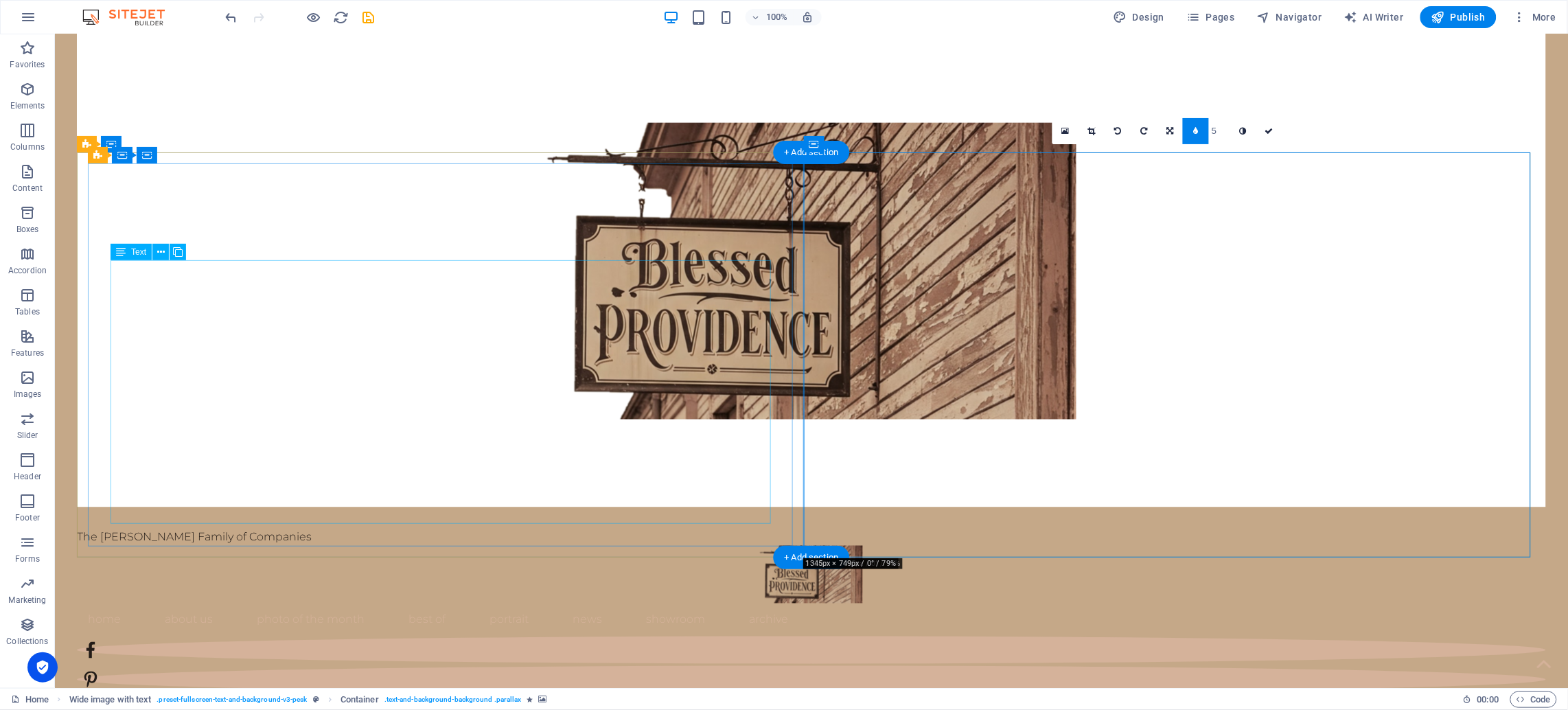 click on "Welcome to  Blessed Providence  (A [PERSON_NAME] Family of Companies). Rooted in faith, family, and the rich soil of our [US_STATE] countryside, [PERSON_NAME] Providence was born from a shared vision: to create a life-giving space where family businesses can thrive, memories can be made, and community can grow. What started as a simple dream on our family farm has blossomed into a growing hub of purpose-driven ventures... from tiny homes, farmhouse and RV rentals, to antiques, handcrafted goods, and more. We are a family committed to hard work, hospitality, and helping others. Our mission is to build a strong foundation not only for our children, but for all who visit, creating opportunities for the next generation to grow into bold, faith-filled entrepreneurs. Every aspect of Blessed Providence is designed to reflect the beauty of rural life, the strength of family values, and the grace of [DEMOGRAPHIC_DATA]’s provision. This is more than a business. It is our calling. And we are so glad you are here." at bounding box center (811, 1000) 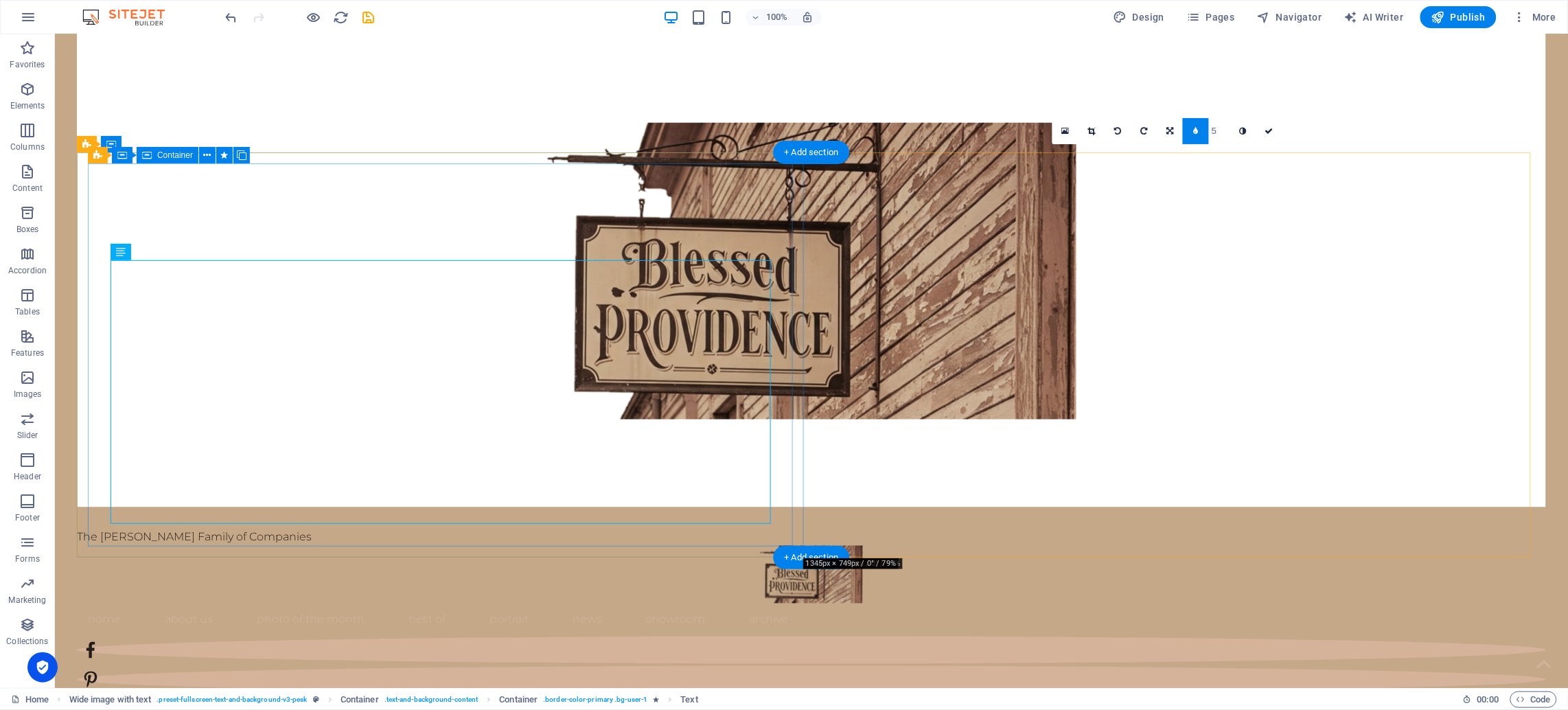click on "about us Welcome to  Blessed Providence  (A [PERSON_NAME] Family of Companies). Rooted in faith, family, and the rich soil of our [US_STATE] countryside, [PERSON_NAME] Providence was born from a shared vision: to create a life-giving space where family businesses can thrive, memories can be made, and community can grow. What started as a simple dream on our family farm has blossomed into a growing hub of purpose-driven ventures... from tiny homes, farmhouse and RV rentals, to antiques, handcrafted goods, and more. We are a family committed to hard work, hospitality, and helping others. Our mission is to build a strong foundation not only for our children, but for all who visit, creating opportunities for the next generation to grow into bold, faith-filled entrepreneurs. Every aspect of Blessed Providence is designed to reflect the beauty of rural life, the strength of family values, and the grace of [DEMOGRAPHIC_DATA]’s provision. This is more than a business. It is our calling. And we are so glad you are here." at bounding box center (811, 966) 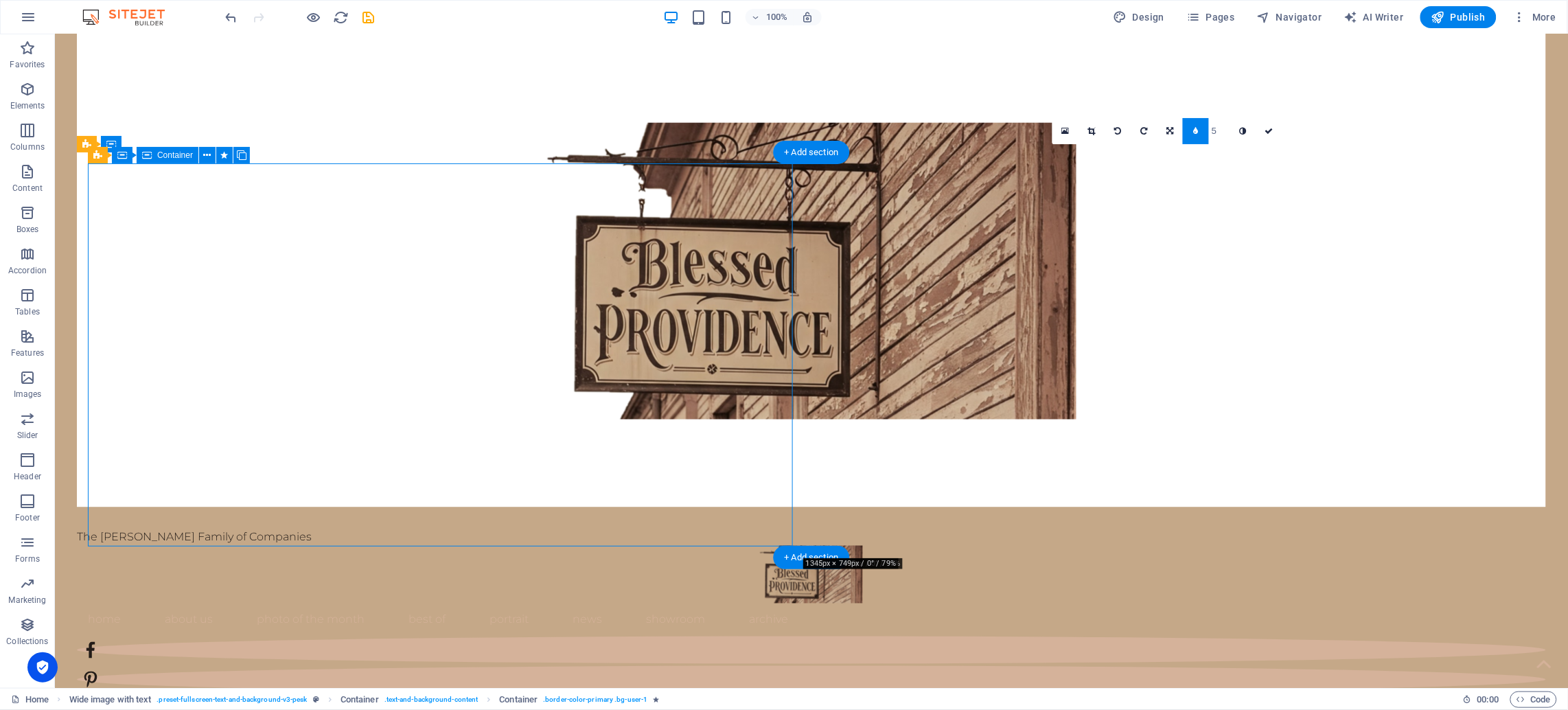 click on "about us Welcome to  Blessed Providence  (A [PERSON_NAME] Family of Companies). Rooted in faith, family, and the rich soil of our [US_STATE] countryside, [PERSON_NAME] Providence was born from a shared vision: to create a life-giving space where family businesses can thrive, memories can be made, and community can grow. What started as a simple dream on our family farm has blossomed into a growing hub of purpose-driven ventures... from tiny homes, farmhouse and RV rentals, to antiques, handcrafted goods, and more. We are a family committed to hard work, hospitality, and helping others. Our mission is to build a strong foundation not only for our children, but for all who visit, creating opportunities for the next generation to grow into bold, faith-filled entrepreneurs. Every aspect of Blessed Providence is designed to reflect the beauty of rural life, the strength of family values, and the grace of [DEMOGRAPHIC_DATA]’s provision. This is more than a business. It is our calling. And we are so glad you are here." at bounding box center (811, 966) 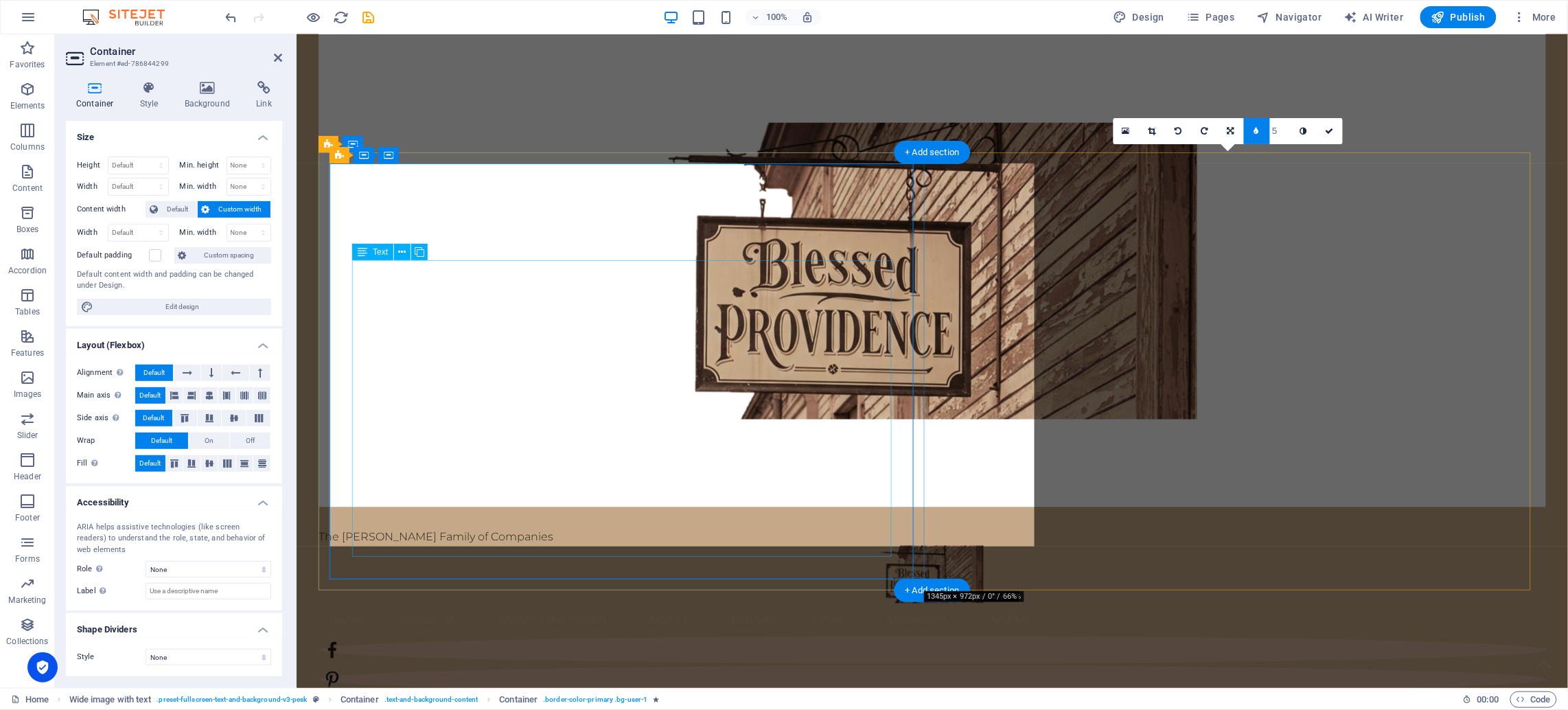 click on "Welcome to  Blessed Providence  (A [PERSON_NAME] Family of Companies). Rooted in faith, family, and the rich soil of our [US_STATE] countryside, [PERSON_NAME] Providence was born from a shared vision: to create a life-giving space where family businesses can thrive, memories can be made, and community can grow. What started as a simple dream on our family farm has blossomed into a growing hub of purpose-driven ventures... from tiny homes, farmhouse and RV rentals, to antiques, handcrafted goods, and more. We are a family committed to hard work, hospitality, and helping others. Our mission is to build a strong foundation not only for our children, but for all who visit, creating opportunities for the next generation to grow into bold, faith-filled entrepreneurs. Every aspect of Blessed Providence is designed to reflect the beauty of rural life, the strength of family values, and the grace of [DEMOGRAPHIC_DATA]’s provision. This is more than a business. It is our calling. And we are so glad you are here." at bounding box center [932, 1000] 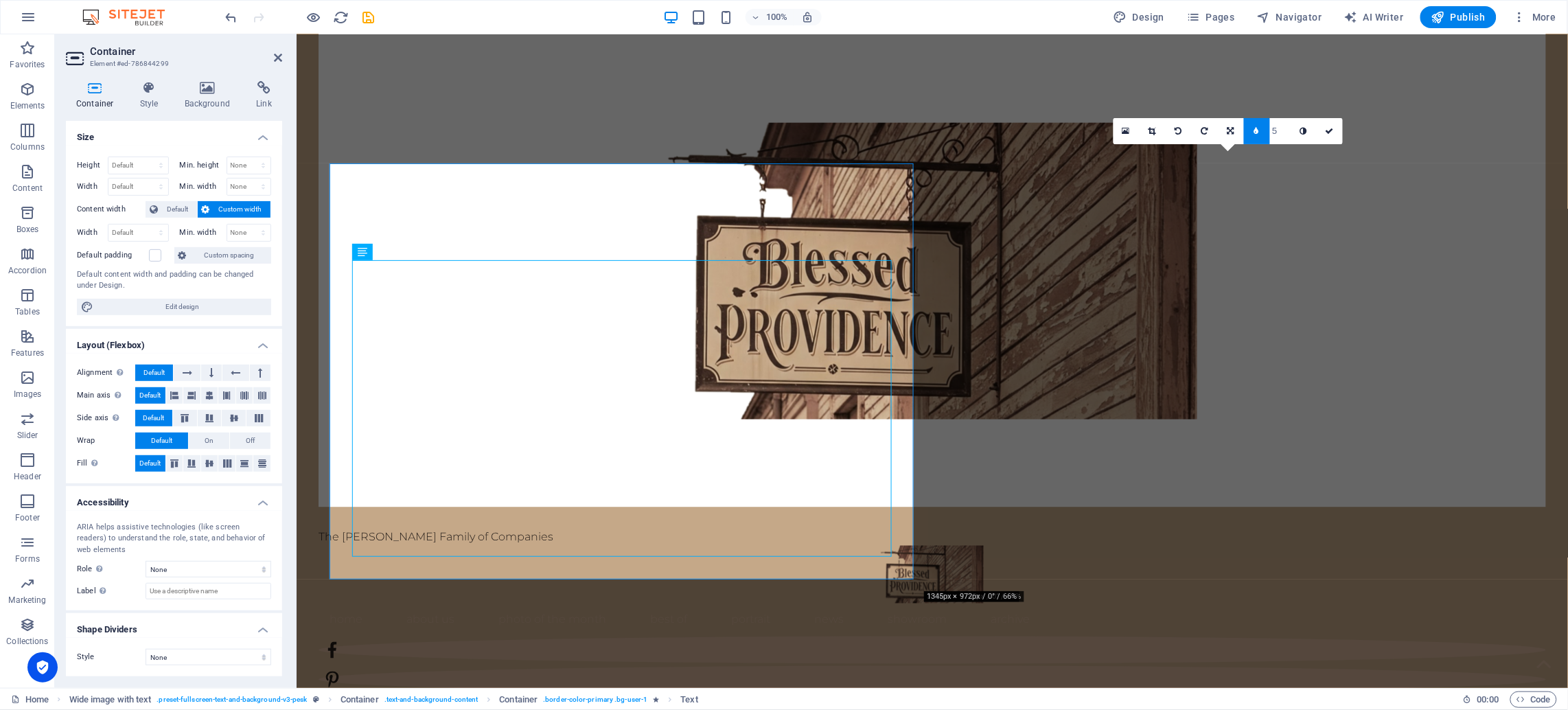 drag, startPoint x: 330, startPoint y: 575, endPoint x: 293, endPoint y: 608, distance: 49.578221 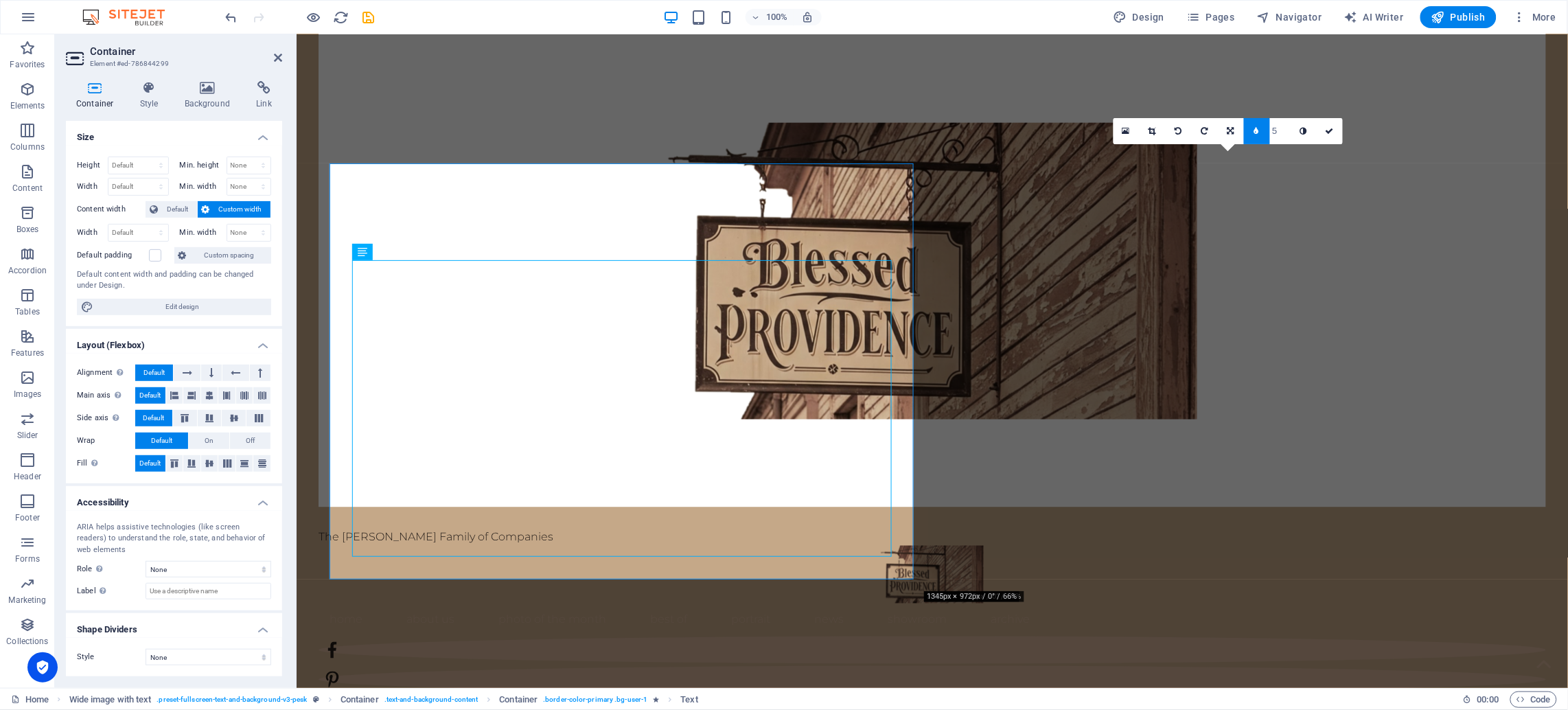 click on "Skip to main content
The [PERSON_NAME] Family of Companies Home About Us Photo of the month Best Of portrait News Showroom Archive about us Welcome to  Blessed Providence  (A [PERSON_NAME] Family of Companies). Rooted in faith, family, and the rich soil of our [US_STATE] countryside, [PERSON_NAME] Providence was born from a shared vision: to create a life-giving space where family businesses can thrive, memories can be made, and community can grow. What started as a simple dream on our family farm has blossomed into a growing hub of purpose-driven ventures... from tiny homes, farmhouse and RV rentals, to antiques, handcrafted goods, and more. Whether you are joining us for a weekend stay, shopping our farm-grown or antique goods, or just sharing a peaceful sunset and a cup of coffee or tea, we welcome you with open arms. This is more than a business. It is our calling. And we are so glad you are here. Drop content here or  Add elements  Paste clipboard photo of the month best of nature best of landscapes 1 2 3  |" at bounding box center [932, 5656] 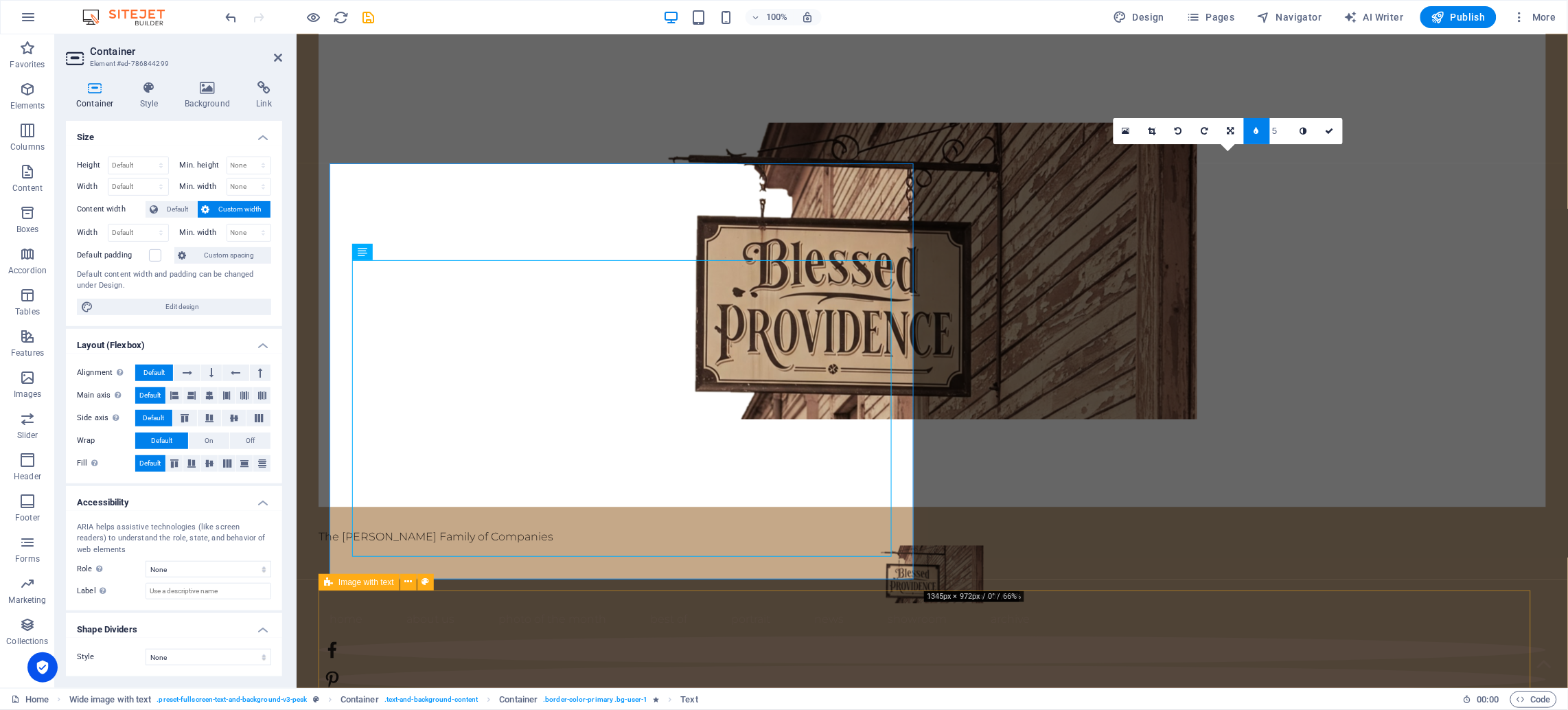 click on "photo of the month Lorem ipsum dolor sit amet, consectetuer adipiscing elit. Aenean commodo ligula eget dolor. Lorem ipsum dolor sit amet, consectetuer adipiscing elit leget dolor. Lorem ipsum dolor sit amet, consectetuer adipiscing elit. Aenean commodo ligula eget dolor. Lorem ipsum dolor sit amet, consectetuer adipiscing elit dolor consectetuer adipiscing elit leget dolor. Lorem elit saget ipsum dolor sit amet, consectetuer. Lorem ipsum dolor sit amet, consectetuer adipiscing elit dolor consectetuer adipiscing elit leget dolor. Lorem elit saget ipsum dolor sit amet, consectetuer. Lorem ipsum dolor sit amet, consectetuer adipiscing elit dolor consectetuer adipiscing elit leget dolor. Lorem elit saget ipsum dolor sit amet, consectetuer. Lorem ipsum dolor sit amet, consectetuer adipiscing elit dolor consectetuer adipiscing elit leget dolor. Lorem elit saget ipsum dolor sit amet, consectetuer." at bounding box center (932, 2691) 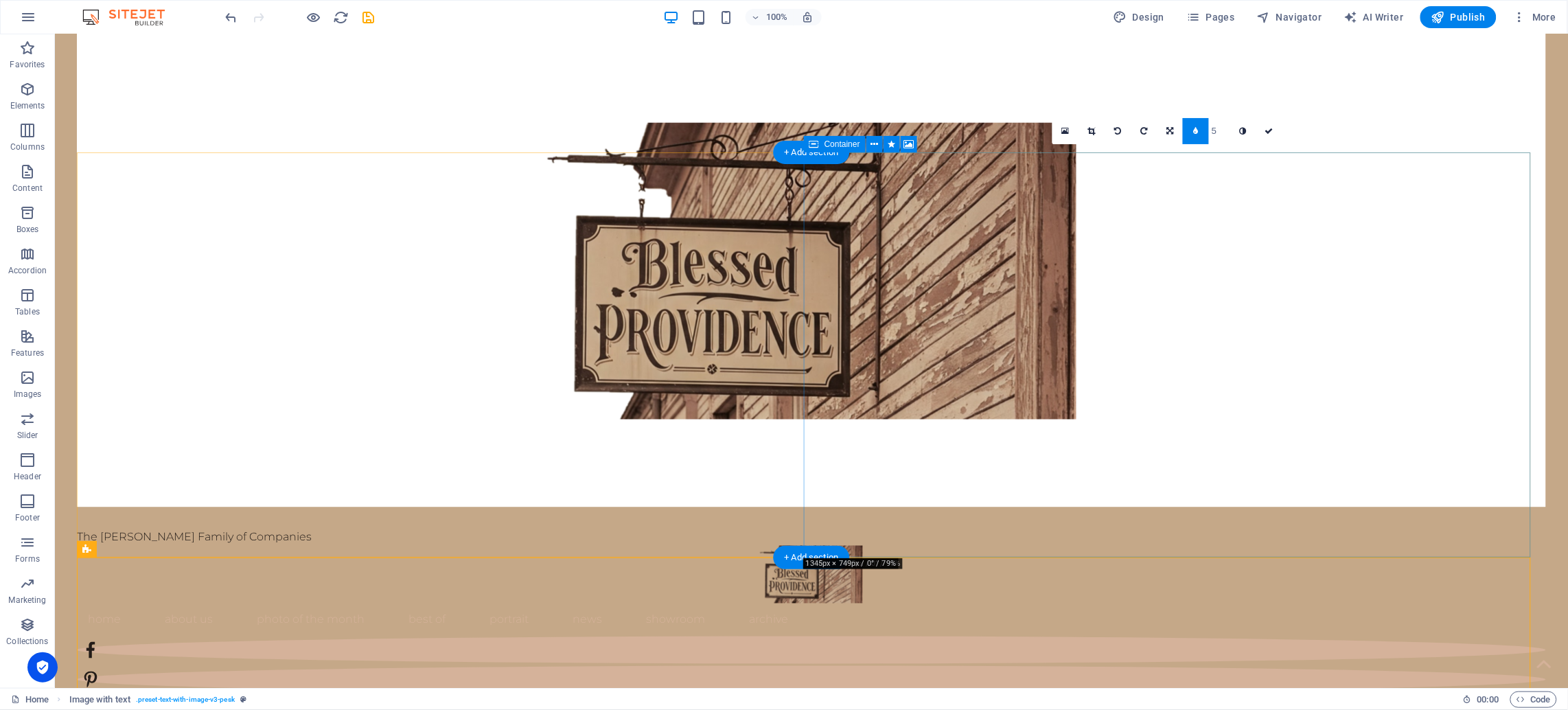 click at bounding box center [833, 1485] 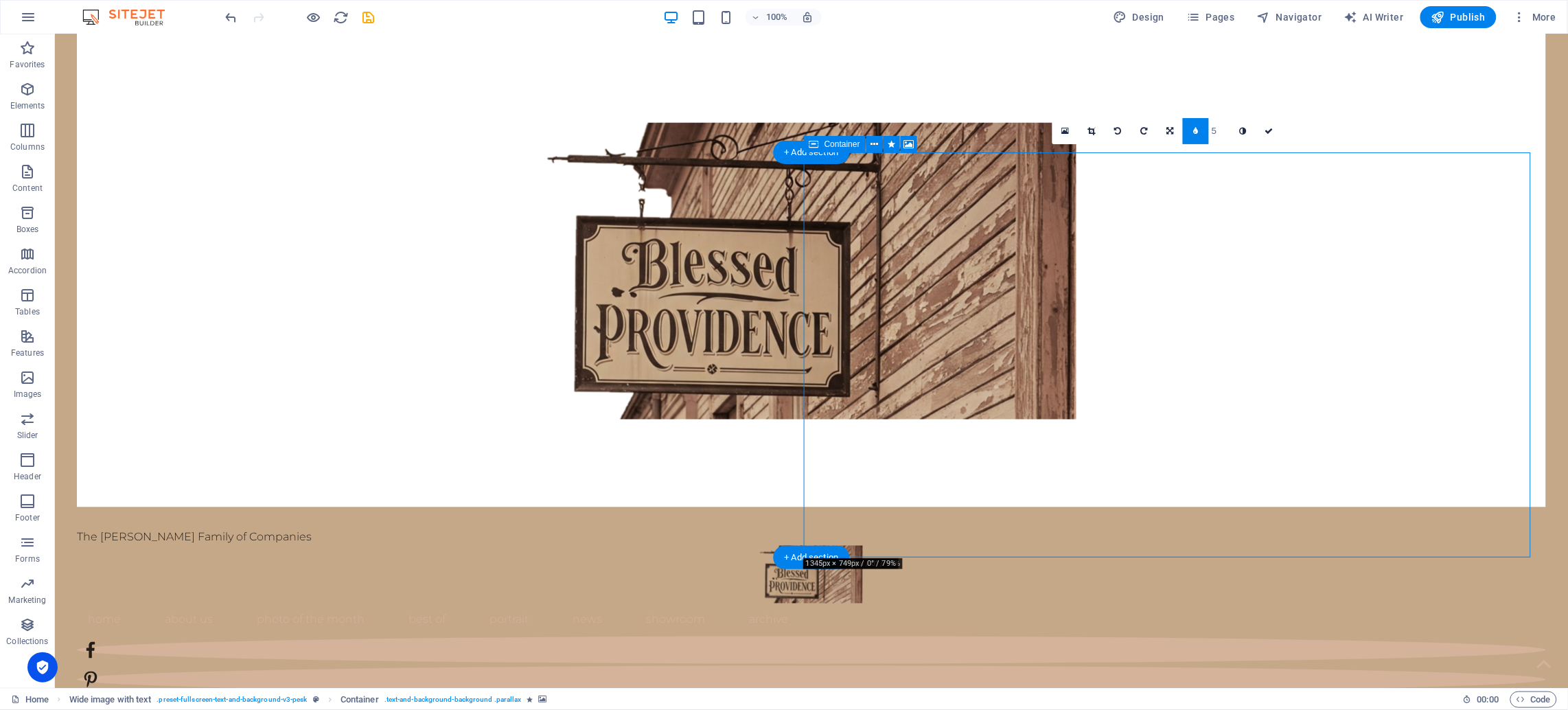click at bounding box center (833, 1485) 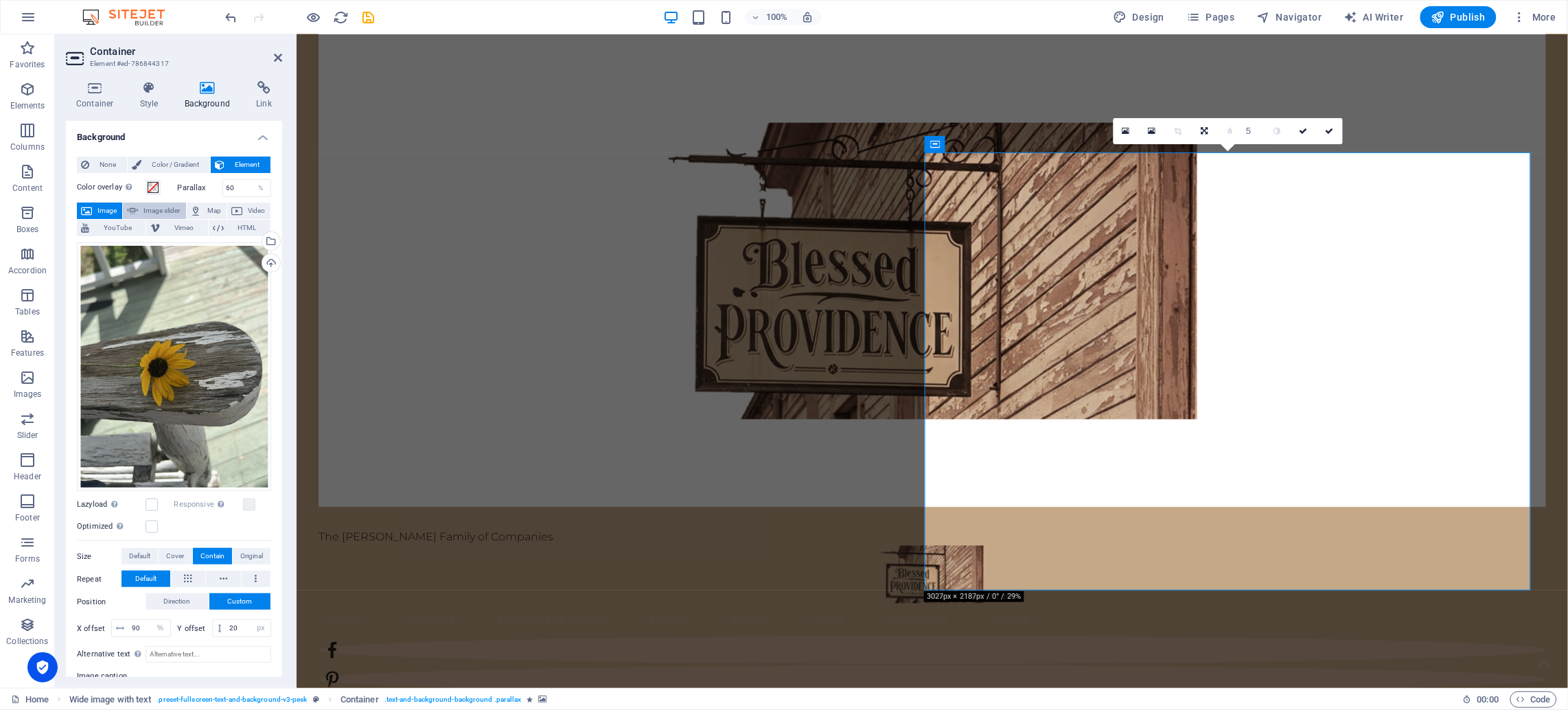 click at bounding box center (132, 211) 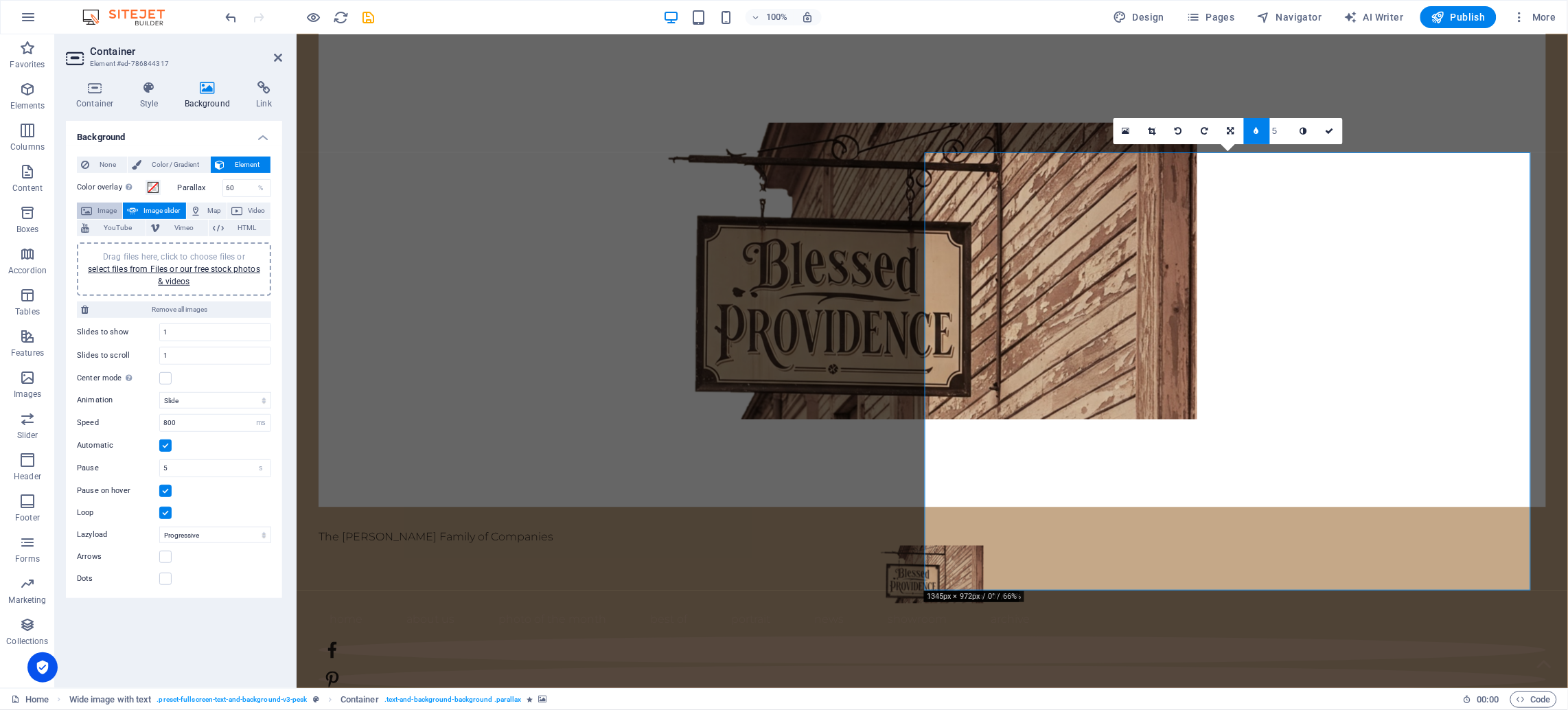 click on "Image" at bounding box center [107, 211] 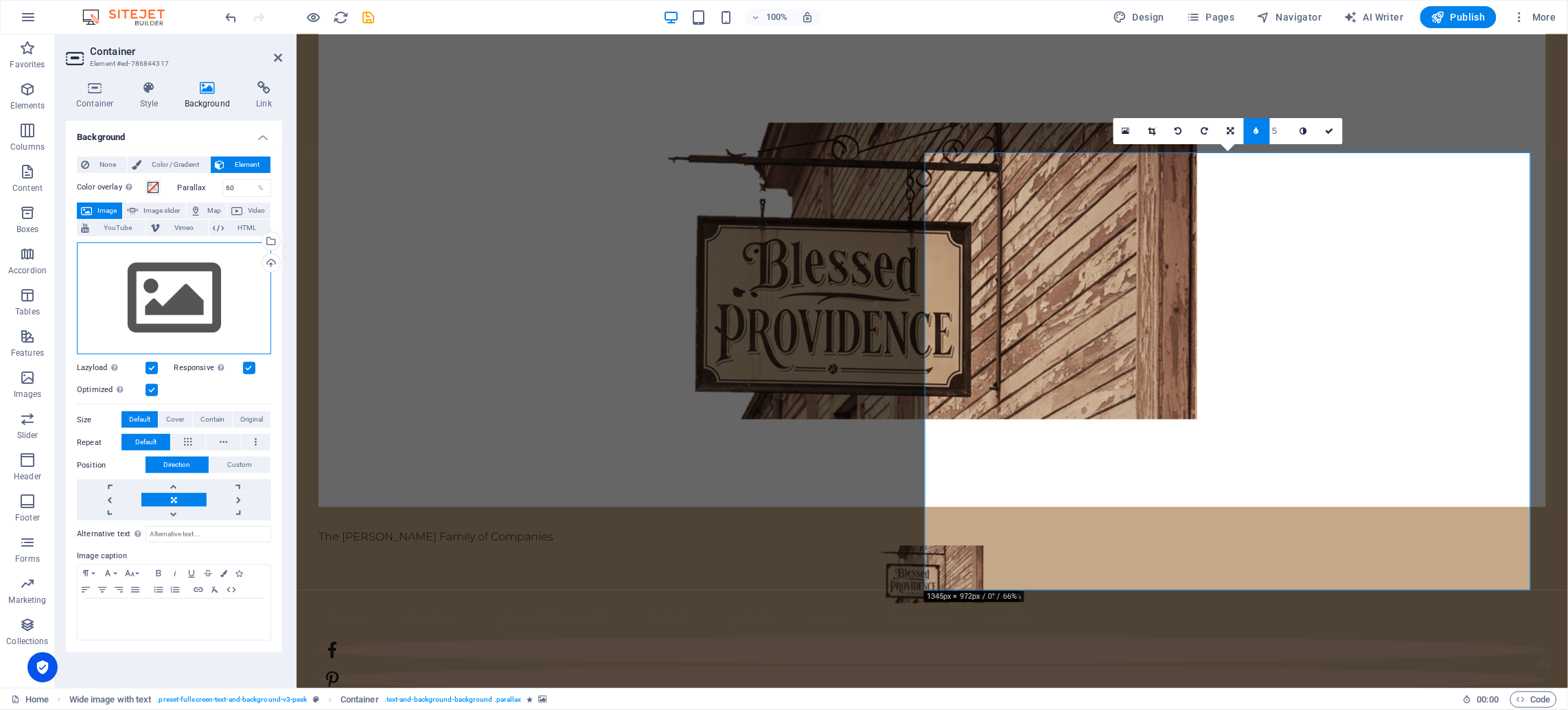 click on "Drag files here, click to choose files or select files from Files or our free stock photos & videos" at bounding box center [174, 299] 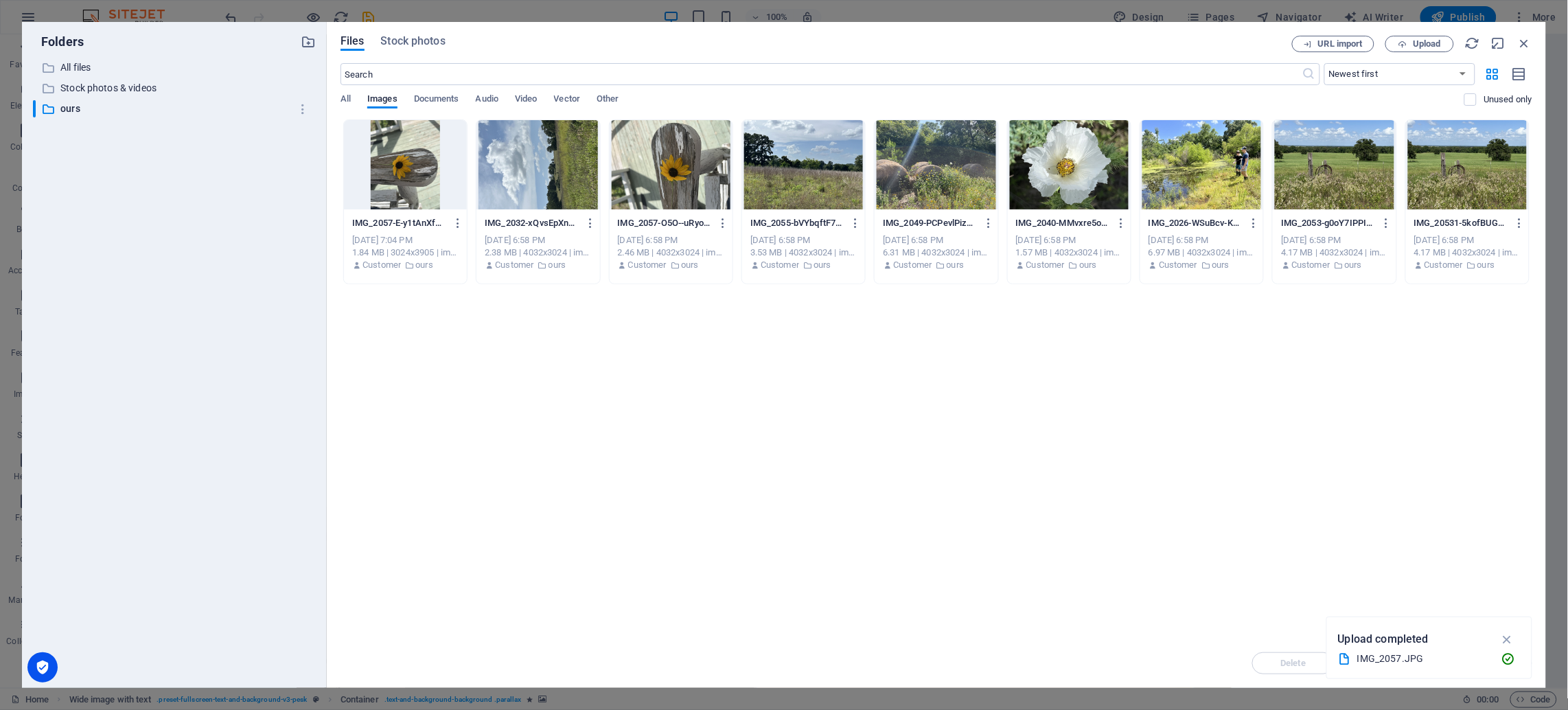 click at bounding box center (405, 165) 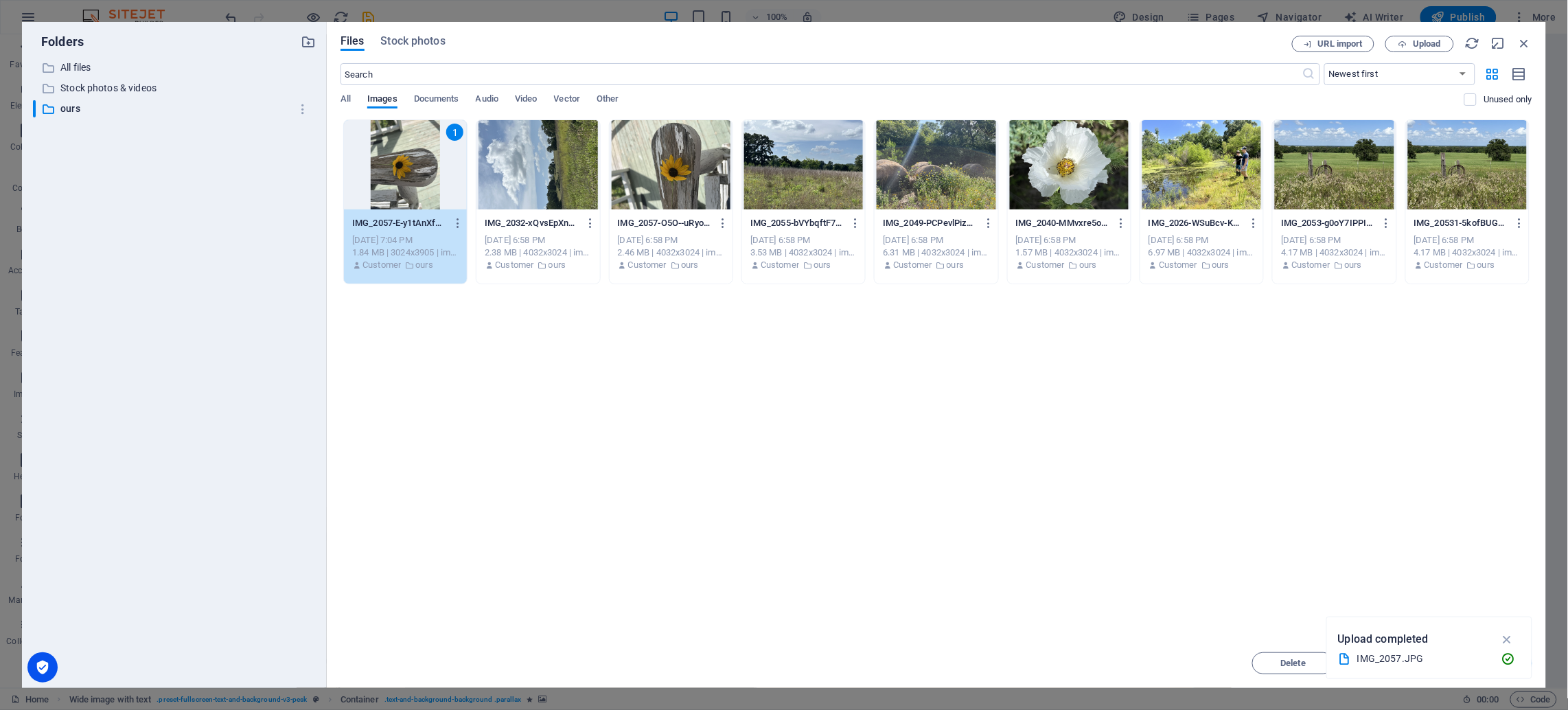 click on "1" at bounding box center [405, 165] 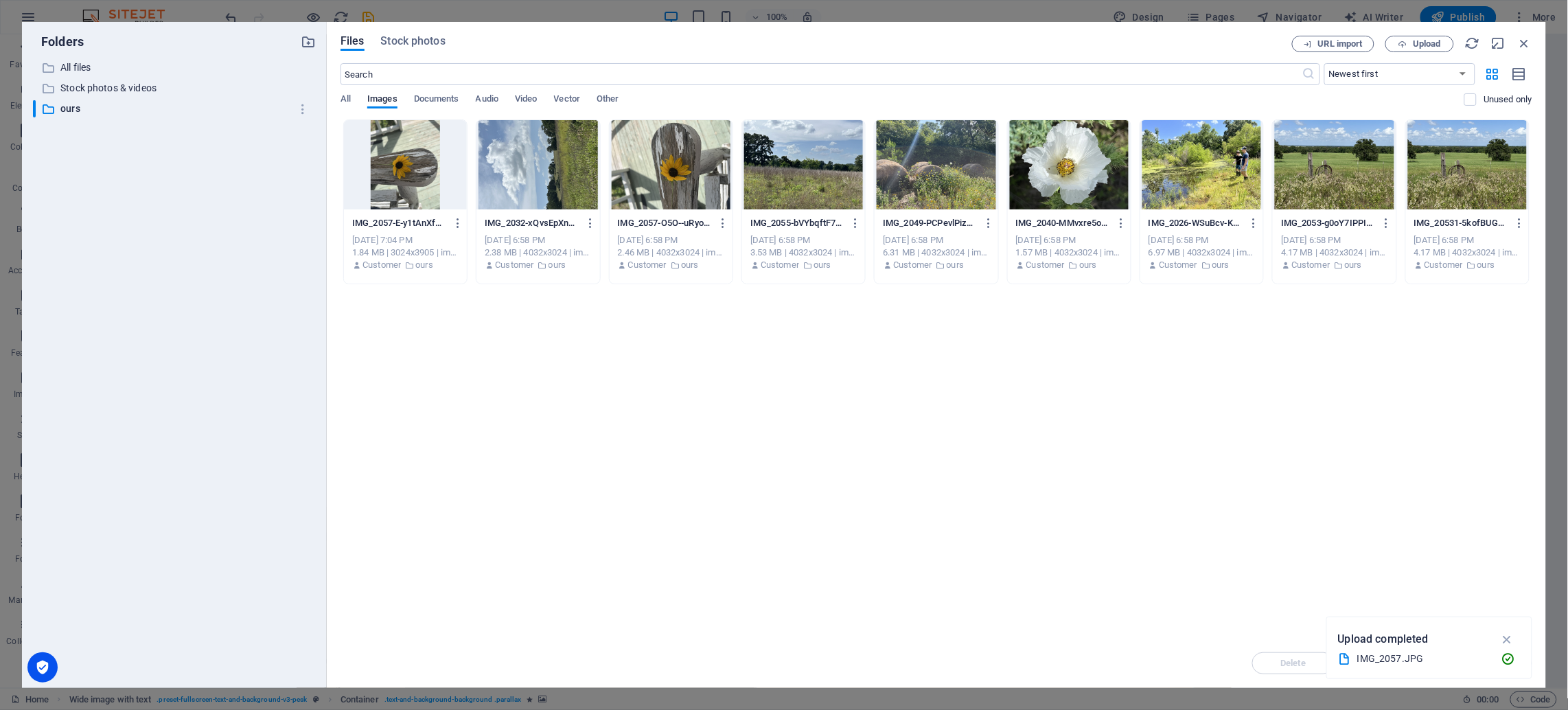 click at bounding box center (405, 165) 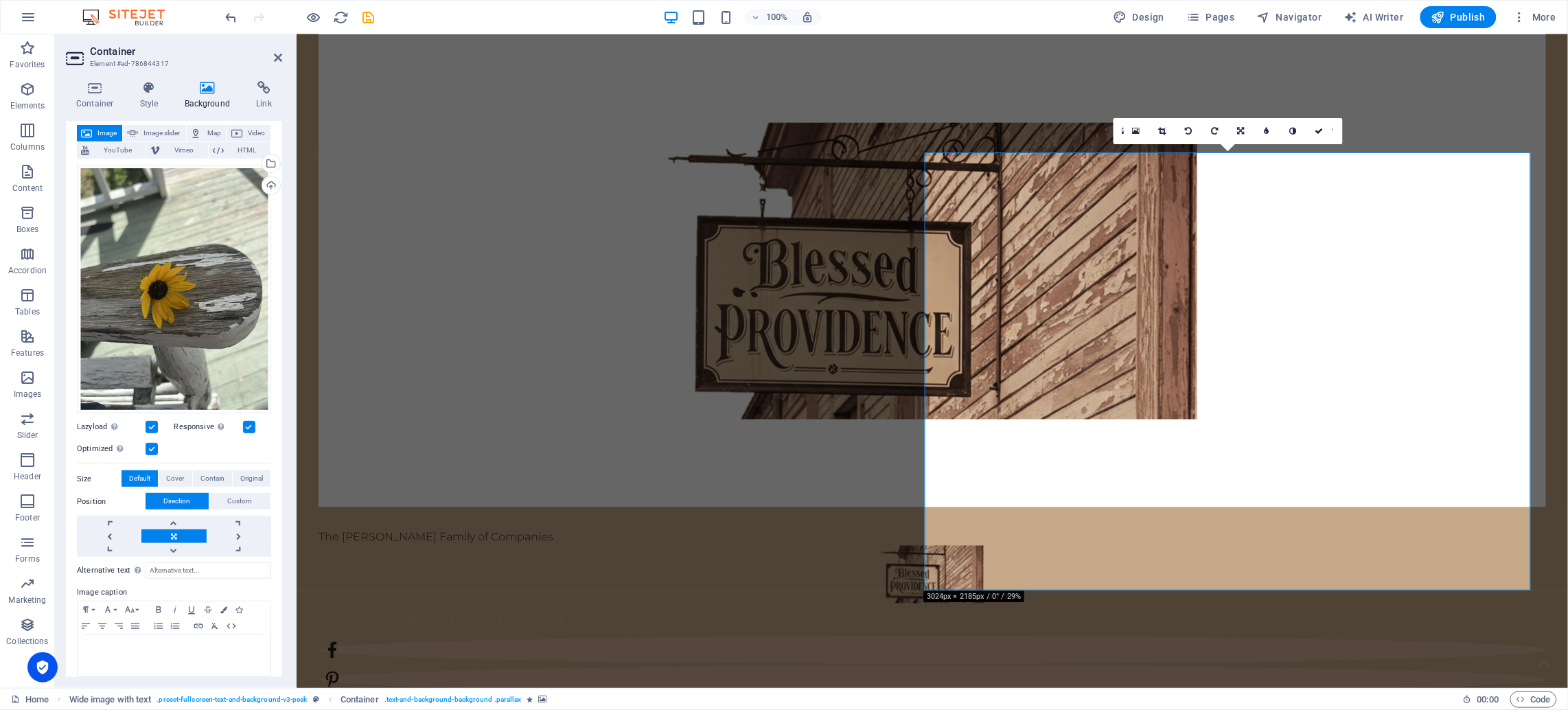 scroll, scrollTop: 85, scrollLeft: 0, axis: vertical 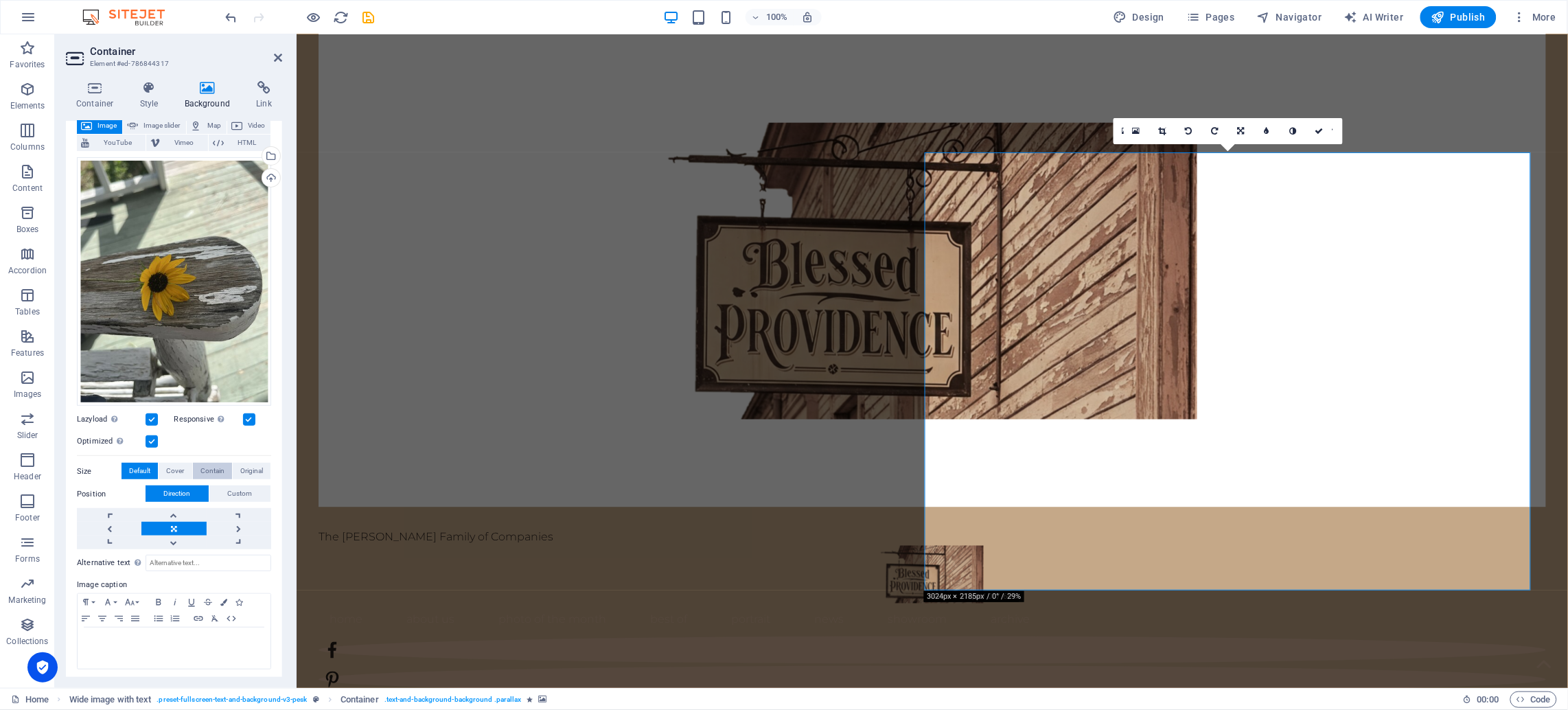 click on "Contain" at bounding box center (212, 471) 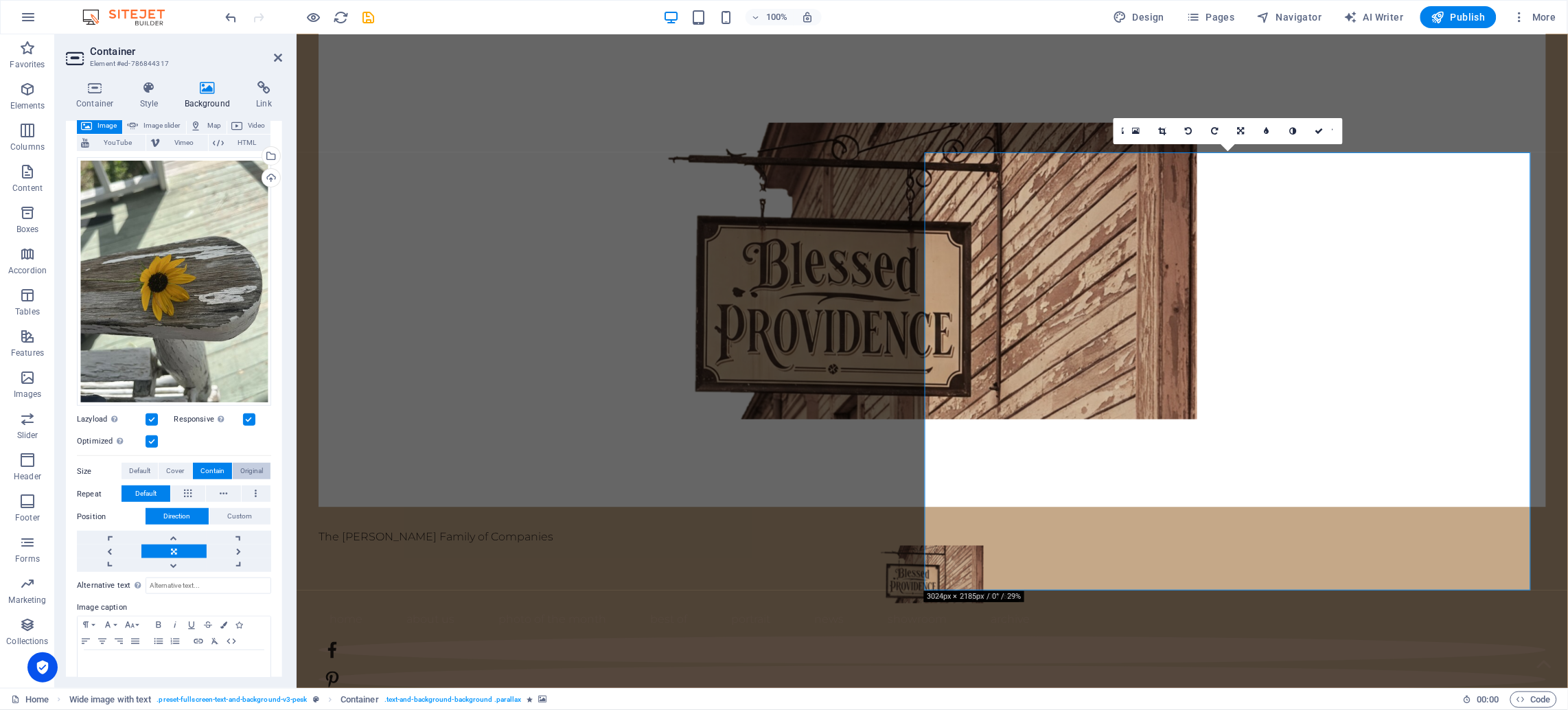 click on "Original" at bounding box center [251, 471] 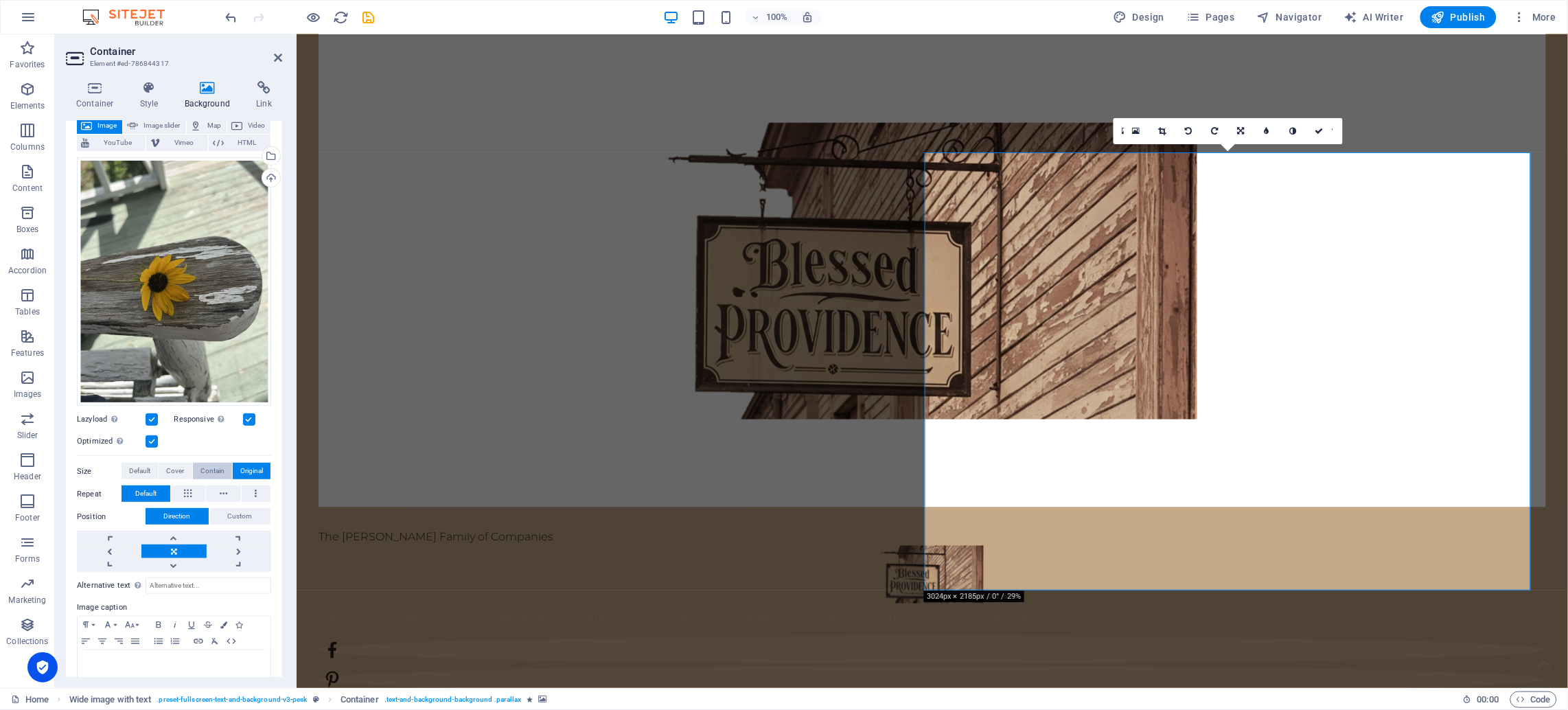 click on "Contain" at bounding box center [212, 471] 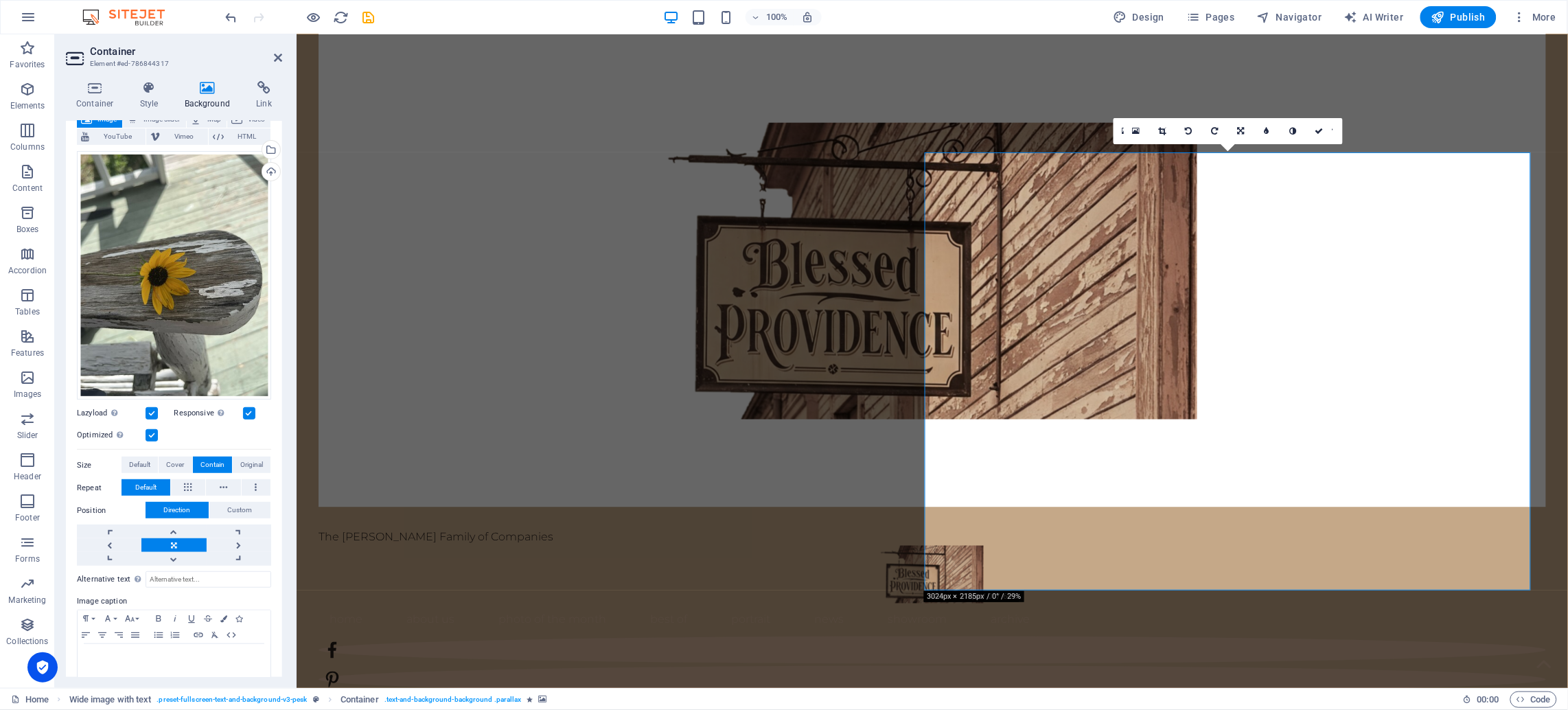 scroll, scrollTop: 84, scrollLeft: 0, axis: vertical 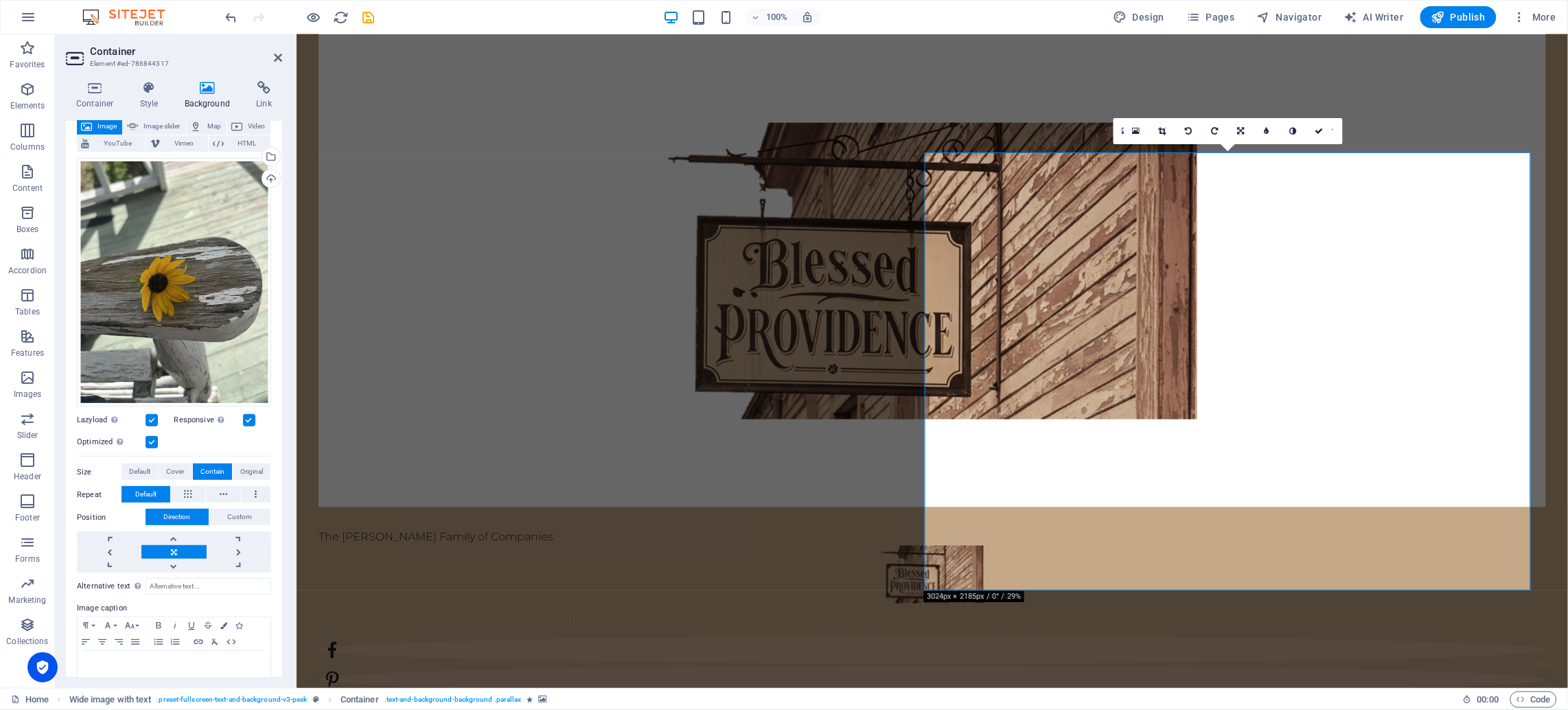 click at bounding box center [152, 420] 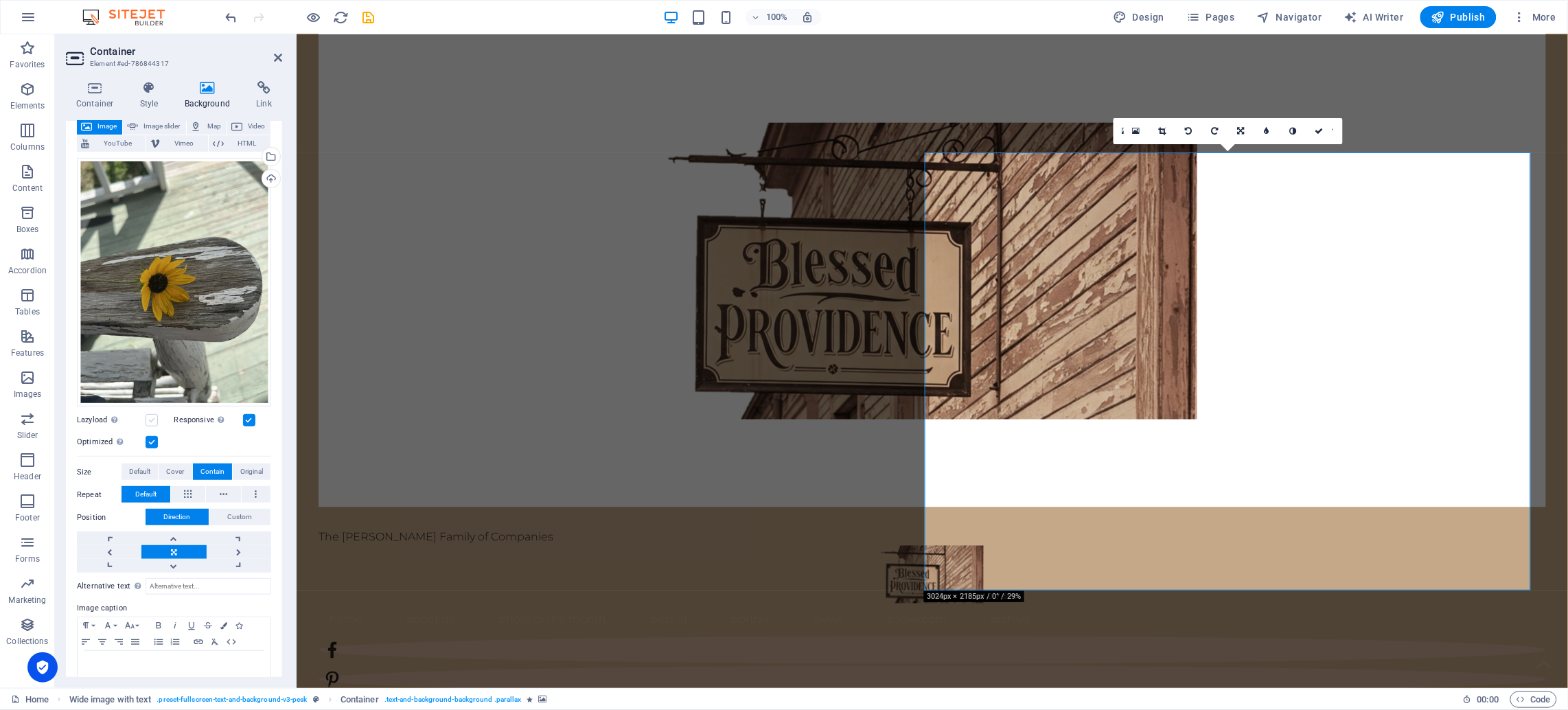 click at bounding box center (152, 420) 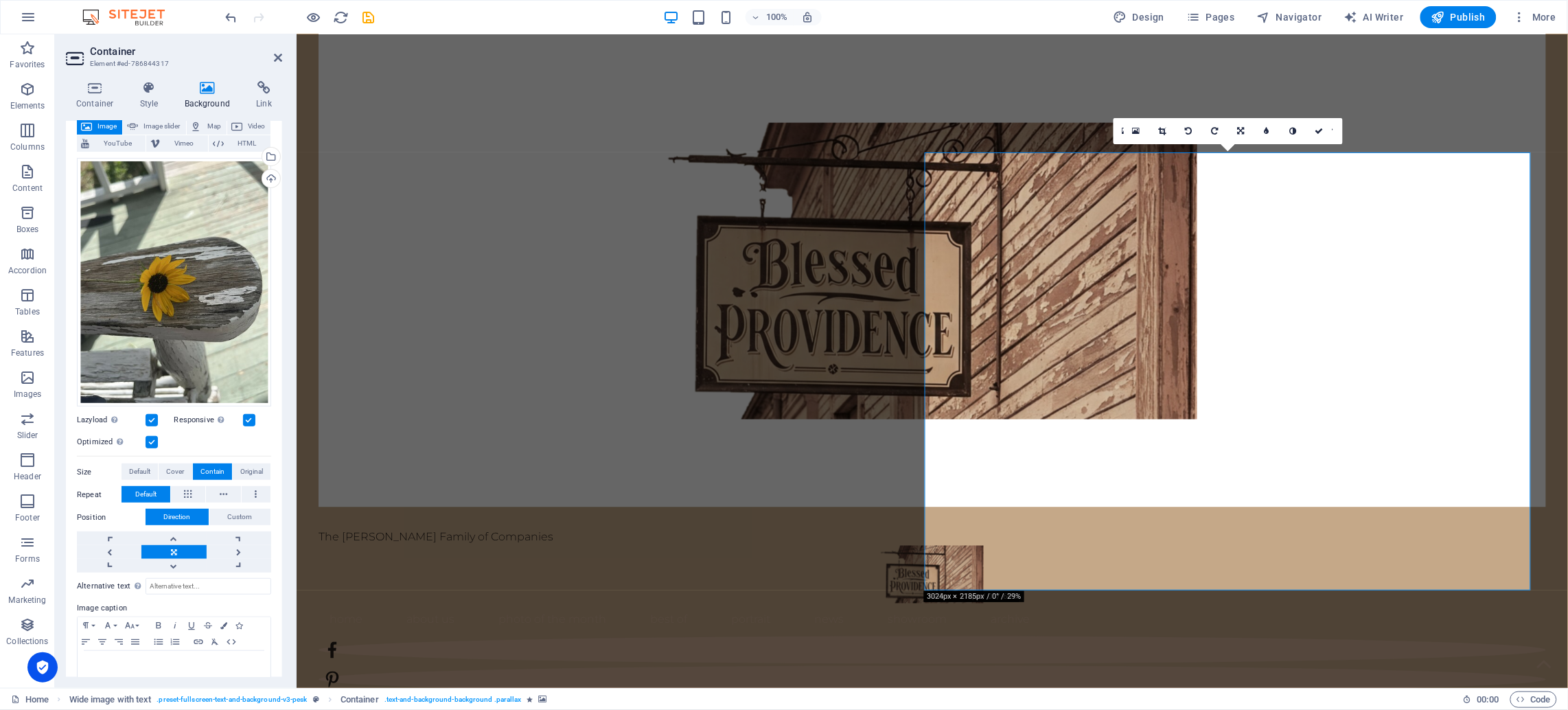 click at bounding box center [152, 442] 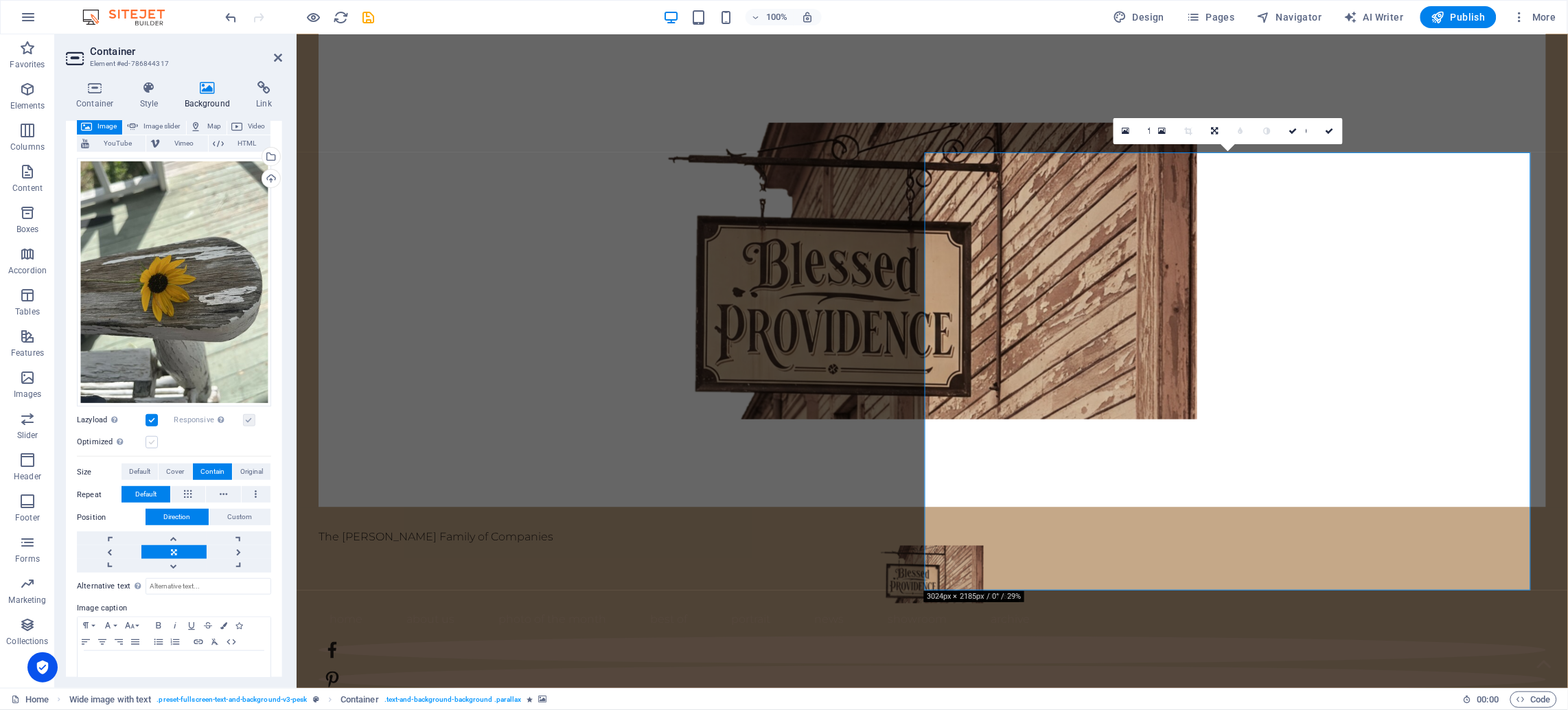 click at bounding box center [152, 442] 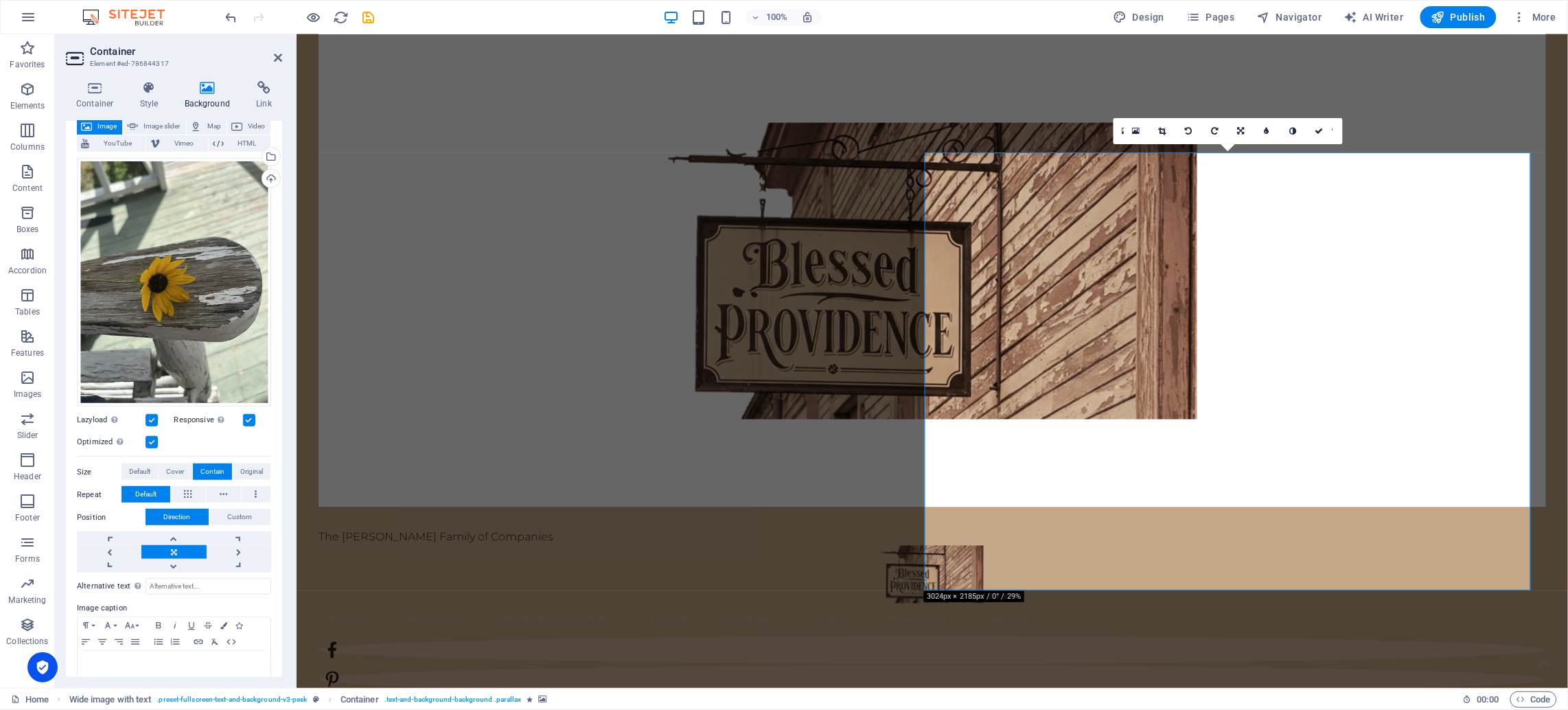 click at bounding box center (249, 420) 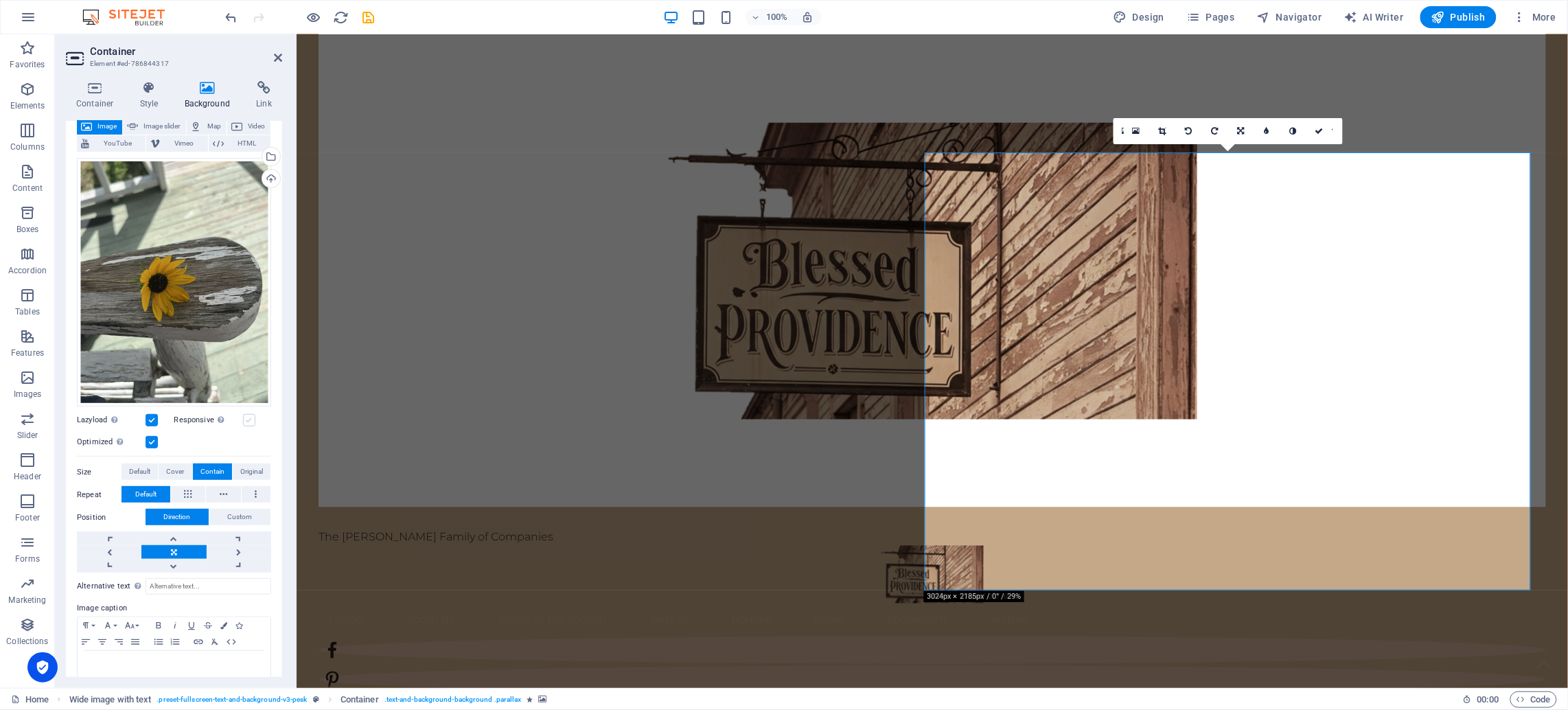 click at bounding box center [249, 420] 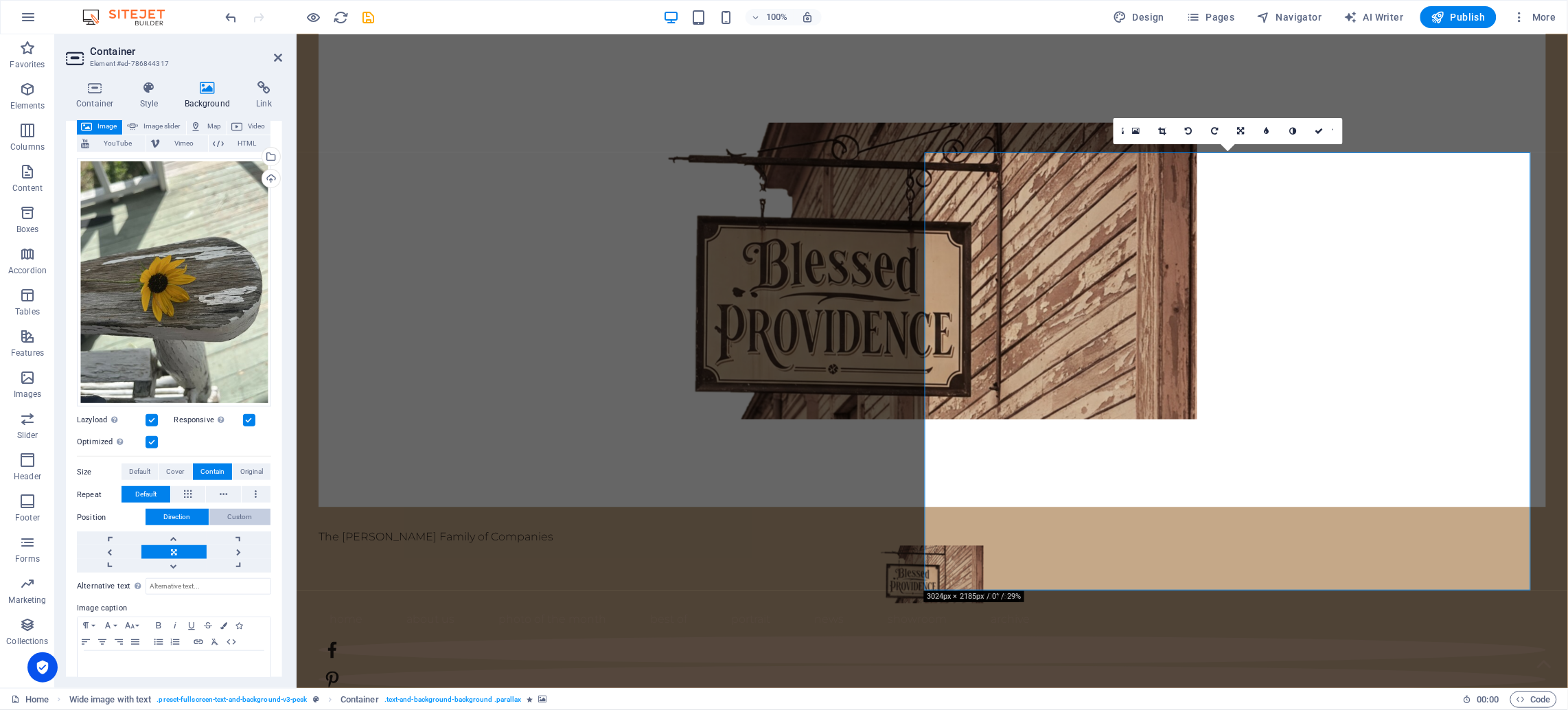 click on "Custom" at bounding box center (240, 517) 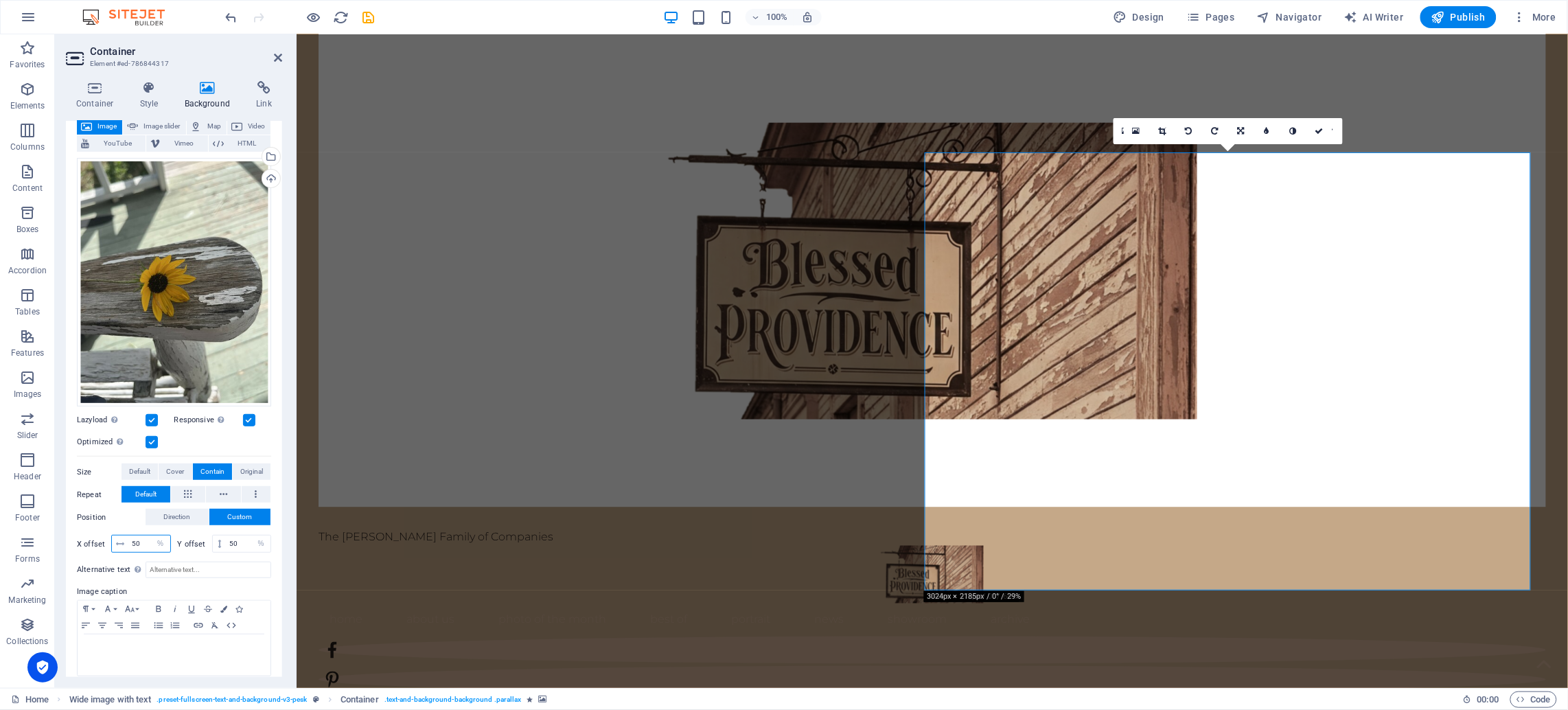 drag, startPoint x: 147, startPoint y: 539, endPoint x: 56, endPoint y: 534, distance: 91.13726 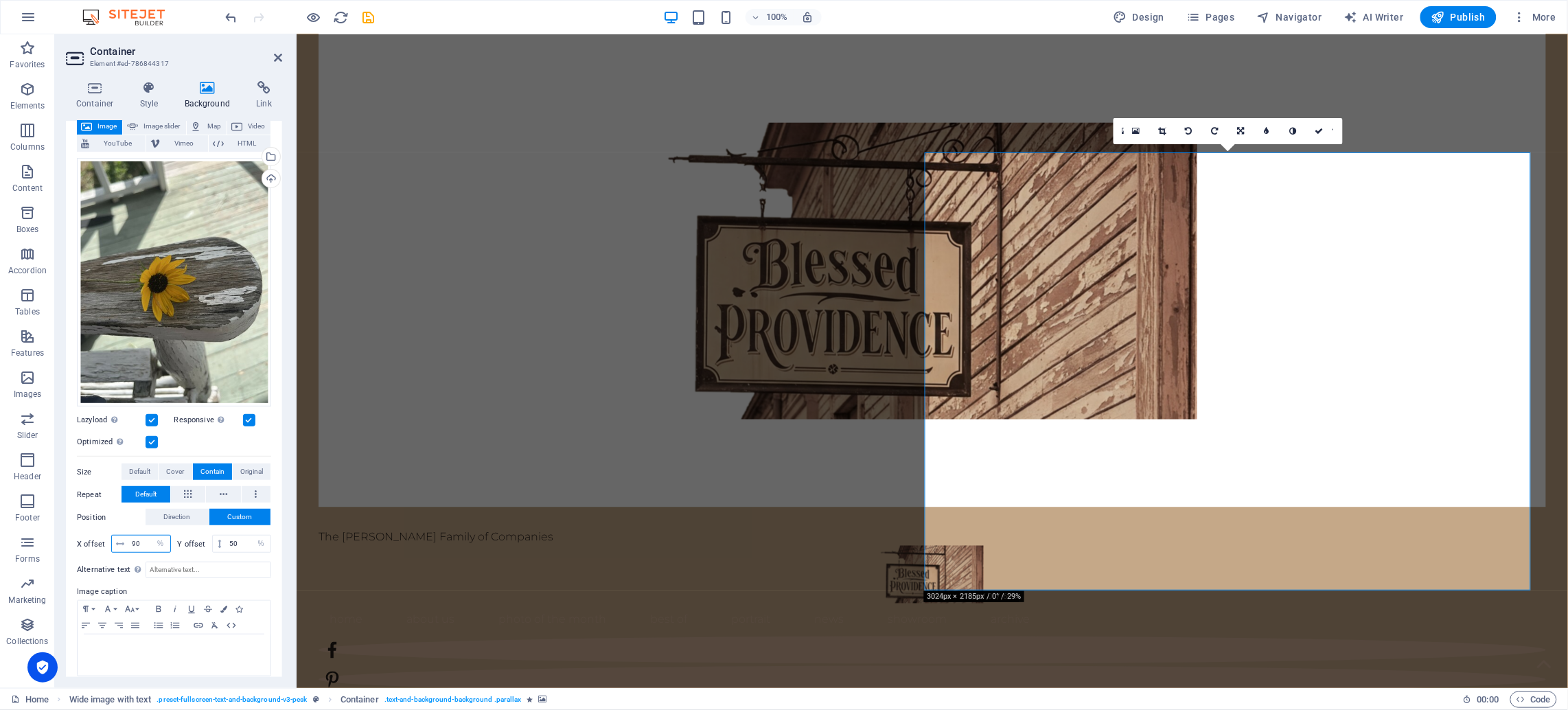 type on "9" 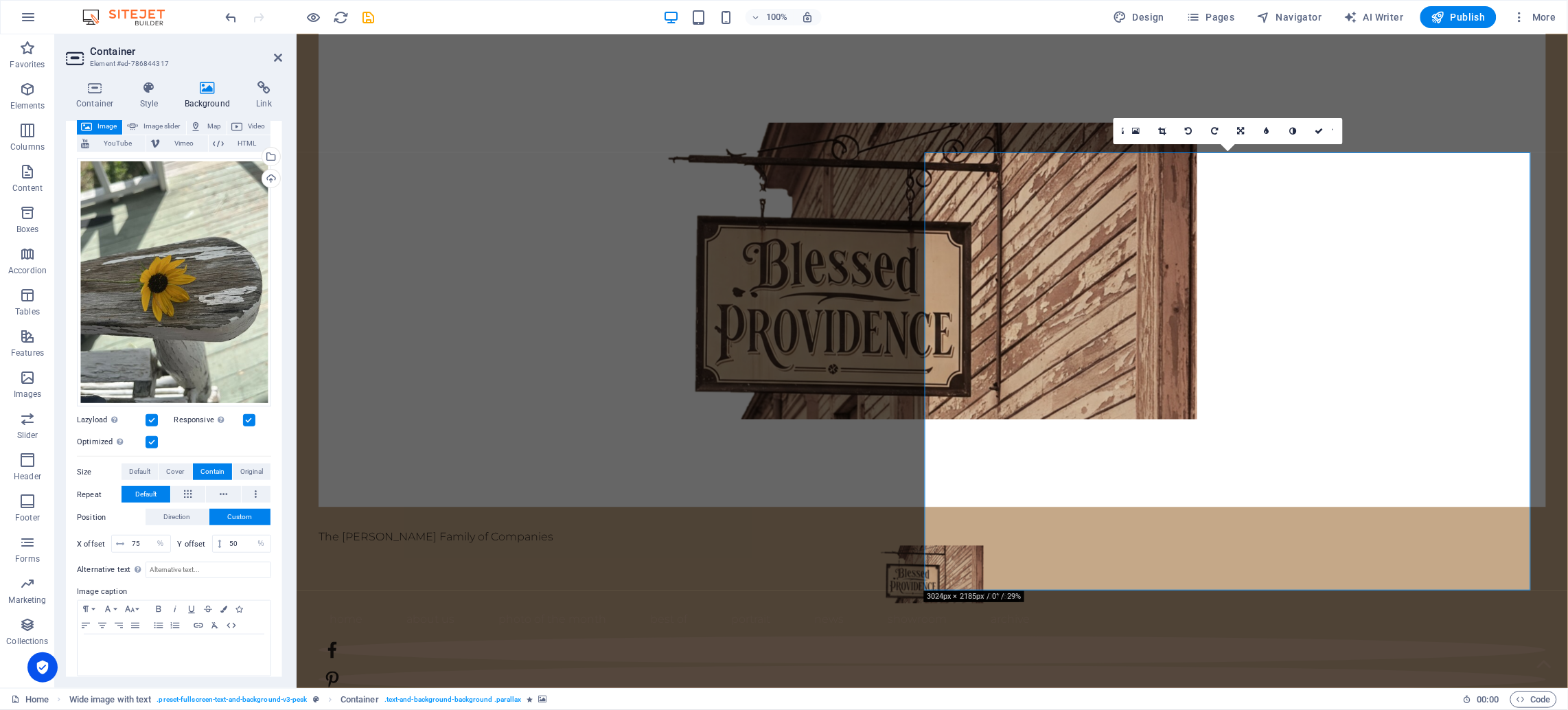 click at bounding box center (954, 1485) 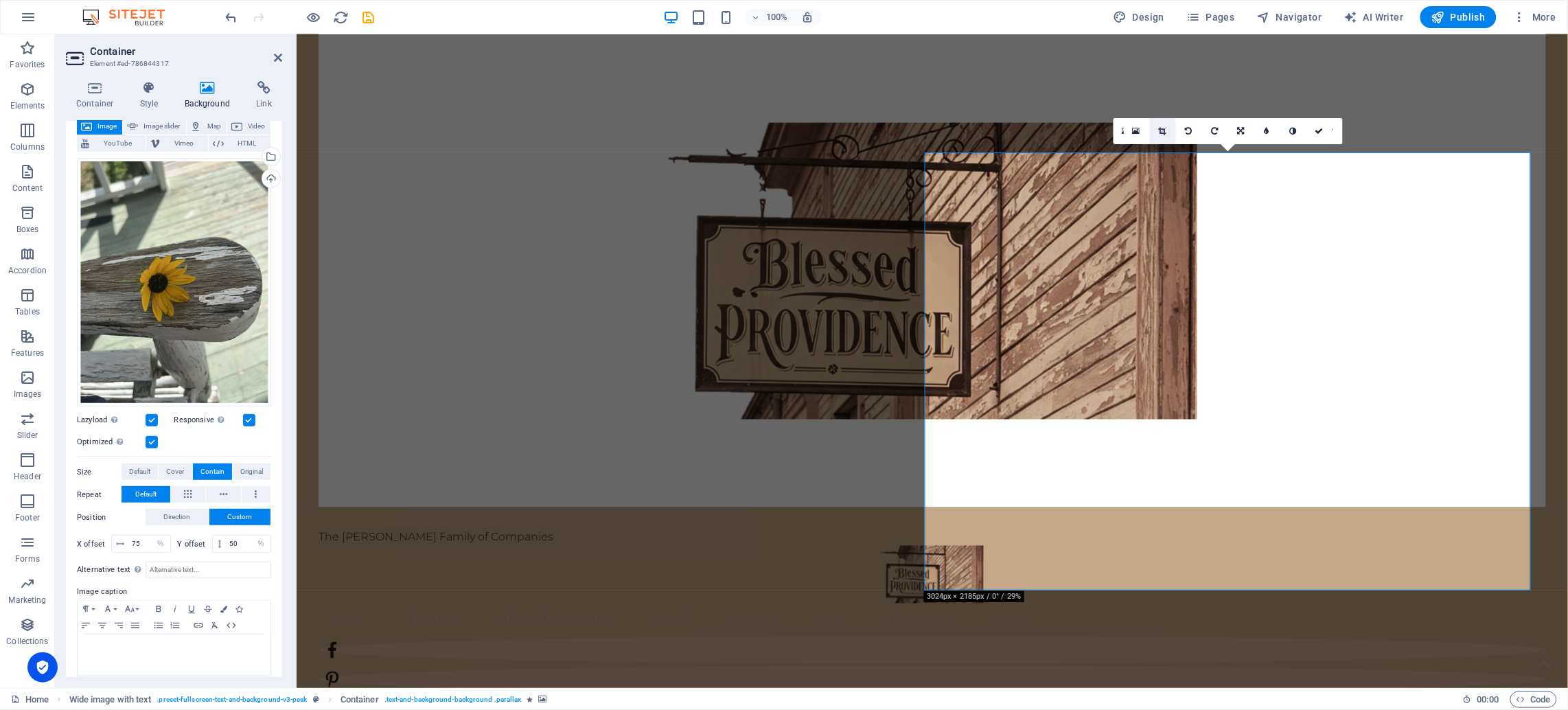 click at bounding box center [1162, 131] 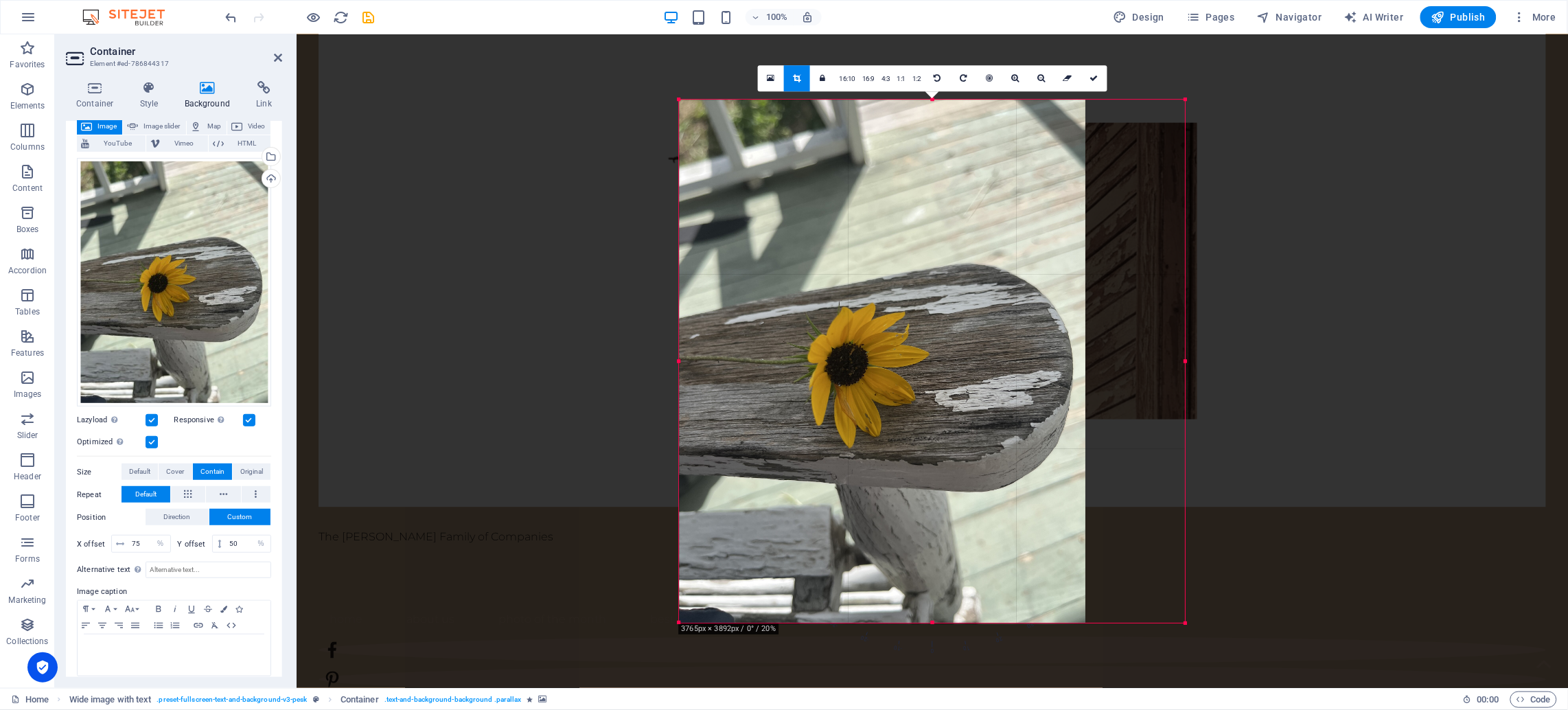 drag, startPoint x: 1136, startPoint y: 354, endPoint x: 1238, endPoint y: 369, distance: 103.09704 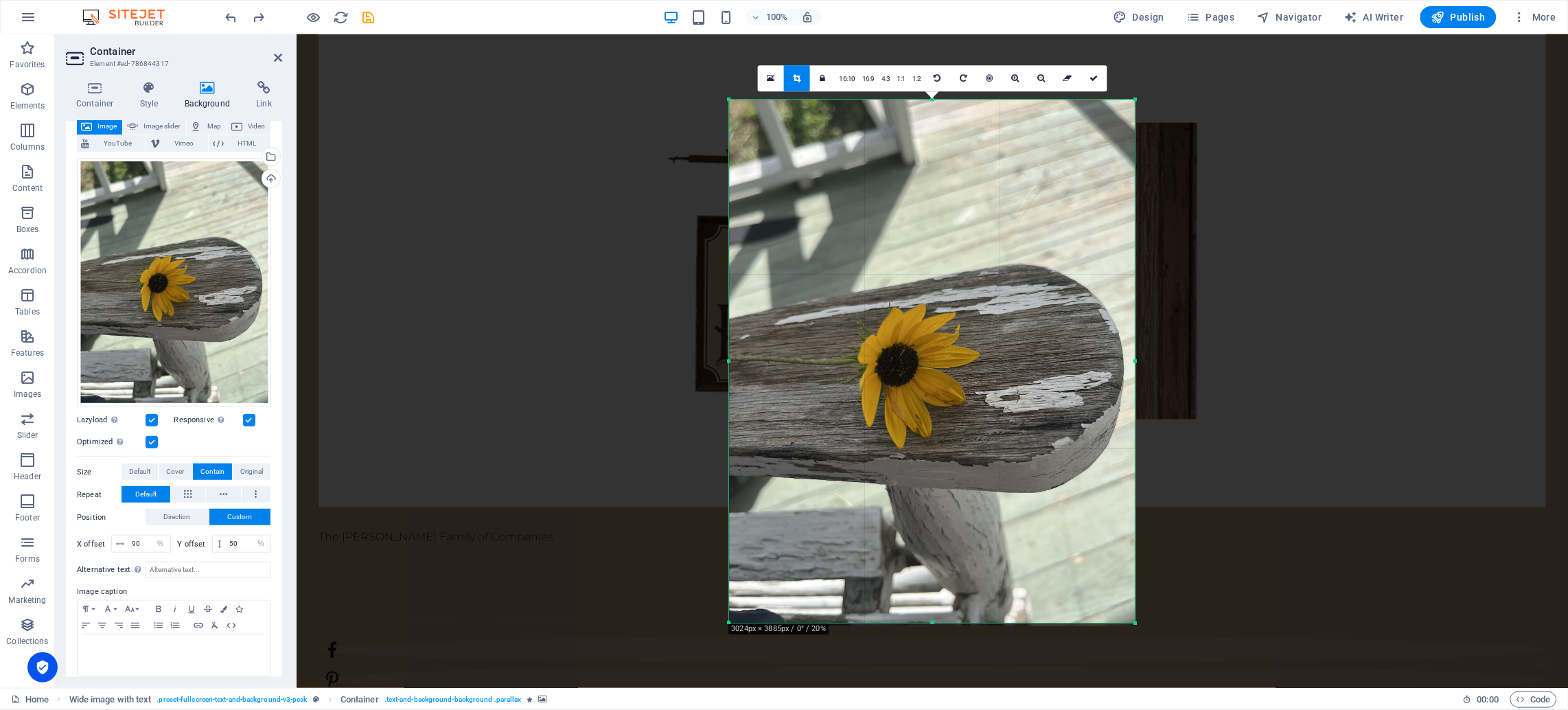 drag, startPoint x: 1183, startPoint y: 362, endPoint x: 1084, endPoint y: 362, distance: 99 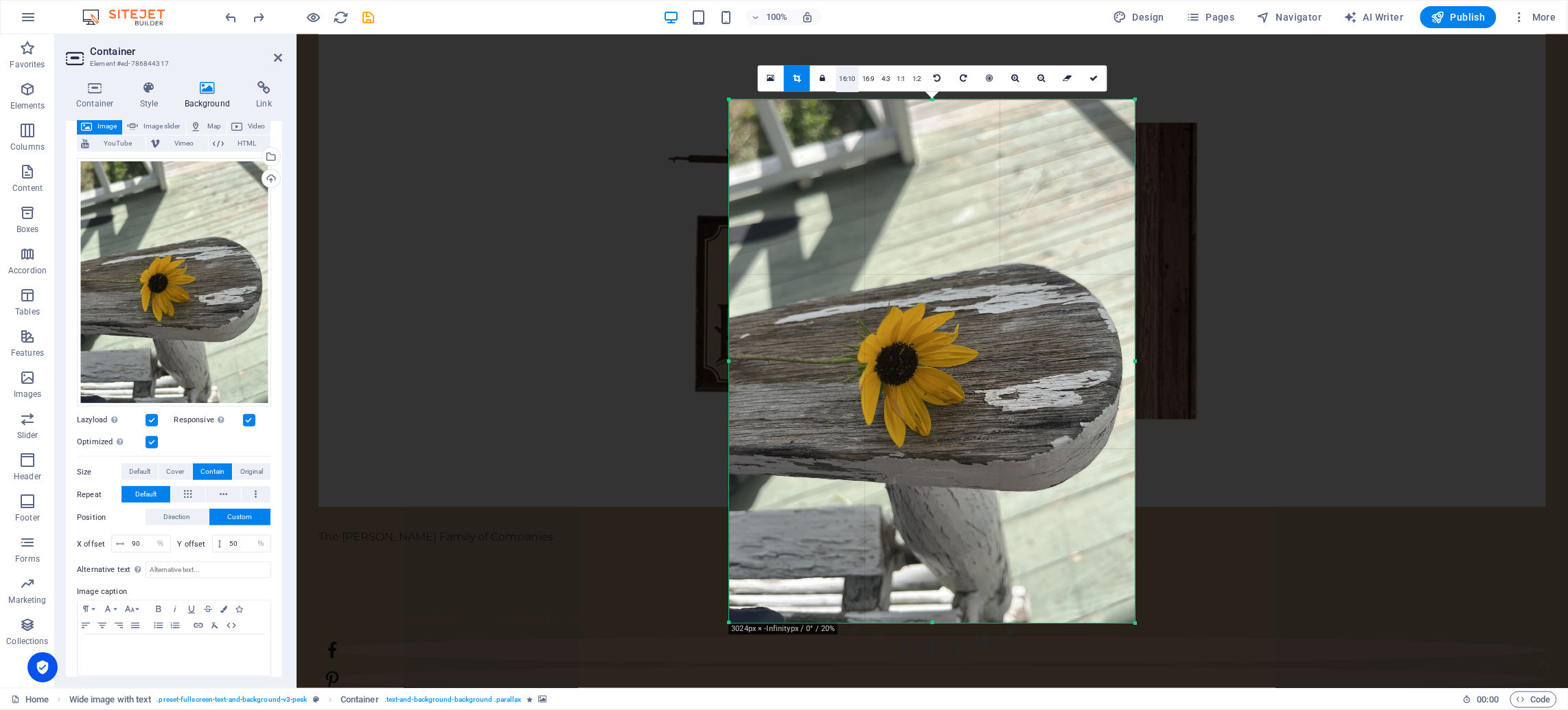 click on "16:10" at bounding box center [847, 79] 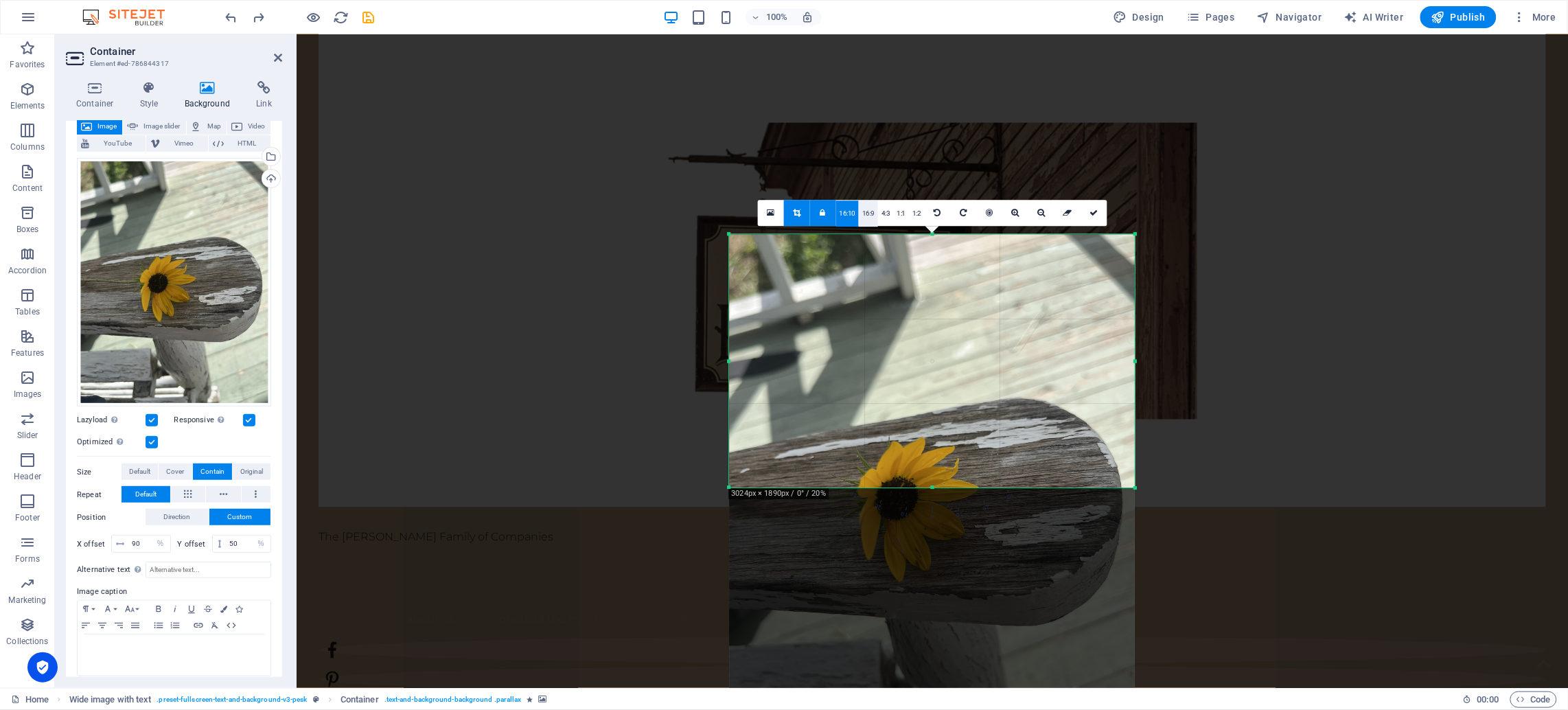 click on "16:9" at bounding box center [868, 214] 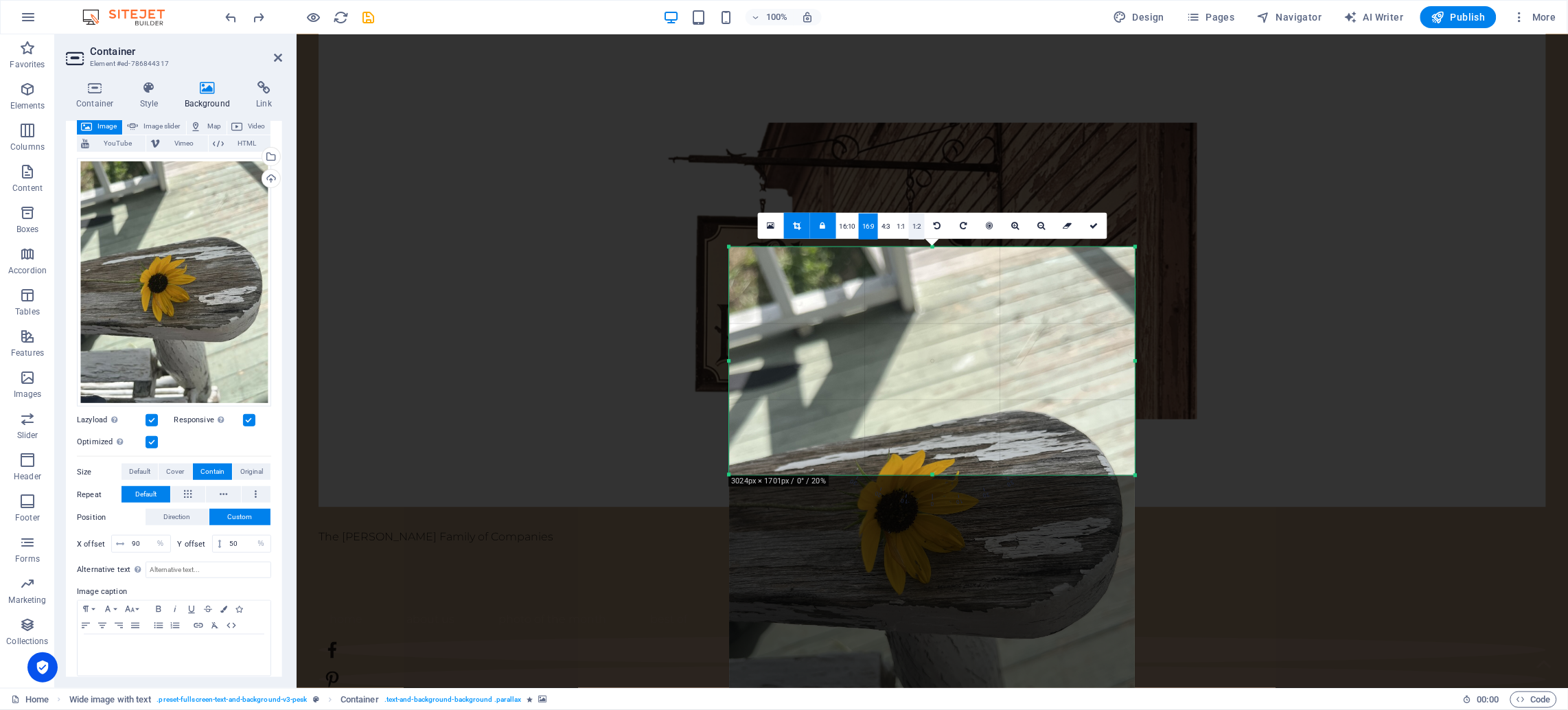 click on "1:2" at bounding box center [916, 227] 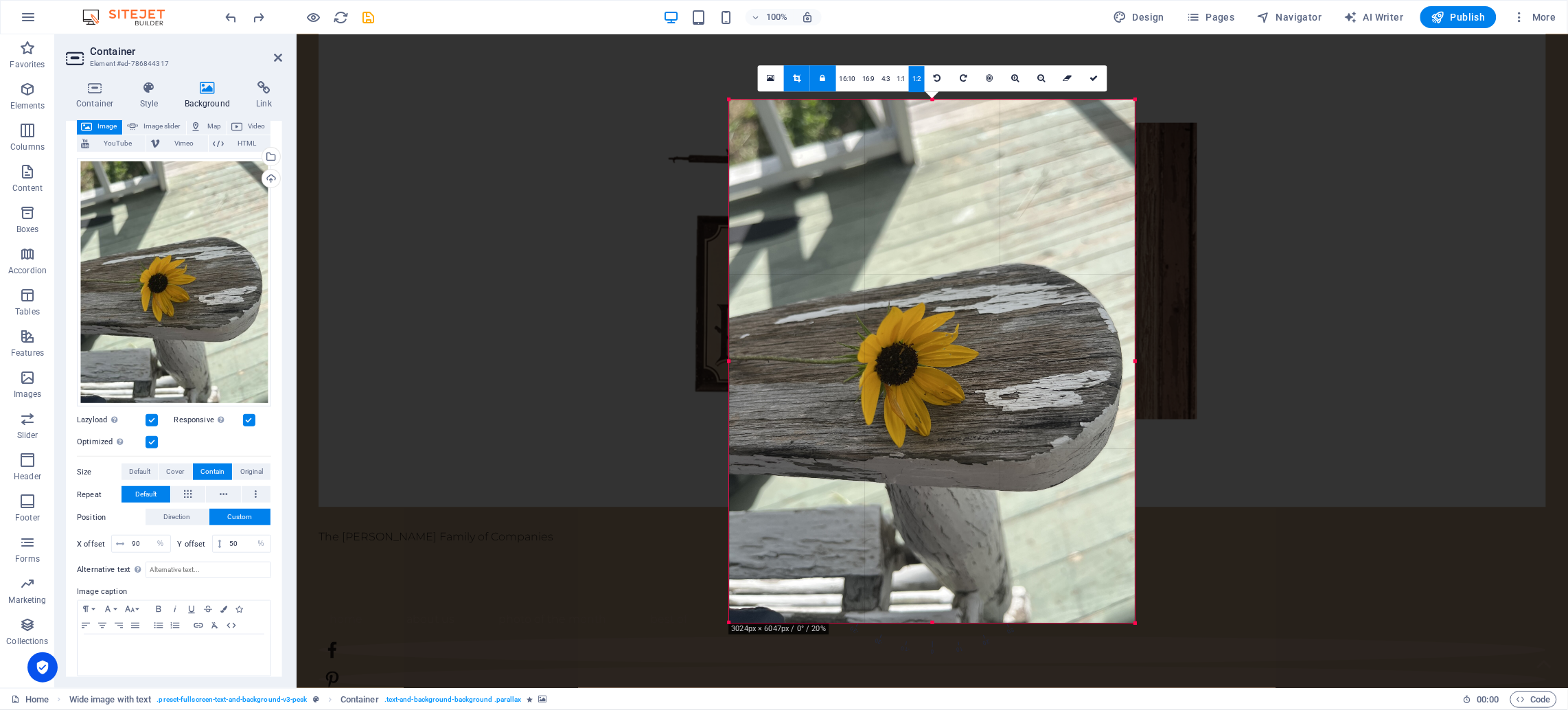 drag, startPoint x: 952, startPoint y: 488, endPoint x: 956, endPoint y: 202, distance: 286.02797 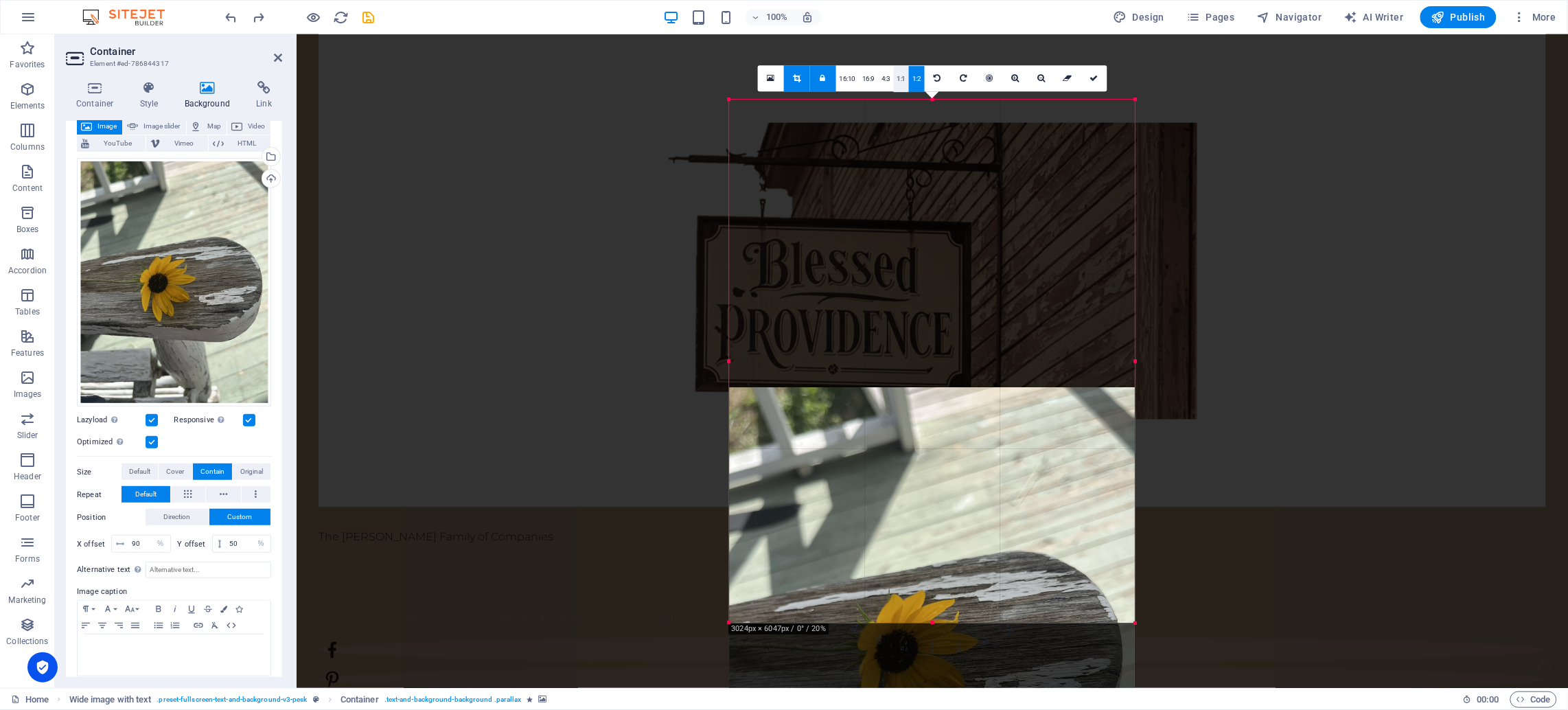 click on "1:1" at bounding box center (901, 79) 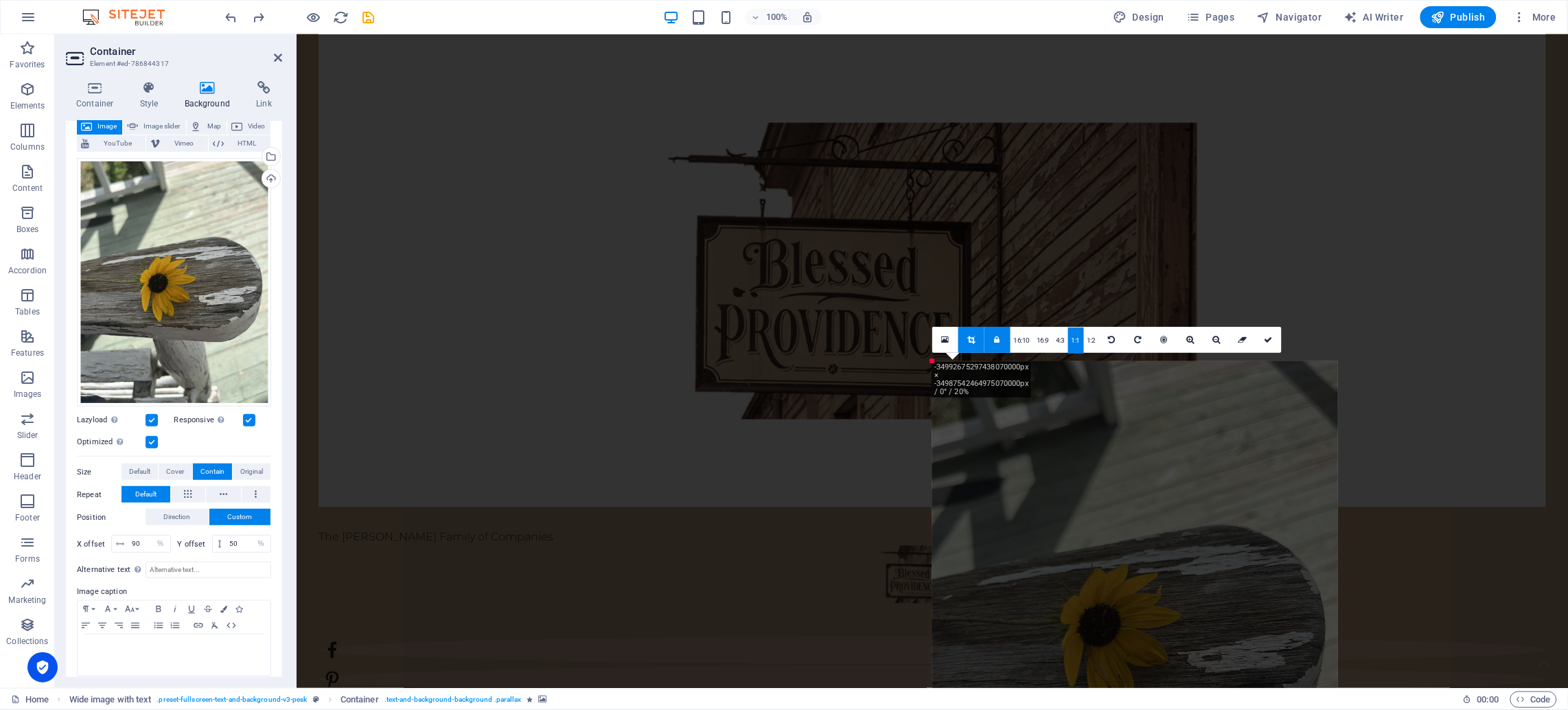 type on "50" 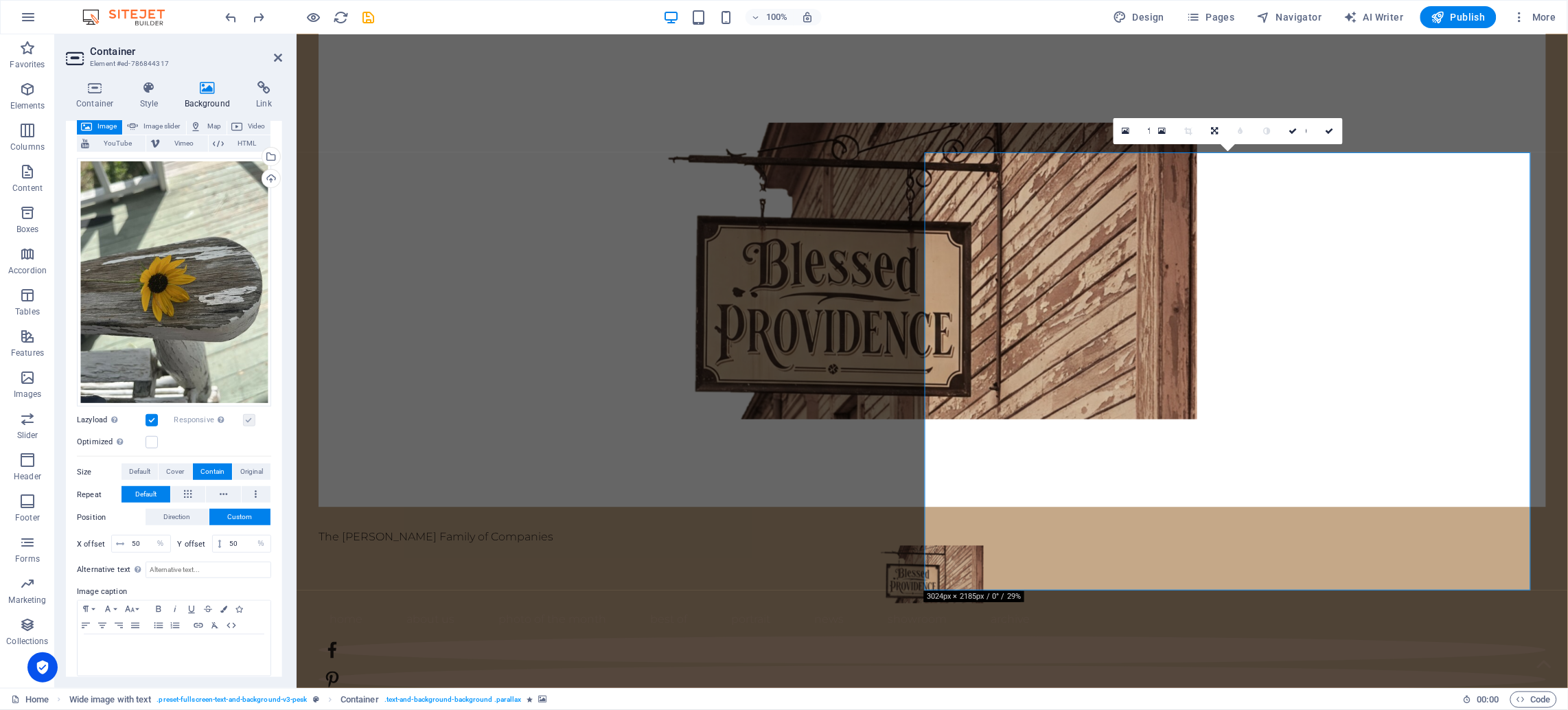 click at bounding box center (954, 1485) 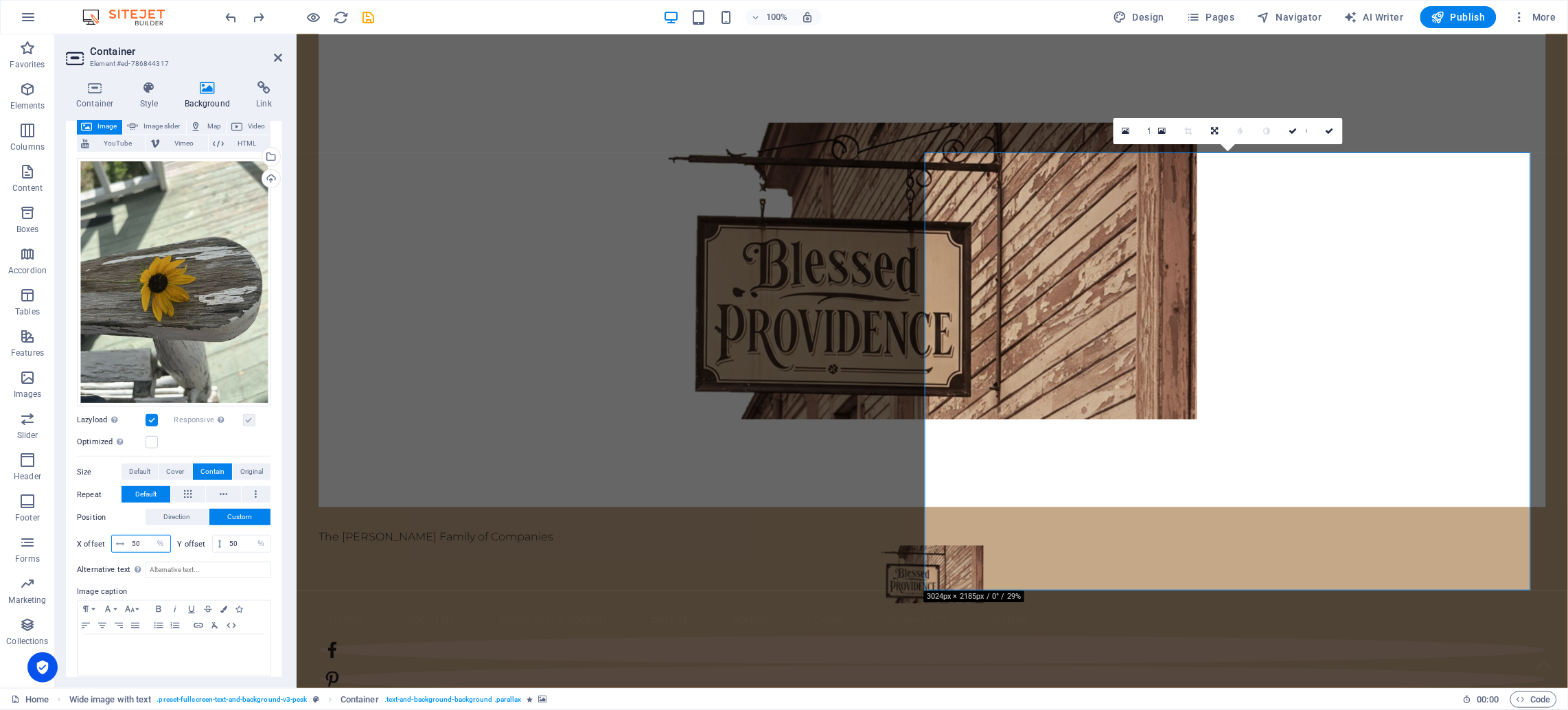 click on "50" at bounding box center [149, 544] 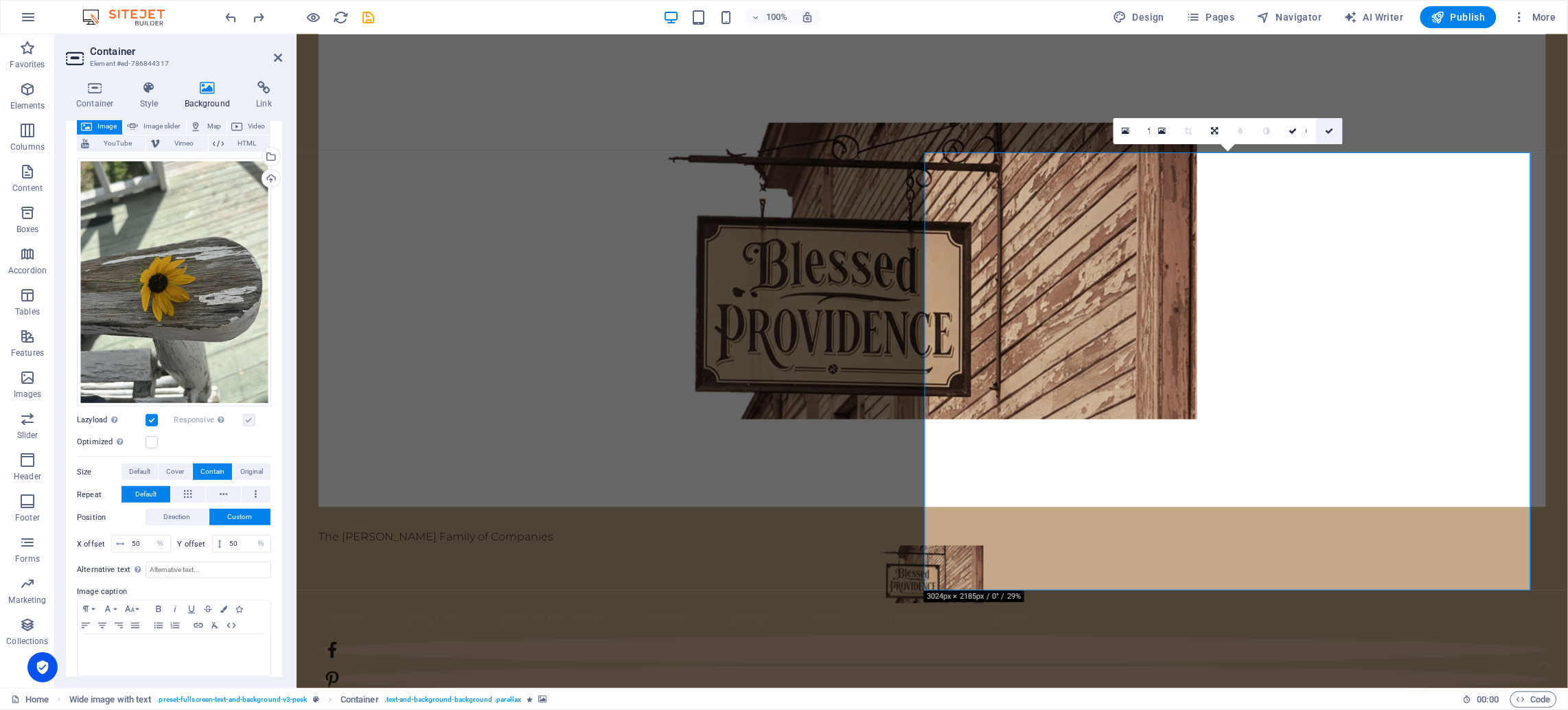 click at bounding box center (1329, 131) 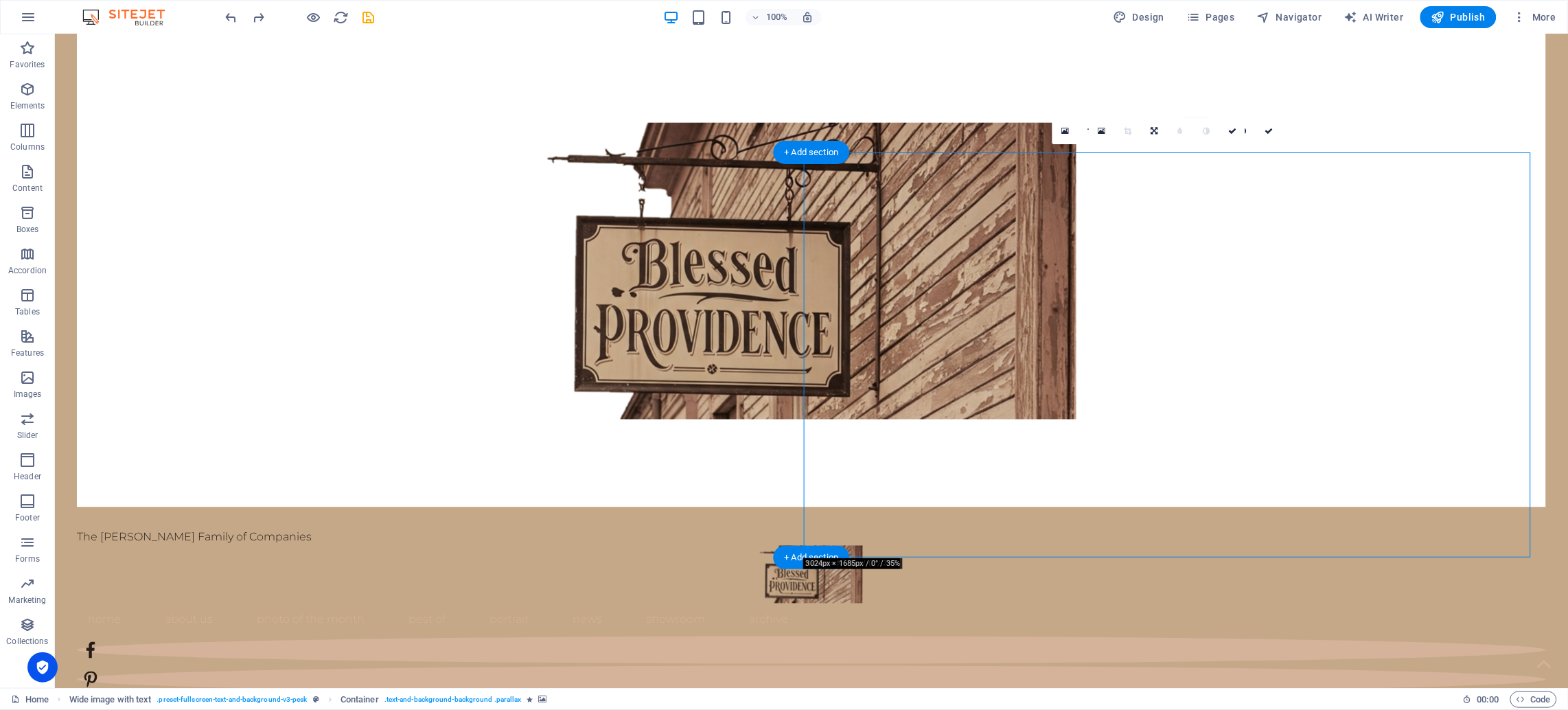 click at bounding box center (833, 1485) 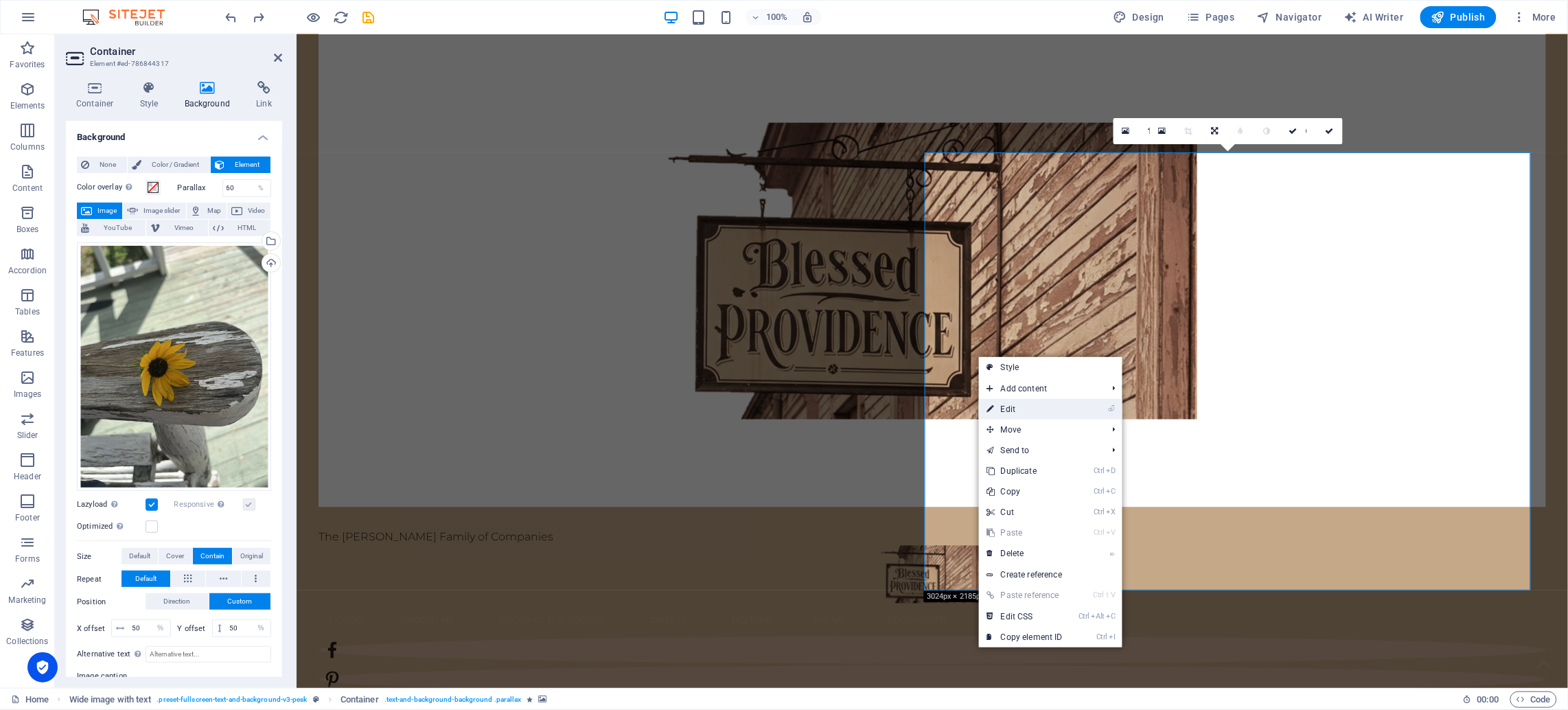 click on "⏎  Edit" at bounding box center [1025, 409] 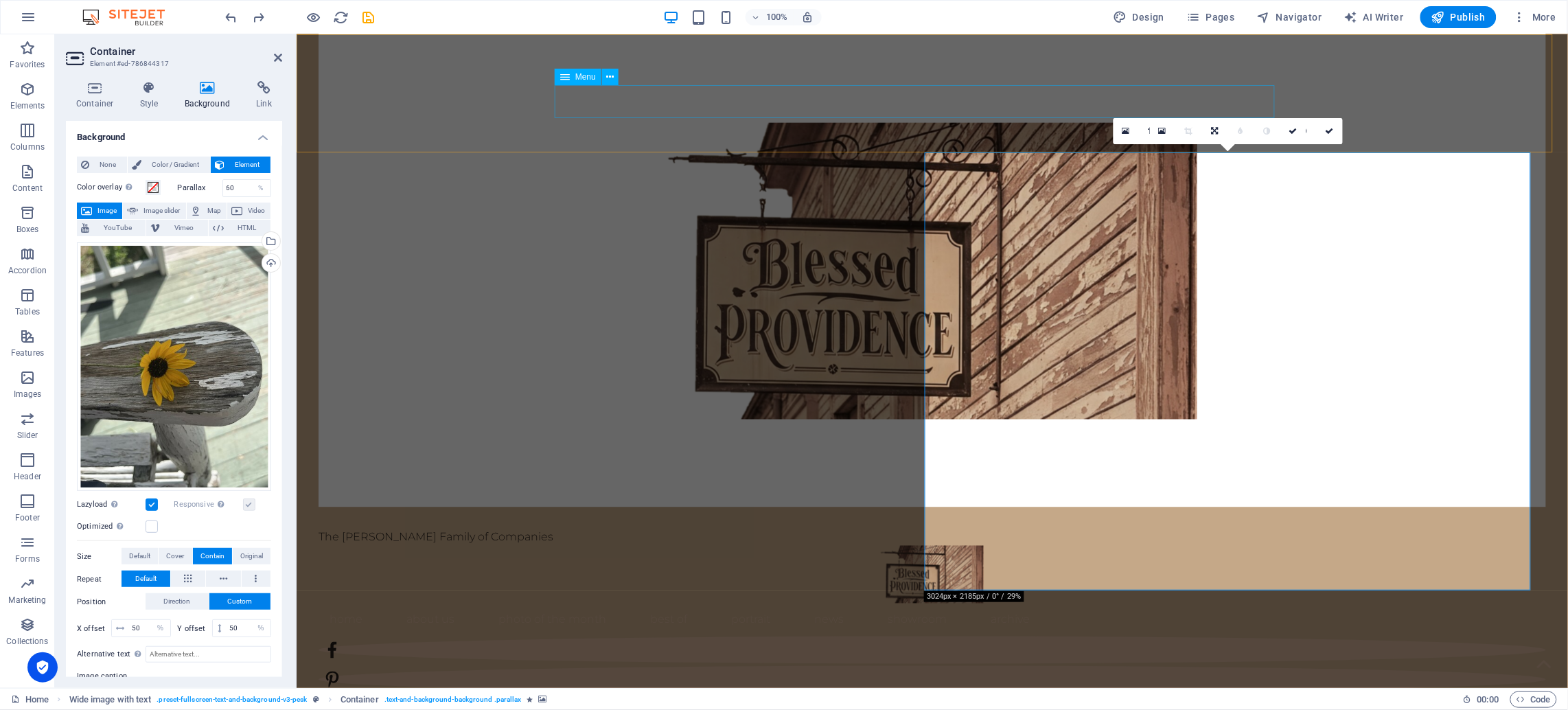 click on "Home About Us Photo of the month Best Of portrait News Showroom Archive" at bounding box center [932, 619] 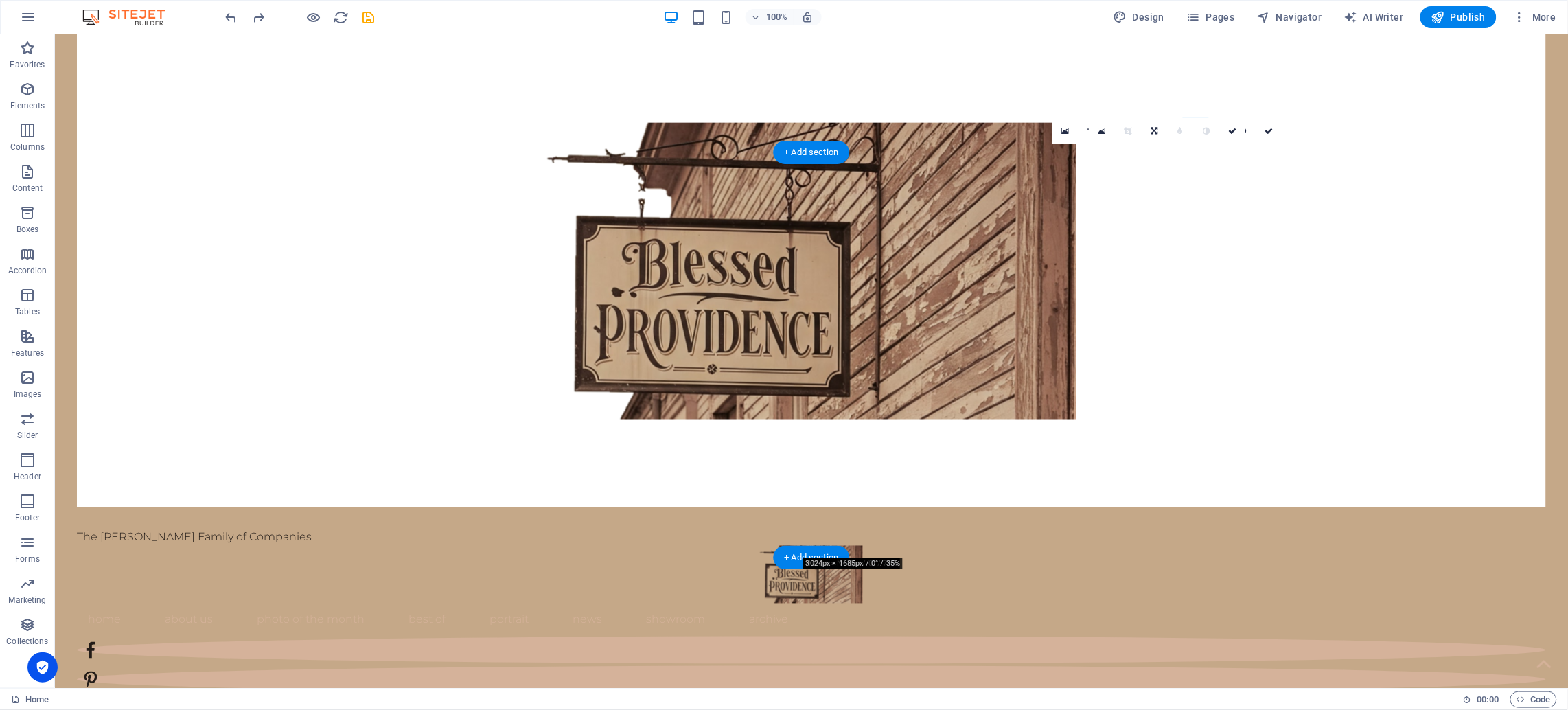 click at bounding box center [833, 1485] 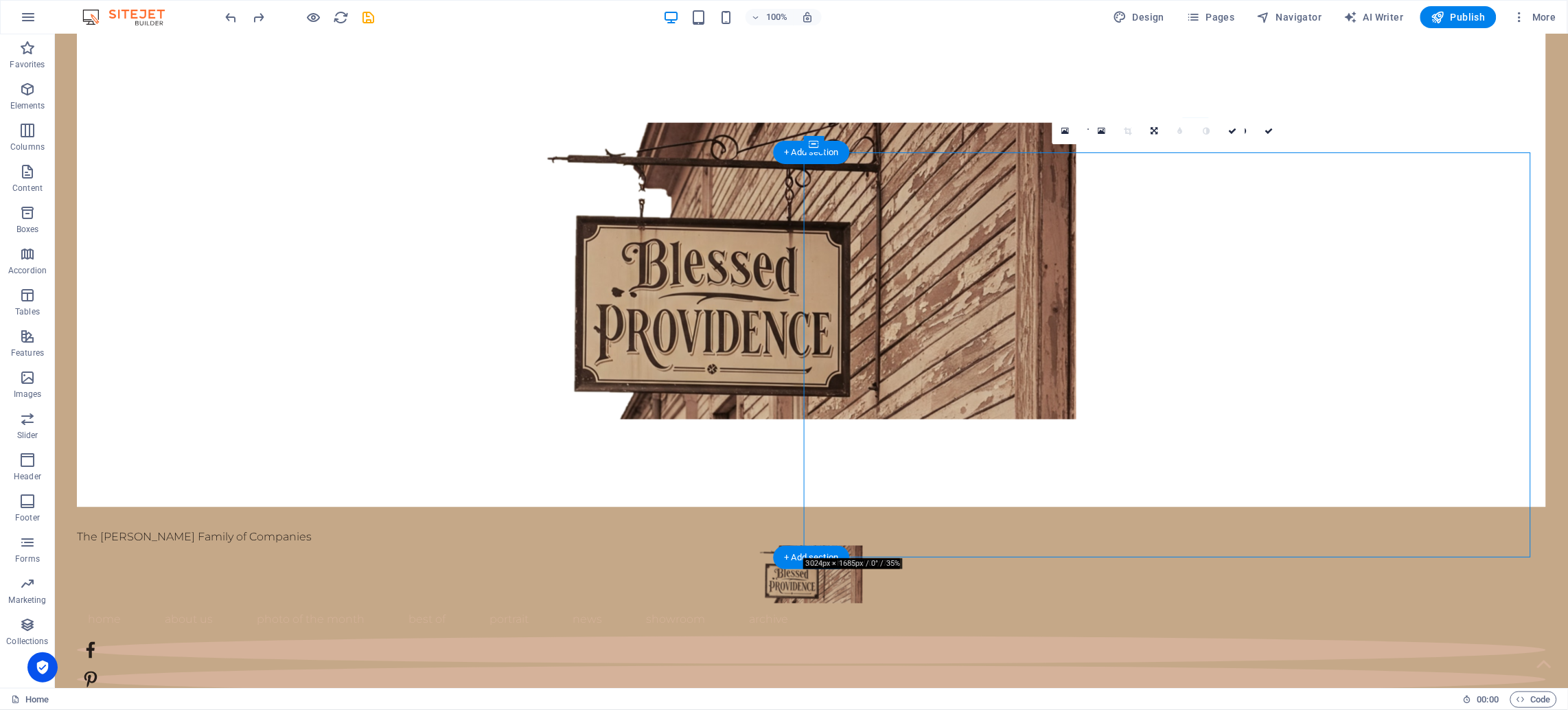 click at bounding box center (833, 1485) 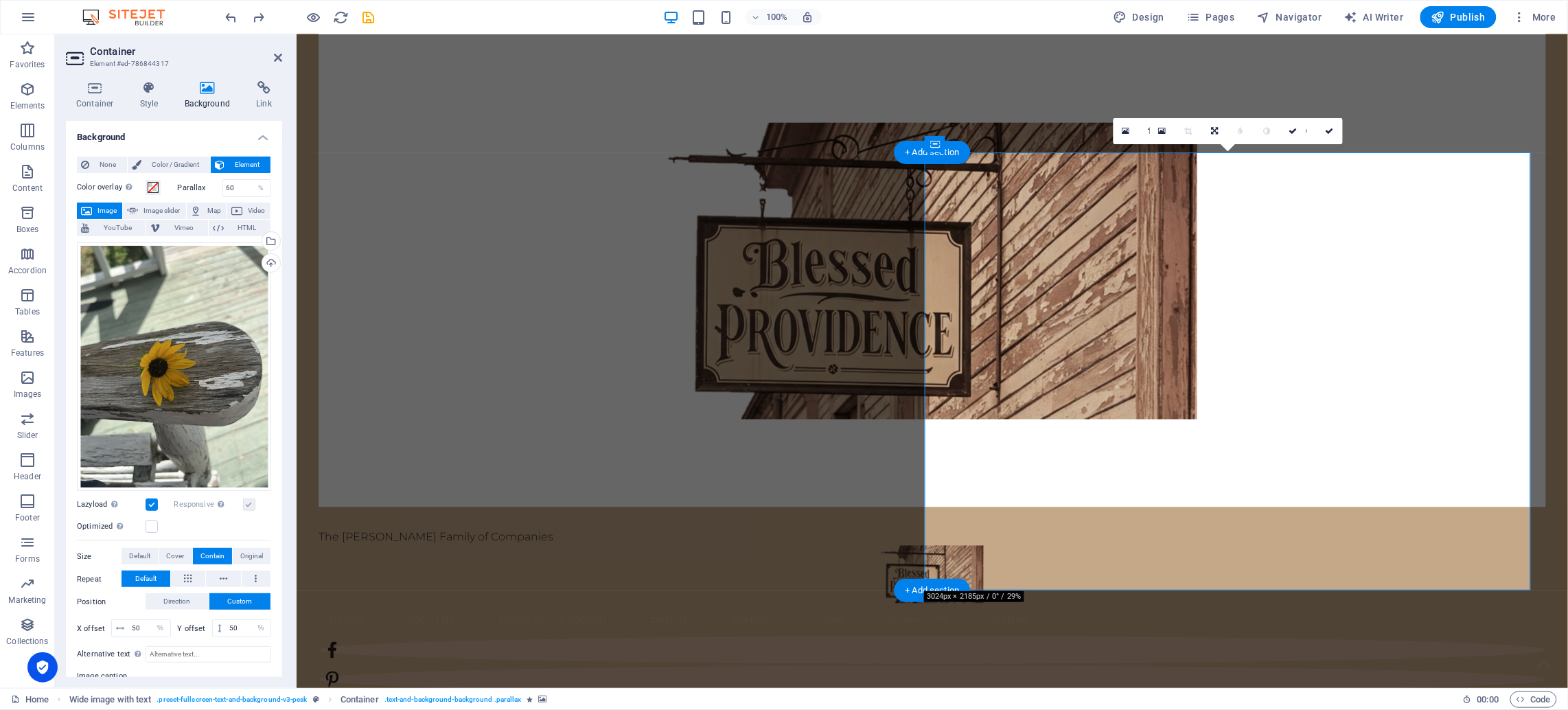 click at bounding box center [954, 1485] 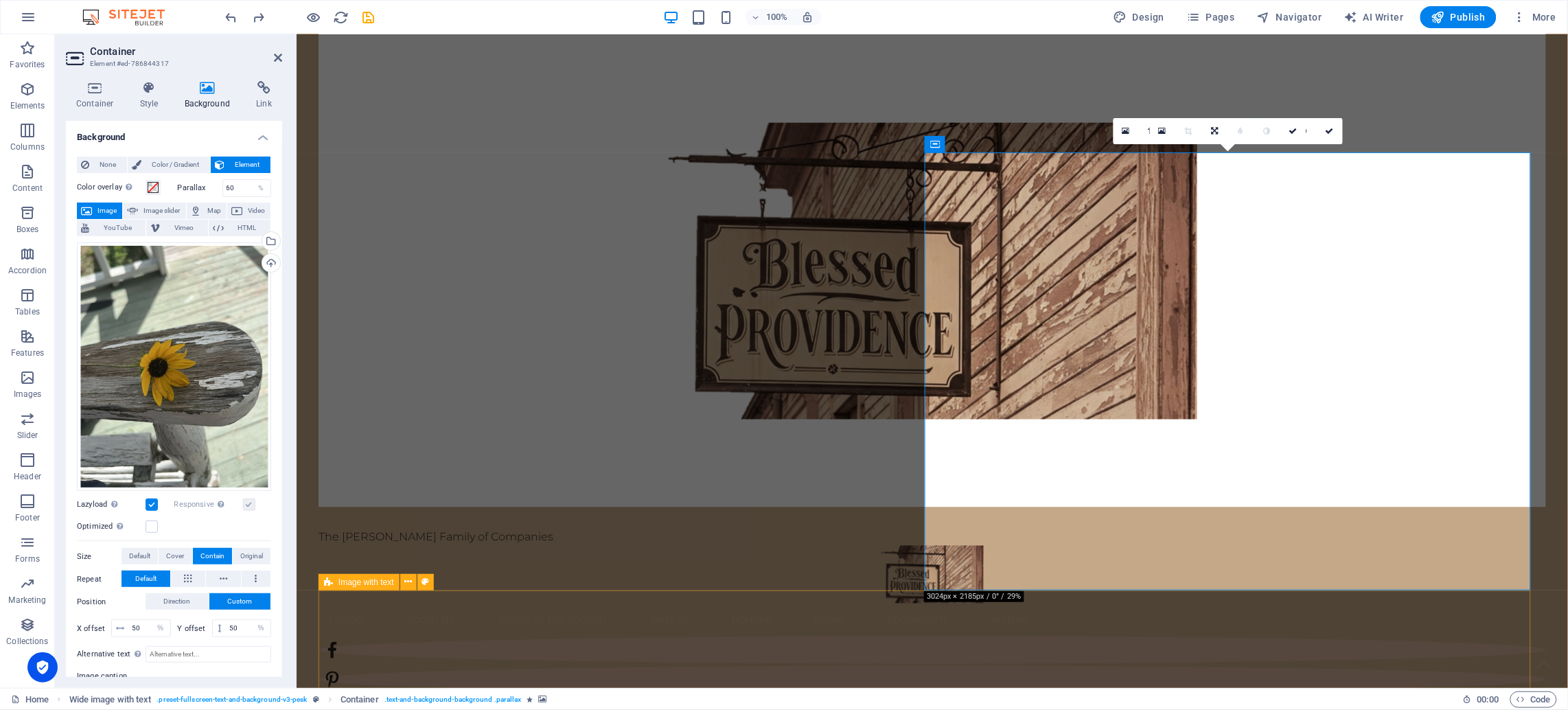 click on "photo of the month Lorem ipsum dolor sit amet, consectetuer adipiscing elit. Aenean commodo ligula eget dolor. Lorem ipsum dolor sit amet, consectetuer adipiscing elit leget dolor. Lorem ipsum dolor sit amet, consectetuer adipiscing elit. Aenean commodo ligula eget dolor. Lorem ipsum dolor sit amet, consectetuer adipiscing elit dolor consectetuer adipiscing elit leget dolor. Lorem elit saget ipsum dolor sit amet, consectetuer. Lorem ipsum dolor sit amet, consectetuer adipiscing elit dolor consectetuer adipiscing elit leget dolor. Lorem elit saget ipsum dolor sit amet, consectetuer. Lorem ipsum dolor sit amet, consectetuer adipiscing elit dolor consectetuer adipiscing elit leget dolor. Lorem elit saget ipsum dolor sit amet, consectetuer. Lorem ipsum dolor sit amet, consectetuer adipiscing elit dolor consectetuer adipiscing elit leget dolor. Lorem elit saget ipsum dolor sit amet, consectetuer." at bounding box center (932, 2691) 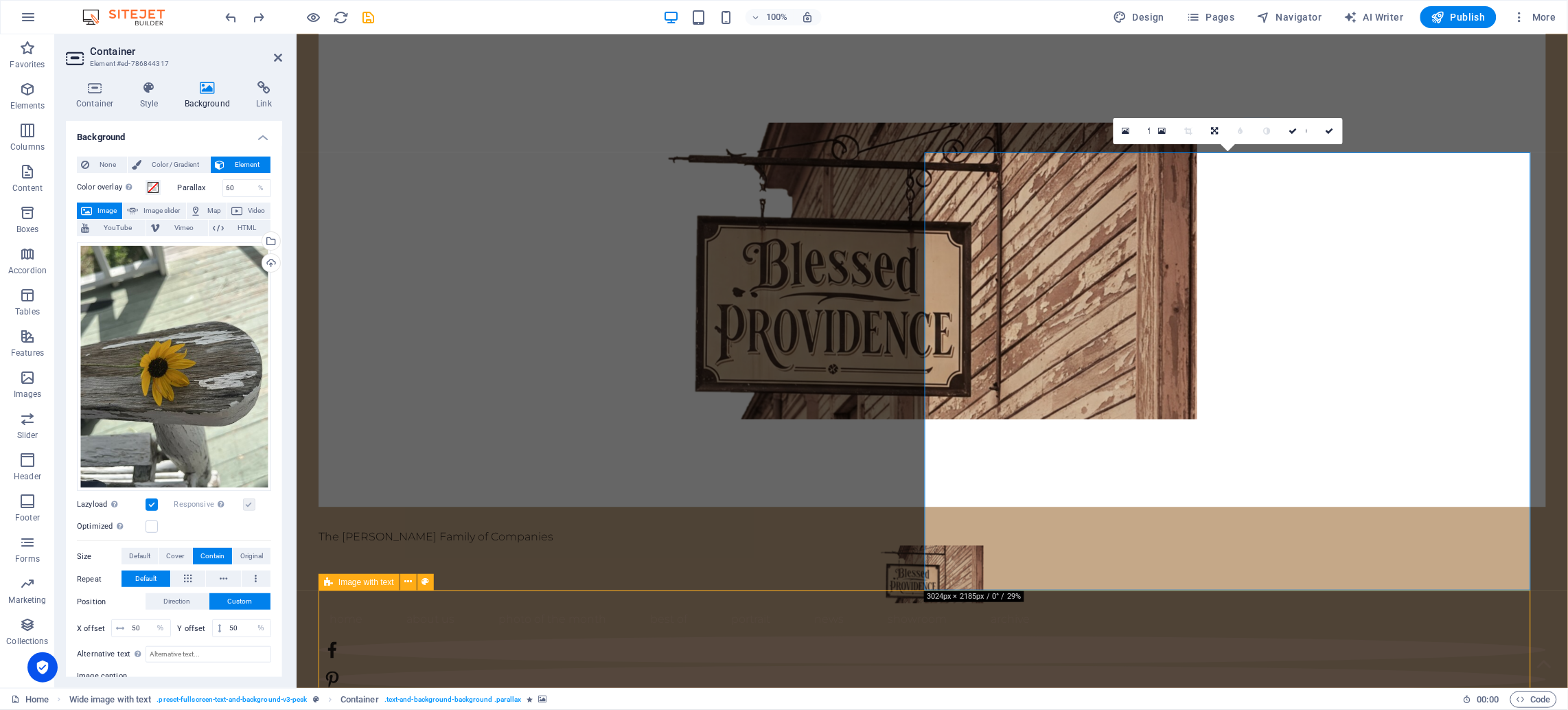 click on "photo of the month Lorem ipsum dolor sit amet, consectetuer adipiscing elit. Aenean commodo ligula eget dolor. Lorem ipsum dolor sit amet, consectetuer adipiscing elit leget dolor. Lorem ipsum dolor sit amet, consectetuer adipiscing elit. Aenean commodo ligula eget dolor. Lorem ipsum dolor sit amet, consectetuer adipiscing elit dolor consectetuer adipiscing elit leget dolor. Lorem elit saget ipsum dolor sit amet, consectetuer. Lorem ipsum dolor sit amet, consectetuer adipiscing elit dolor consectetuer adipiscing elit leget dolor. Lorem elit saget ipsum dolor sit amet, consectetuer. Lorem ipsum dolor sit amet, consectetuer adipiscing elit dolor consectetuer adipiscing elit leget dolor. Lorem elit saget ipsum dolor sit amet, consectetuer. Lorem ipsum dolor sit amet, consectetuer adipiscing elit dolor consectetuer adipiscing elit leget dolor. Lorem elit saget ipsum dolor sit amet, consectetuer." at bounding box center [932, 2691] 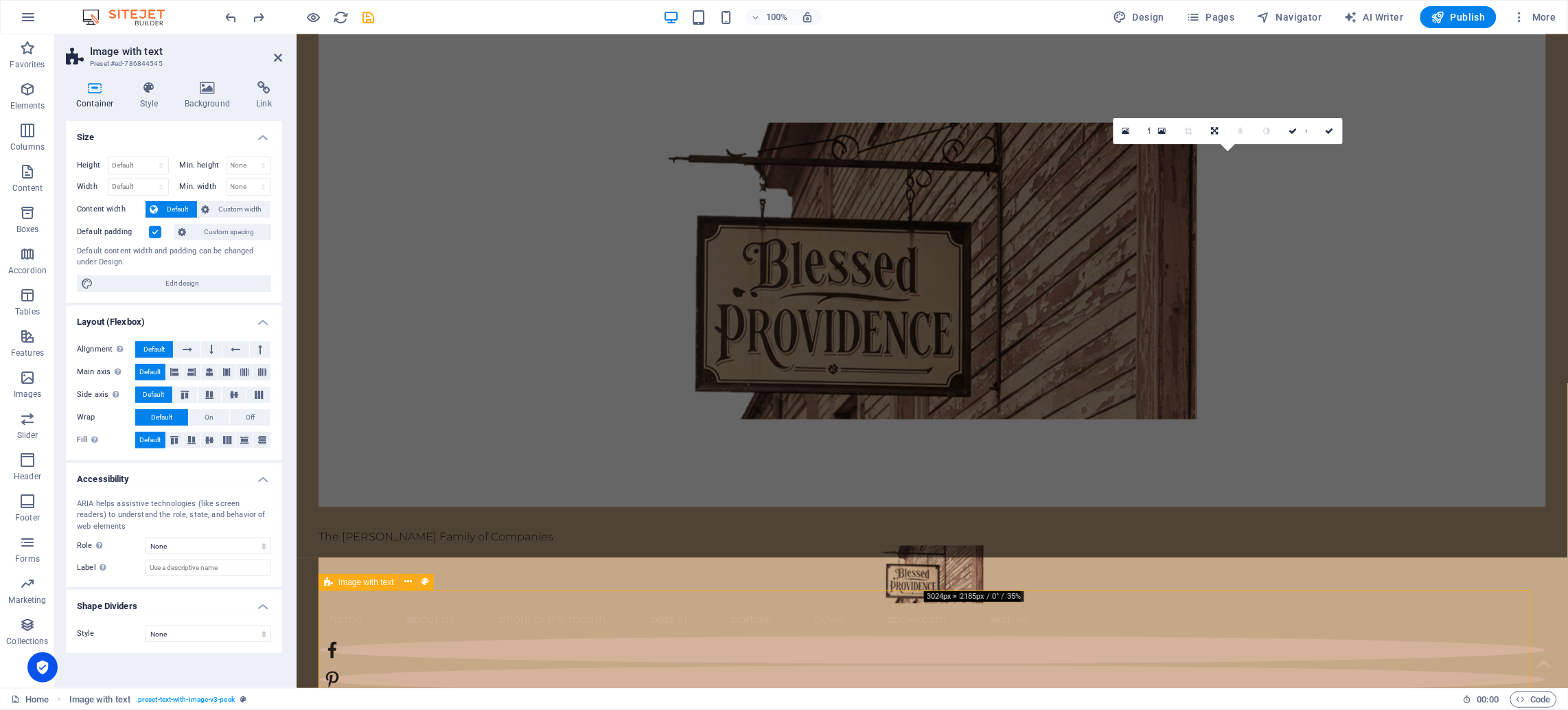 click on "photo of the month Lorem ipsum dolor sit amet, consectetuer adipiscing elit. Aenean commodo ligula eget dolor. Lorem ipsum dolor sit amet, consectetuer adipiscing elit leget dolor. Lorem ipsum dolor sit amet, consectetuer adipiscing elit. Aenean commodo ligula eget dolor. Lorem ipsum dolor sit amet, consectetuer adipiscing elit dolor consectetuer adipiscing elit leget dolor. Lorem elit saget ipsum dolor sit amet, consectetuer. Lorem ipsum dolor sit amet, consectetuer adipiscing elit dolor consectetuer adipiscing elit leget dolor. Lorem elit saget ipsum dolor sit amet, consectetuer. Lorem ipsum dolor sit amet, consectetuer adipiscing elit dolor consectetuer adipiscing elit leget dolor. Lorem elit saget ipsum dolor sit amet, consectetuer. Lorem ipsum dolor sit amet, consectetuer adipiscing elit dolor consectetuer adipiscing elit leget dolor. Lorem elit saget ipsum dolor sit amet, consectetuer." at bounding box center [932, 2691] 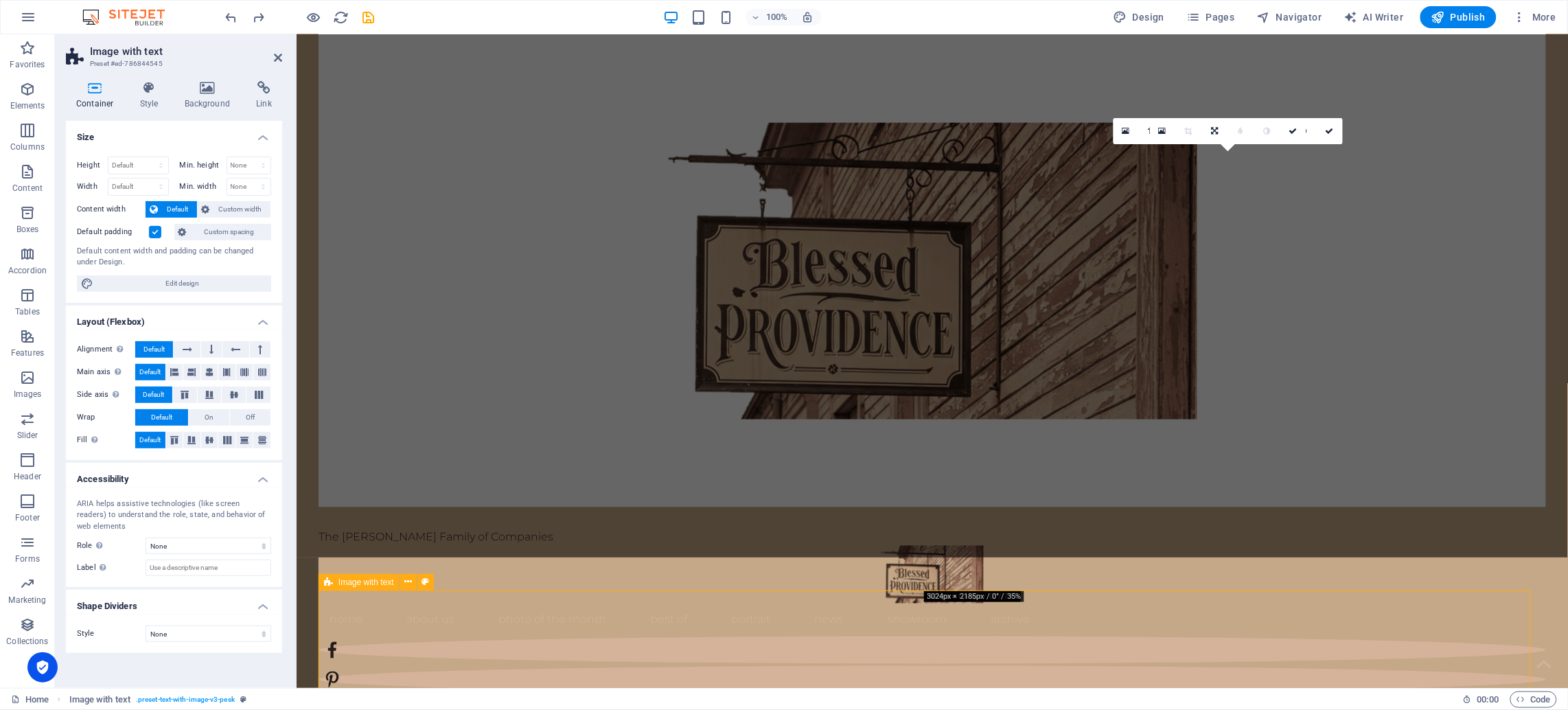 click on "photo of the month Lorem ipsum dolor sit amet, consectetuer adipiscing elit. Aenean commodo ligula eget dolor. Lorem ipsum dolor sit amet, consectetuer adipiscing elit leget dolor. Lorem ipsum dolor sit amet, consectetuer adipiscing elit. Aenean commodo ligula eget dolor. Lorem ipsum dolor sit amet, consectetuer adipiscing elit dolor consectetuer adipiscing elit leget dolor. Lorem elit saget ipsum dolor sit amet, consectetuer. Lorem ipsum dolor sit amet, consectetuer adipiscing elit dolor consectetuer adipiscing elit leget dolor. Lorem elit saget ipsum dolor sit amet, consectetuer. Lorem ipsum dolor sit amet, consectetuer adipiscing elit dolor consectetuer adipiscing elit leget dolor. Lorem elit saget ipsum dolor sit amet, consectetuer. Lorem ipsum dolor sit amet, consectetuer adipiscing elit dolor consectetuer adipiscing elit leget dolor. Lorem elit saget ipsum dolor sit amet, consectetuer." at bounding box center (932, 2691) 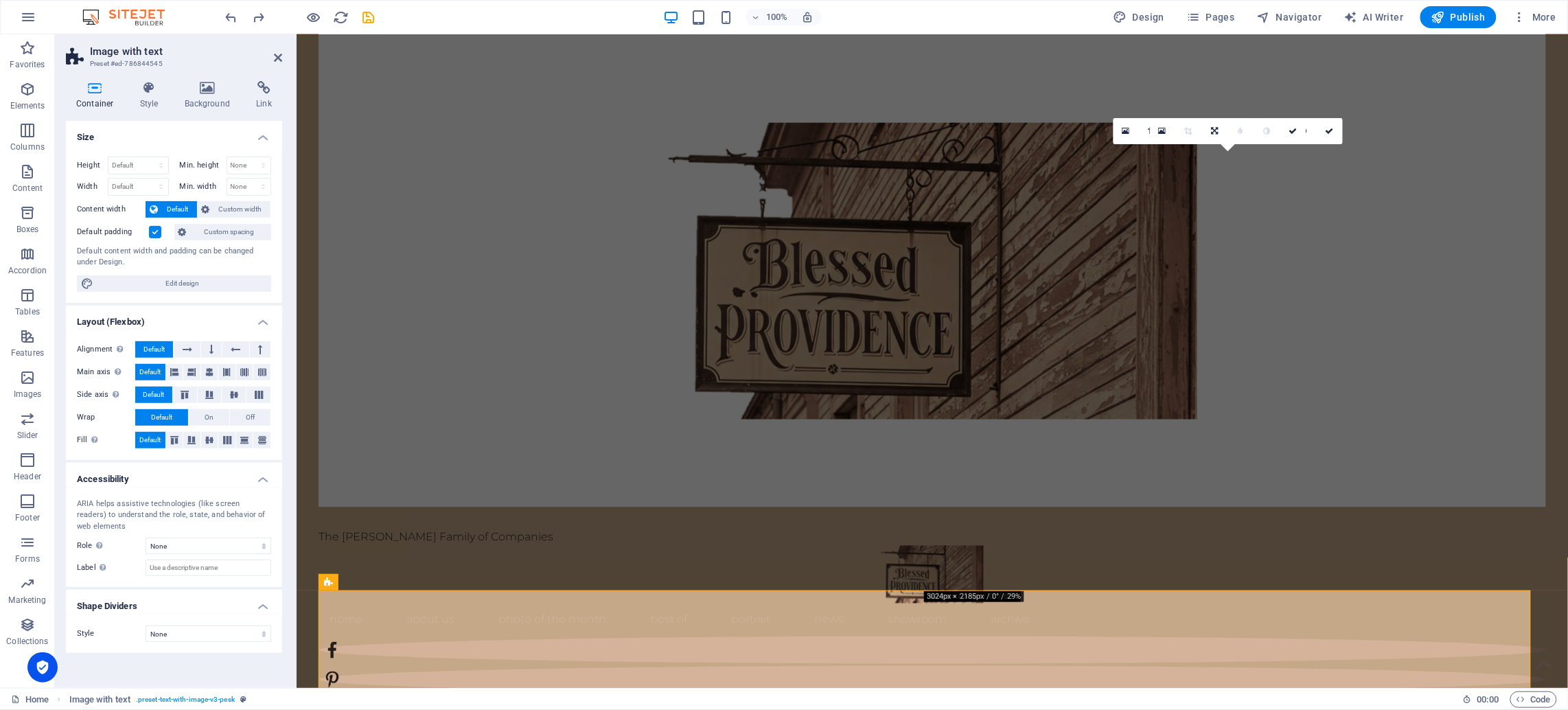 click at bounding box center (954, 1485) 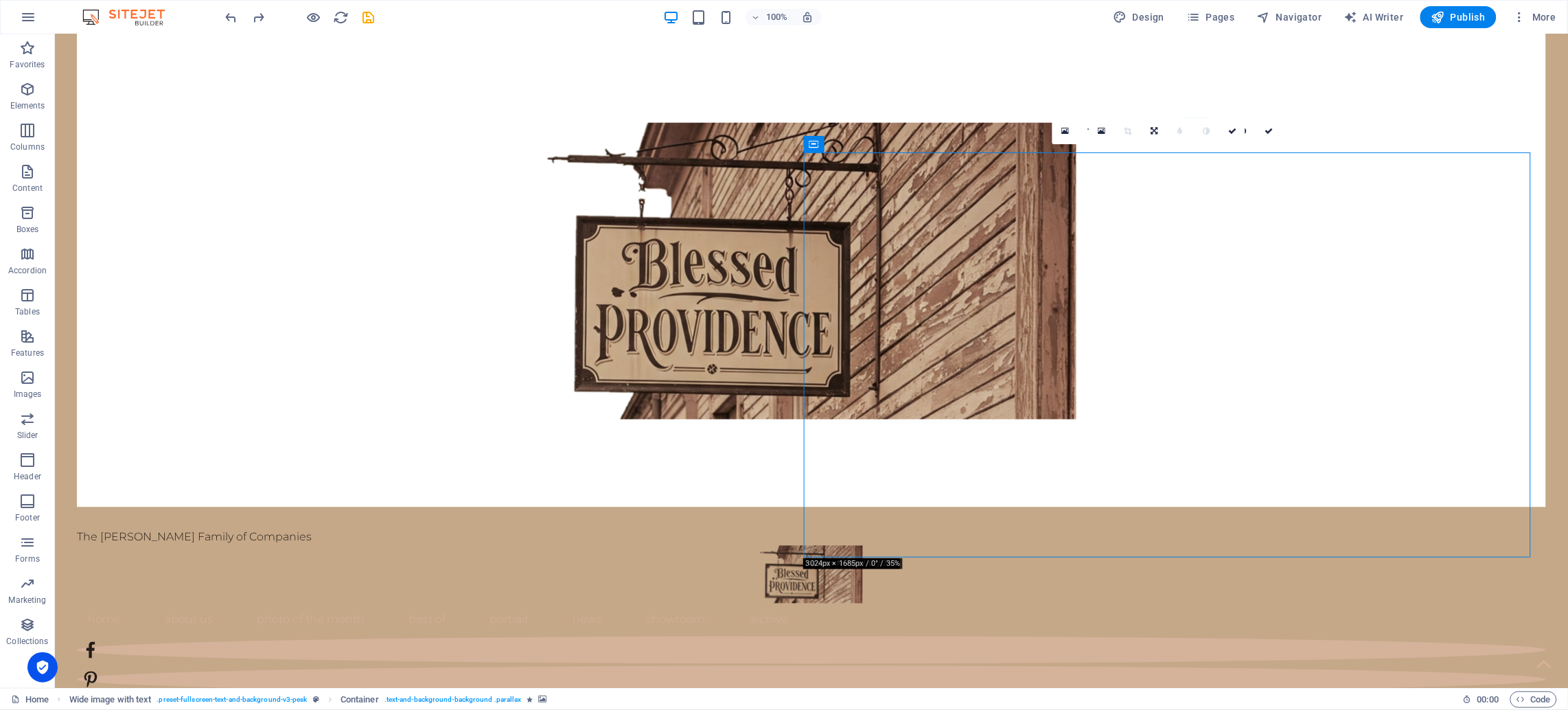 click at bounding box center [833, 1485] 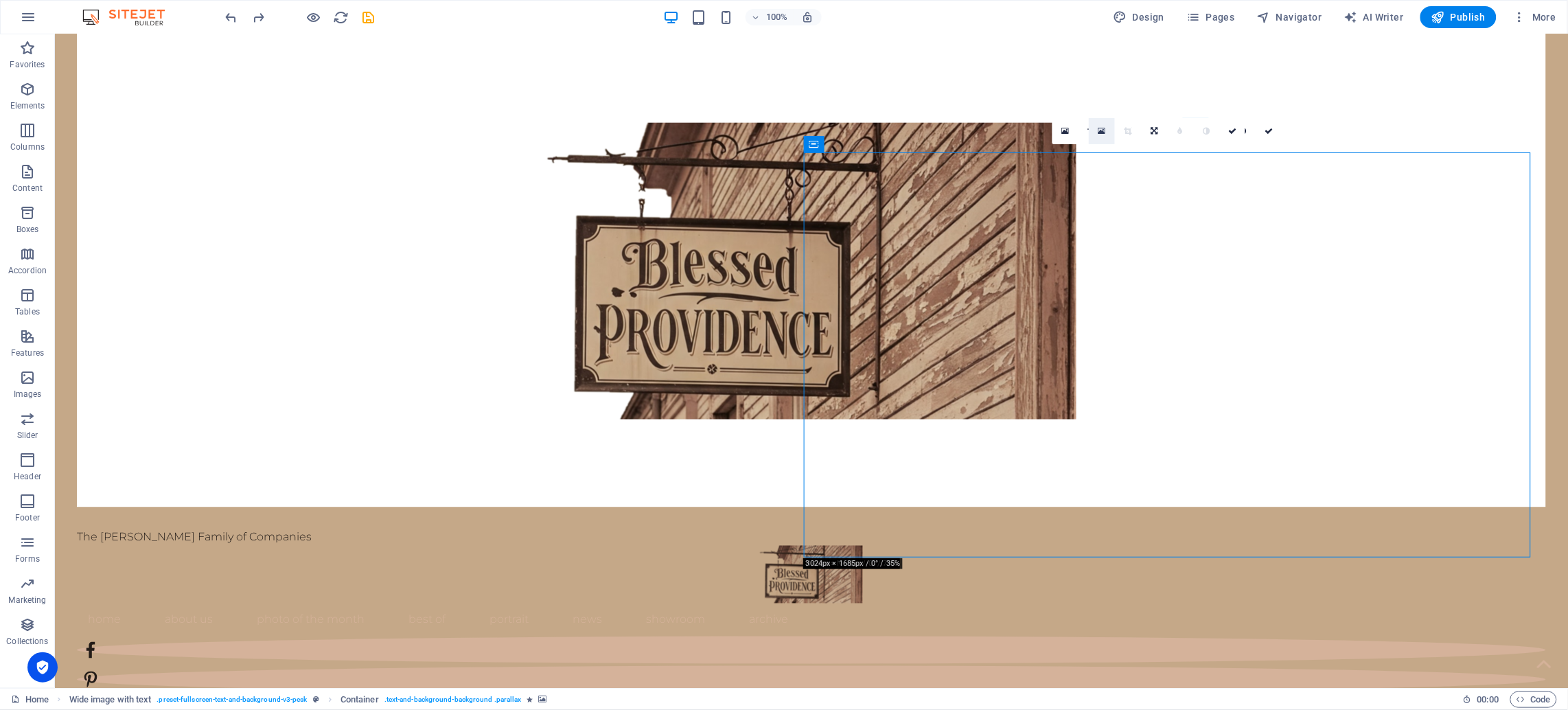 click at bounding box center (1102, 131) 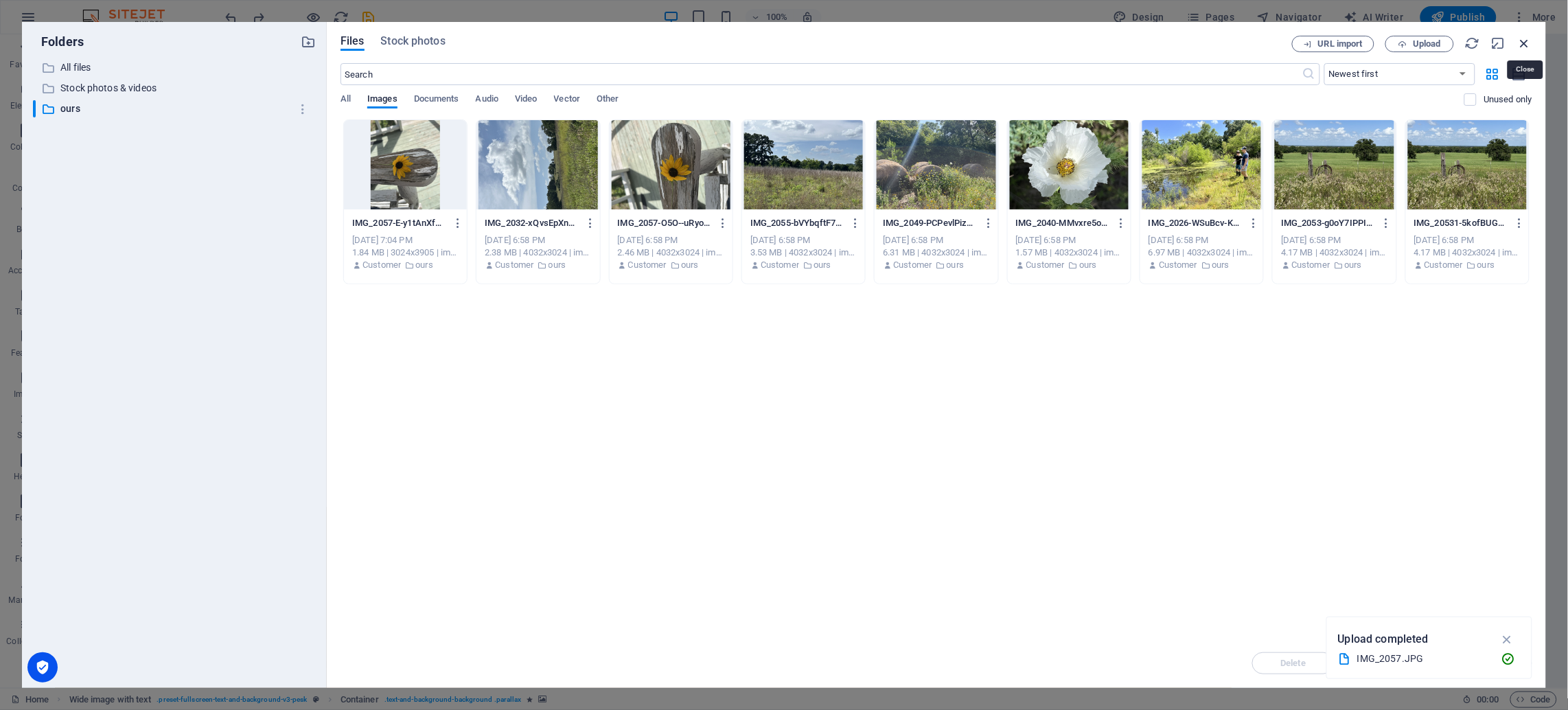 click at bounding box center [1525, 43] 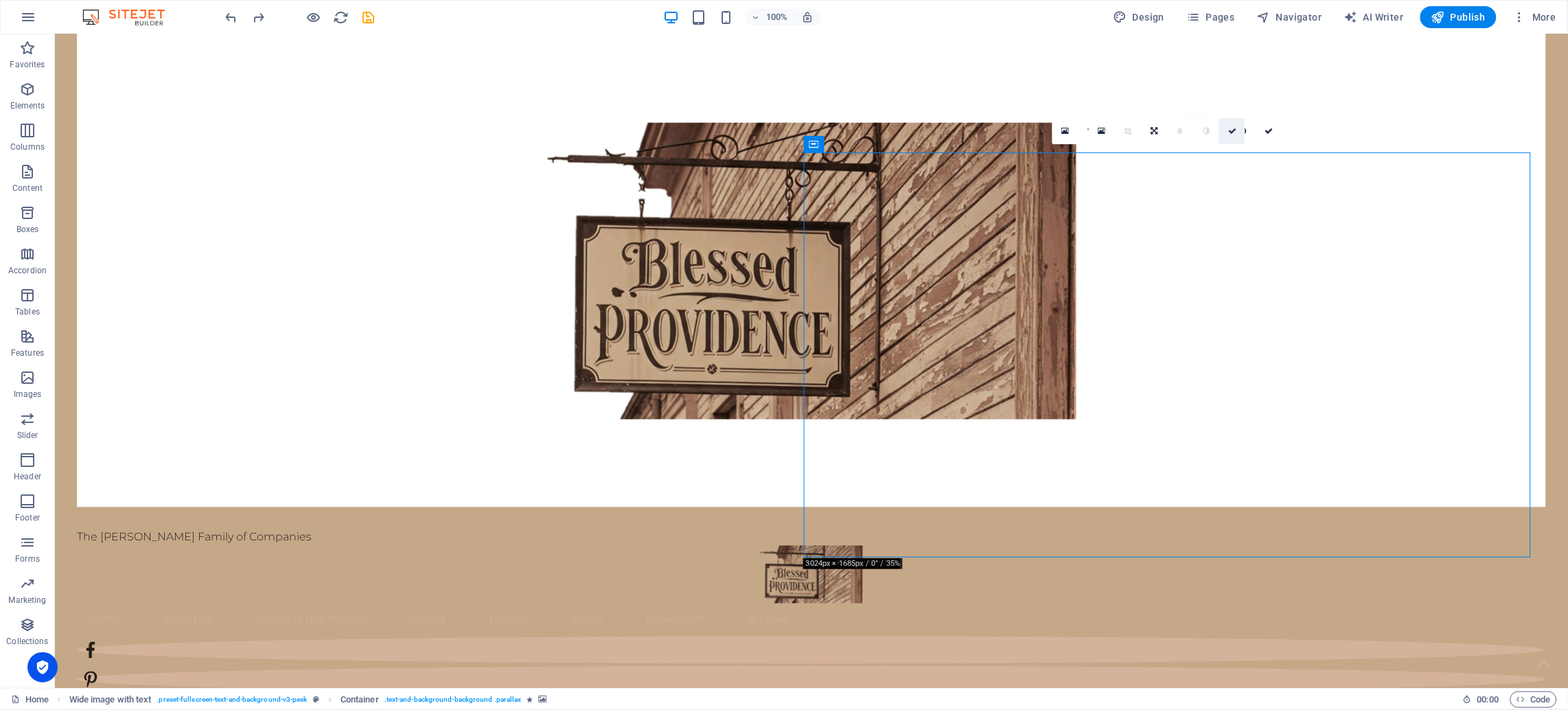 click at bounding box center (1232, 131) 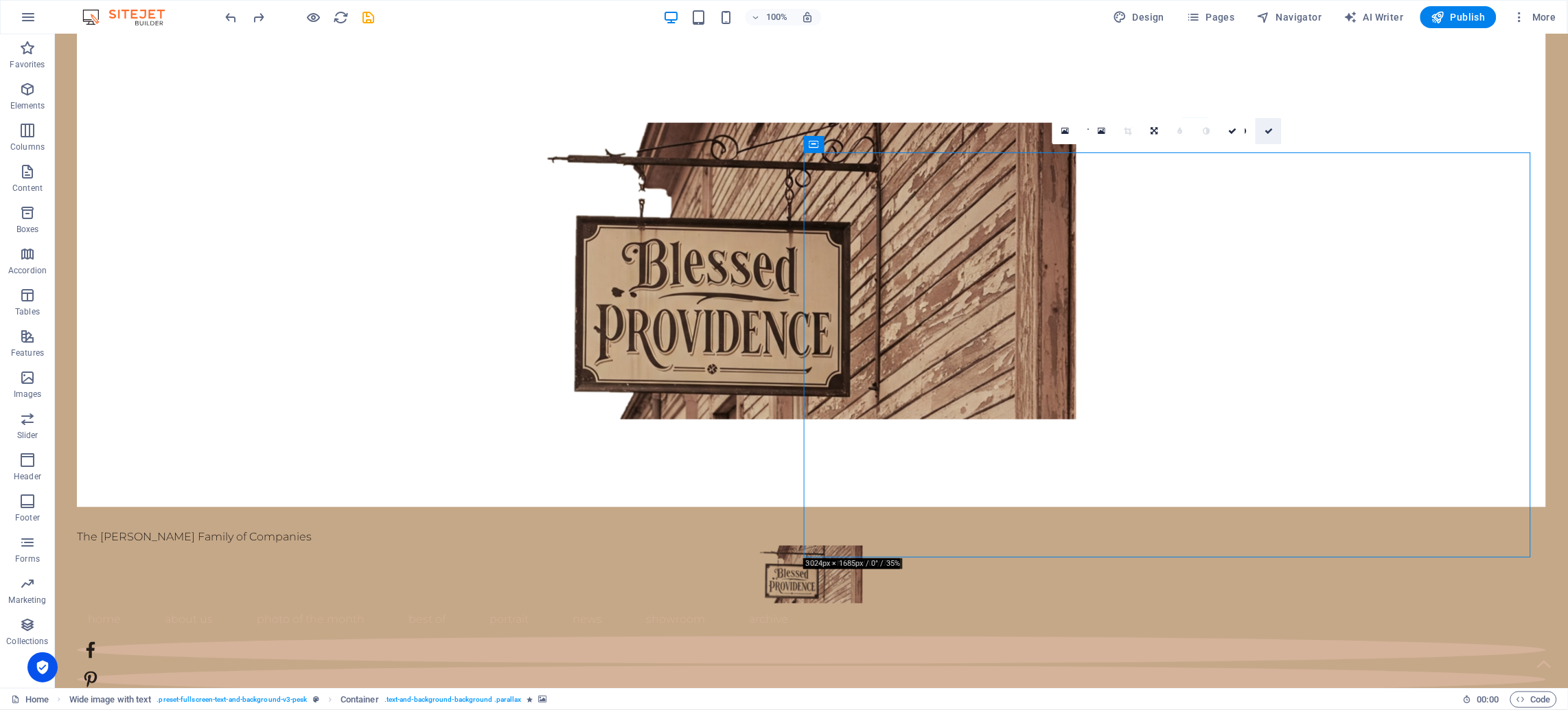 click at bounding box center [1269, 131] 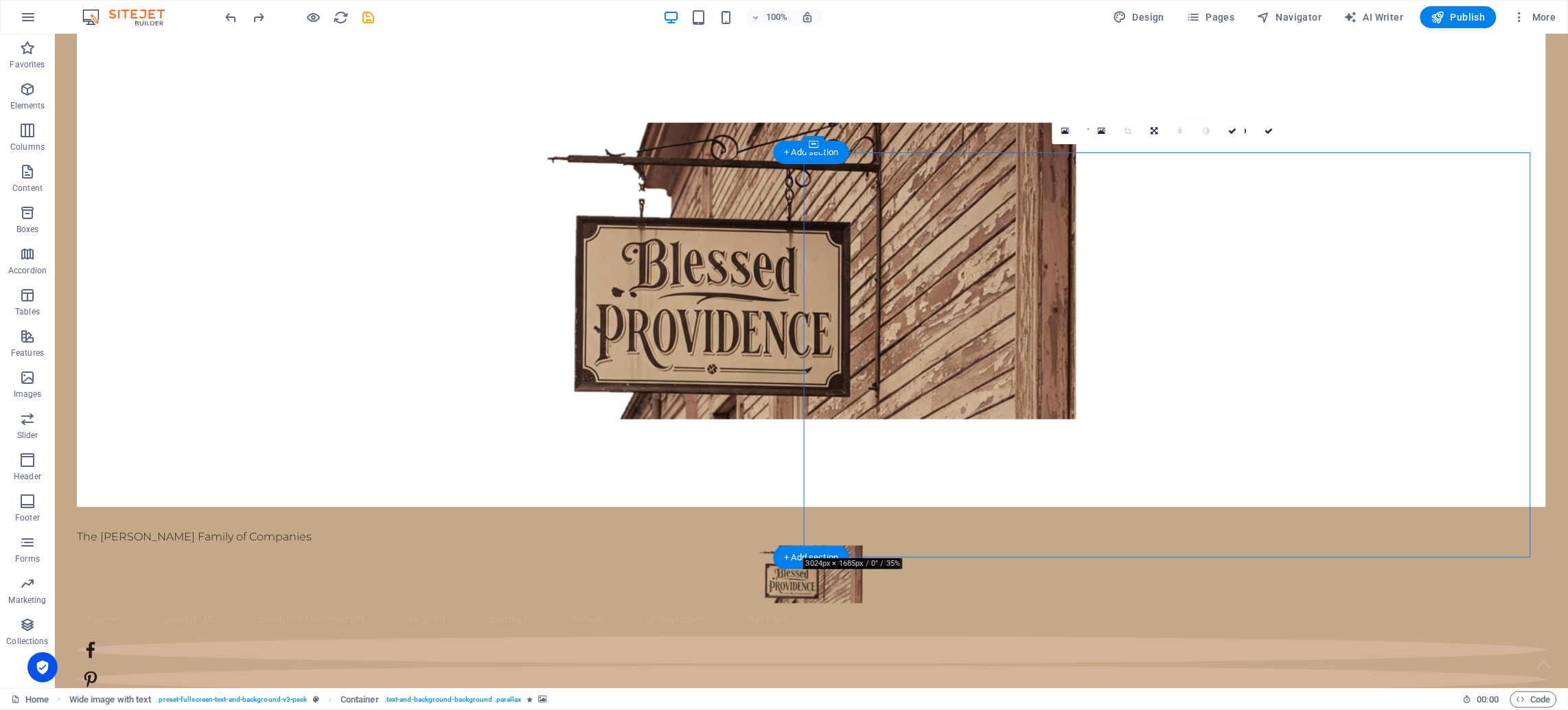 click at bounding box center [833, 1485] 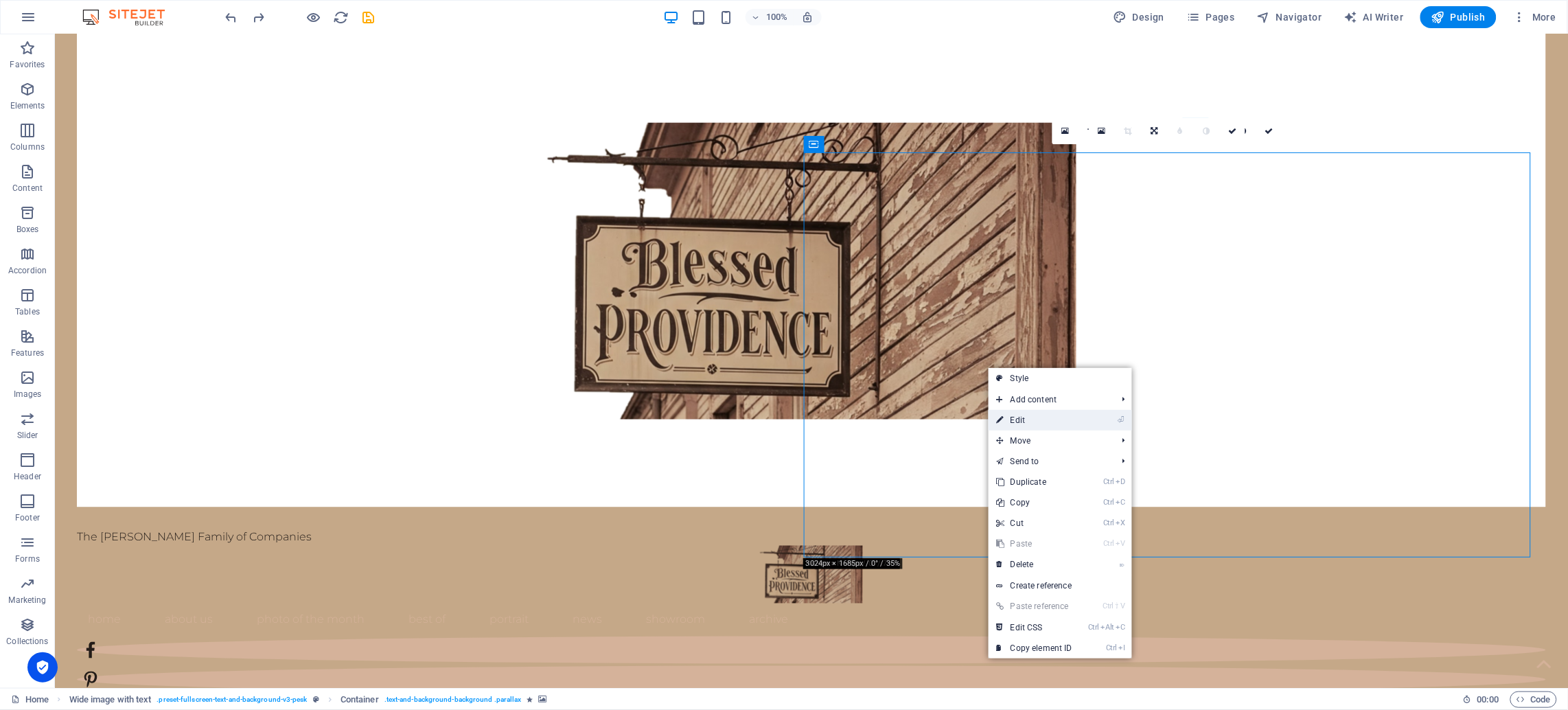 click on "⏎  Edit" at bounding box center [1035, 420] 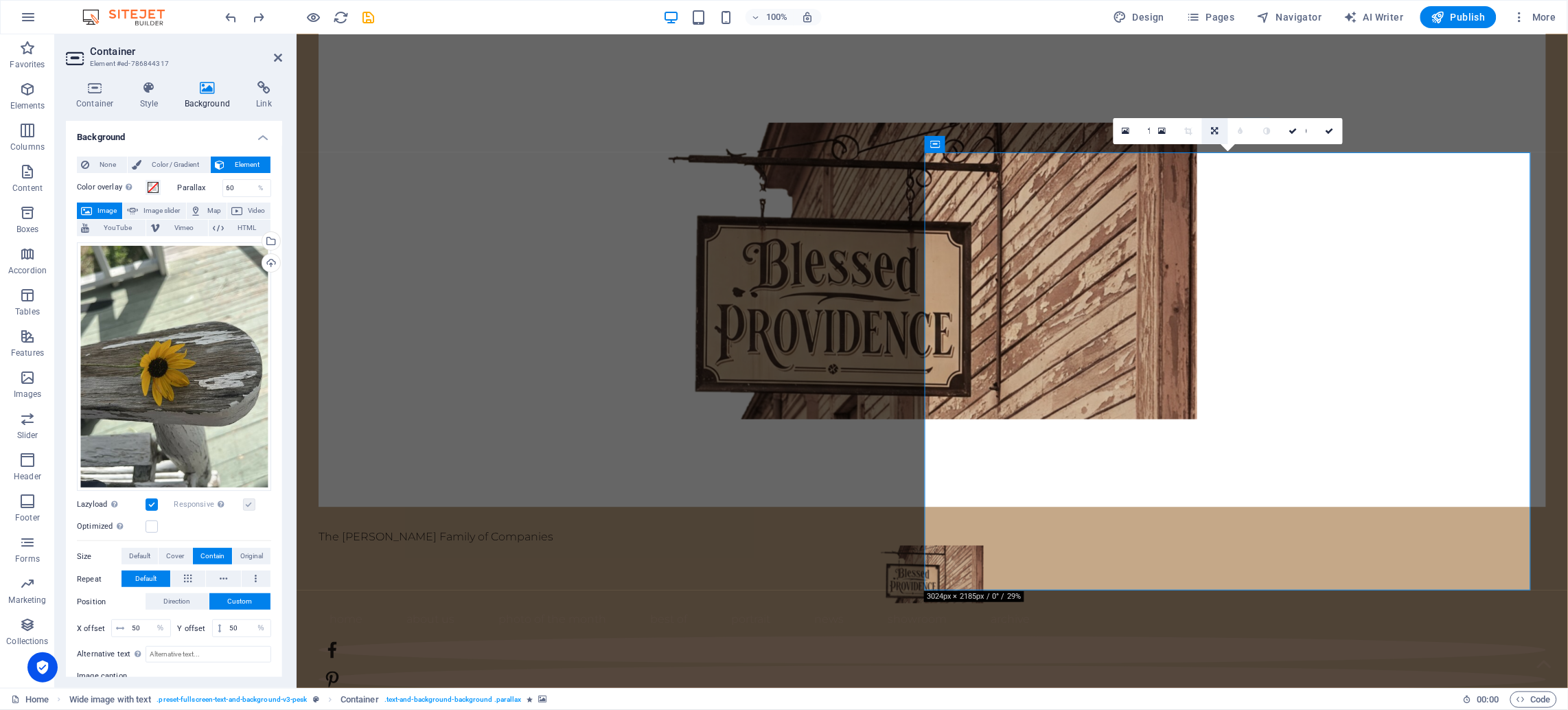 click at bounding box center (1214, 131) 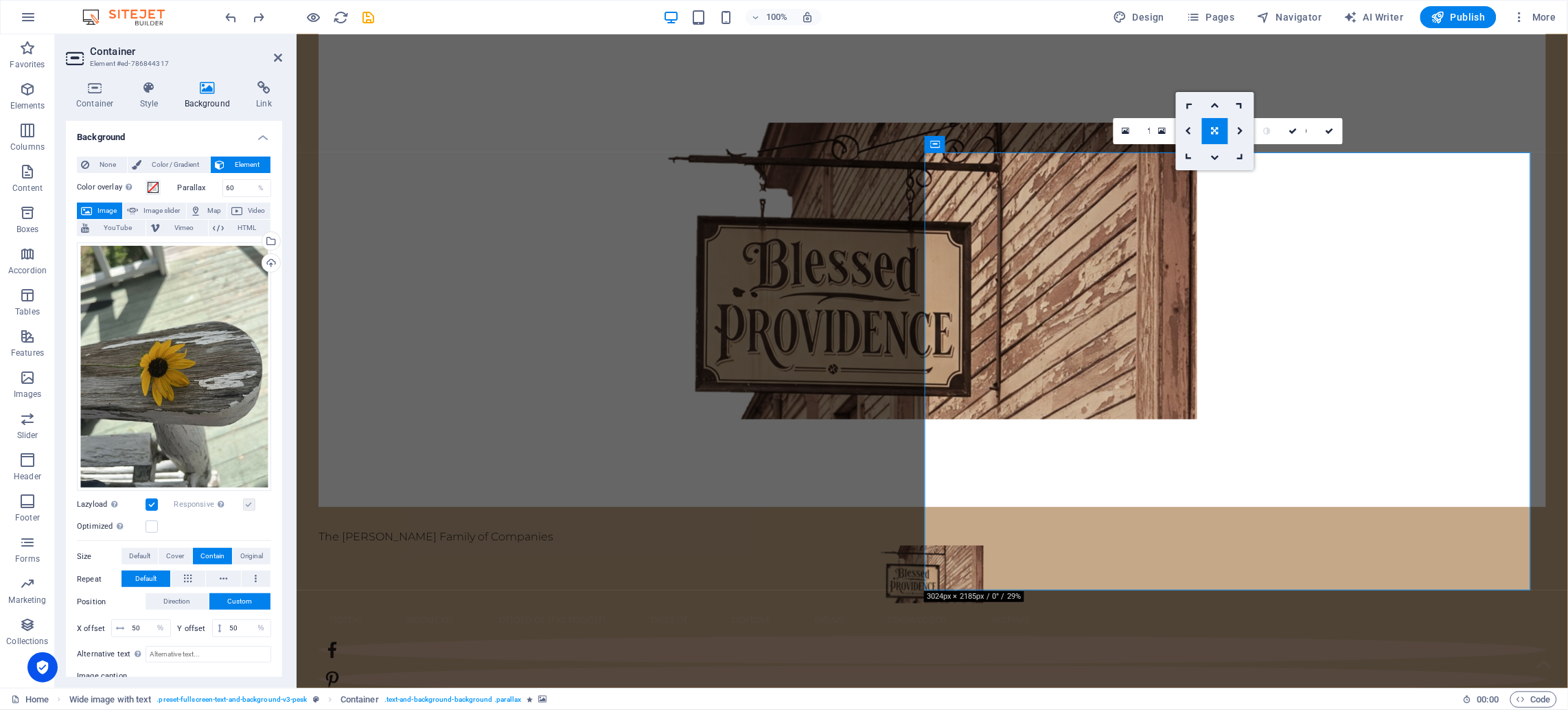 click on "Contain" at bounding box center [212, 556] 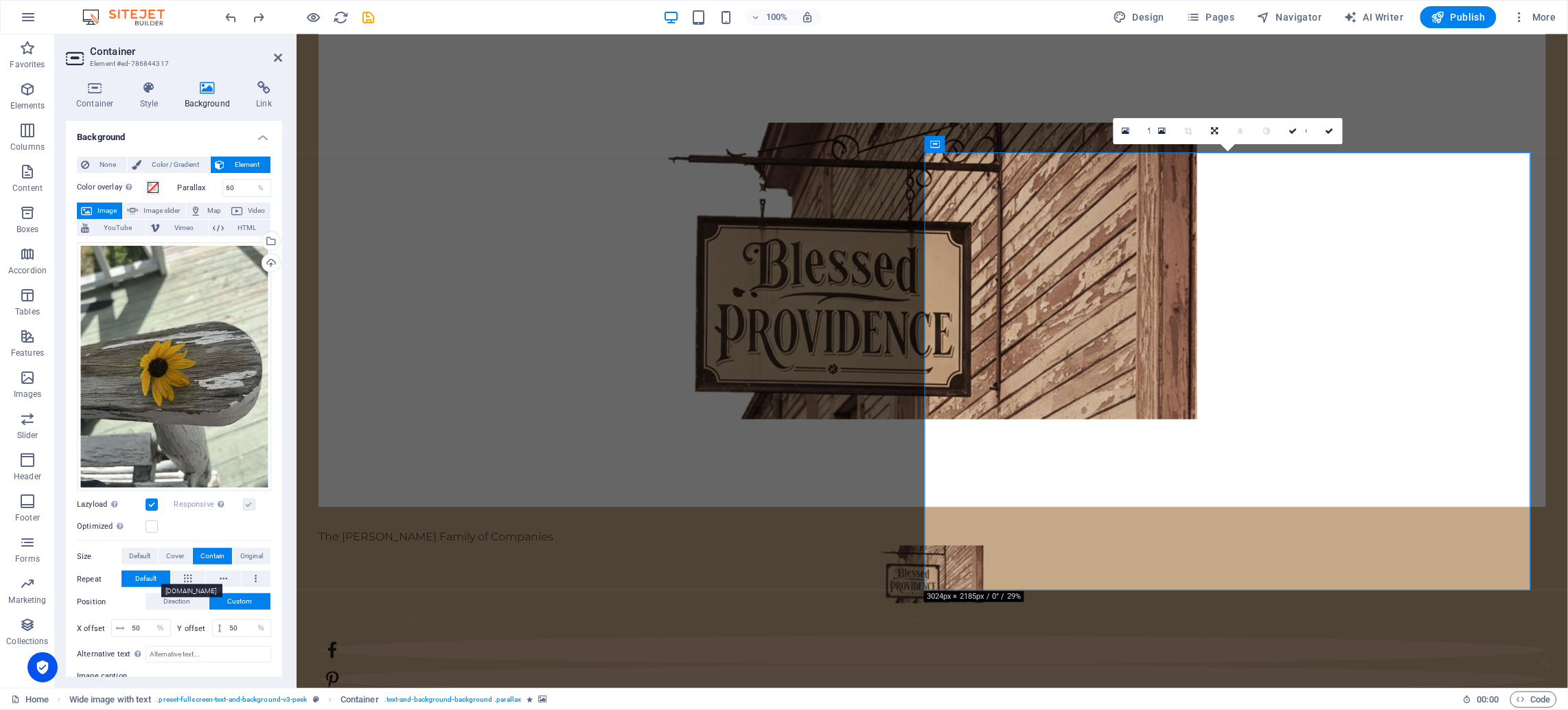 click on "Default" at bounding box center [146, 579] 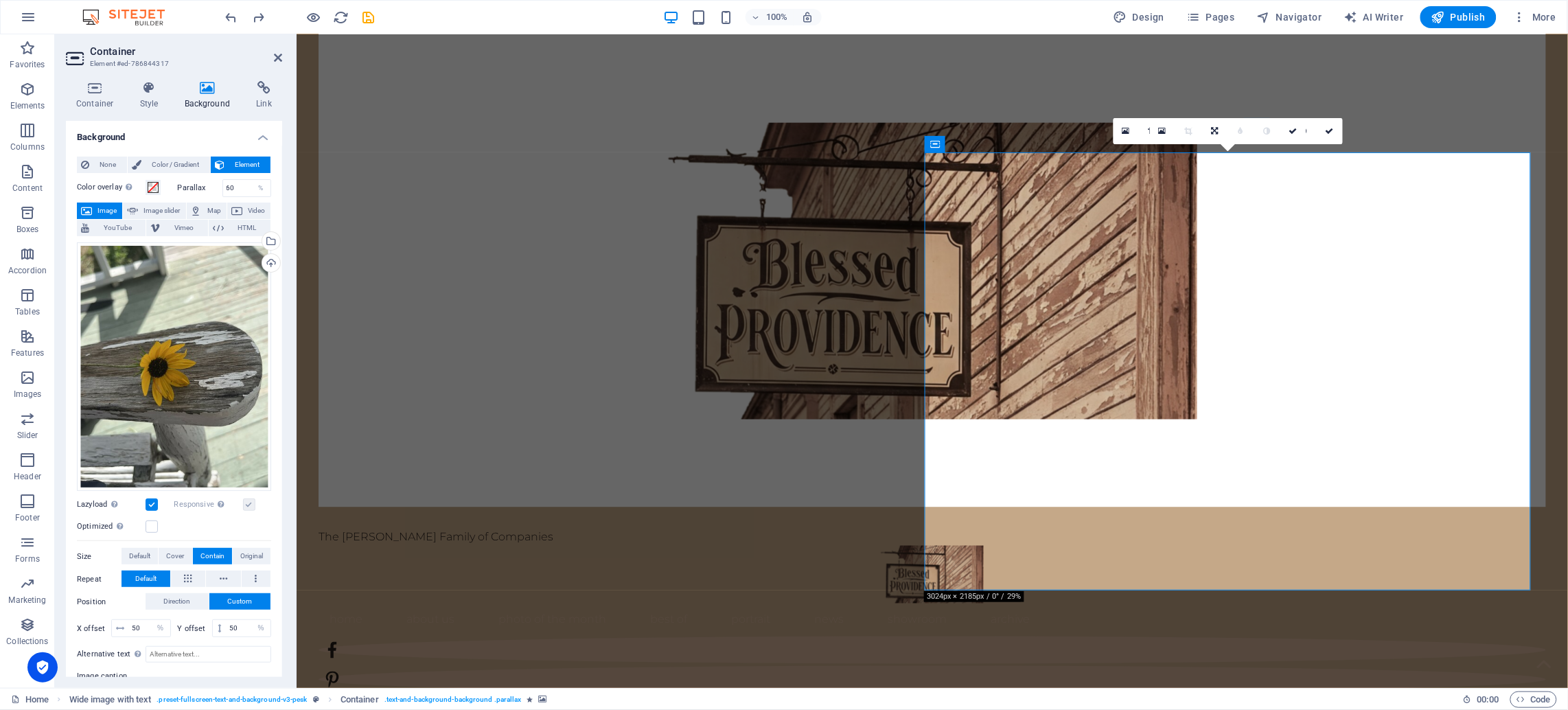 scroll, scrollTop: 92, scrollLeft: 0, axis: vertical 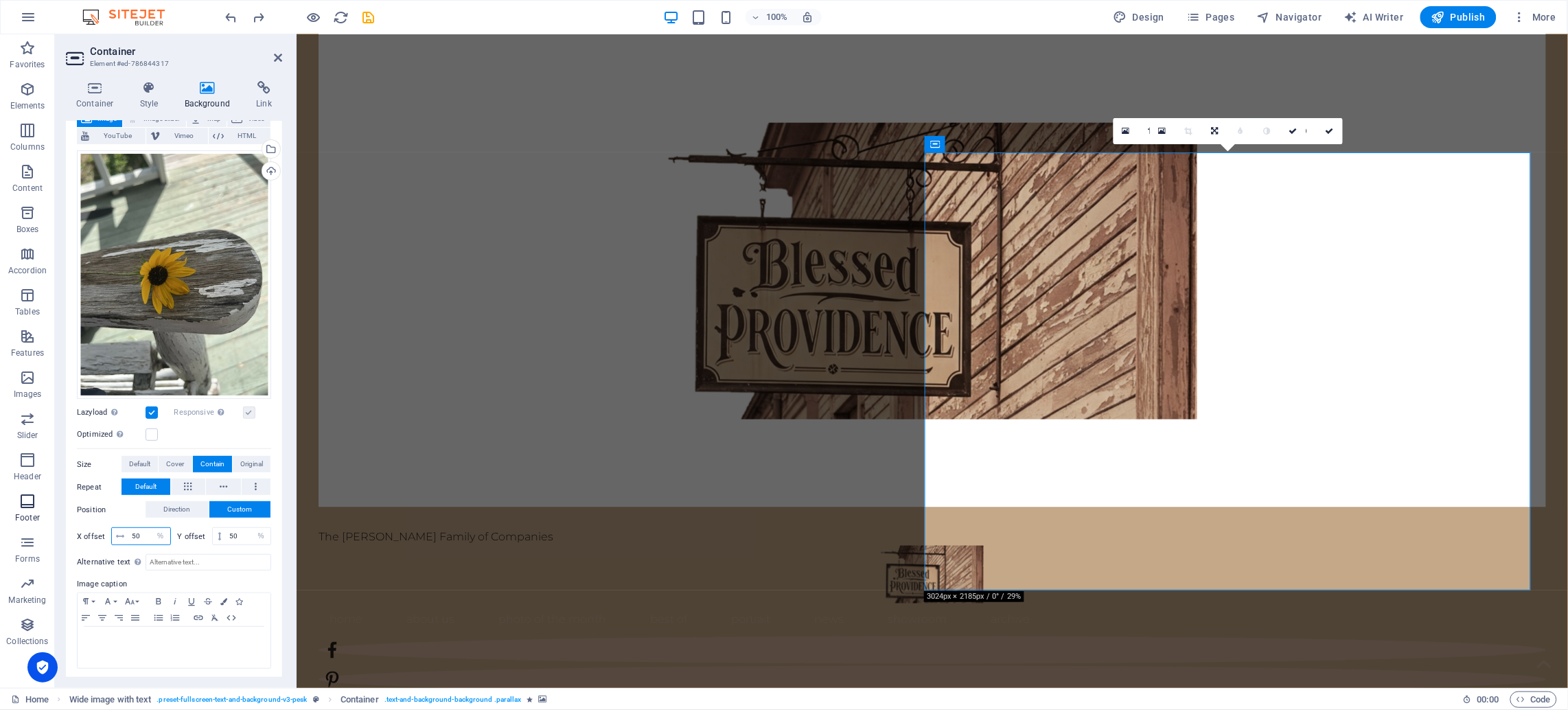 drag, startPoint x: 142, startPoint y: 527, endPoint x: 31, endPoint y: 514, distance: 111.7587 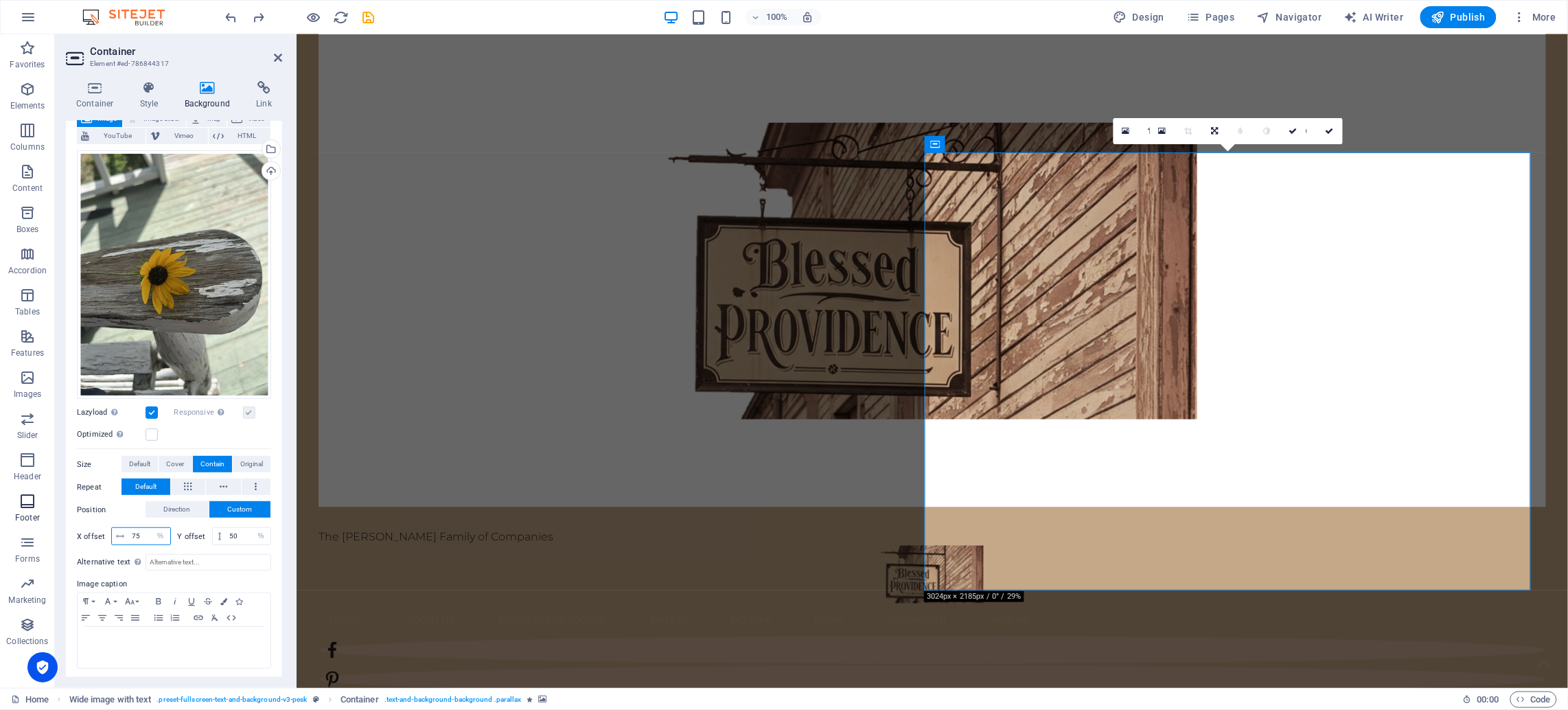 type on "75" 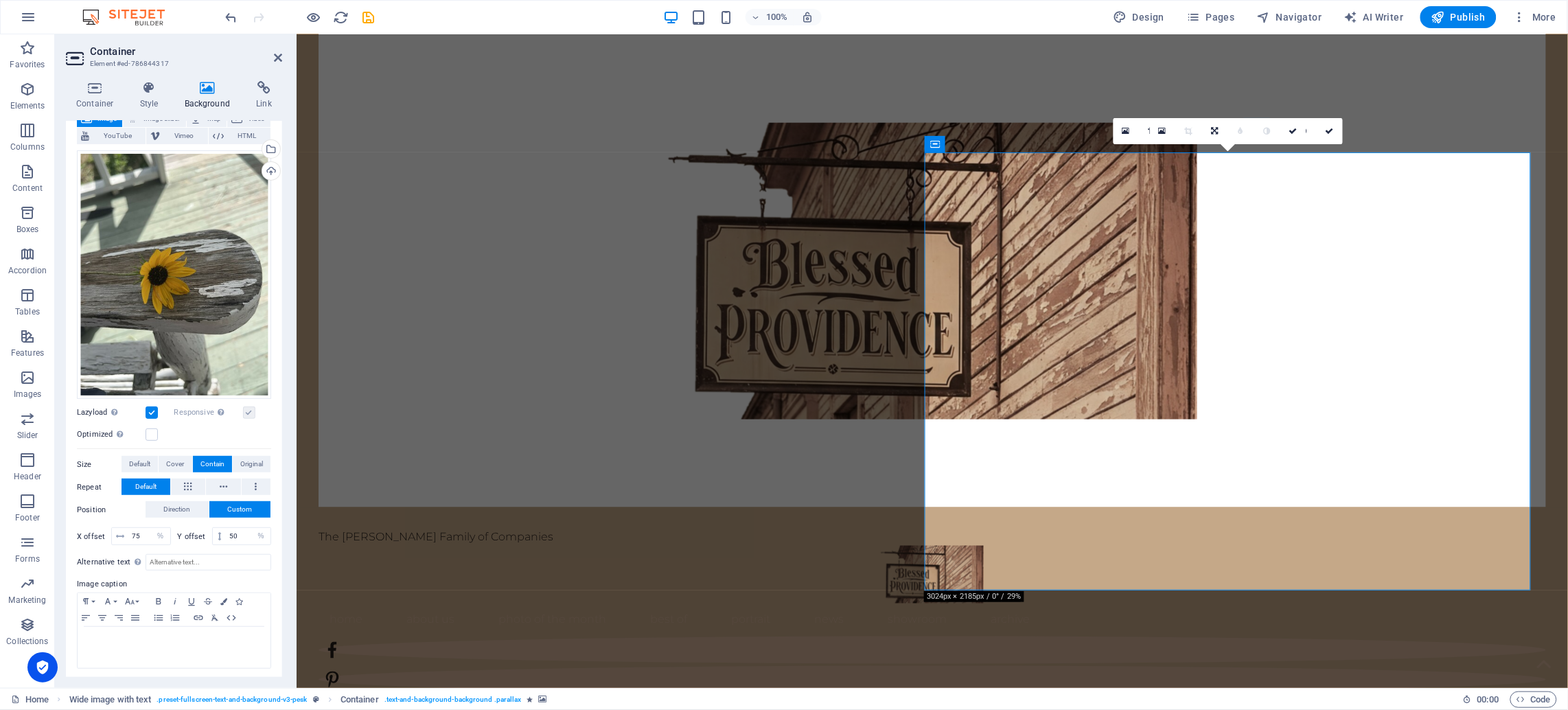 click at bounding box center [1188, 131] 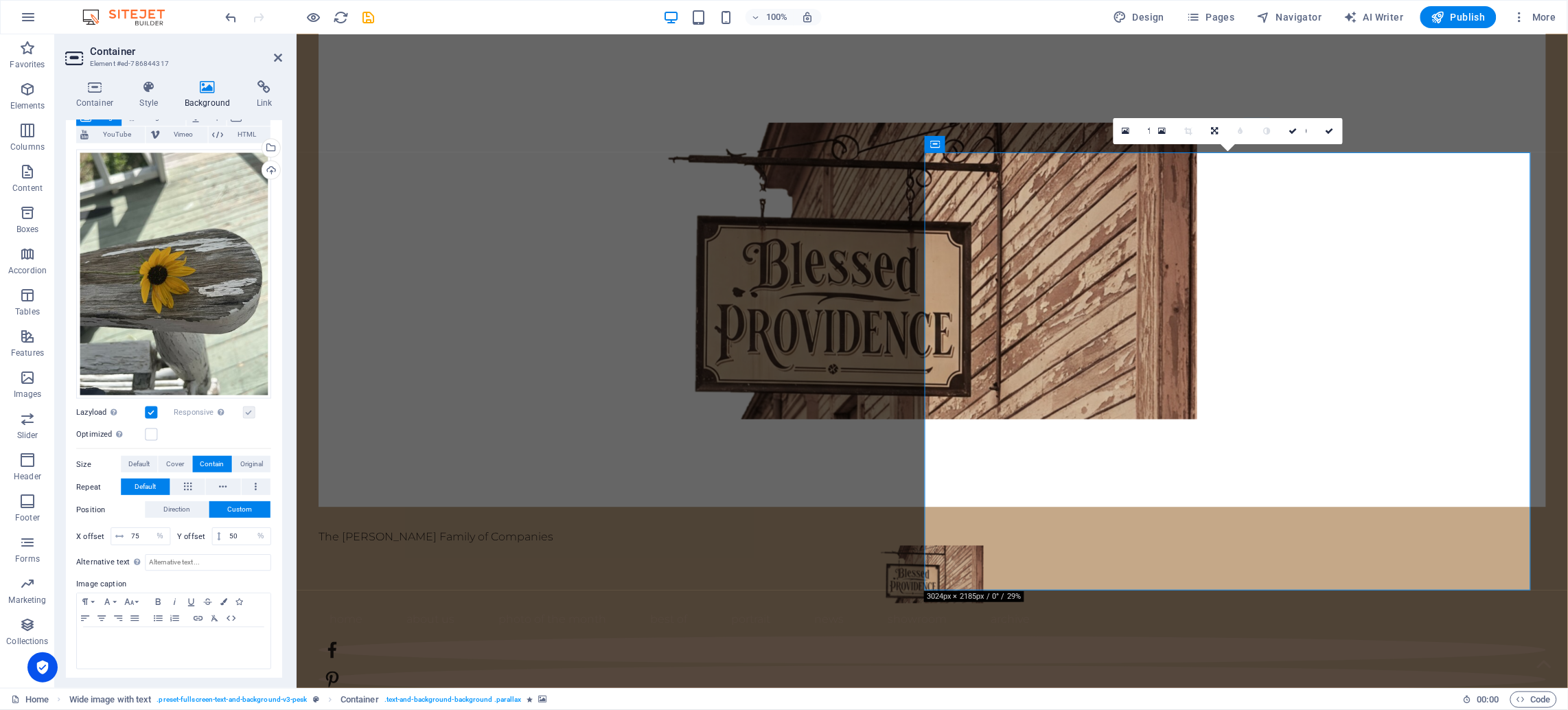 click at bounding box center (954, 1485) 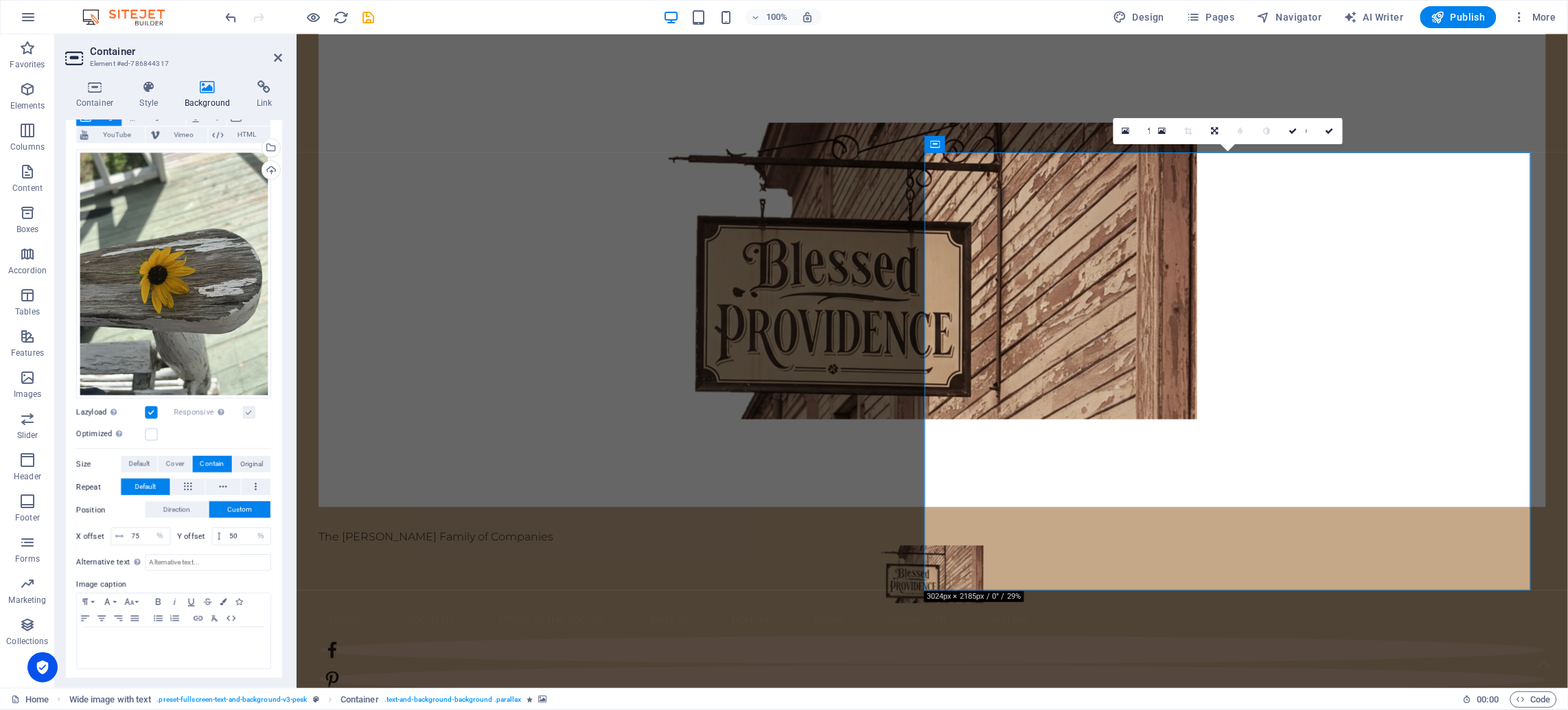 click at bounding box center (954, 1485) 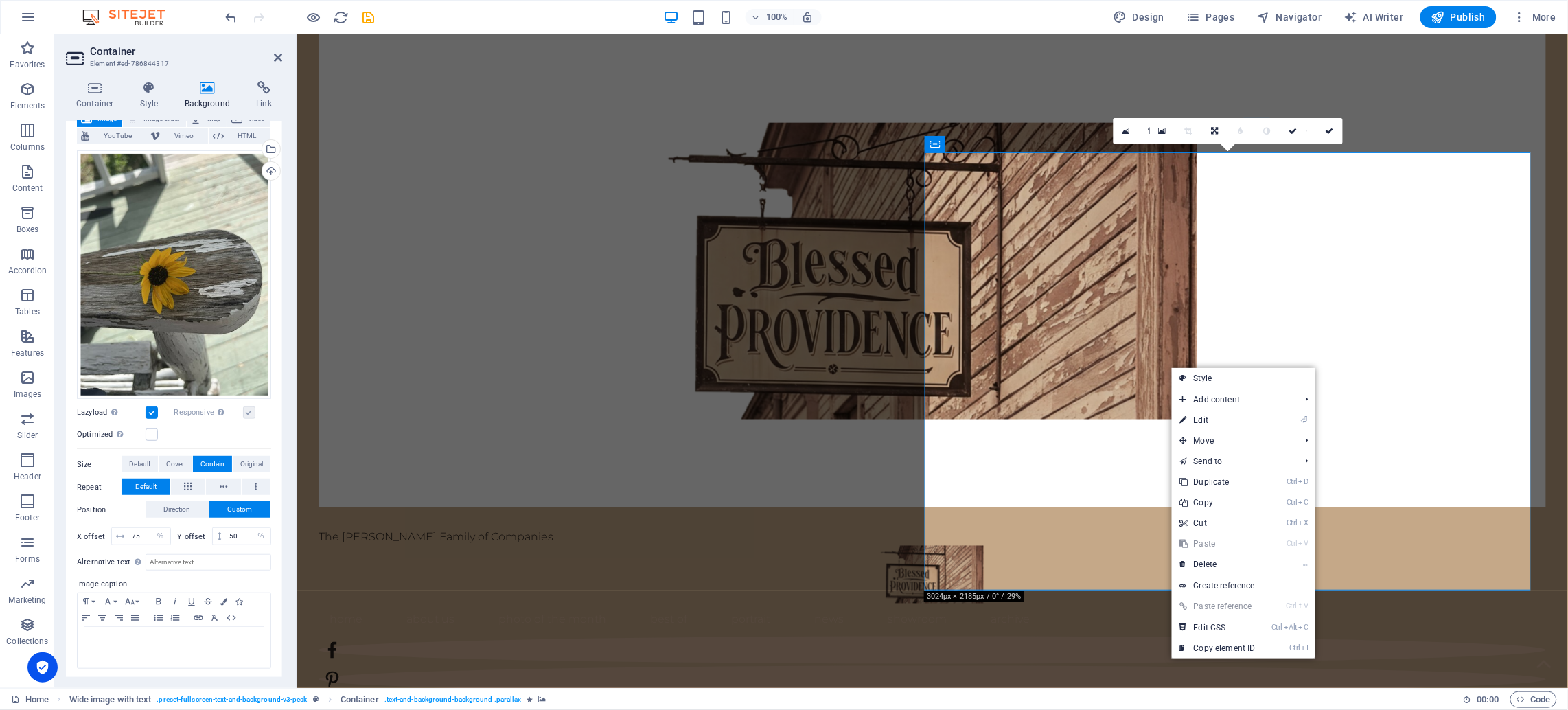 click at bounding box center [954, 1485] 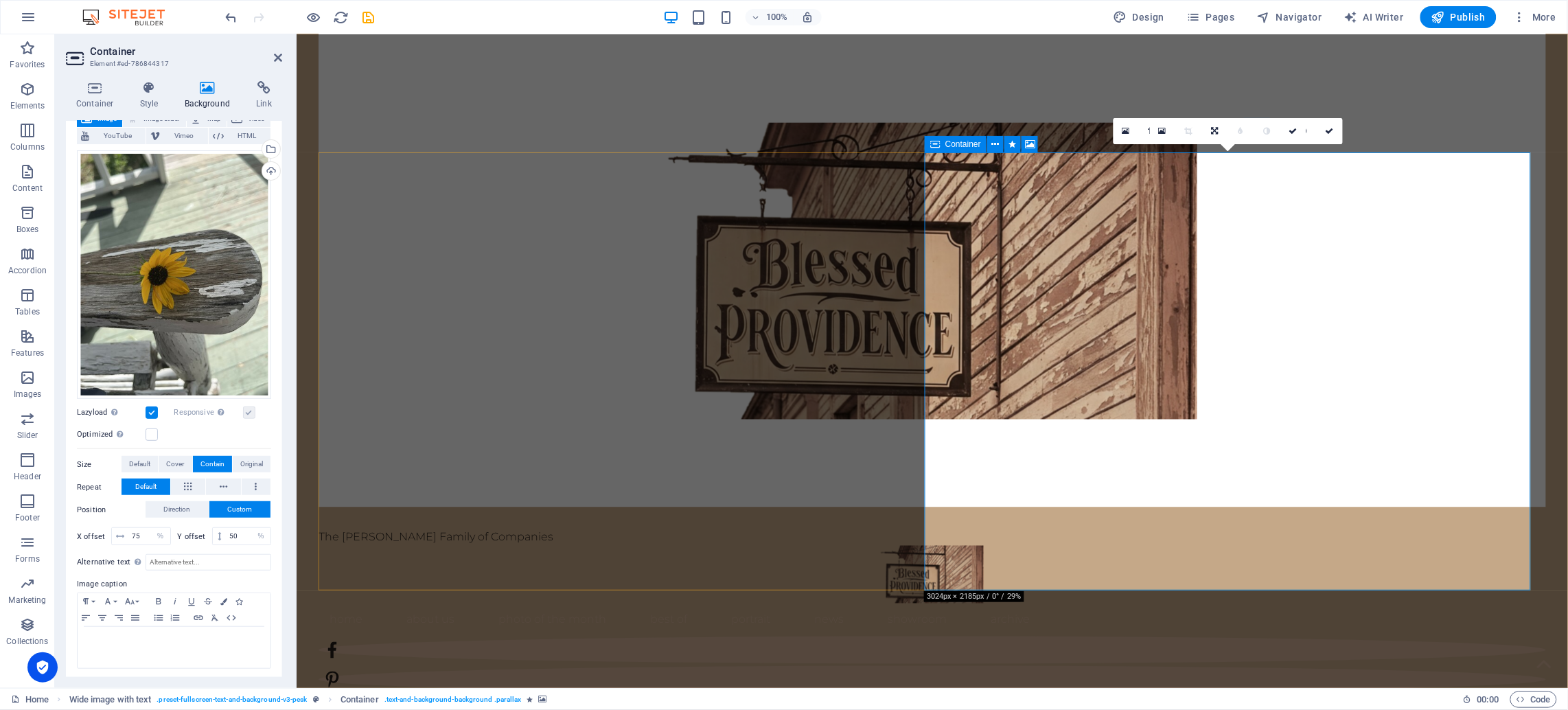 click on "Drop content here or  Add elements  Paste clipboard" at bounding box center [932, 1774] 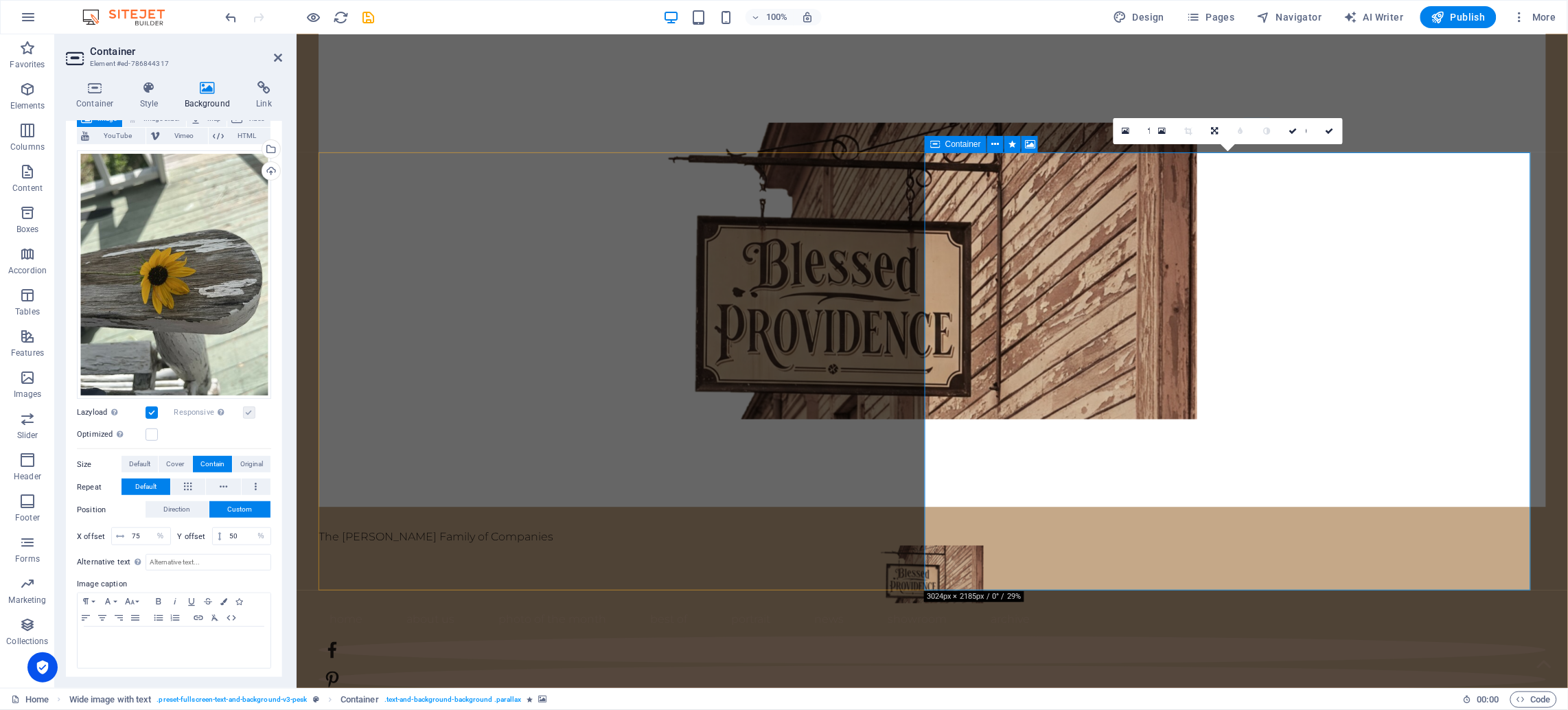 click on "Drop content here or  Add elements  Paste clipboard" at bounding box center [932, 1774] 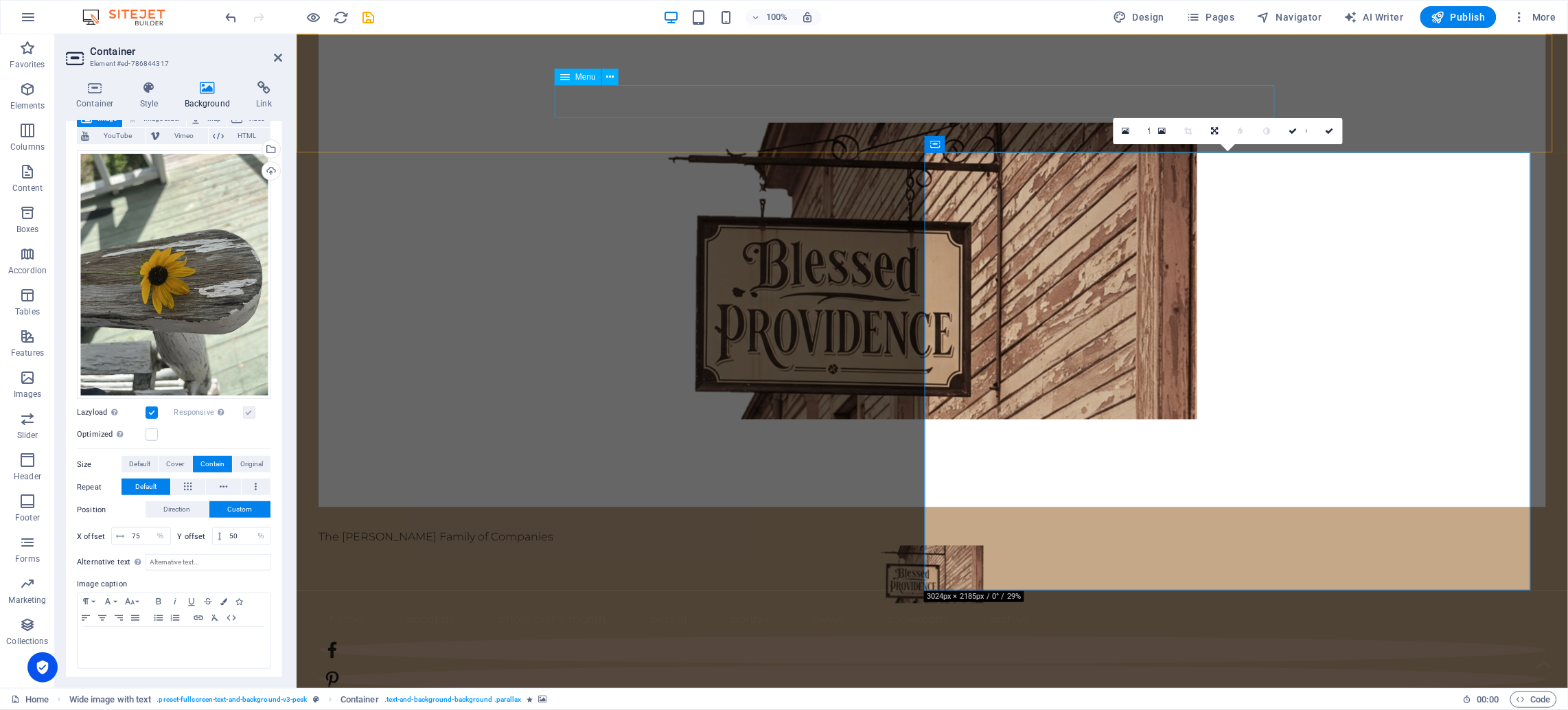 click on "Home About Us Photo of the month Best Of portrait News Showroom Archive" at bounding box center (932, 619) 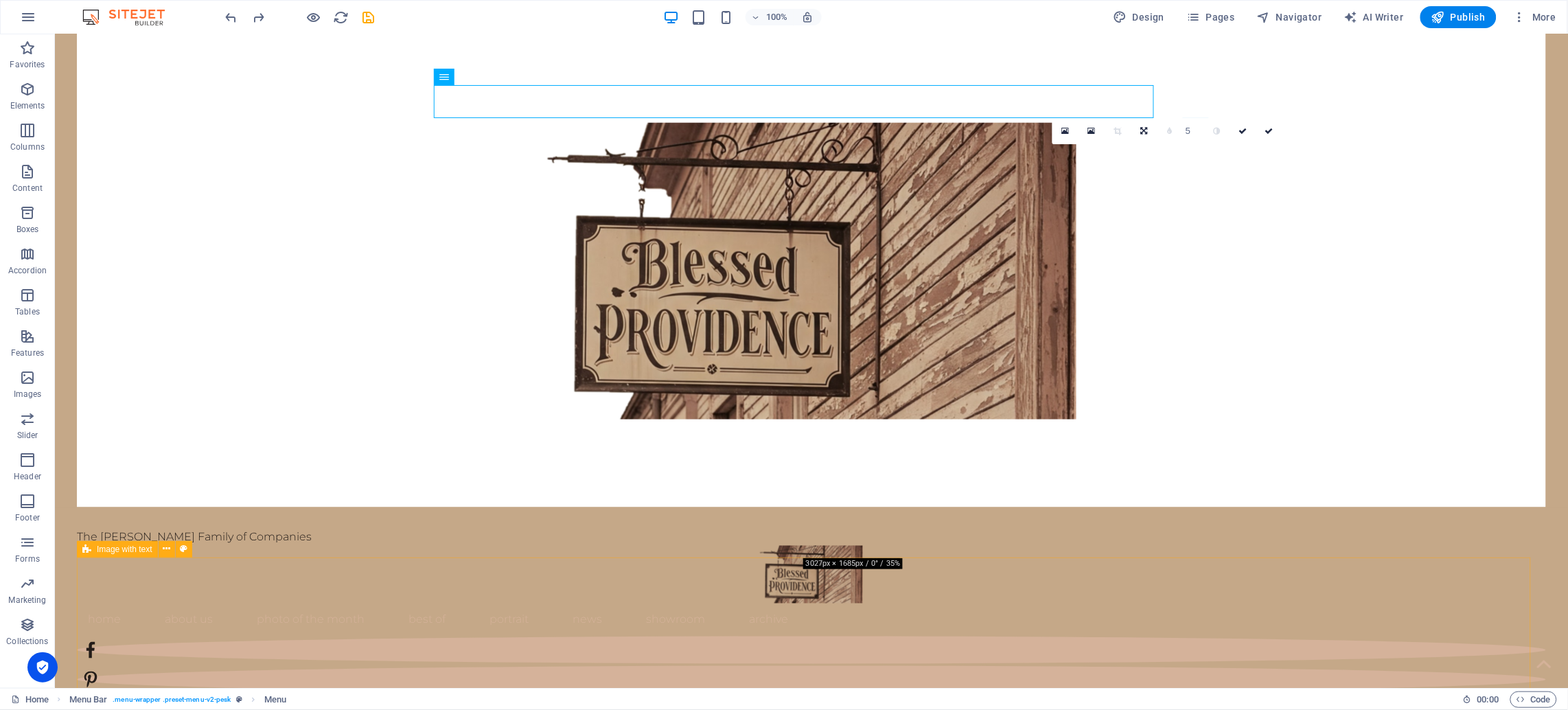 click on "photo of the month Lorem ipsum dolor sit amet, consectetuer adipiscing elit. Aenean commodo ligula eget dolor. Lorem ipsum dolor sit amet, consectetuer adipiscing elit leget dolor. Lorem ipsum dolor sit amet, consectetuer adipiscing elit. Aenean commodo ligula eget dolor. Lorem ipsum dolor sit amet, consectetuer adipiscing elit dolor consectetuer adipiscing elit leget dolor. Lorem elit saget ipsum dolor sit amet, consectetuer. Lorem ipsum dolor sit amet, consectetuer adipiscing elit dolor consectetuer adipiscing elit leget dolor. Lorem elit saget ipsum dolor sit amet, consectetuer. Lorem ipsum dolor sit amet, consectetuer adipiscing elit dolor consectetuer adipiscing elit leget dolor. Lorem elit saget ipsum dolor sit amet, consectetuer. Lorem ipsum dolor sit amet, consectetuer adipiscing elit dolor consectetuer adipiscing elit leget dolor. Lorem elit saget ipsum dolor sit amet, consectetuer." at bounding box center (811, 2678) 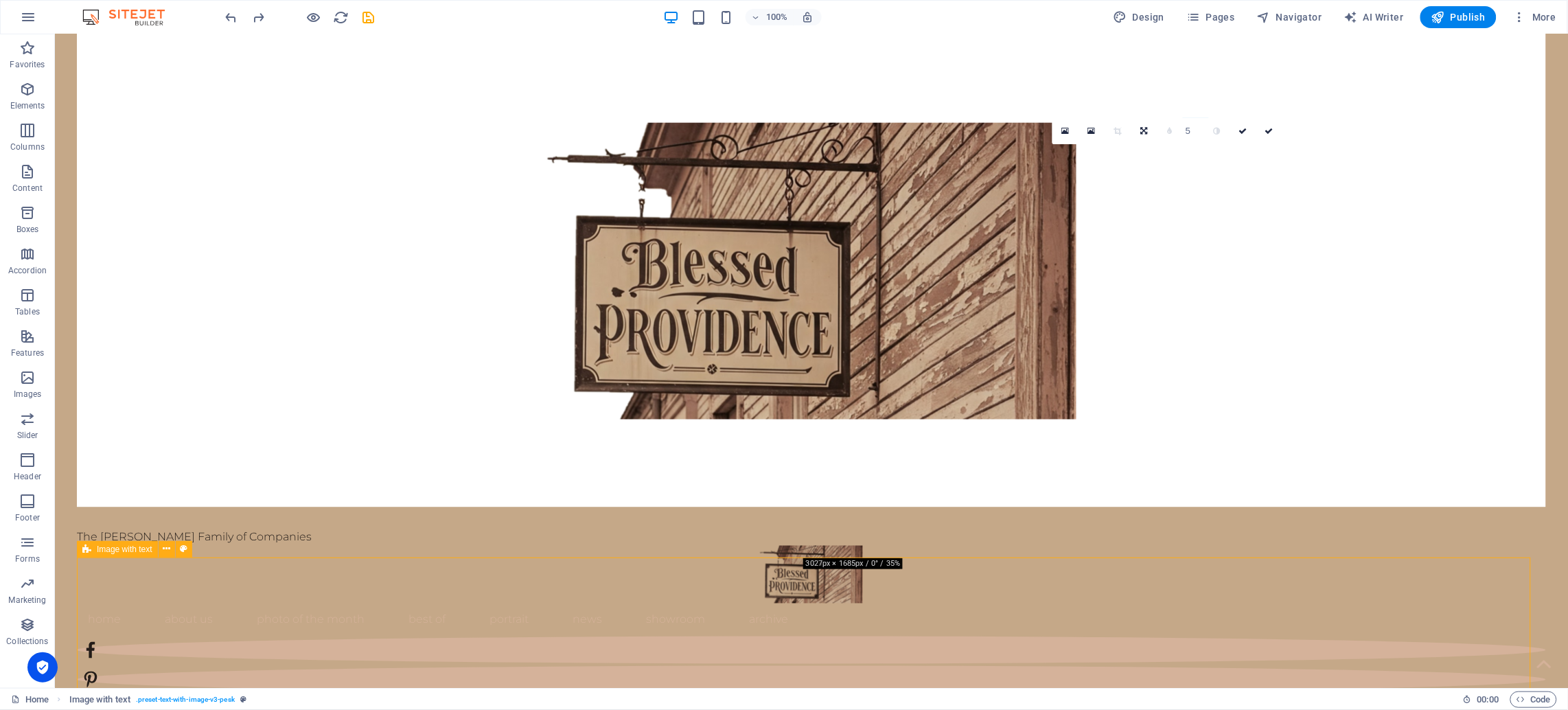 click on "photo of the month Lorem ipsum dolor sit amet, consectetuer adipiscing elit. Aenean commodo ligula eget dolor. Lorem ipsum dolor sit amet, consectetuer adipiscing elit leget dolor. Lorem ipsum dolor sit amet, consectetuer adipiscing elit. Aenean commodo ligula eget dolor. Lorem ipsum dolor sit amet, consectetuer adipiscing elit dolor consectetuer adipiscing elit leget dolor. Lorem elit saget ipsum dolor sit amet, consectetuer. Lorem ipsum dolor sit amet, consectetuer adipiscing elit dolor consectetuer adipiscing elit leget dolor. Lorem elit saget ipsum dolor sit amet, consectetuer. Lorem ipsum dolor sit amet, consectetuer adipiscing elit dolor consectetuer adipiscing elit leget dolor. Lorem elit saget ipsum dolor sit amet, consectetuer. Lorem ipsum dolor sit amet, consectetuer adipiscing elit dolor consectetuer adipiscing elit leget dolor. Lorem elit saget ipsum dolor sit amet, consectetuer." at bounding box center (811, 2678) 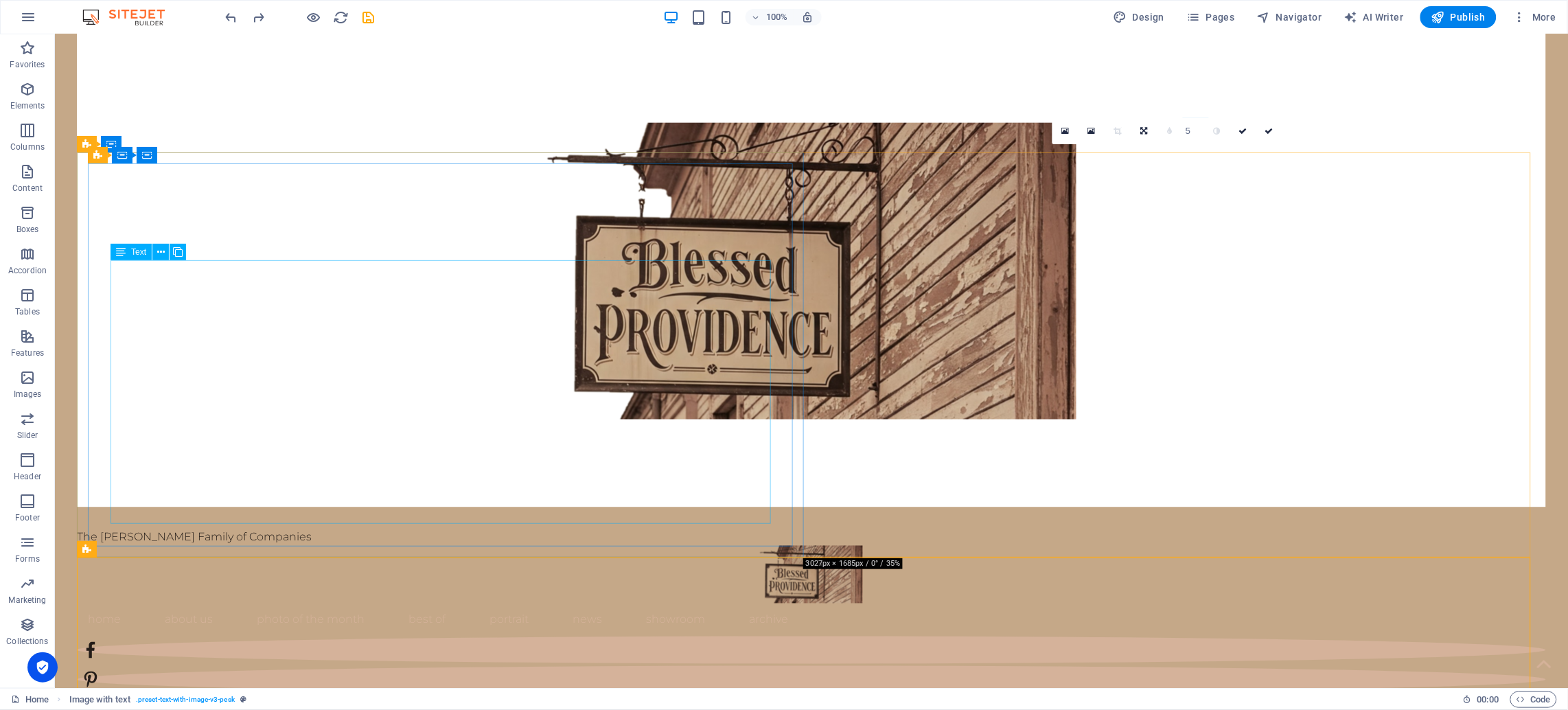 click on "Welcome to  Blessed Providence  (A [PERSON_NAME] Family of Companies). Rooted in faith, family, and the rich soil of our [US_STATE] countryside, [PERSON_NAME] Providence was born from a shared vision: to create a life-giving space where family businesses can thrive, memories can be made, and community can grow. What started as a simple dream on our family farm has blossomed into a growing hub of purpose-driven ventures... from tiny homes, farmhouse and RV rentals, to antiques, handcrafted goods, and more. We are a family committed to hard work, hospitality, and helping others. Our mission is to build a strong foundation not only for our children, but for all who visit, creating opportunities for the next generation to grow into bold, faith-filled entrepreneurs. Every aspect of Blessed Providence is designed to reflect the beauty of rural life, the strength of family values, and the grace of [DEMOGRAPHIC_DATA]’s provision. This is more than a business. It is our calling. And we are so glad you are here." at bounding box center (811, 1000) 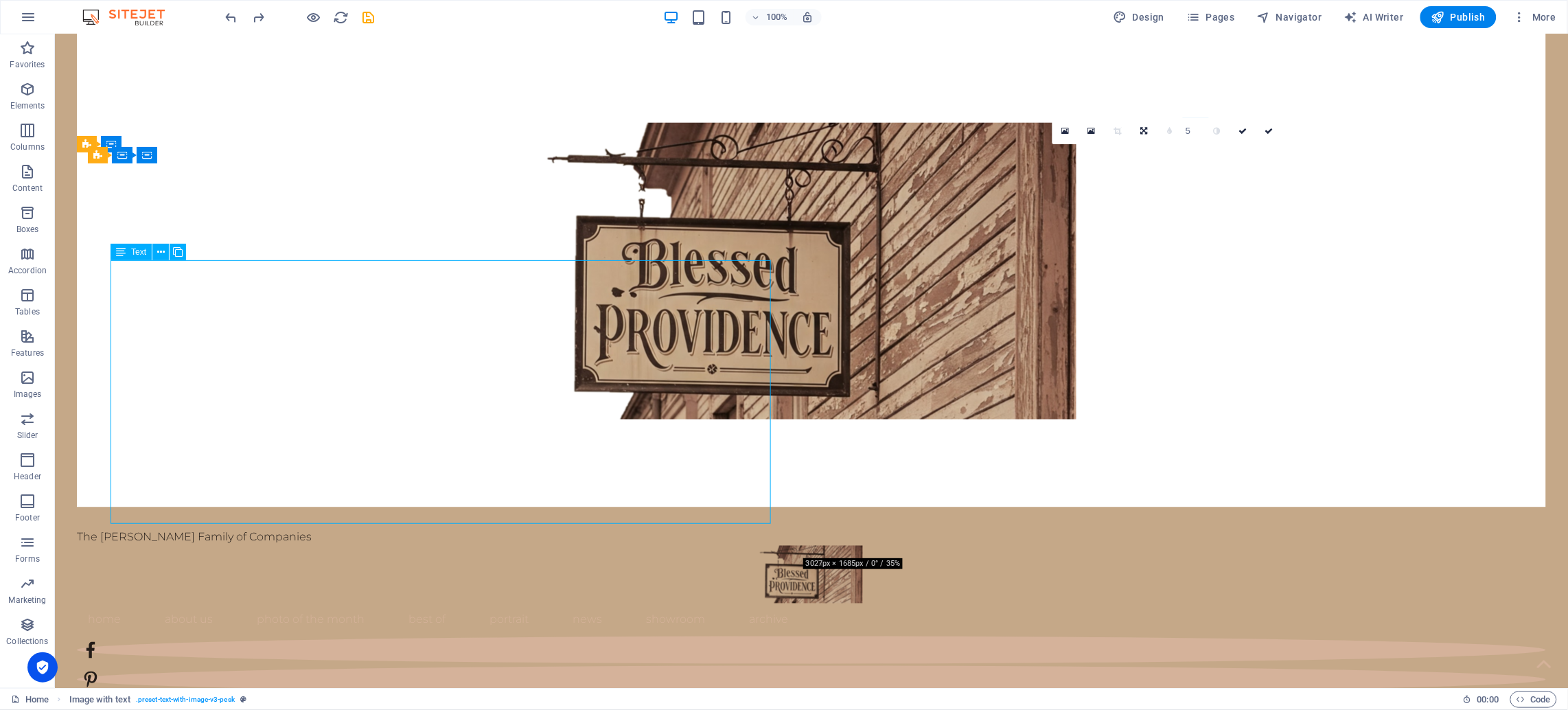 click on "Welcome to  Blessed Providence  (A [PERSON_NAME] Family of Companies). Rooted in faith, family, and the rich soil of our [US_STATE] countryside, [PERSON_NAME] Providence was born from a shared vision: to create a life-giving space where family businesses can thrive, memories can be made, and community can grow. What started as a simple dream on our family farm has blossomed into a growing hub of purpose-driven ventures... from tiny homes, farmhouse and RV rentals, to antiques, handcrafted goods, and more. We are a family committed to hard work, hospitality, and helping others. Our mission is to build a strong foundation not only for our children, but for all who visit, creating opportunities for the next generation to grow into bold, faith-filled entrepreneurs. Every aspect of Blessed Providence is designed to reflect the beauty of rural life, the strength of family values, and the grace of [DEMOGRAPHIC_DATA]’s provision. This is more than a business. It is our calling. And we are so glad you are here." at bounding box center (811, 1000) 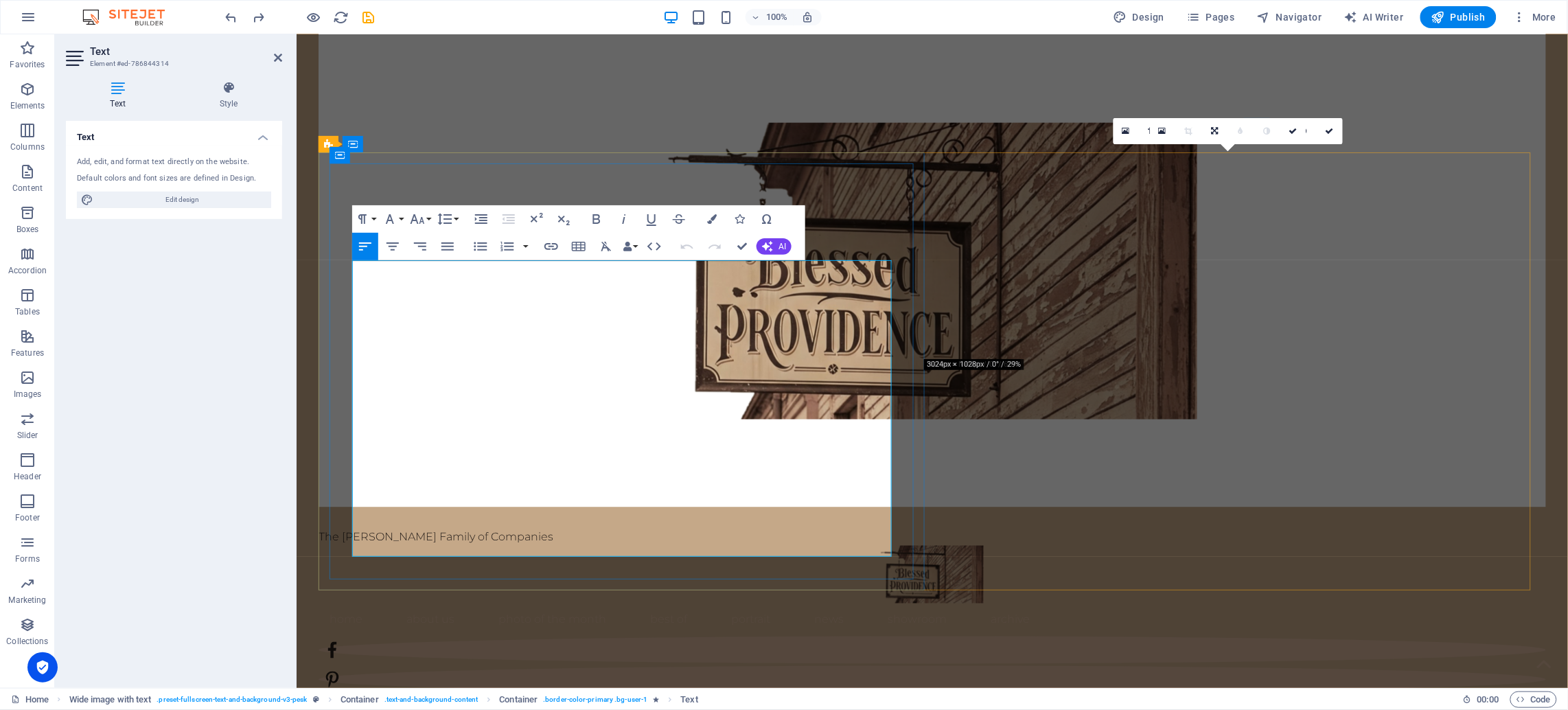 click at bounding box center [932, 1050] 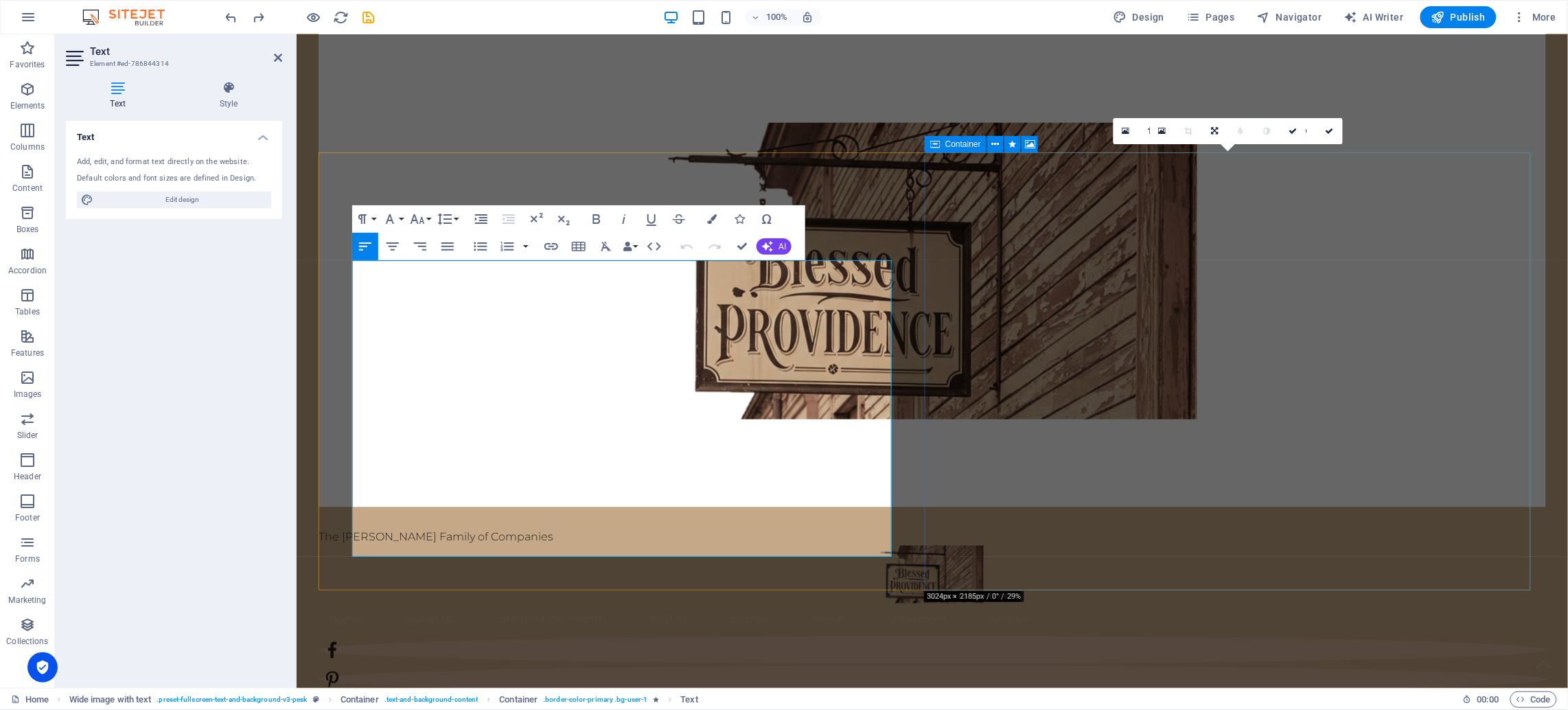 click at bounding box center (954, 1485) 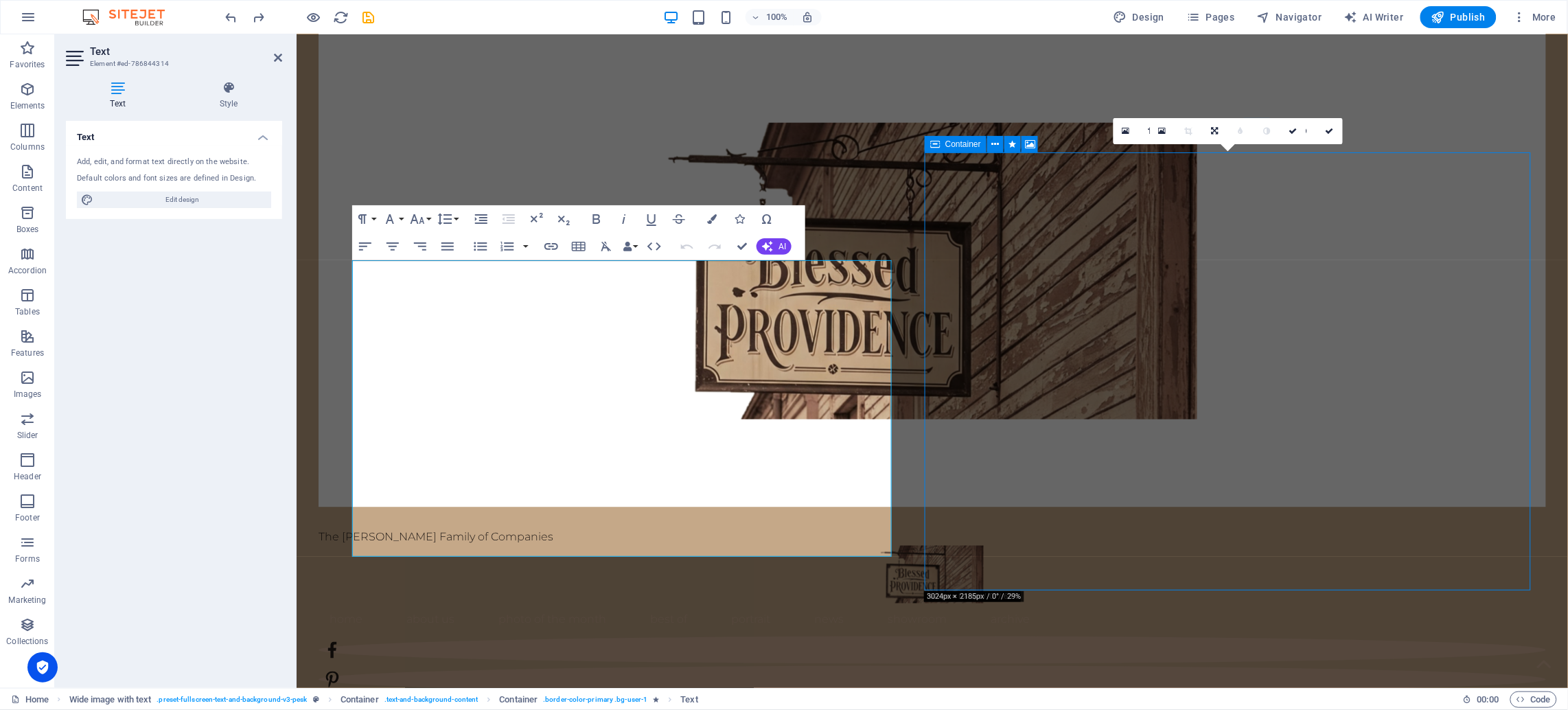 click at bounding box center (954, 1485) 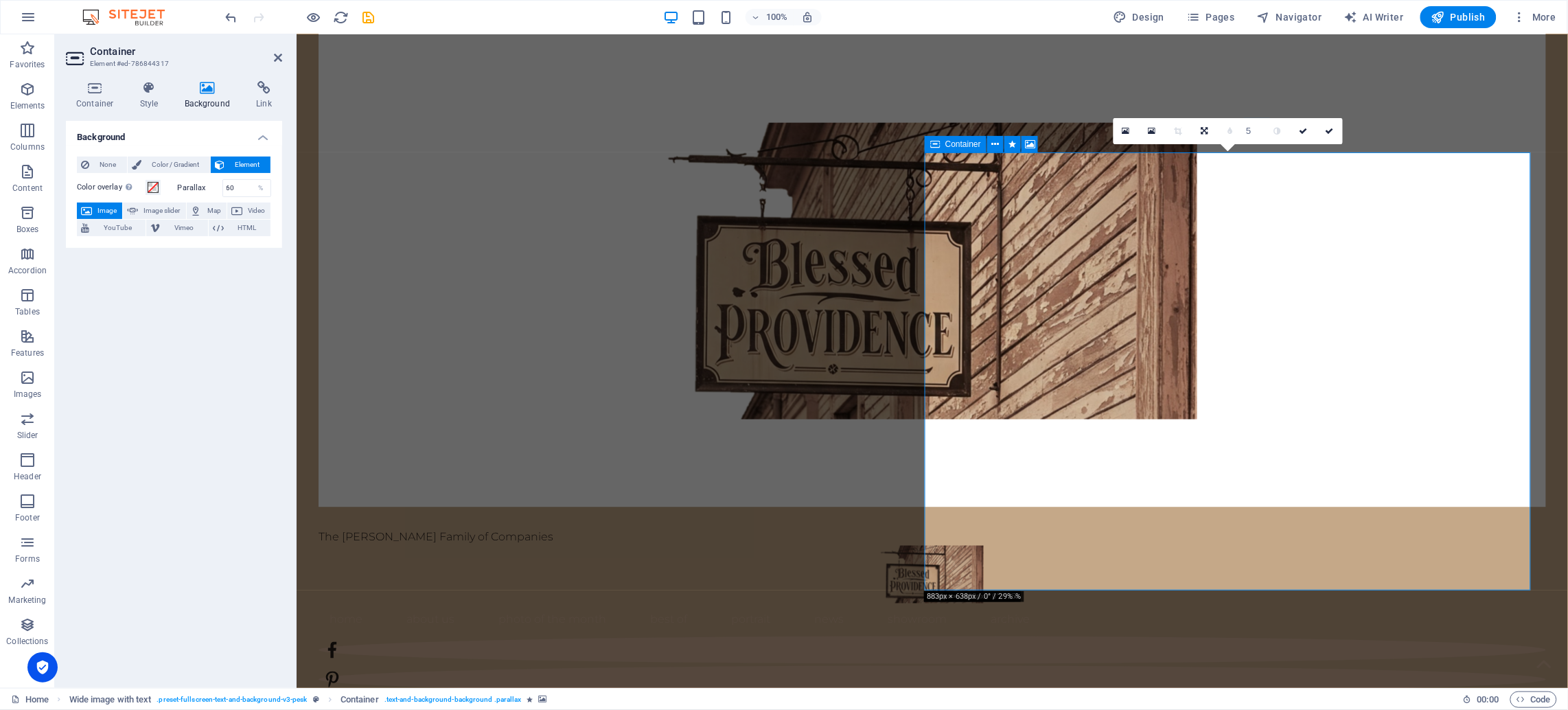 click at bounding box center (954, 1485) 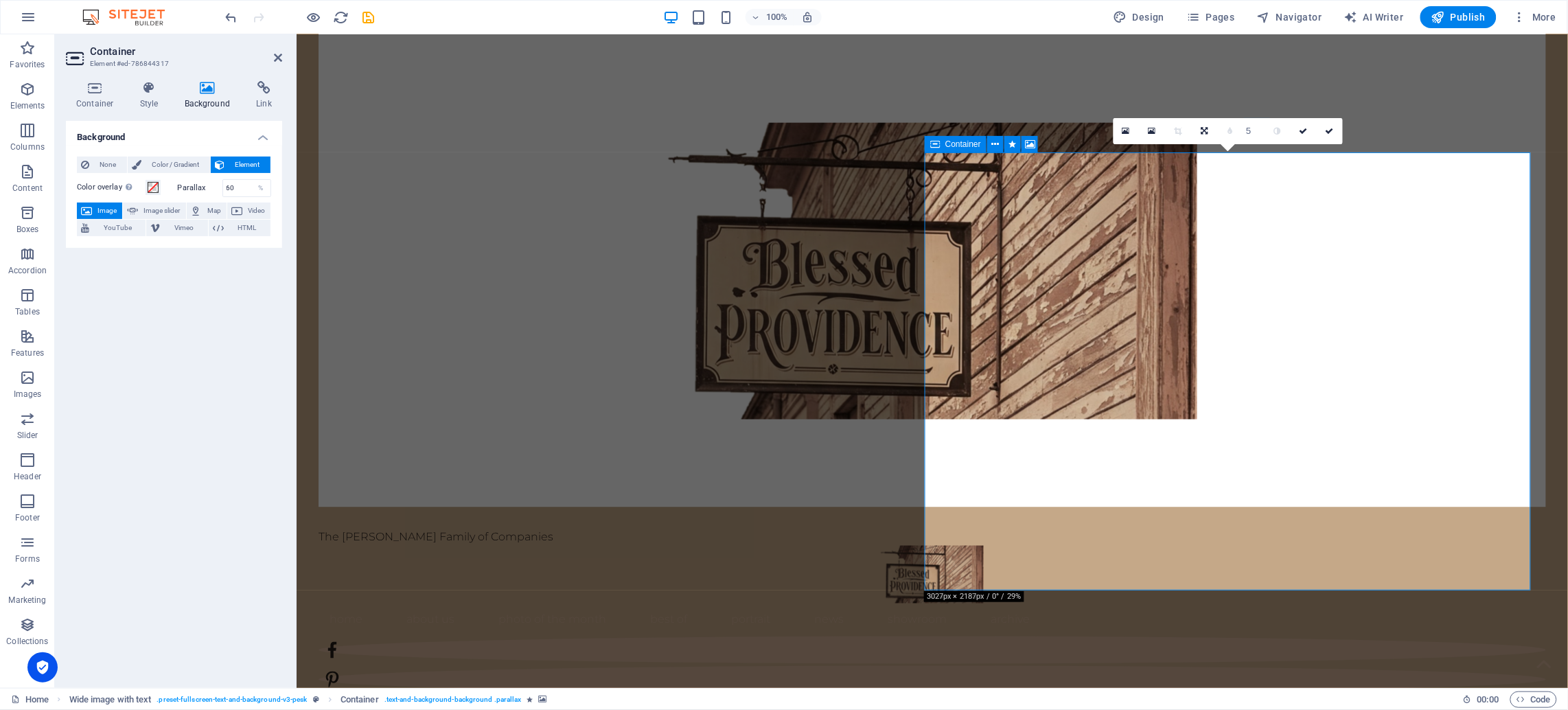 click at bounding box center [954, 1485] 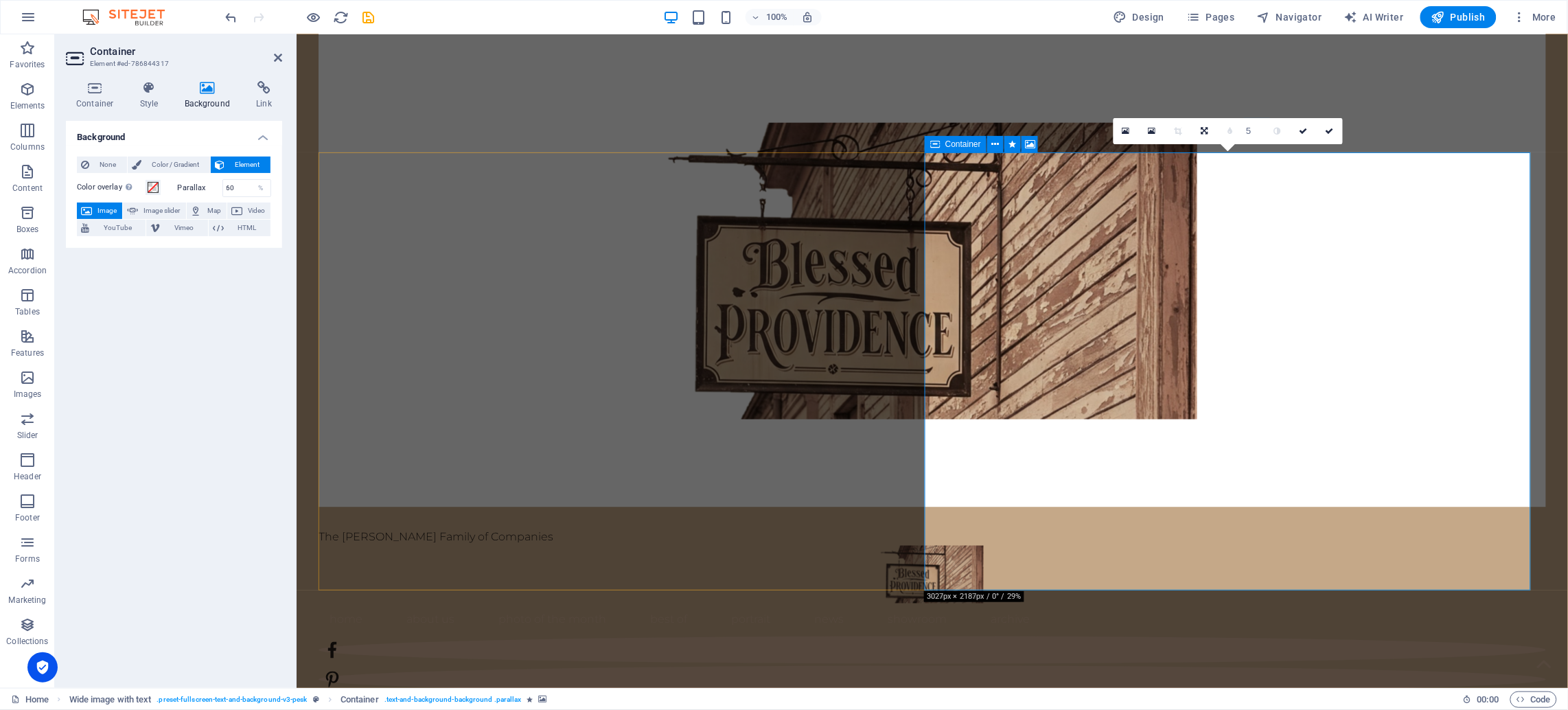 click at bounding box center [954, 1485] 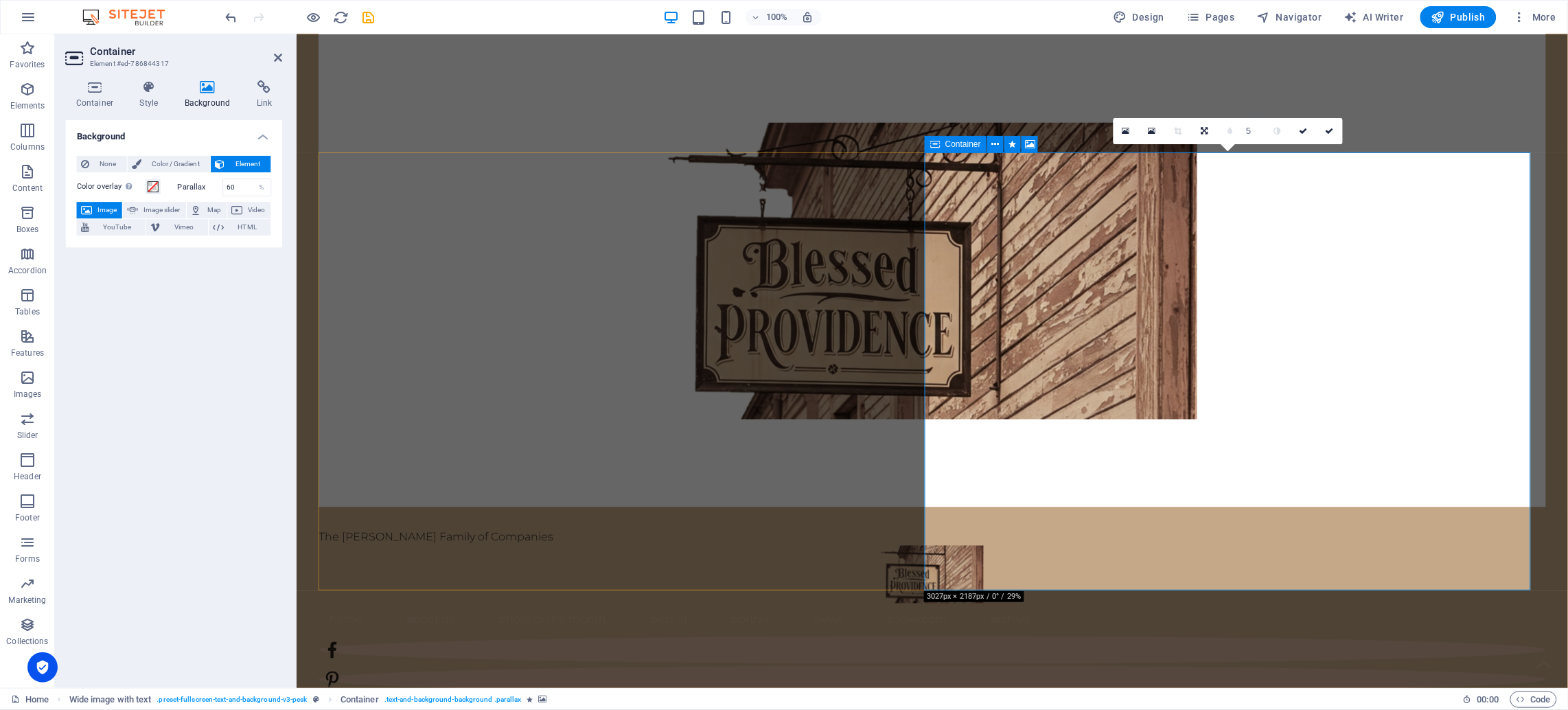 click at bounding box center [954, 1485] 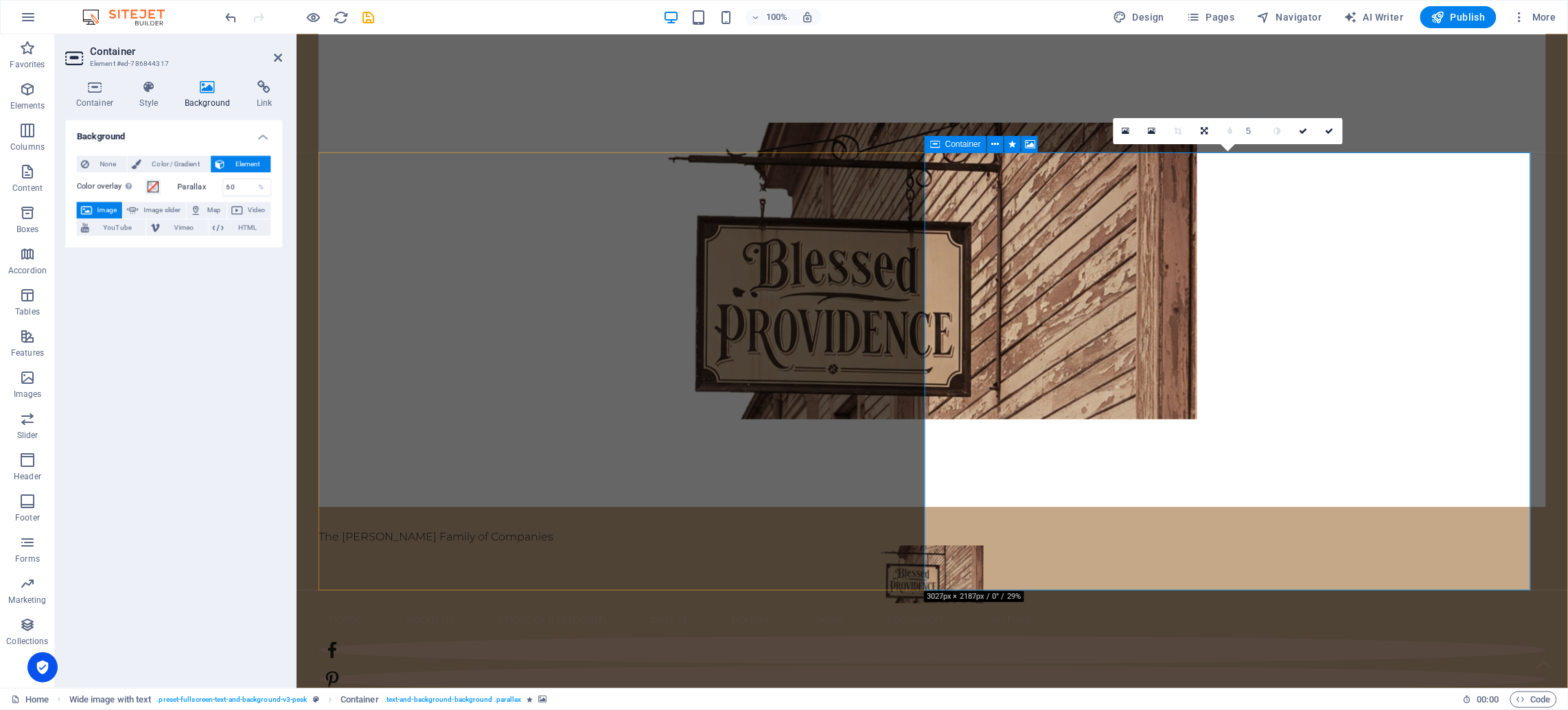 click at bounding box center (954, 1485) 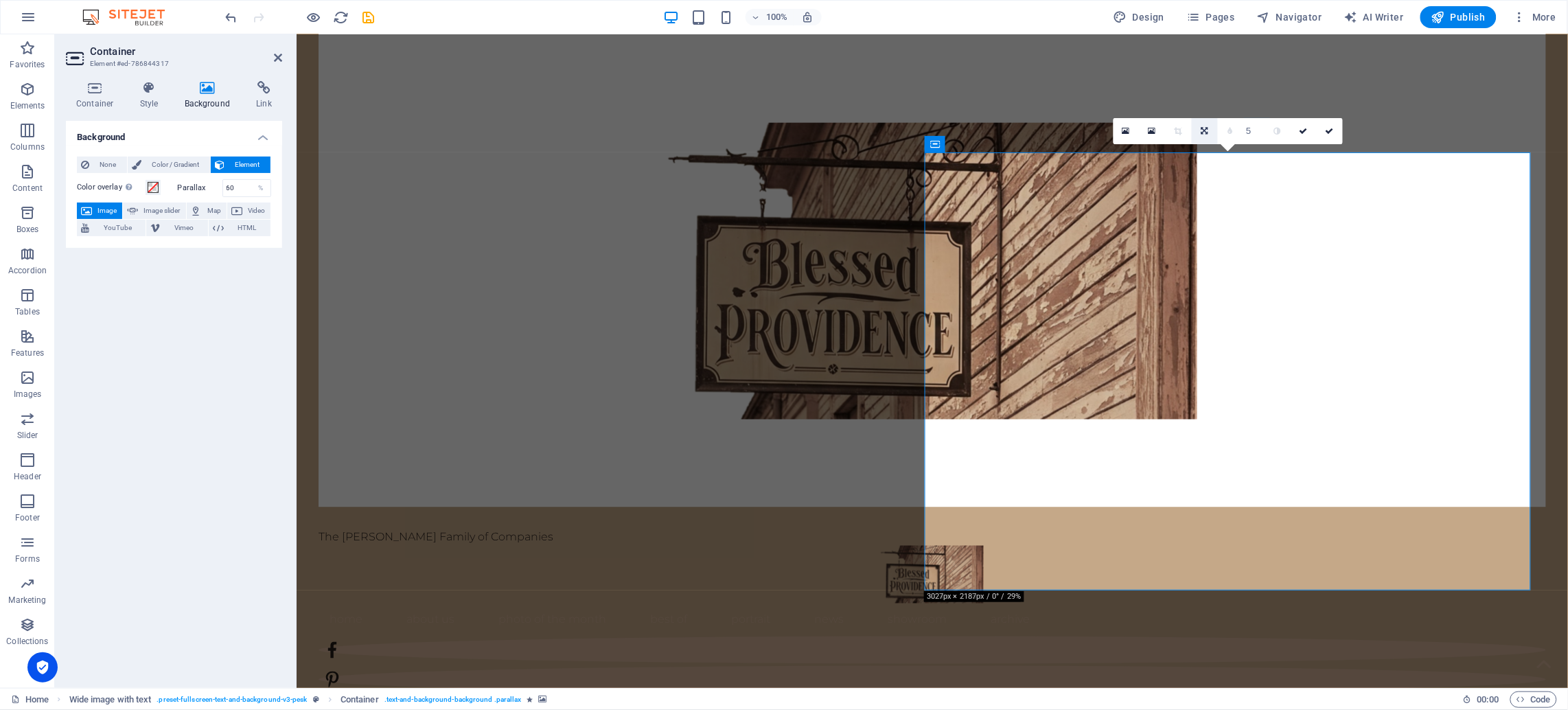 click at bounding box center [1204, 131] 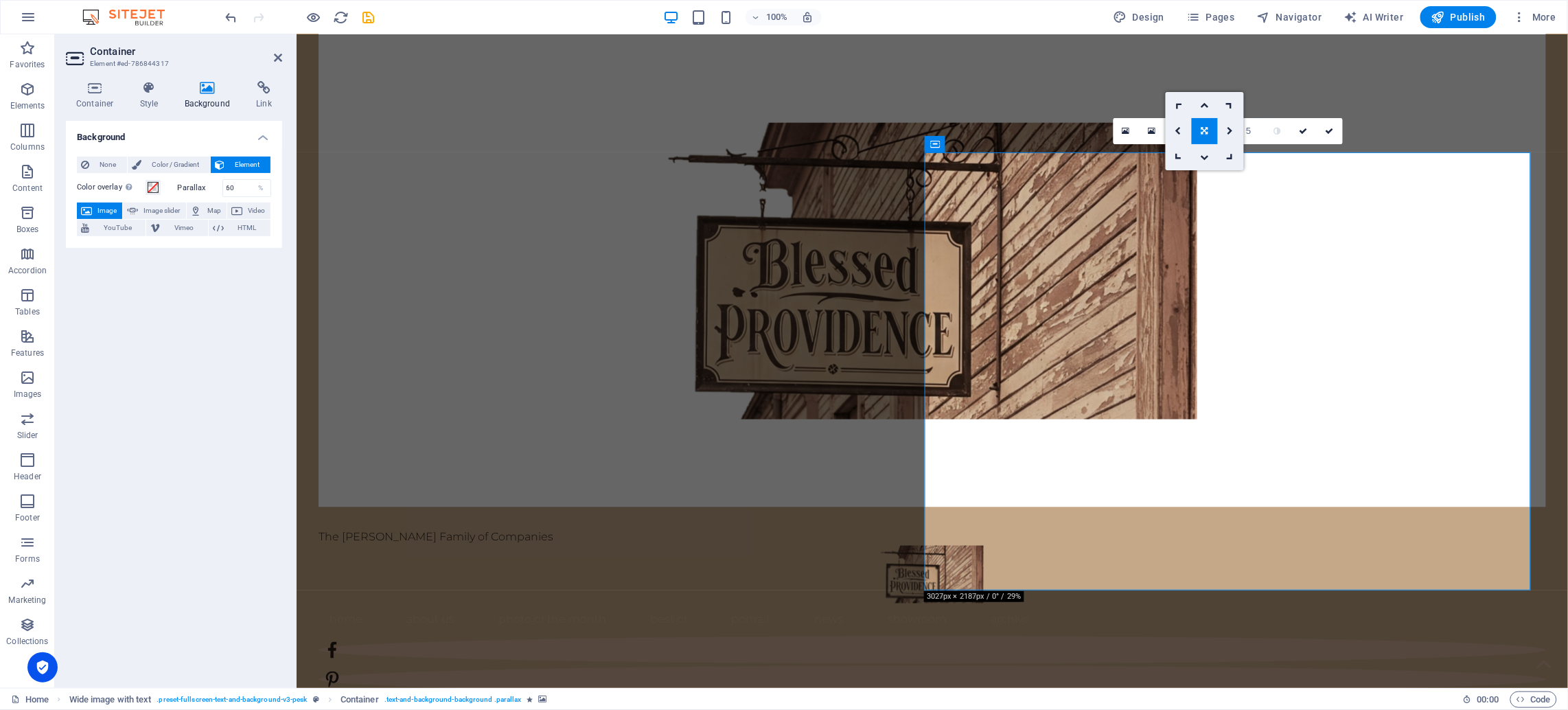 click at bounding box center [1204, 131] 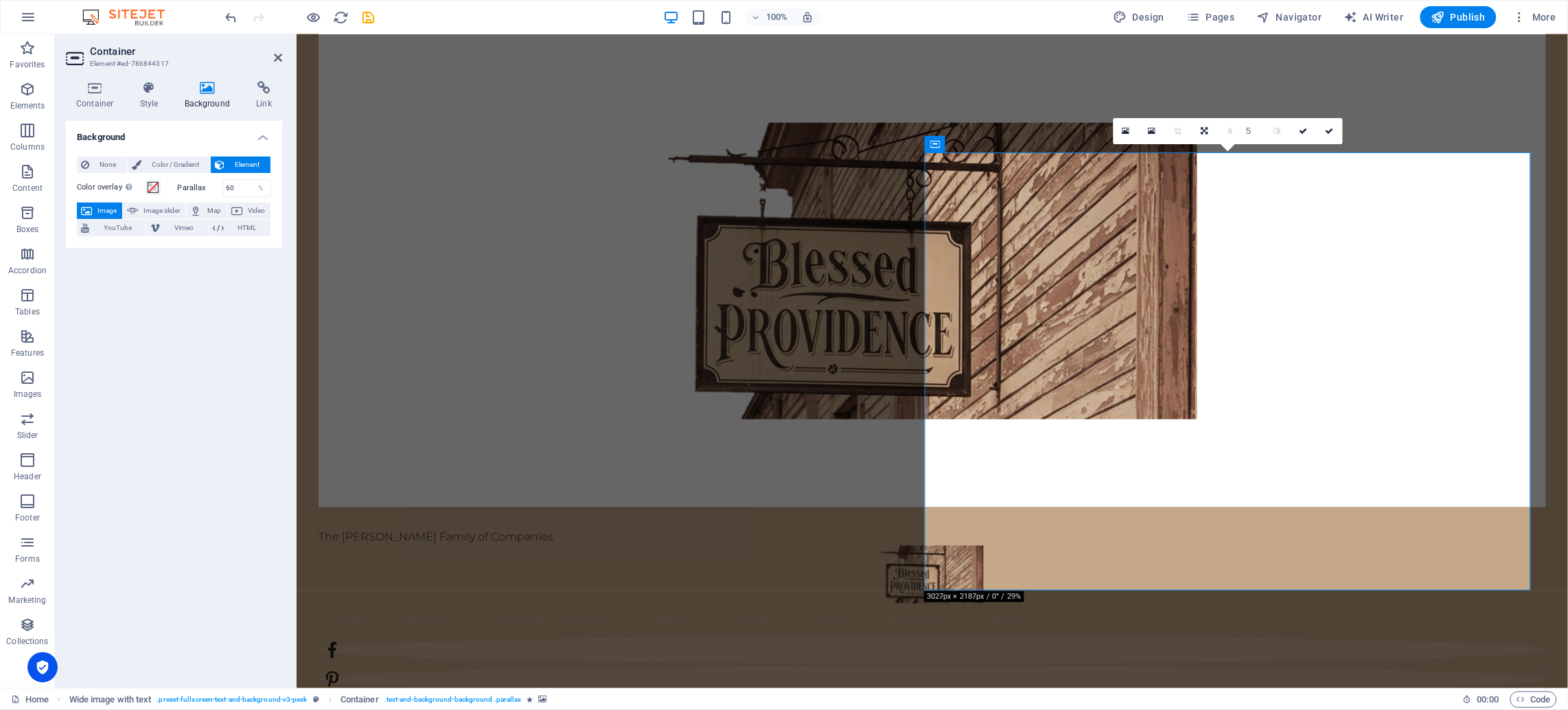 click on "5" at bounding box center (1254, 130) 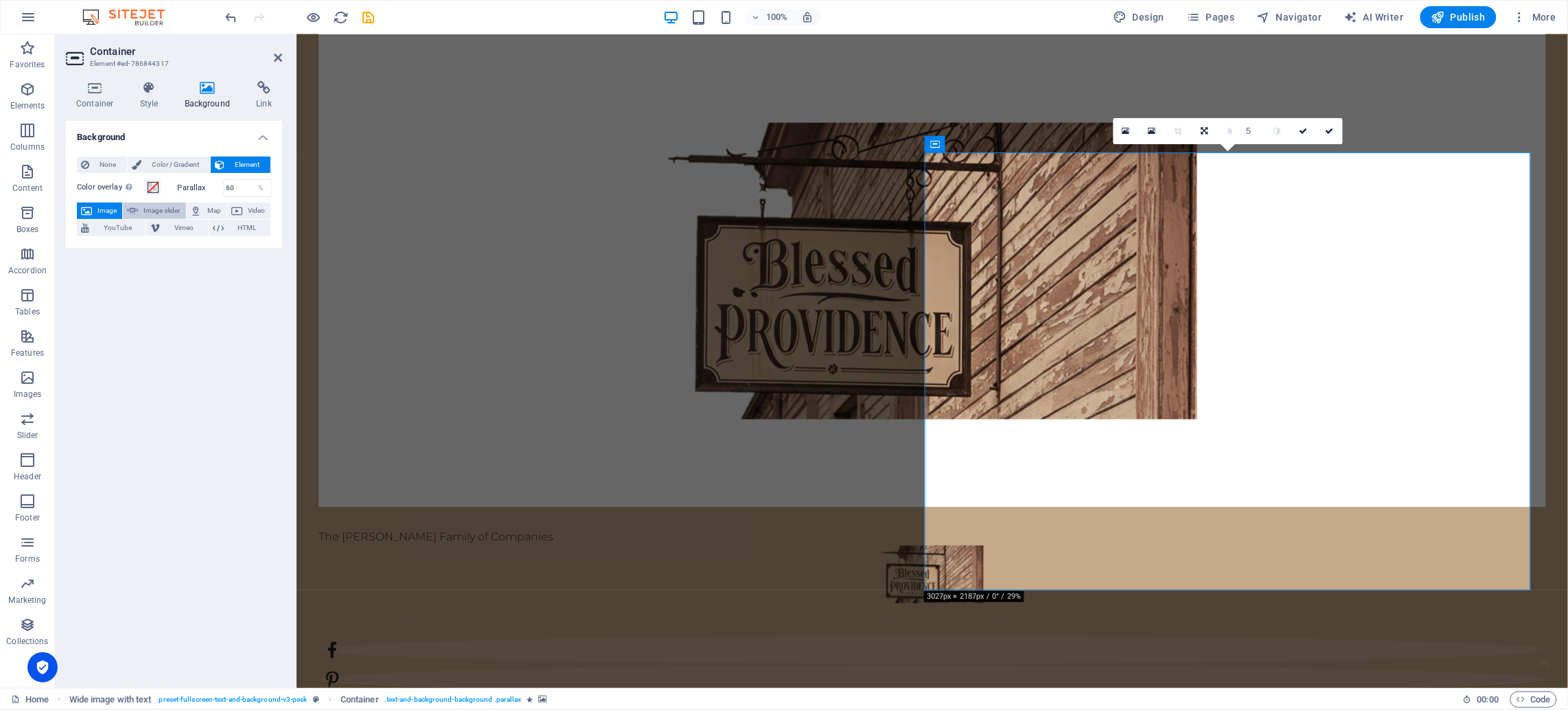click on "Image slider" at bounding box center (161, 211) 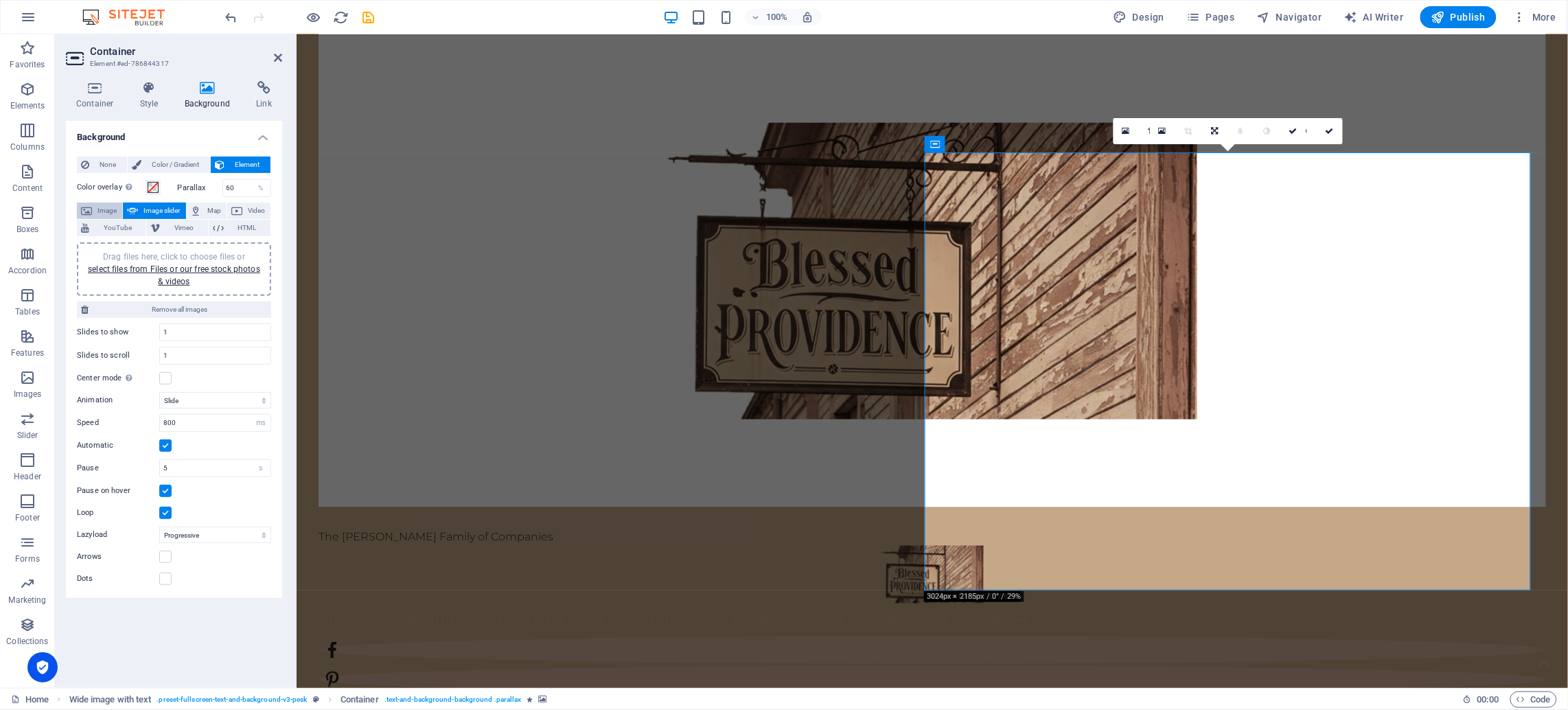 click at bounding box center (87, 211) 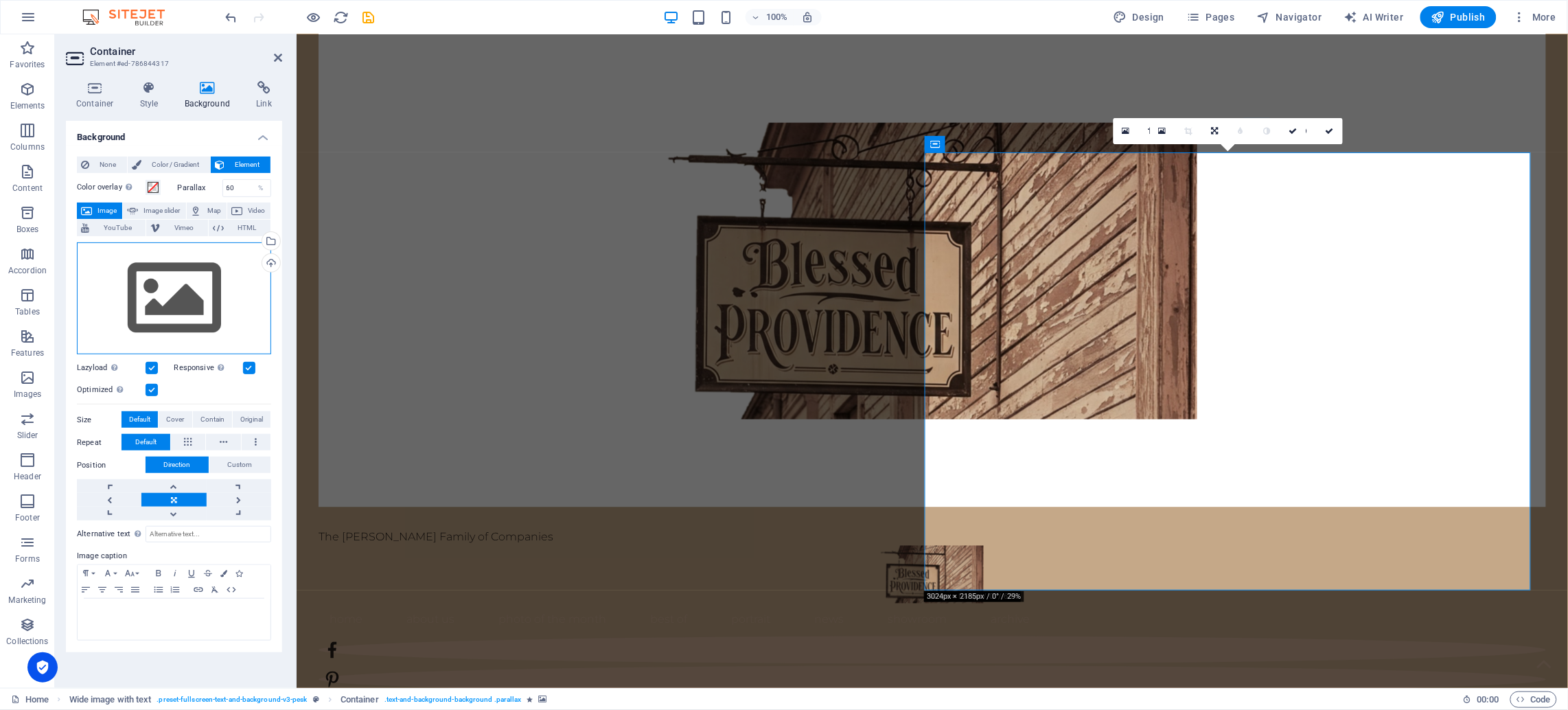 click on "Drag files here, click to choose files or select files from Files or our free stock photos & videos" at bounding box center [174, 299] 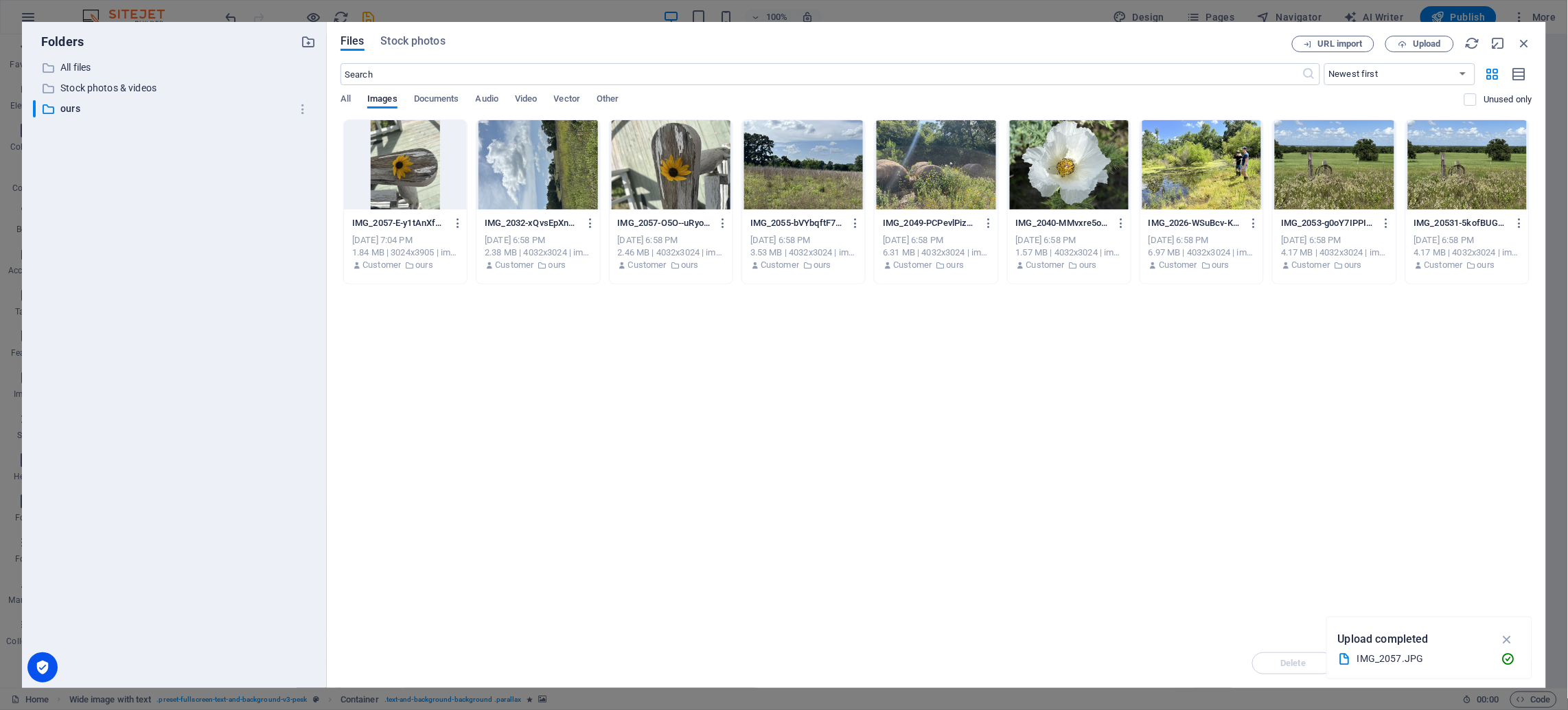 click at bounding box center (671, 165) 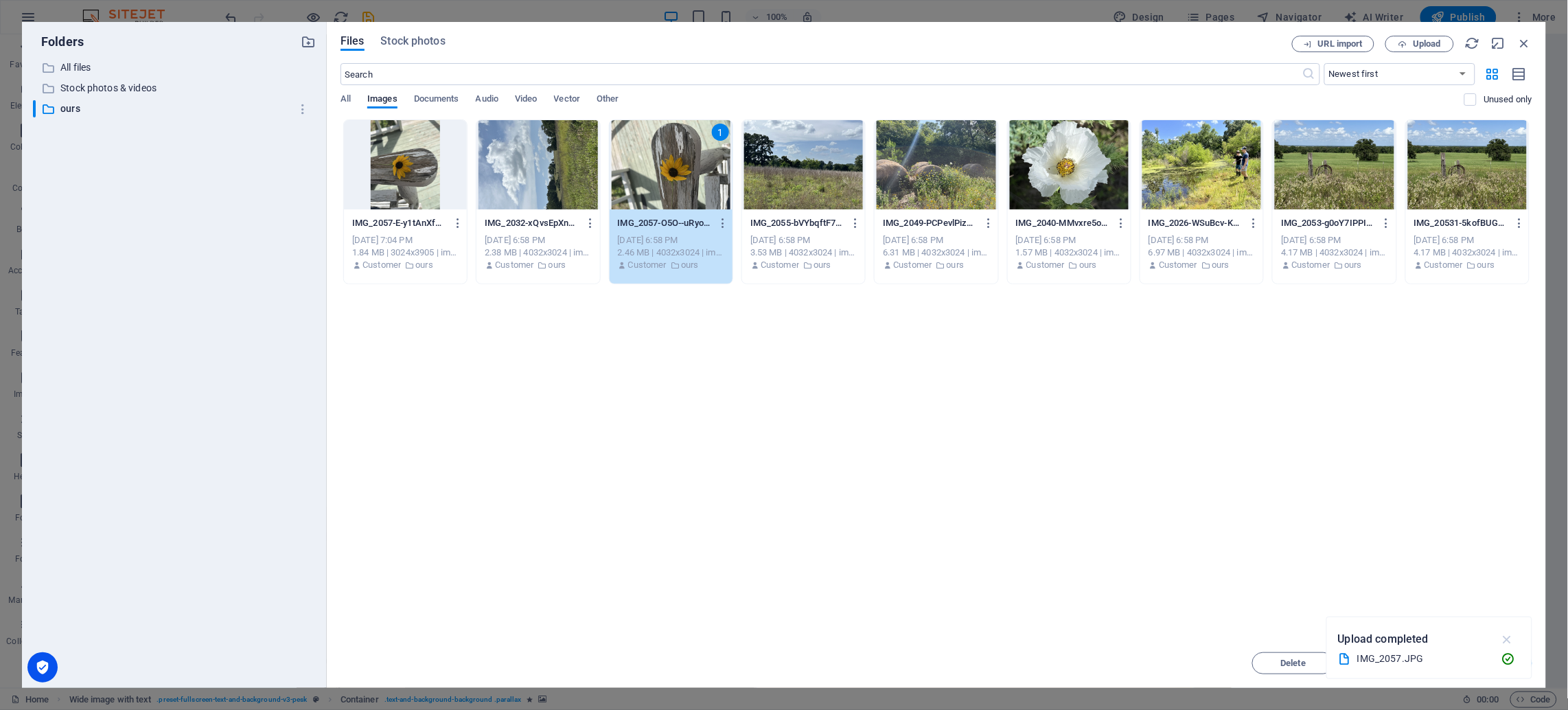 click at bounding box center (1507, 639) 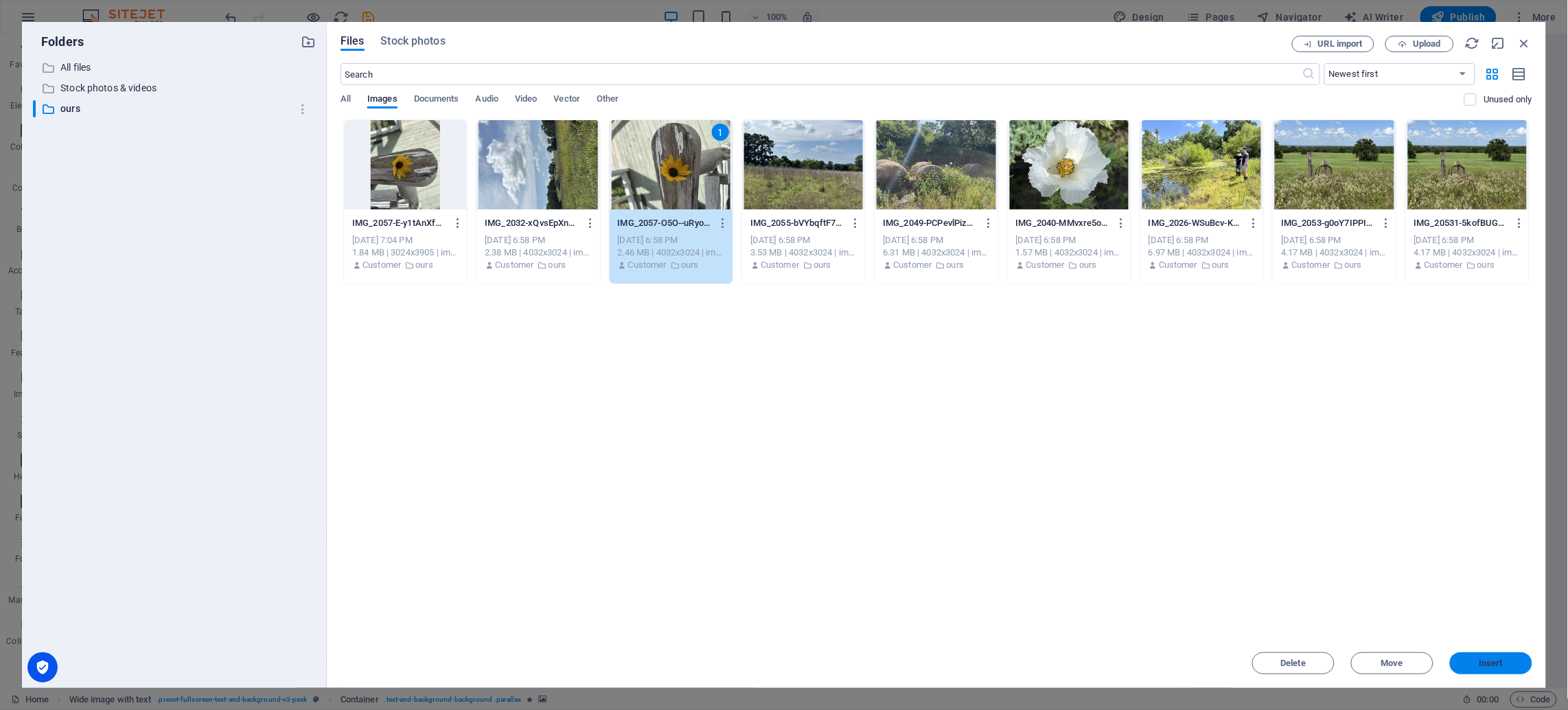 click on "Insert" at bounding box center (1491, 663) 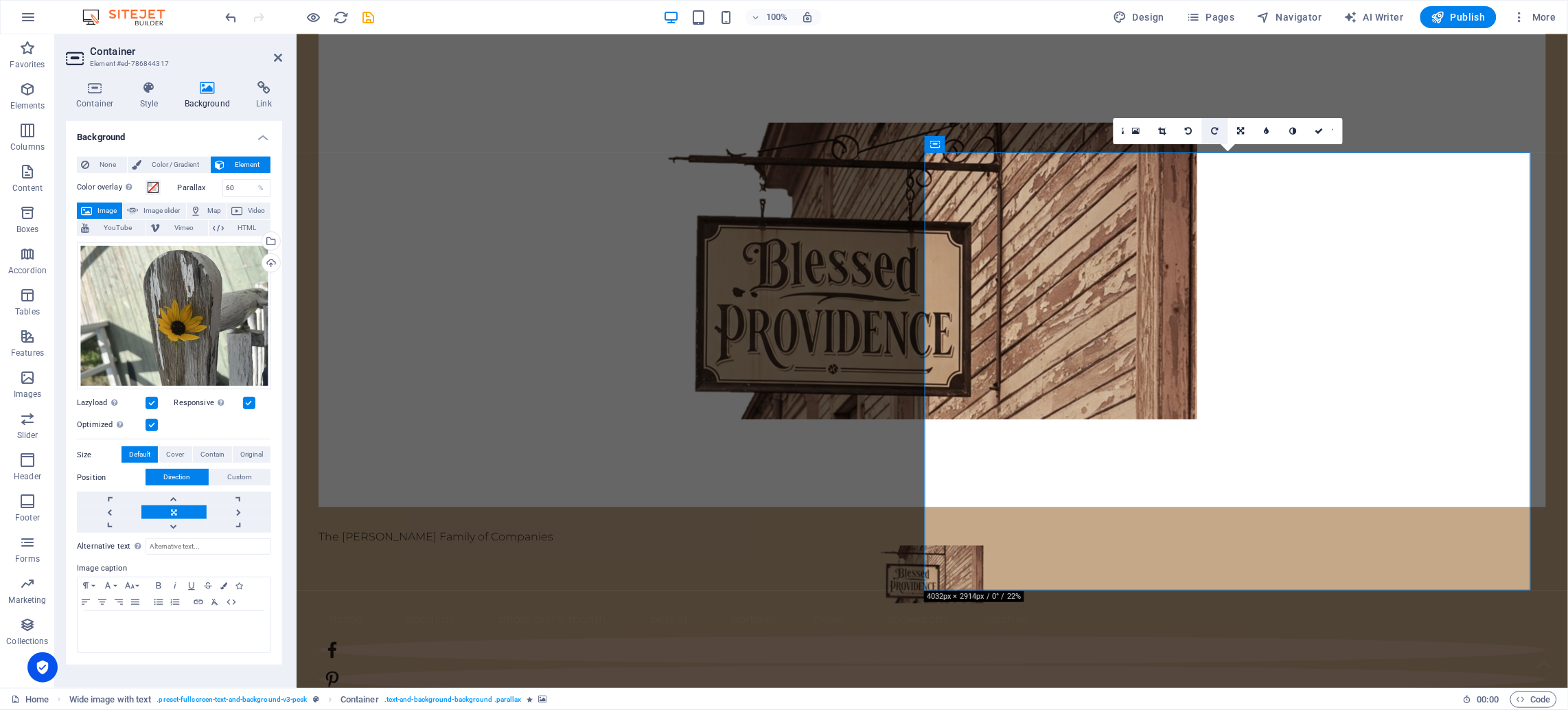 click at bounding box center (1214, 131) 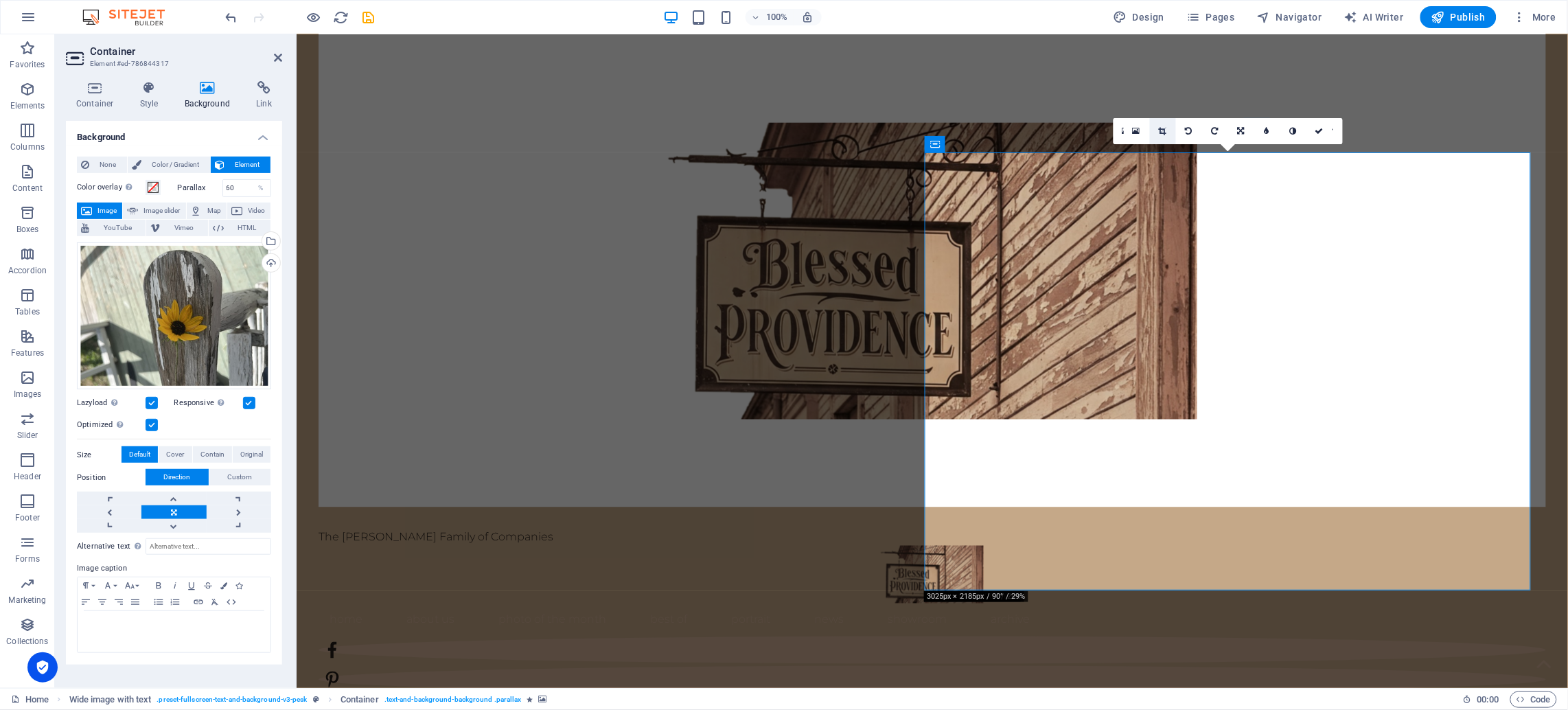 click at bounding box center (1162, 131) 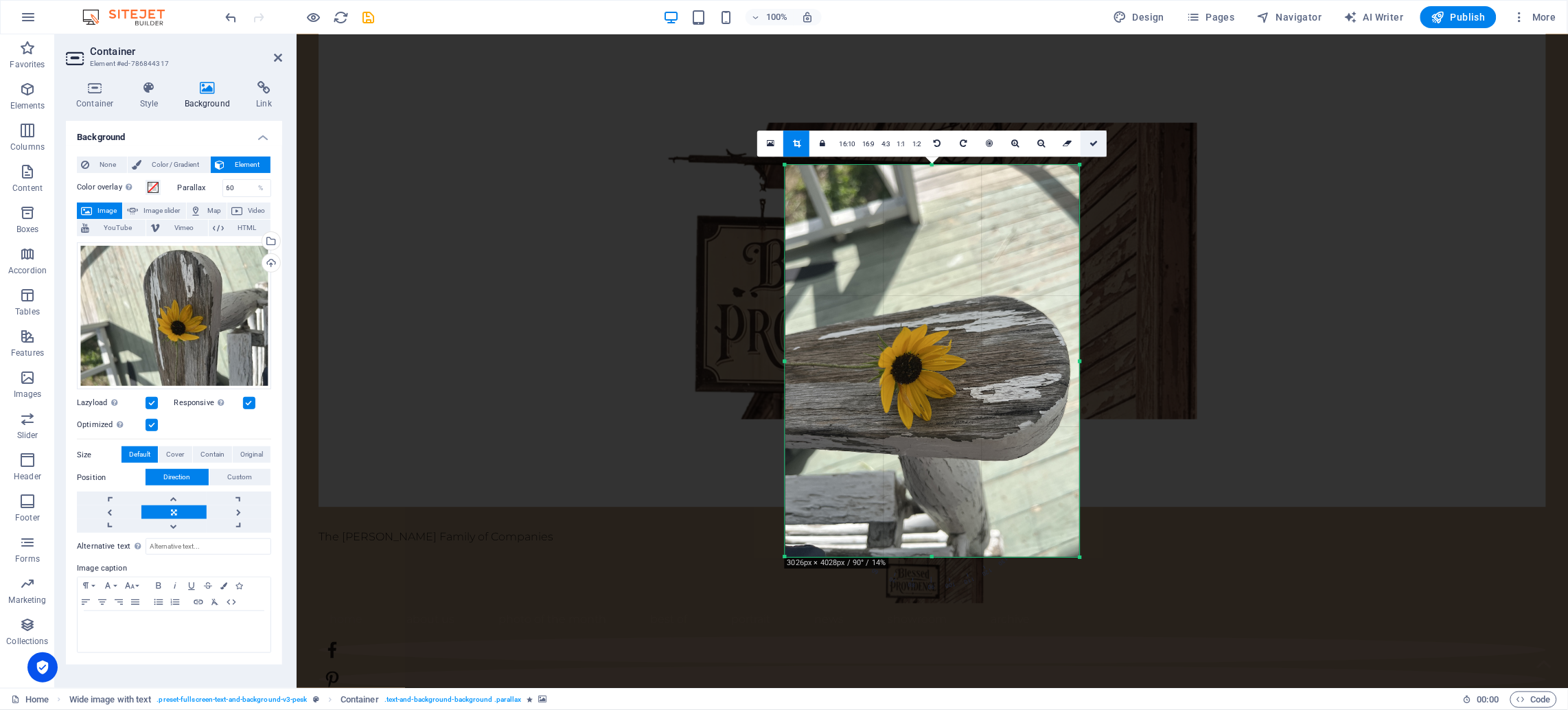 click at bounding box center (1094, 144) 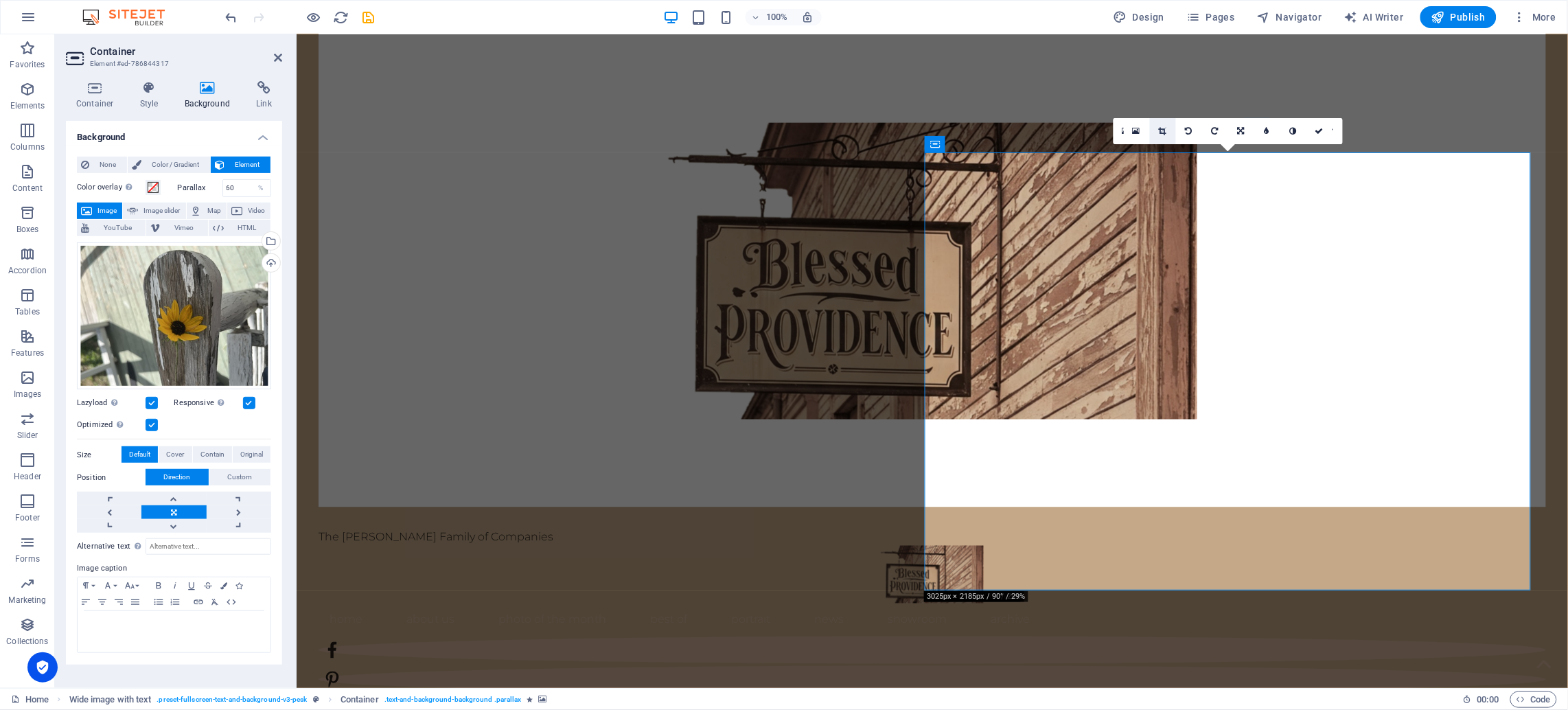 click at bounding box center (1163, 131) 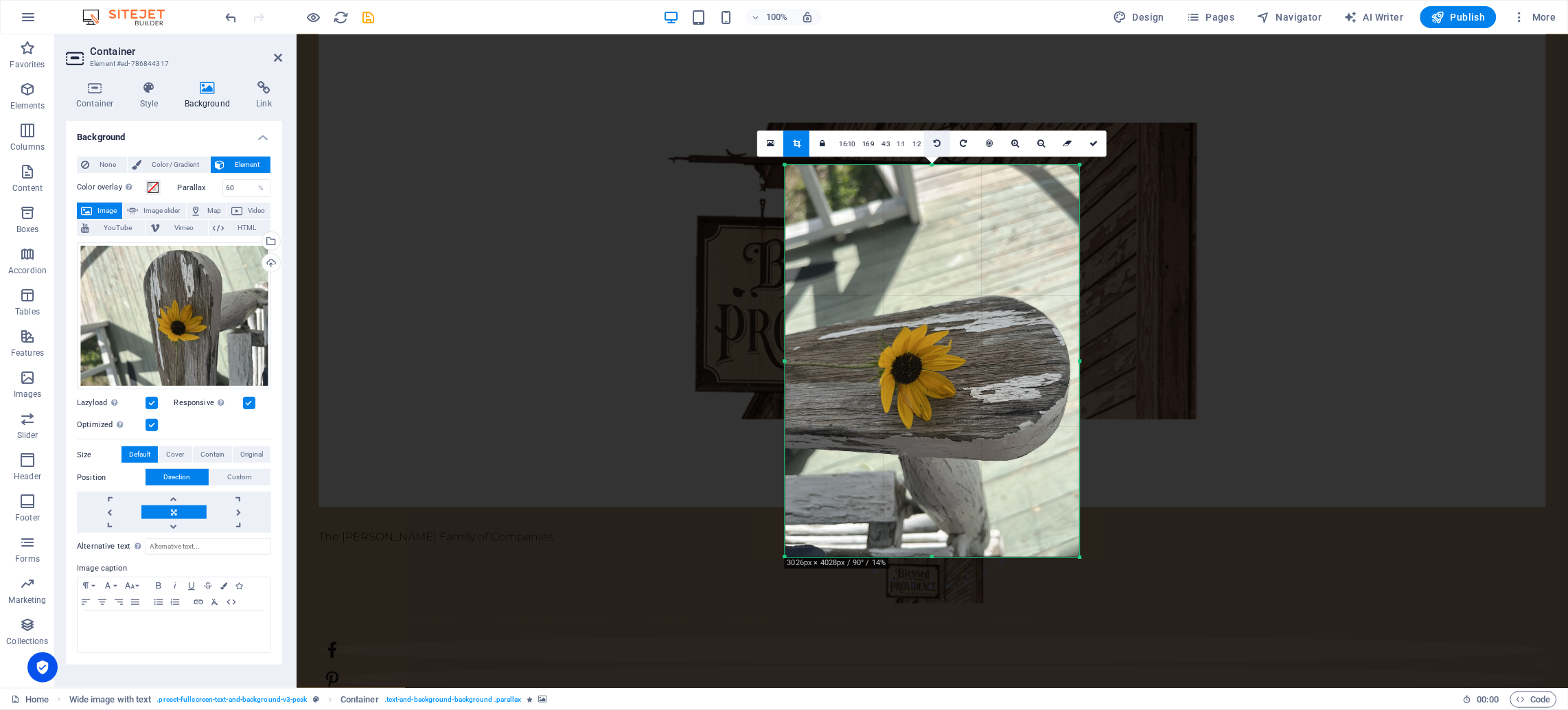 click at bounding box center (937, 144) 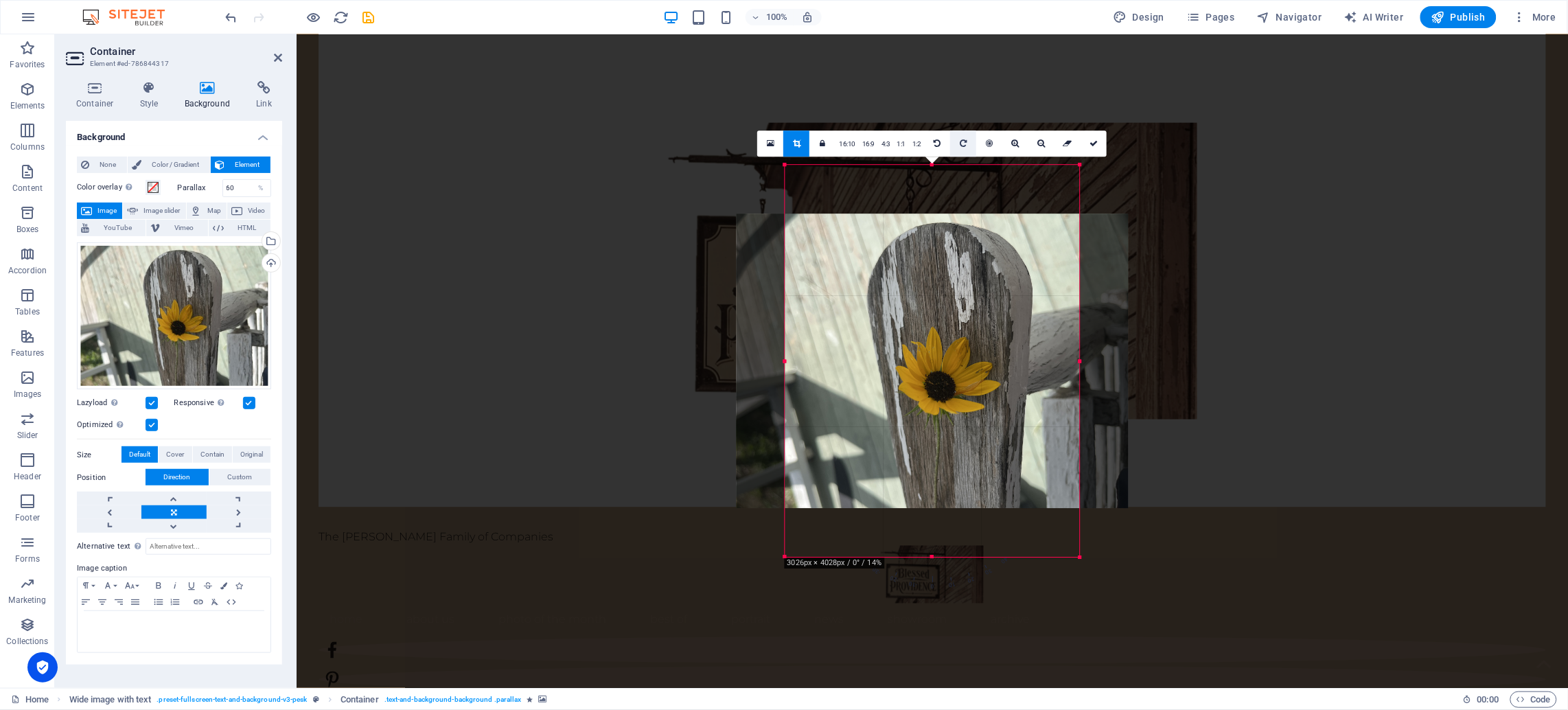 click at bounding box center [963, 144] 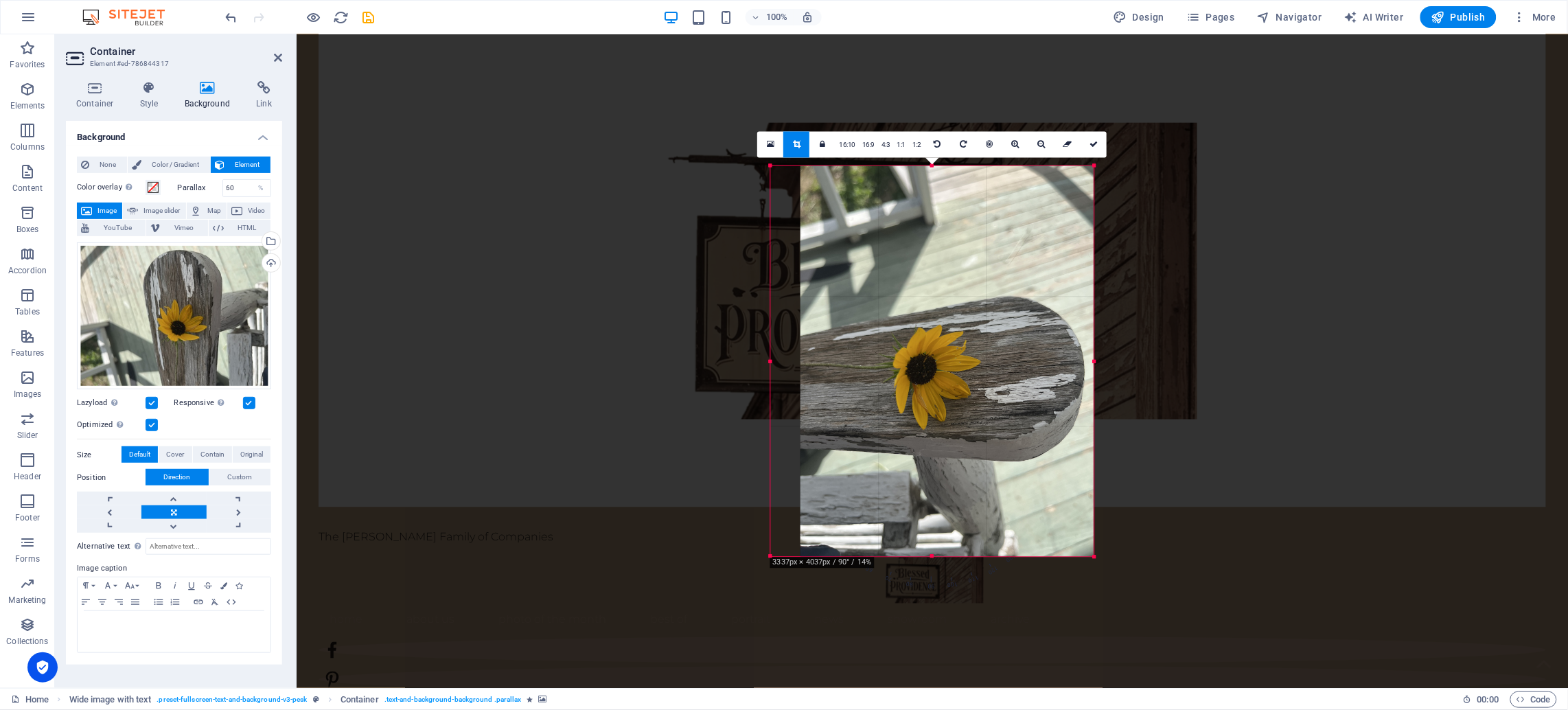 drag, startPoint x: 785, startPoint y: 360, endPoint x: 757, endPoint y: 354, distance: 29 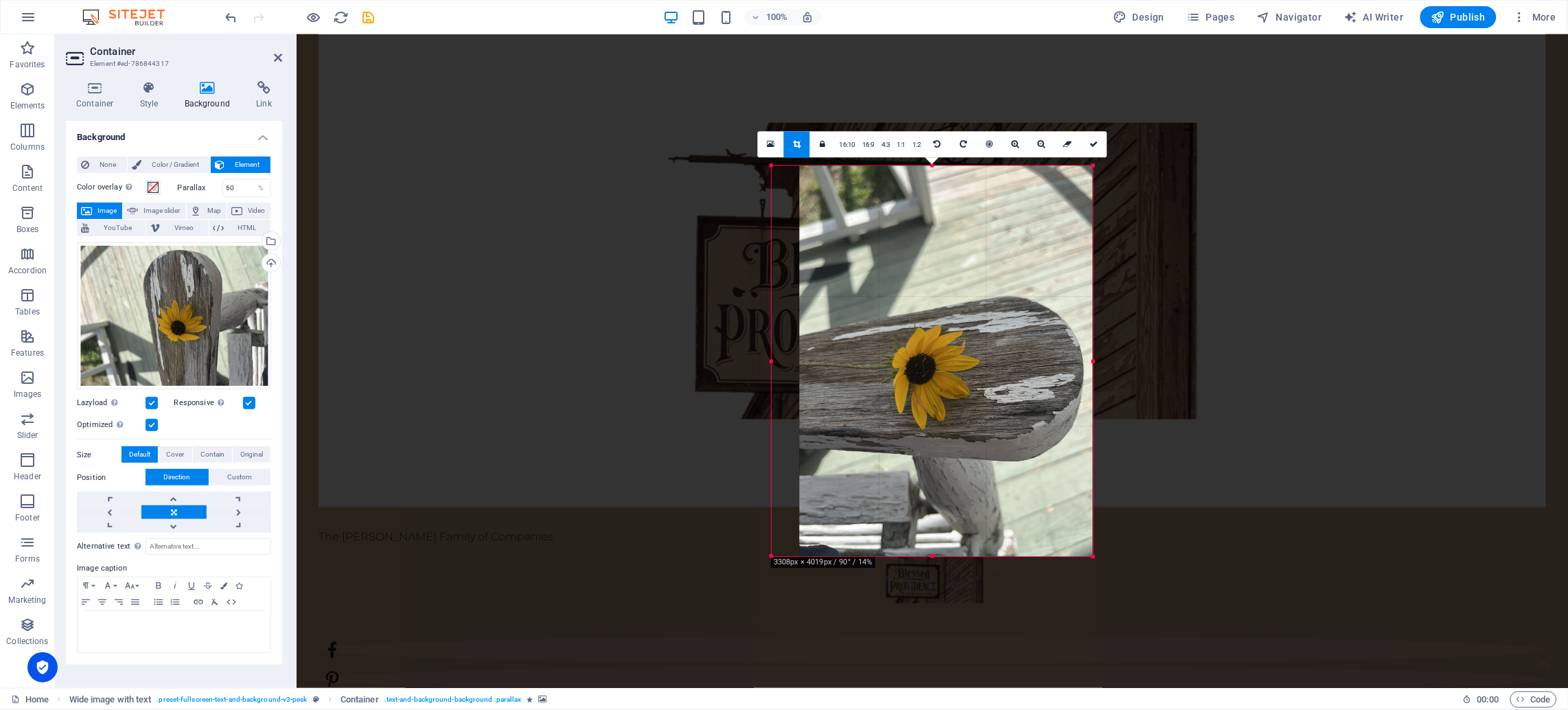 click at bounding box center (772, 360) 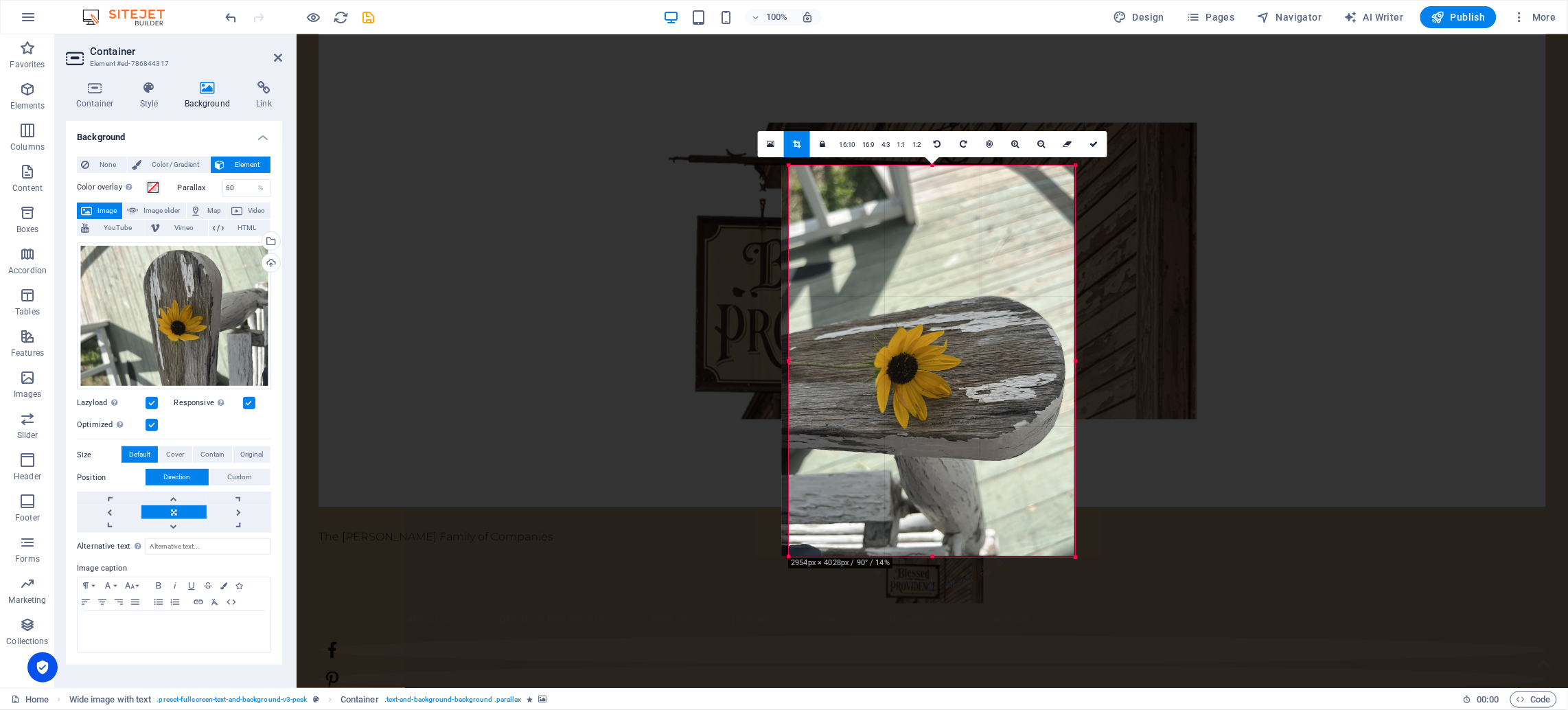 drag, startPoint x: 771, startPoint y: 357, endPoint x: 802, endPoint y: 354, distance: 31.144823 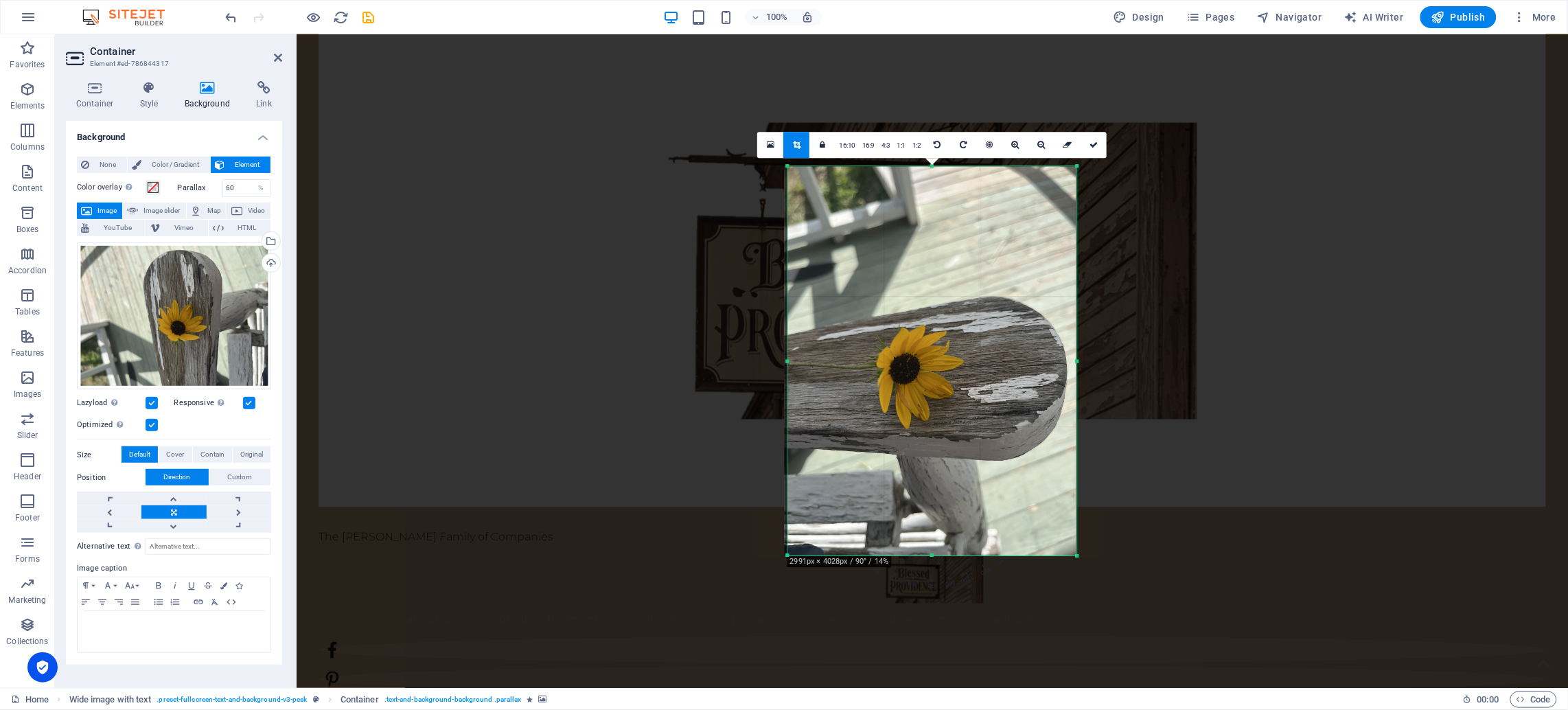 drag, startPoint x: 969, startPoint y: 175, endPoint x: 908, endPoint y: 164, distance: 61.98387 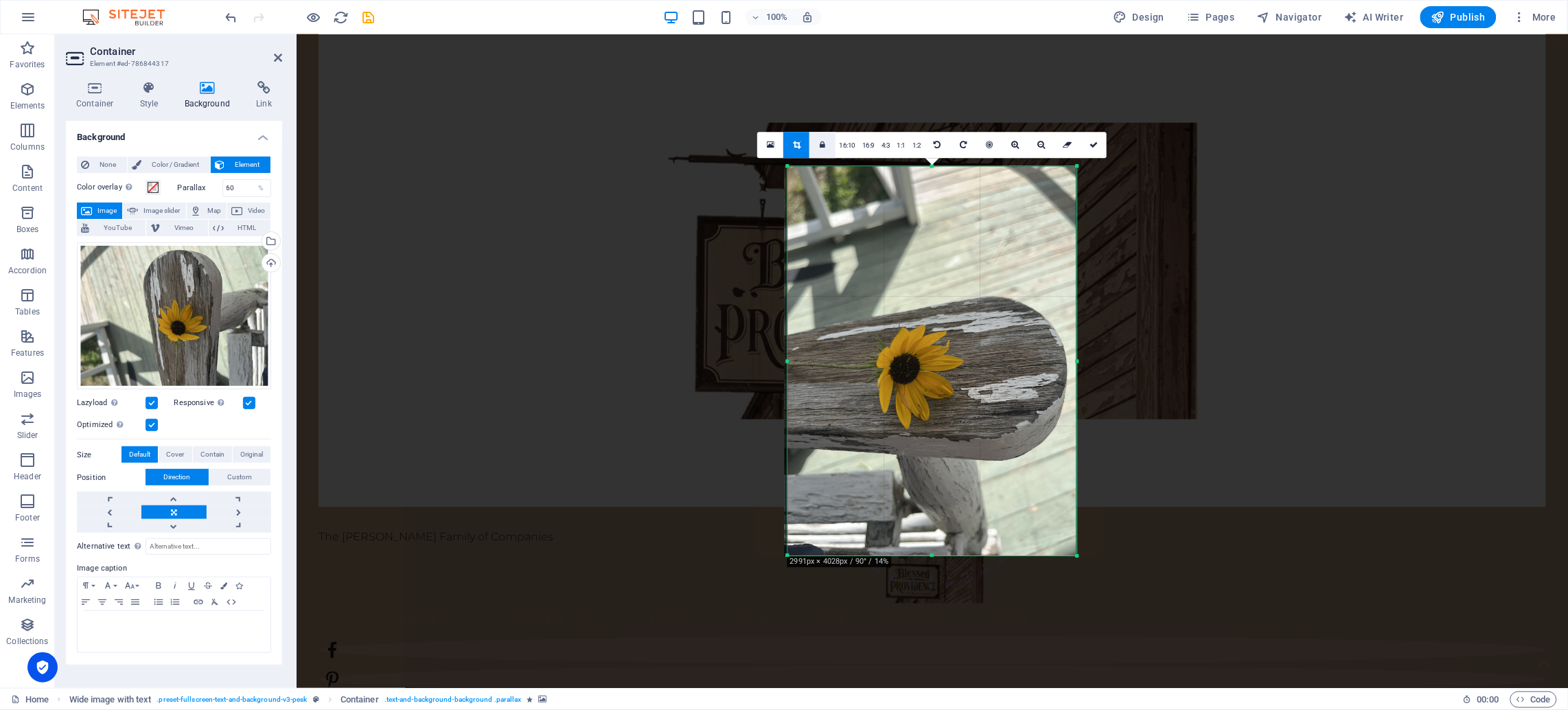 click at bounding box center [822, 145] 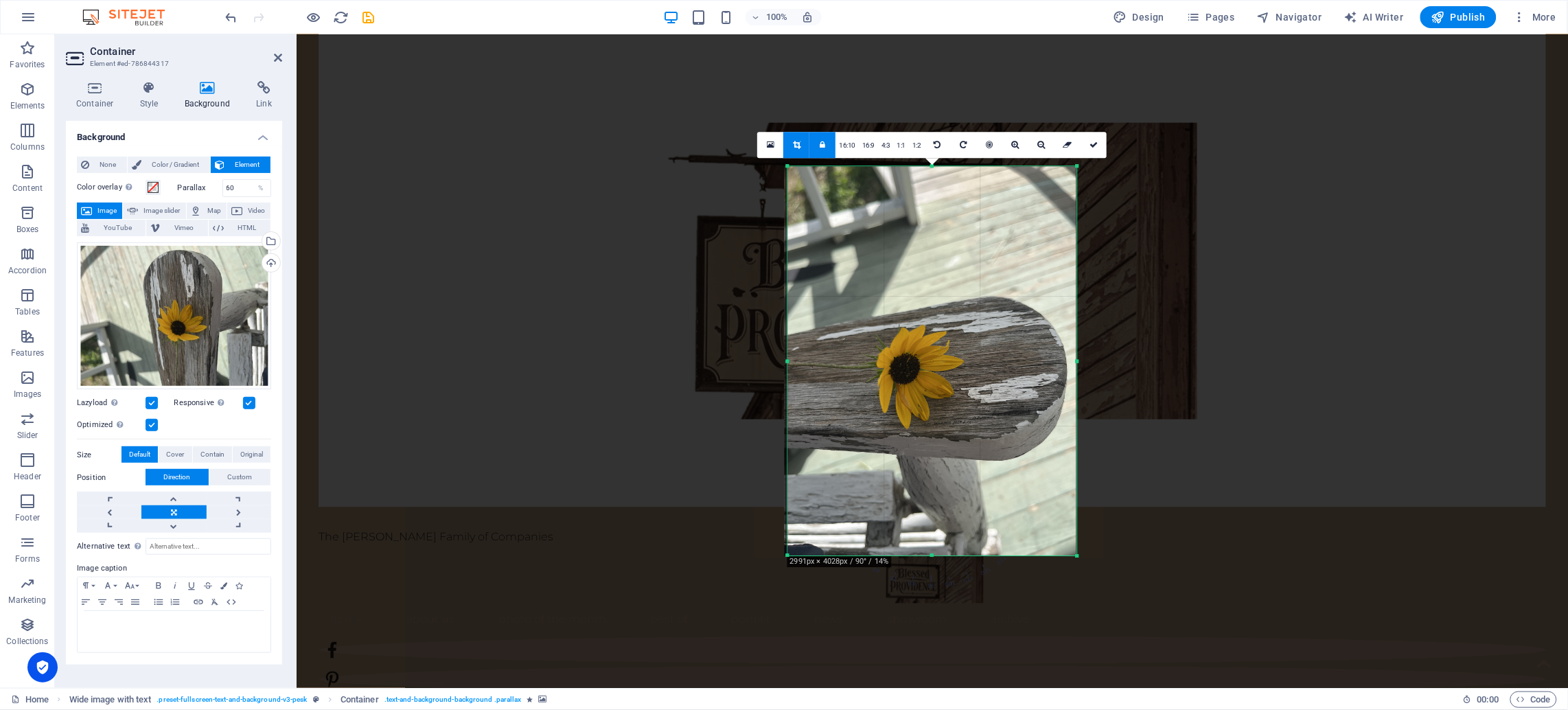 click at bounding box center (822, 145) 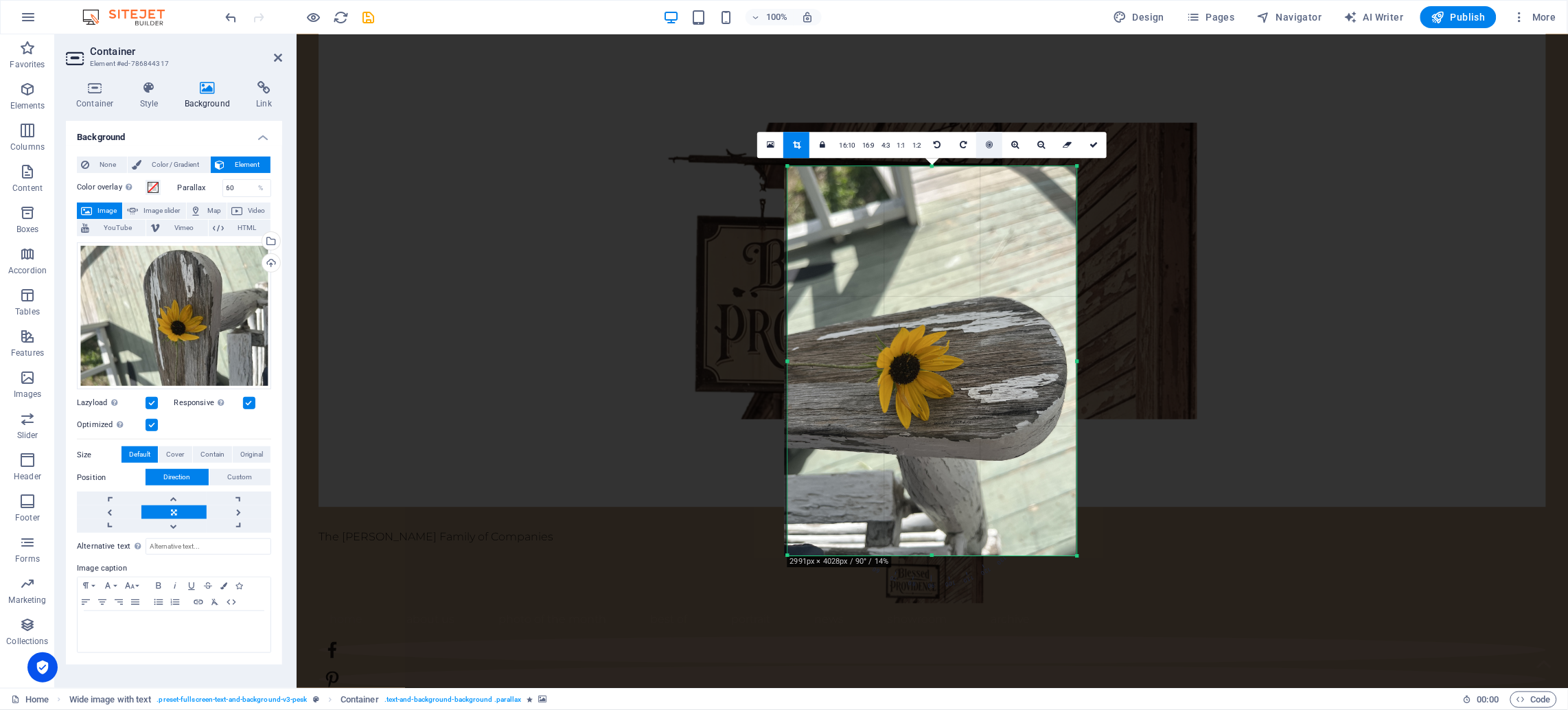 click at bounding box center (989, 145) 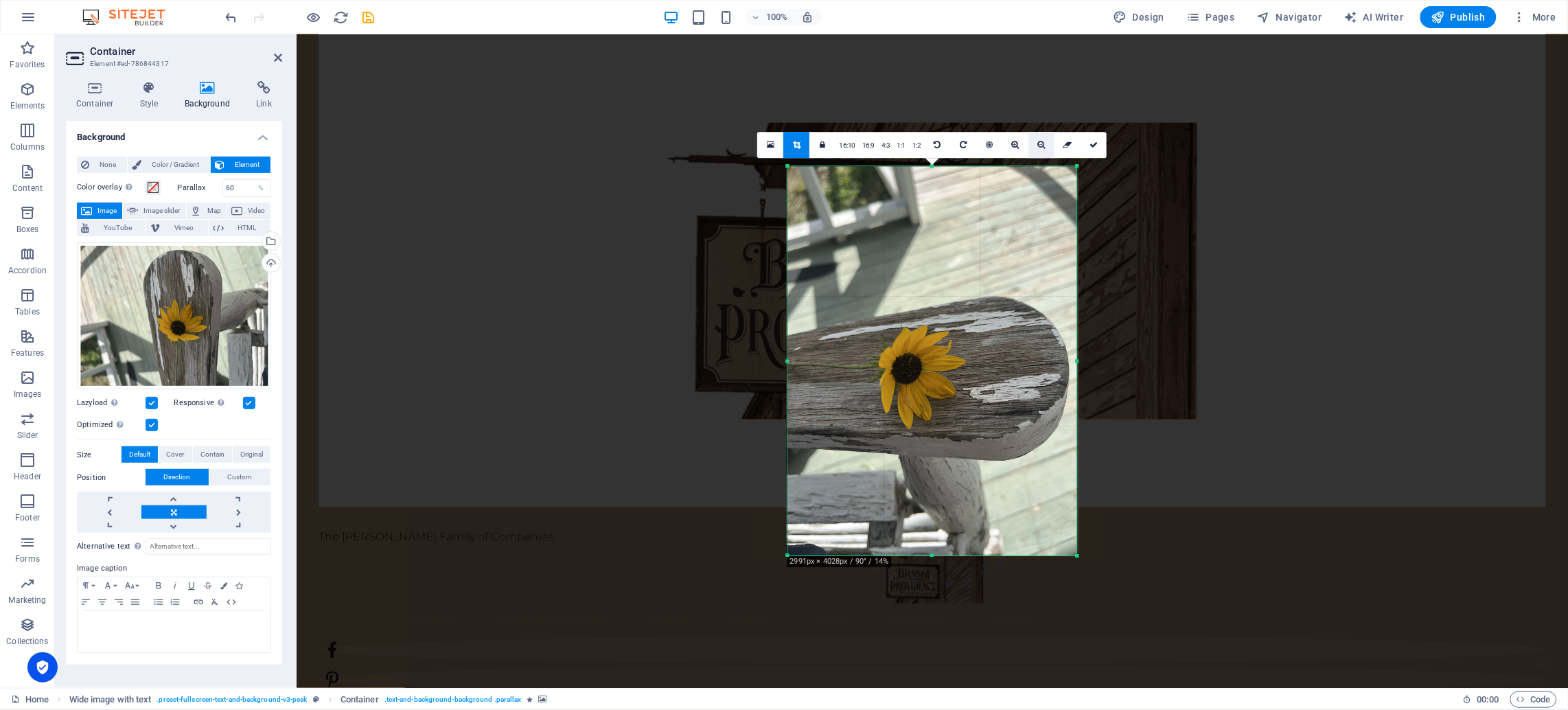 click at bounding box center [1041, 145] 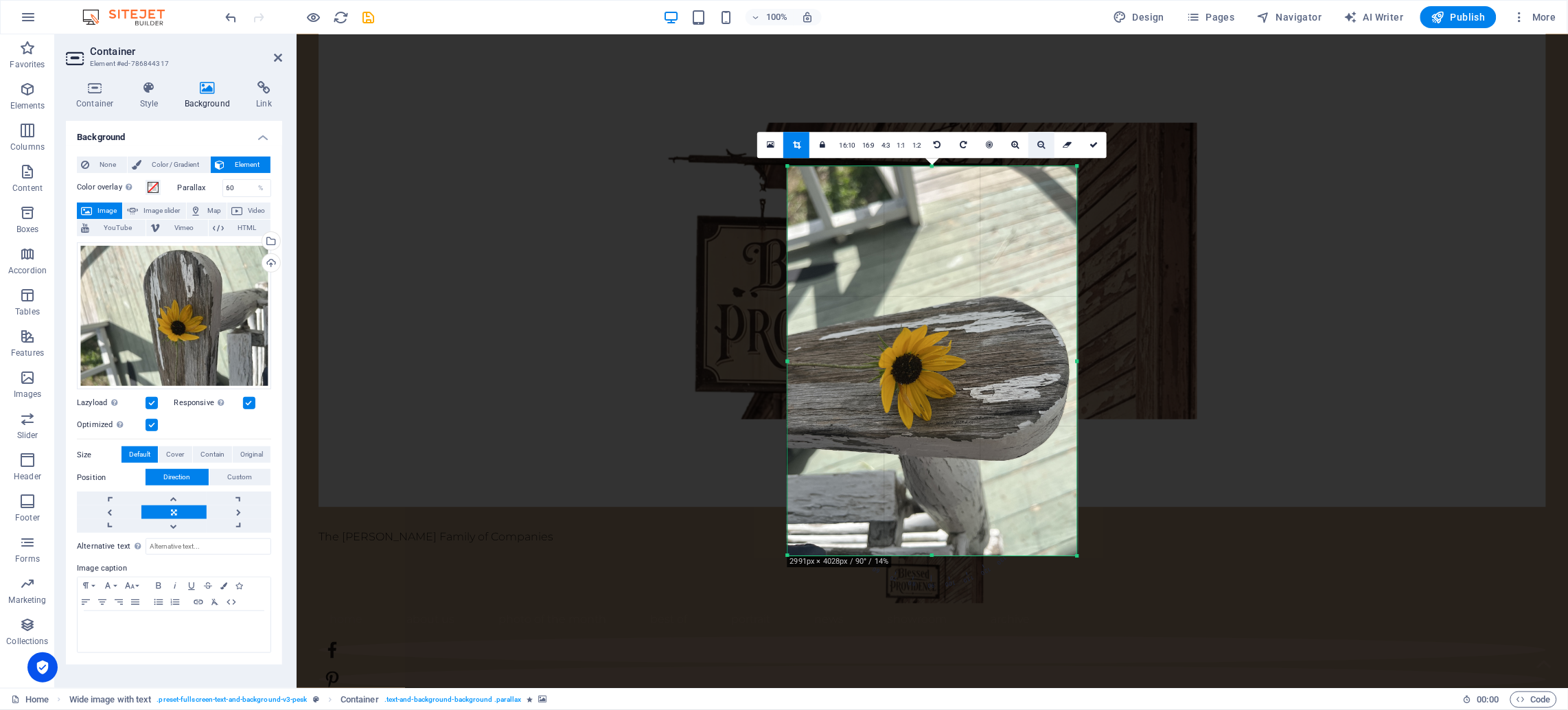 click at bounding box center [1041, 145] 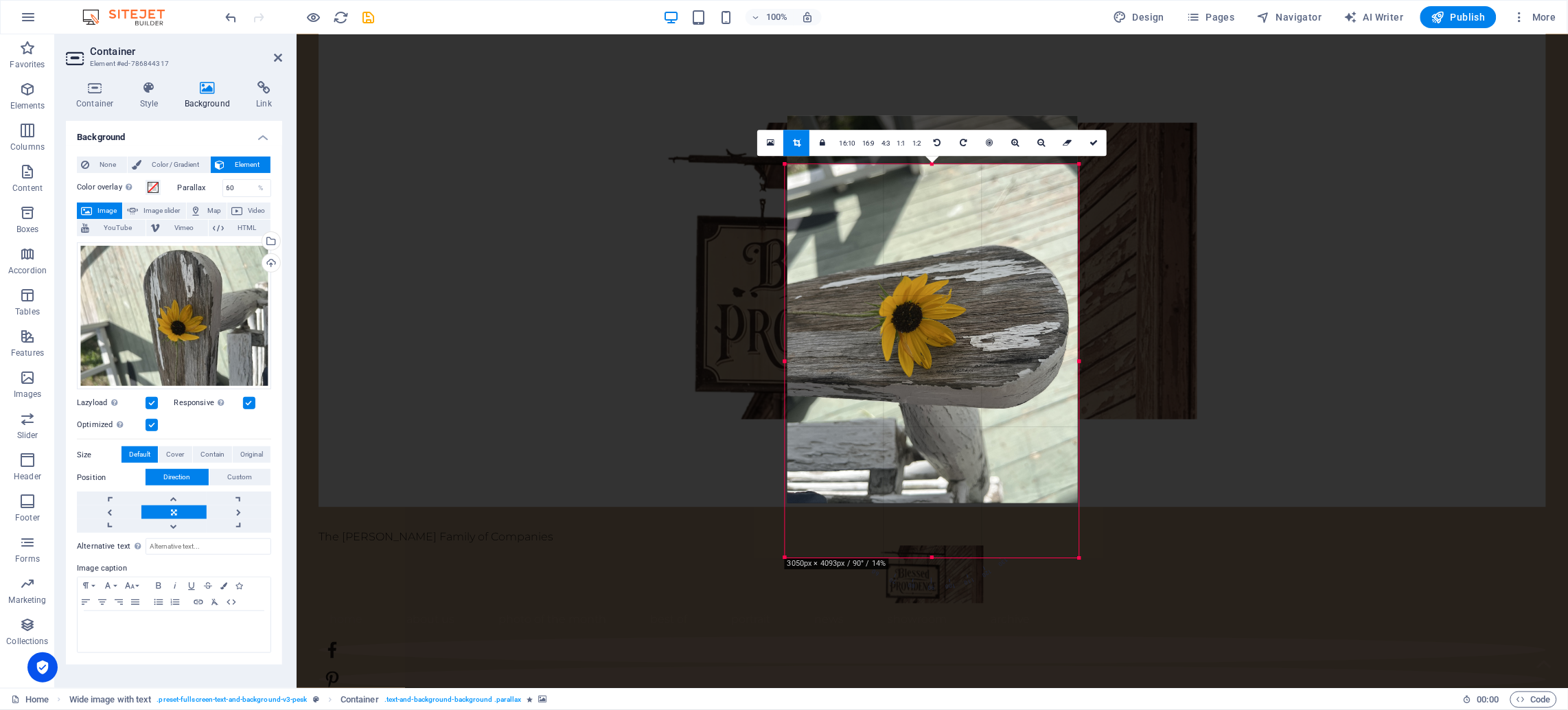 click on "180 170 160 150 140 130 120 110 100 90 80 70 60 50 40 30 20 10 0 -10 -20 -30 -40 -50 -60 -70 -80 -90 -100 -110 -120 -130 -140 -150 -160 -170 3050px × 4093px / 90° / 14% 16:10 16:9 4:3 1:1 1:2 0" at bounding box center [932, 360] 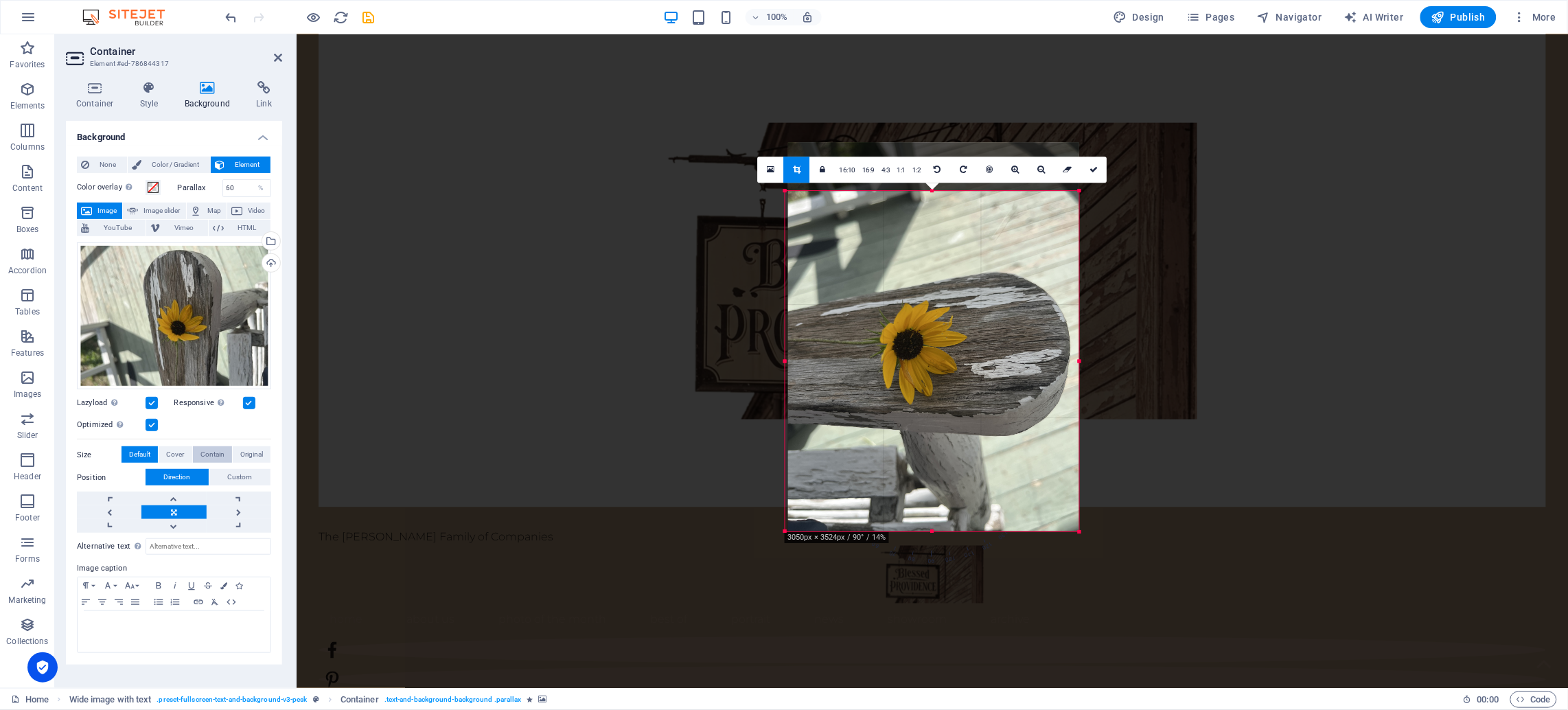 click on "Contain" at bounding box center (212, 455) 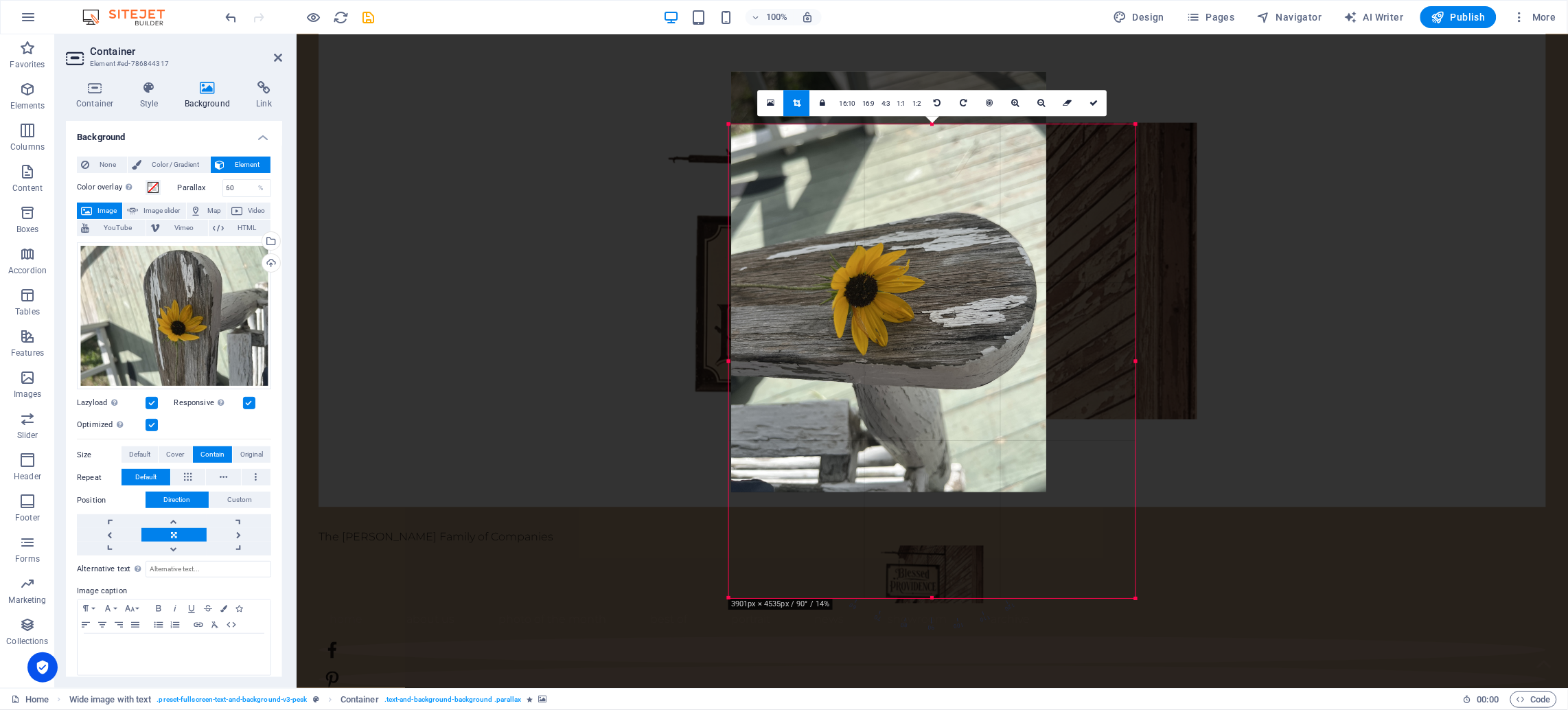 drag, startPoint x: 1081, startPoint y: 533, endPoint x: 1194, endPoint y: 678, distance: 183.83144 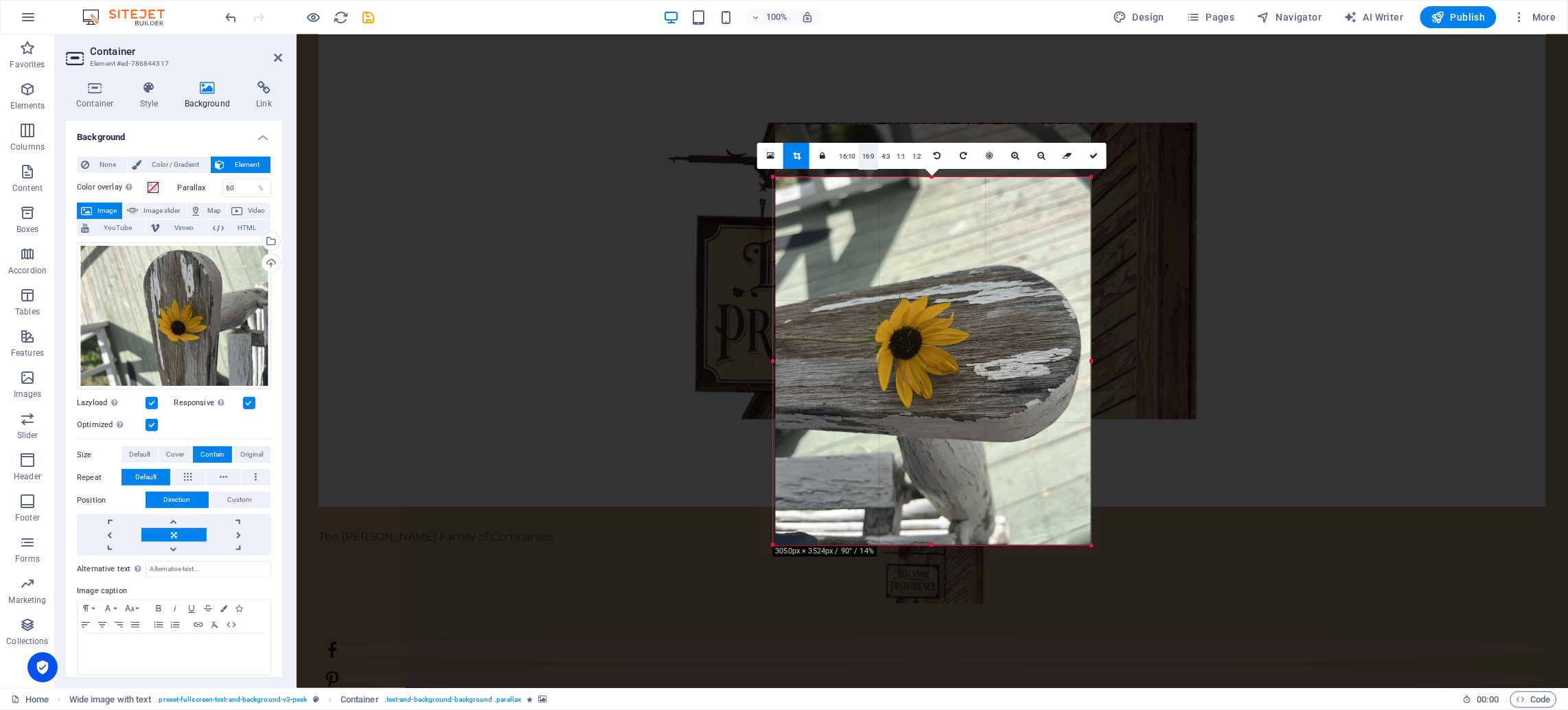 click on "16:9" at bounding box center (868, 157) 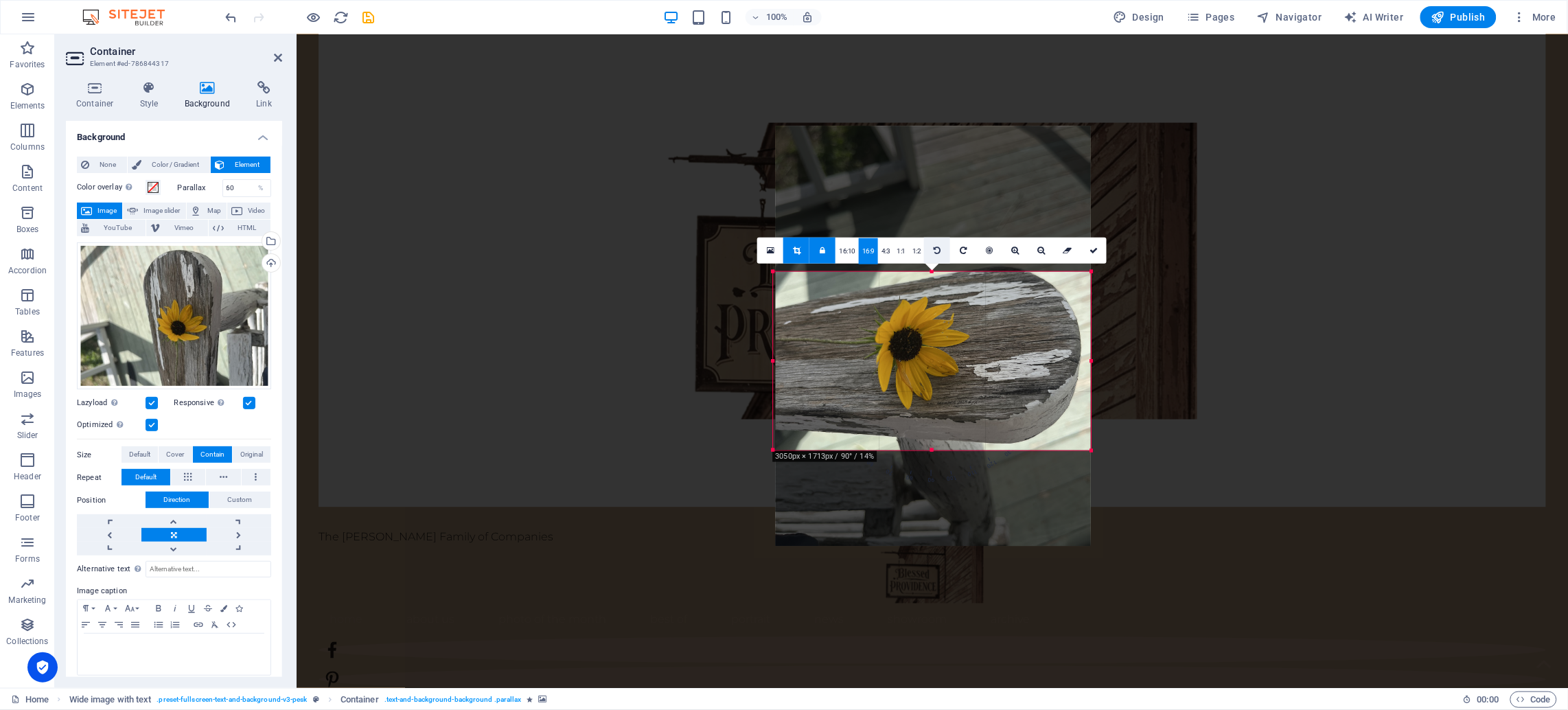 drag, startPoint x: 944, startPoint y: 343, endPoint x: 940, endPoint y: 250, distance: 93.086 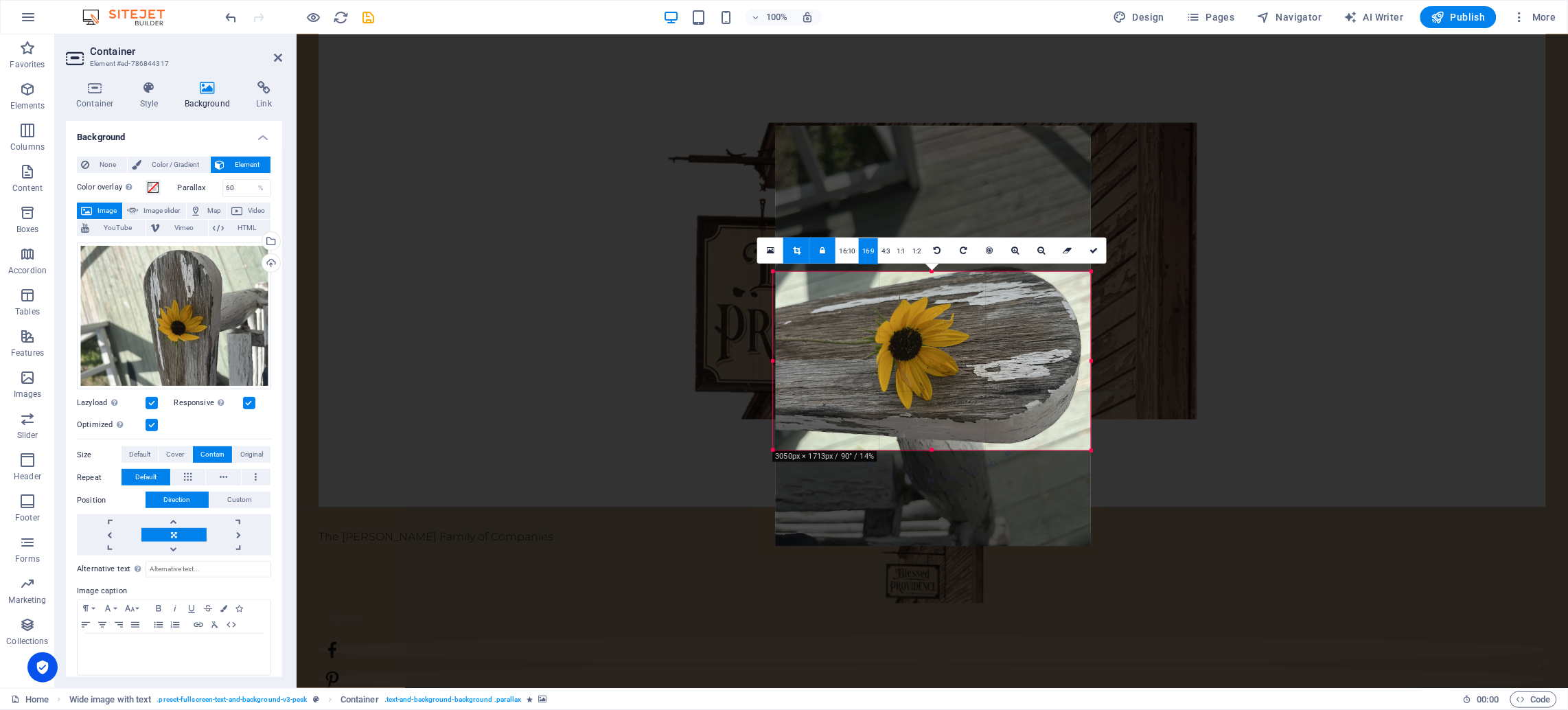click at bounding box center (933, 336) 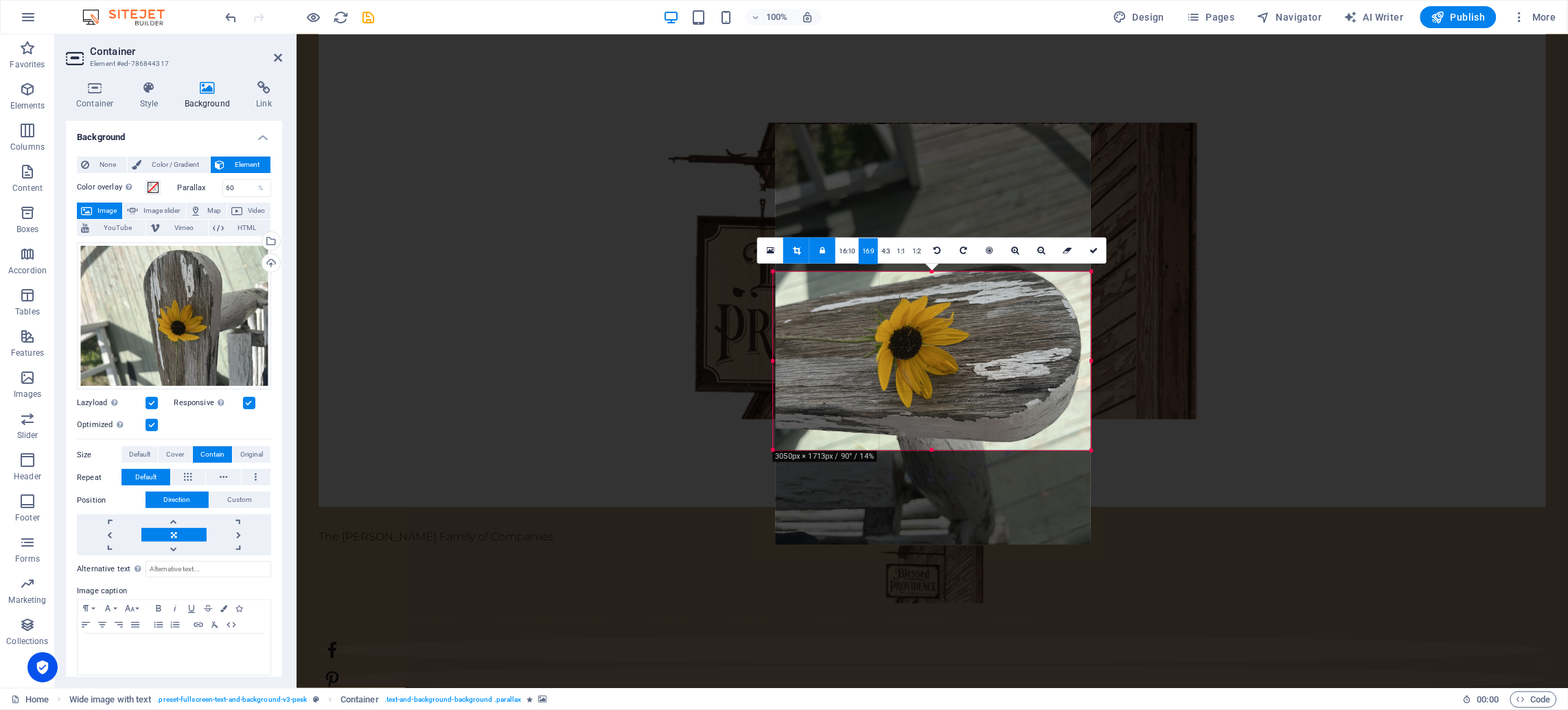 click at bounding box center (933, 334) 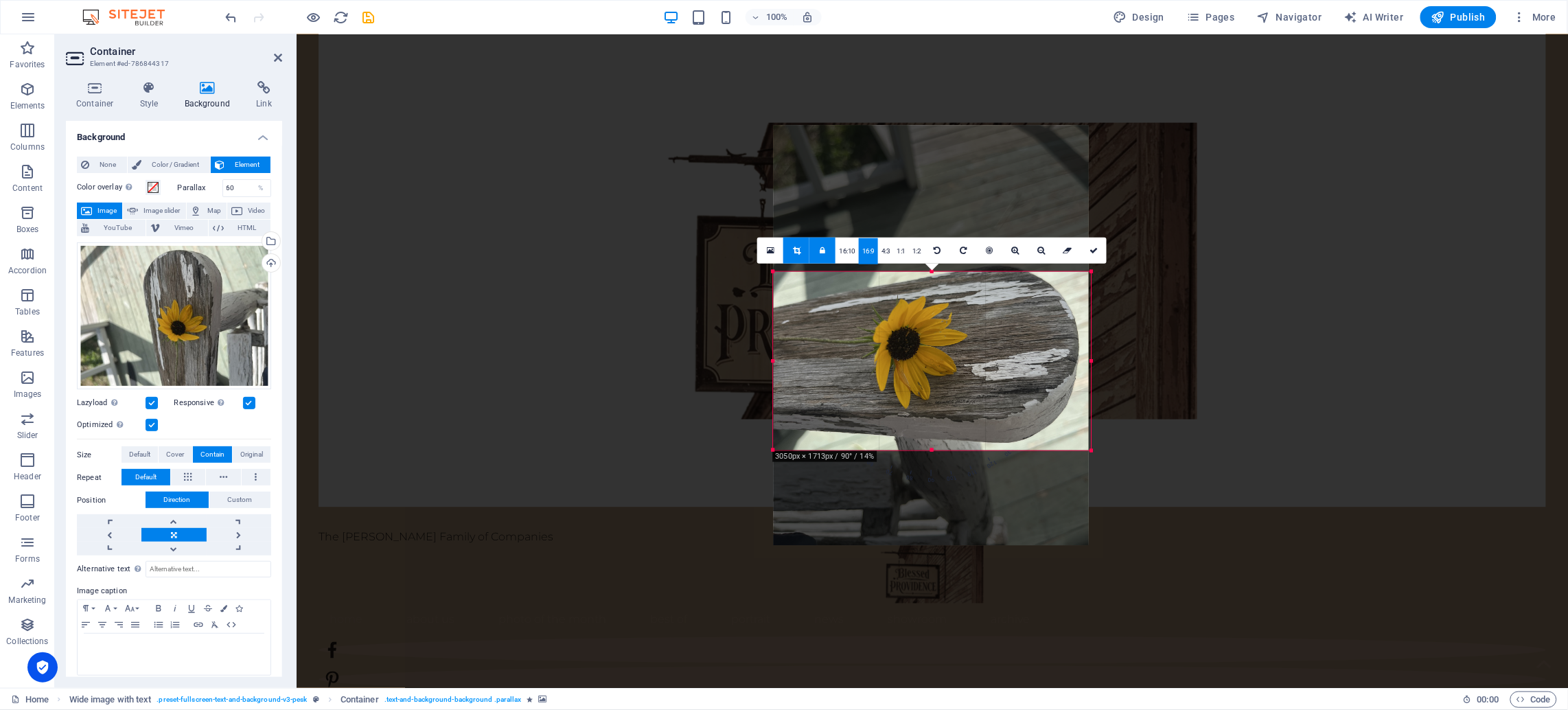 click at bounding box center (931, 335) 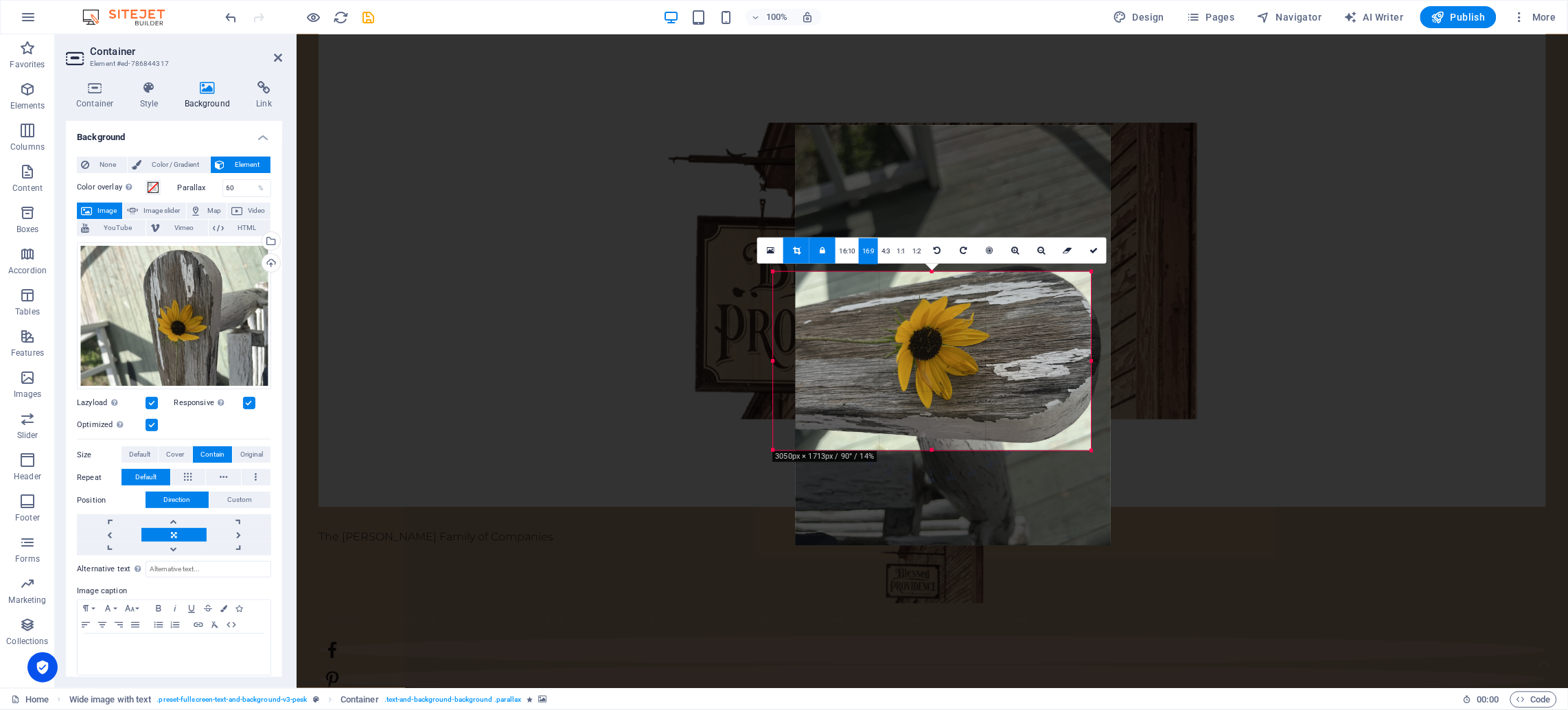 drag, startPoint x: 1002, startPoint y: 299, endPoint x: 1033, endPoint y: 299, distance: 31 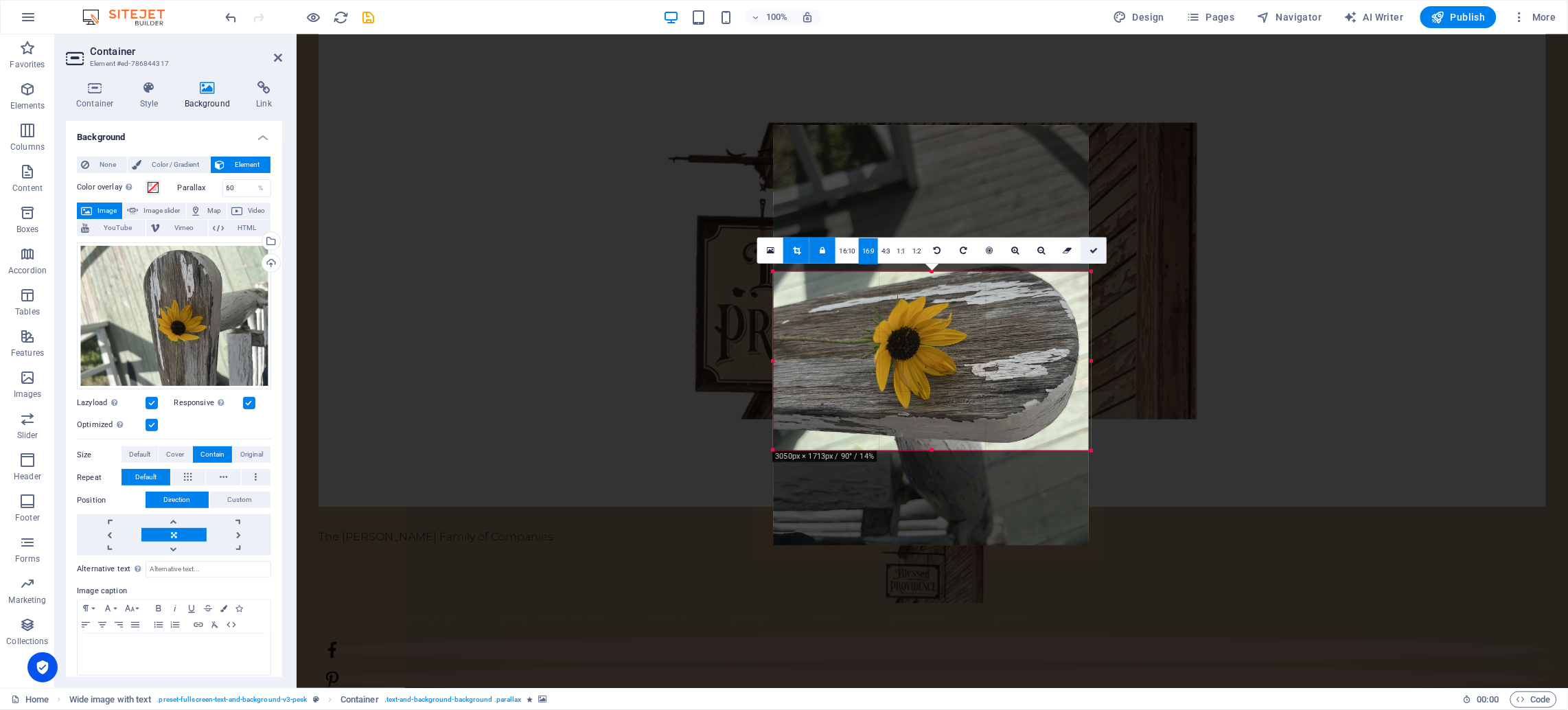 click at bounding box center (1094, 251) 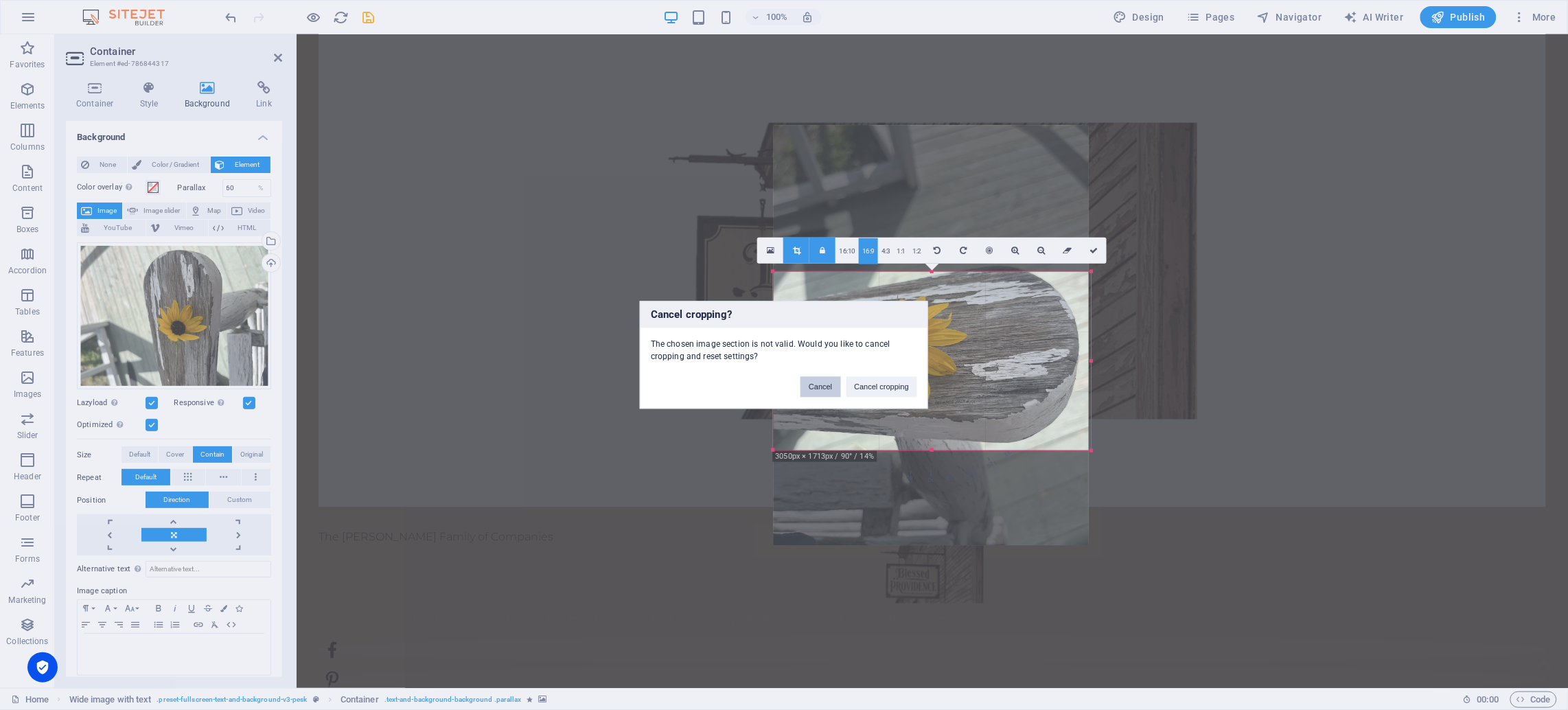 click on "Cancel" at bounding box center (820, 387) 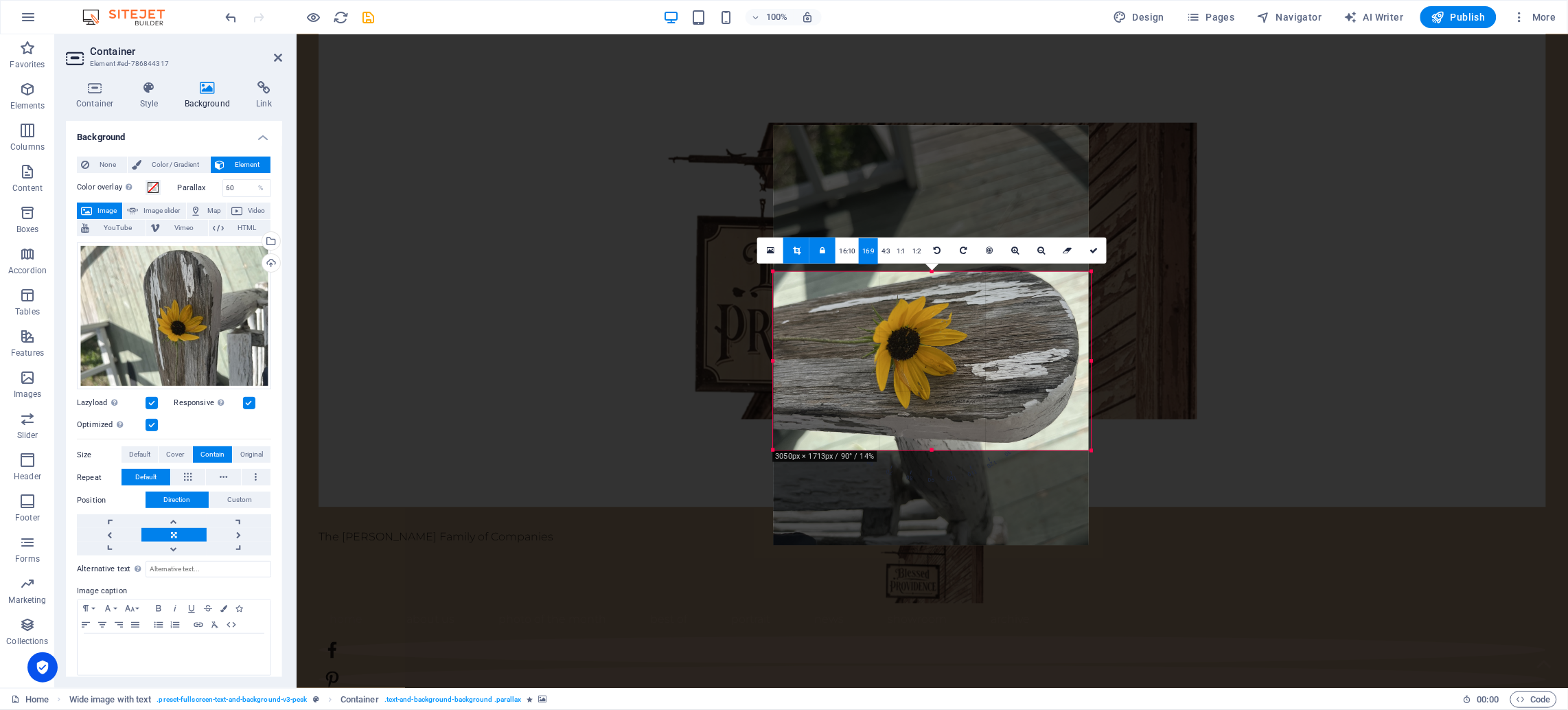 click at bounding box center [796, 251] 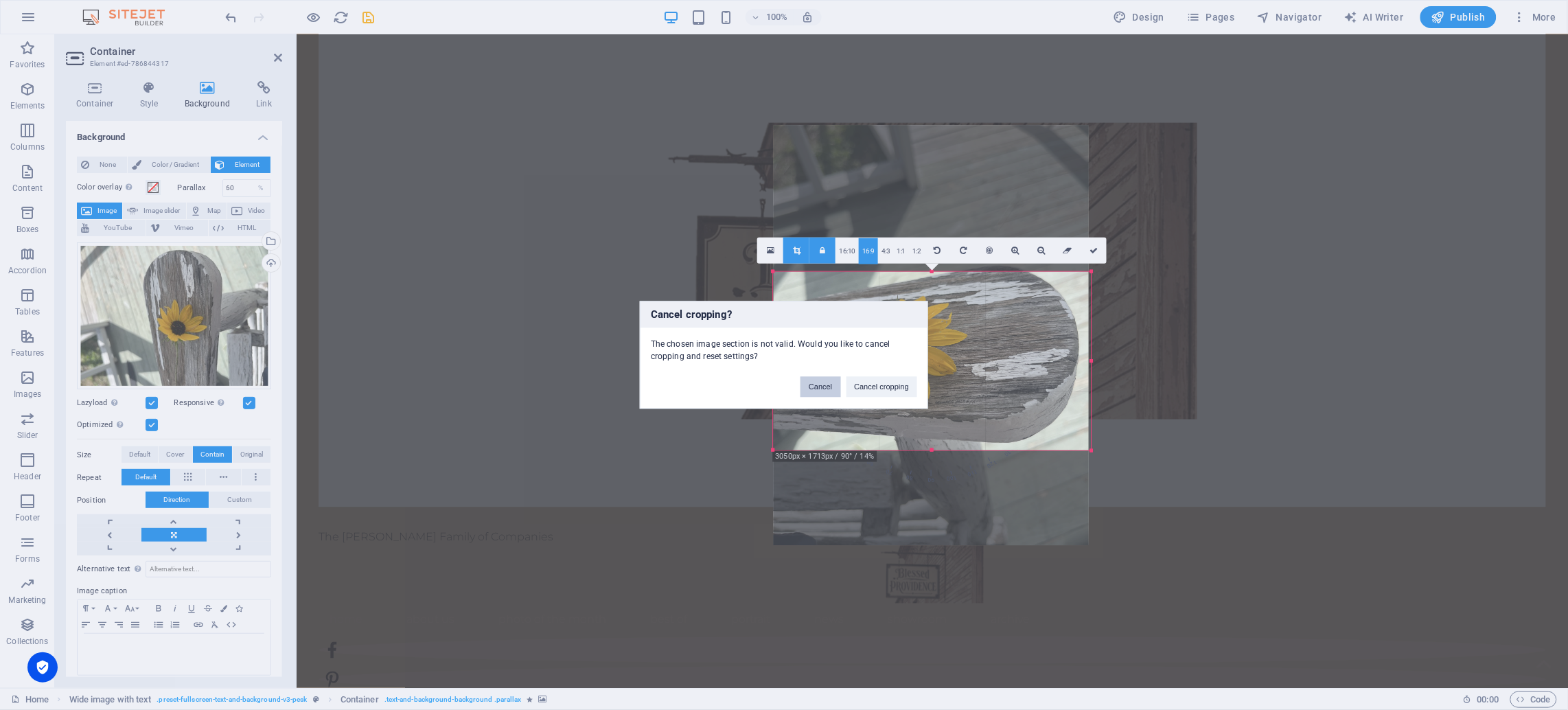click on "Cancel" at bounding box center (820, 387) 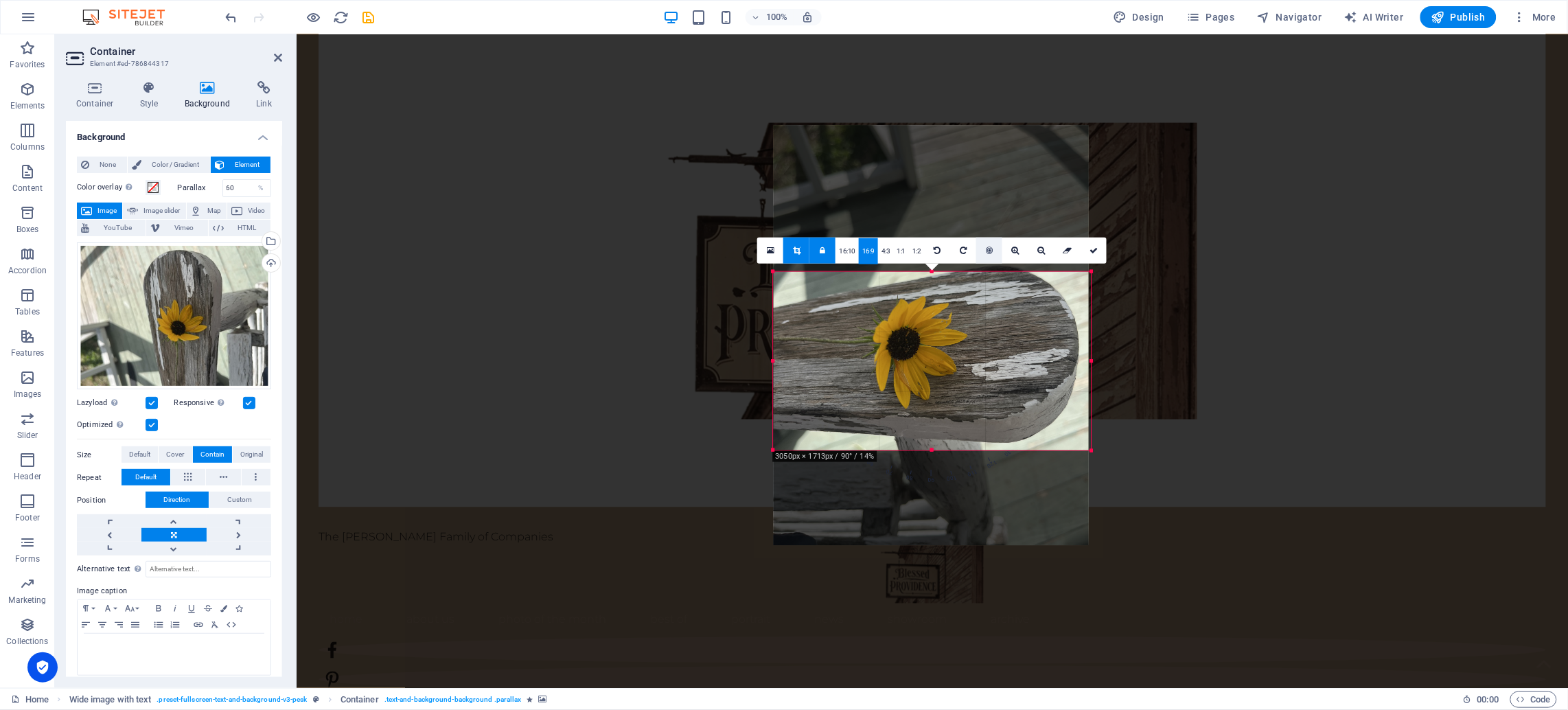 click at bounding box center (989, 251) 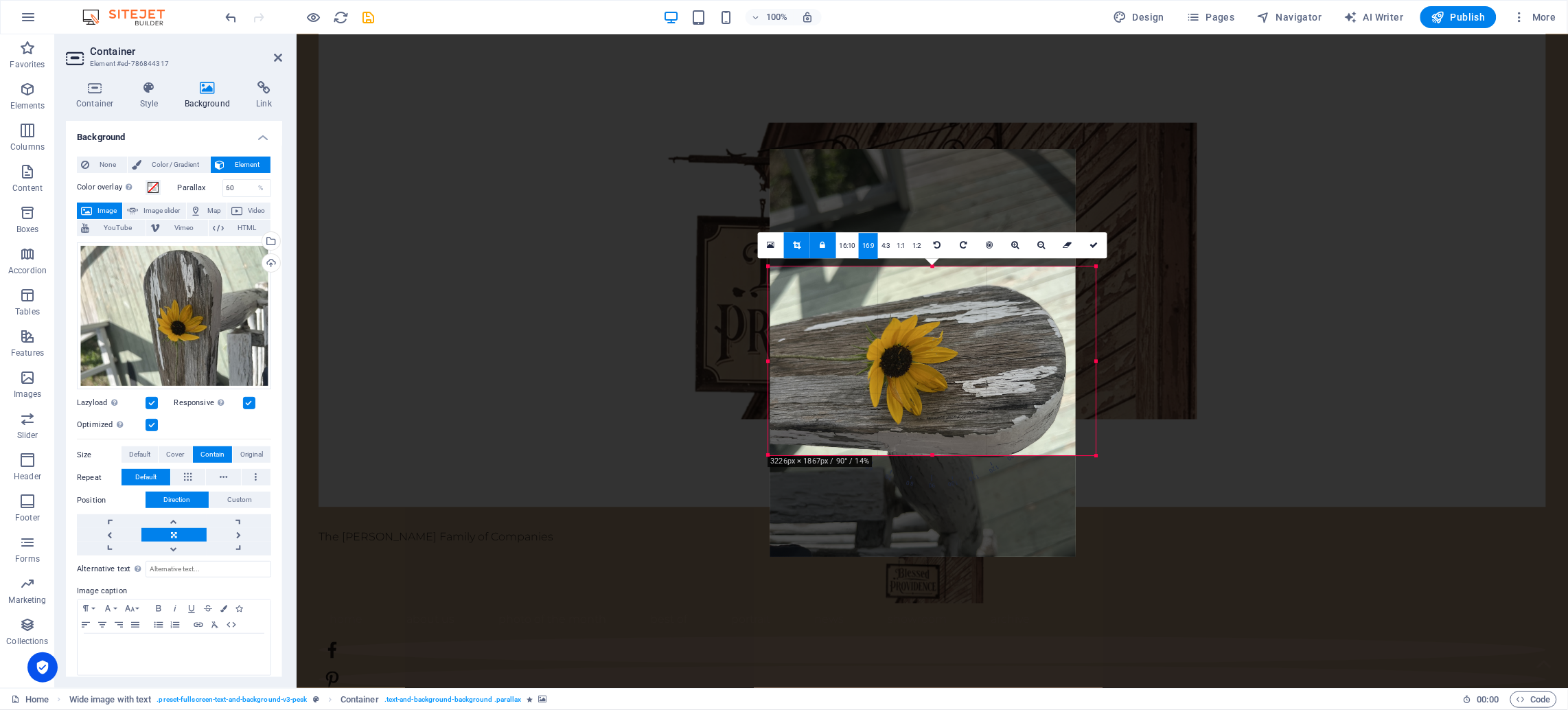 drag, startPoint x: 932, startPoint y: 452, endPoint x: 934, endPoint y: 463, distance: 11.18034 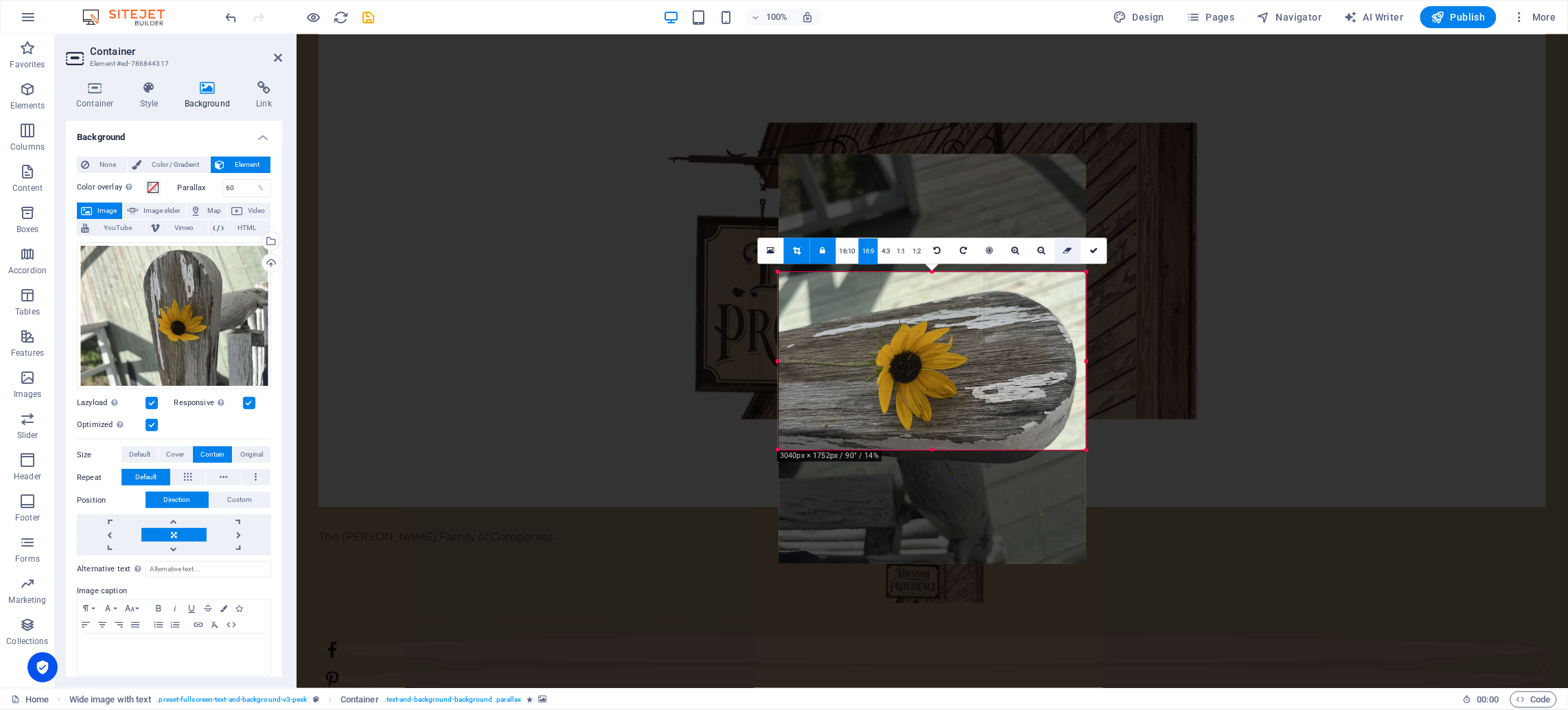 click at bounding box center [1068, 251] 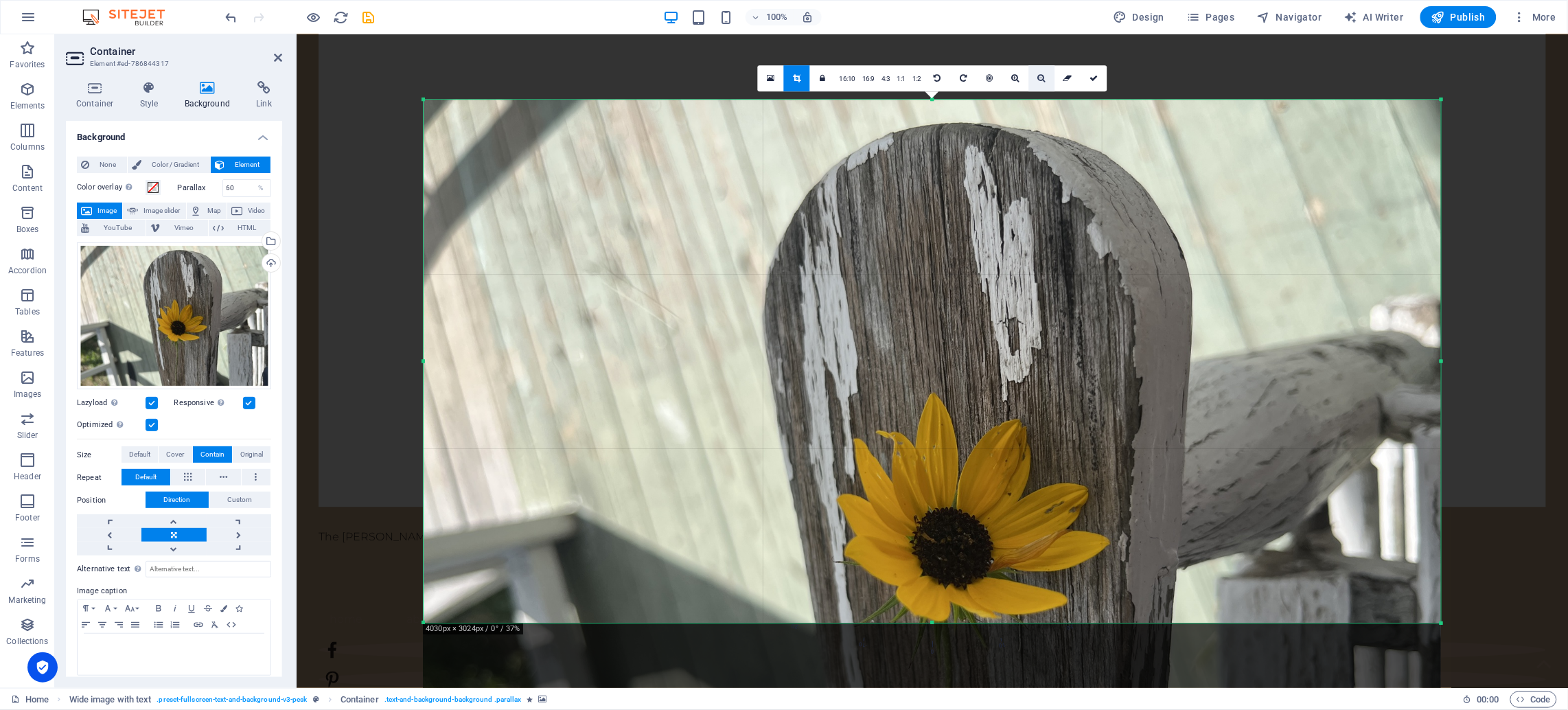 click at bounding box center [1041, 78] 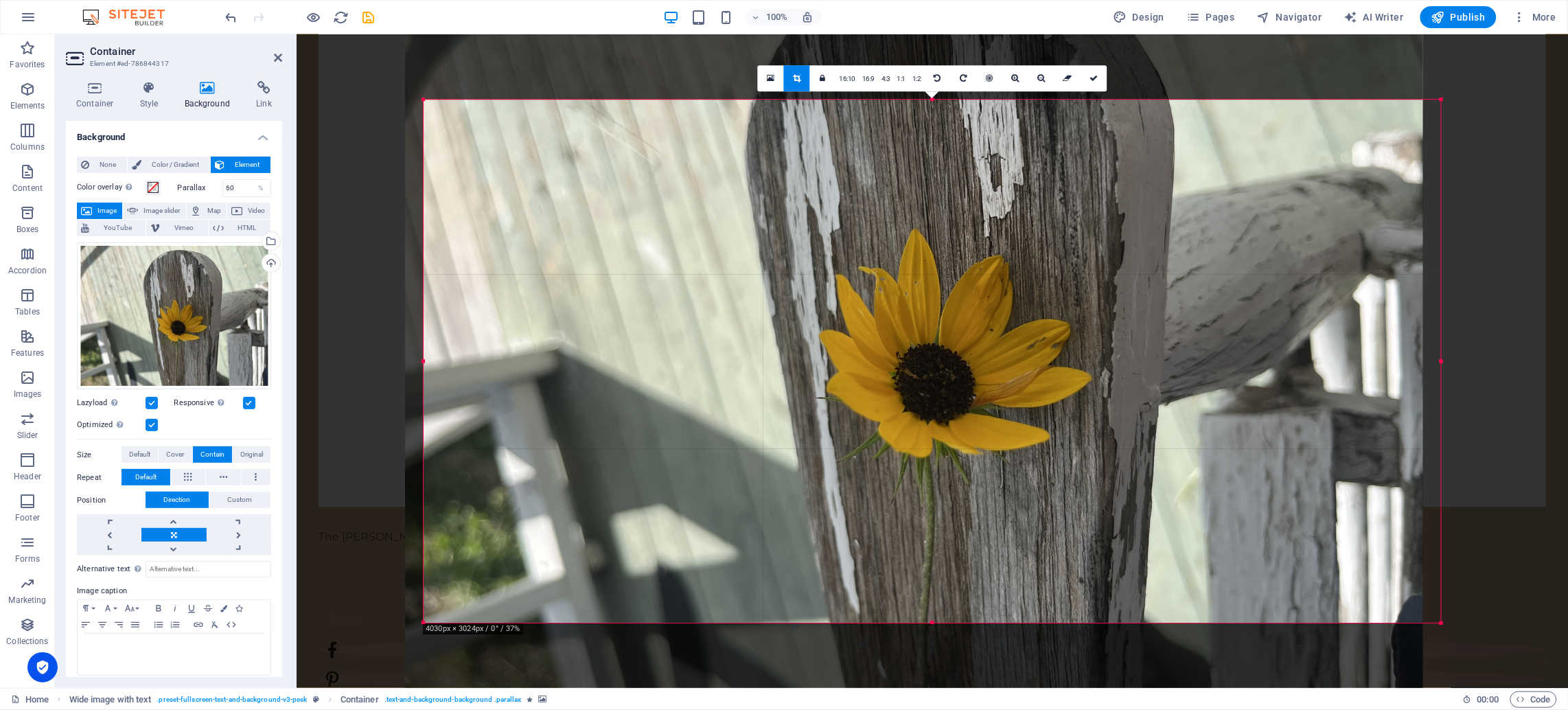 drag, startPoint x: 915, startPoint y: 310, endPoint x: 897, endPoint y: 146, distance: 164.98485 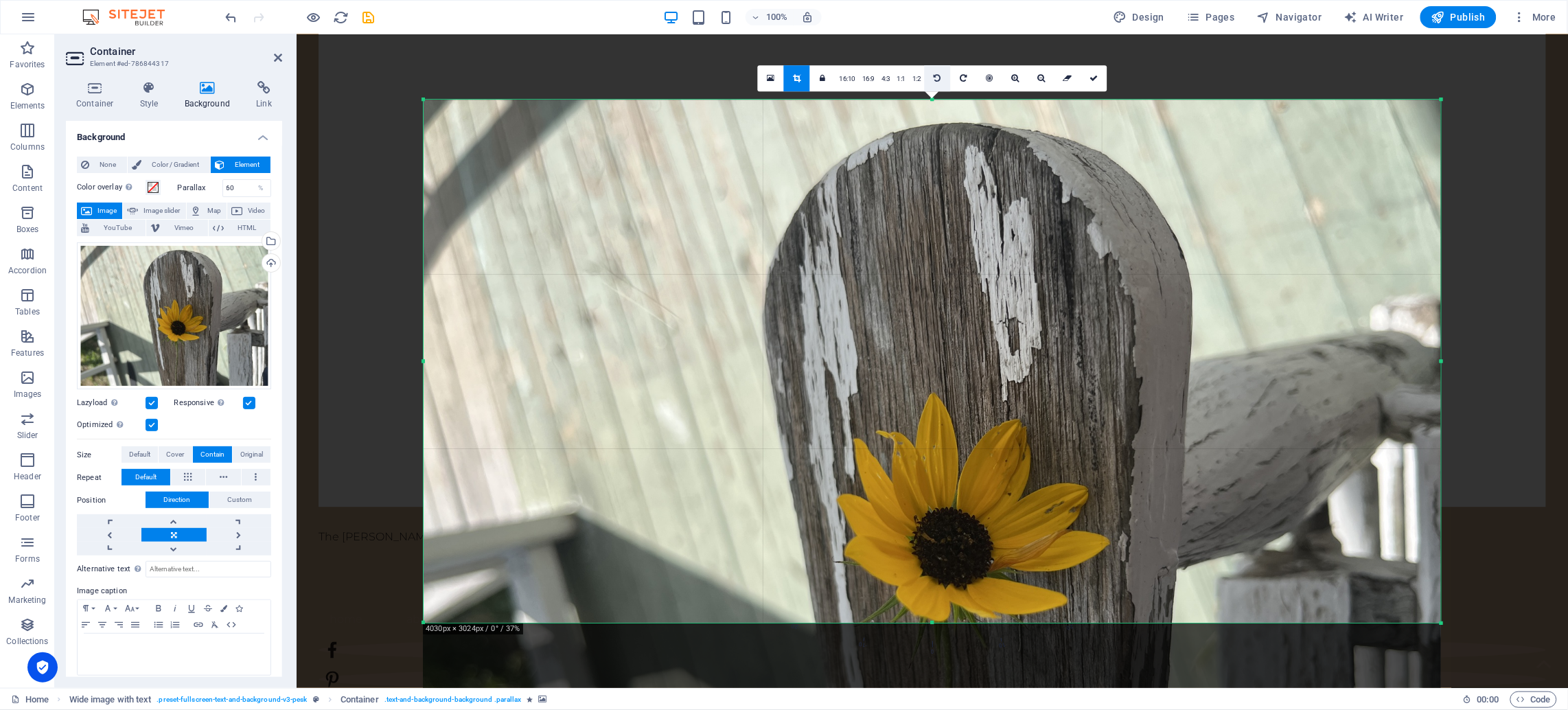click at bounding box center (937, 78) 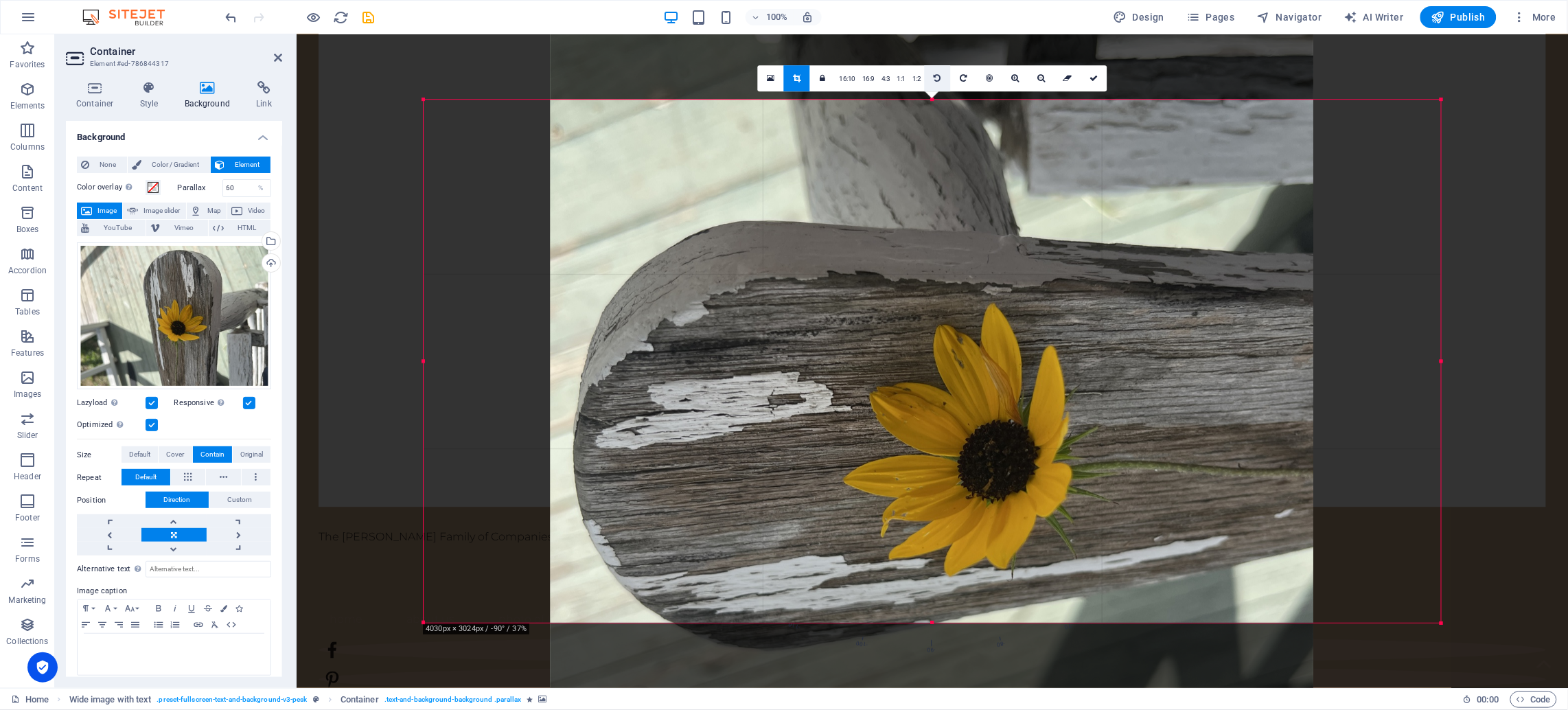 click at bounding box center (938, 78) 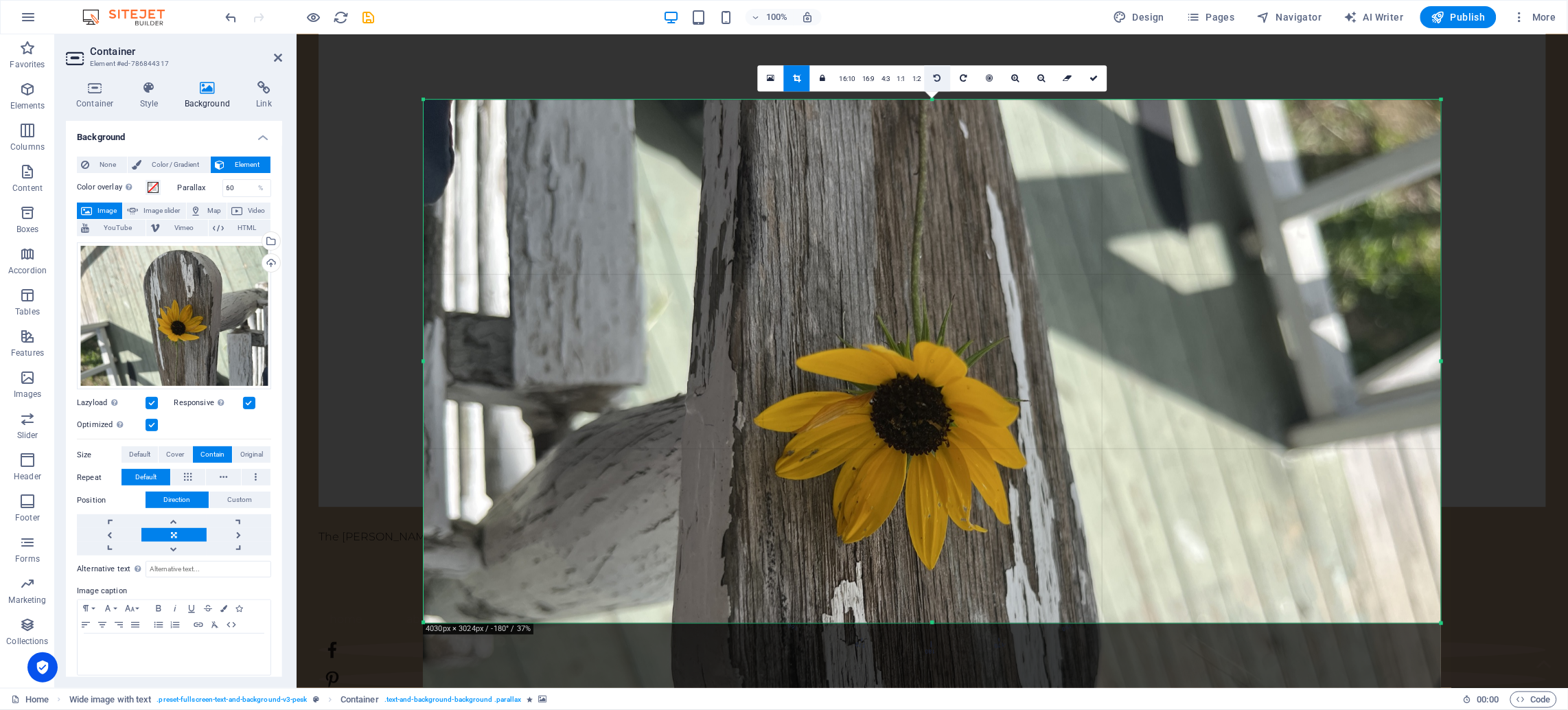 click at bounding box center (938, 78) 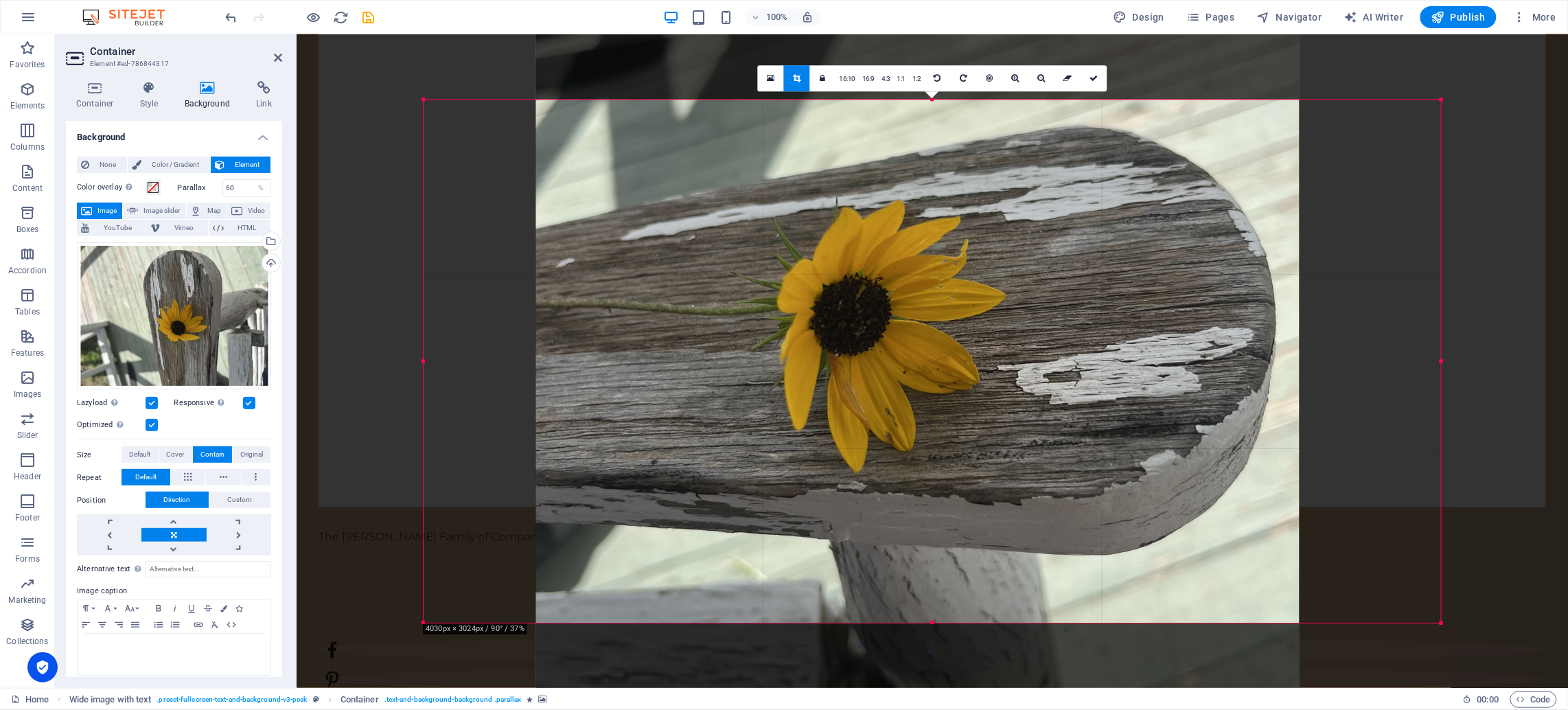 drag, startPoint x: 943, startPoint y: 397, endPoint x: 929, endPoint y: 212, distance: 185.52897 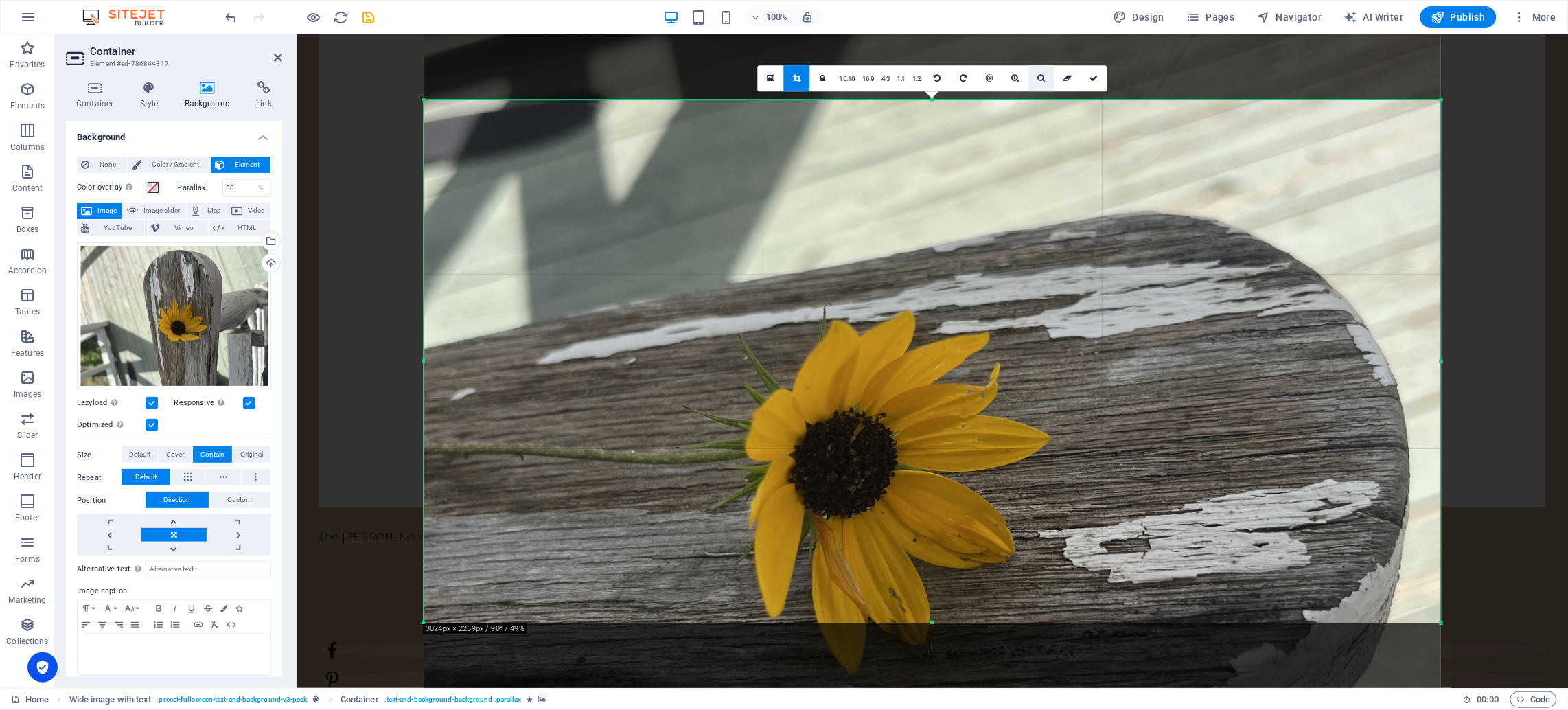 click at bounding box center (1041, 78) 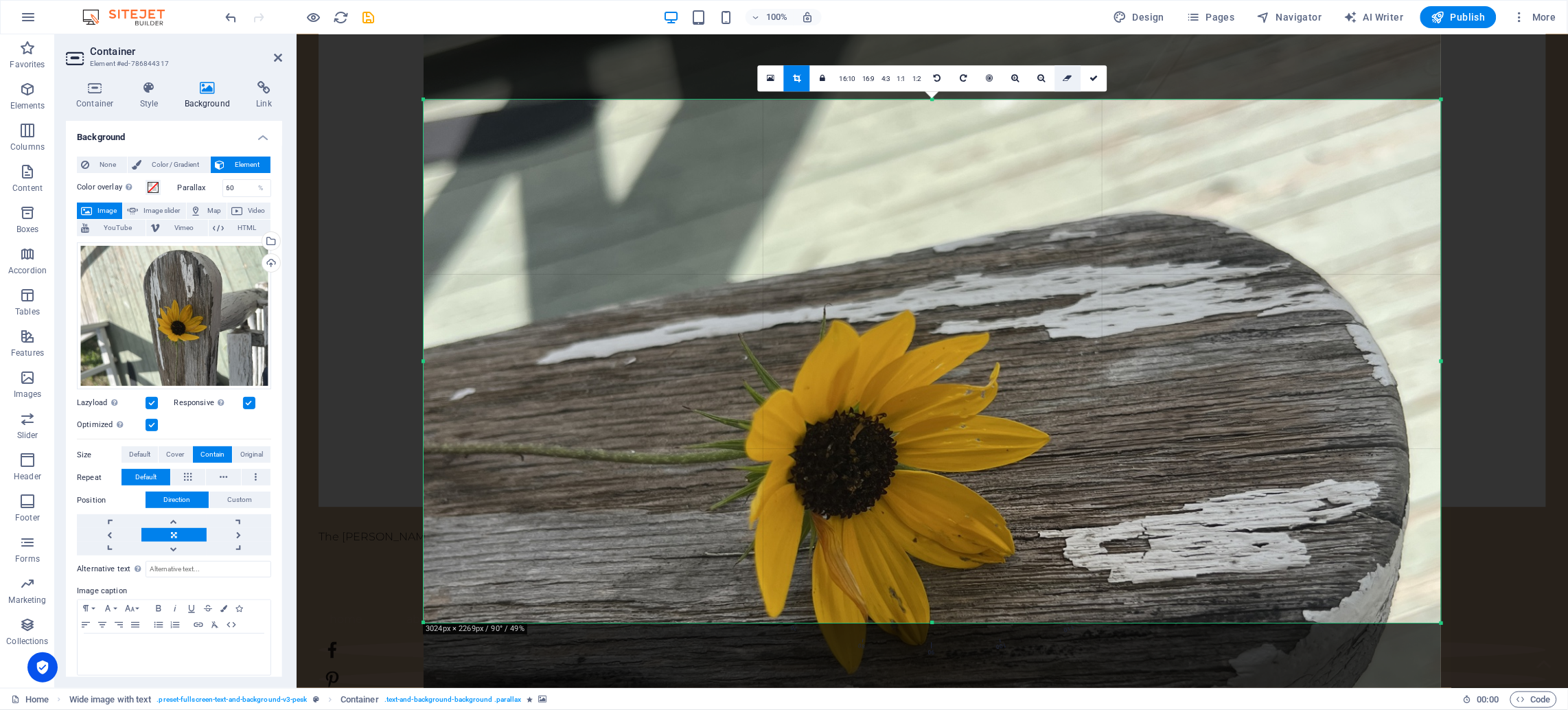 click at bounding box center [1068, 78] 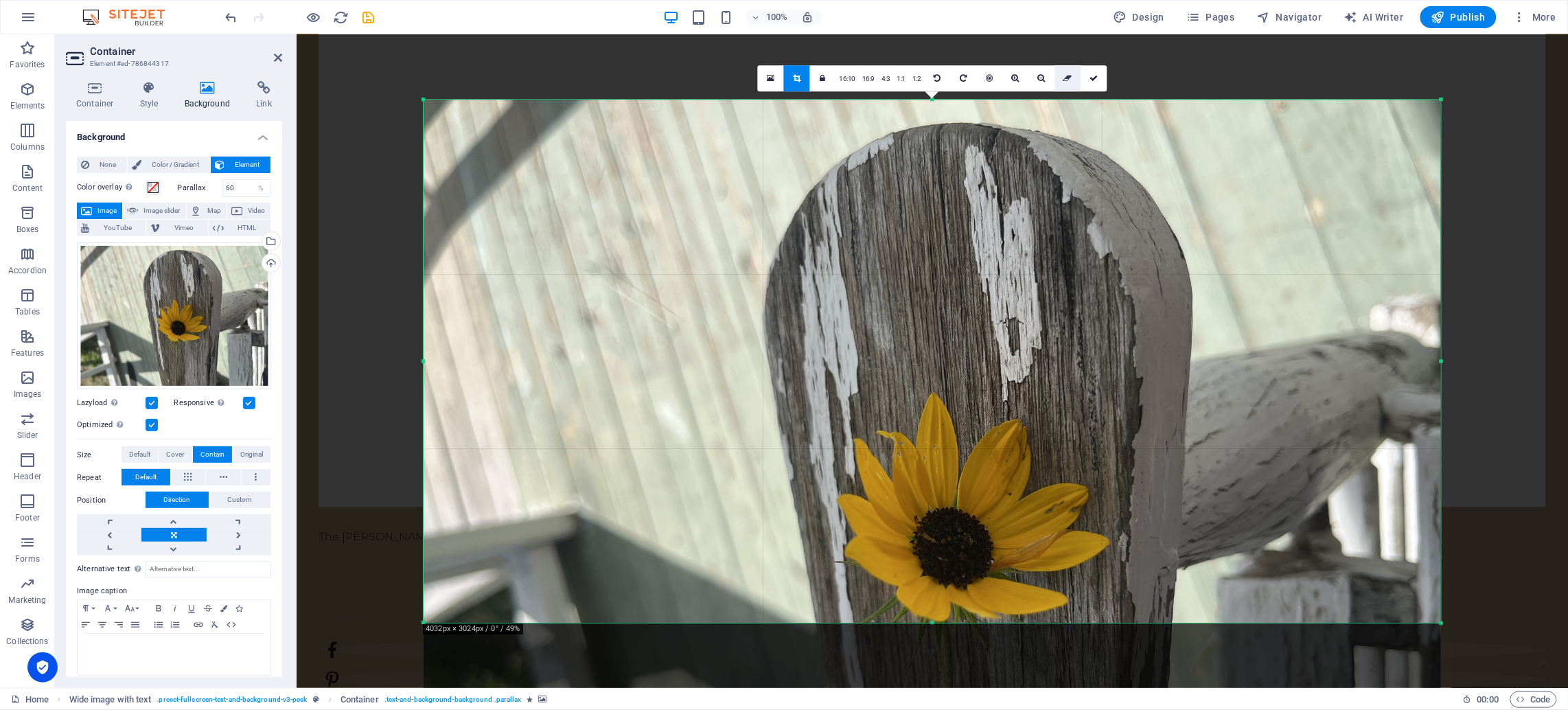 click at bounding box center [1068, 78] 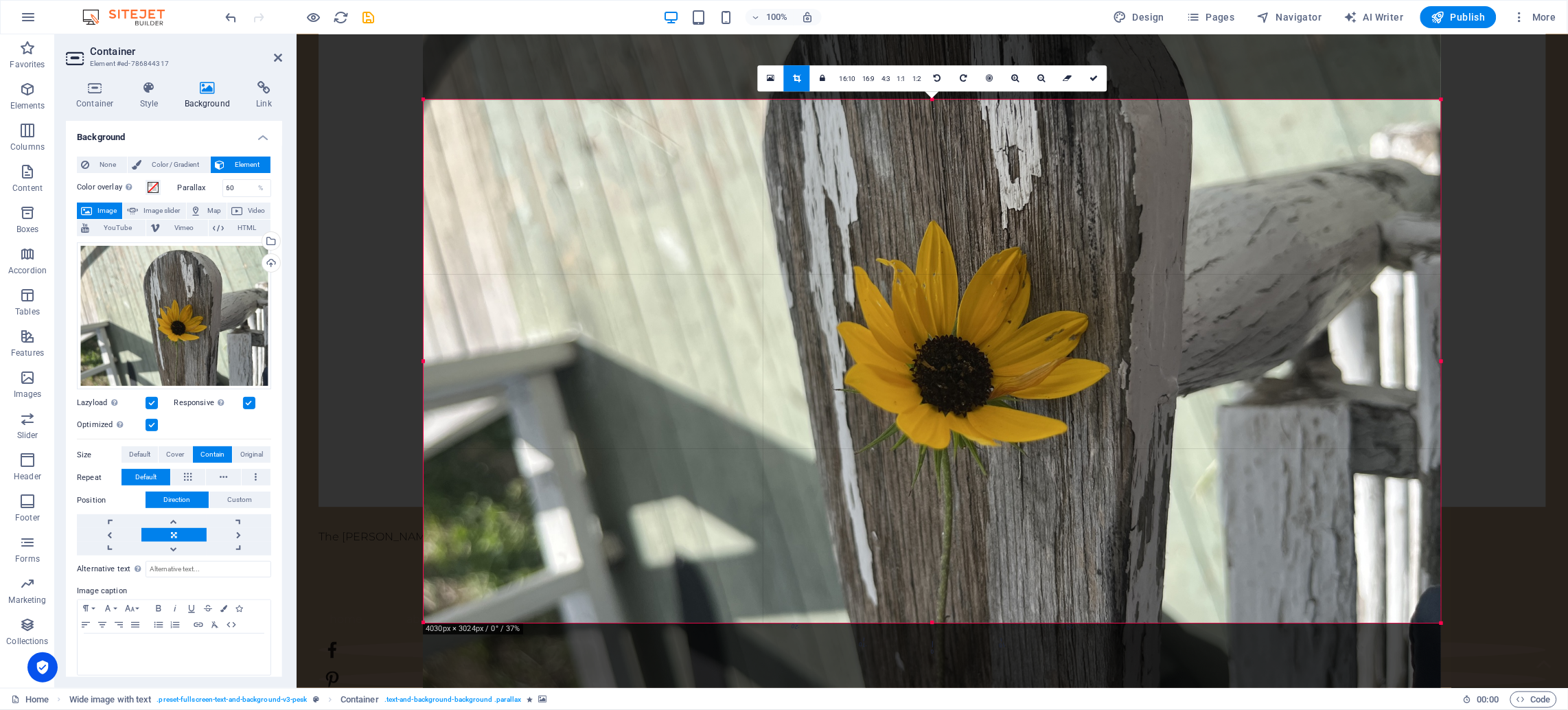 drag, startPoint x: 933, startPoint y: 612, endPoint x: 930, endPoint y: 440, distance: 172.02616 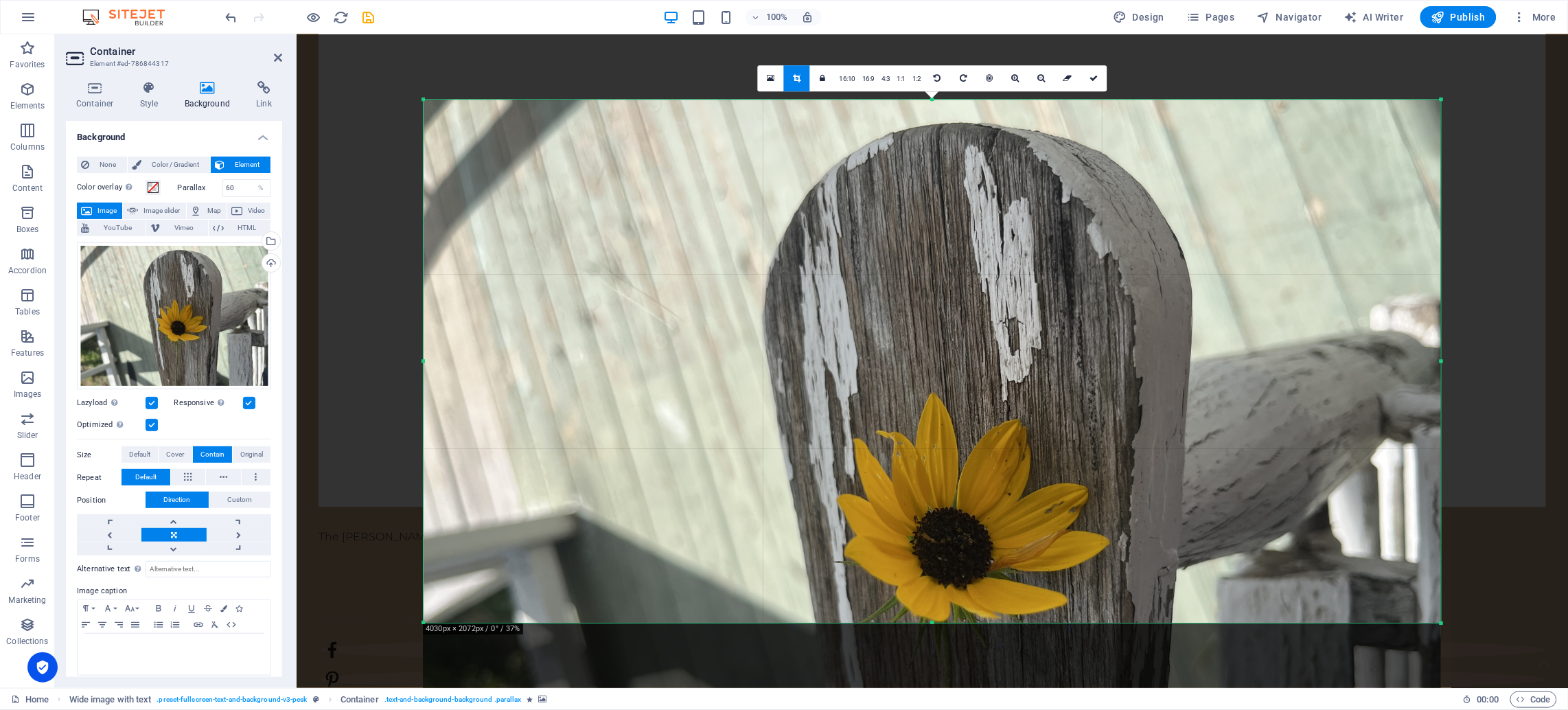 drag, startPoint x: 934, startPoint y: 622, endPoint x: 923, endPoint y: 754, distance: 132.45754 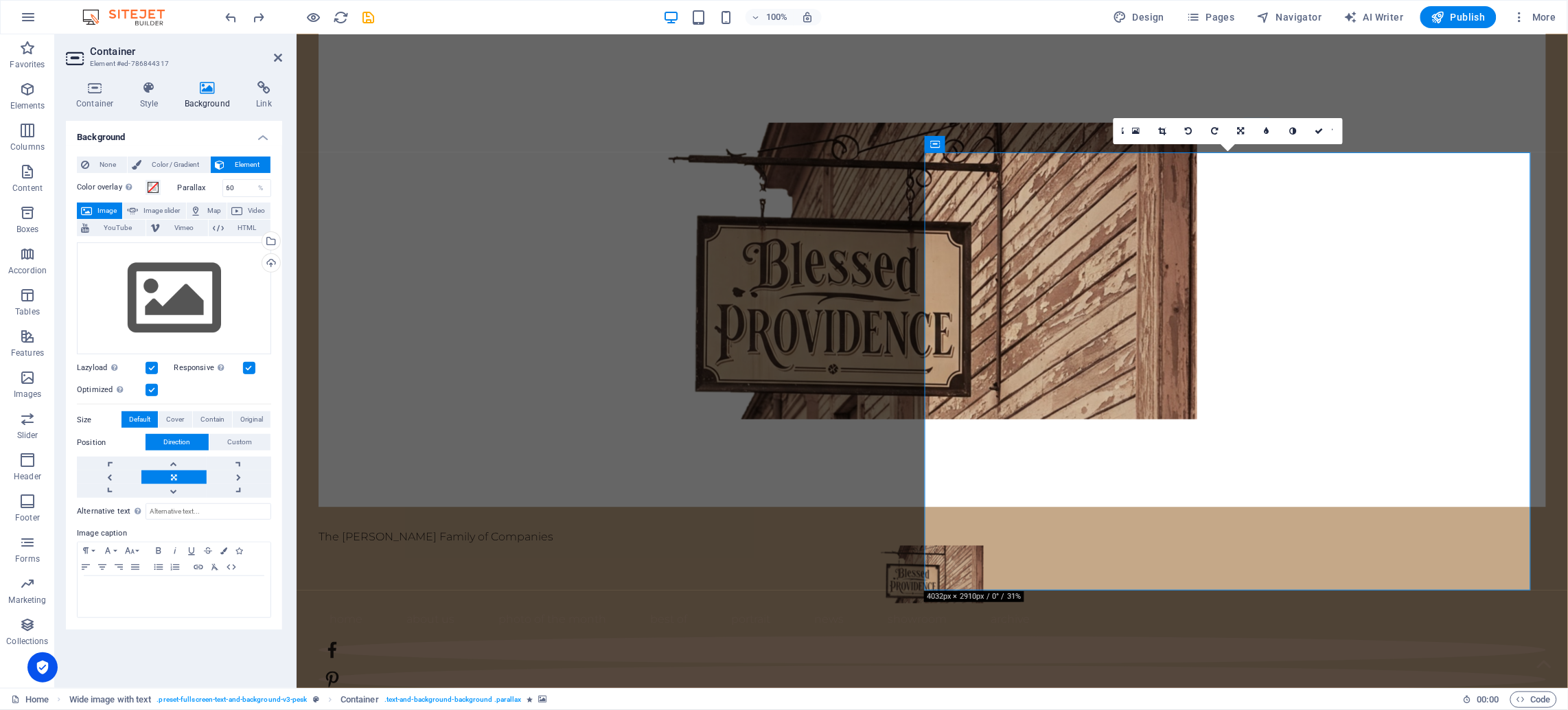 click at bounding box center (954, 1485) 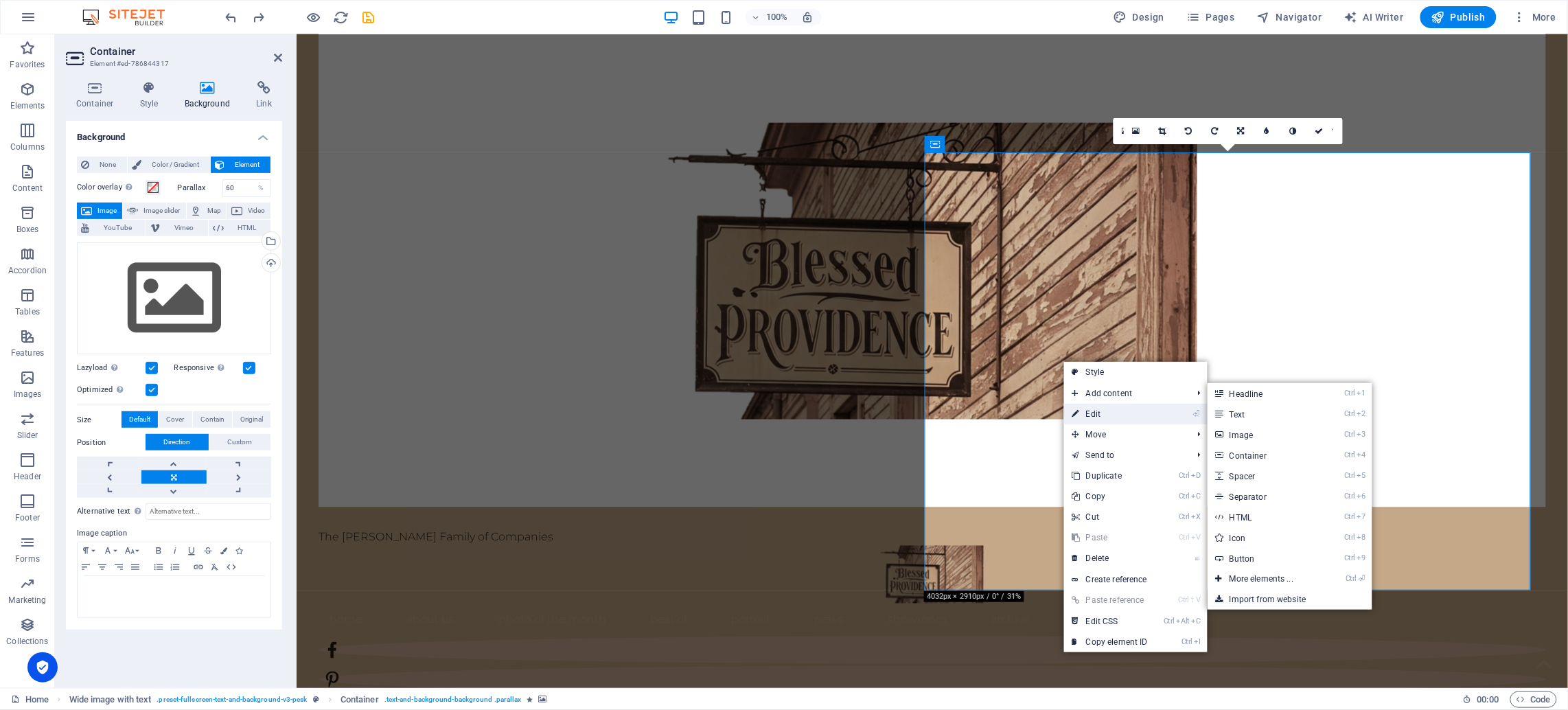 click on "⏎  Edit" at bounding box center (1110, 414) 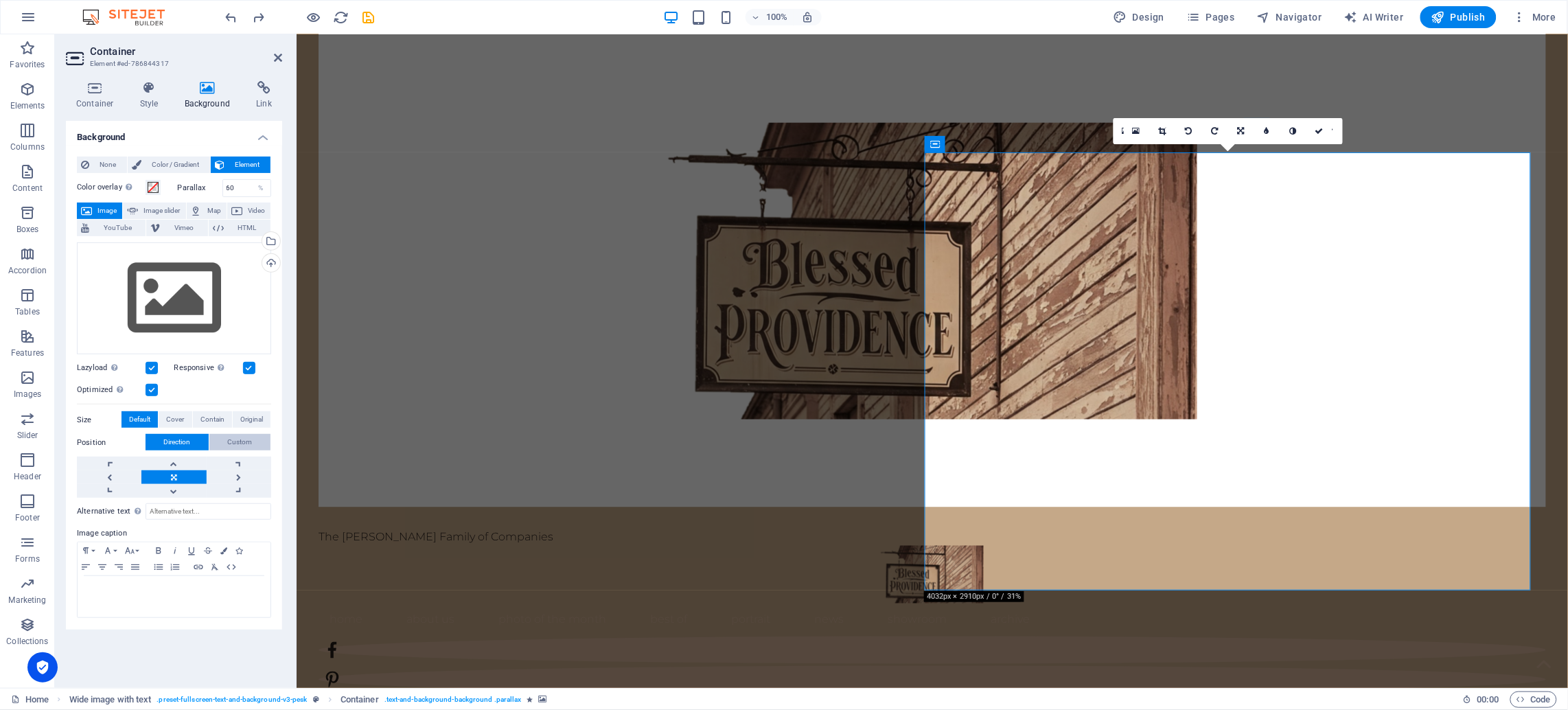 click on "Custom" at bounding box center (240, 442) 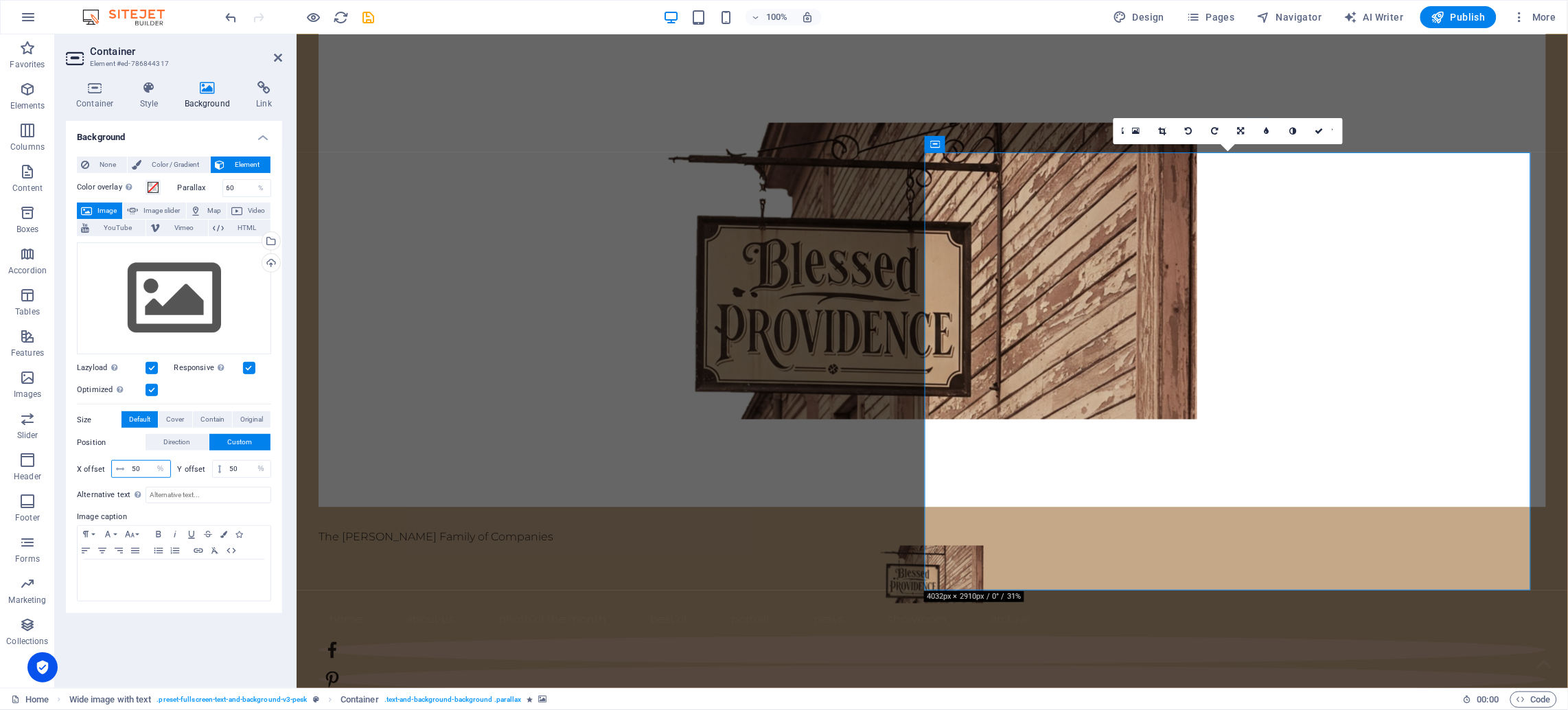 click on "50" at bounding box center [149, 469] 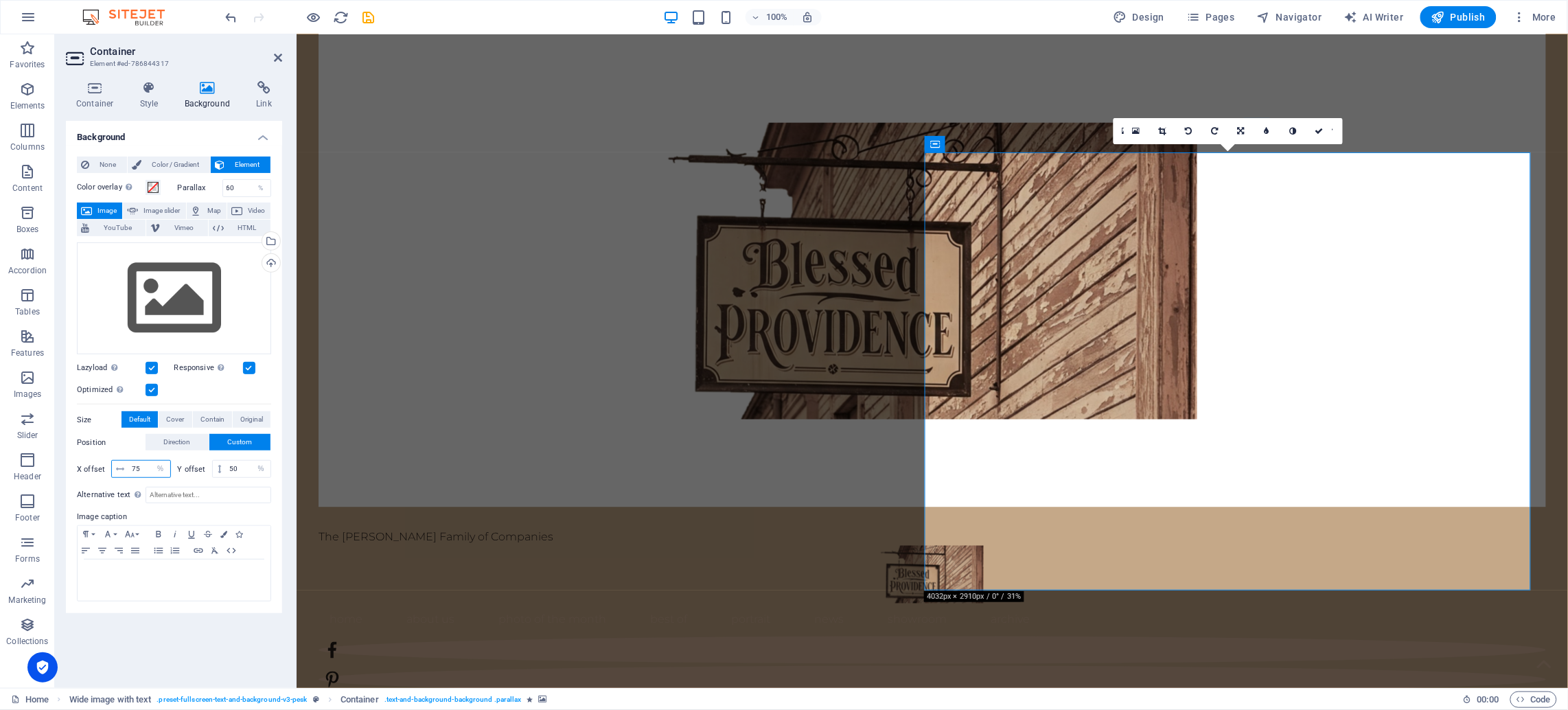 type on "75" 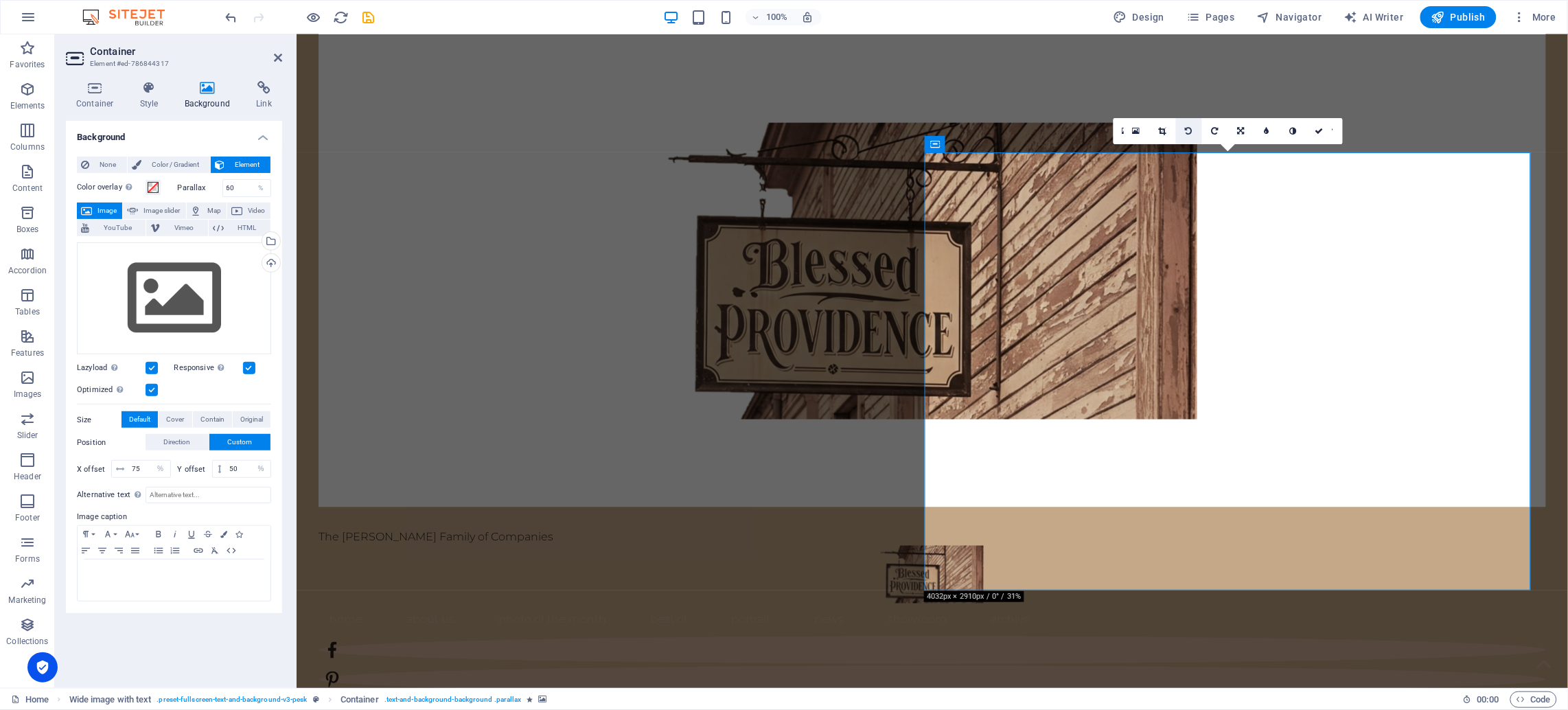 click at bounding box center (1189, 131) 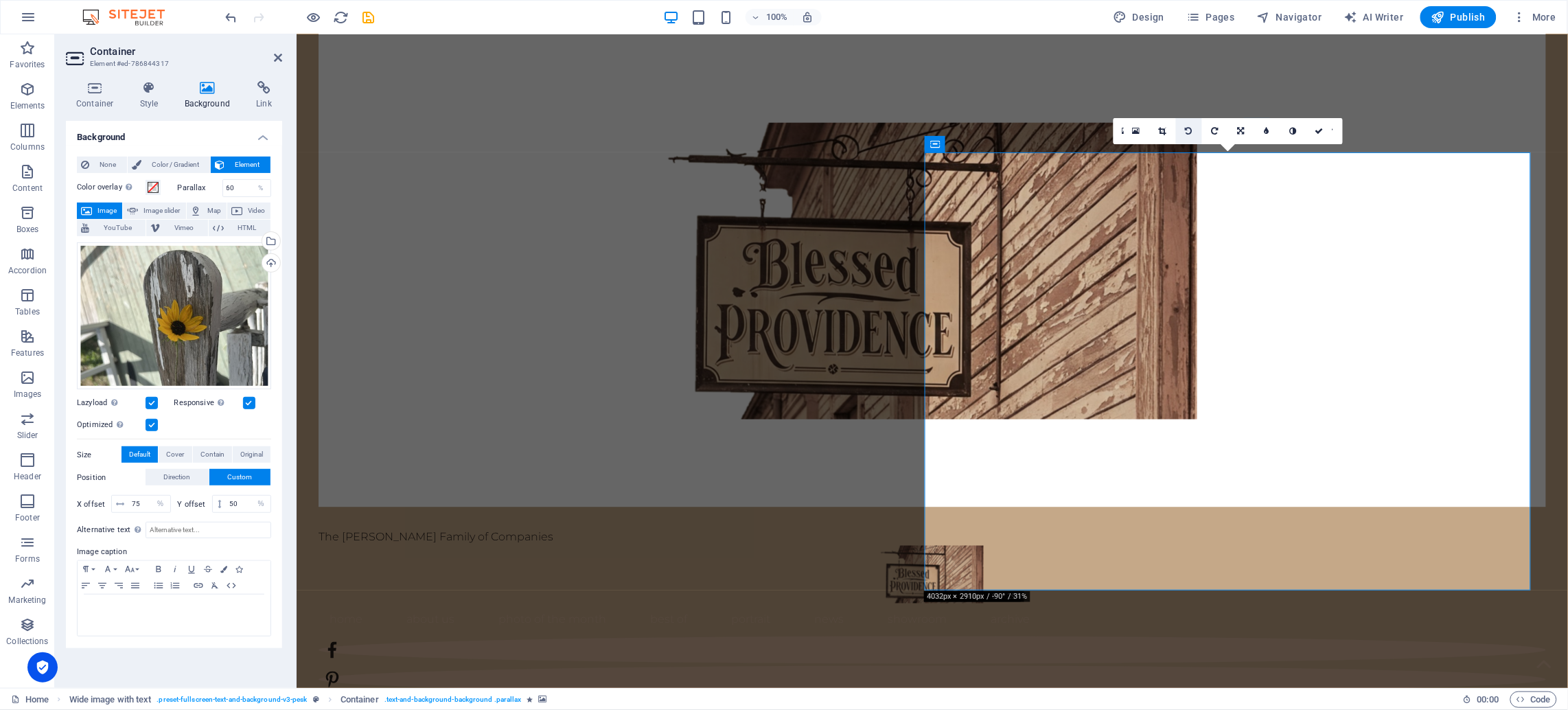 click at bounding box center (1189, 131) 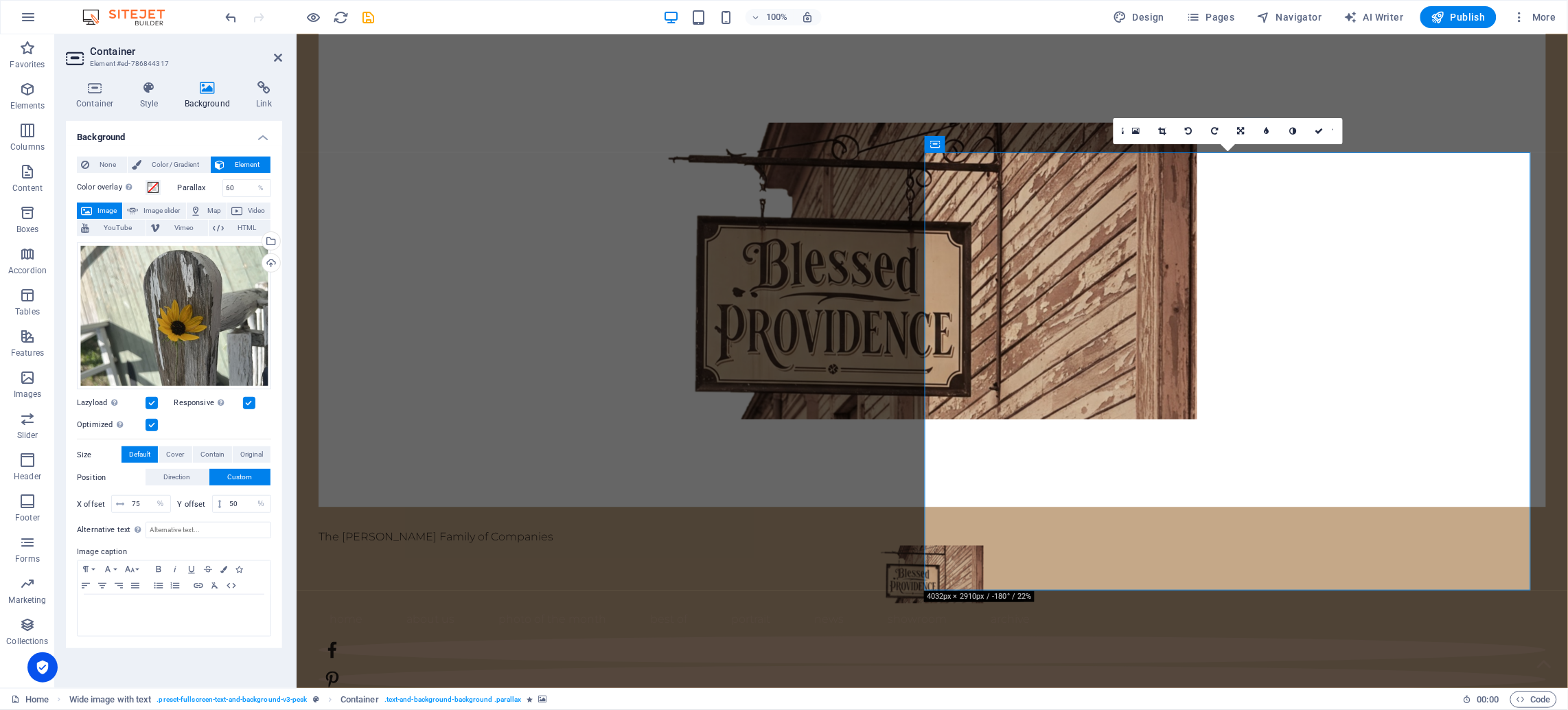 click at bounding box center [1189, 131] 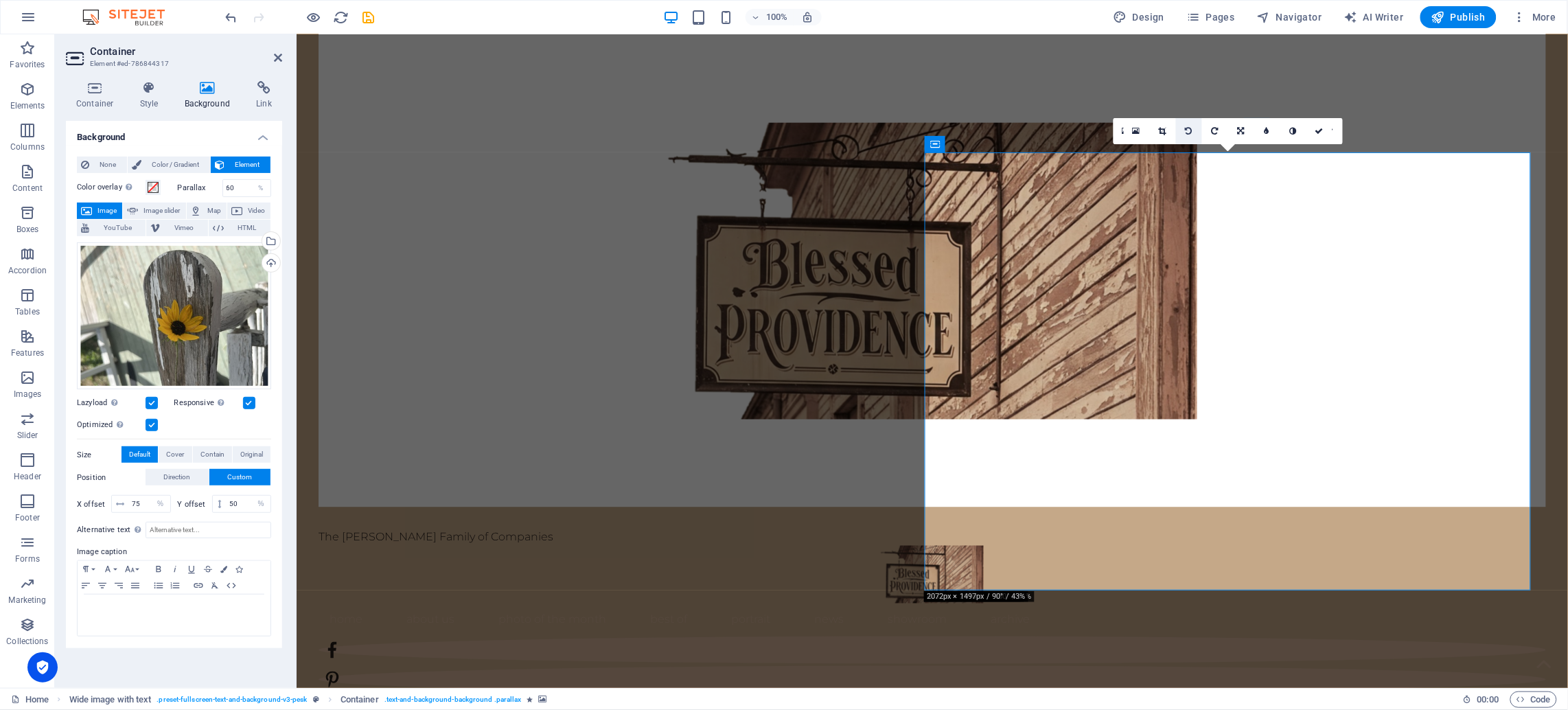 click at bounding box center [1189, 131] 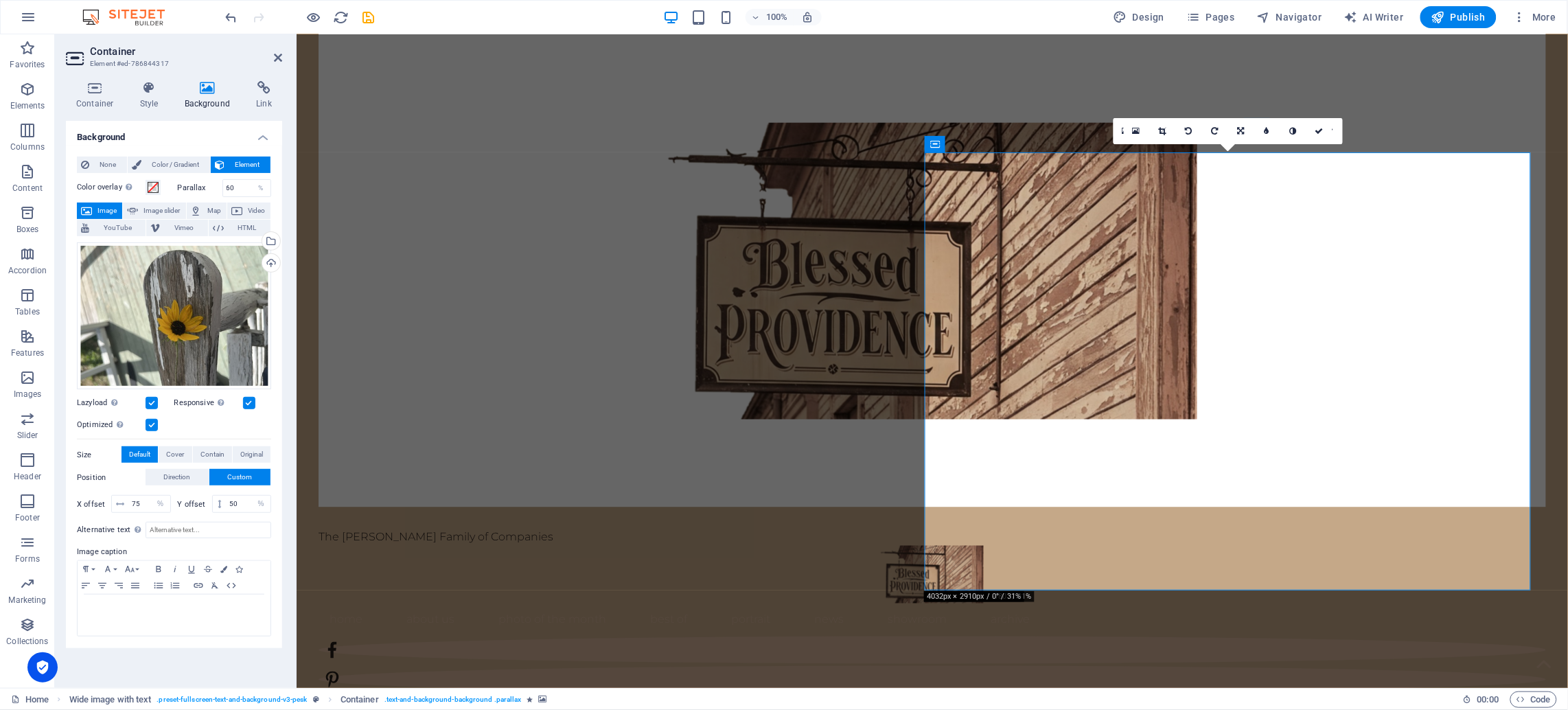 click at bounding box center [1189, 131] 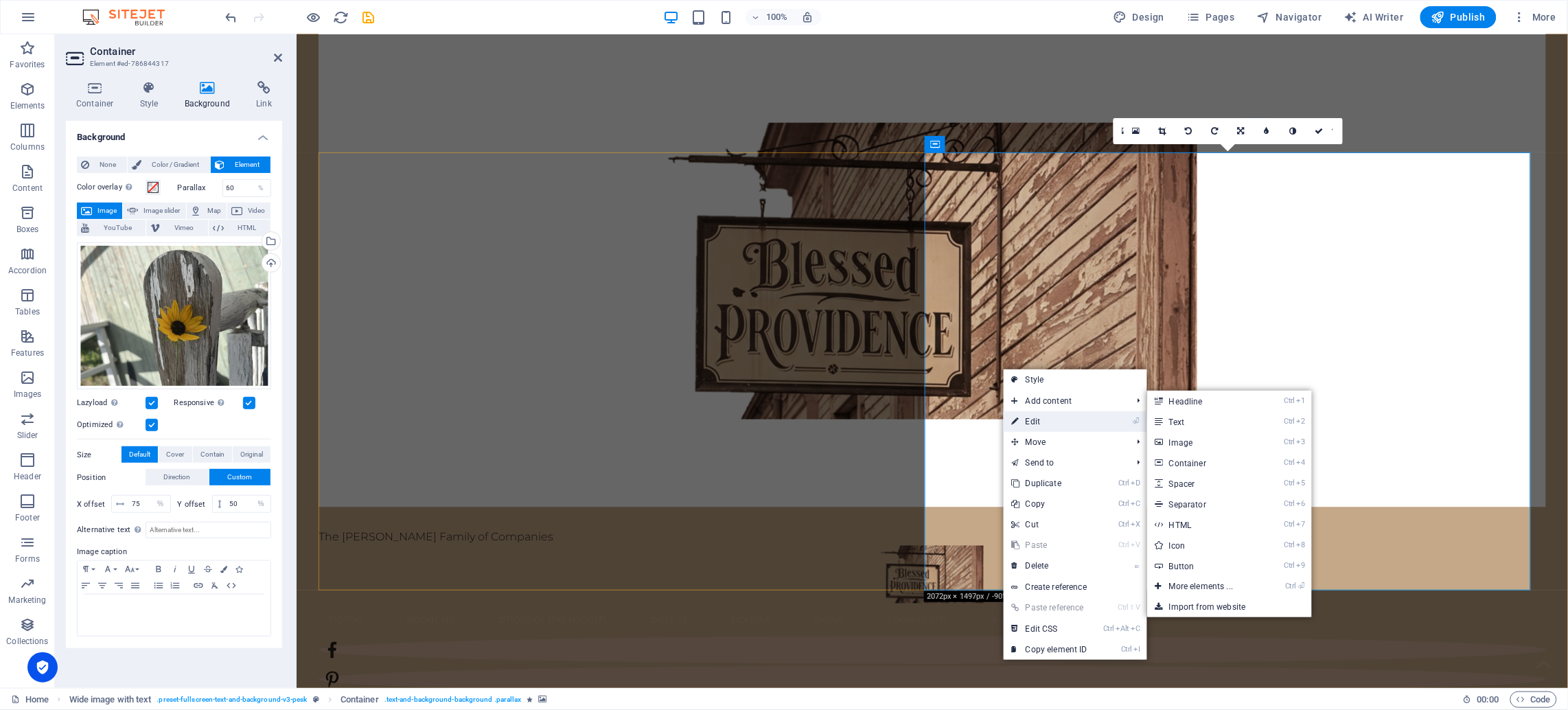 click on "⏎  Edit" at bounding box center (1050, 422) 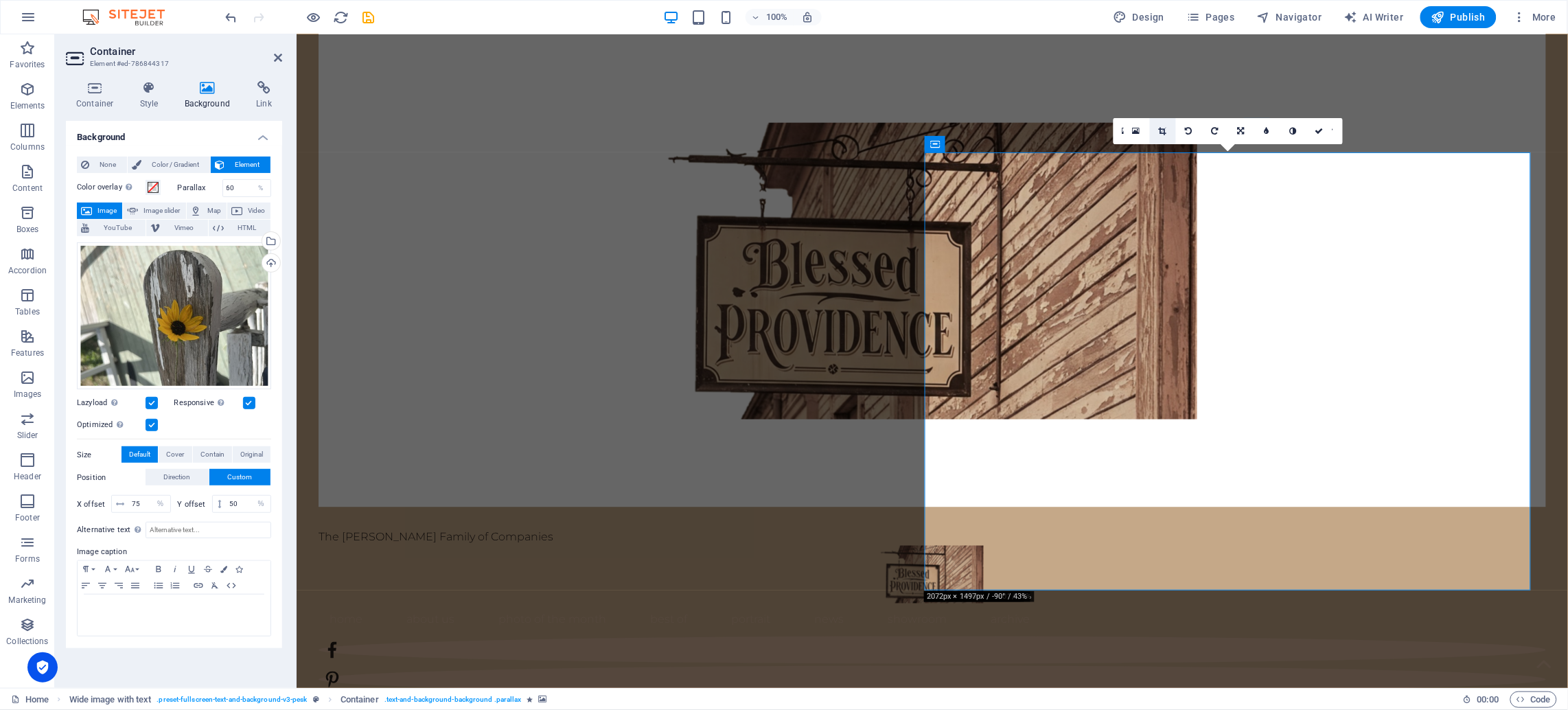 click at bounding box center (1163, 131) 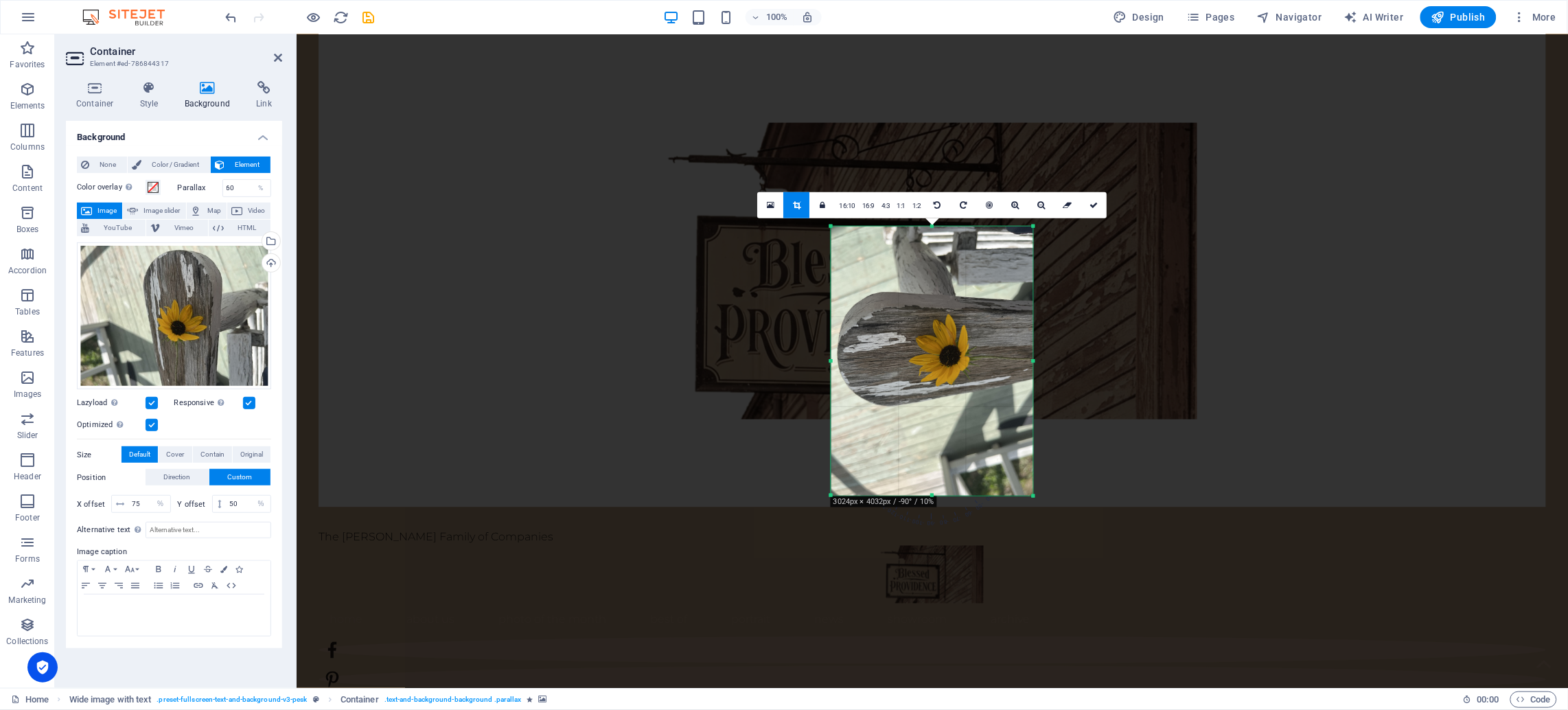 drag, startPoint x: 1002, startPoint y: 363, endPoint x: 1068, endPoint y: 378, distance: 67.68309 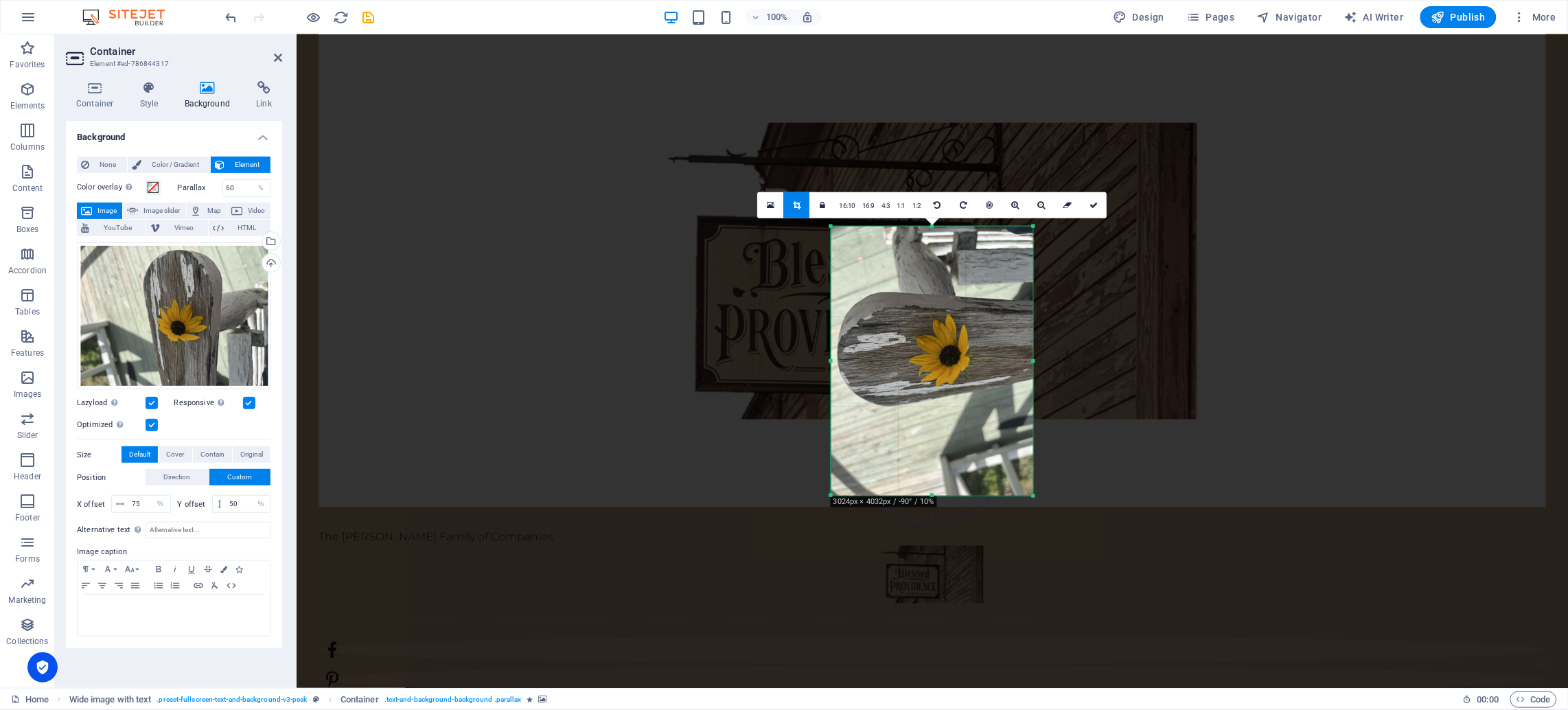 click on "Drag here to replace the existing content. Press “Ctrl” if you want to create a new element.
H1   Wide image with text   Wide image with text   Container   Container   Wide image with text   Container   Logo   Banner   Banner   Container   Text   Separator   Menu Bar   Menu   Social Media Icons   Separator   Spacer   Image   Text   Image with text   Social Media Icons   Icon   Icon   Image   Container   Separator   Separator   Text   Placeholder   Container   Icon   Image   H2   Container   H2   Separator   Separator   Container   Image   4 columns   Container   Image 180 170 160 150 140 130 120 110 100 90 80 70 60 50 40 30 20 10 0 -10 -20 -30 -40 -50 -60 -70 -80 -90 -100 -110 -120 -130 -140 -150 -160 -170 NaNpx × NaNpx / 0° / 34% 16:10 16:9 4:3 1:1 1:2 5 180 170 160 150 140 130 120 110 100 90 80 70 60 50 40 30 20 10 0 -10 -20 -30 -40 -50 -60 -70 -80 -90 -100 -110 -120 -130 -140 -150 -160 -170 NaNpx × NaNpx / 0° / 42% 16:10 16:9 4:3 1:1 1:2 5 180 170 160 150 140 130 120 110 100 90" at bounding box center [932, 361] 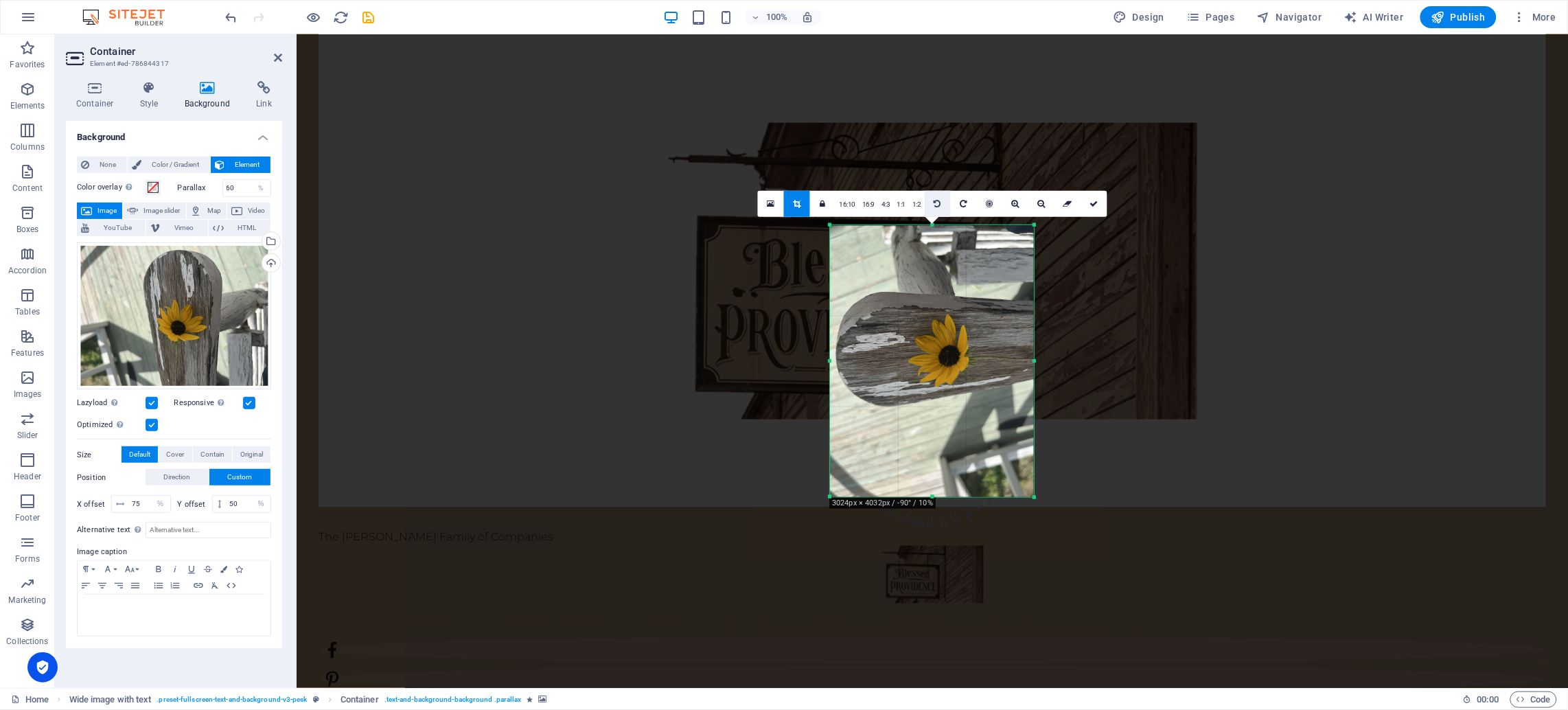 click at bounding box center (937, 204) 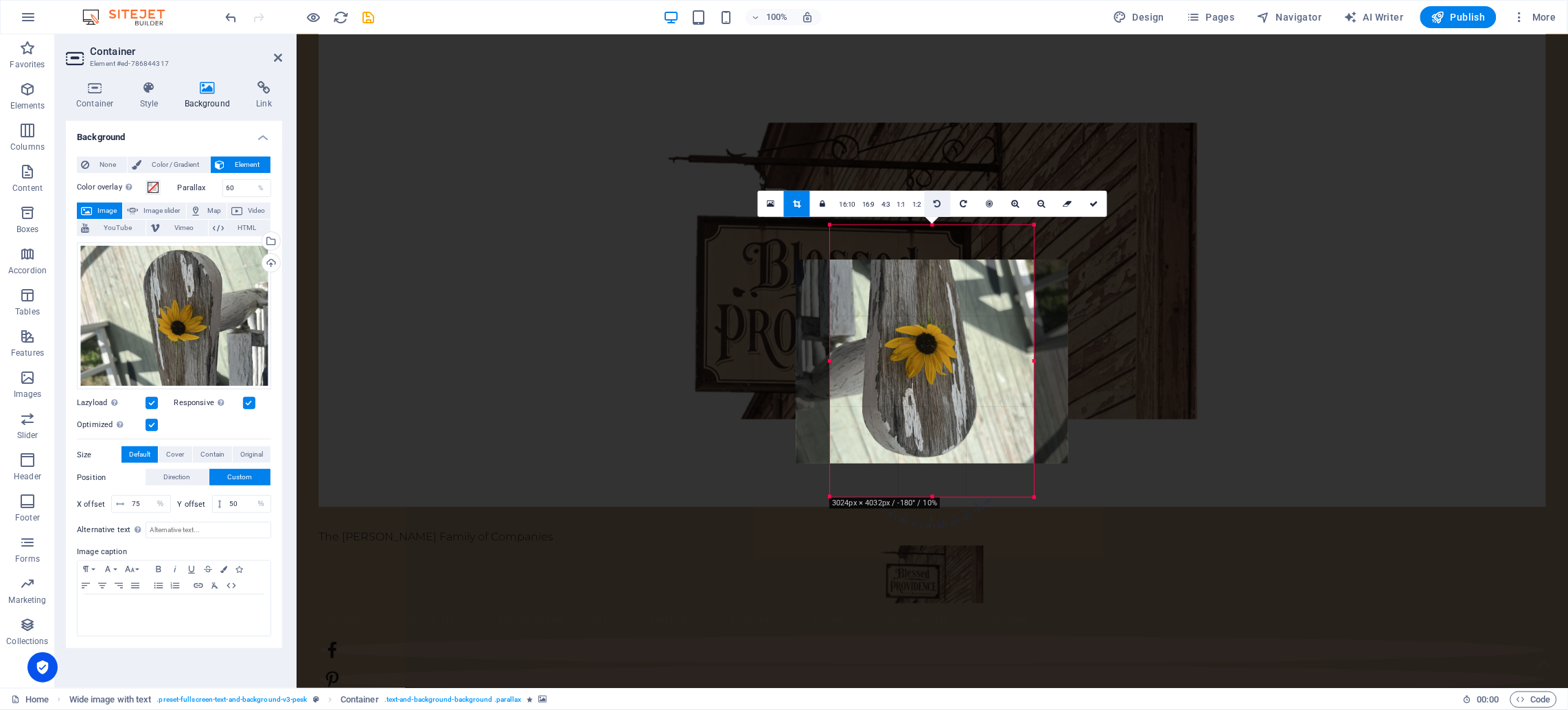 click at bounding box center (937, 204) 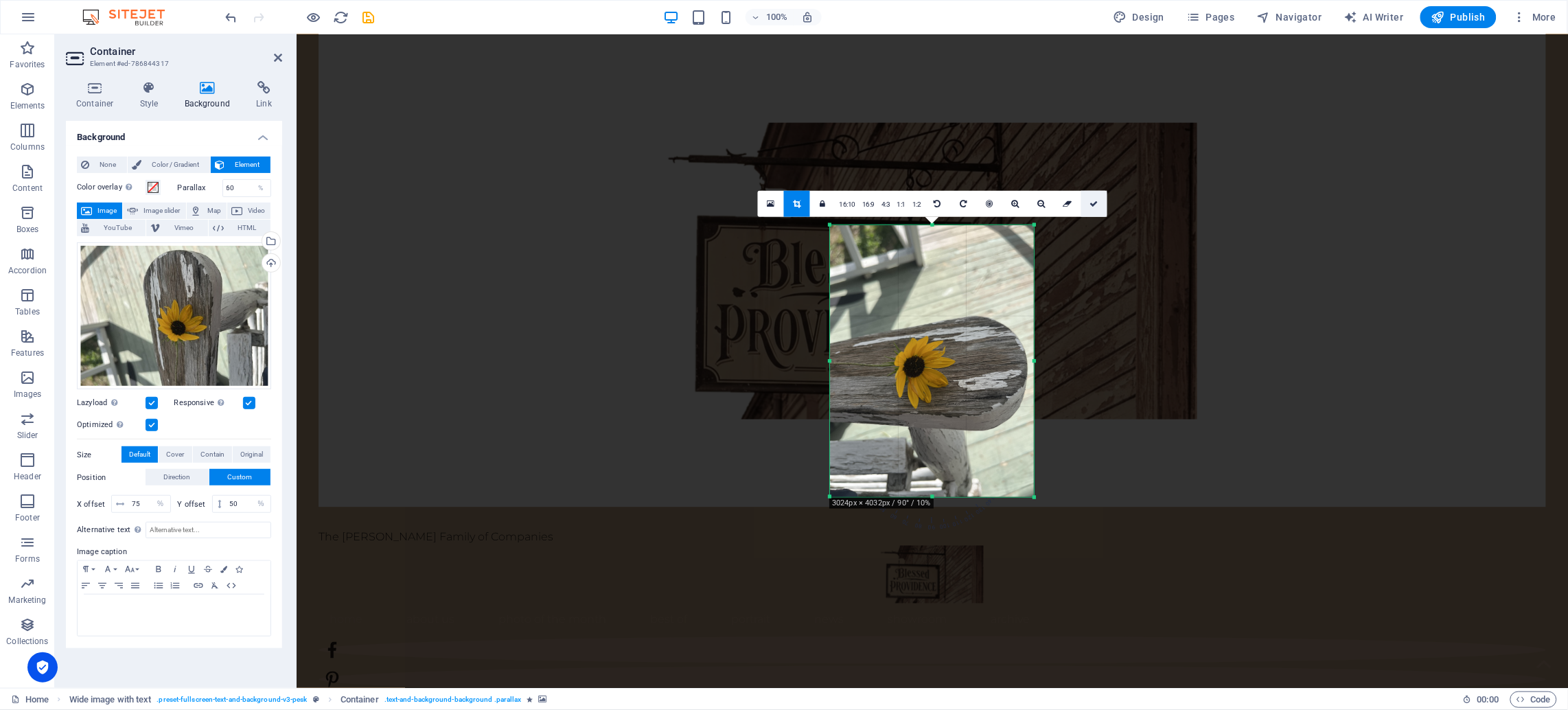 click at bounding box center [1094, 204] 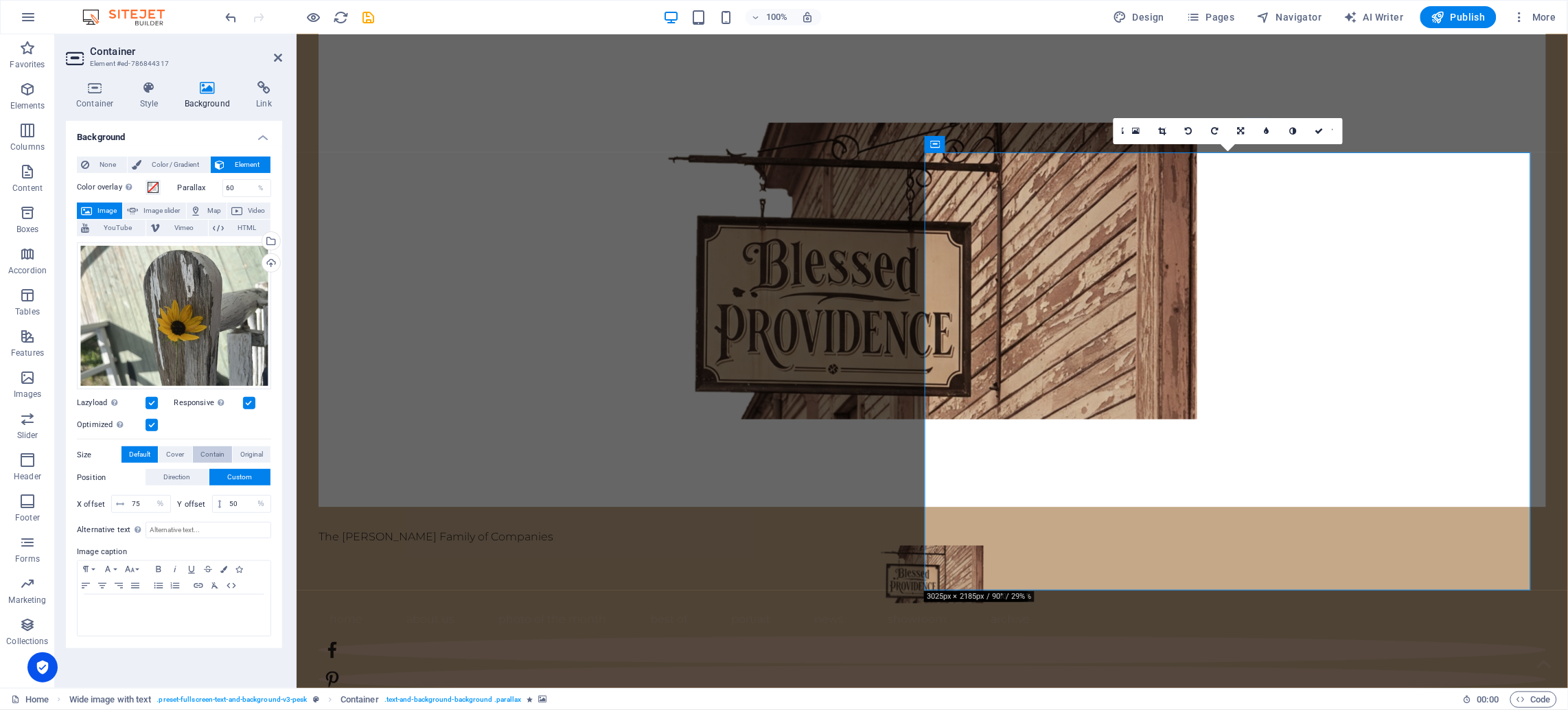 click on "Contain" at bounding box center (212, 455) 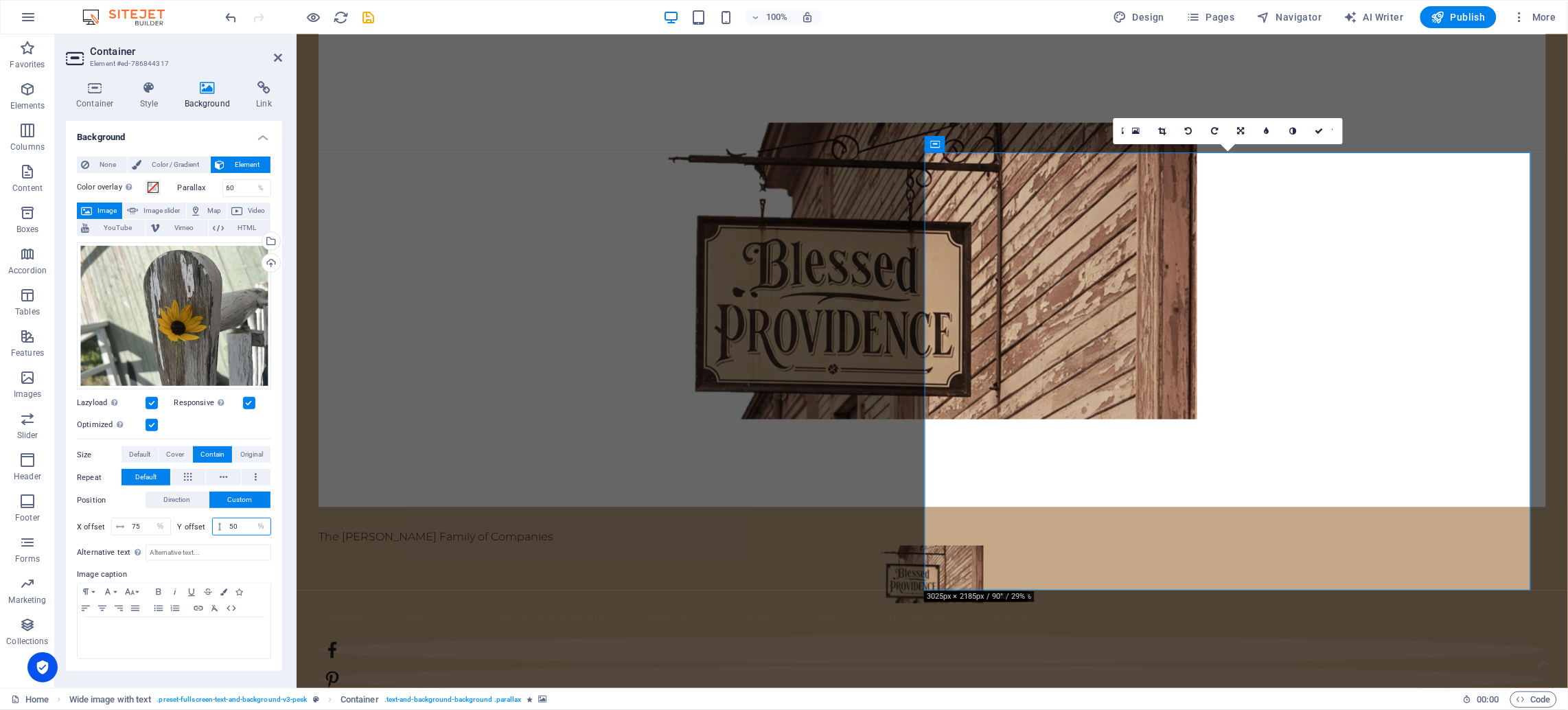 click on "50" at bounding box center [248, 527] 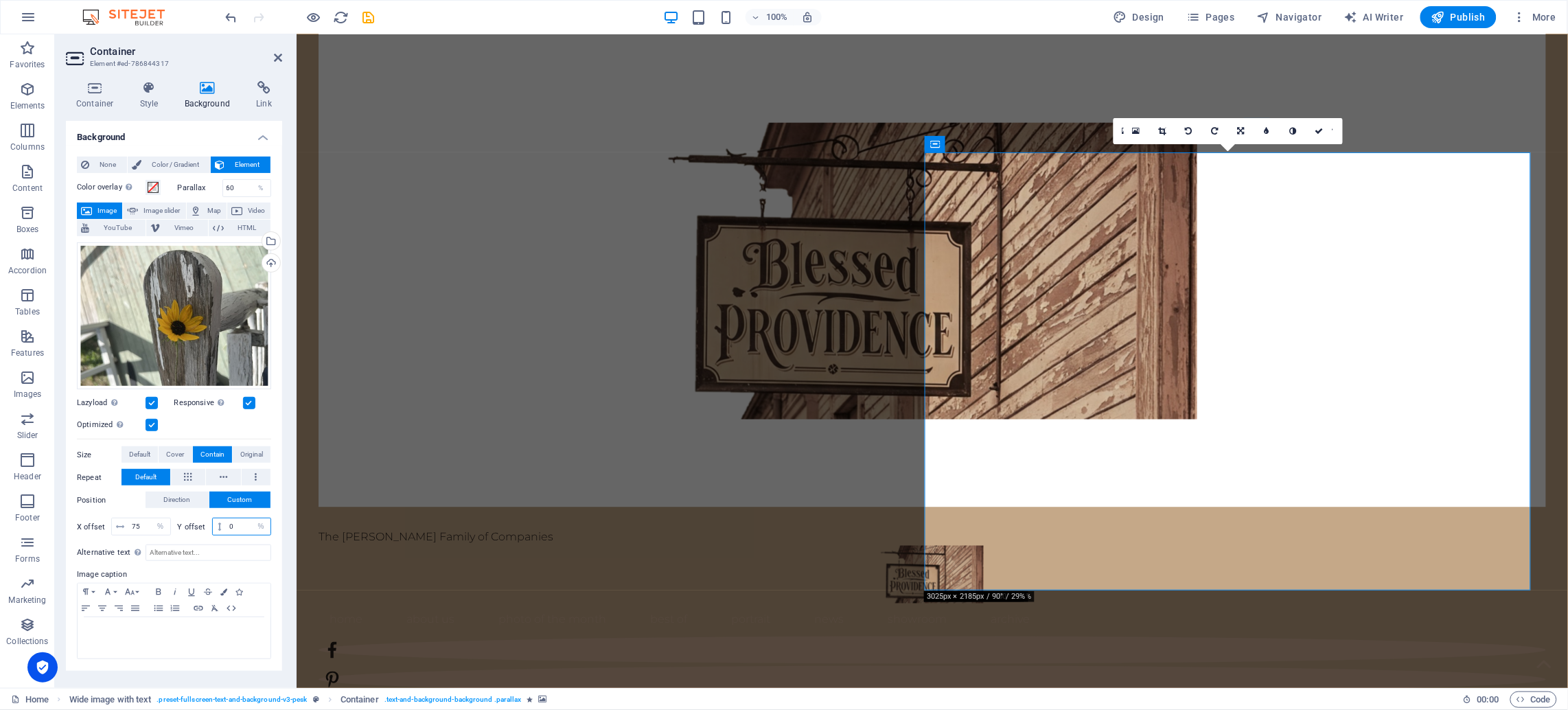 type on "0" 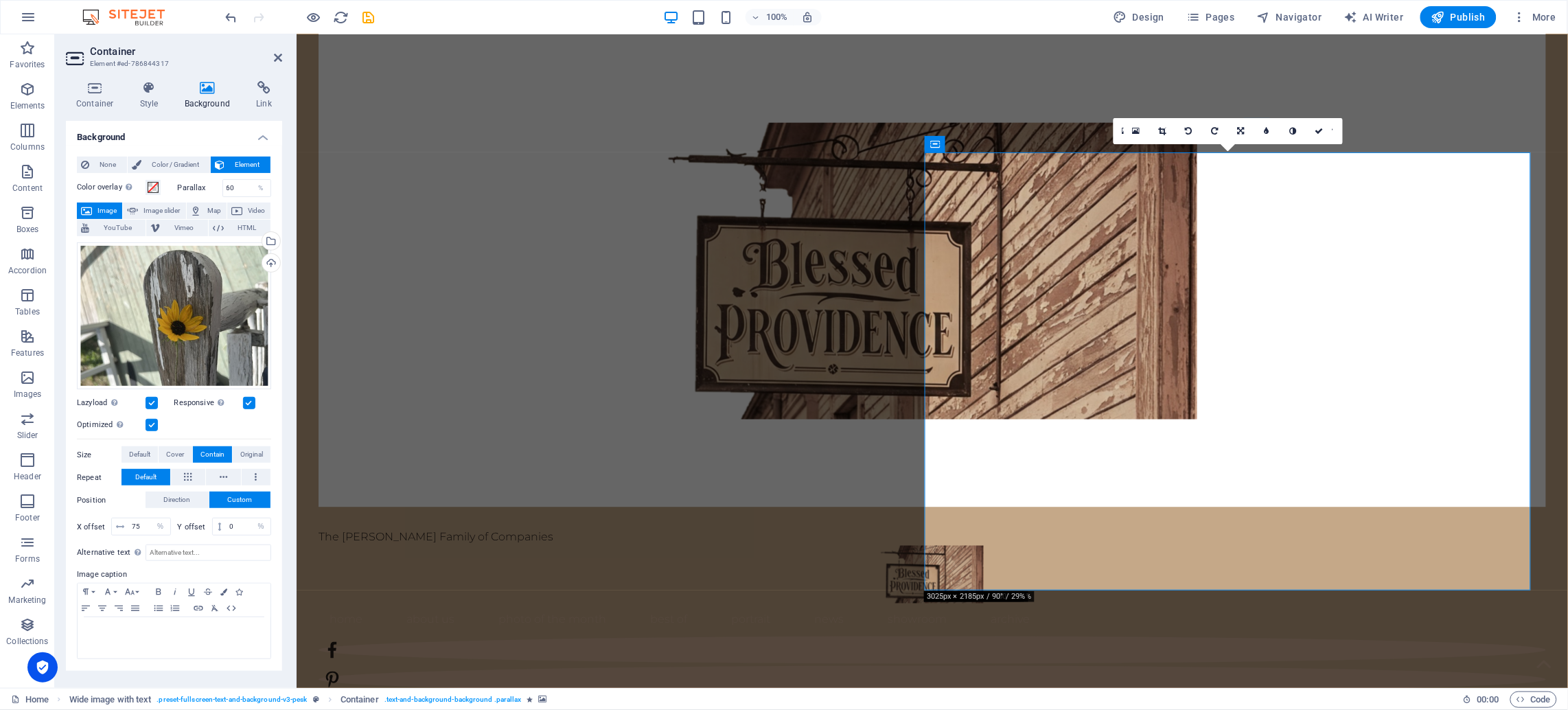 click at bounding box center [954, 1485] 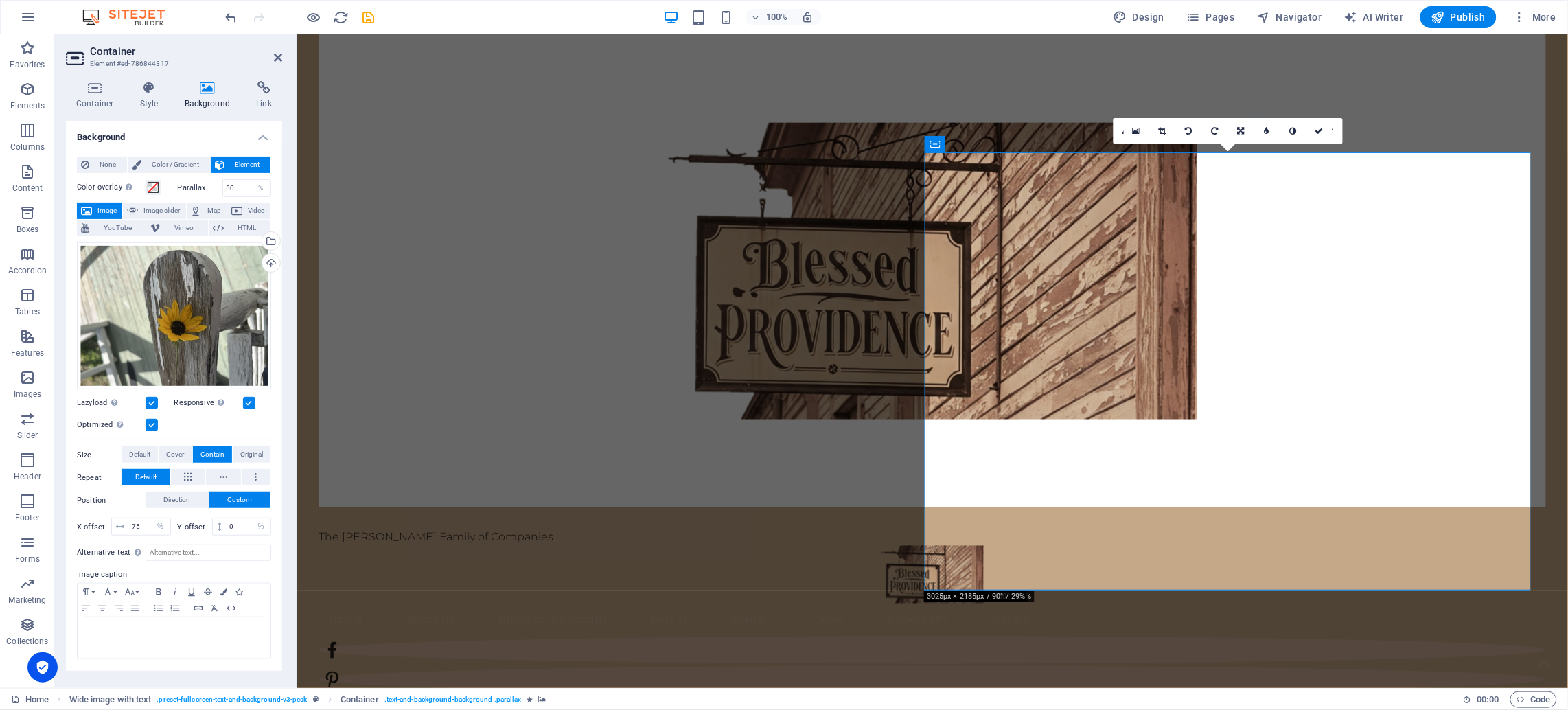 drag, startPoint x: 1095, startPoint y: 410, endPoint x: 1216, endPoint y: 425, distance: 121.92621 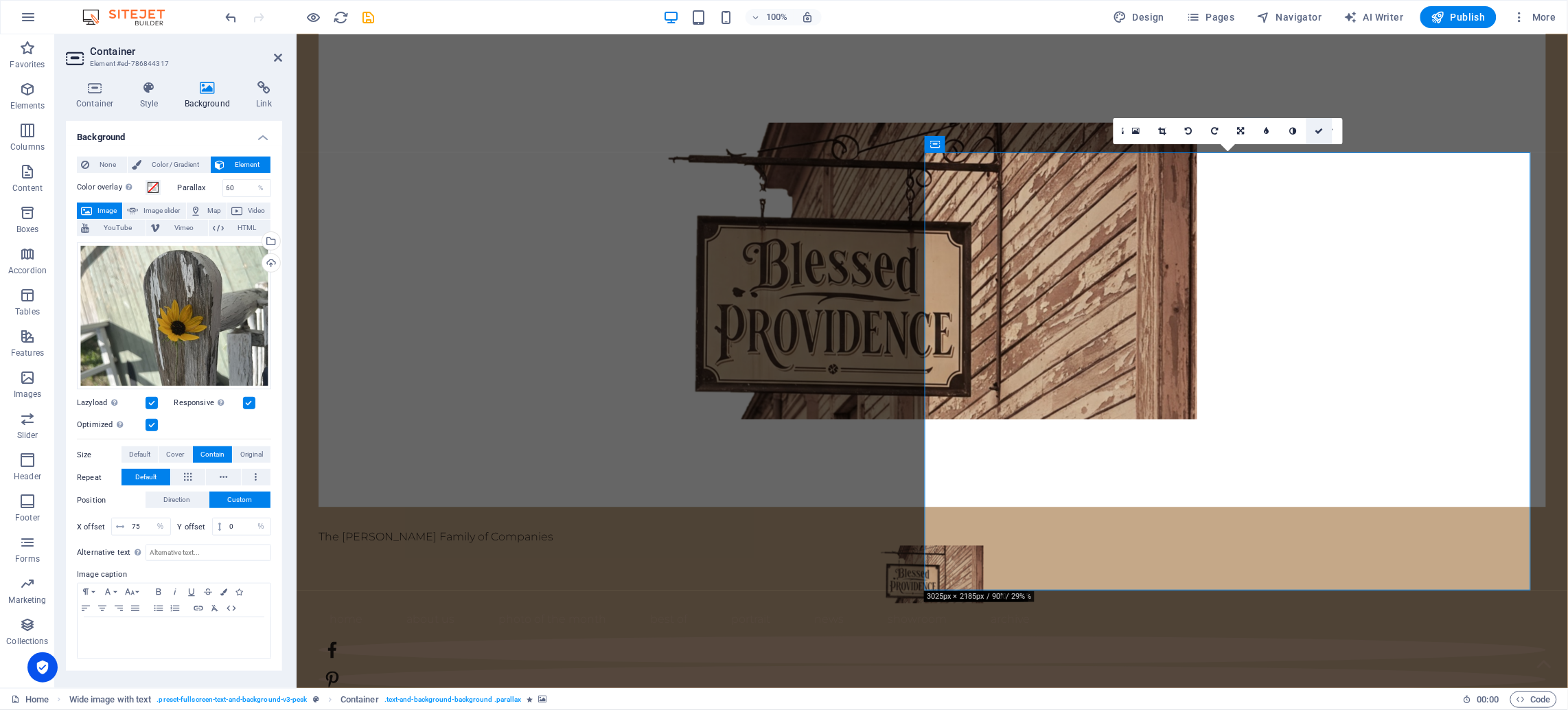 click at bounding box center (1319, 131) 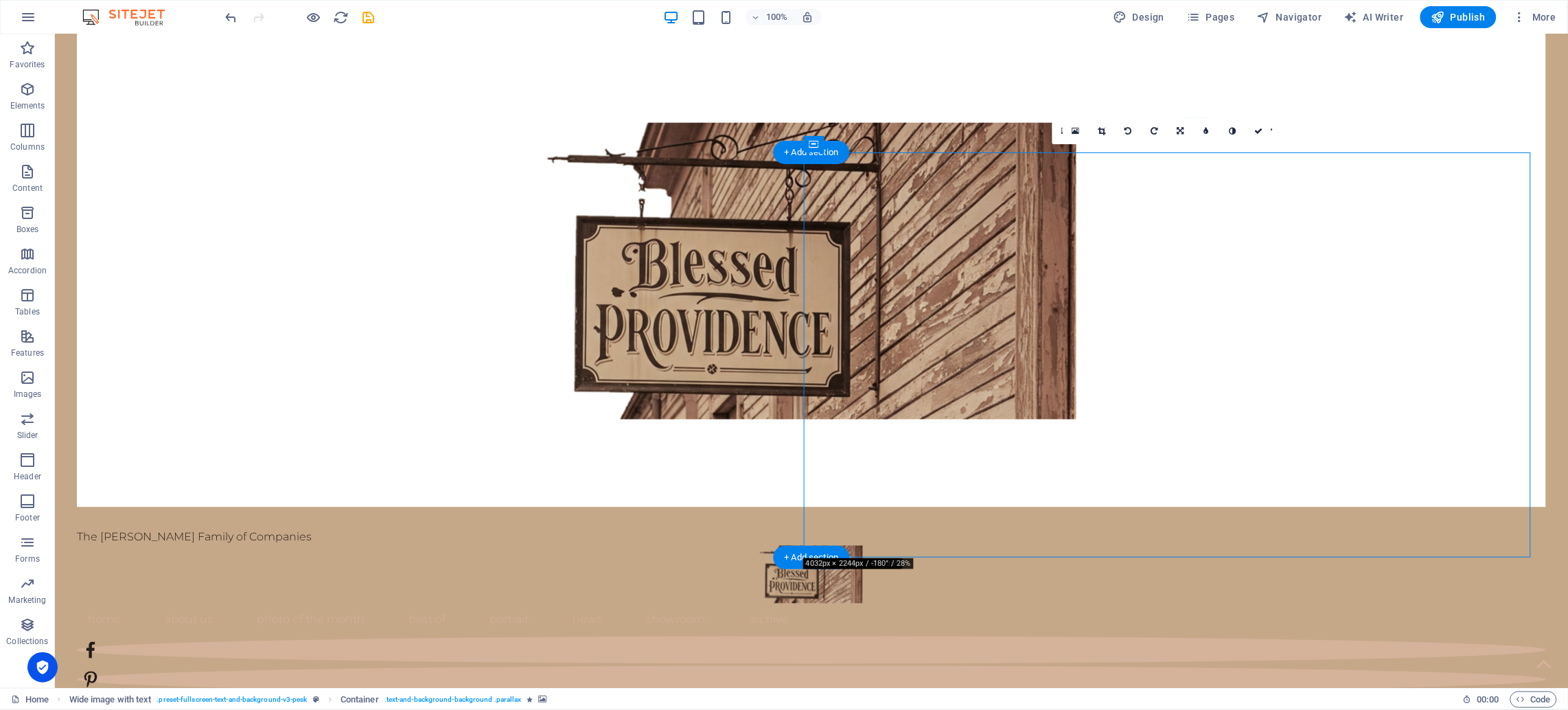 drag, startPoint x: 1085, startPoint y: 479, endPoint x: 1313, endPoint y: 489, distance: 228.21919 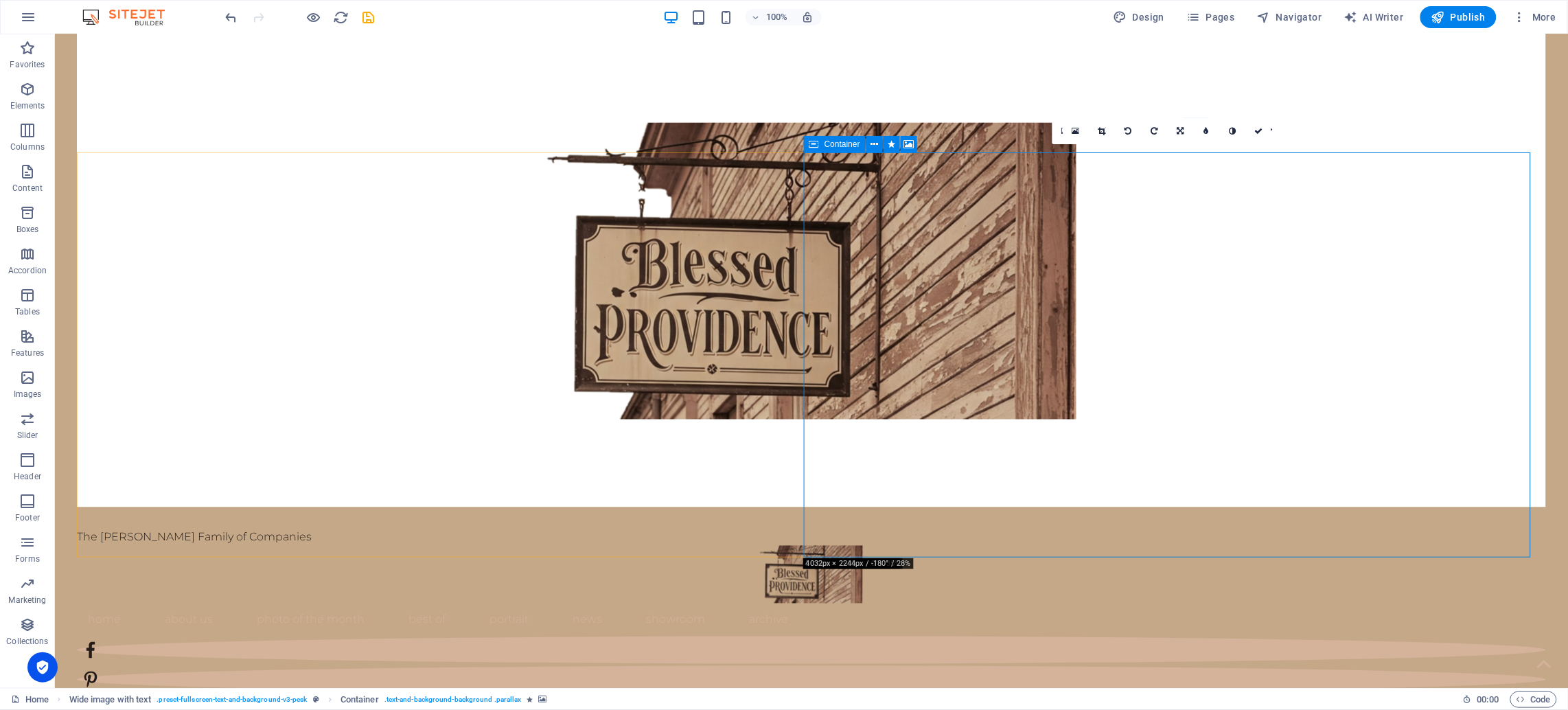 click at bounding box center [814, 144] 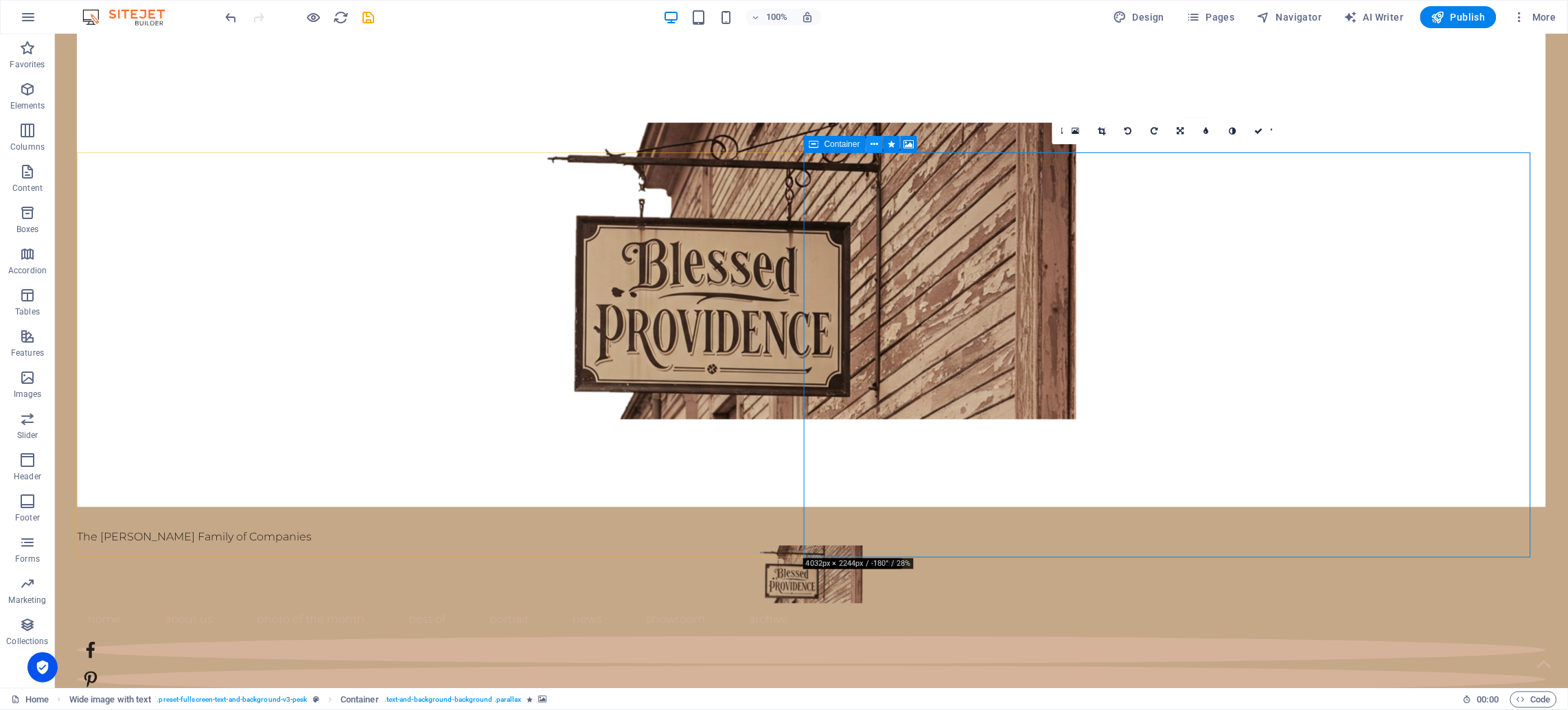 click at bounding box center (874, 144) 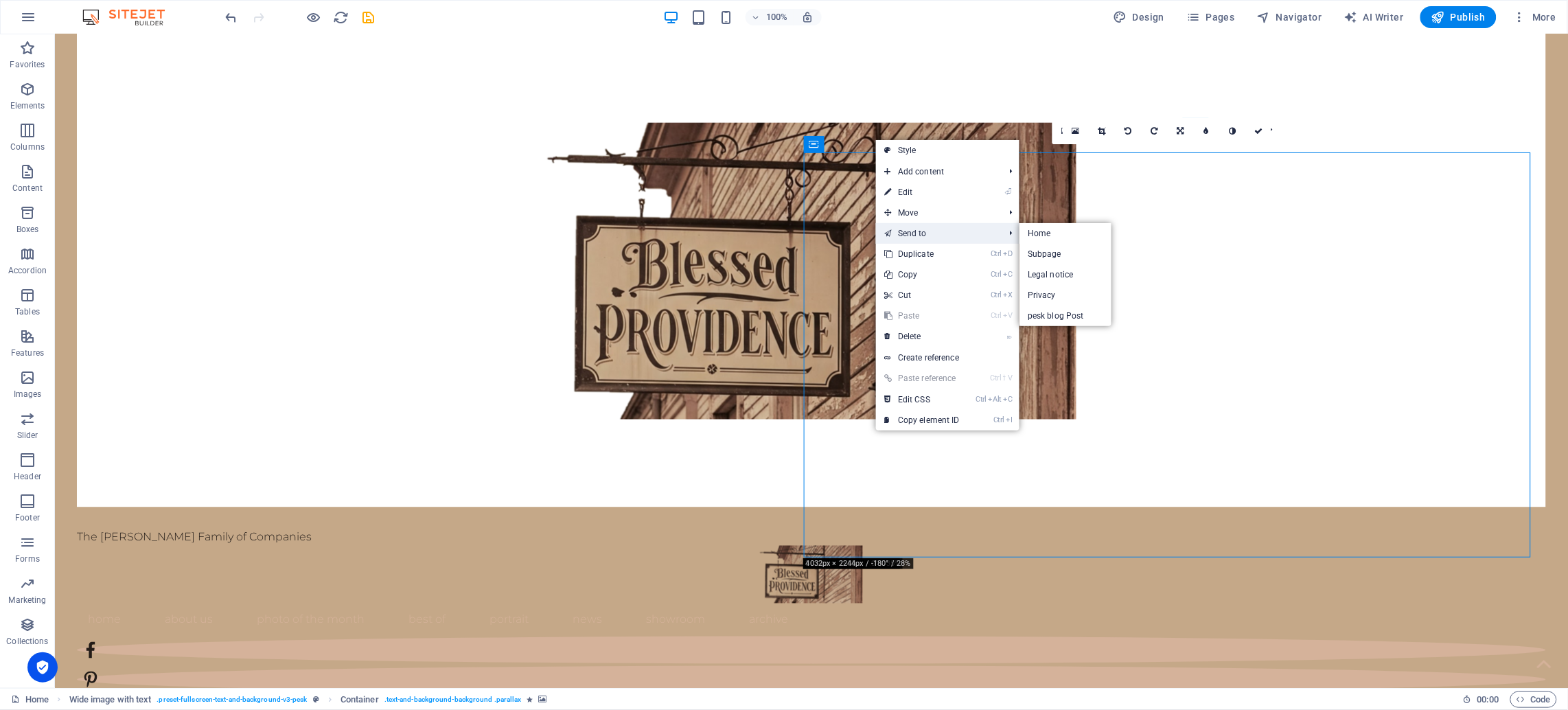 click on "Send to" at bounding box center (937, 233) 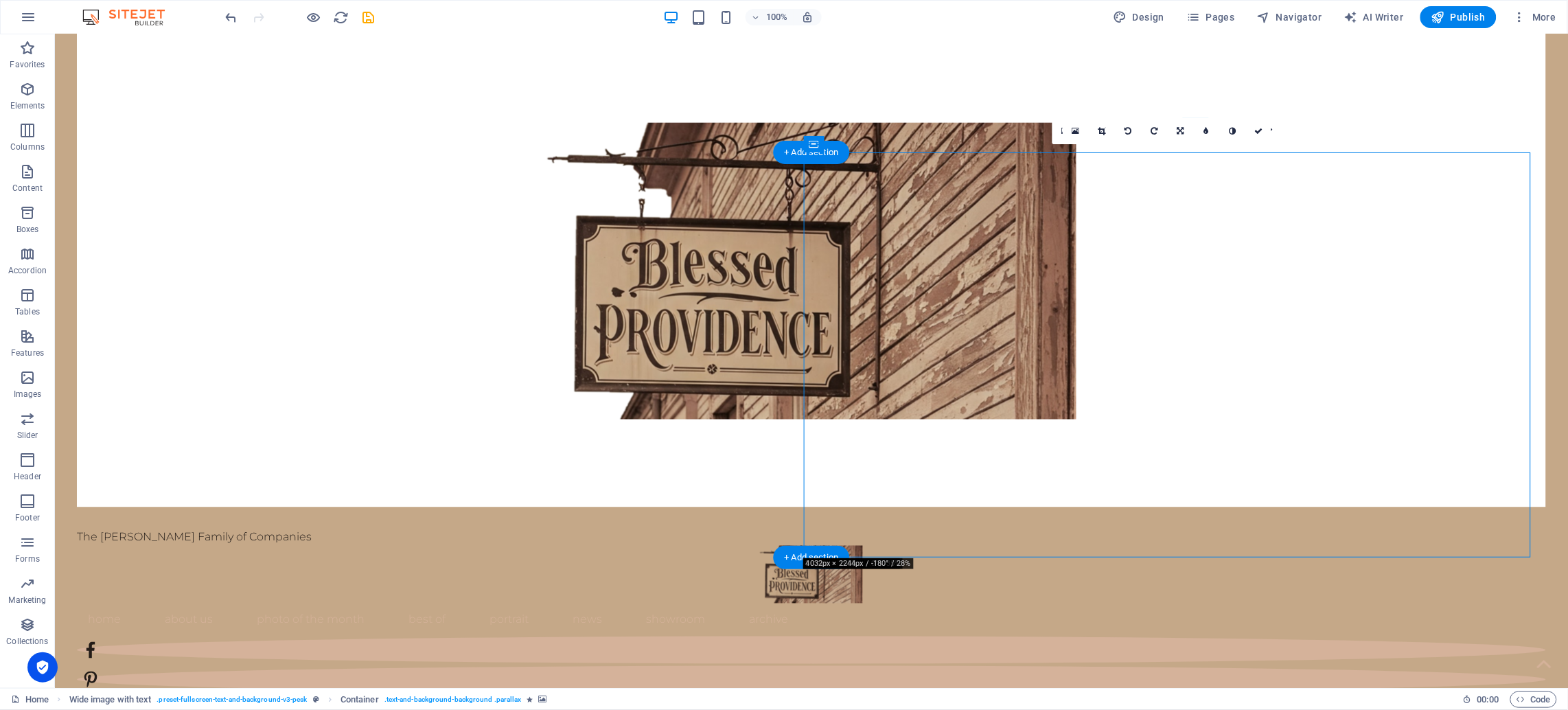 drag, startPoint x: 947, startPoint y: 292, endPoint x: 1149, endPoint y: 319, distance: 203.79647 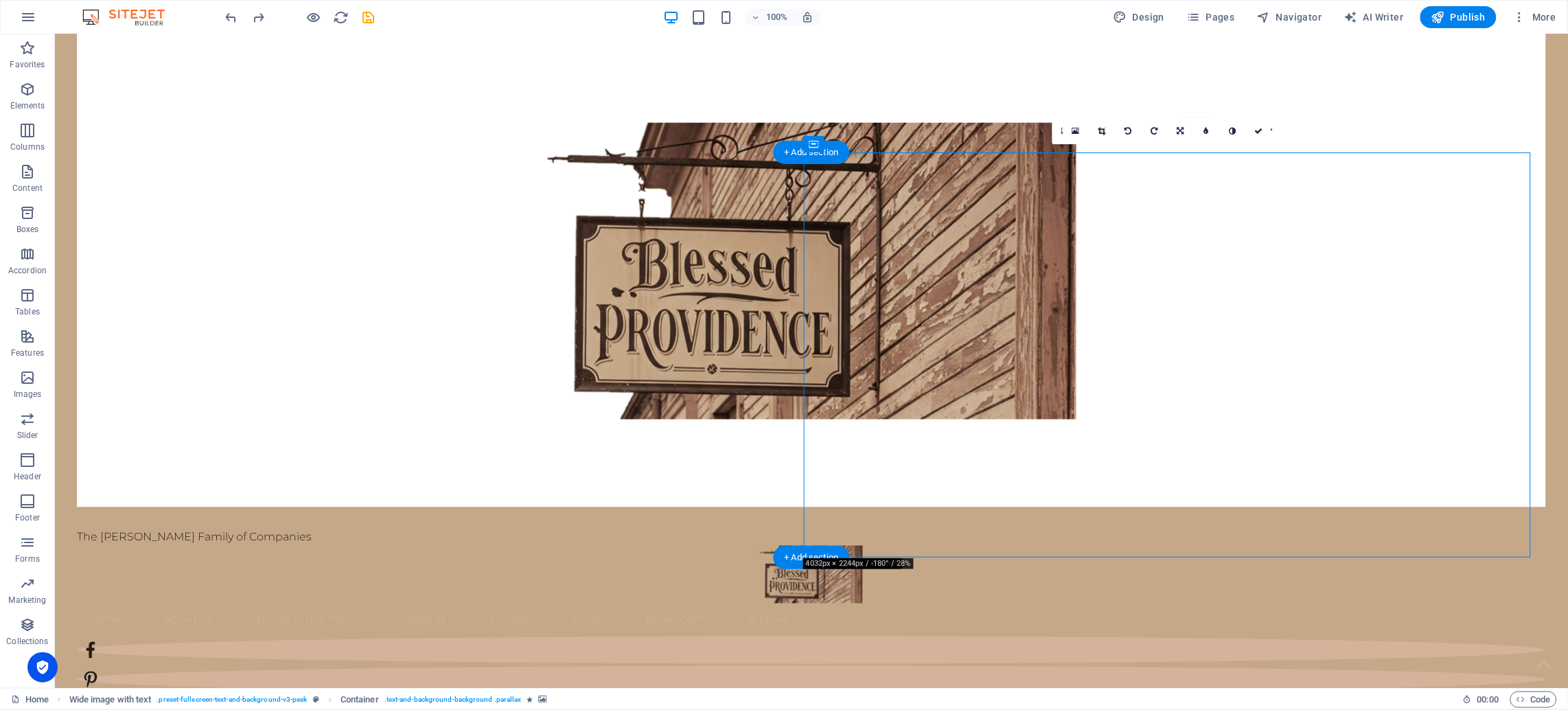 click at bounding box center [833, 1485] 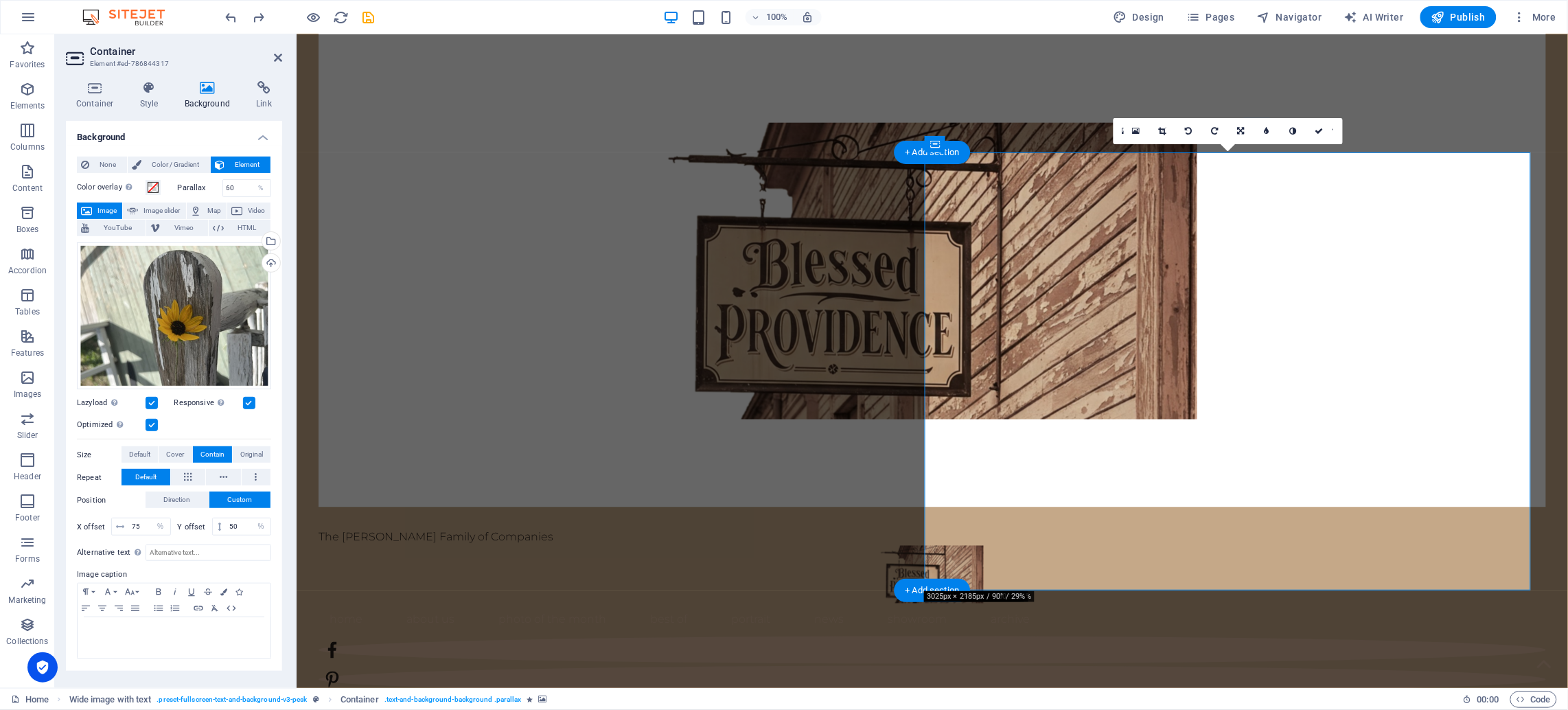 drag, startPoint x: 1233, startPoint y: 332, endPoint x: 1372, endPoint y: 348, distance: 139.9178 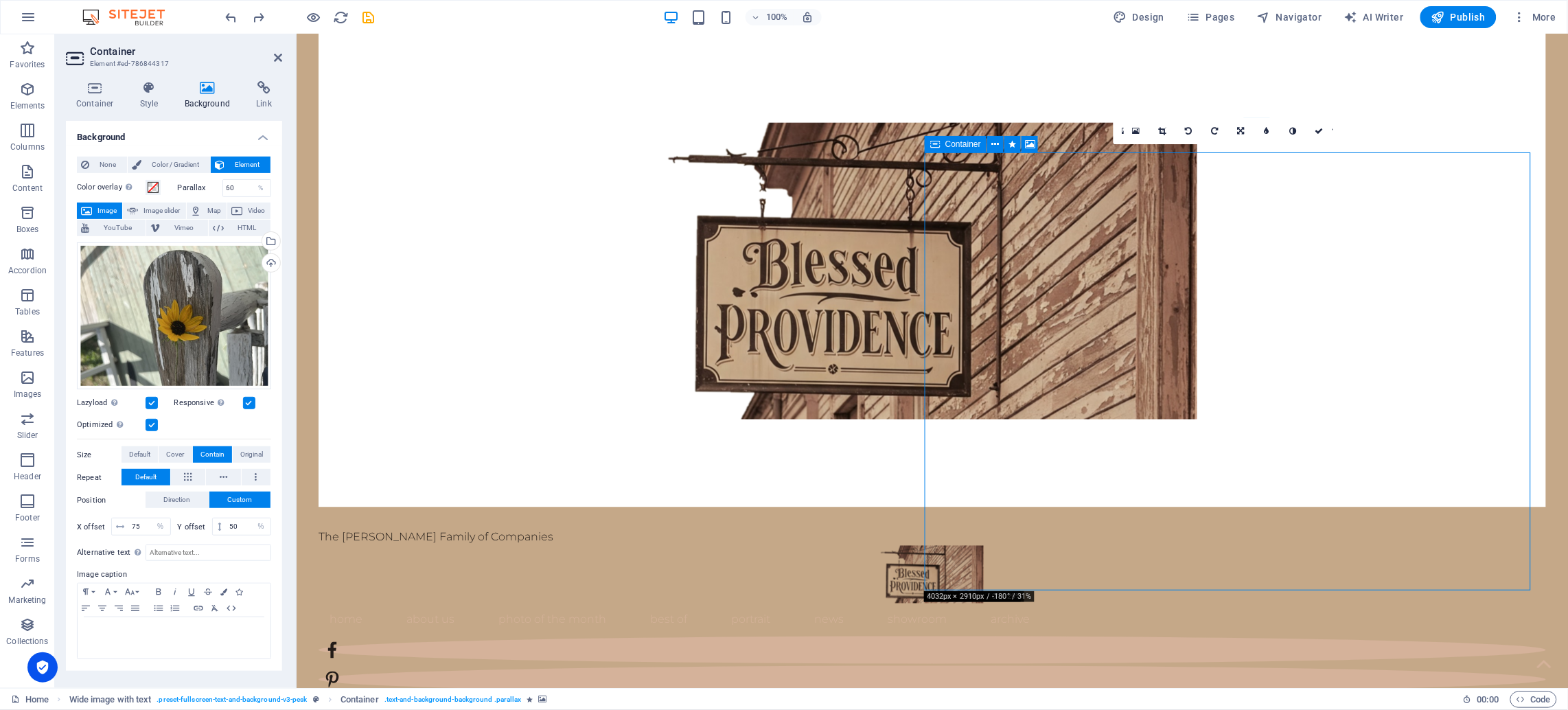 drag, startPoint x: 1216, startPoint y: 196, endPoint x: 1232, endPoint y: 247, distance: 53.450912 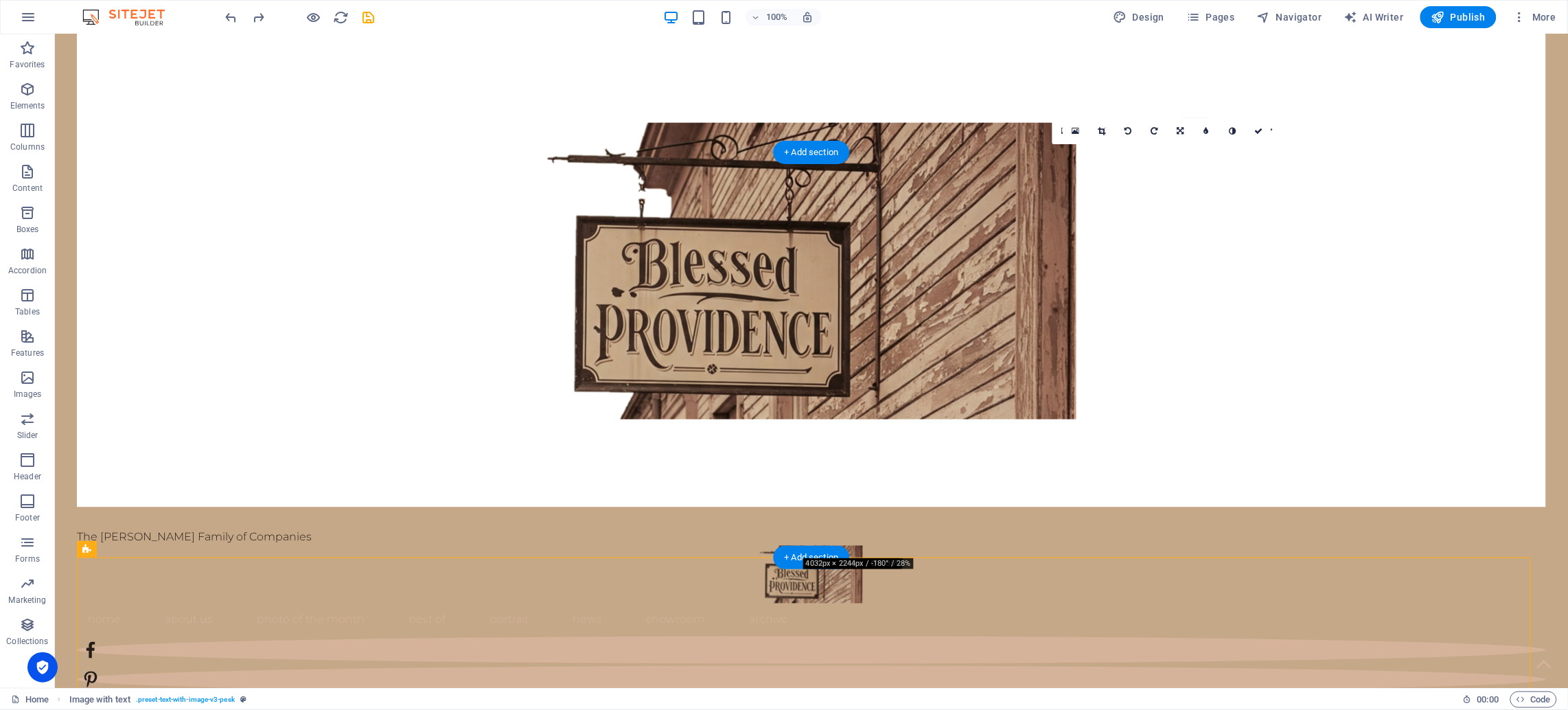 click at bounding box center [833, 1485] 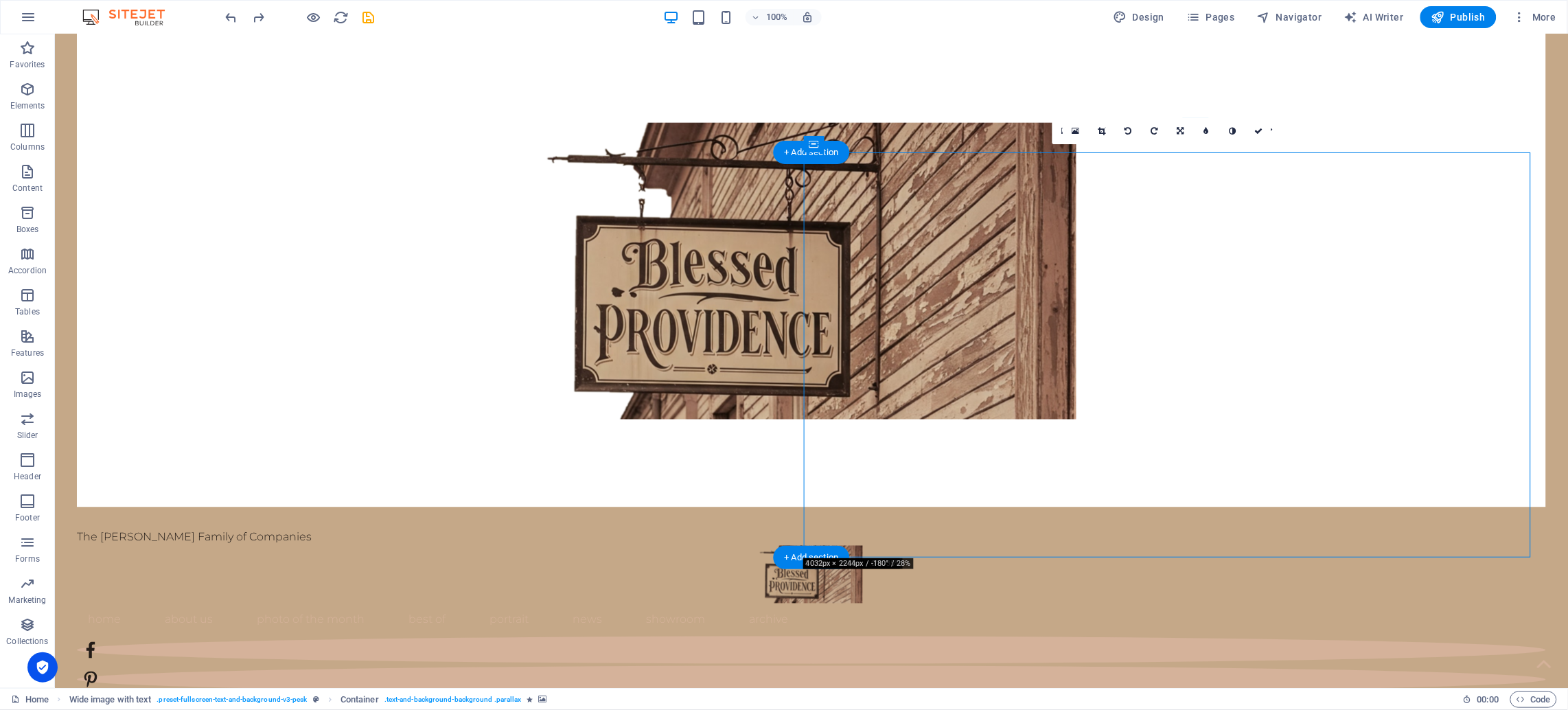 drag, startPoint x: 1252, startPoint y: 303, endPoint x: 1364, endPoint y: 326, distance: 114.33722 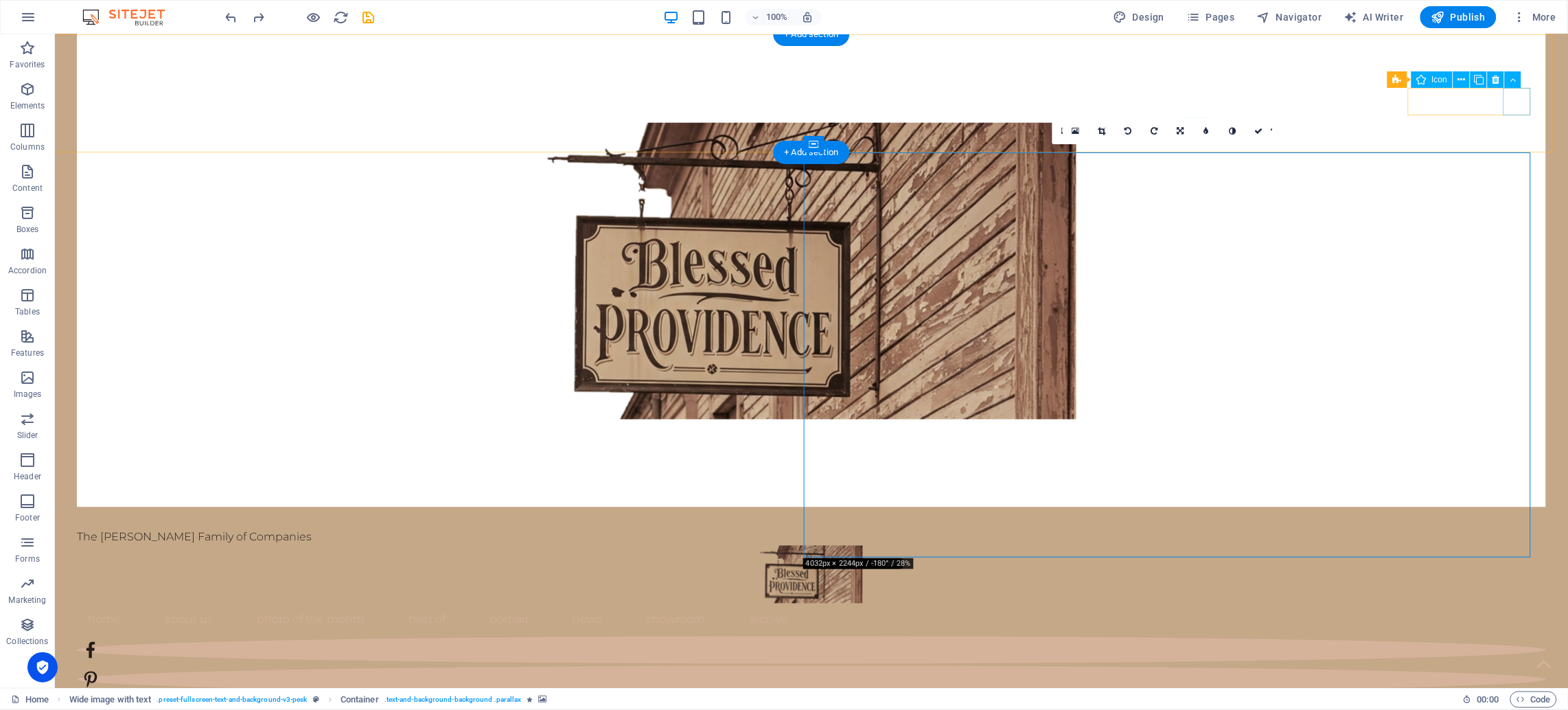 click at bounding box center [811, 739] 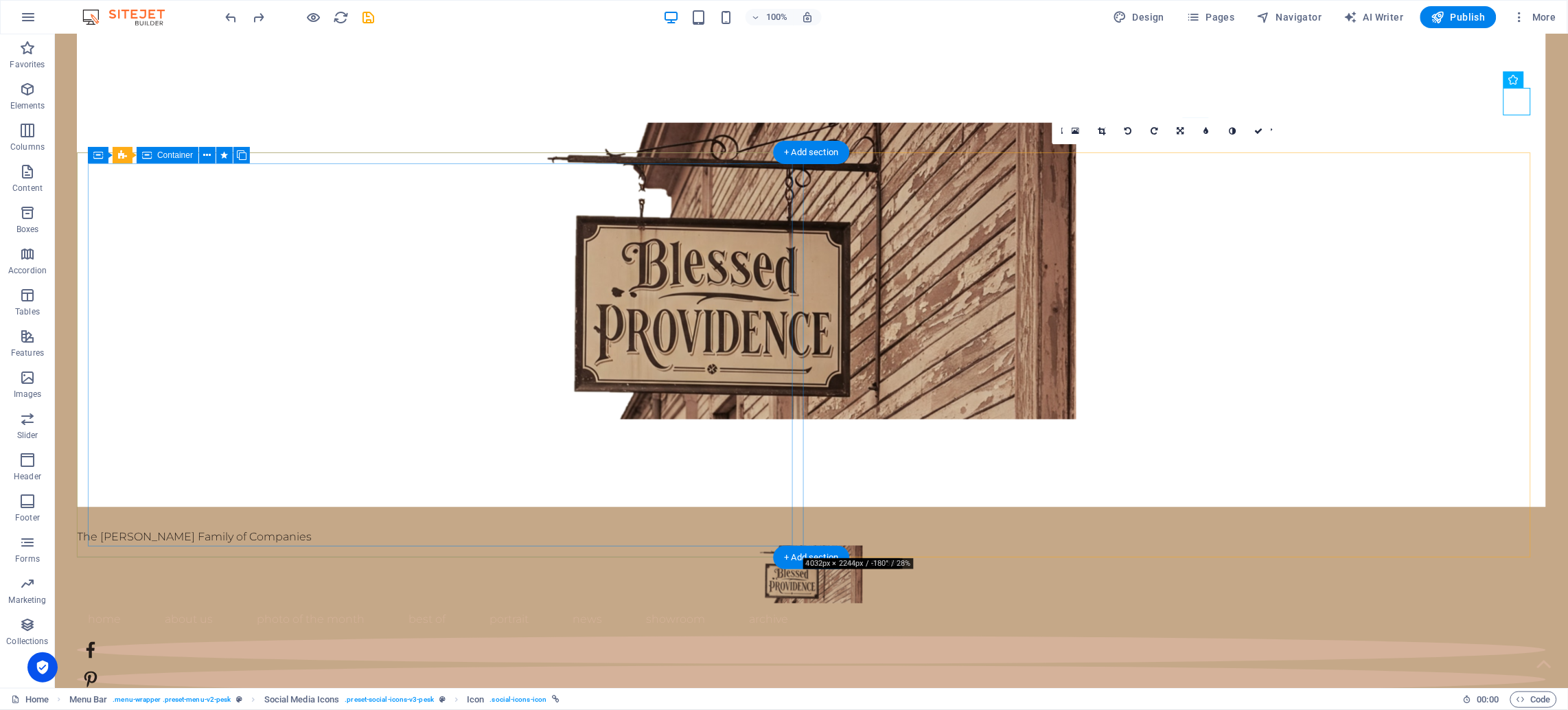 click on "about us Welcome to  Blessed Providence  (A [PERSON_NAME] Family of Companies). Rooted in faith, family, and the rich soil of our [US_STATE] countryside, [PERSON_NAME] Providence was born from a shared vision: to create a life-giving space where family businesses can thrive, memories can be made, and community can grow. What started as a simple dream on our family farm has blossomed into a growing hub of purpose-driven ventures... from tiny homes, farmhouse and RV rentals, to antiques, handcrafted goods, and more. We are a family committed to hard work, hospitality, and helping others. Our mission is to build a strong foundation not only for our children, but for all who visit, creating opportunities for the next generation to grow into bold, faith-filled entrepreneurs. Every aspect of Blessed Providence is designed to reflect the beauty of rural life, the strength of family values, and the grace of [DEMOGRAPHIC_DATA]’s provision. This is more than a business. It is our calling. And we are so glad you are here." at bounding box center (811, 966) 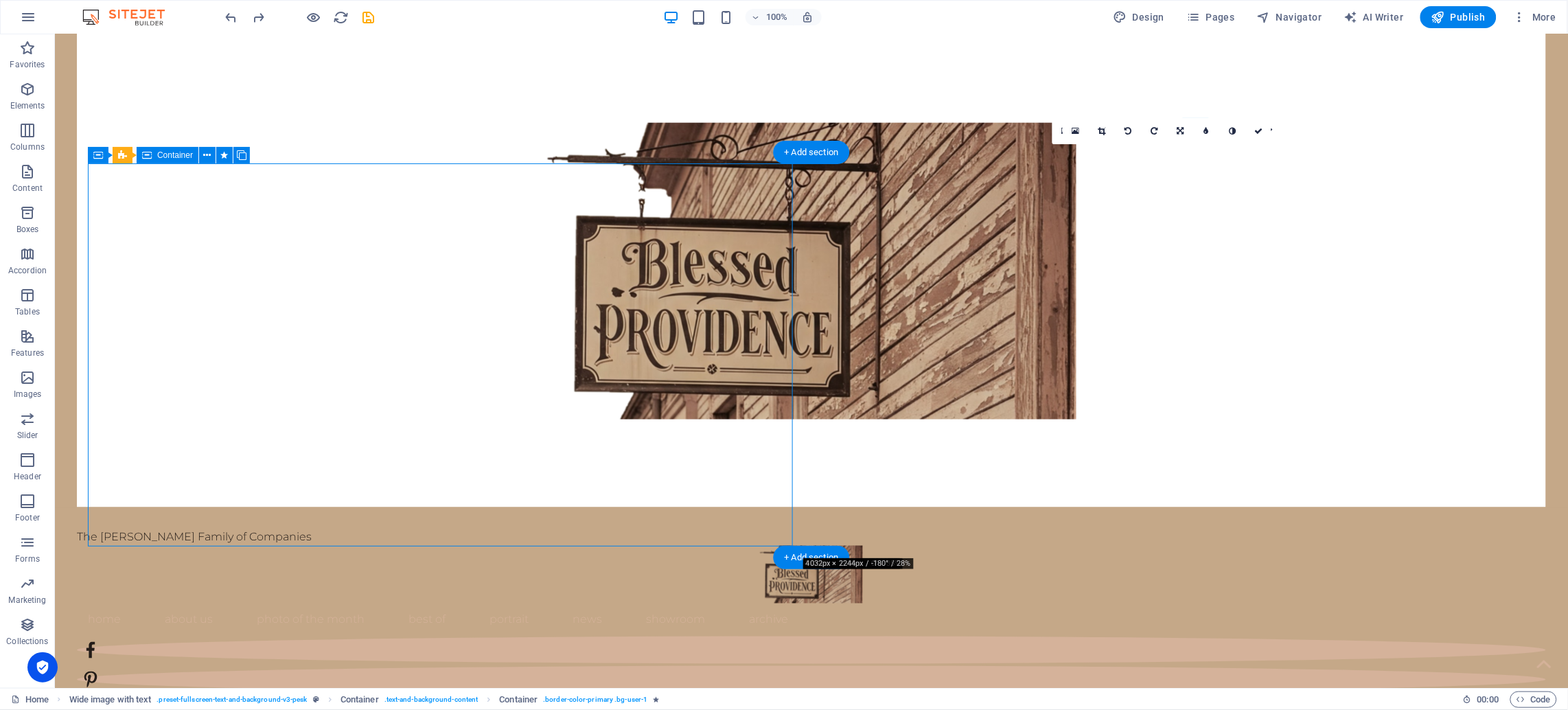 click on "about us Welcome to  Blessed Providence  (A [PERSON_NAME] Family of Companies). Rooted in faith, family, and the rich soil of our [US_STATE] countryside, [PERSON_NAME] Providence was born from a shared vision: to create a life-giving space where family businesses can thrive, memories can be made, and community can grow. What started as a simple dream on our family farm has blossomed into a growing hub of purpose-driven ventures... from tiny homes, farmhouse and RV rentals, to antiques, handcrafted goods, and more. We are a family committed to hard work, hospitality, and helping others. Our mission is to build a strong foundation not only for our children, but for all who visit, creating opportunities for the next generation to grow into bold, faith-filled entrepreneurs. Every aspect of Blessed Providence is designed to reflect the beauty of rural life, the strength of family values, and the grace of [DEMOGRAPHIC_DATA]’s provision. This is more than a business. It is our calling. And we are so glad you are here." at bounding box center [811, 966] 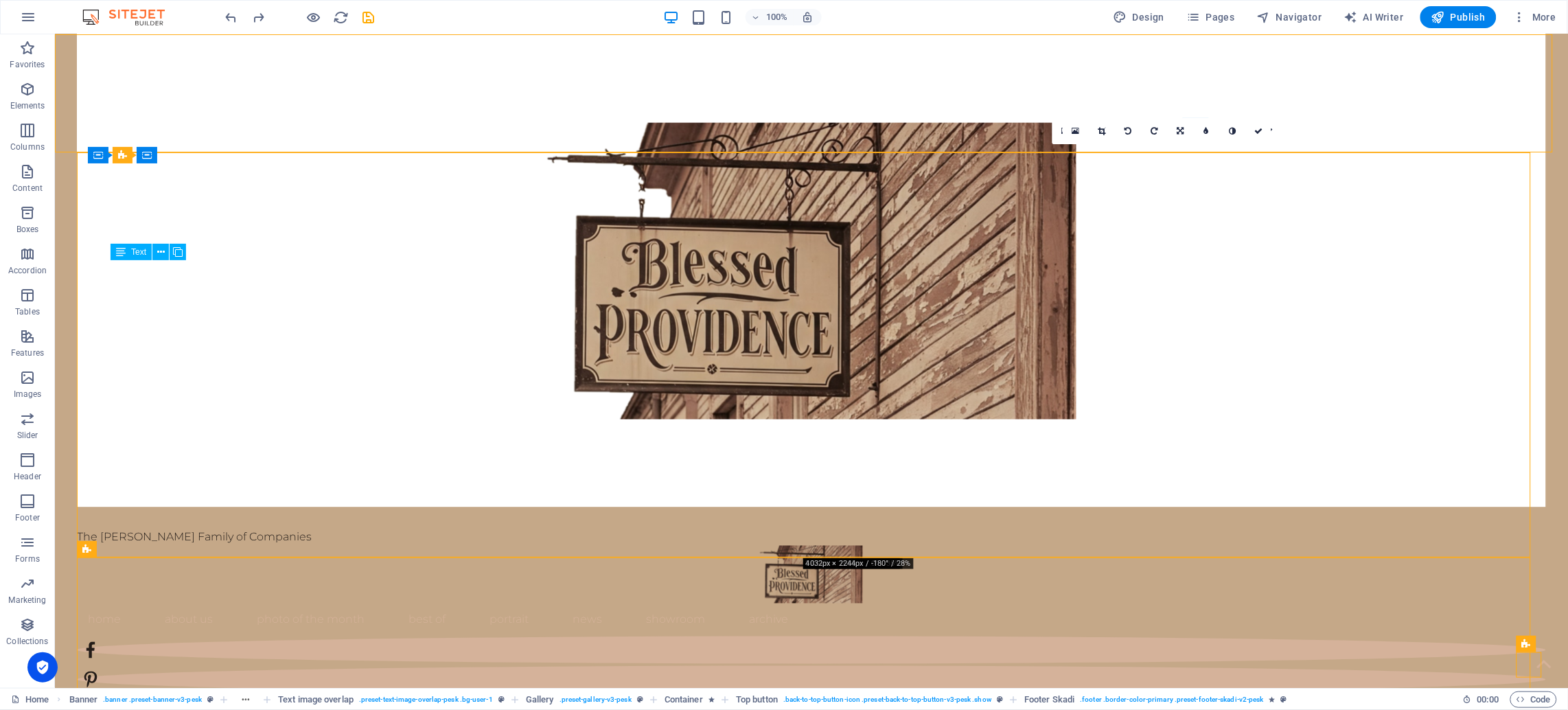 click on "Welcome to  Blessed Providence  (A [PERSON_NAME] Family of Companies). Rooted in faith, family, and the rich soil of our [US_STATE] countryside, [PERSON_NAME] Providence was born from a shared vision: to create a life-giving space where family businesses can thrive, memories can be made, and community can grow. What started as a simple dream on our family farm has blossomed into a growing hub of purpose-driven ventures... from tiny homes, farmhouse and RV rentals, to antiques, handcrafted goods, and more. We are a family committed to hard work, hospitality, and helping others. Our mission is to build a strong foundation not only for our children, but for all who visit, creating opportunities for the next generation to grow into bold, faith-filled entrepreneurs. Every aspect of Blessed Providence is designed to reflect the beauty of rural life, the strength of family values, and the grace of [DEMOGRAPHIC_DATA]’s provision. This is more than a business. It is our calling. And we are so glad you are here." at bounding box center [811, 1000] 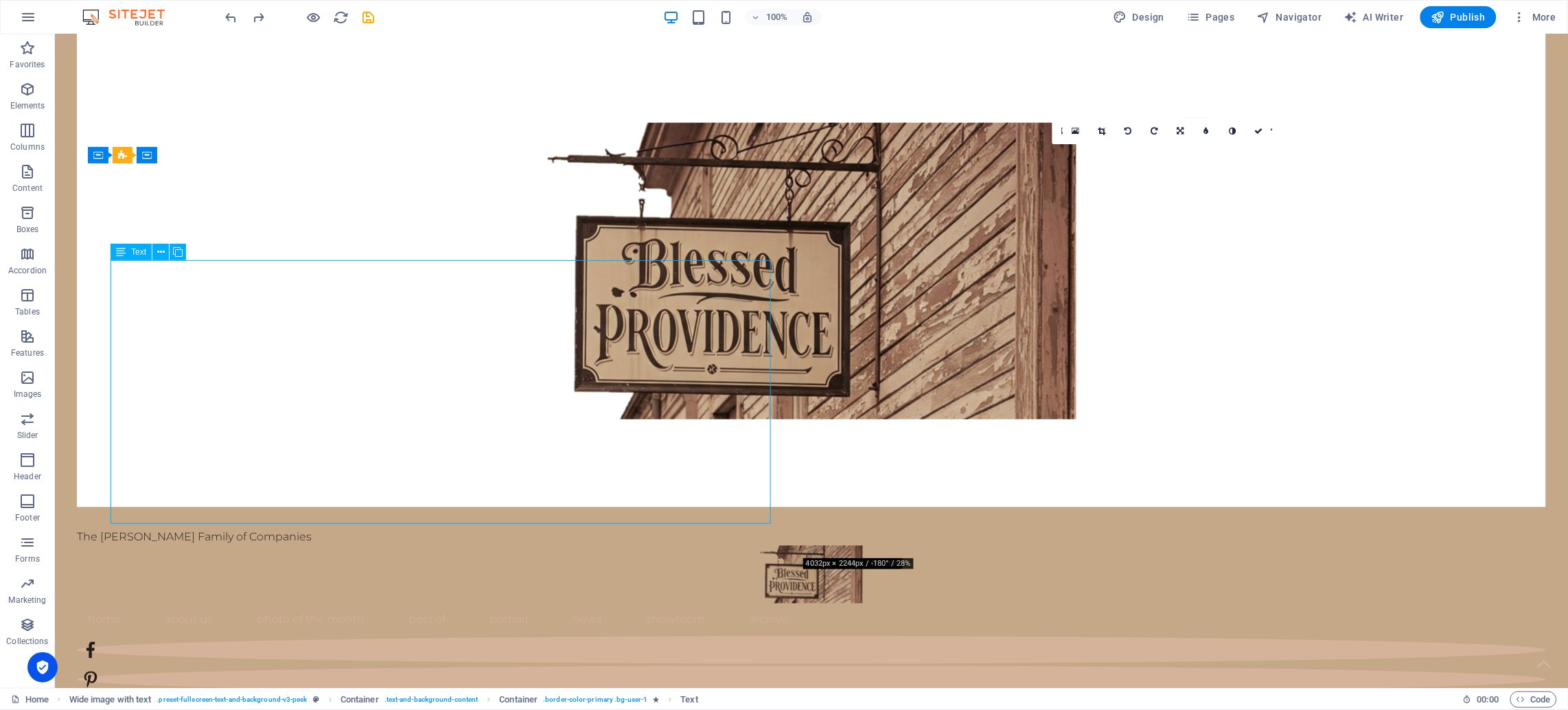 click on "Welcome to  Blessed Providence  (A [PERSON_NAME] Family of Companies). Rooted in faith, family, and the rich soil of our [US_STATE] countryside, [PERSON_NAME] Providence was born from a shared vision: to create a life-giving space where family businesses can thrive, memories can be made, and community can grow. What started as a simple dream on our family farm has blossomed into a growing hub of purpose-driven ventures... from tiny homes, farmhouse and RV rentals, to antiques, handcrafted goods, and more. We are a family committed to hard work, hospitality, and helping others. Our mission is to build a strong foundation not only for our children, but for all who visit, creating opportunities for the next generation to grow into bold, faith-filled entrepreneurs. Every aspect of Blessed Providence is designed to reflect the beauty of rural life, the strength of family values, and the grace of [DEMOGRAPHIC_DATA]’s provision. This is more than a business. It is our calling. And we are so glad you are here." at bounding box center [811, 1000] 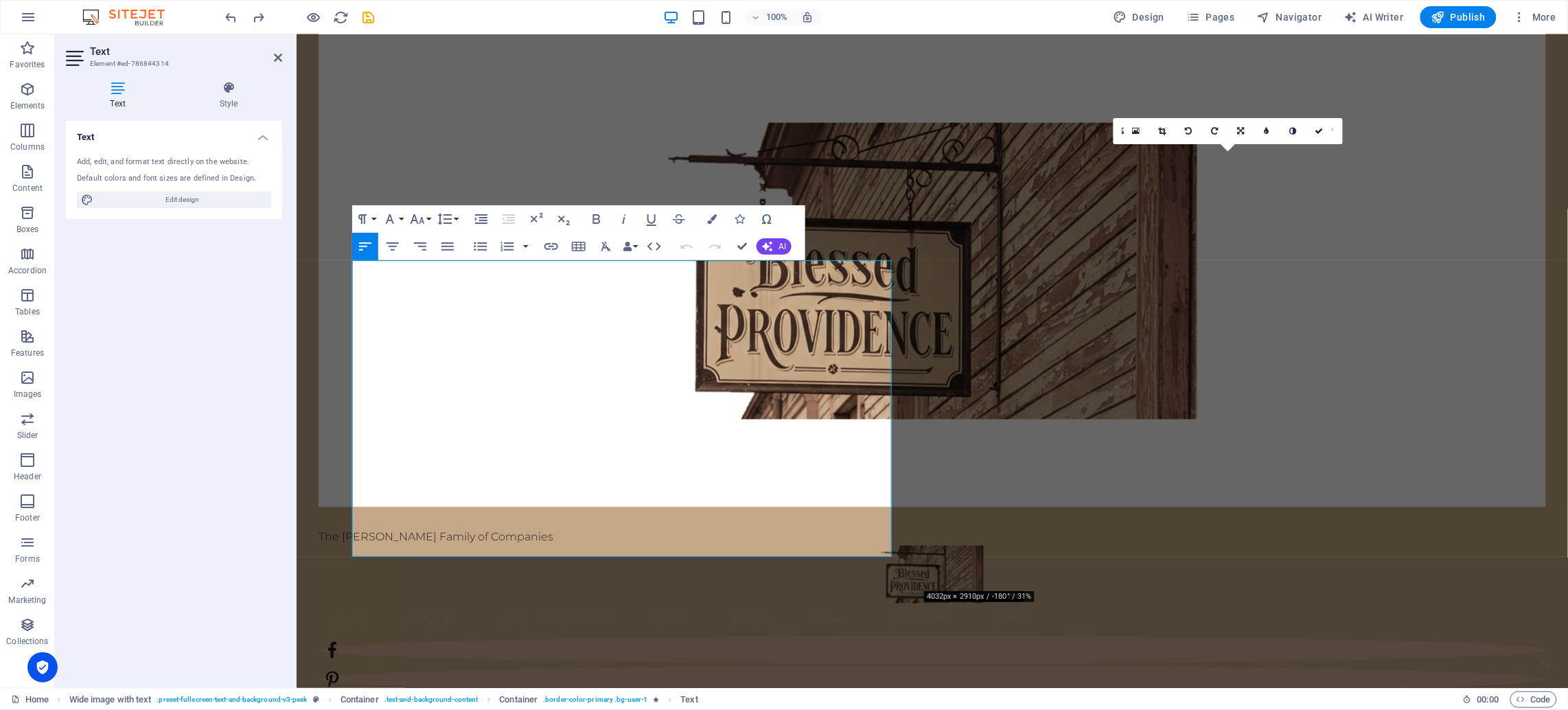 click on "about us Welcome to  Blessed Providence  (A [PERSON_NAME] Family of Companies). Rooted in faith, family, and the rich soil of our [US_STATE] countryside, [PERSON_NAME] Providence was born from a shared vision: to create a life-giving space where family businesses can thrive, memories can be made, and community can grow. What started as a simple dream on our family farm has blossomed into a growing hub of purpose-driven ventures... from tiny homes, farmhouse and RV rentals, to antiques, handcrafted goods, and more. We are a family committed to hard work, hospitality, and helping others. Our mission is to build a strong foundation not only for our children, but for all who visit, creating opportunities for the next generation to grow into bold, faith-filled entrepreneurs. Every aspect of Blessed Providence is designed to reflect the beauty of rural life, the strength of family values, and the grace of [DEMOGRAPHIC_DATA]’s provision. This is more than a business. It is our calling. And we are so glad you are here." at bounding box center (932, 966) 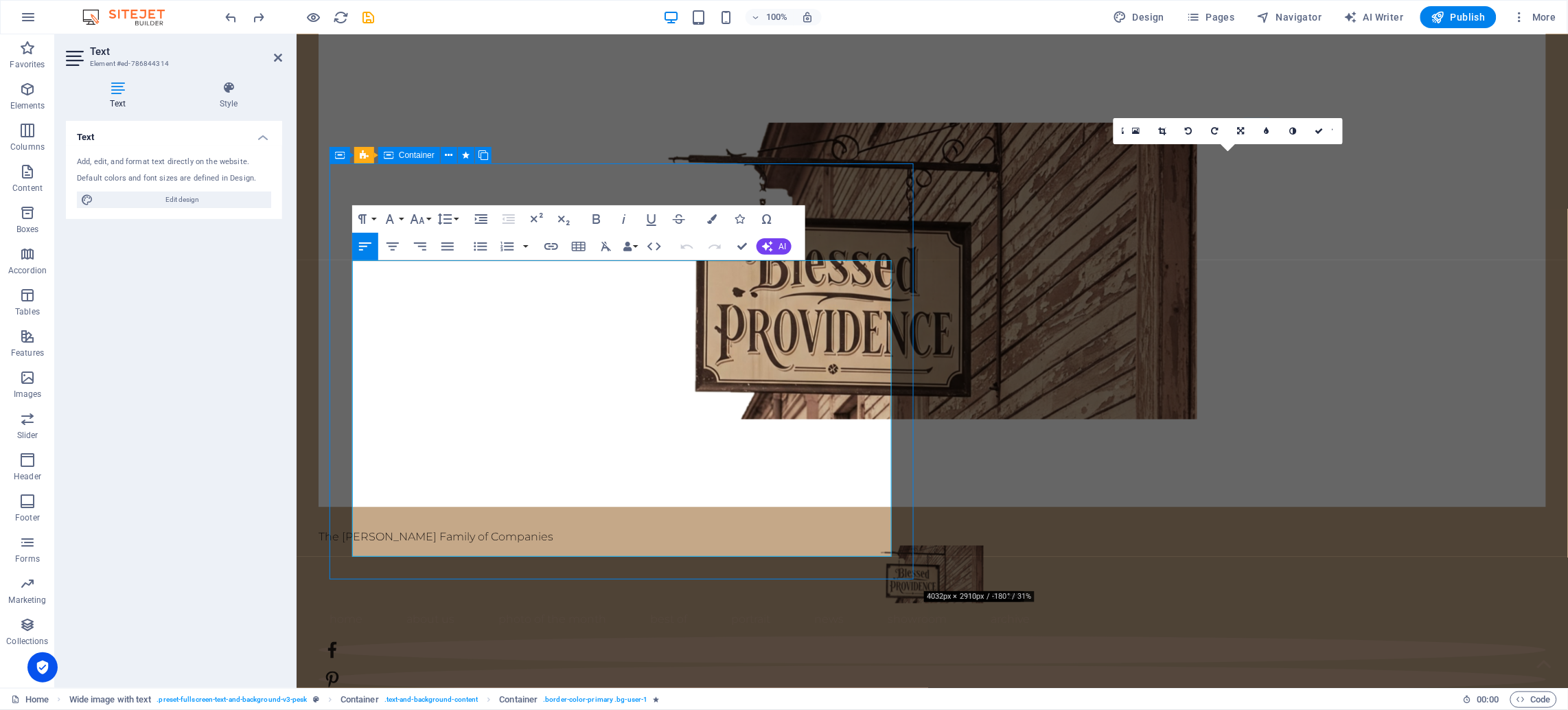 click on "Drop content here or  Add elements  Paste clipboard" at bounding box center (932, 1774) 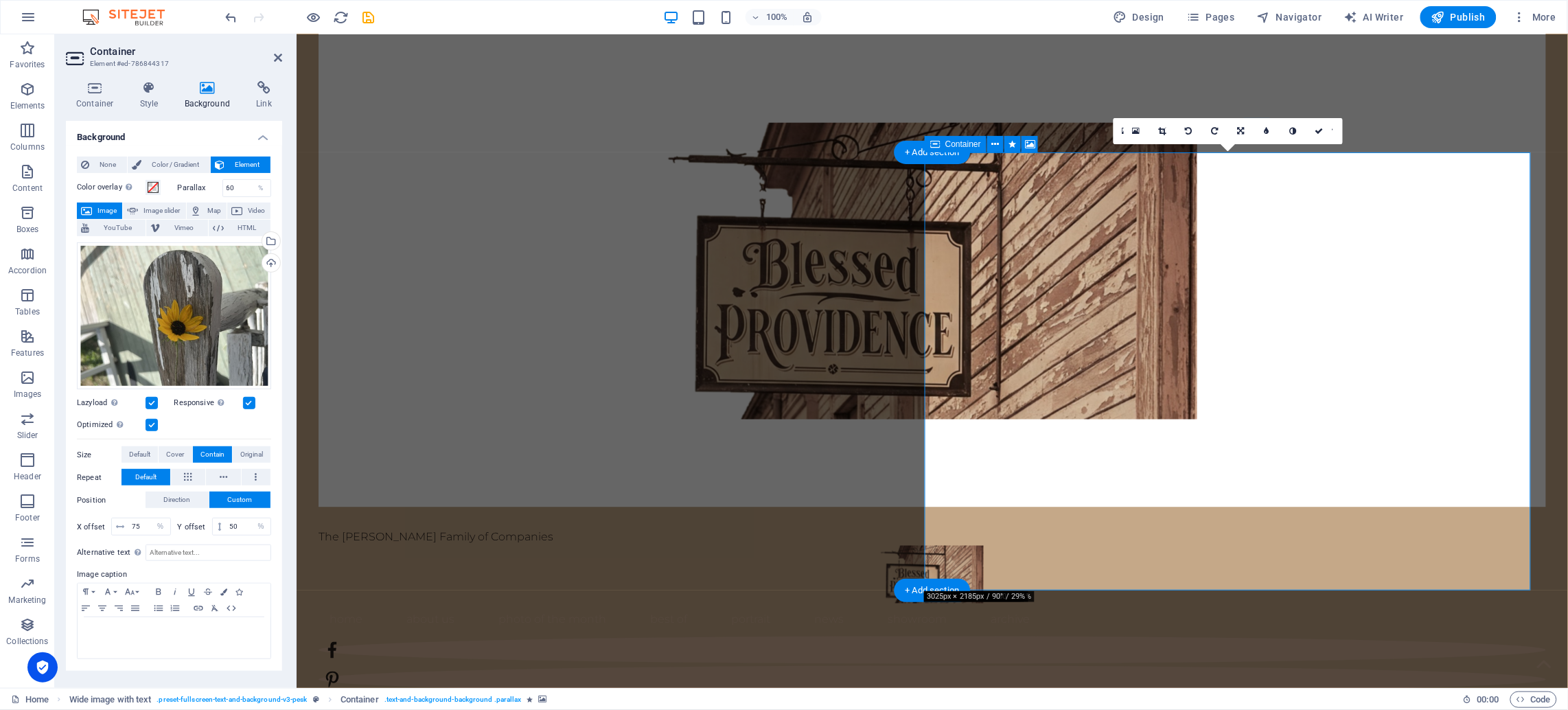 click on "about us" at bounding box center (932, 828) 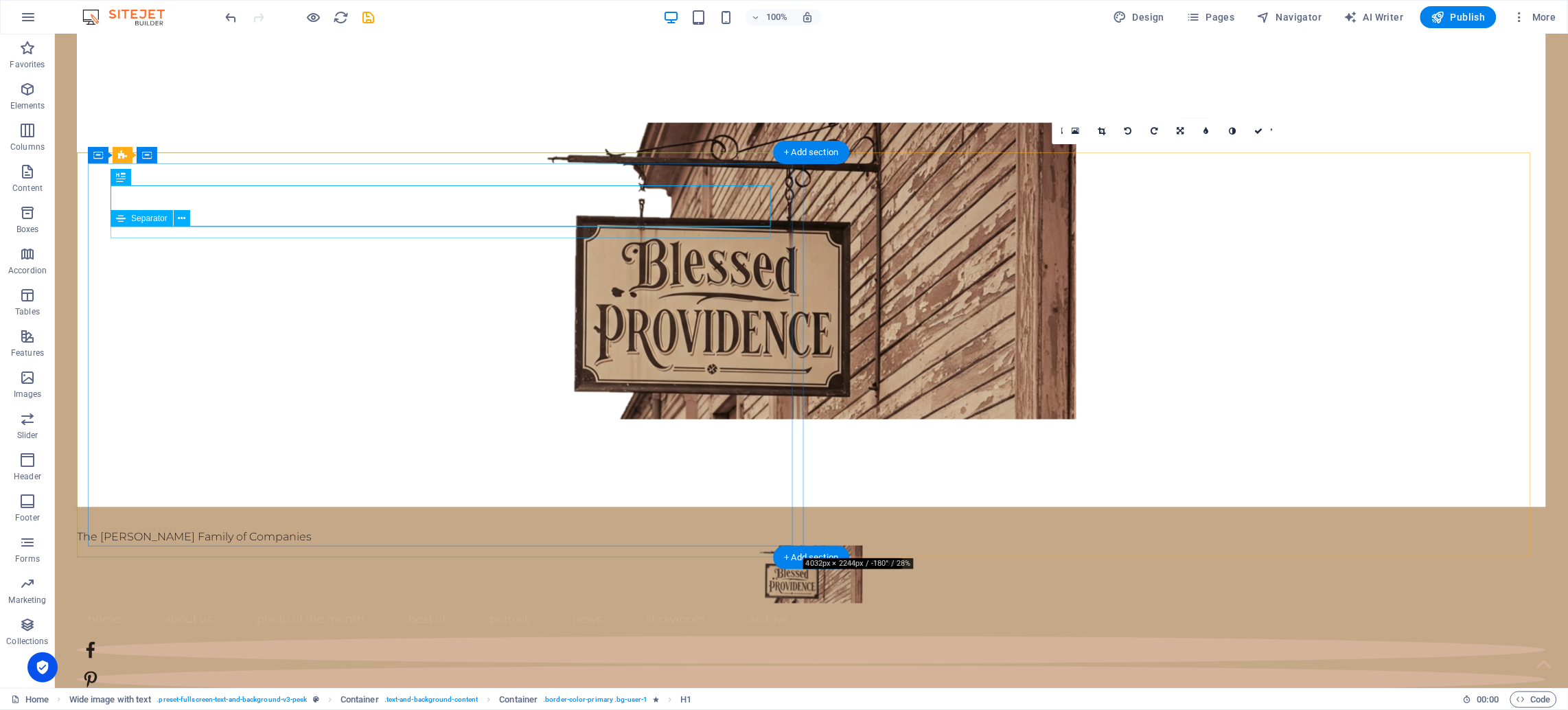click on "about us Welcome to  Blessed Providence  (A [PERSON_NAME] Family of Companies). Rooted in faith, family, and the rich soil of our [US_STATE] countryside, [PERSON_NAME] Providence was born from a shared vision: to create a life-giving space where family businesses can thrive, memories can be made, and community can grow. What started as a simple dream on our family farm has blossomed into a growing hub of purpose-driven ventures... from tiny homes, farmhouse and RV rentals, to antiques, handcrafted goods, and more. We are a family committed to hard work, hospitality, and helping others. Our mission is to build a strong foundation not only for our children, but for all who visit, creating opportunities for the next generation to grow into bold, faith-filled entrepreneurs. Every aspect of Blessed Providence is designed to reflect the beauty of rural life, the strength of family values, and the grace of [DEMOGRAPHIC_DATA]’s provision. This is more than a business. It is our calling. And we are so glad you are here." at bounding box center [811, 966] 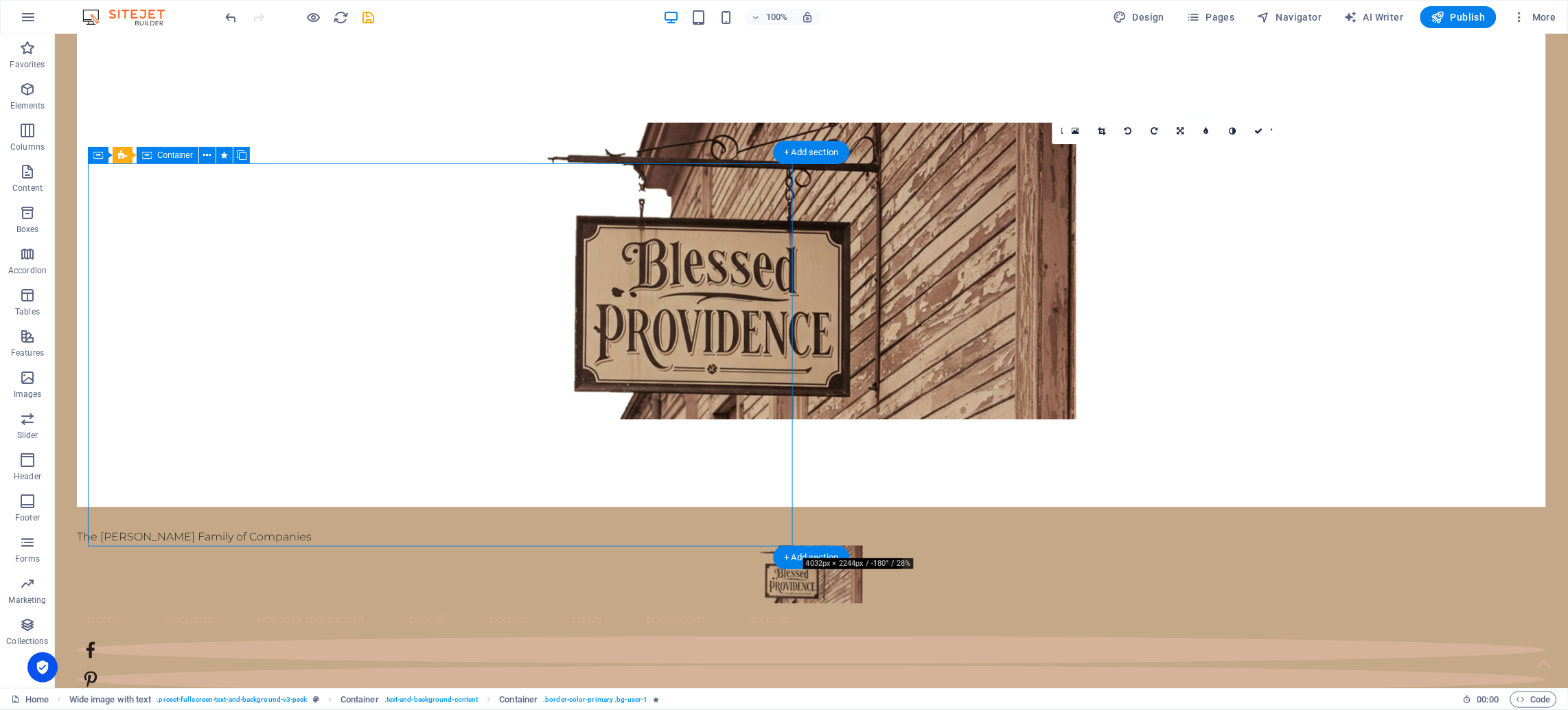 click at bounding box center [811, 854] 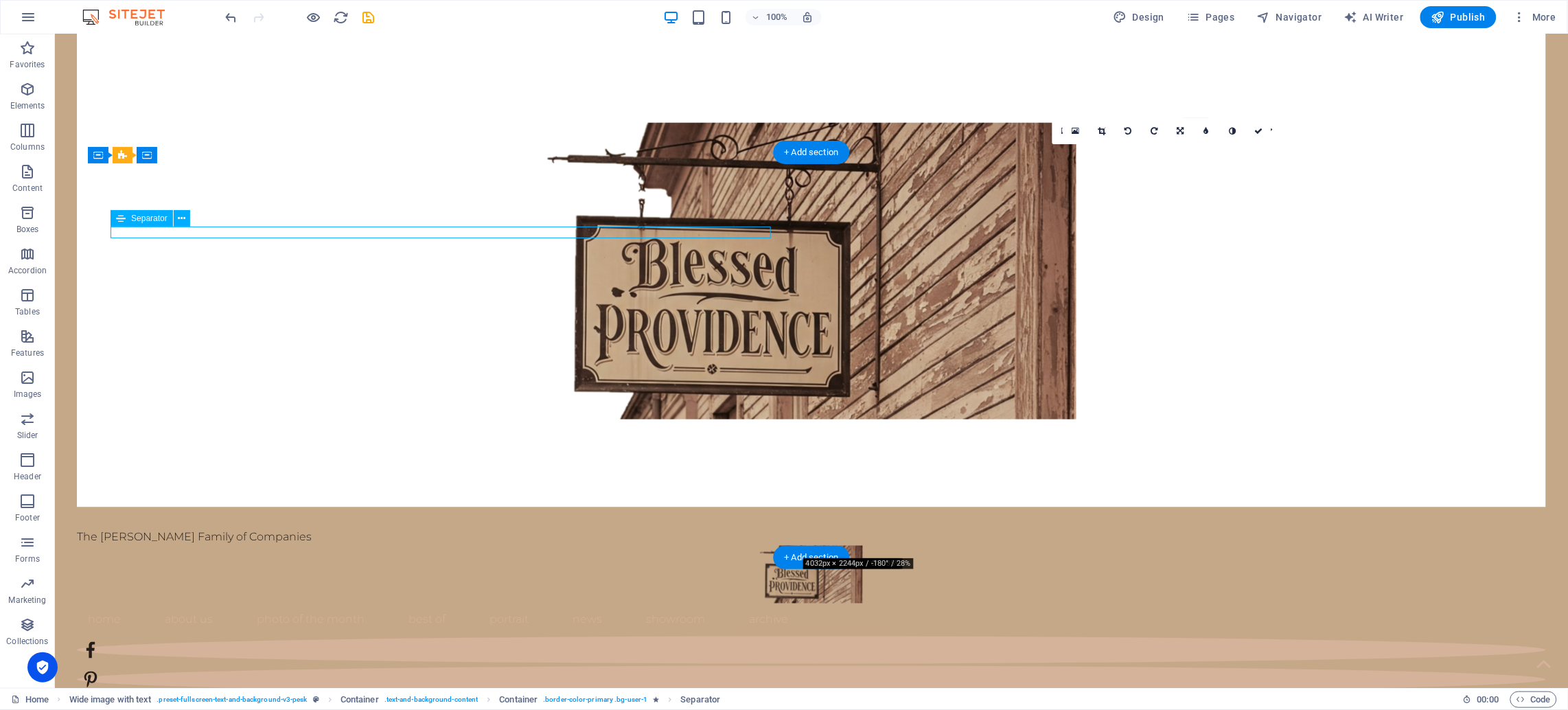 click at bounding box center (811, 854) 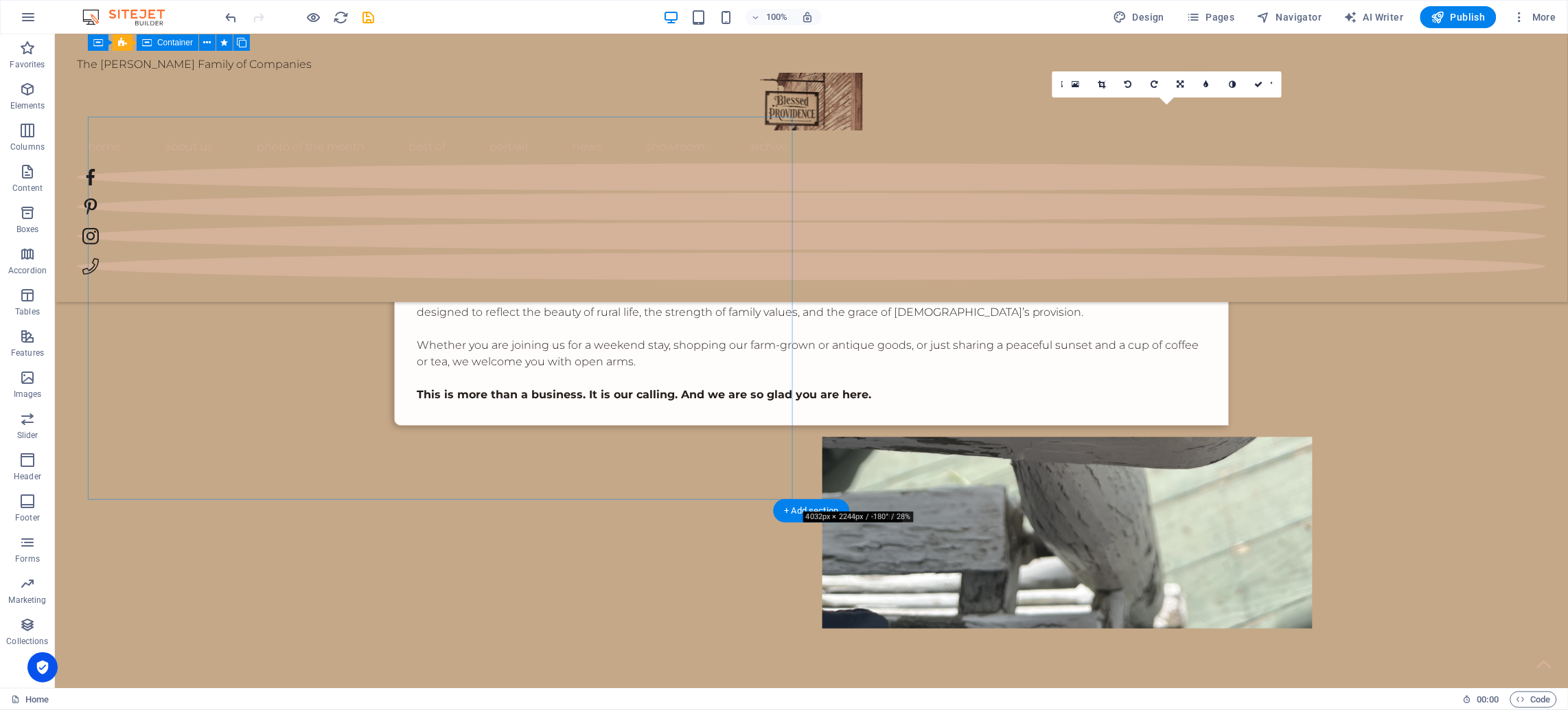 scroll, scrollTop: 556, scrollLeft: 0, axis: vertical 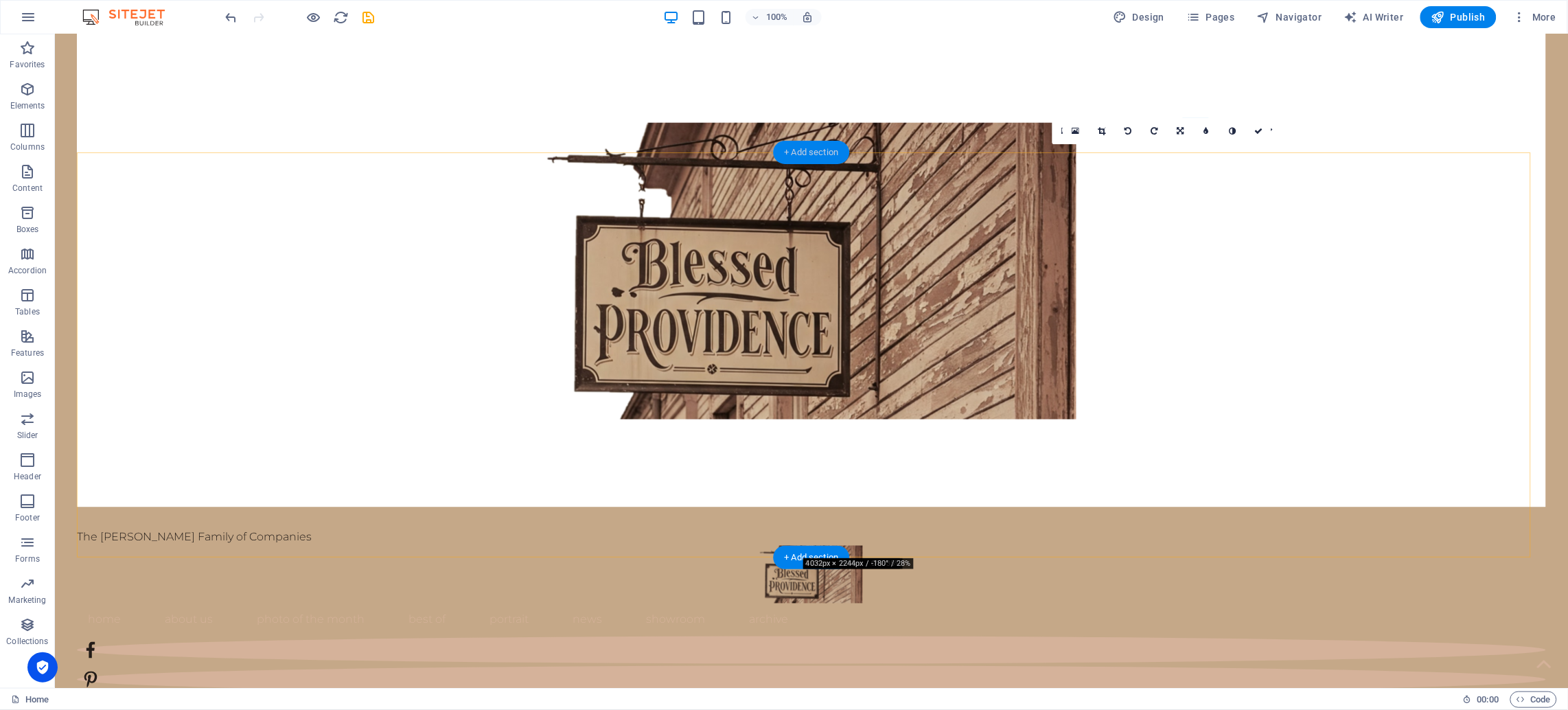 click on "+ Add section" at bounding box center (811, 152) 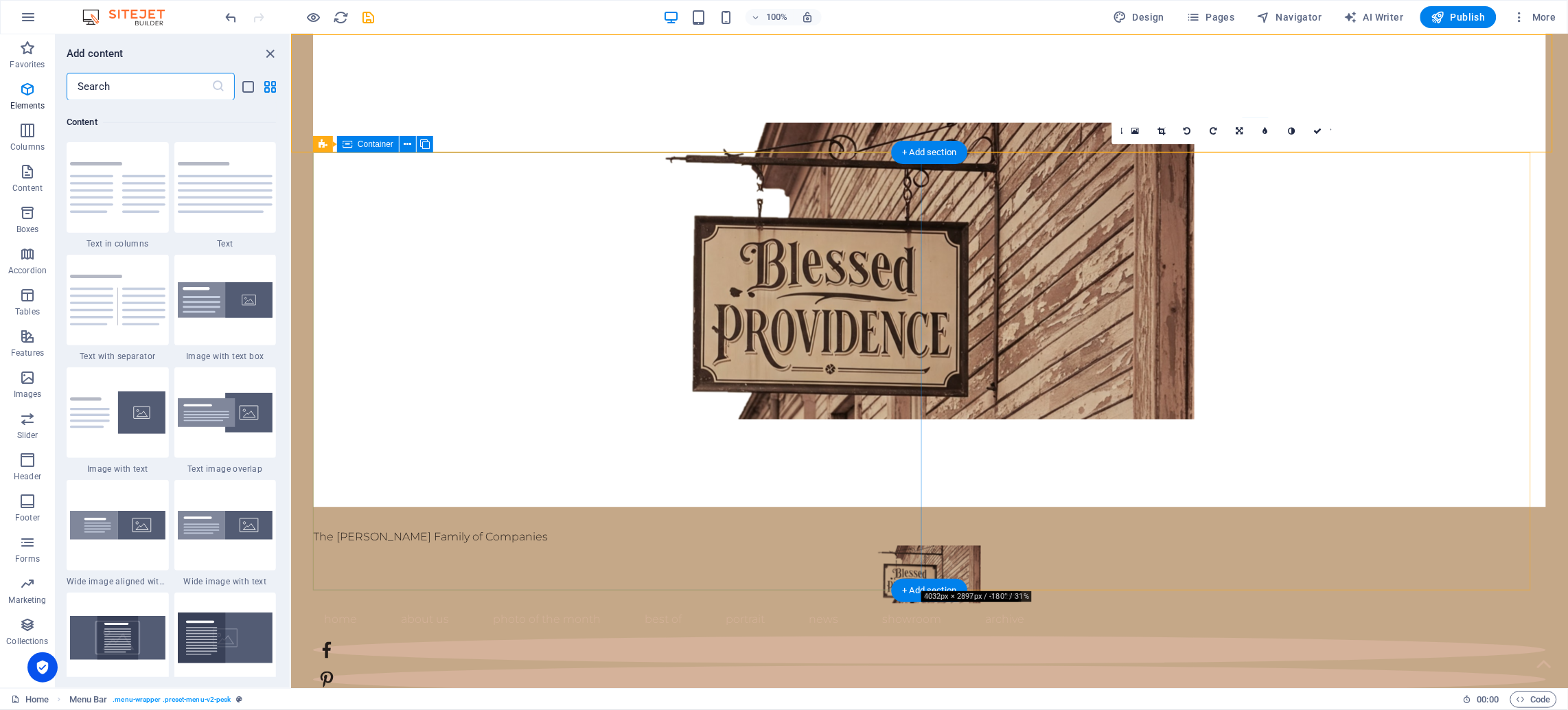 scroll, scrollTop: 2401, scrollLeft: 0, axis: vertical 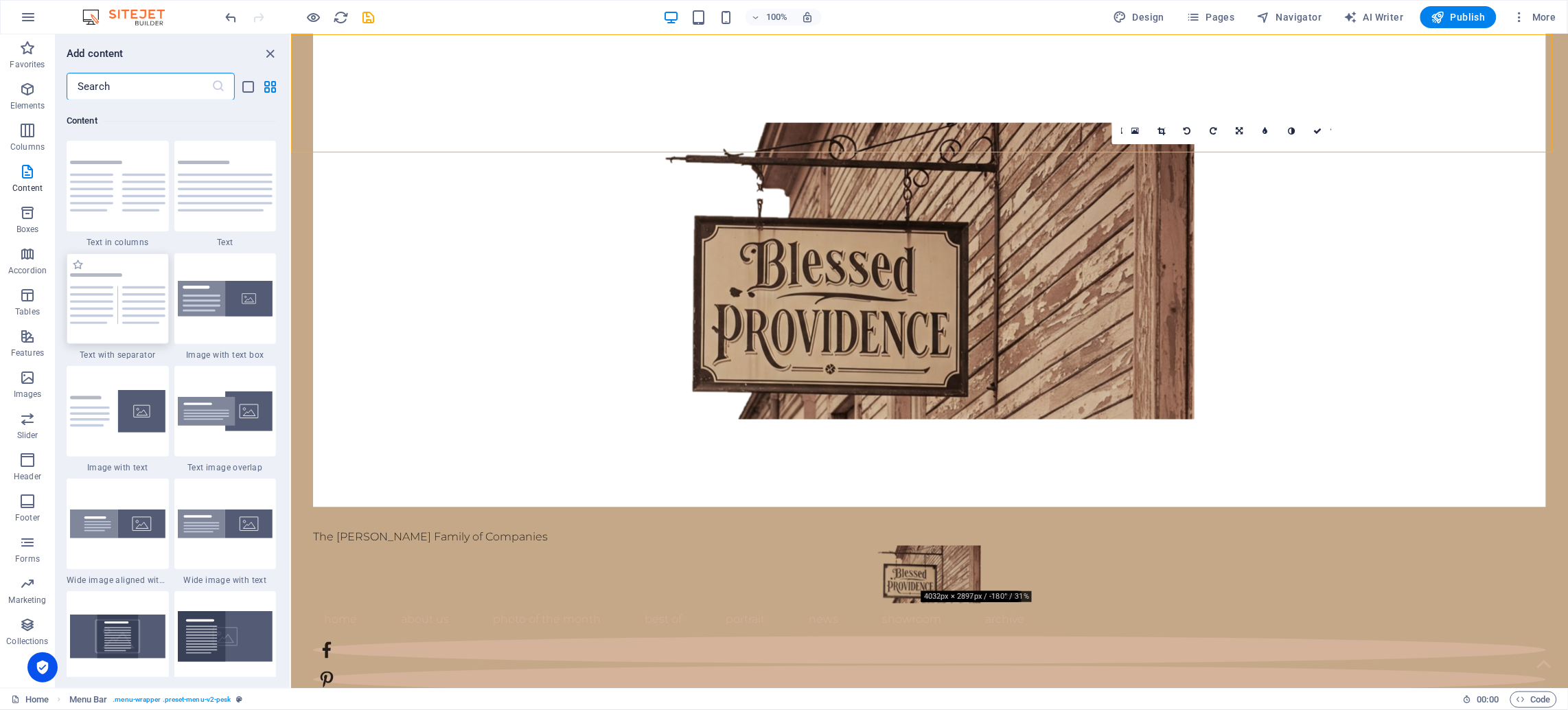 click at bounding box center [117, 299] 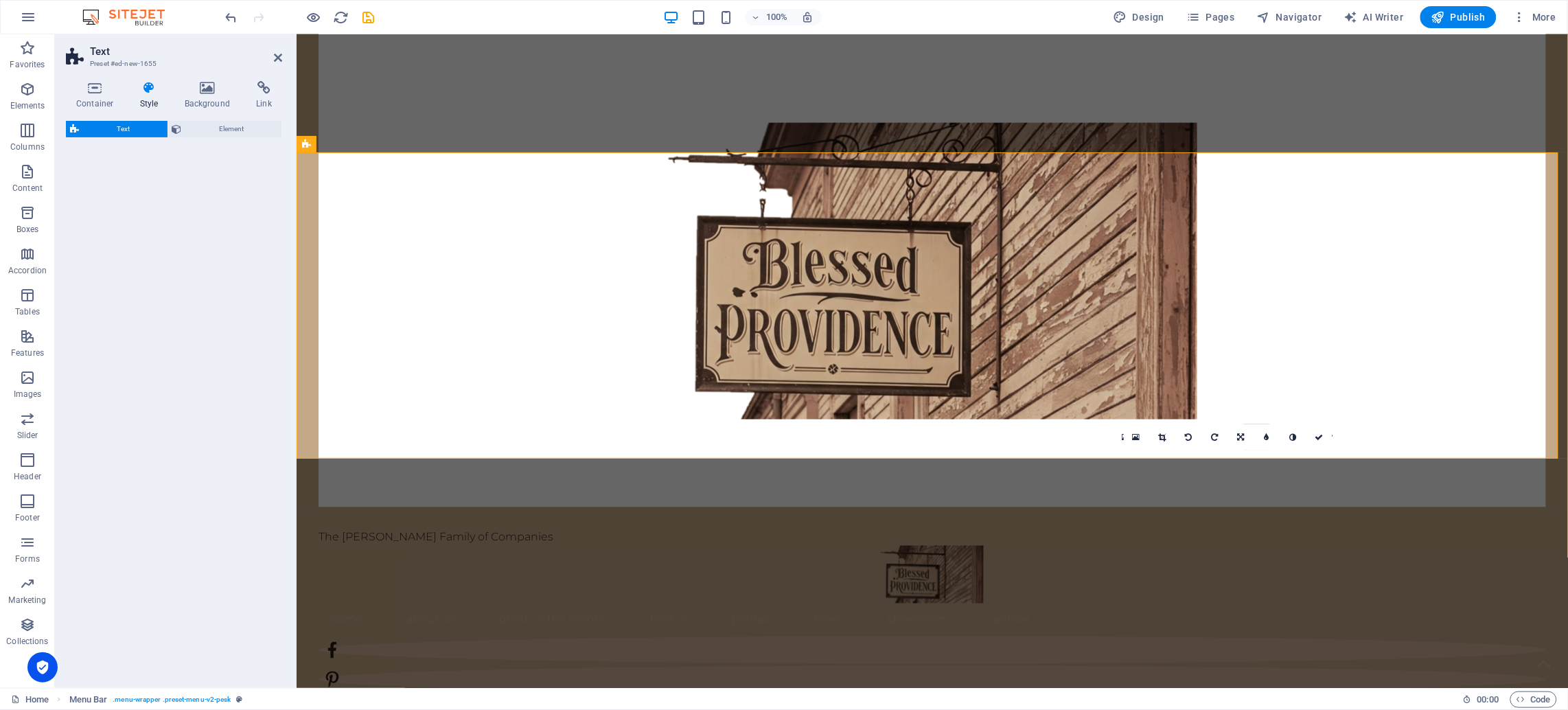 click on "Text Element" at bounding box center [174, 399] 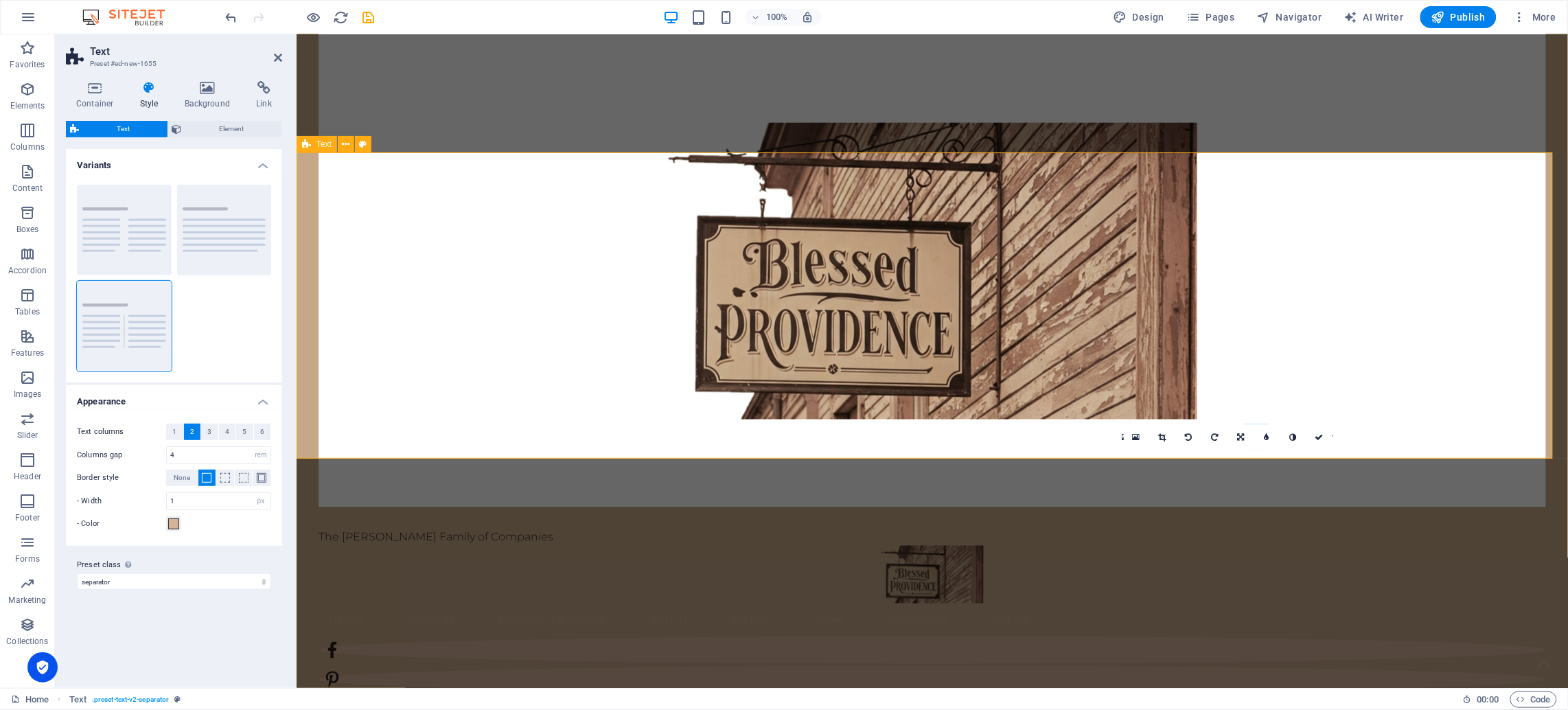 click on "Headline Lorem ipsum dolor sitope amet, consectetur adipisicing elitip. Massumenda, dolore, cum vel modi asperiores consequatur suscipit quidem ducimus eveniet iure expedita consecteture odiogil voluptatum similique fugit voluptates atem accusamus quae quas dolorem tenetur facere tempora maiores adipisci reiciendis accusantium voluptatibus id voluptate tempore dolor harum nisi amet! Nobis, eaque. Aenean commodo ligula eget dolor. Lorem ipsum dolor sit amet, consectetuer adipiscing elit leget odiogil voluptatum similique fugit voluptates dolor. Libero assumenda, dolore, cum vel modi asperiores consequatur." at bounding box center (932, 928) 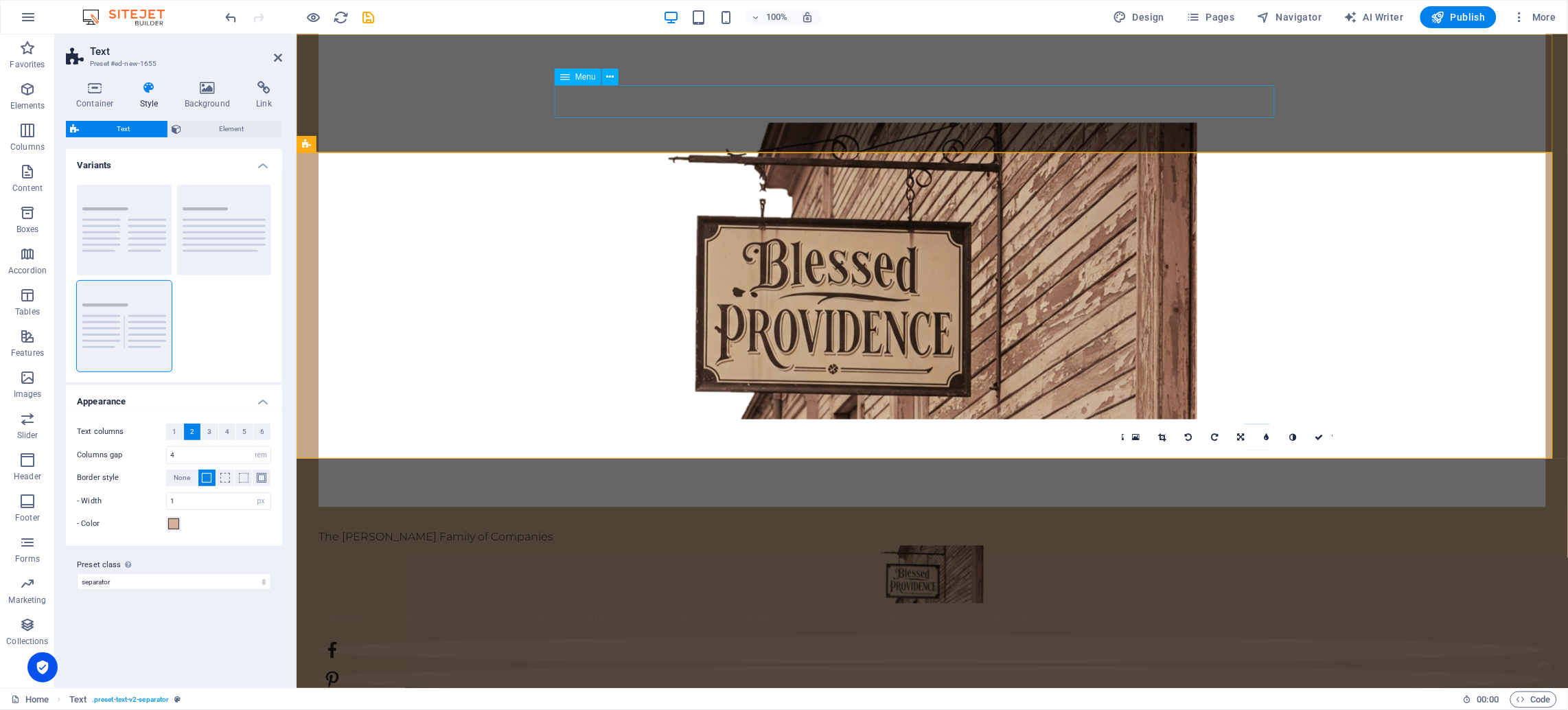 click on "Home About Us Photo of the month Best Of portrait News Showroom Archive" at bounding box center [932, 619] 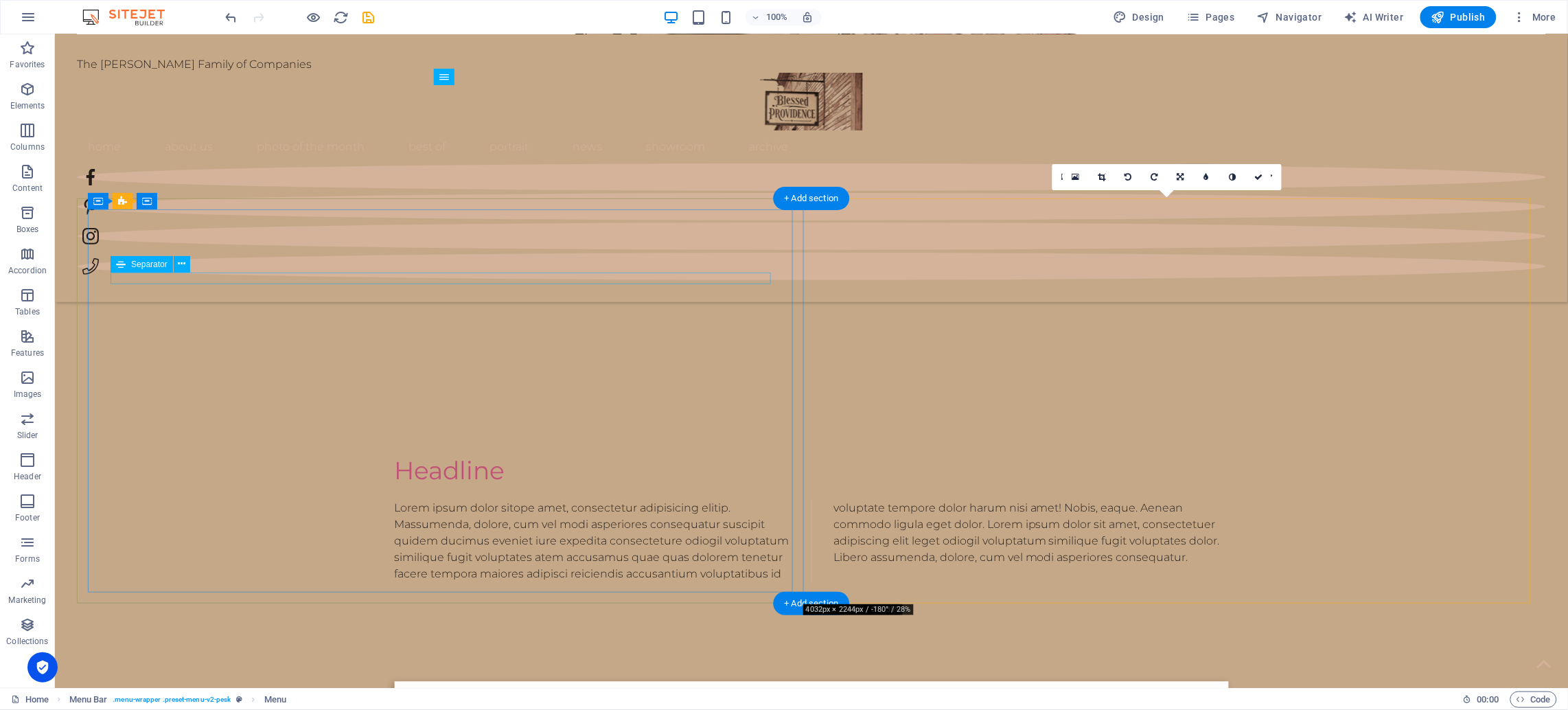 scroll, scrollTop: 818, scrollLeft: 0, axis: vertical 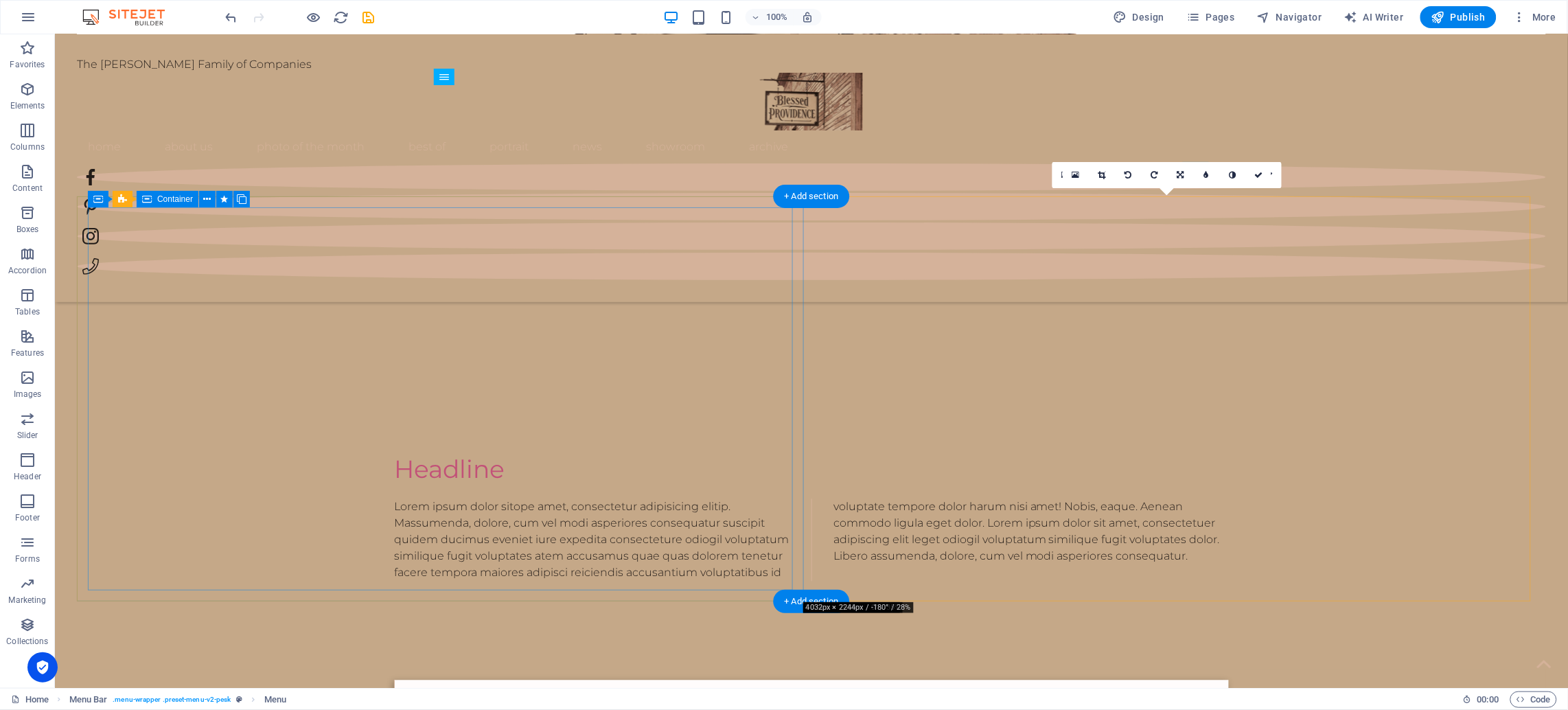 click on "about us Welcome to  Blessed Providence  (A [PERSON_NAME] Family of Companies). Rooted in faith, family, and the rich soil of our [US_STATE] countryside, [PERSON_NAME] Providence was born from a shared vision: to create a life-giving space where family businesses can thrive, memories can be made, and community can grow. What started as a simple dream on our family farm has blossomed into a growing hub of purpose-driven ventures... from tiny homes, farmhouse and RV rentals, to antiques, handcrafted goods, and more. We are a family committed to hard work, hospitality, and helping others. Our mission is to build a strong foundation not only for our children, but for all who visit, creating opportunities for the next generation to grow into bold, faith-filled entrepreneurs. Every aspect of Blessed Providence is designed to reflect the beauty of rural life, the strength of family values, and the grace of [DEMOGRAPHIC_DATA]’s provision. This is more than a business. It is our calling. And we are so glad you are here." at bounding box center (811, 860) 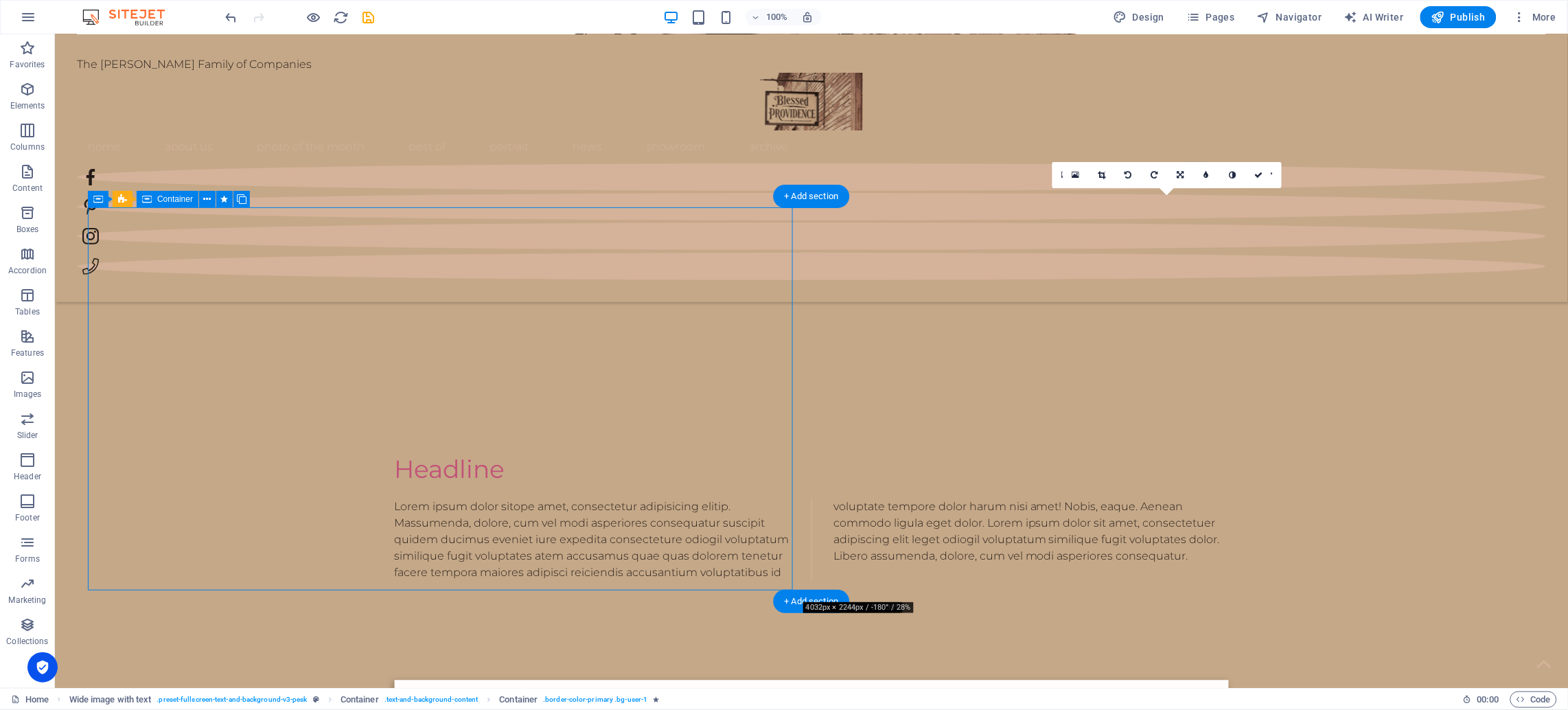 click on "about us Welcome to  Blessed Providence  (A [PERSON_NAME] Family of Companies). Rooted in faith, family, and the rich soil of our [US_STATE] countryside, [PERSON_NAME] Providence was born from a shared vision: to create a life-giving space where family businesses can thrive, memories can be made, and community can grow. What started as a simple dream on our family farm has blossomed into a growing hub of purpose-driven ventures... from tiny homes, farmhouse and RV rentals, to antiques, handcrafted goods, and more. We are a family committed to hard work, hospitality, and helping others. Our mission is to build a strong foundation not only for our children, but for all who visit, creating opportunities for the next generation to grow into bold, faith-filled entrepreneurs. Every aspect of Blessed Providence is designed to reflect the beauty of rural life, the strength of family values, and the grace of [DEMOGRAPHIC_DATA]’s provision. This is more than a business. It is our calling. And we are so glad you are here." at bounding box center [811, 860] 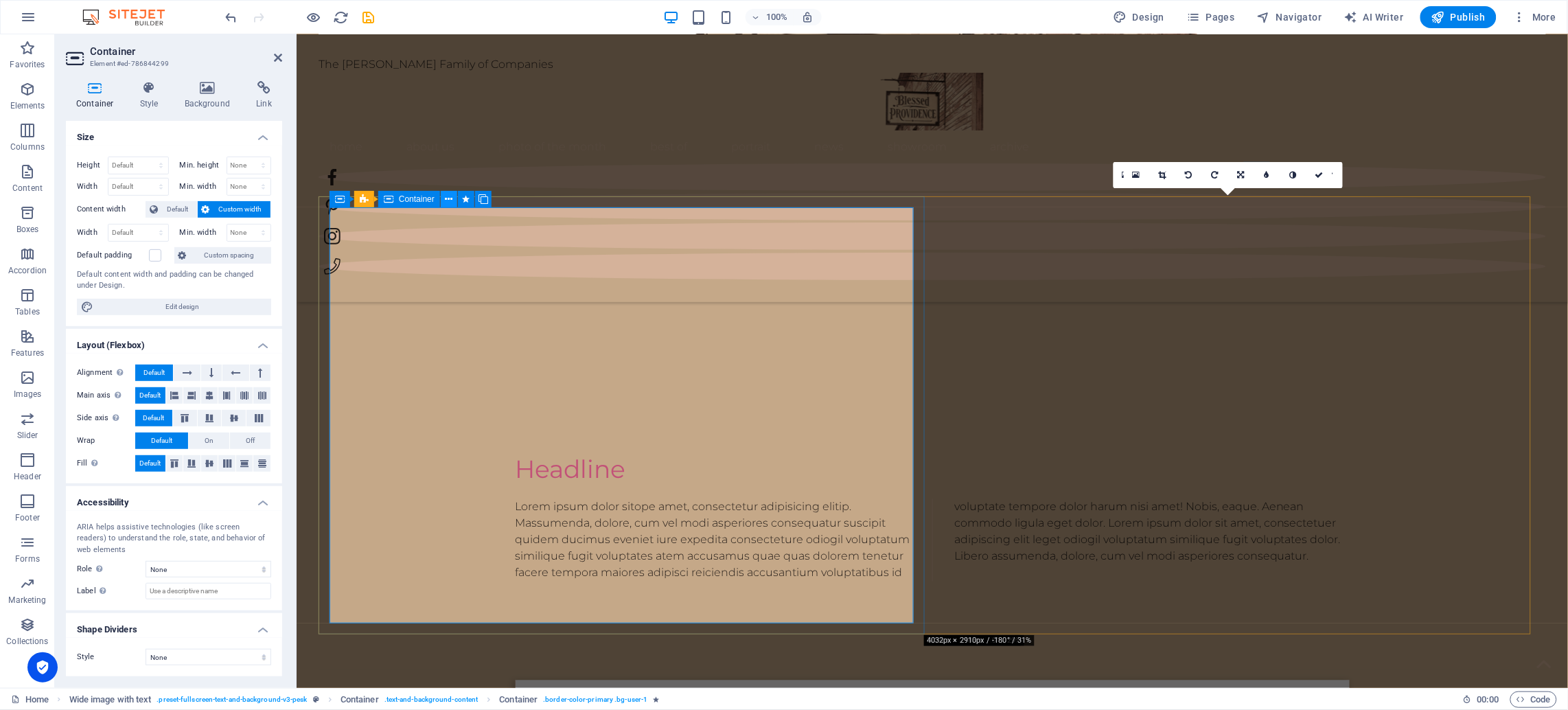 click at bounding box center (449, 199) 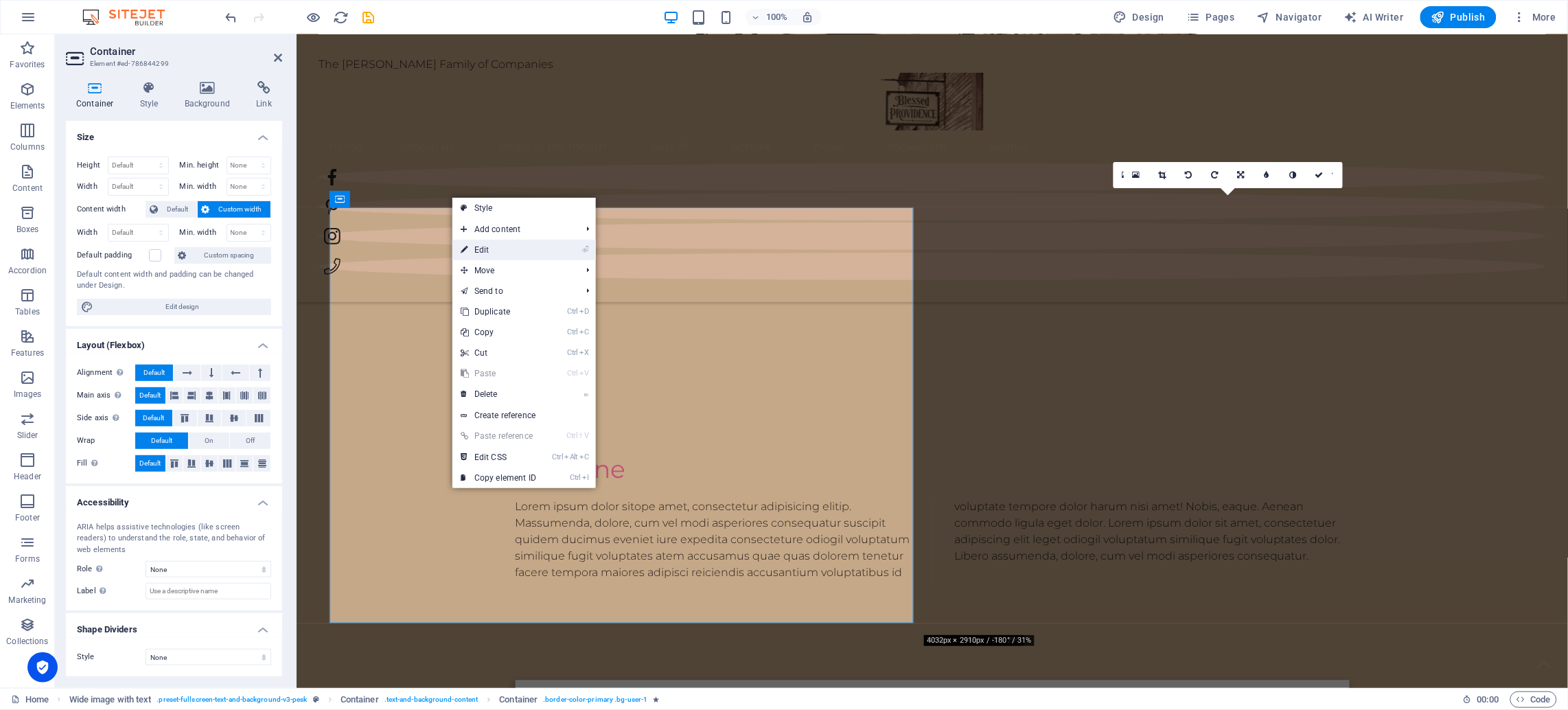 click on "⏎  Edit" at bounding box center (498, 250) 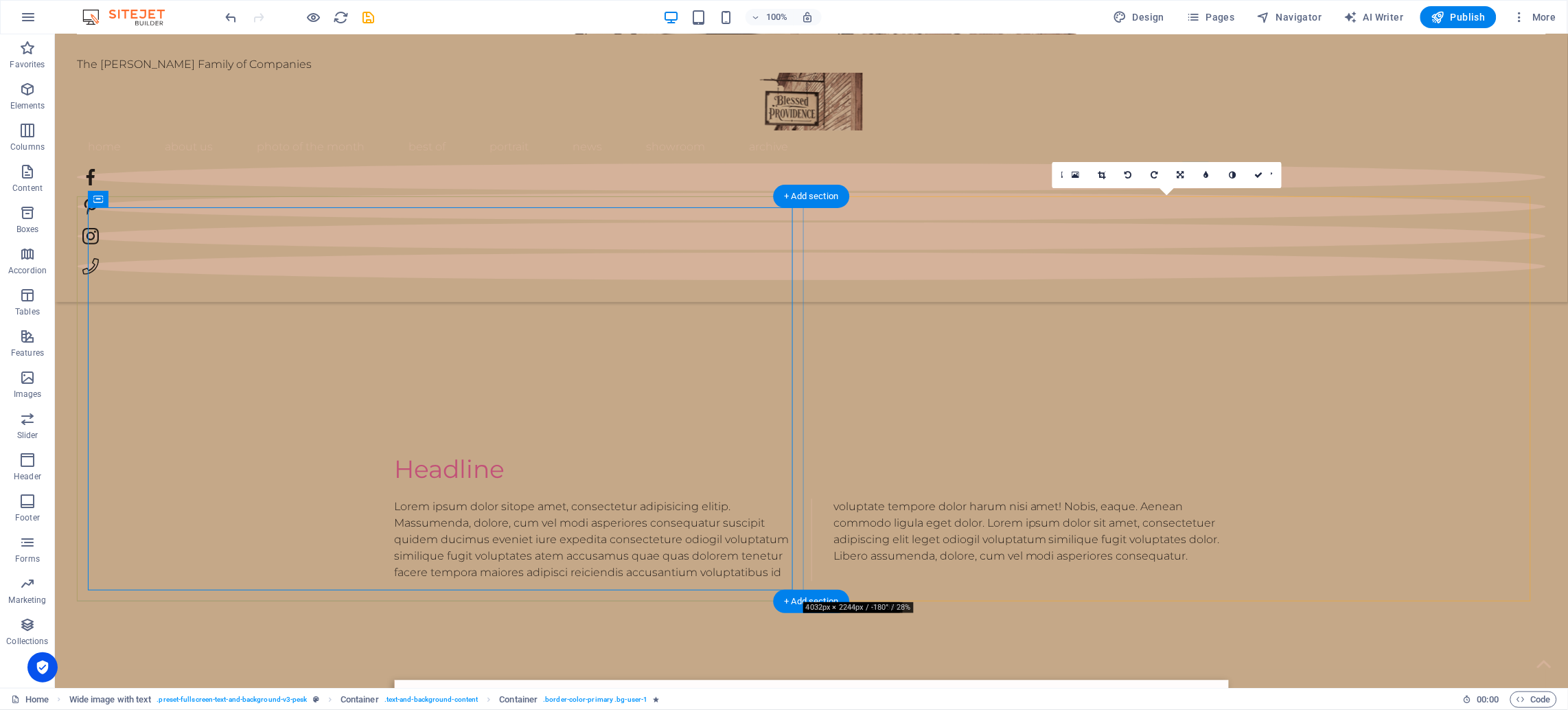 click on "about us Welcome to  Blessed Providence  (A [PERSON_NAME] Family of Companies). Rooted in faith, family, and the rich soil of our [US_STATE] countryside, [PERSON_NAME] Providence was born from a shared vision: to create a life-giving space where family businesses can thrive, memories can be made, and community can grow. What started as a simple dream on our family farm has blossomed into a growing hub of purpose-driven ventures... from tiny homes, farmhouse and RV rentals, to antiques, handcrafted goods, and more. We are a family committed to hard work, hospitality, and helping others. Our mission is to build a strong foundation not only for our children, but for all who visit, creating opportunities for the next generation to grow into bold, faith-filled entrepreneurs. Every aspect of Blessed Providence is designed to reflect the beauty of rural life, the strength of family values, and the grace of [DEMOGRAPHIC_DATA]’s provision. This is more than a business. It is our calling. And we are so glad you are here." at bounding box center (811, 860) 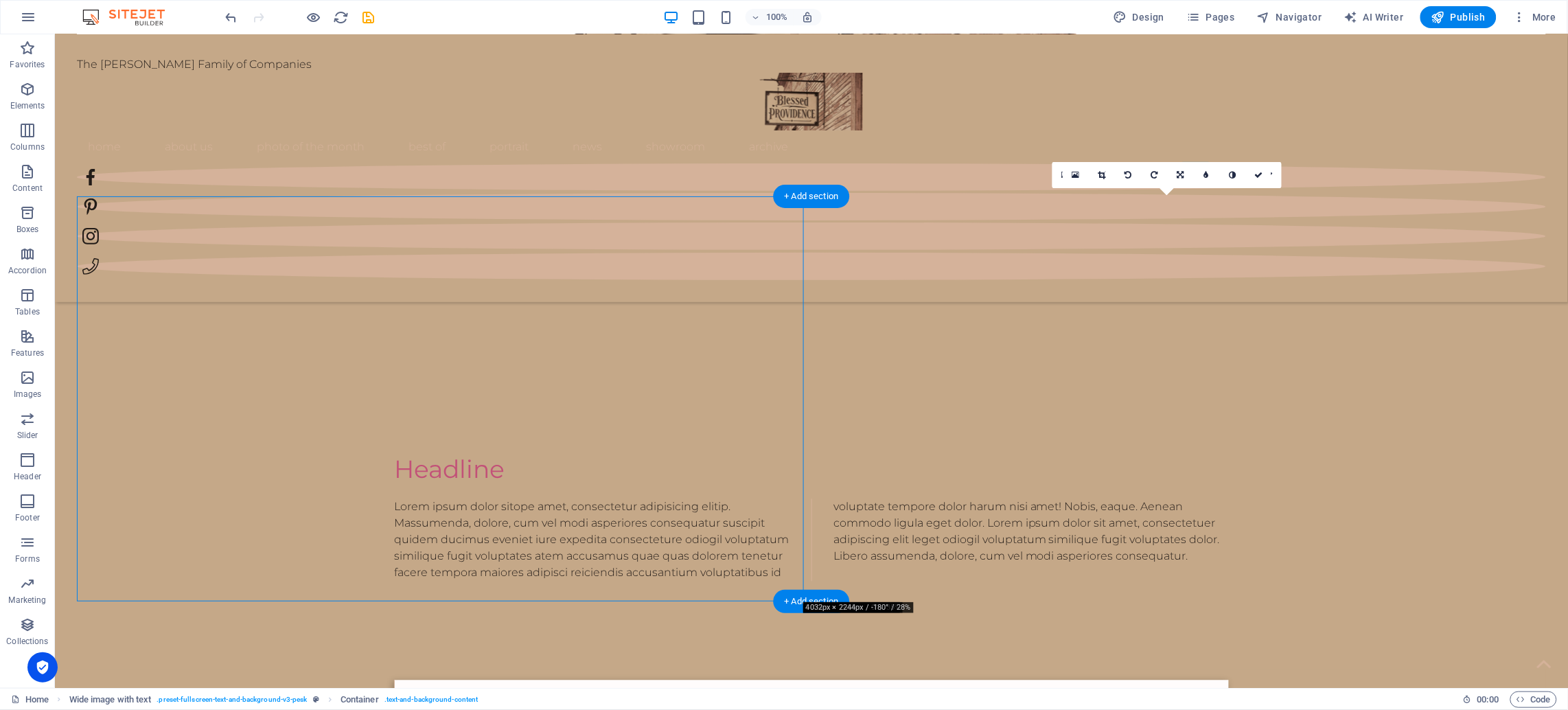 click on "about us Welcome to  Blessed Providence  (A [PERSON_NAME] Family of Companies). Rooted in faith, family, and the rich soil of our [US_STATE] countryside, [PERSON_NAME] Providence was born from a shared vision: to create a life-giving space where family businesses can thrive, memories can be made, and community can grow. What started as a simple dream on our family farm has blossomed into a growing hub of purpose-driven ventures... from tiny homes, farmhouse and RV rentals, to antiques, handcrafted goods, and more. We are a family committed to hard work, hospitality, and helping others. Our mission is to build a strong foundation not only for our children, but for all who visit, creating opportunities for the next generation to grow into bold, faith-filled entrepreneurs. Every aspect of Blessed Providence is designed to reflect the beauty of rural life, the strength of family values, and the grace of [DEMOGRAPHIC_DATA]’s provision. This is more than a business. It is our calling. And we are so glad you are here." at bounding box center [811, 860] 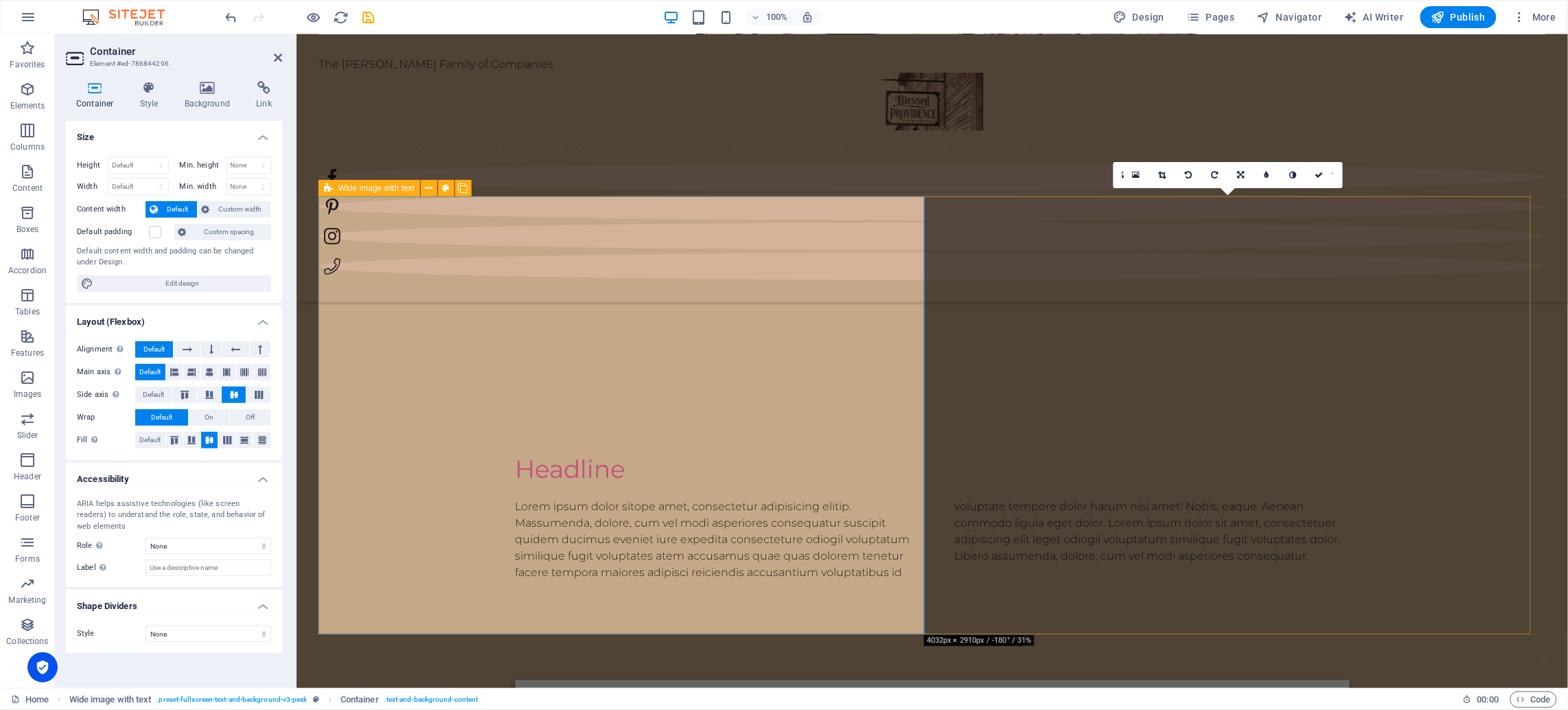 click on "Wide image with text" at bounding box center (376, 188) 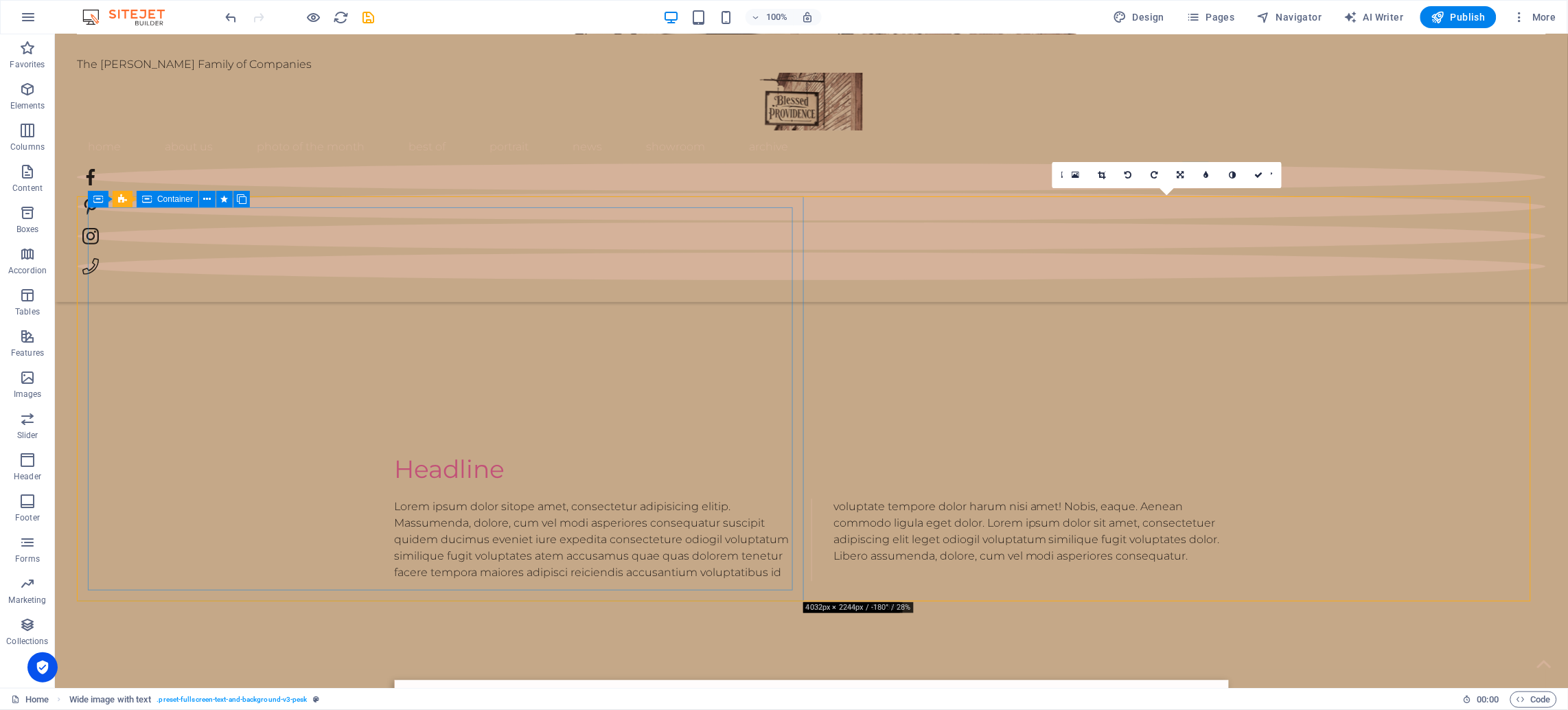 click on "Container" at bounding box center (175, 199) 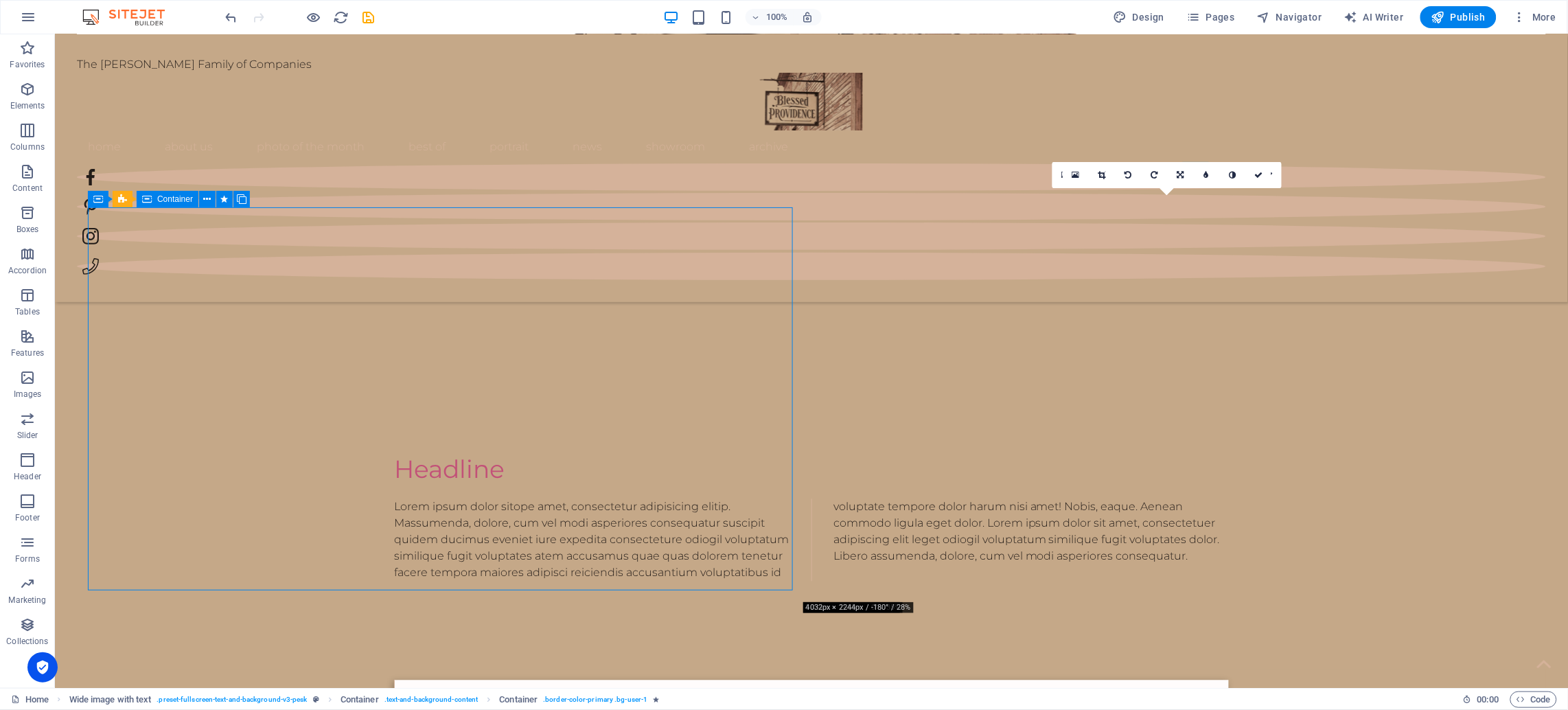 click on "Container" at bounding box center [175, 199] 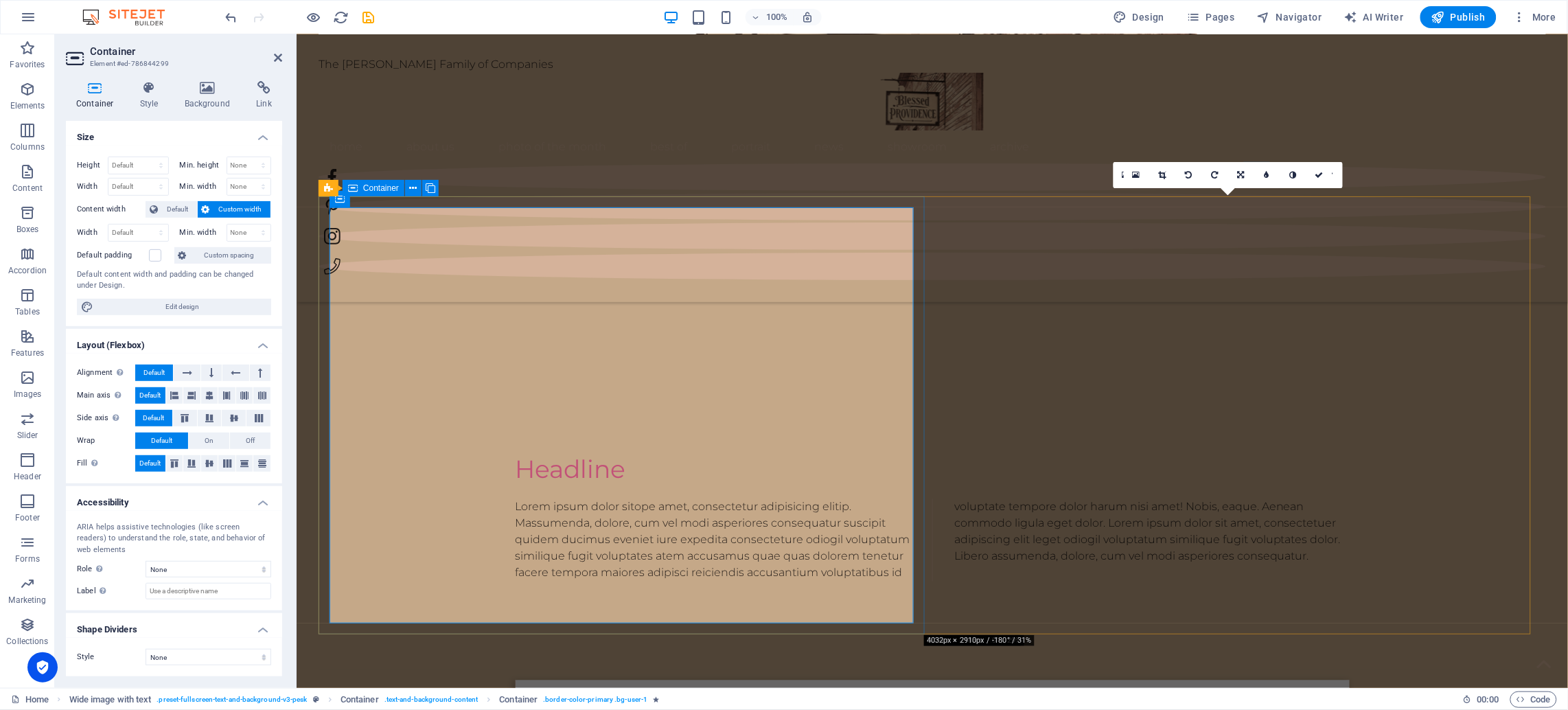 click at bounding box center (340, 199) 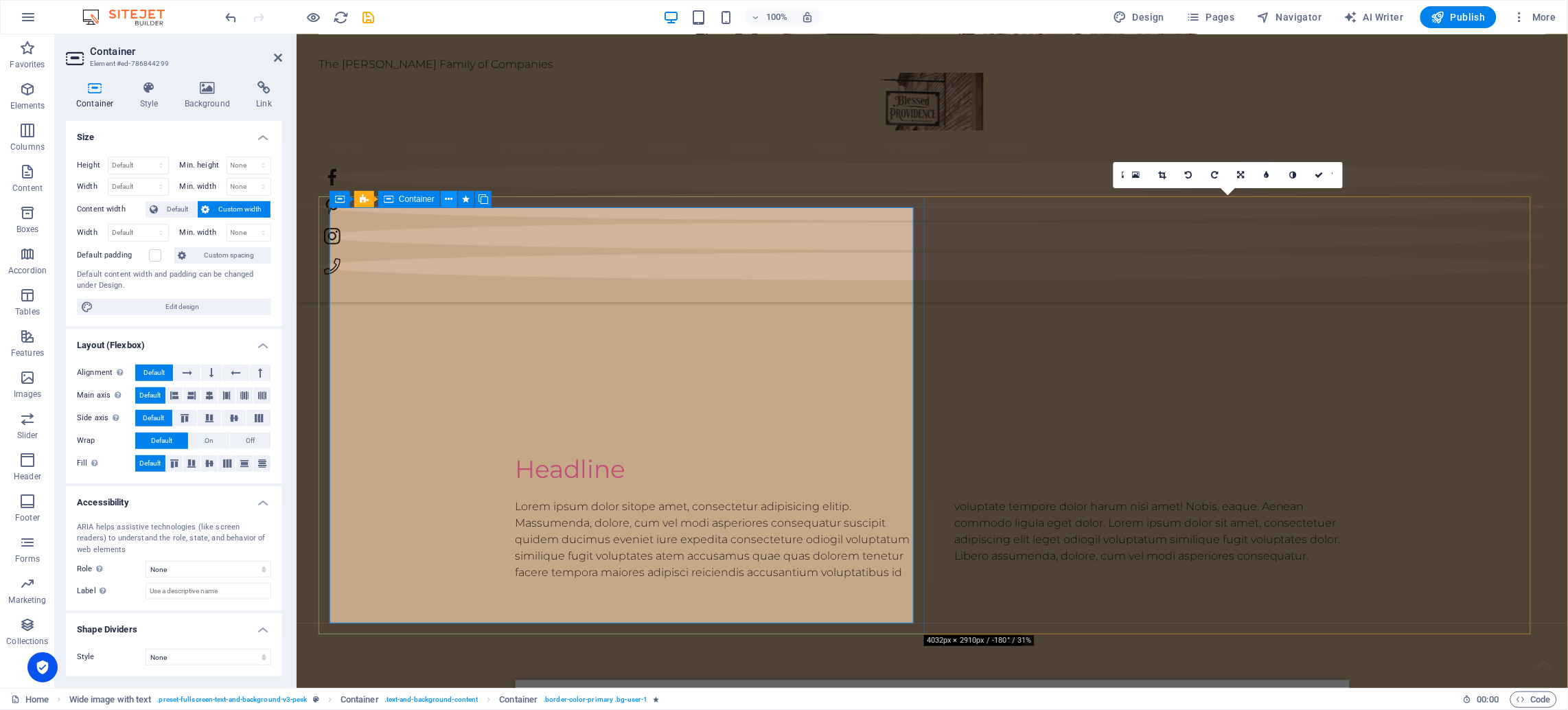 click at bounding box center (449, 199) 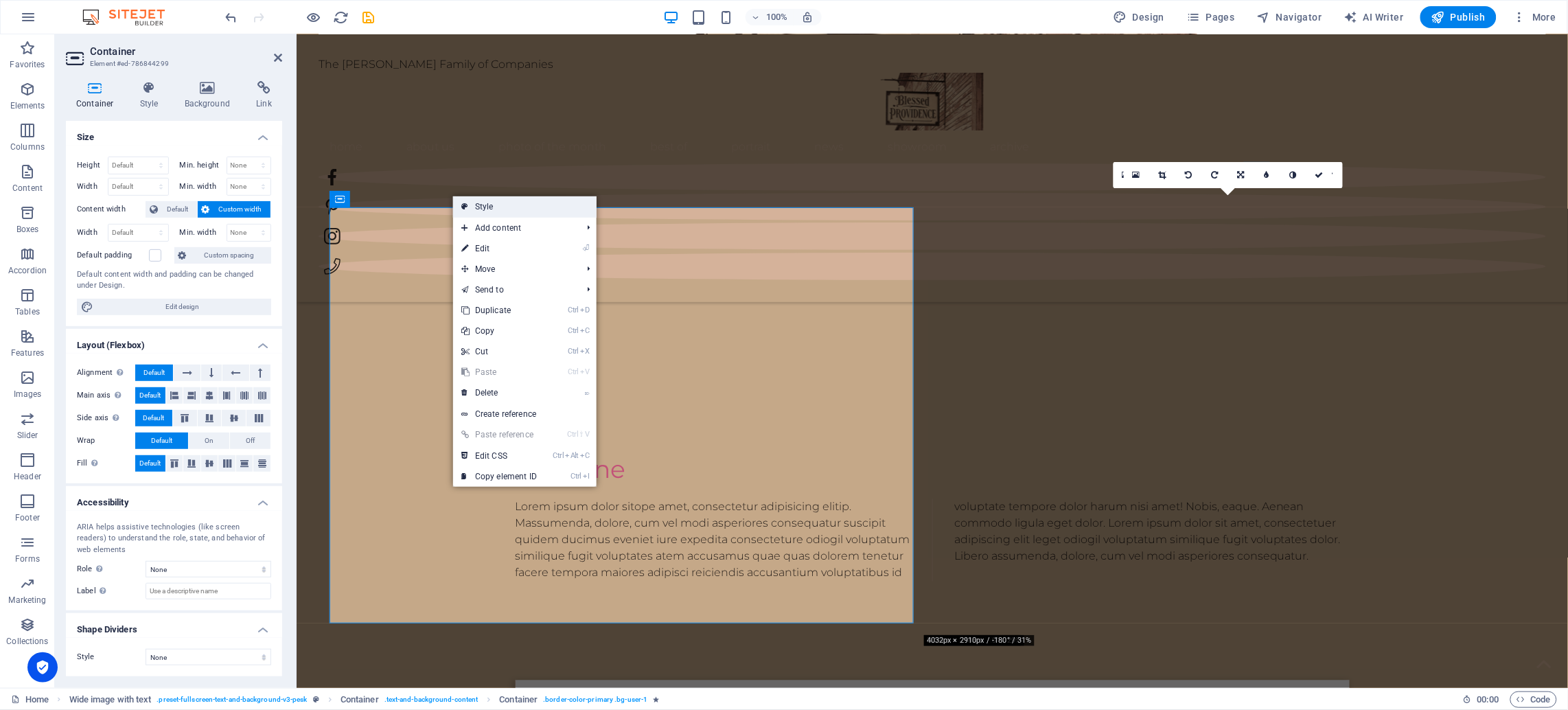 click on "Style" at bounding box center [524, 207] 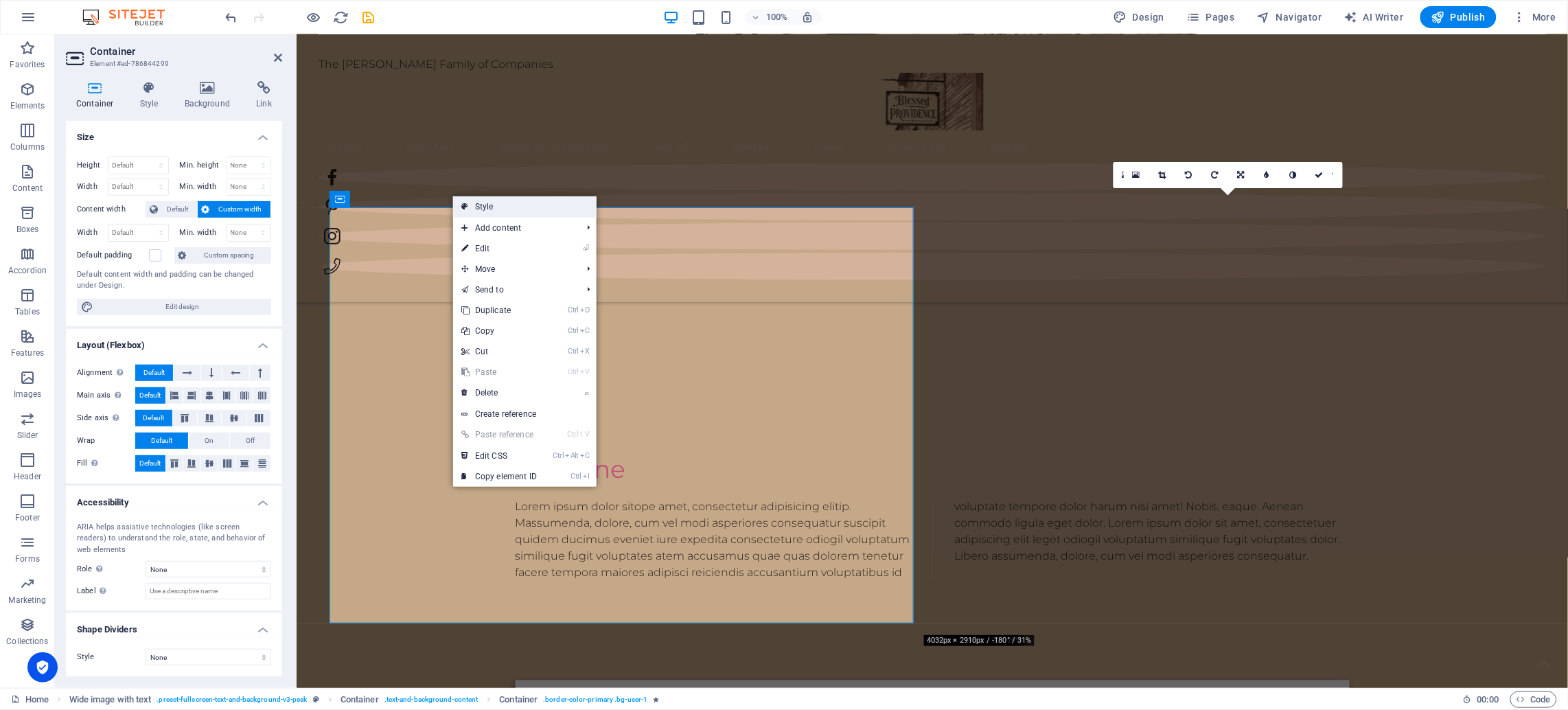 select on "%" 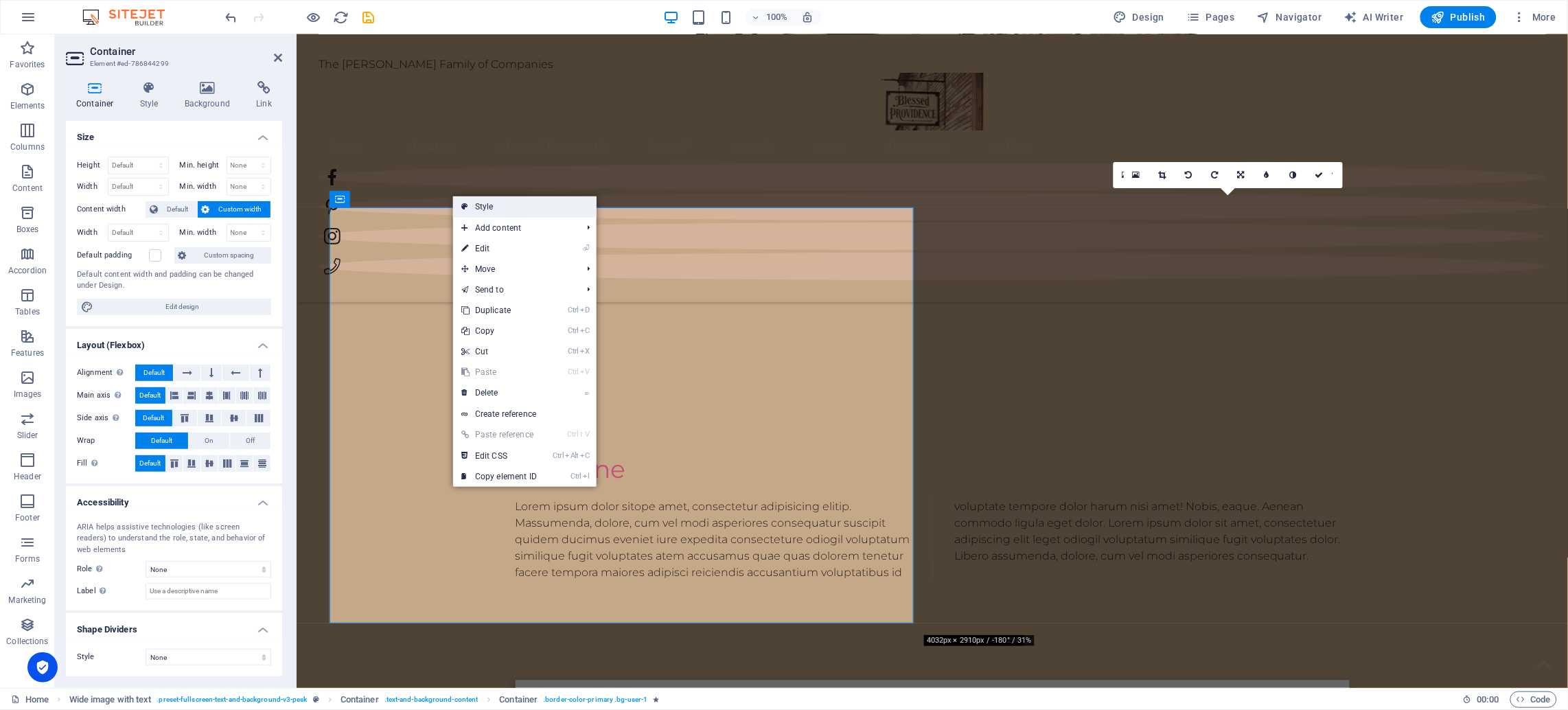 select on "rem" 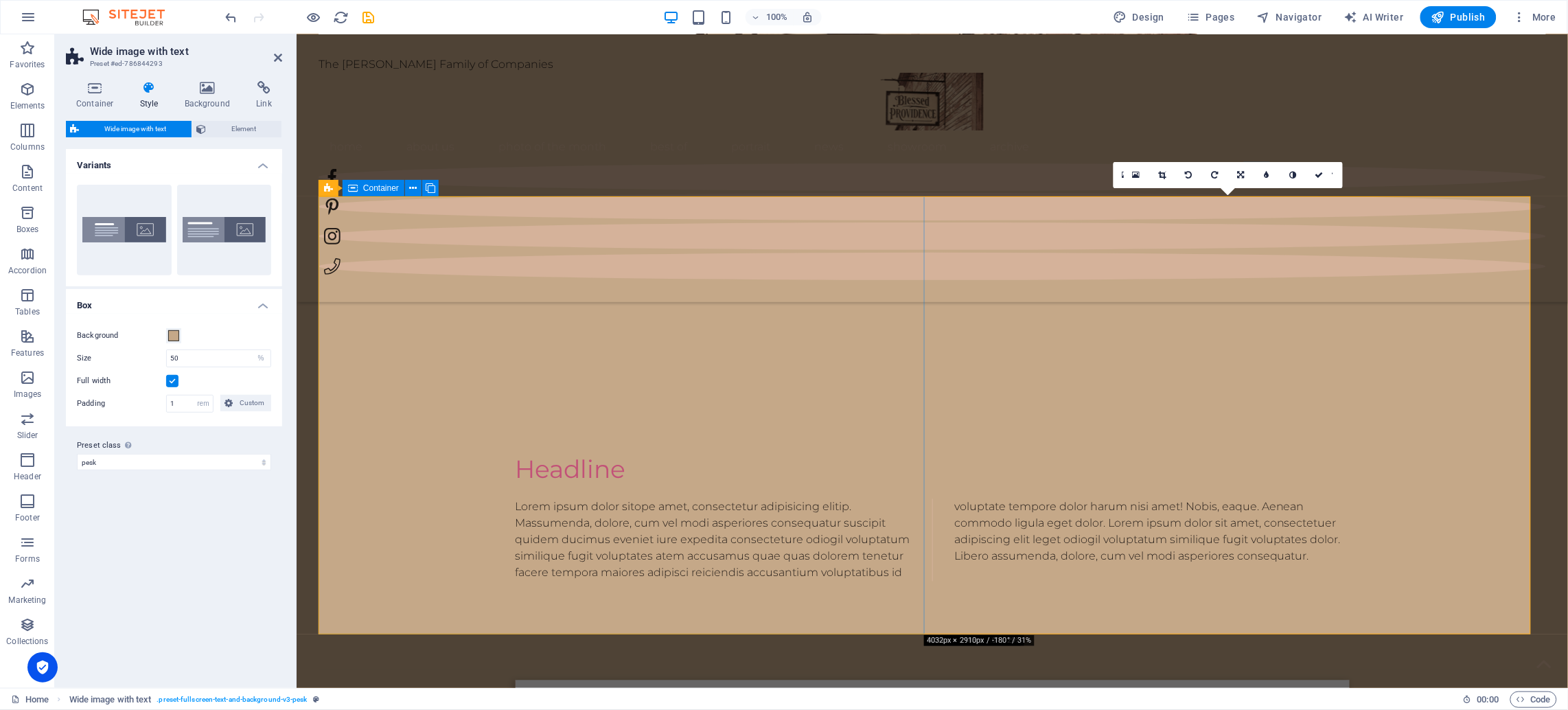 click on "about us Welcome to  Blessed Providence  (A [PERSON_NAME] Family of Companies). Rooted in faith, family, and the rich soil of our [US_STATE] countryside, [PERSON_NAME] Providence was born from a shared vision: to create a life-giving space where family businesses can thrive, memories can be made, and community can grow. What started as a simple dream on our family farm has blossomed into a growing hub of purpose-driven ventures... from tiny homes, farmhouse and RV rentals, to antiques, handcrafted goods, and more. We are a family committed to hard work, hospitality, and helping others. Our mission is to build a strong foundation not only for our children, but for all who visit, creating opportunities for the next generation to grow into bold, faith-filled entrepreneurs. Every aspect of Blessed Providence is designed to reflect the beauty of rural life, the strength of family values, and the grace of [DEMOGRAPHIC_DATA]’s provision. This is more than a business. It is our calling. And we are so glad you are here." at bounding box center [932, 860] 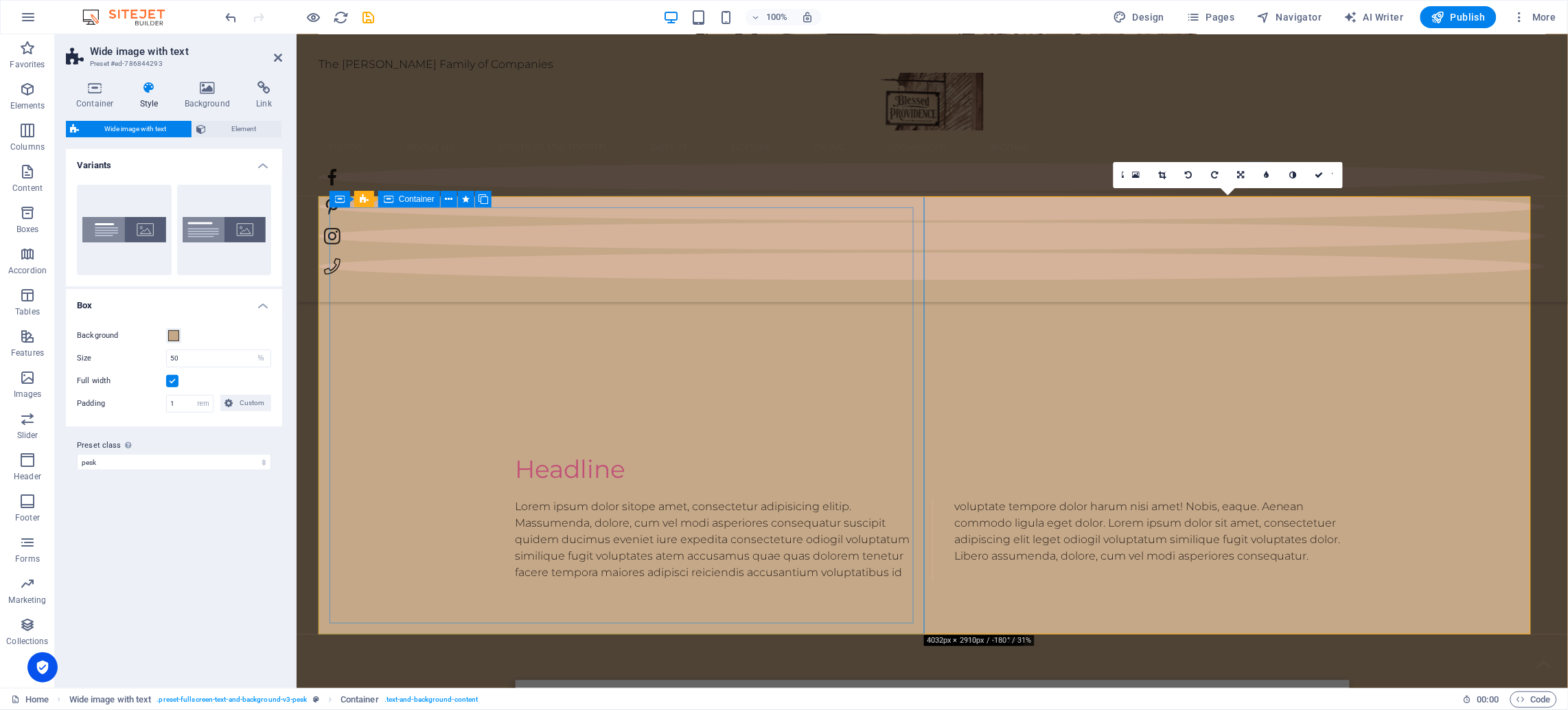 click on "about us" at bounding box center (932, 722) 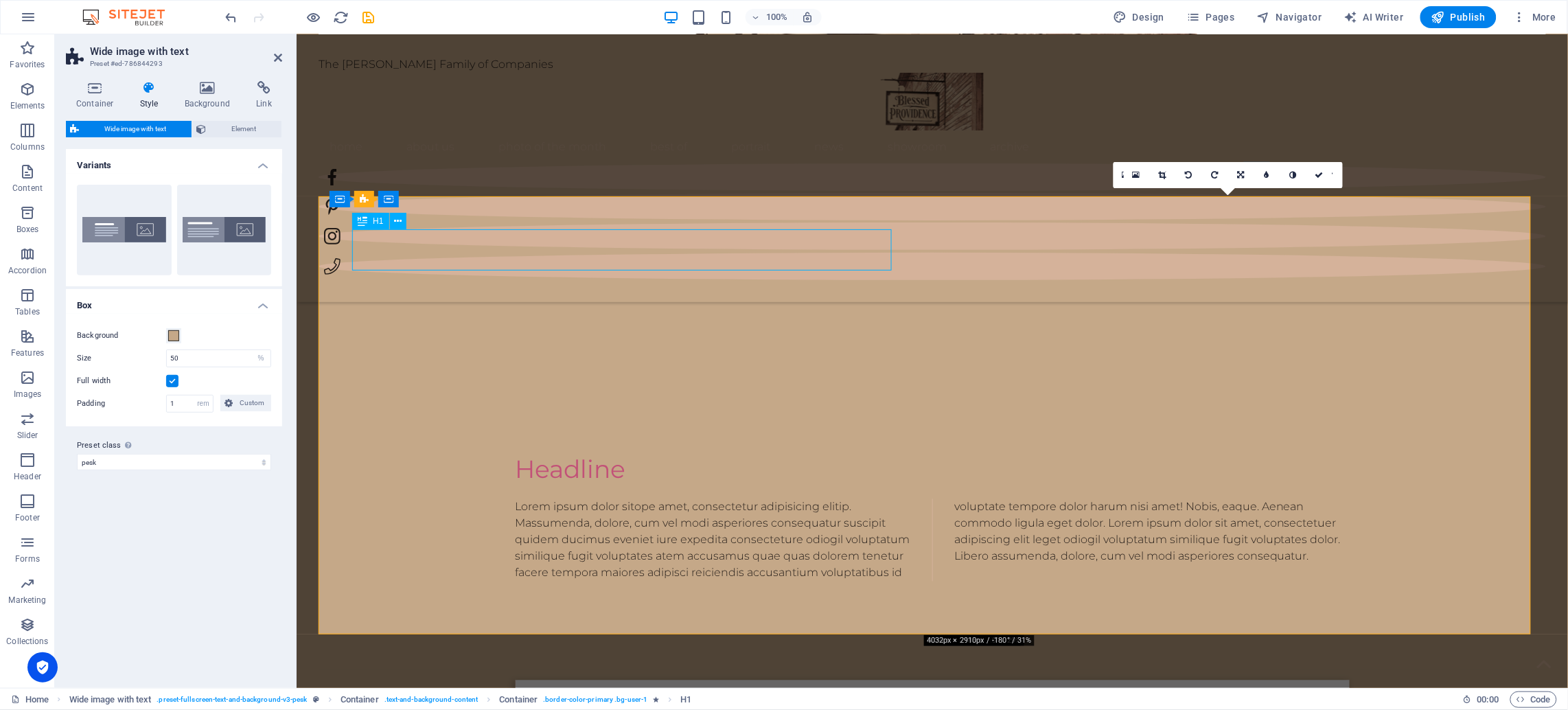 click on "about us" at bounding box center [932, 722] 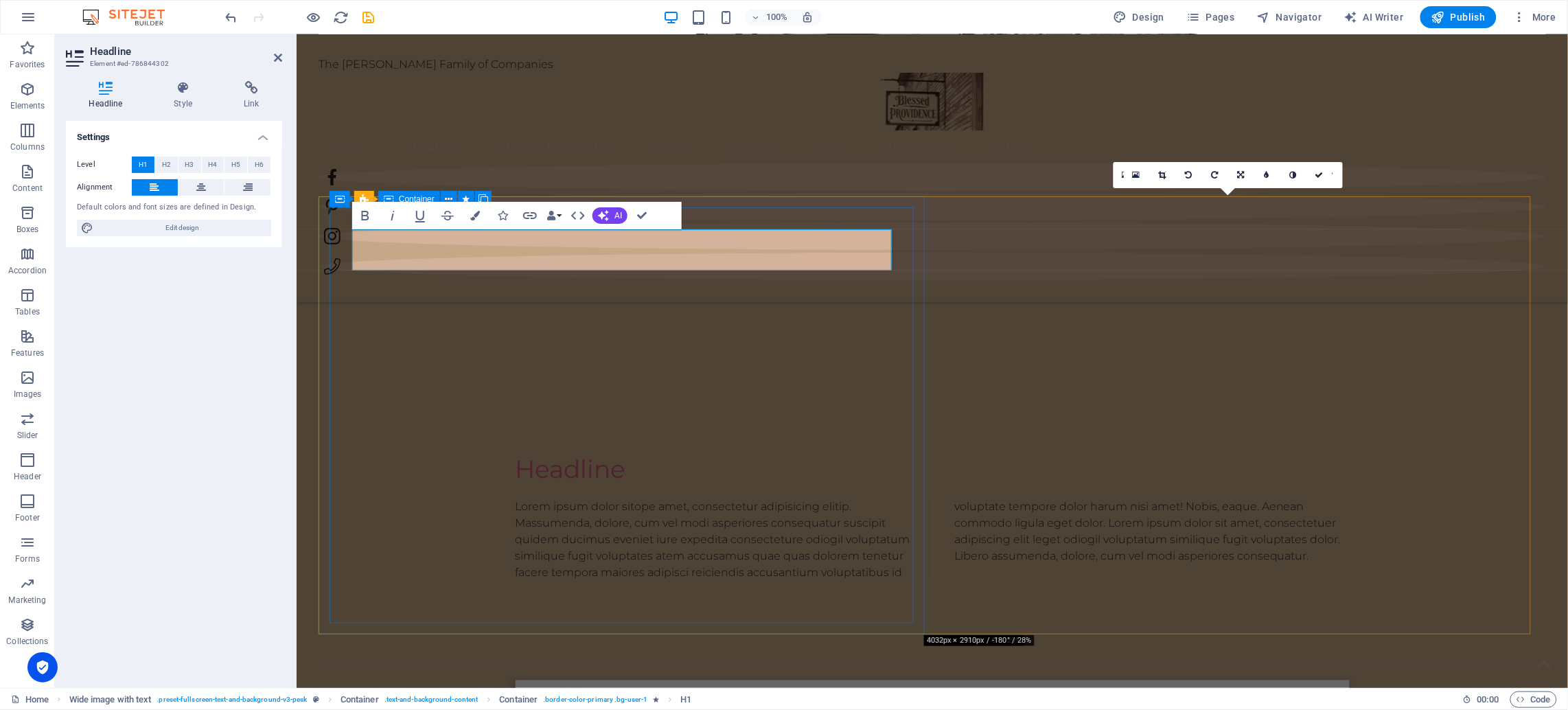 click on "about us Welcome to  Blessed Providence  (A [PERSON_NAME] Family of Companies). Rooted in faith, family, and the rich soil of our [US_STATE] countryside, [PERSON_NAME] Providence was born from a shared vision: to create a life-giving space where family businesses can thrive, memories can be made, and community can grow. What started as a simple dream on our family farm has blossomed into a growing hub of purpose-driven ventures... from tiny homes, farmhouse and RV rentals, to antiques, handcrafted goods, and more. We are a family committed to hard work, hospitality, and helping others. Our mission is to build a strong foundation not only for our children, but for all who visit, creating opportunities for the next generation to grow into bold, faith-filled entrepreneurs. Every aspect of Blessed Providence is designed to reflect the beauty of rural life, the strength of family values, and the grace of [DEMOGRAPHIC_DATA]’s provision. This is more than a business. It is our calling. And we are so glad you are here." at bounding box center [932, 860] 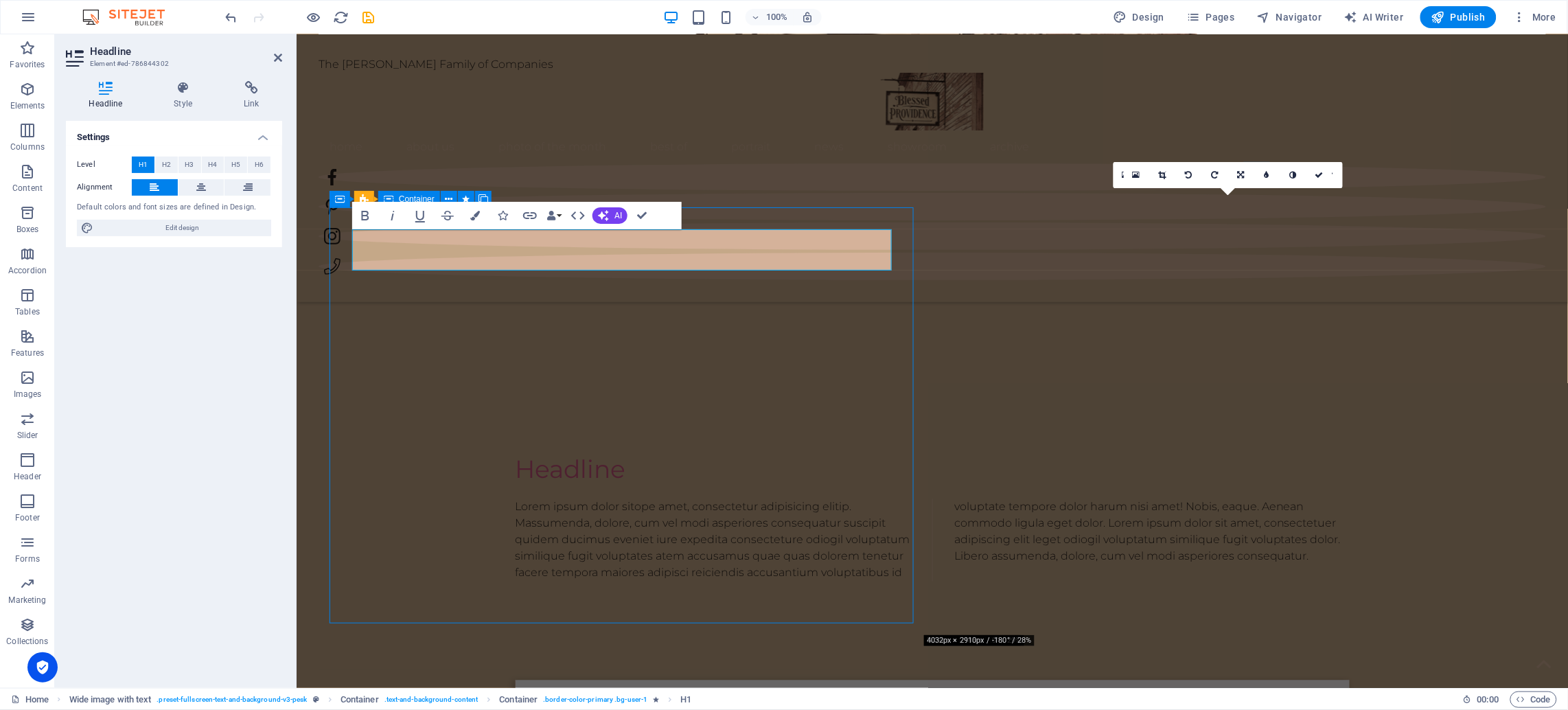 click on "about us Welcome to  Blessed Providence  (A [PERSON_NAME] Family of Companies). Rooted in faith, family, and the rich soil of our [US_STATE] countryside, [PERSON_NAME] Providence was born from a shared vision: to create a life-giving space where family businesses can thrive, memories can be made, and community can grow. What started as a simple dream on our family farm has blossomed into a growing hub of purpose-driven ventures... from tiny homes, farmhouse and RV rentals, to antiques, handcrafted goods, and more. We are a family committed to hard work, hospitality, and helping others. Our mission is to build a strong foundation not only for our children, but for all who visit, creating opportunities for the next generation to grow into bold, faith-filled entrepreneurs. Every aspect of Blessed Providence is designed to reflect the beauty of rural life, the strength of family values, and the grace of [DEMOGRAPHIC_DATA]’s provision. This is more than a business. It is our calling. And we are so glad you are here." at bounding box center (932, 860) 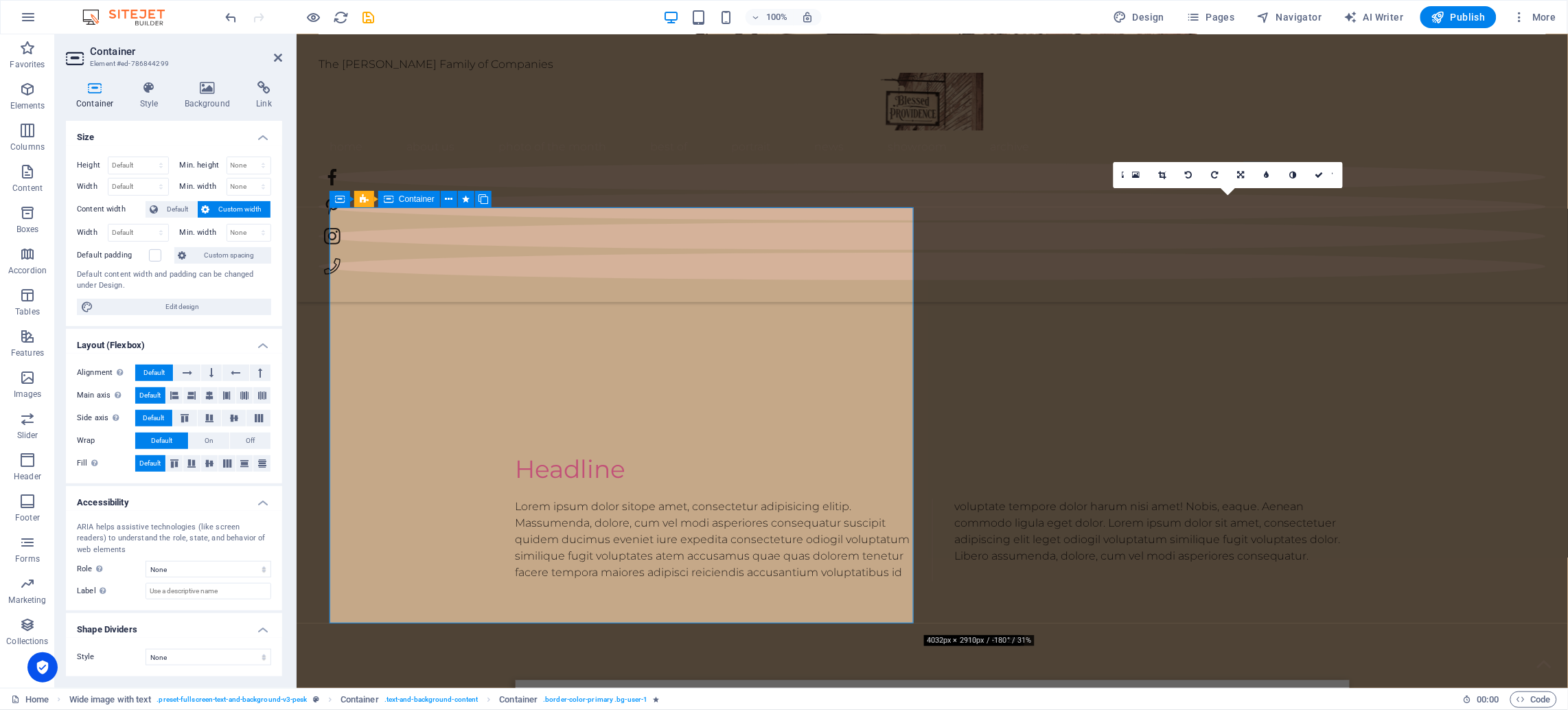 click on "about us Welcome to  Blessed Providence  (A [PERSON_NAME] Family of Companies). Rooted in faith, family, and the rich soil of our [US_STATE] countryside, [PERSON_NAME] Providence was born from a shared vision: to create a life-giving space where family businesses can thrive, memories can be made, and community can grow. What started as a simple dream on our family farm has blossomed into a growing hub of purpose-driven ventures... from tiny homes, farmhouse and RV rentals, to antiques, handcrafted goods, and more. We are a family committed to hard work, hospitality, and helping others. Our mission is to build a strong foundation not only for our children, but for all who visit, creating opportunities for the next generation to grow into bold, faith-filled entrepreneurs. Every aspect of Blessed Providence is designed to reflect the beauty of rural life, the strength of family values, and the grace of [DEMOGRAPHIC_DATA]’s provision. This is more than a business. It is our calling. And we are so glad you are here." at bounding box center (932, 860) 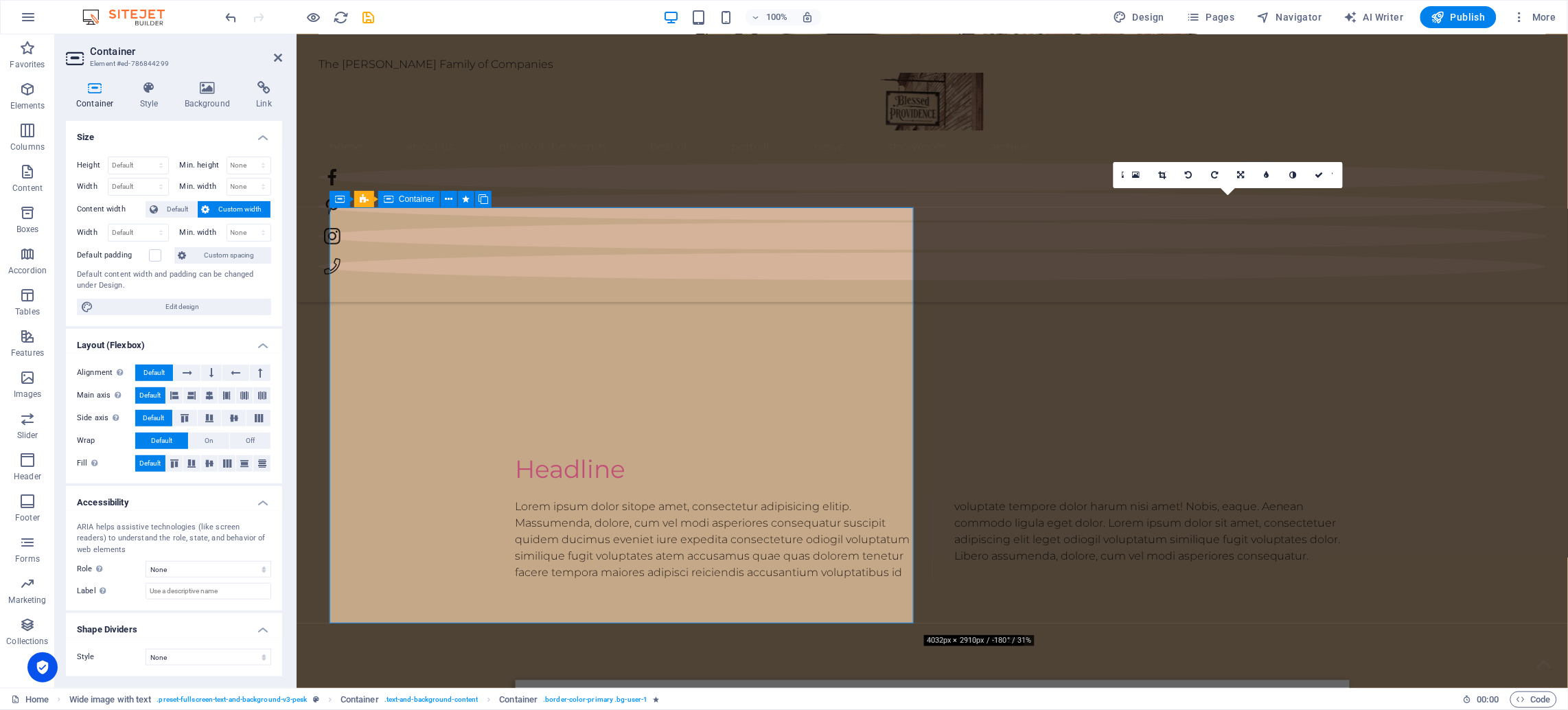 click on "about us Welcome to  Blessed Providence  (A [PERSON_NAME] Family of Companies). Rooted in faith, family, and the rich soil of our [US_STATE] countryside, [PERSON_NAME] Providence was born from a shared vision: to create a life-giving space where family businesses can thrive, memories can be made, and community can grow. What started as a simple dream on our family farm has blossomed into a growing hub of purpose-driven ventures... from tiny homes, farmhouse and RV rentals, to antiques, handcrafted goods, and more. We are a family committed to hard work, hospitality, and helping others. Our mission is to build a strong foundation not only for our children, but for all who visit, creating opportunities for the next generation to grow into bold, faith-filled entrepreneurs. Every aspect of Blessed Providence is designed to reflect the beauty of rural life, the strength of family values, and the grace of [DEMOGRAPHIC_DATA]’s provision. This is more than a business. It is our calling. And we are so glad you are here." at bounding box center [932, 860] 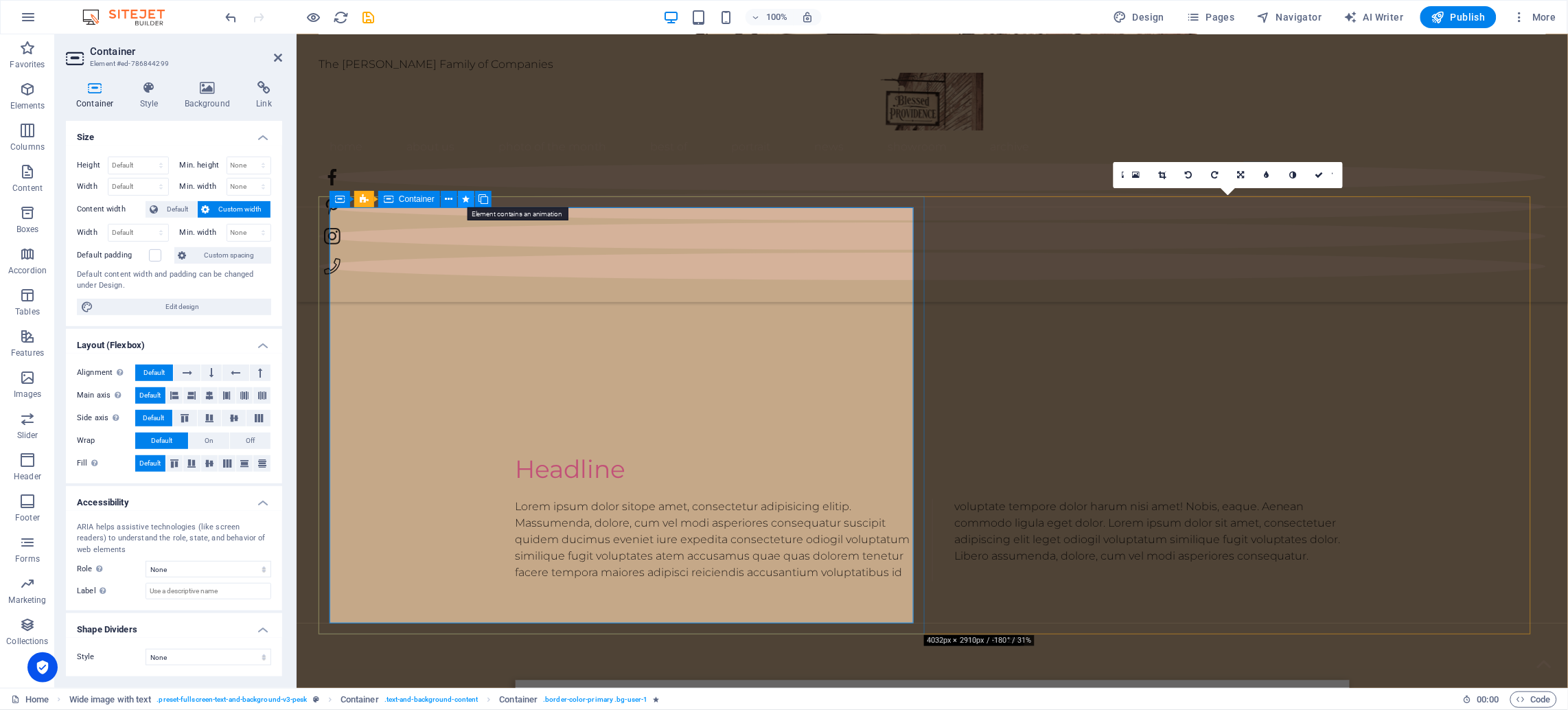 click at bounding box center (466, 199) 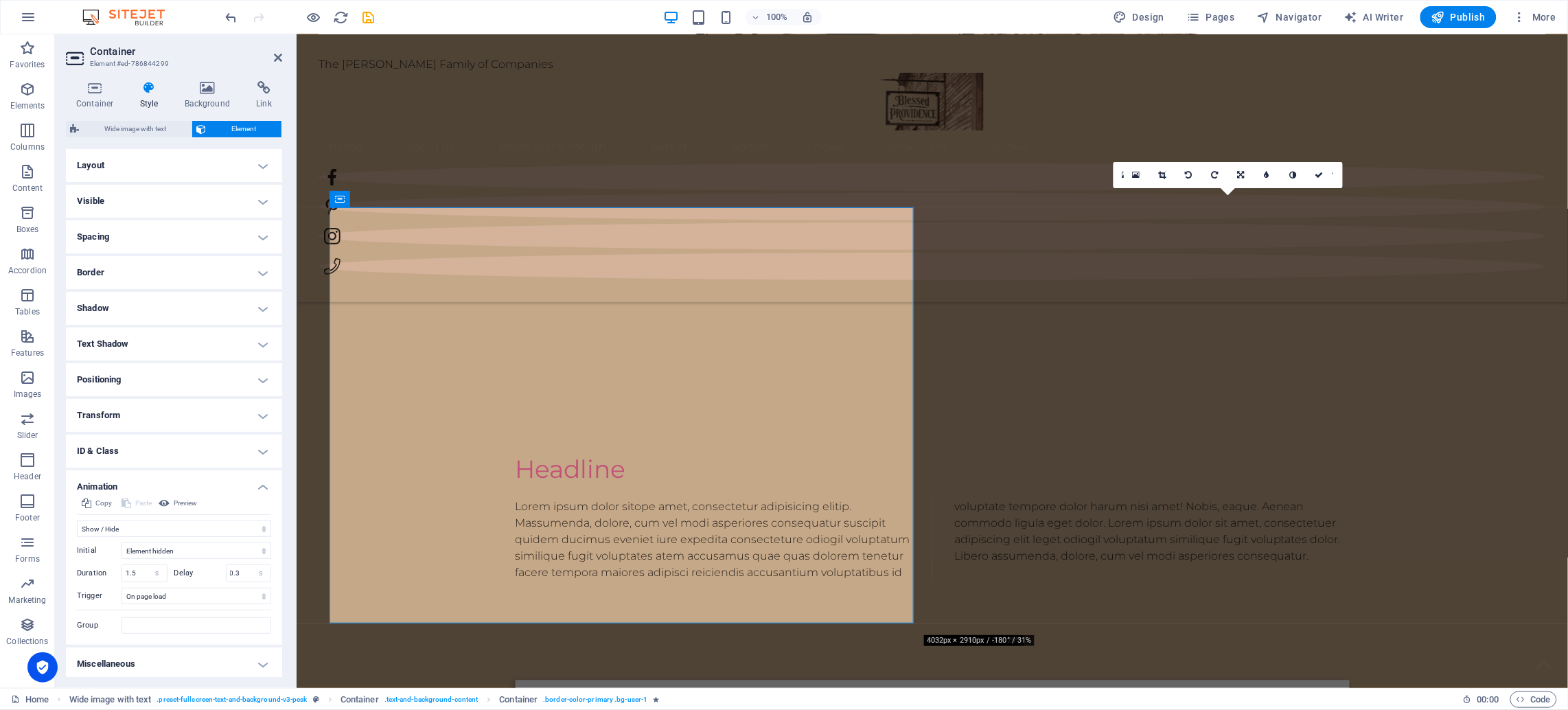 click on "Border" at bounding box center (174, 273) 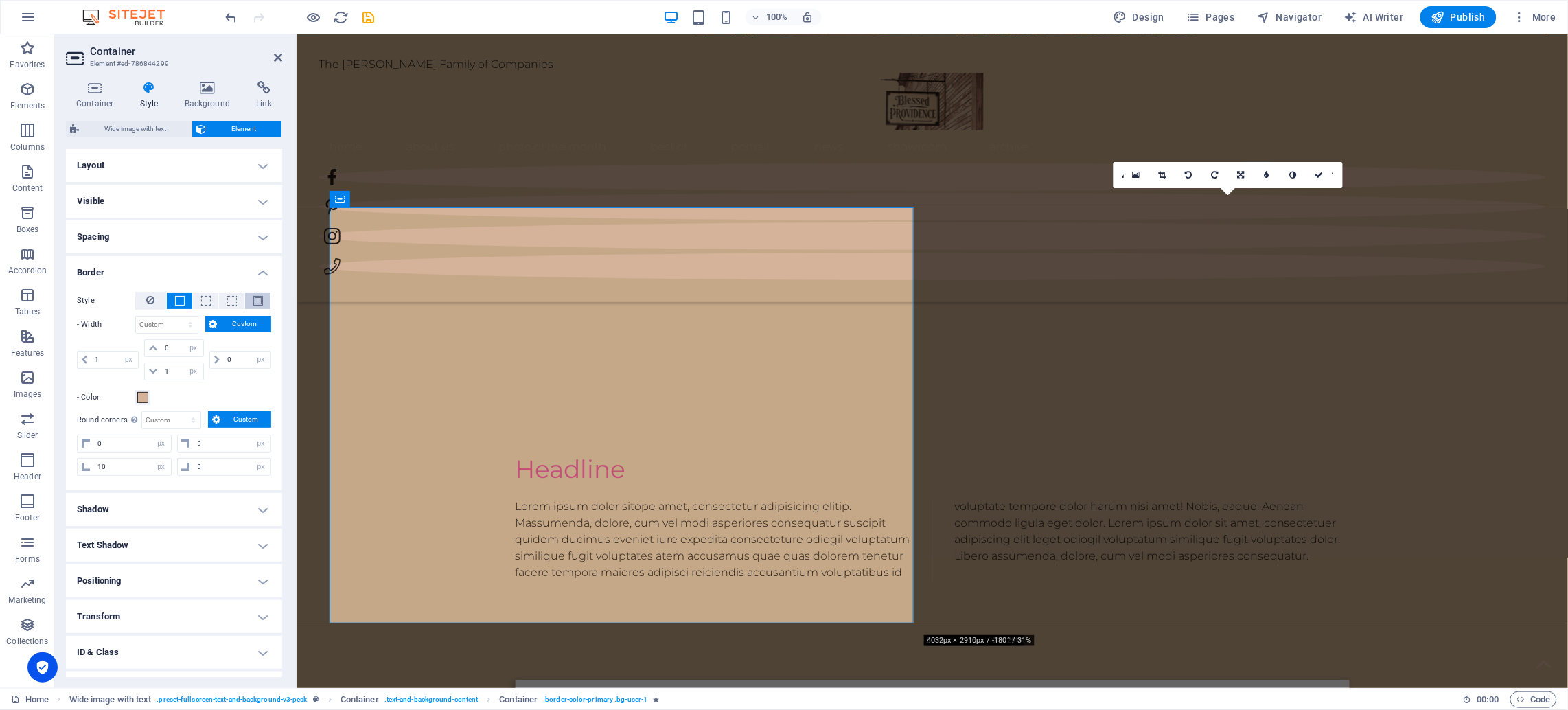 click at bounding box center (258, 301) 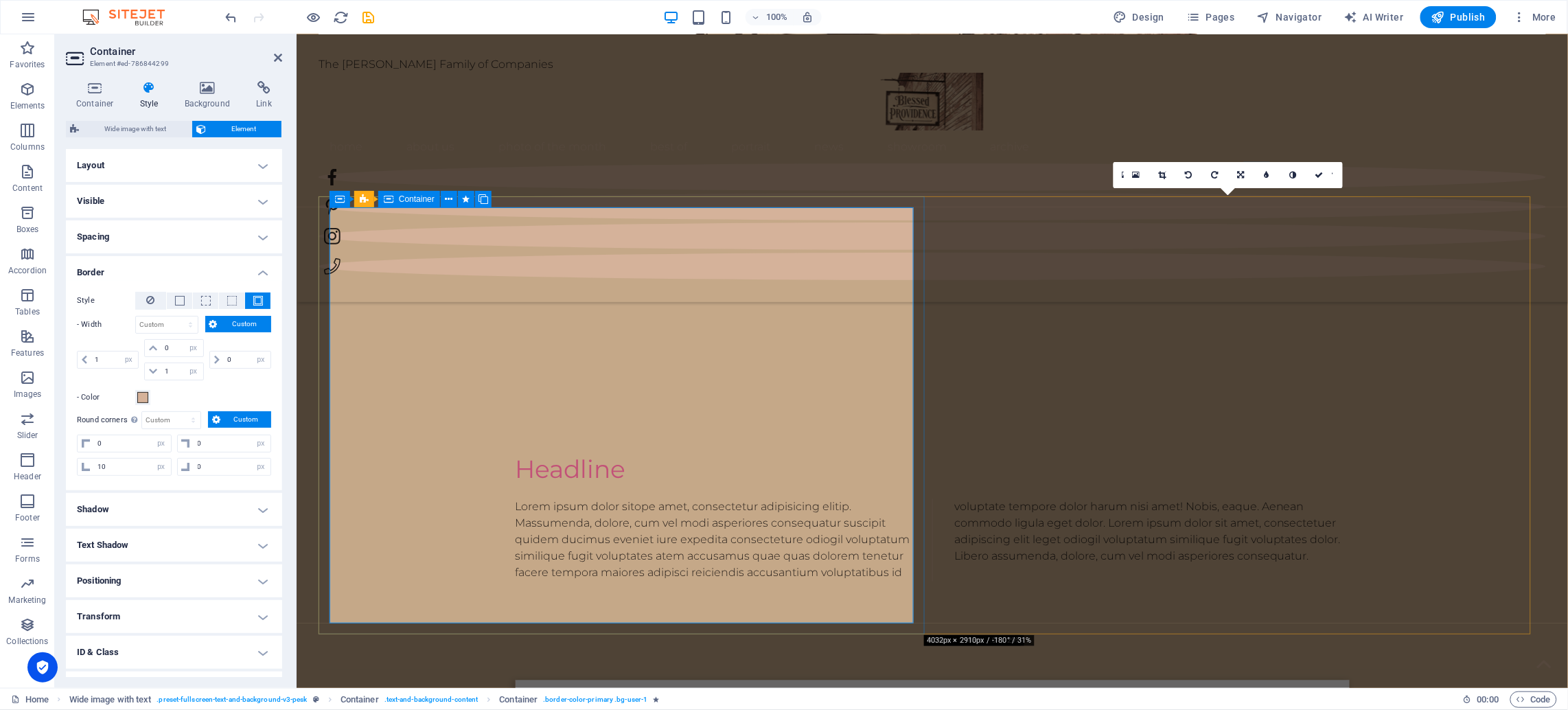 click on "Container   Wide image with text   Container" at bounding box center [415, 199] 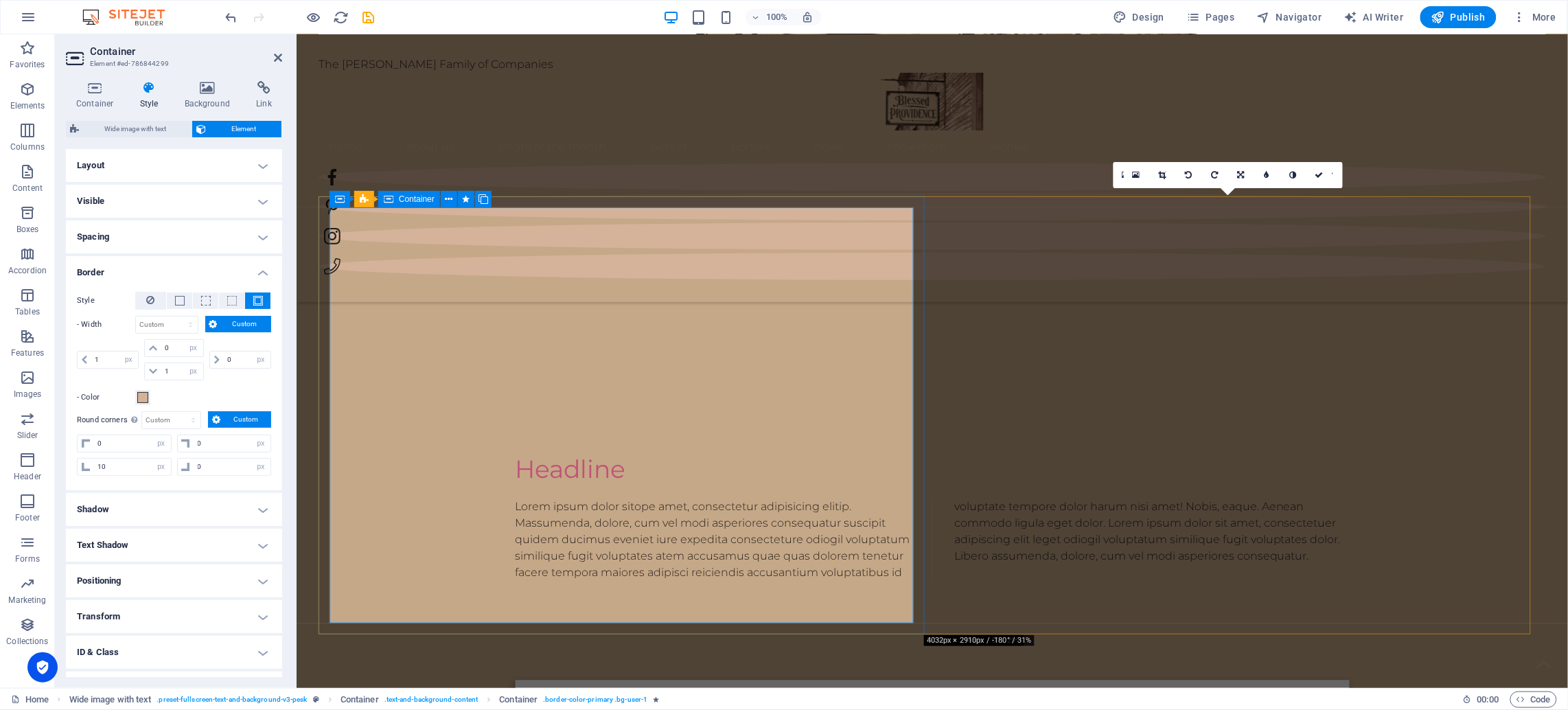click on "Container   Wide image with text   Container" at bounding box center [415, 199] 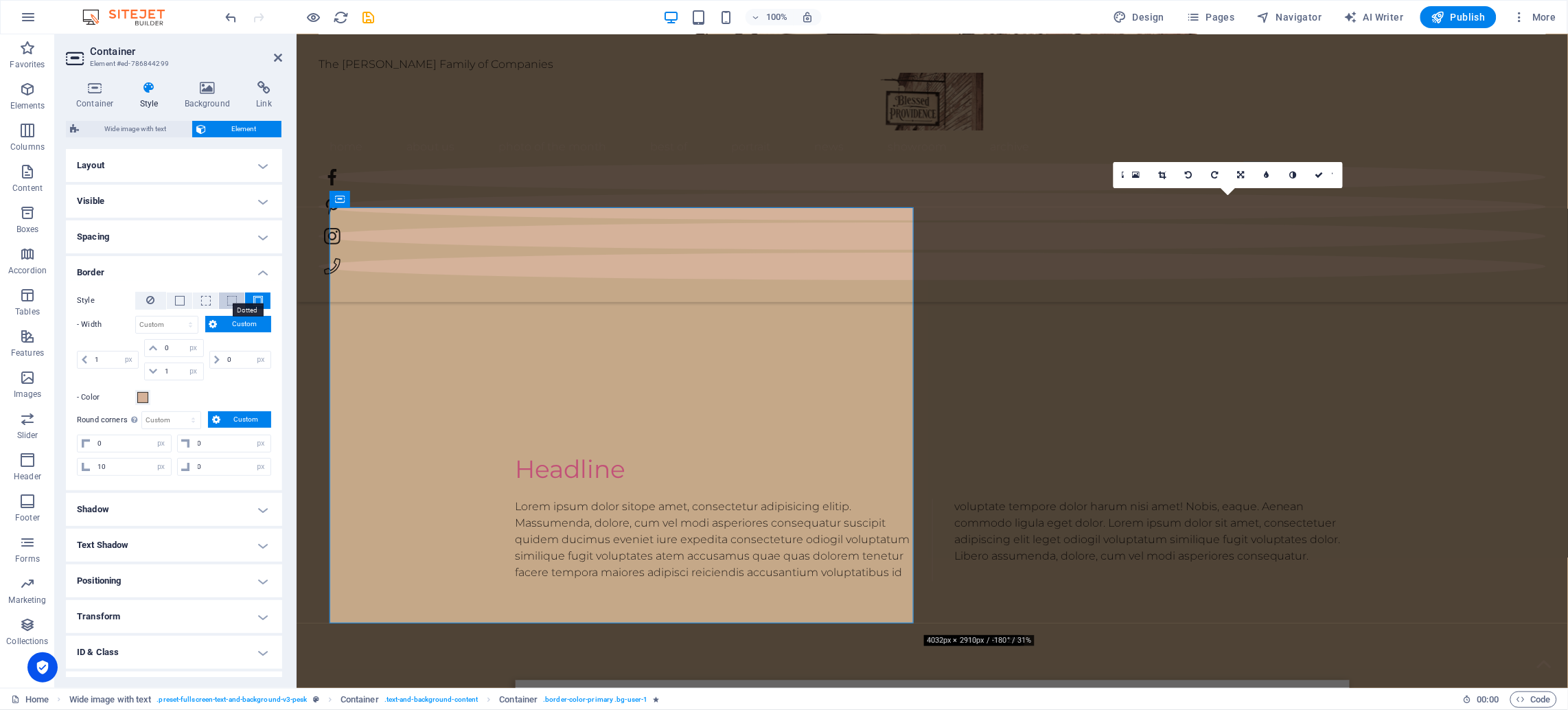 click at bounding box center [232, 301] 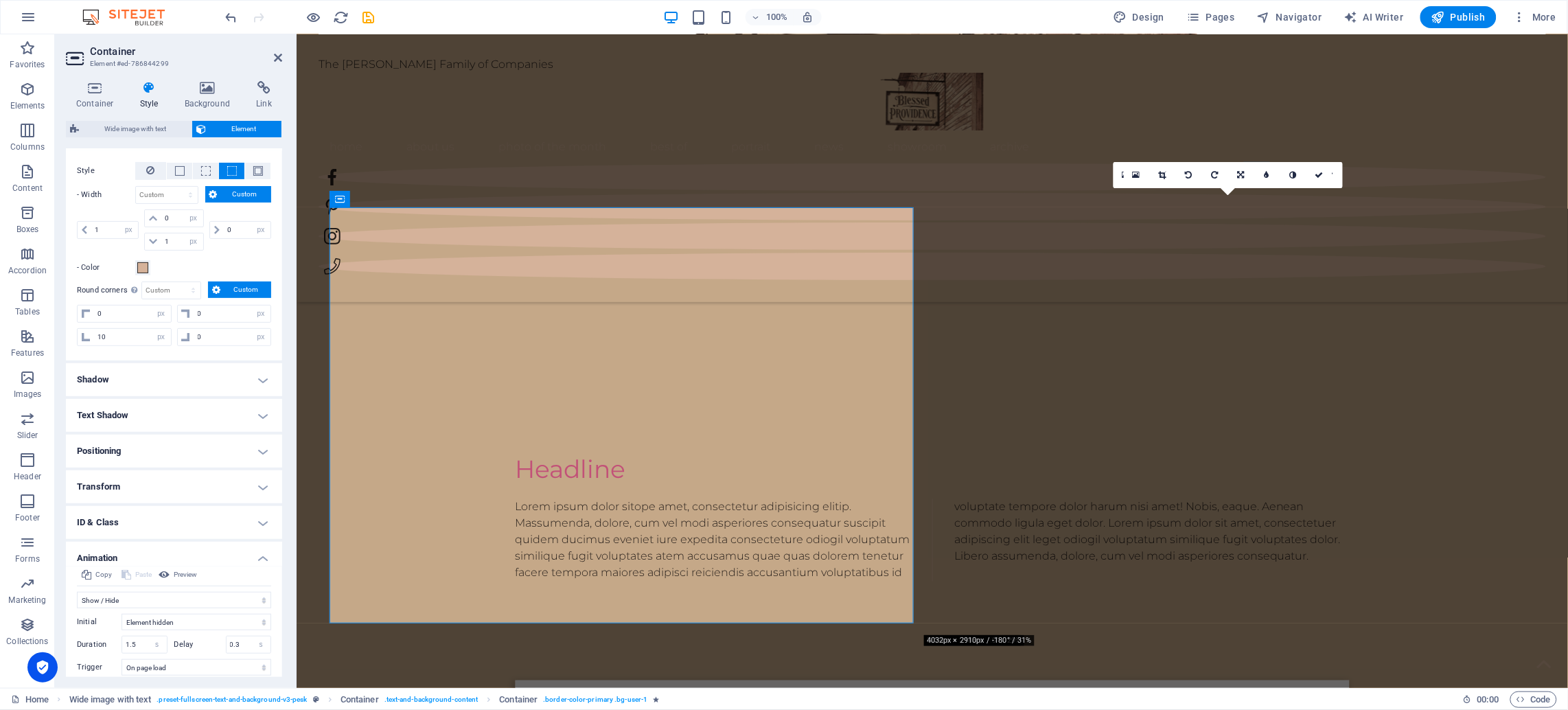scroll, scrollTop: 205, scrollLeft: 0, axis: vertical 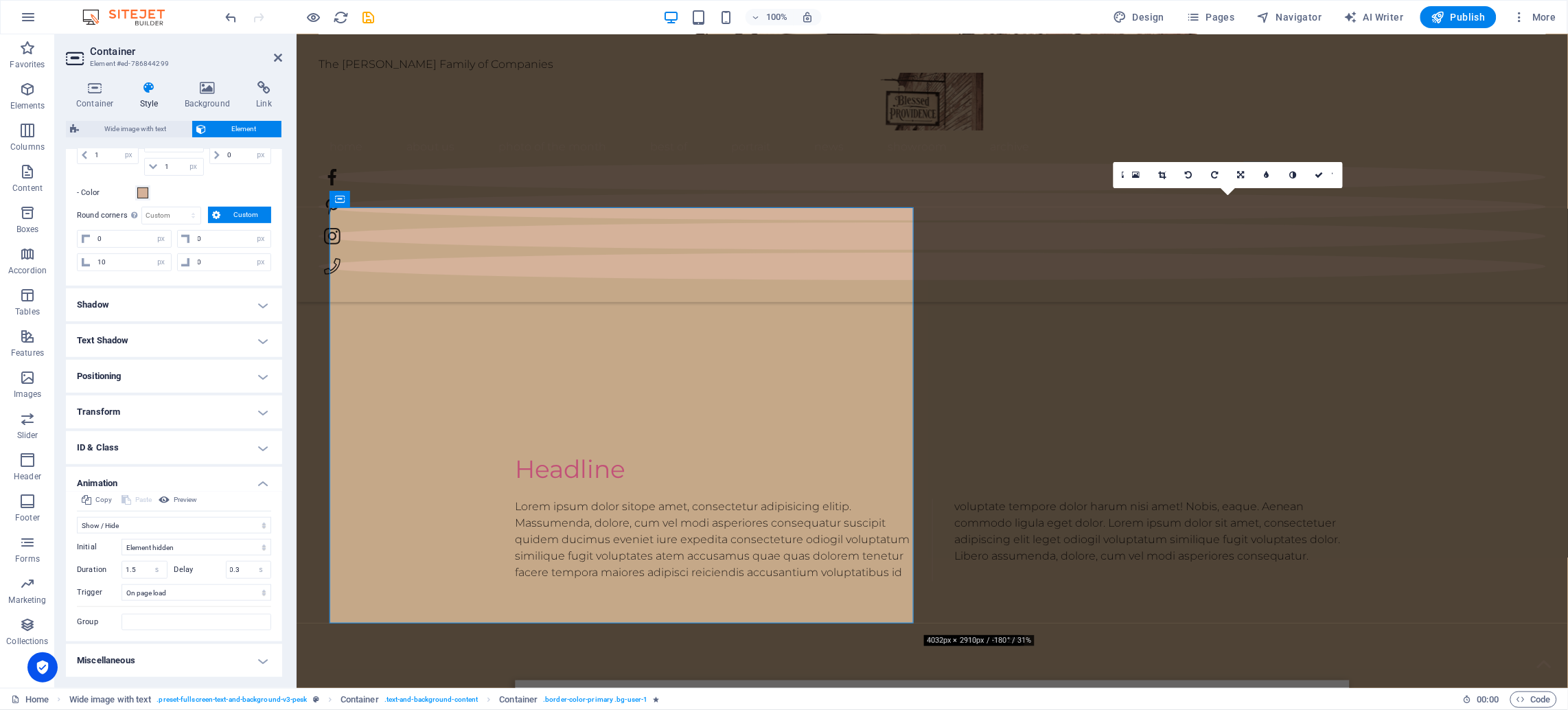 click on "Positioning" at bounding box center [174, 376] 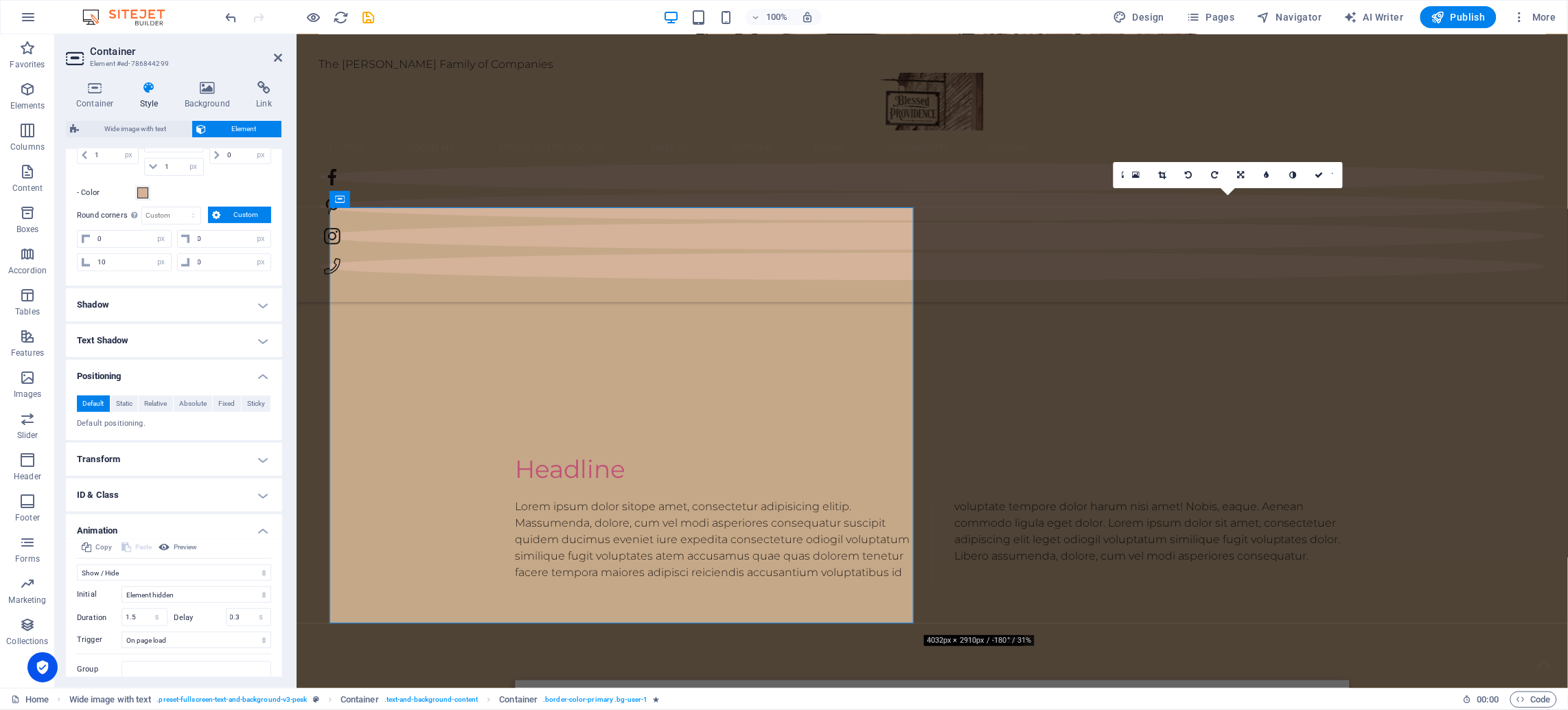 click on "Positioning" at bounding box center [174, 372] 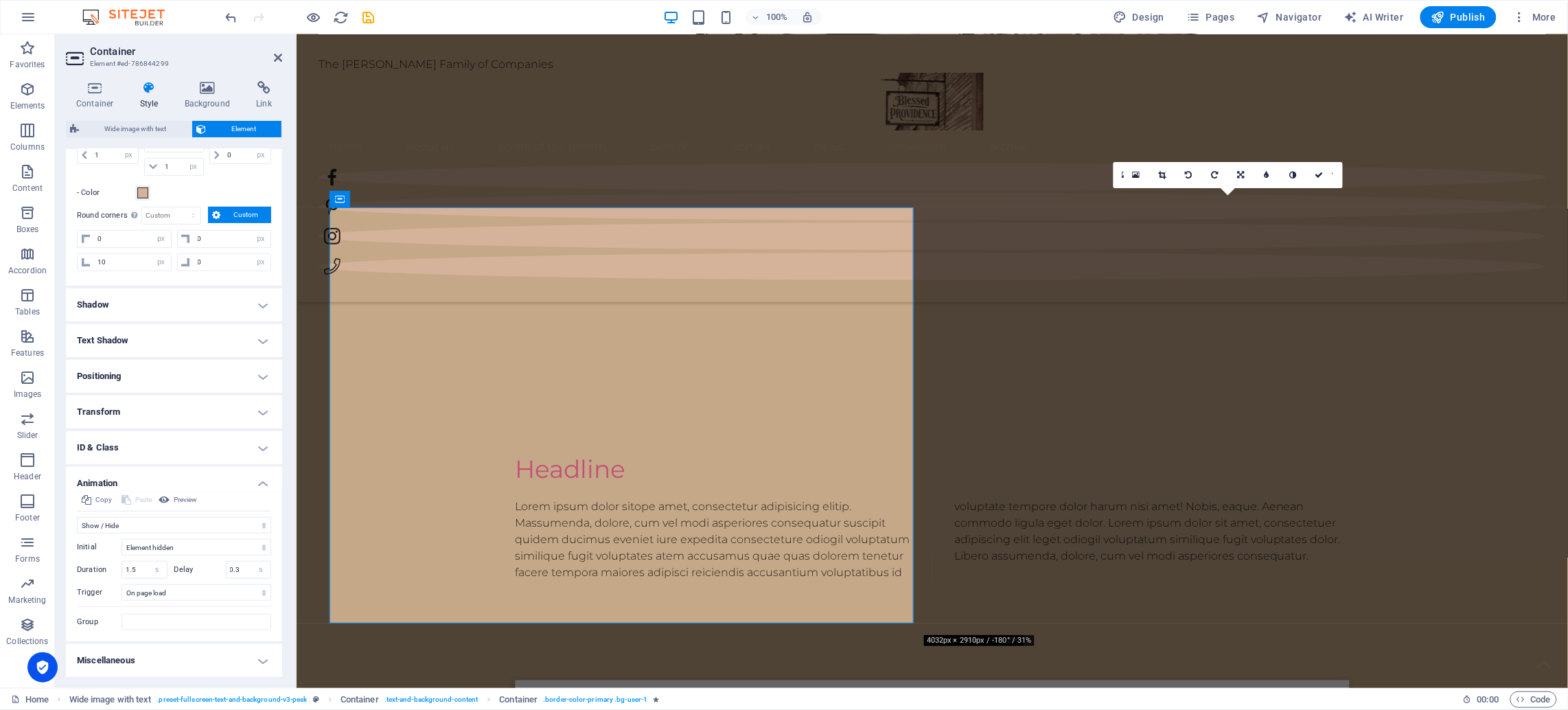 click on "Positioning" at bounding box center (174, 376) 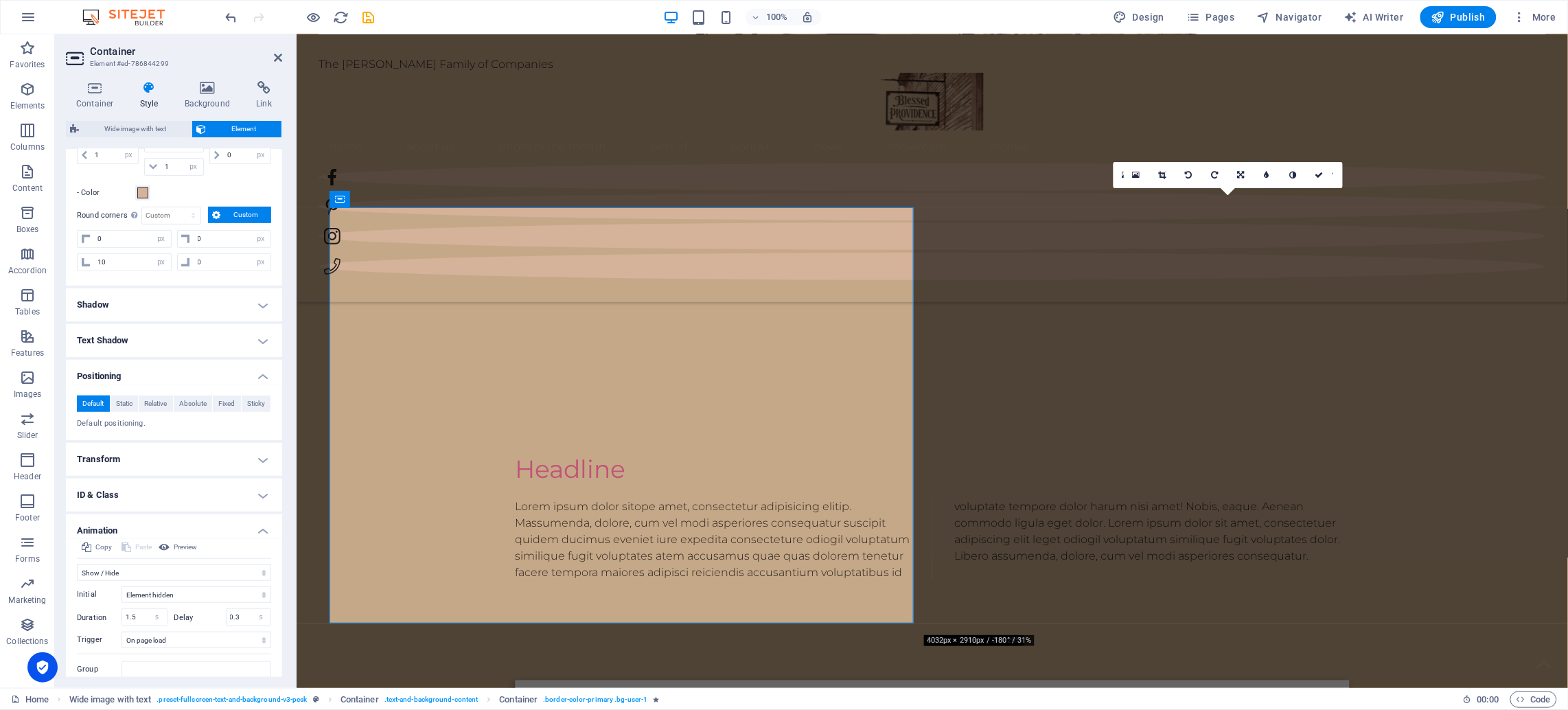click on "Positioning" at bounding box center (174, 372) 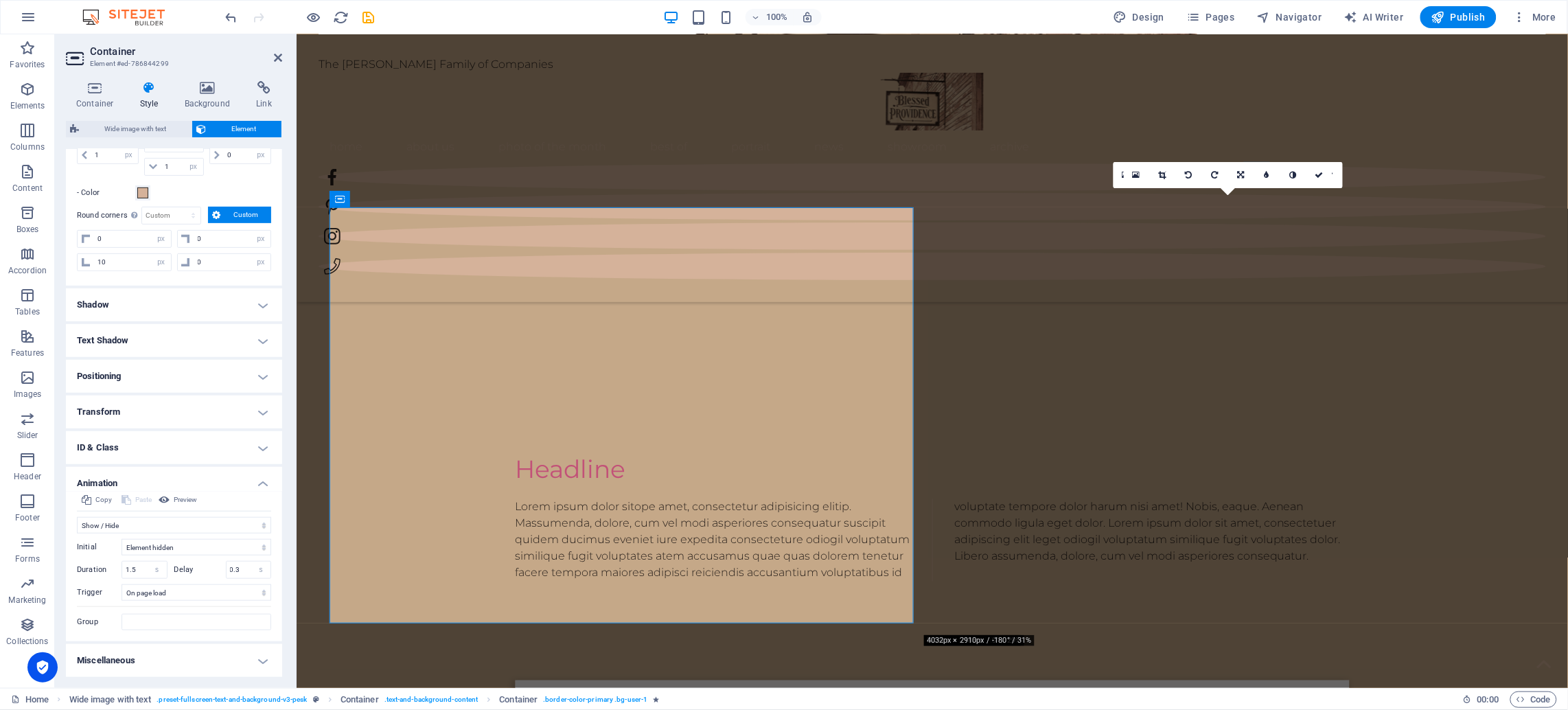 click on "Positioning" at bounding box center [174, 376] 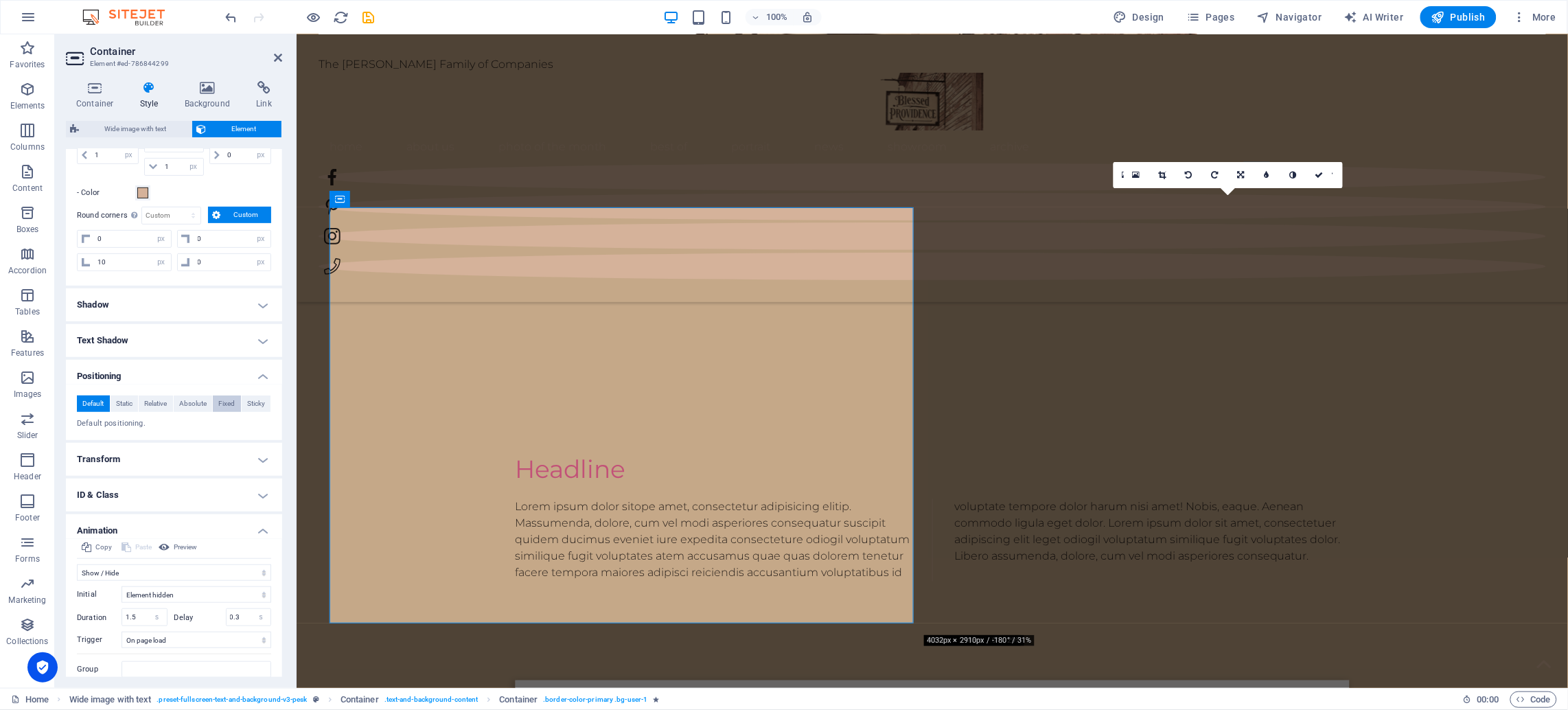 click on "Fixed" at bounding box center [227, 404] 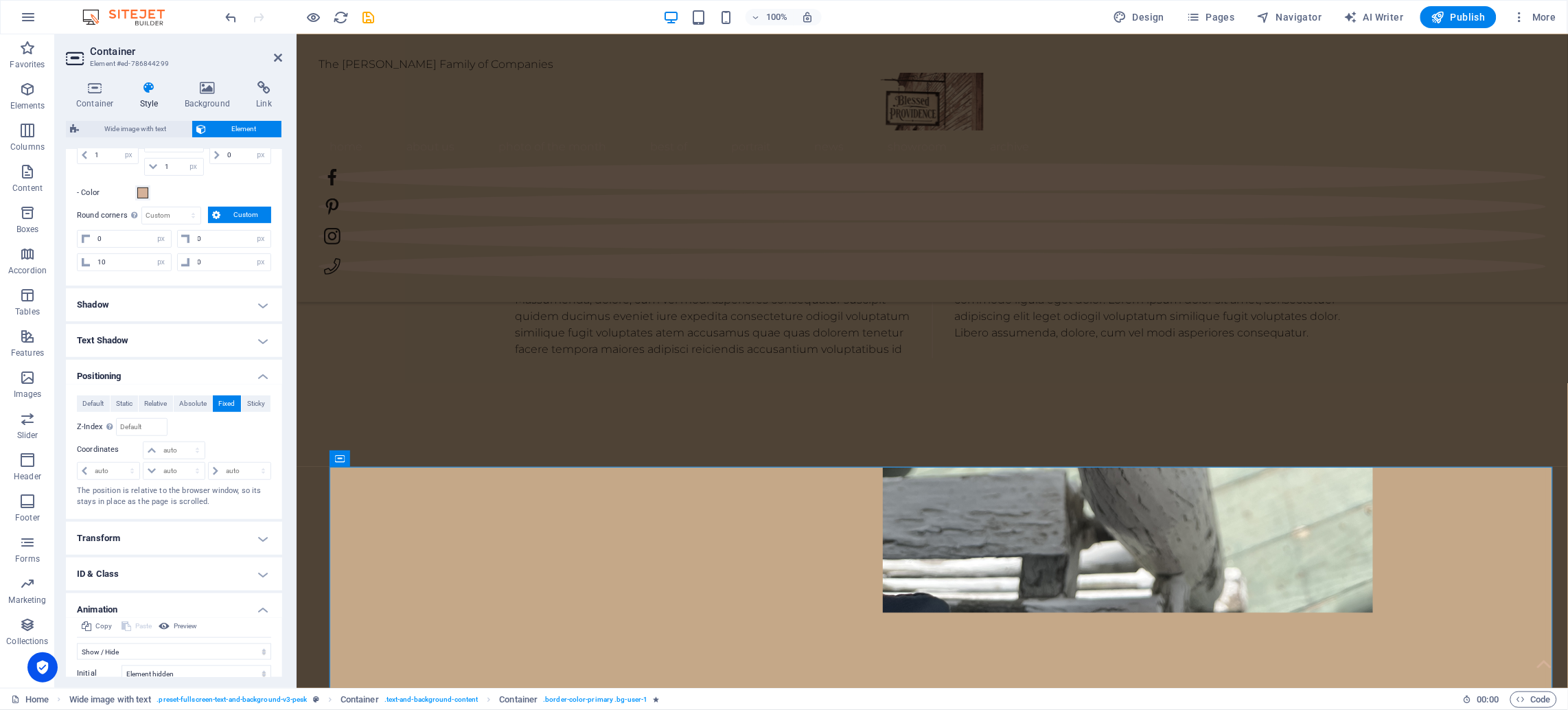 scroll, scrollTop: 2331, scrollLeft: 0, axis: vertical 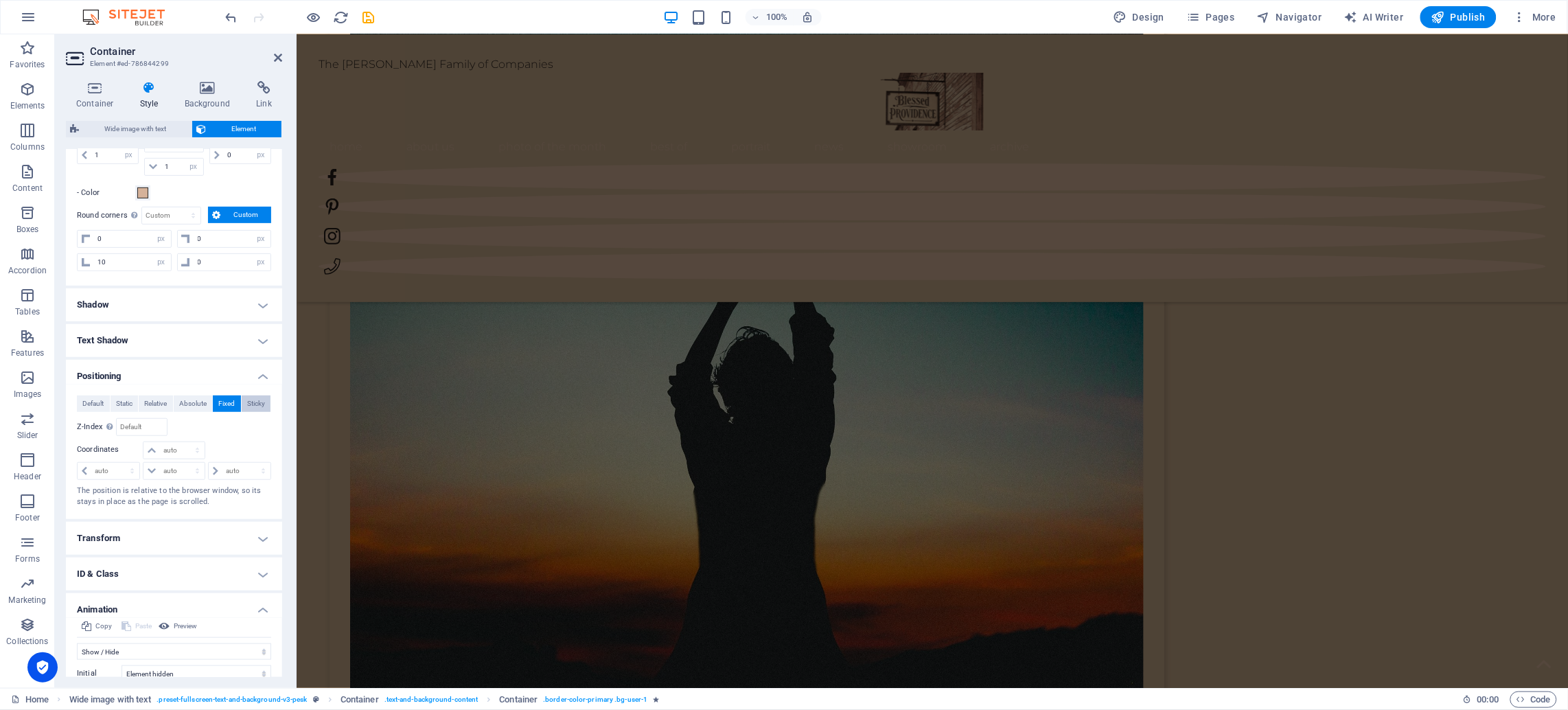 click on "Sticky" at bounding box center (256, 404) 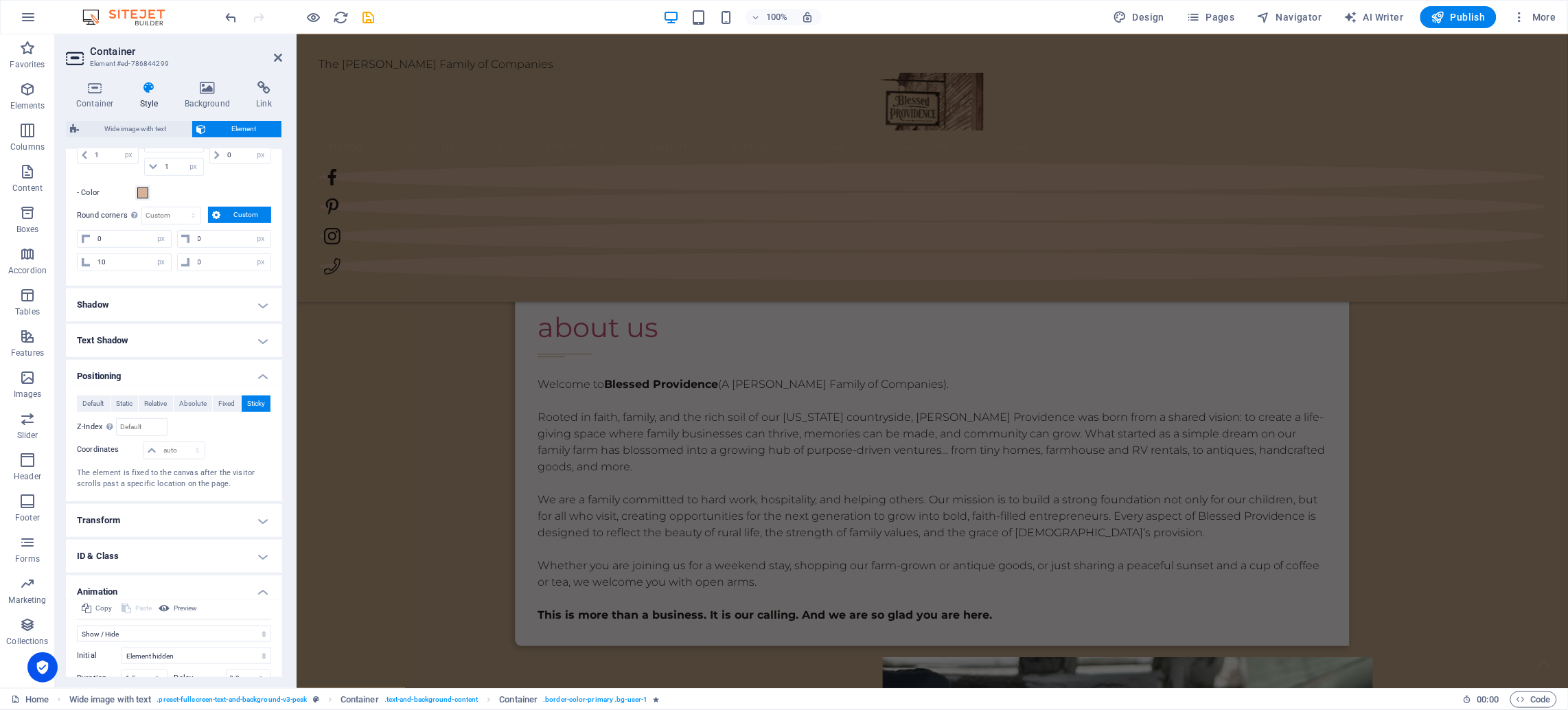 scroll, scrollTop: 872, scrollLeft: 0, axis: vertical 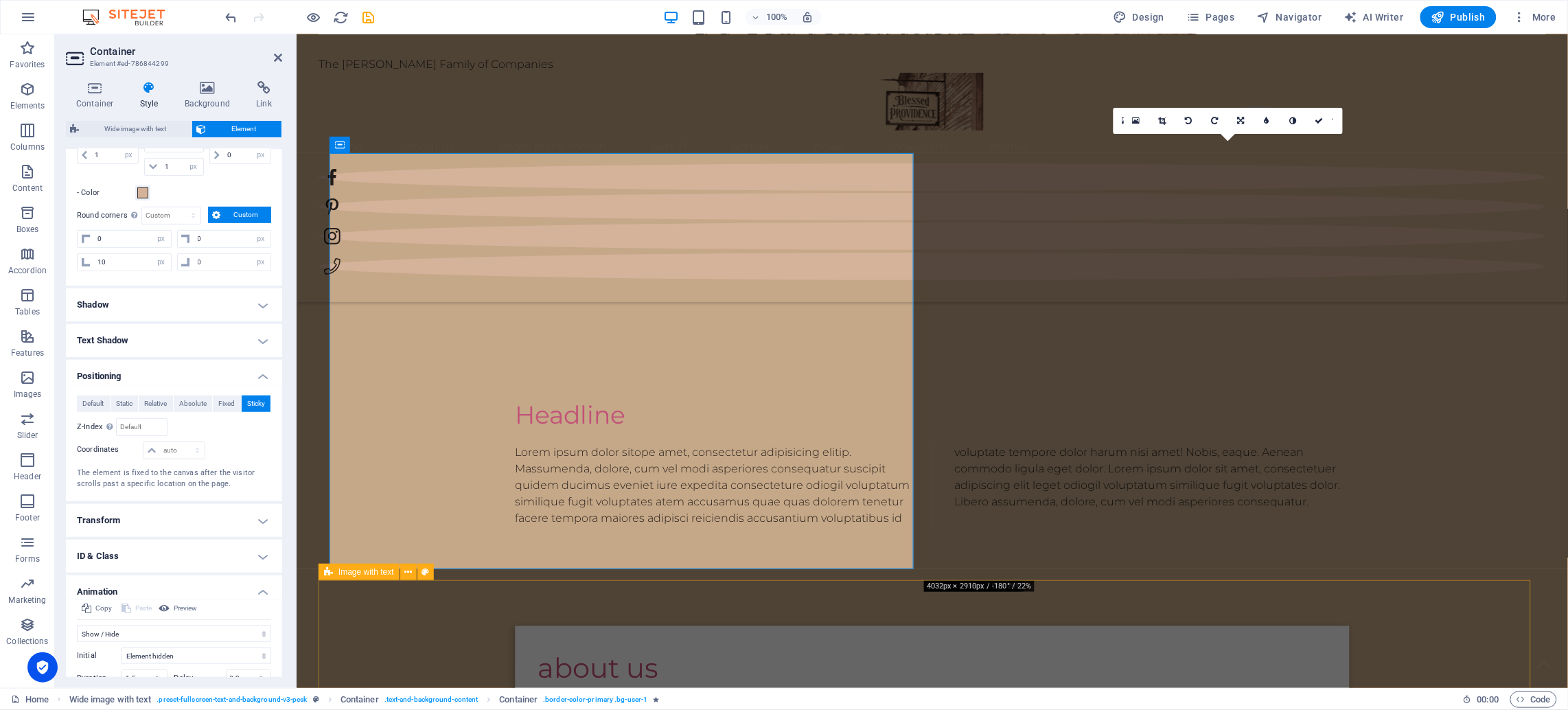 drag, startPoint x: 911, startPoint y: 567, endPoint x: 923, endPoint y: 590, distance: 25.942244 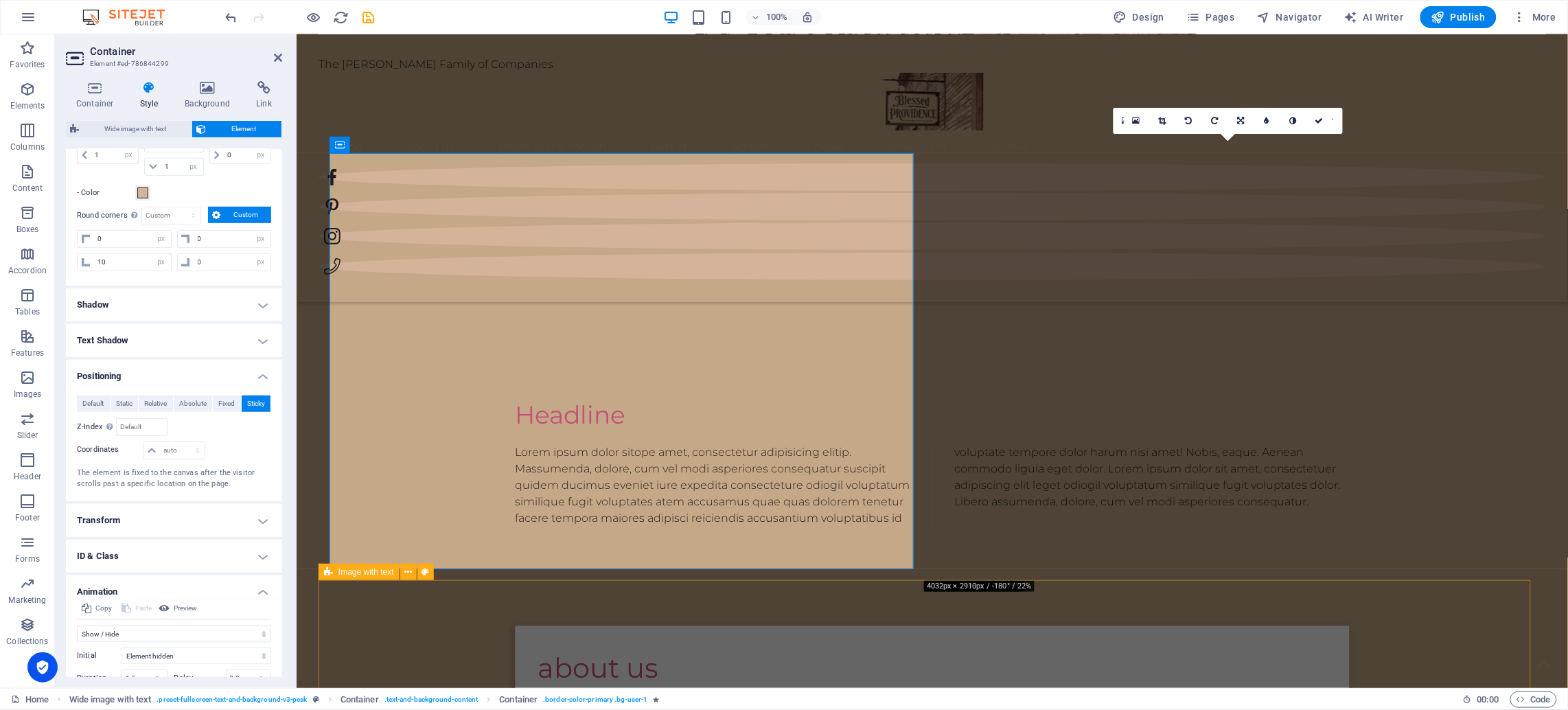 click on "The [PERSON_NAME] Family of Companies Home About Us Photo of the month Best Of portrait News Showroom Archive Headline Lorem ipsum dolor sitope amet, consectetur adipisicing elitip. [PERSON_NAME], dolore, cum [PERSON_NAME] asperiores consequatur suscipit quidem ducimus eveniet iure expedita consecteture odiogil voluptatum similique fugit voluptates atem accusamus quae quas dolorem tenetur facere tempora maiores adipisci reiciendis accusantium voluptatibus id voluptate tempore dolor harum nisi amet! Nobis, eaque. Aenean commodo ligula eget dolor. Lorem ipsum dolor sit amet, consectetuer adipiscing elit leget odiogil voluptatum similique fugit voluptates dolor. Libero assumenda, dolore, cum [PERSON_NAME] asperiores consequatur. about us Welcome to  Blessed Providence  (A [PERSON_NAME] Family of Companies). Whether you are joining us for a weekend stay, shopping our farm-grown or antique goods, or just sharing a peaceful sunset and a cup of coffee or tea, we welcome you with open arms. Drop content here or  Add elements 1" at bounding box center (932, 5434) 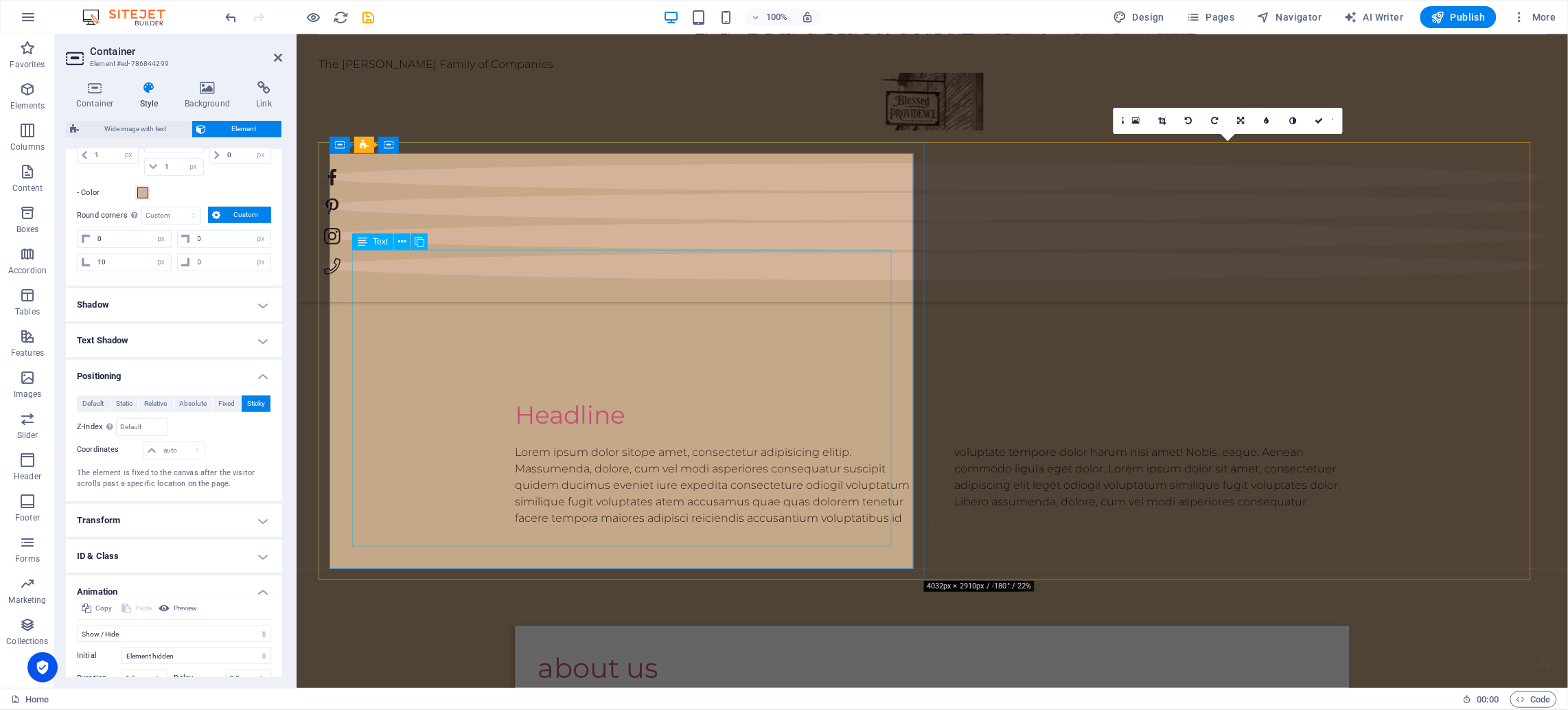 click on "Welcome to  Blessed Providence  (A [PERSON_NAME] Family of Companies). Rooted in faith, family, and the rich soil of our [US_STATE] countryside, [PERSON_NAME] Providence was born from a shared vision: to create a life-giving space where family businesses can thrive, memories can be made, and community can grow. What started as a simple dream on our family farm has blossomed into a growing hub of purpose-driven ventures... from tiny homes, farmhouse and RV rentals, to antiques, handcrafted goods, and more. We are a family committed to hard work, hospitality, and helping others. Our mission is to build a strong foundation not only for our children, but for all who visit, creating opportunities for the next generation to grow into bold, faith-filled entrepreneurs. Every aspect of Blessed Providence is designed to reflect the beauty of rural life, the strength of family values, and the grace of [DEMOGRAPHIC_DATA]’s provision. This is more than a business. It is our calling. And we are so glad you are here." at bounding box center (932, 840) 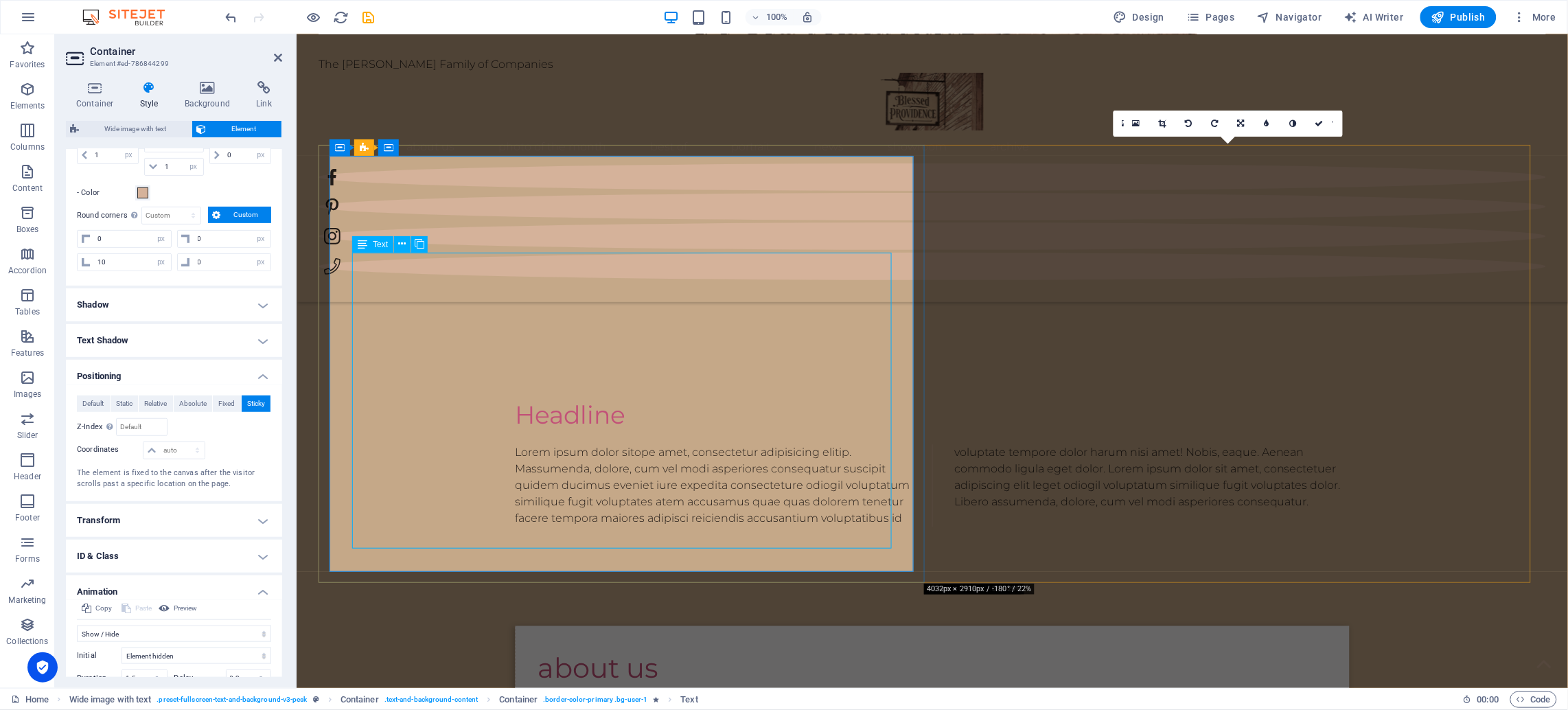 scroll, scrollTop: 870, scrollLeft: 0, axis: vertical 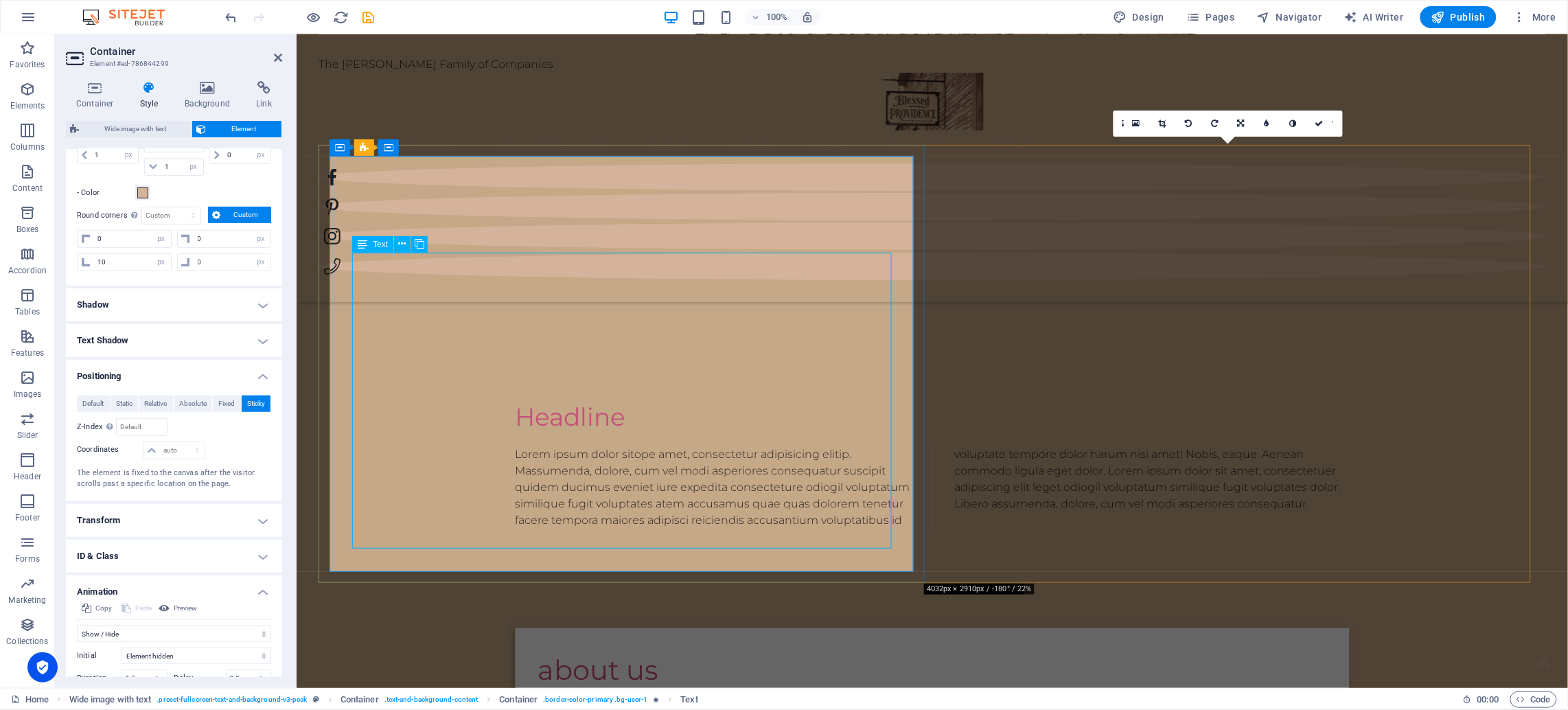click on "Home About Us Photo of the month Best Of portrait News Showroom Archive" at bounding box center (932, 146) 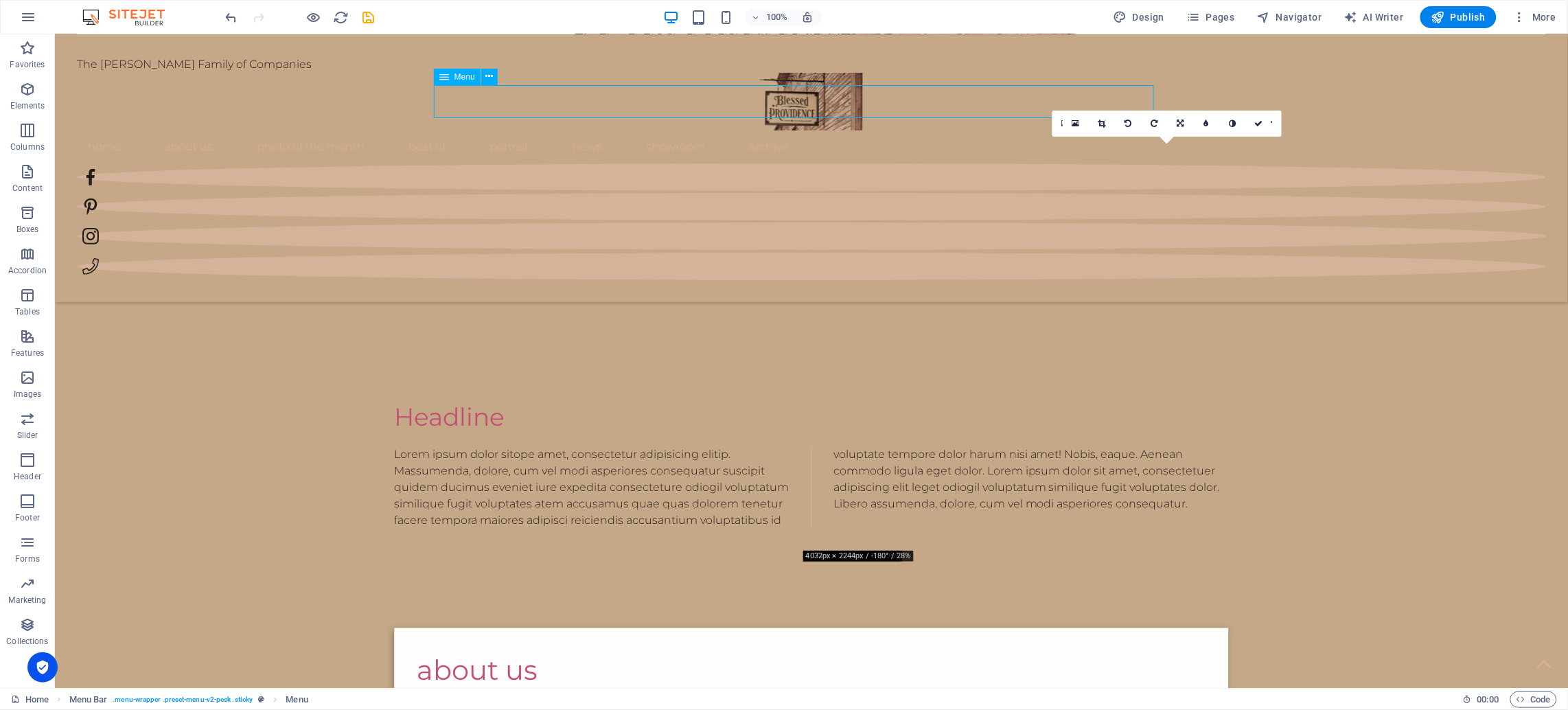 click at bounding box center [811, 266] 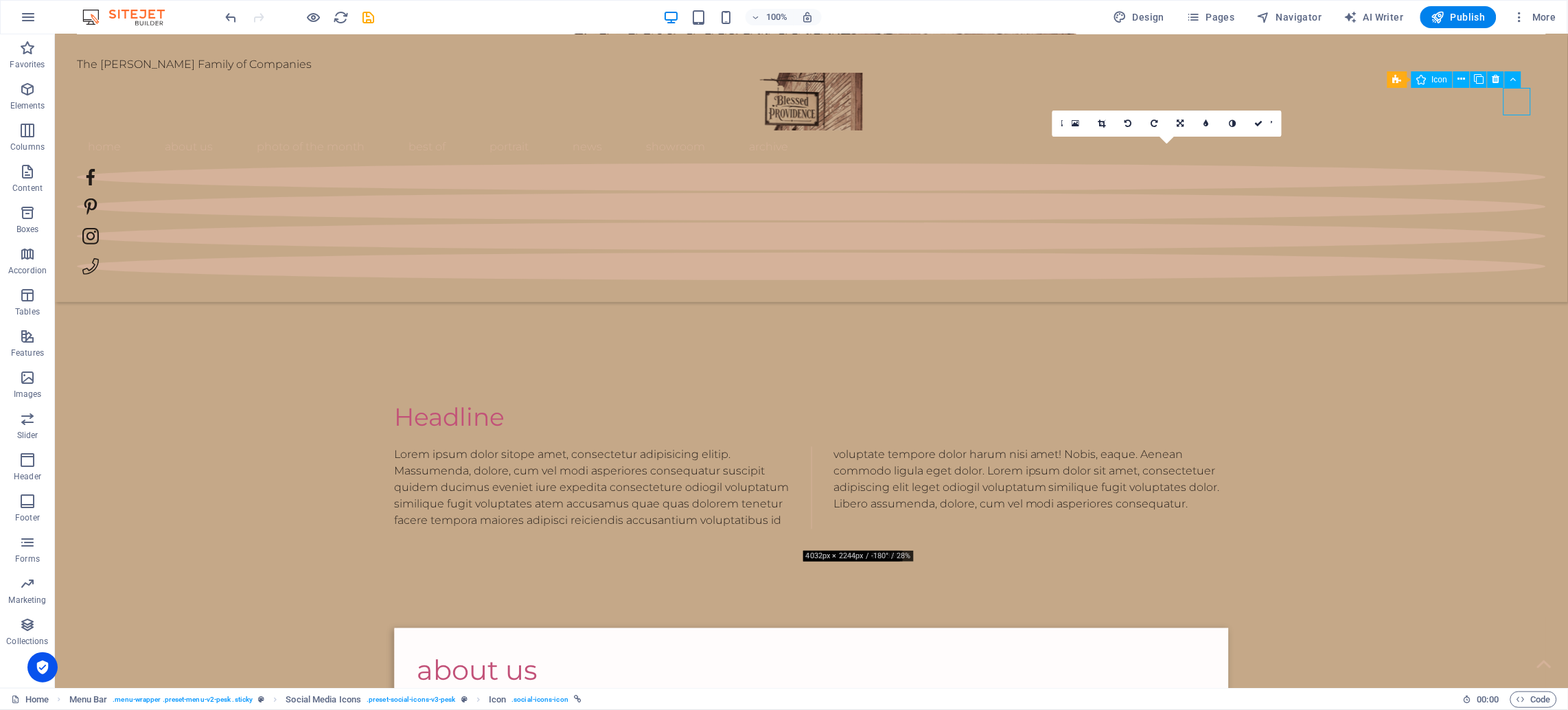 click at bounding box center (811, 266) 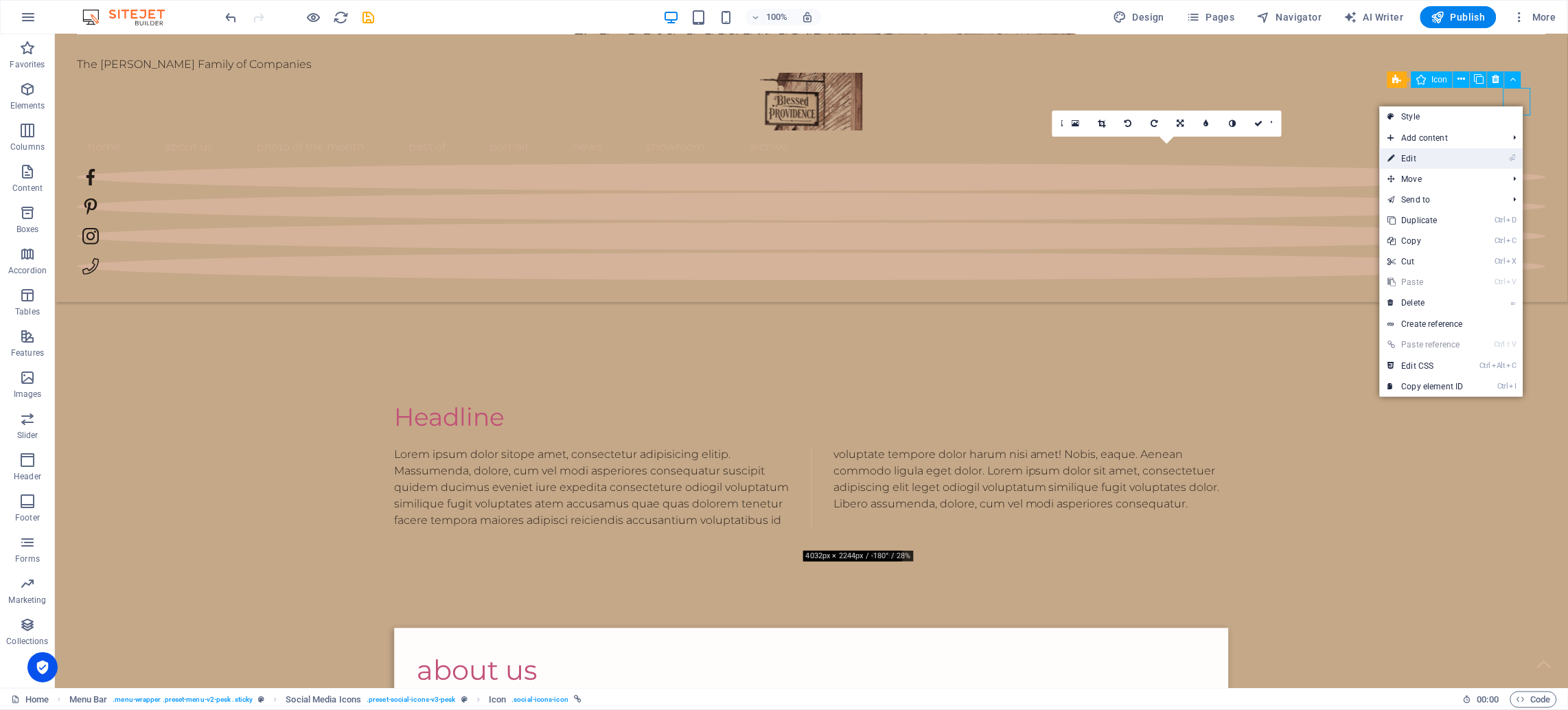 click on "⏎  Edit" at bounding box center [1426, 159] 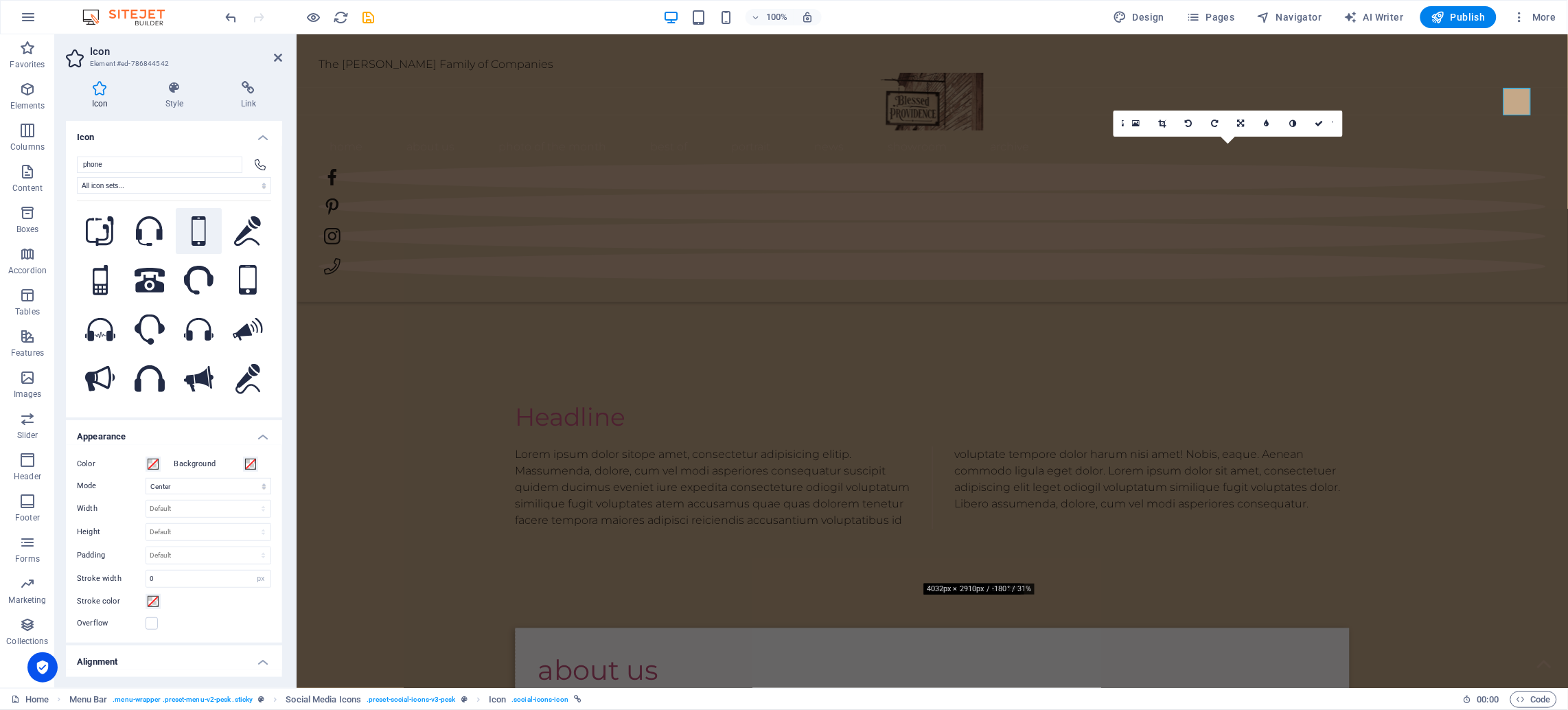 click 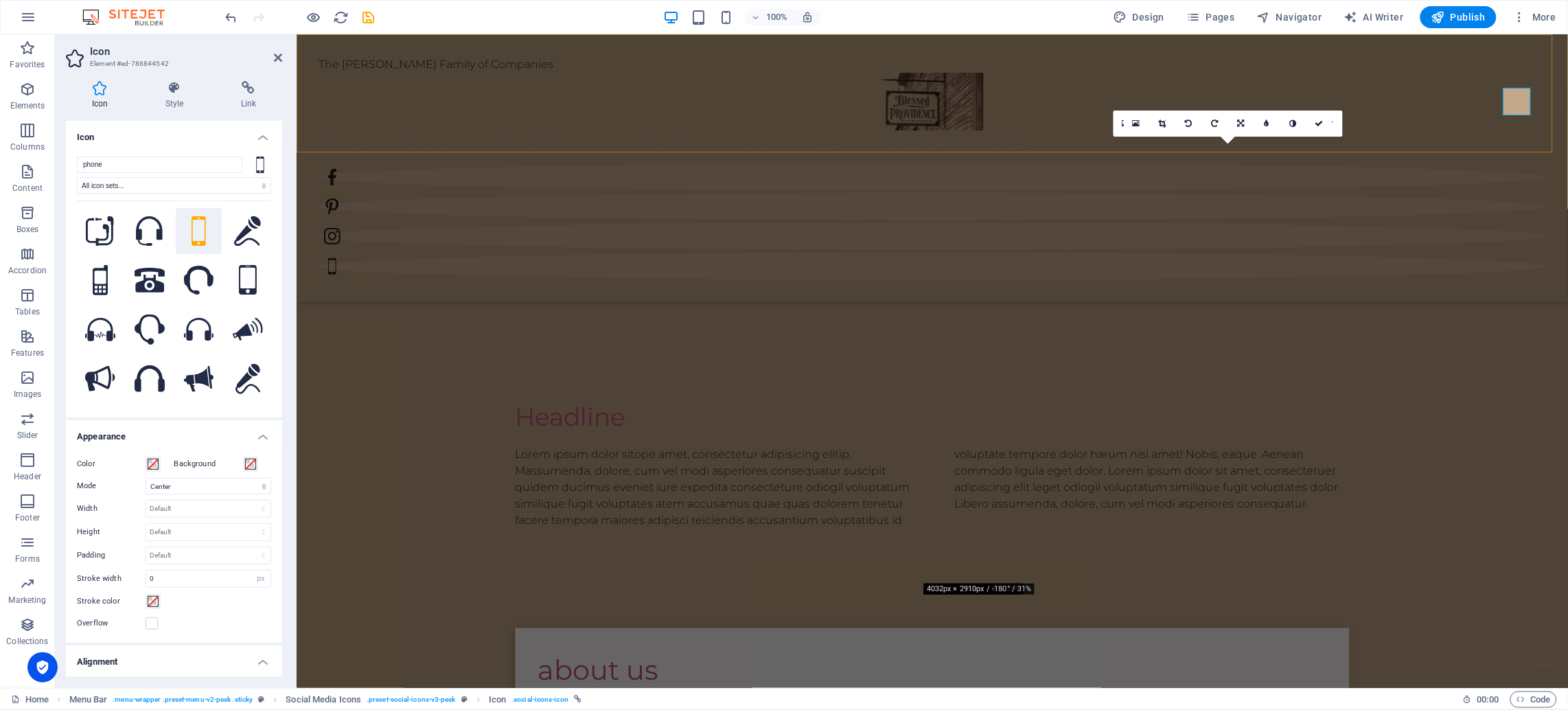 click on "The [PERSON_NAME] Family of Companies Home About Us Photo of the month Best Of portrait News Showroom Archive" at bounding box center (932, 168) 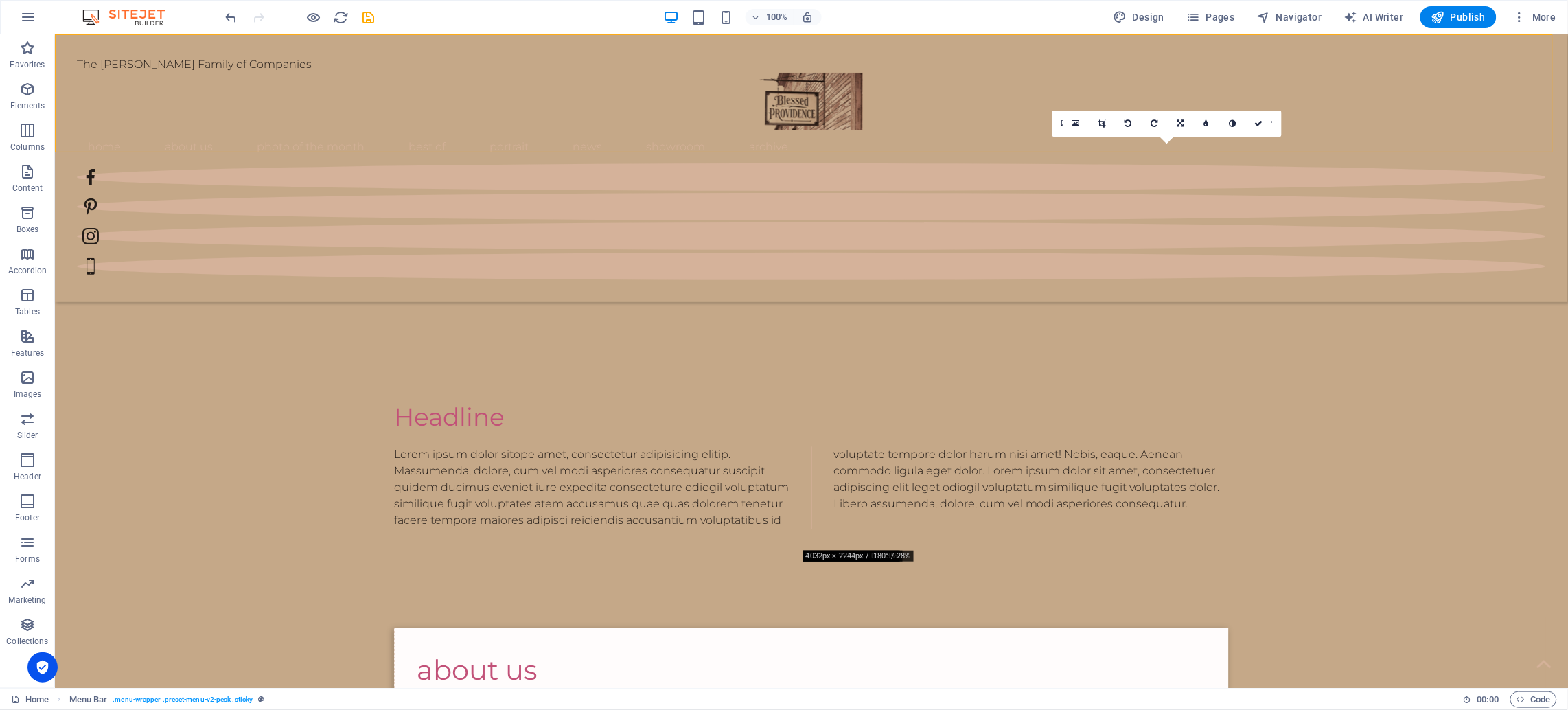 click on "The [PERSON_NAME] Family of Companies Home About Us Photo of the month Best Of portrait News Showroom Archive" at bounding box center [811, 168] 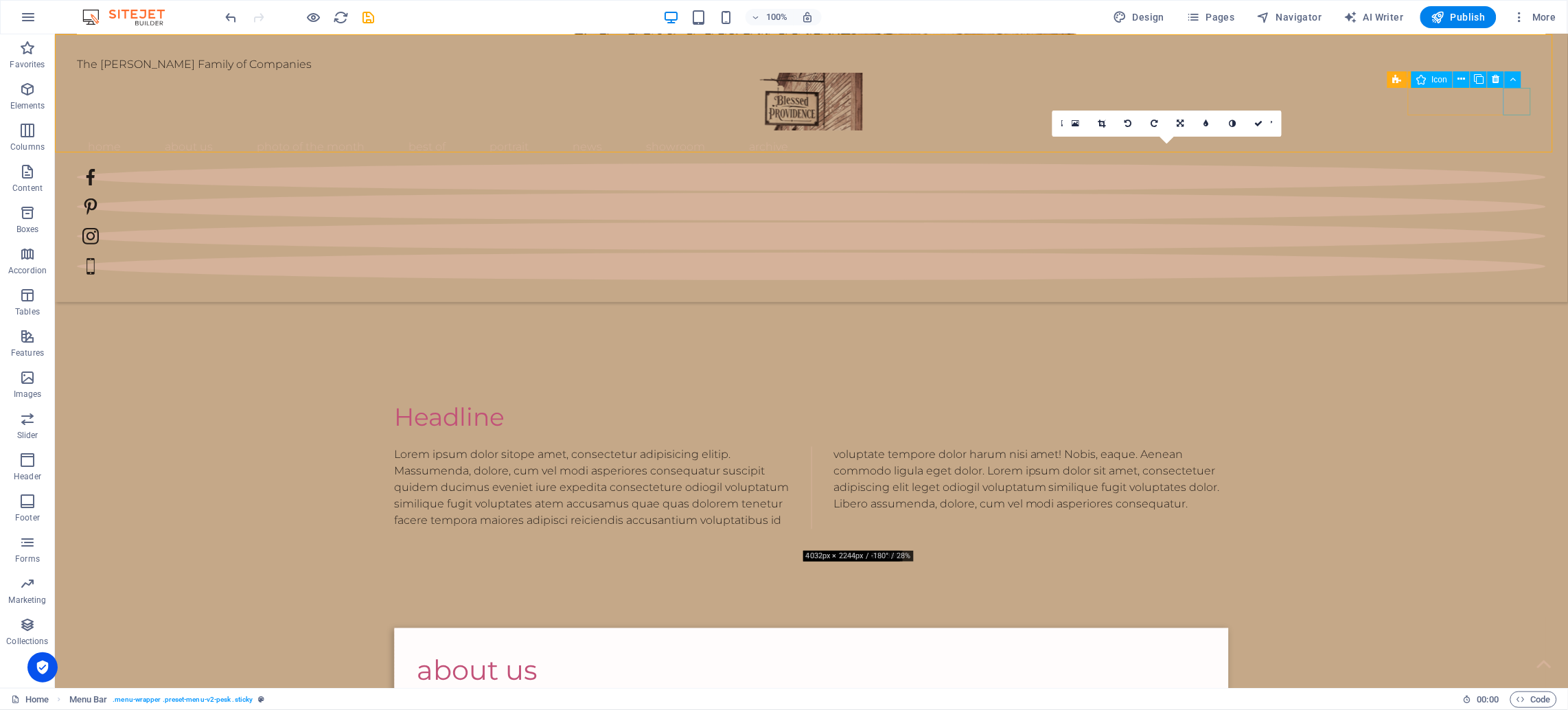 click at bounding box center (811, 266) 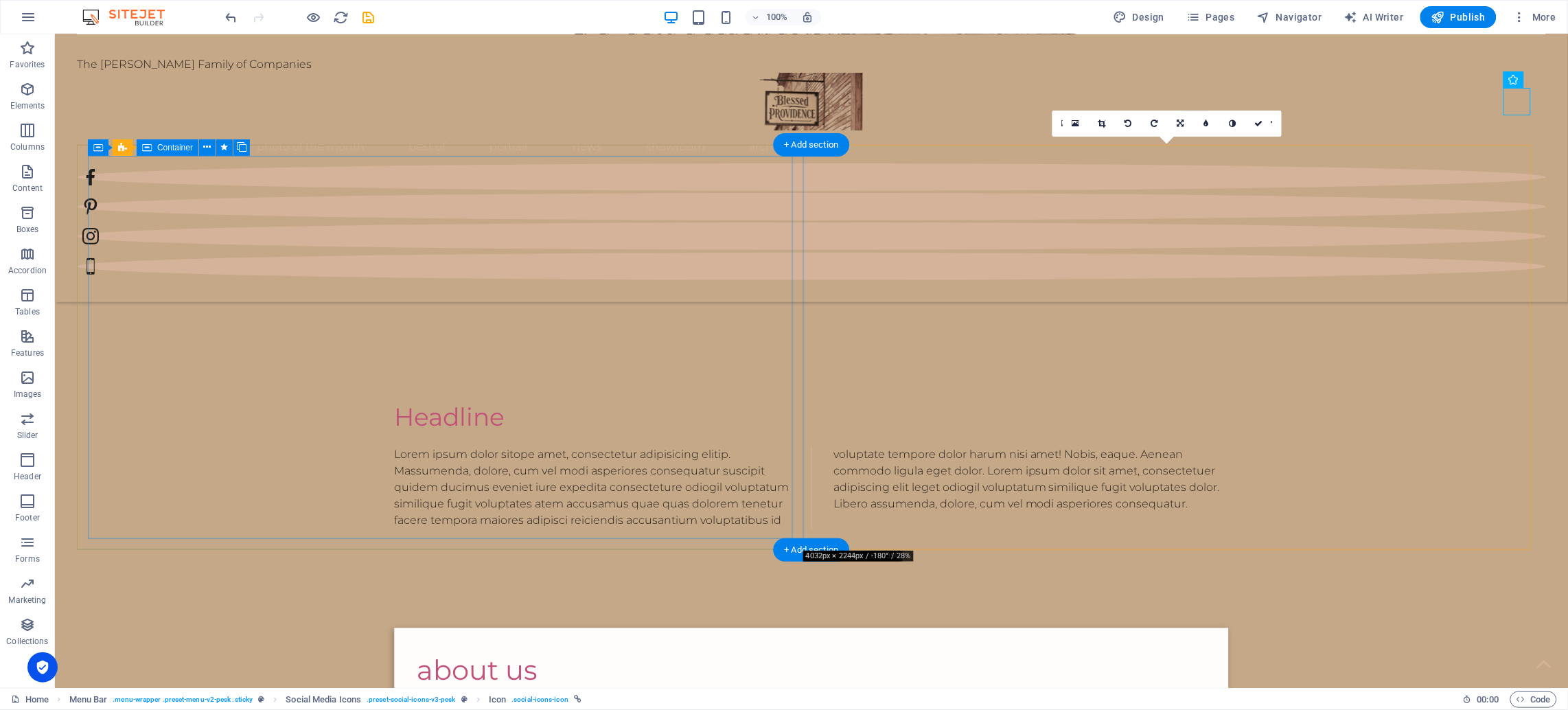 click on "about us Welcome to  Blessed Providence  (A [PERSON_NAME] Family of Companies). Rooted in faith, family, and the rich soil of our [US_STATE] countryside, [PERSON_NAME] Providence was born from a shared vision: to create a life-giving space where family businesses can thrive, memories can be made, and community can grow. What started as a simple dream on our family farm has blossomed into a growing hub of purpose-driven ventures... from tiny homes, farmhouse and RV rentals, to antiques, handcrafted goods, and more. We are a family committed to hard work, hospitality, and helping others. Our mission is to build a strong foundation not only for our children, but for all who visit, creating opportunities for the next generation to grow into bold, faith-filled entrepreneurs. Every aspect of Blessed Providence is designed to reflect the beauty of rural life, the strength of family values, and the grace of [DEMOGRAPHIC_DATA]’s provision. This is more than a business. It is our calling. And we are so glad you are here." at bounding box center (811, 808) 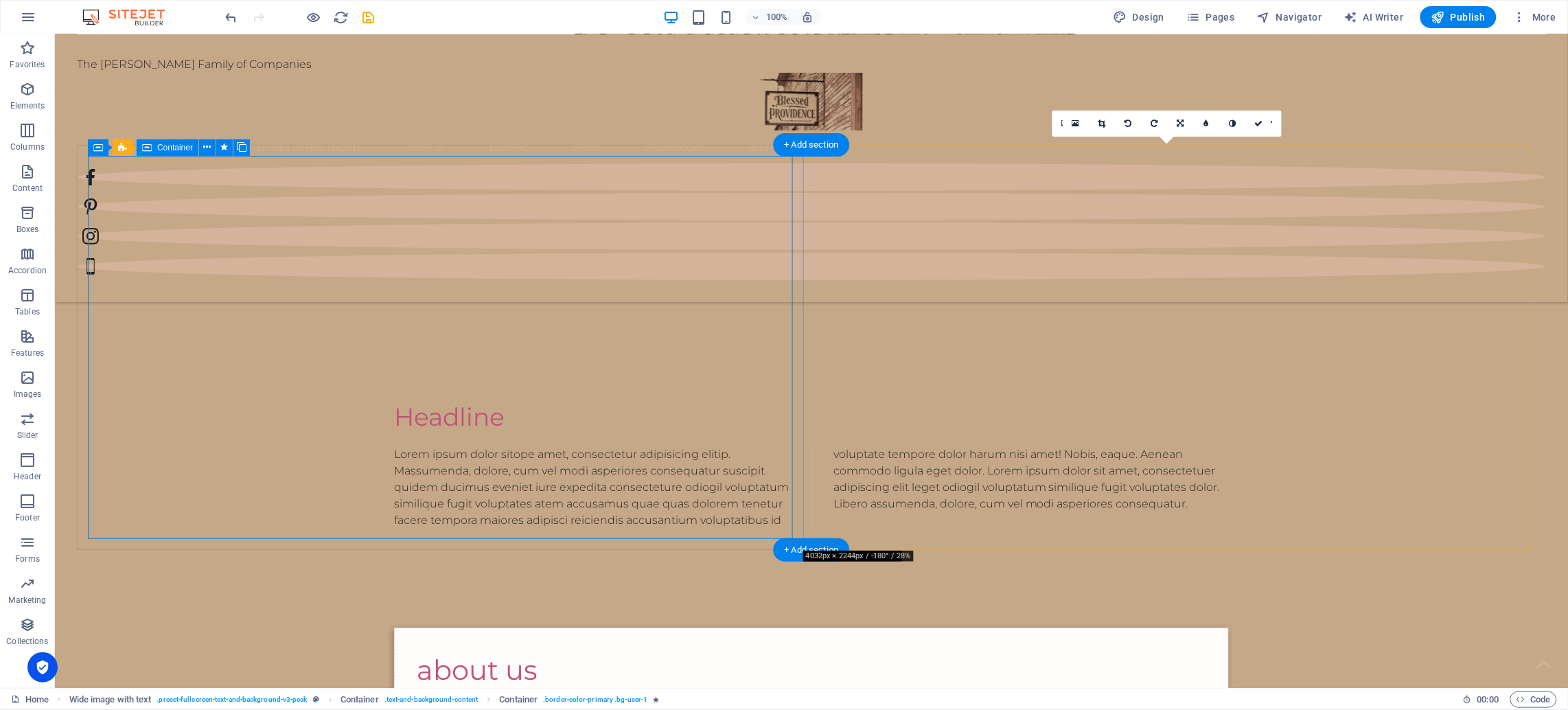 click on "about us Welcome to  Blessed Providence  (A [PERSON_NAME] Family of Companies). Rooted in faith, family, and the rich soil of our [US_STATE] countryside, [PERSON_NAME] Providence was born from a shared vision: to create a life-giving space where family businesses can thrive, memories can be made, and community can grow. What started as a simple dream on our family farm has blossomed into a growing hub of purpose-driven ventures... from tiny homes, farmhouse and RV rentals, to antiques, handcrafted goods, and more. We are a family committed to hard work, hospitality, and helping others. Our mission is to build a strong foundation not only for our children, but for all who visit, creating opportunities for the next generation to grow into bold, faith-filled entrepreneurs. Every aspect of Blessed Providence is designed to reflect the beauty of rural life, the strength of family values, and the grace of [DEMOGRAPHIC_DATA]’s provision. This is more than a business. It is our calling. And we are so glad you are here." at bounding box center (811, 808) 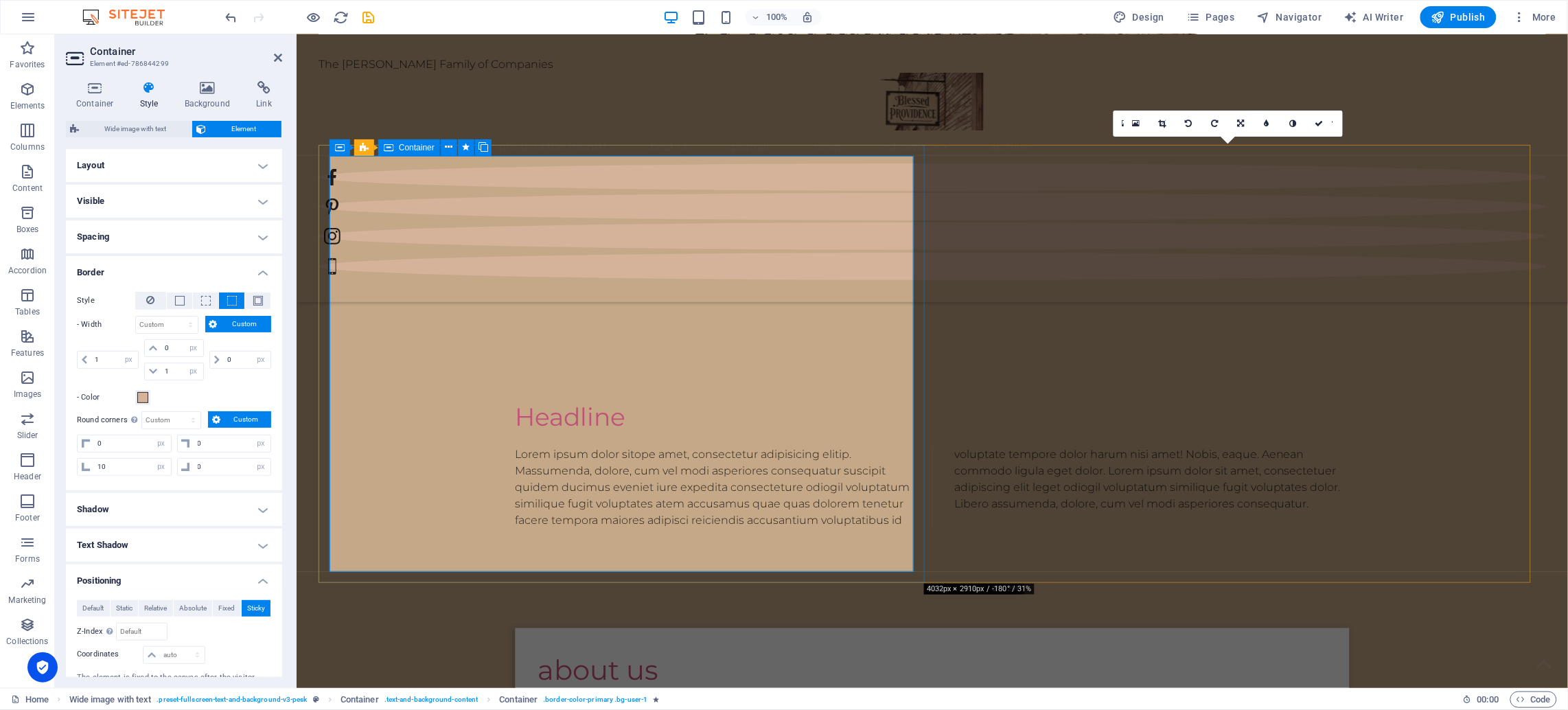click on "about us Welcome to  Blessed Providence  (A [PERSON_NAME] Family of Companies). Rooted in faith, family, and the rich soil of our [US_STATE] countryside, [PERSON_NAME] Providence was born from a shared vision: to create a life-giving space where family businesses can thrive, memories can be made, and community can grow. What started as a simple dream on our family farm has blossomed into a growing hub of purpose-driven ventures... from tiny homes, farmhouse and RV rentals, to antiques, handcrafted goods, and more. We are a family committed to hard work, hospitality, and helping others. Our mission is to build a strong foundation not only for our children, but for all who visit, creating opportunities for the next generation to grow into bold, faith-filled entrepreneurs. Every aspect of Blessed Providence is designed to reflect the beauty of rural life, the strength of family values, and the grace of [DEMOGRAPHIC_DATA]’s provision. This is more than a business. It is our calling. And we are so glad you are here." at bounding box center (932, 808) 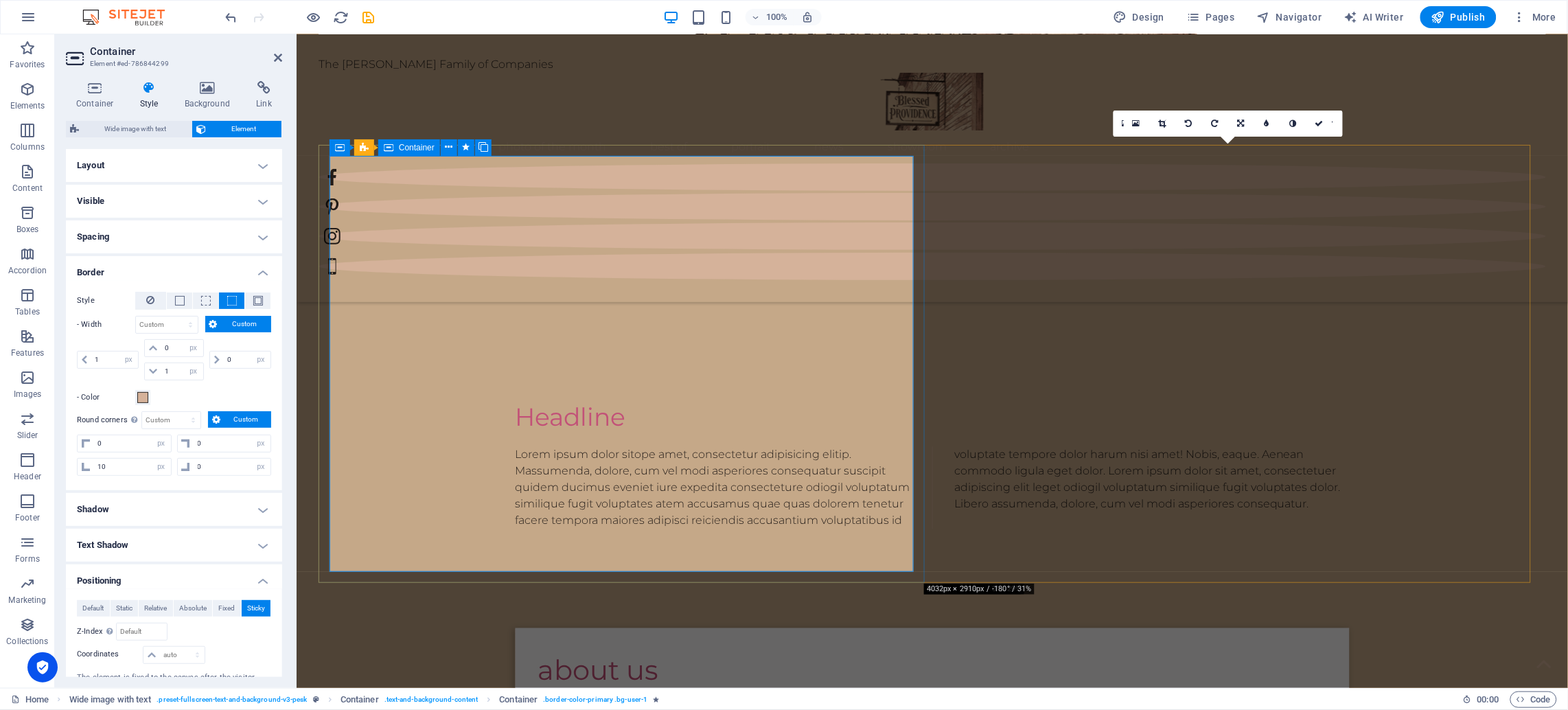 click on "about us Welcome to  Blessed Providence  (A [PERSON_NAME] Family of Companies). Rooted in faith, family, and the rich soil of our [US_STATE] countryside, [PERSON_NAME] Providence was born from a shared vision: to create a life-giving space where family businesses can thrive, memories can be made, and community can grow. What started as a simple dream on our family farm has blossomed into a growing hub of purpose-driven ventures... from tiny homes, farmhouse and RV rentals, to antiques, handcrafted goods, and more. We are a family committed to hard work, hospitality, and helping others. Our mission is to build a strong foundation not only for our children, but for all who visit, creating opportunities for the next generation to grow into bold, faith-filled entrepreneurs. Every aspect of Blessed Providence is designed to reflect the beauty of rural life, the strength of family values, and the grace of [DEMOGRAPHIC_DATA]’s provision. This is more than a business. It is our calling. And we are so glad you are here." at bounding box center (932, 808) 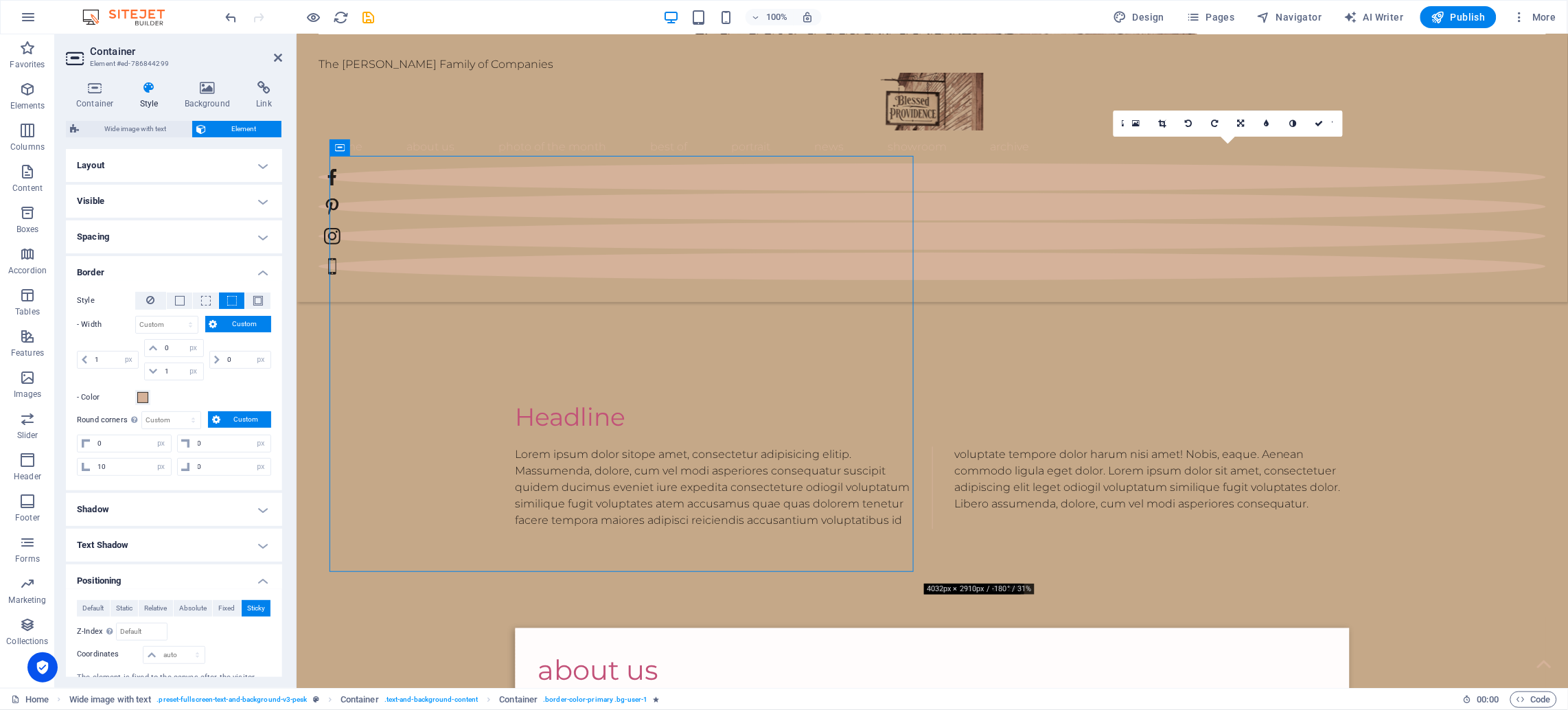 drag, startPoint x: 331, startPoint y: 564, endPoint x: 323, endPoint y: 579, distance: 17 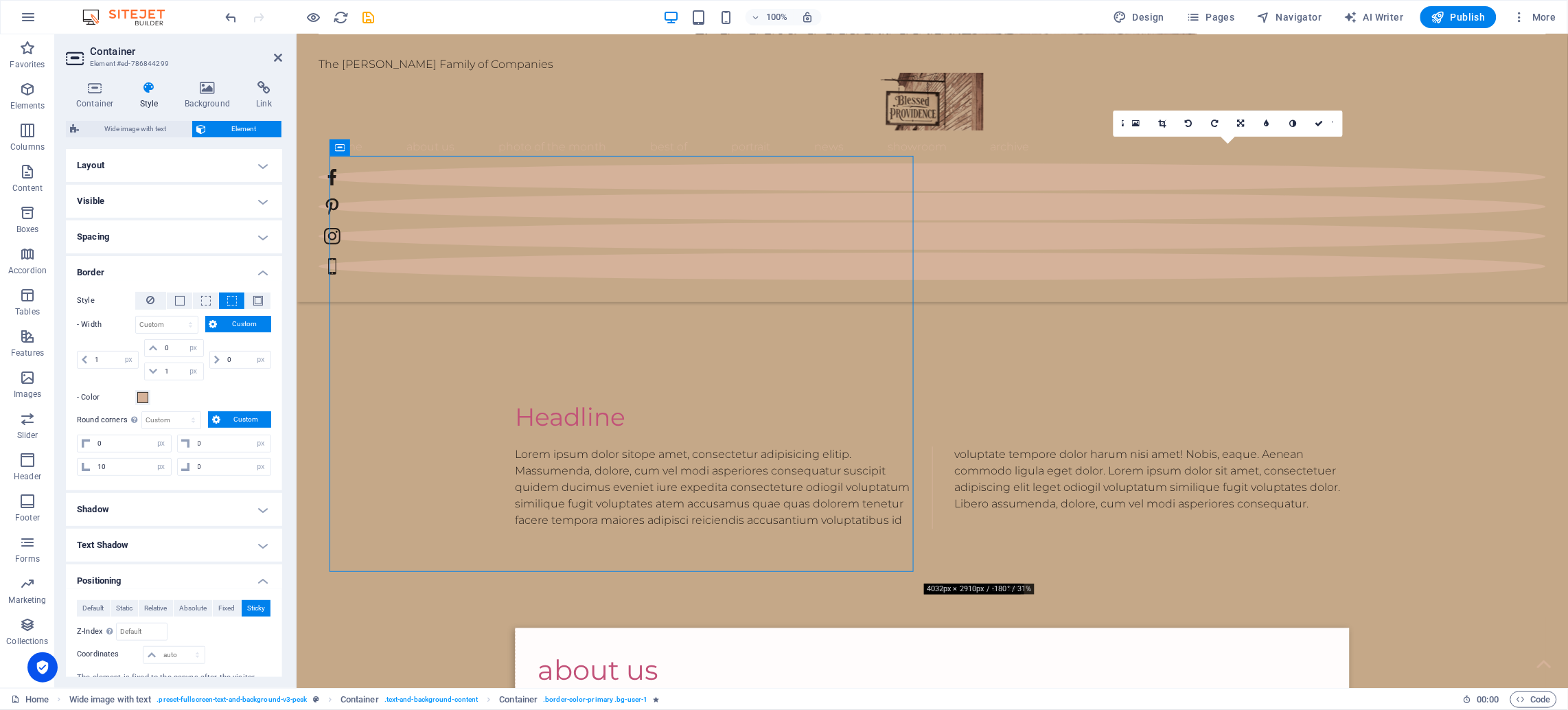 click on "about us Welcome to  Blessed Providence  (A [PERSON_NAME] Family of Companies). Rooted in faith, family, and the rich soil of our [US_STATE] countryside, [PERSON_NAME] Providence was born from a shared vision: to create a life-giving space where family businesses can thrive, memories can be made, and community can grow. What started as a simple dream on our family farm has blossomed into a growing hub of purpose-driven ventures... from tiny homes, farmhouse and RV rentals, to antiques, handcrafted goods, and more. We are a family committed to hard work, hospitality, and helping others. Our mission is to build a strong foundation not only for our children, but for all who visit, creating opportunities for the next generation to grow into bold, faith-filled entrepreneurs. Every aspect of Blessed Providence is designed to reflect the beauty of rural life, the strength of family values, and the grace of [DEMOGRAPHIC_DATA]’s provision. This is more than a business. It is our calling. And we are so glad you are here." at bounding box center (932, 808) 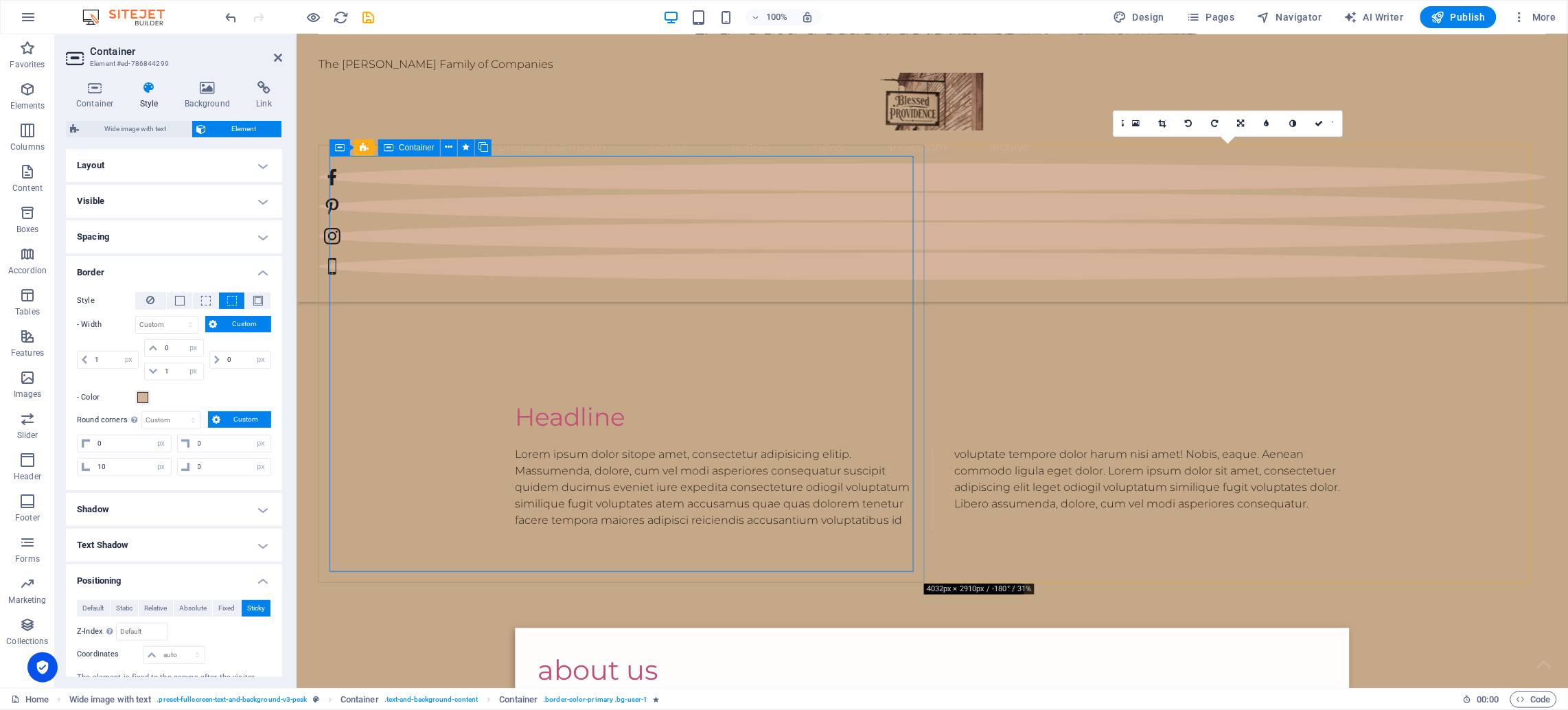 click on "about us Welcome to  Blessed Providence  (A [PERSON_NAME] Family of Companies). Rooted in faith, family, and the rich soil of our [US_STATE] countryside, [PERSON_NAME] Providence was born from a shared vision: to create a life-giving space where family businesses can thrive, memories can be made, and community can grow. What started as a simple dream on our family farm has blossomed into a growing hub of purpose-driven ventures... from tiny homes, farmhouse and RV rentals, to antiques, handcrafted goods, and more. We are a family committed to hard work, hospitality, and helping others. Our mission is to build a strong foundation not only for our children, but for all who visit, creating opportunities for the next generation to grow into bold, faith-filled entrepreneurs. Every aspect of Blessed Providence is designed to reflect the beauty of rural life, the strength of family values, and the grace of [DEMOGRAPHIC_DATA]’s provision. This is more than a business. It is our calling. And we are so glad you are here." at bounding box center (932, 808) 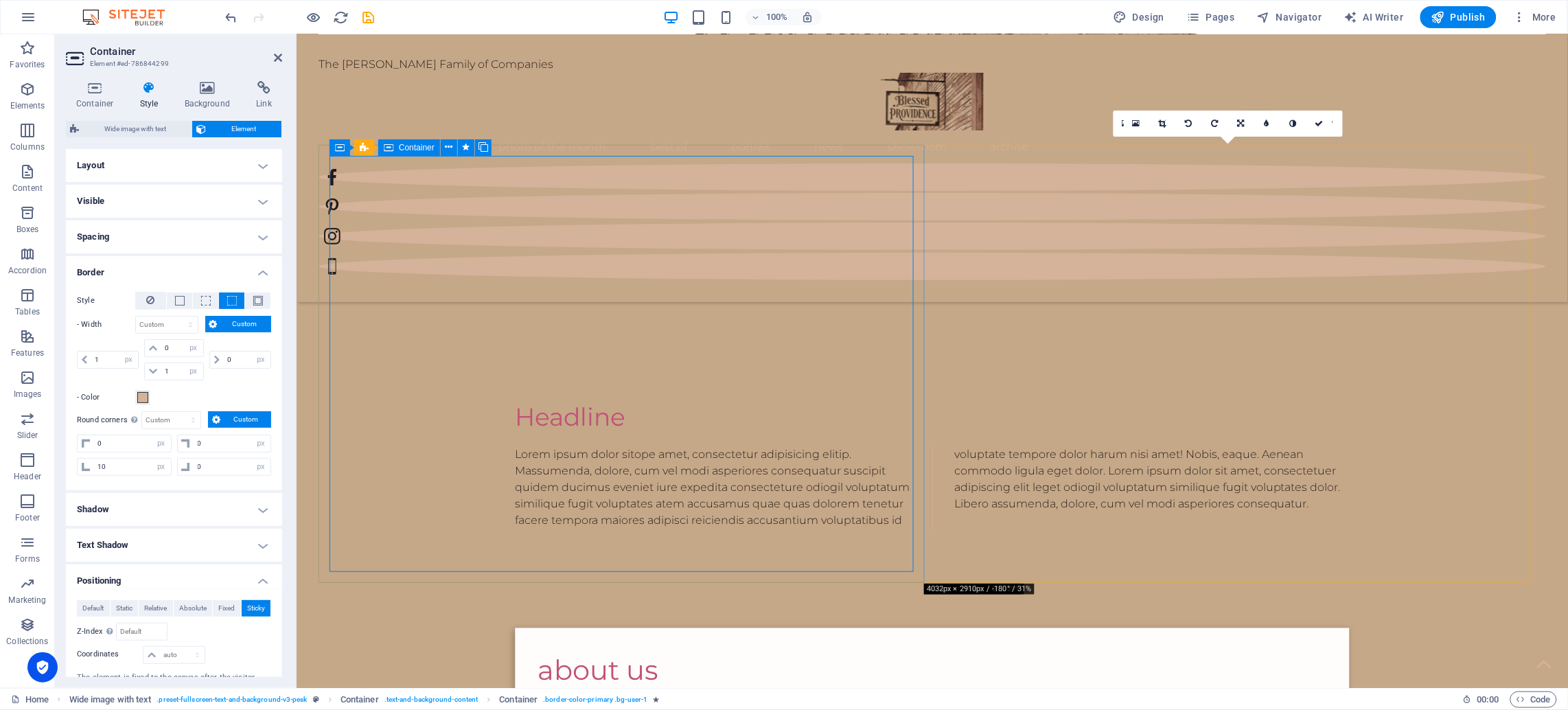 click on "about us Welcome to  Blessed Providence  (A [PERSON_NAME] Family of Companies). Rooted in faith, family, and the rich soil of our [US_STATE] countryside, [PERSON_NAME] Providence was born from a shared vision: to create a life-giving space where family businesses can thrive, memories can be made, and community can grow. What started as a simple dream on our family farm has blossomed into a growing hub of purpose-driven ventures... from tiny homes, farmhouse and RV rentals, to antiques, handcrafted goods, and more. We are a family committed to hard work, hospitality, and helping others. Our mission is to build a strong foundation not only for our children, but for all who visit, creating opportunities for the next generation to grow into bold, faith-filled entrepreneurs. Every aspect of Blessed Providence is designed to reflect the beauty of rural life, the strength of family values, and the grace of [DEMOGRAPHIC_DATA]’s provision. This is more than a business. It is our calling. And we are so glad you are here." at bounding box center [932, 808] 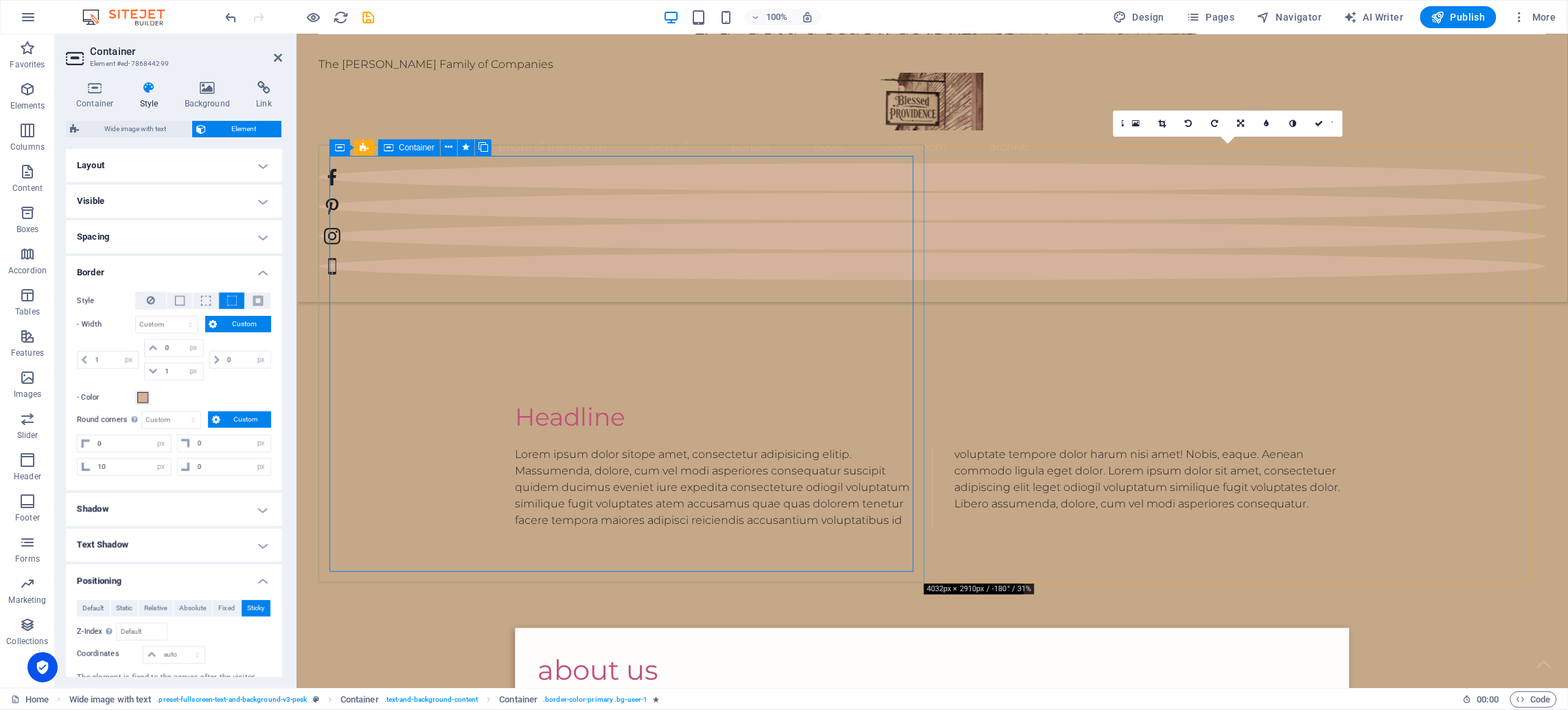 click on "about us Welcome to  Blessed Providence  (A [PERSON_NAME] Family of Companies). Rooted in faith, family, and the rich soil of our [US_STATE] countryside, [PERSON_NAME] Providence was born from a shared vision: to create a life-giving space where family businesses can thrive, memories can be made, and community can grow. What started as a simple dream on our family farm has blossomed into a growing hub of purpose-driven ventures... from tiny homes, farmhouse and RV rentals, to antiques, handcrafted goods, and more. We are a family committed to hard work, hospitality, and helping others. Our mission is to build a strong foundation not only for our children, but for all who visit, creating opportunities for the next generation to grow into bold, faith-filled entrepreneurs. Every aspect of Blessed Providence is designed to reflect the beauty of rural life, the strength of family values, and the grace of [DEMOGRAPHIC_DATA]’s provision. This is more than a business. It is our calling. And we are so glad you are here." at bounding box center [932, 808] 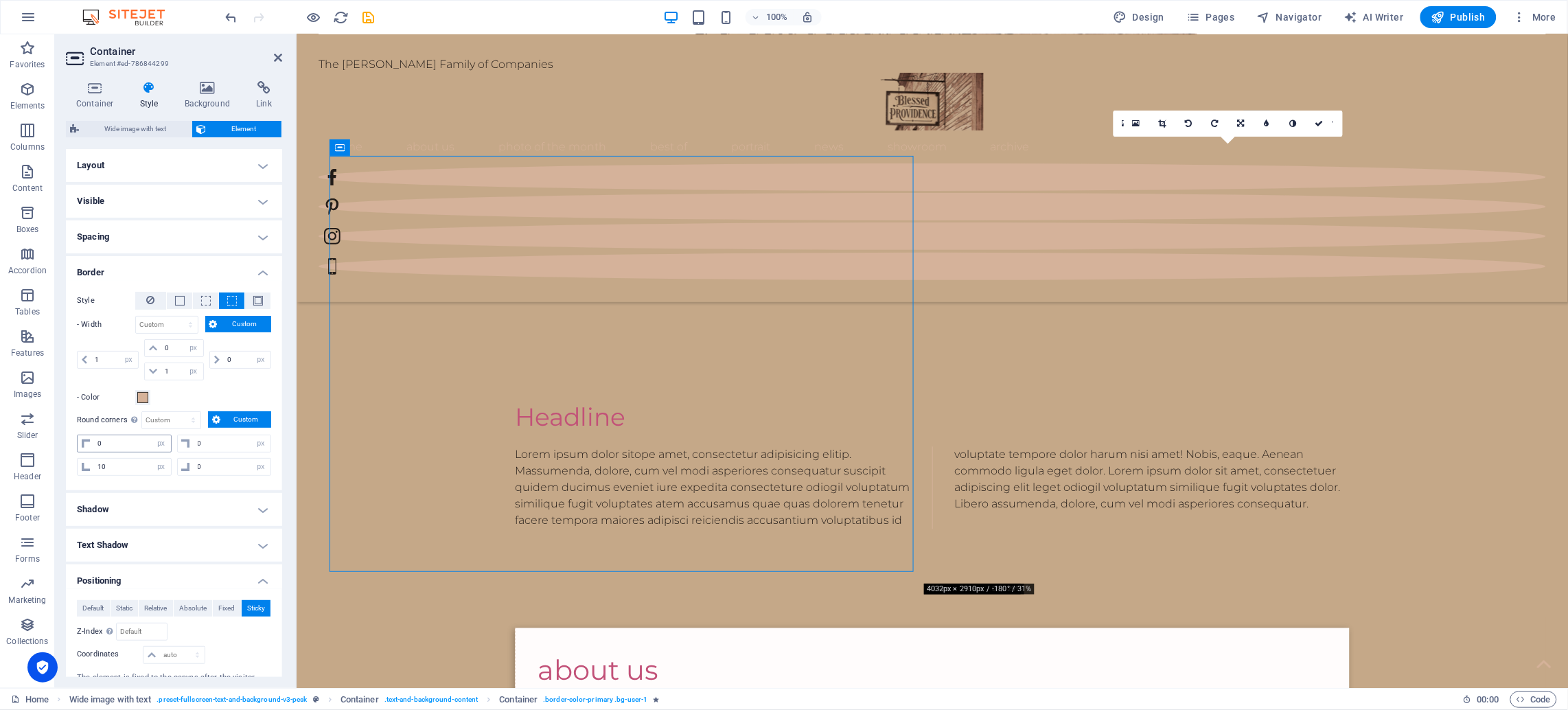 click at bounding box center (86, 444) 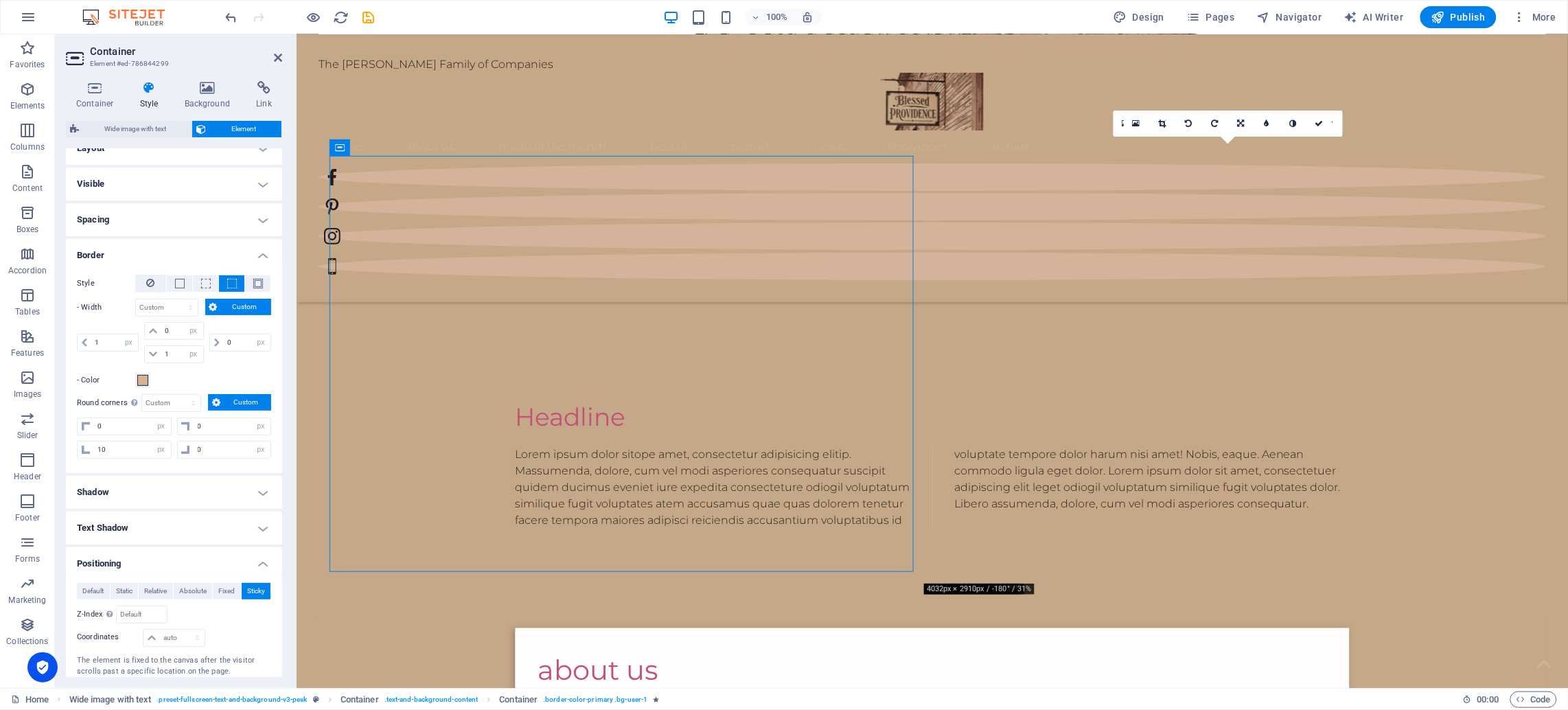 scroll, scrollTop: 0, scrollLeft: 0, axis: both 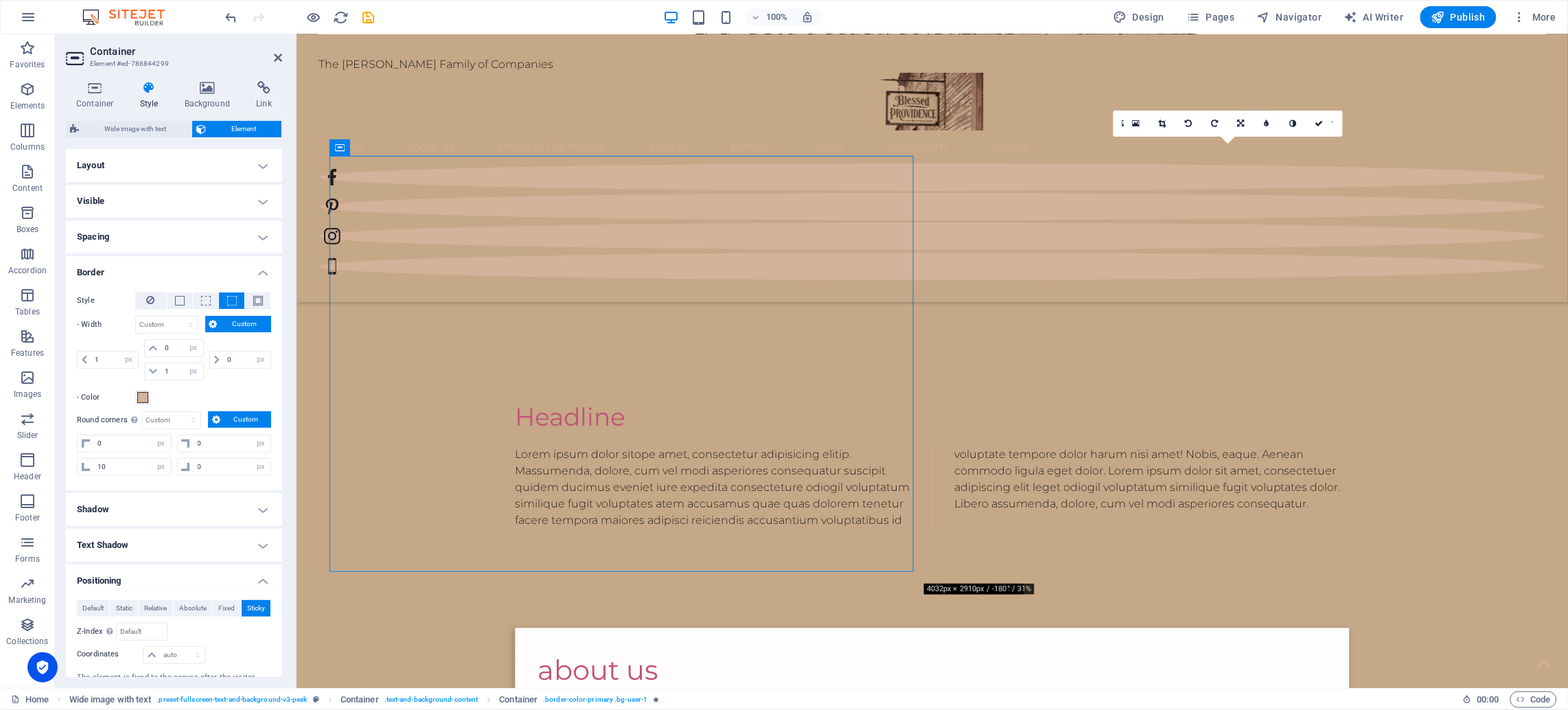 click on "Spacing" at bounding box center [174, 237] 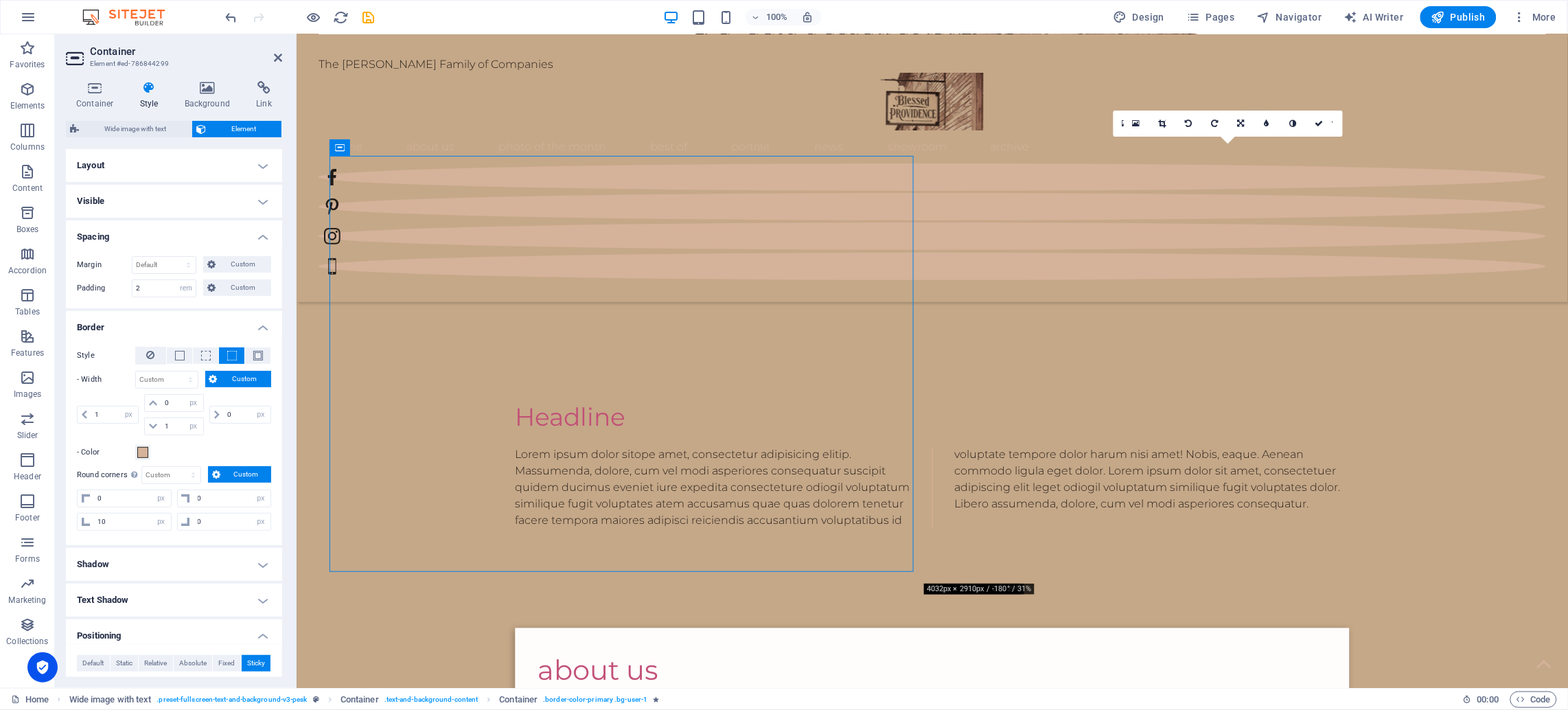 click on "Spacing" at bounding box center (174, 233) 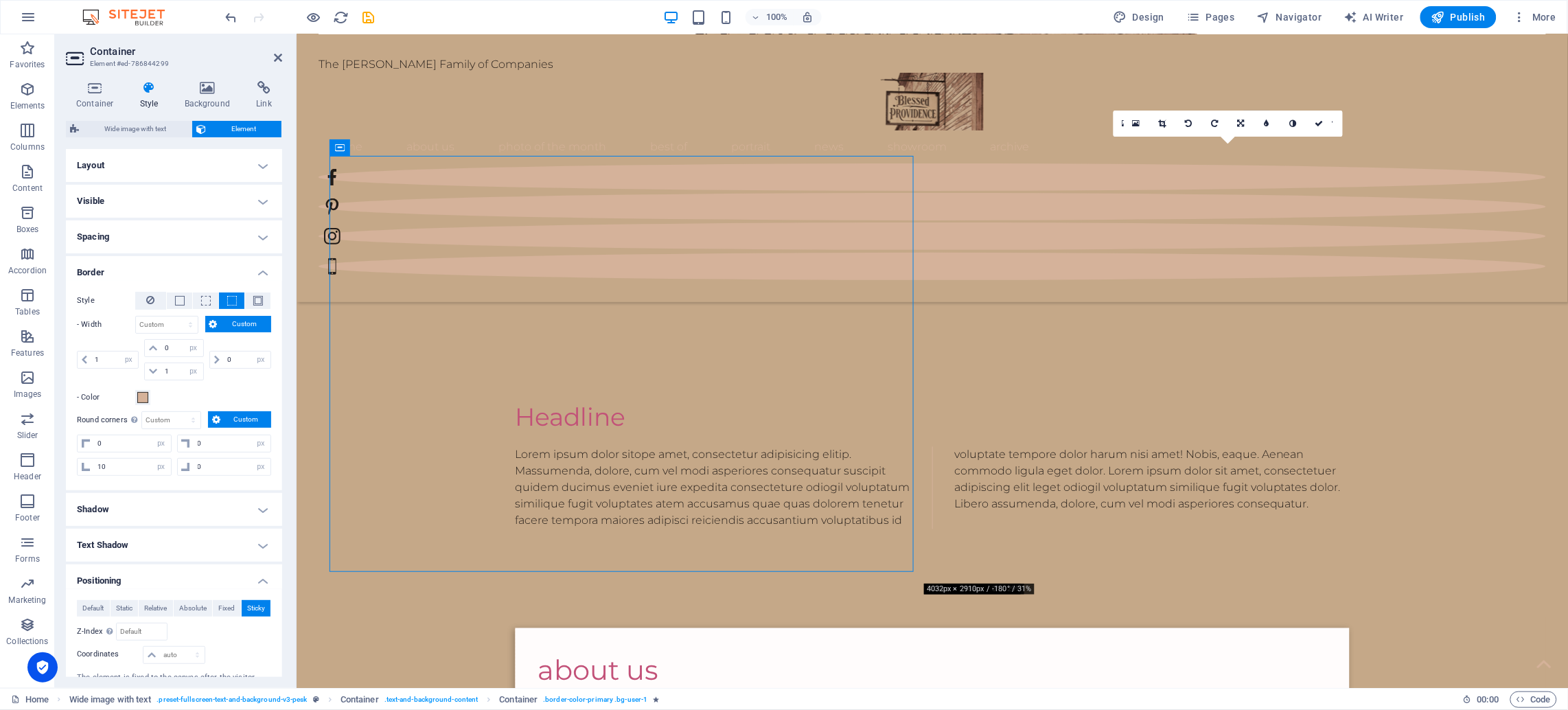 click on "Layout" at bounding box center [174, 165] 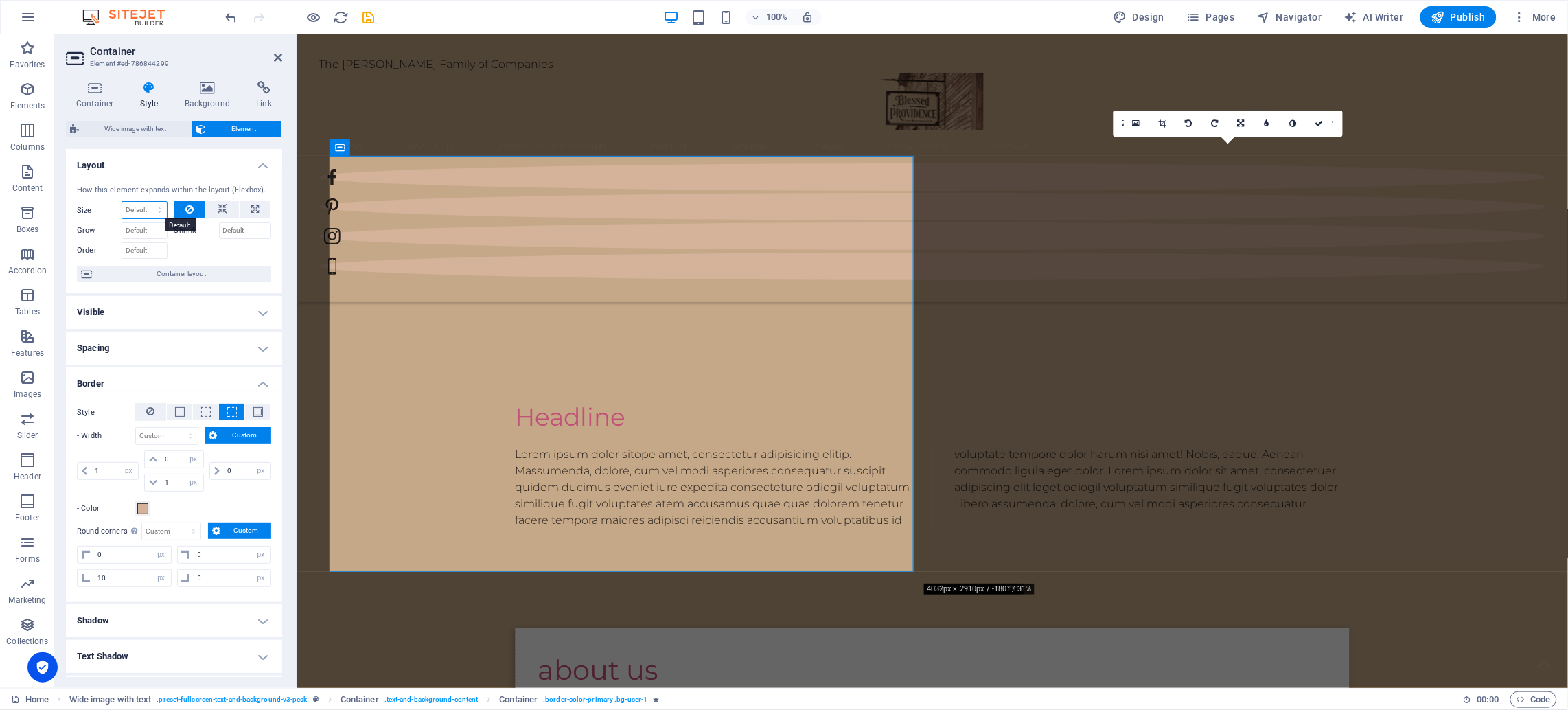 click on "Default auto px % 1/1 1/2 1/3 1/4 1/5 1/6 1/7 1/8 1/9 1/10" at bounding box center (144, 210) 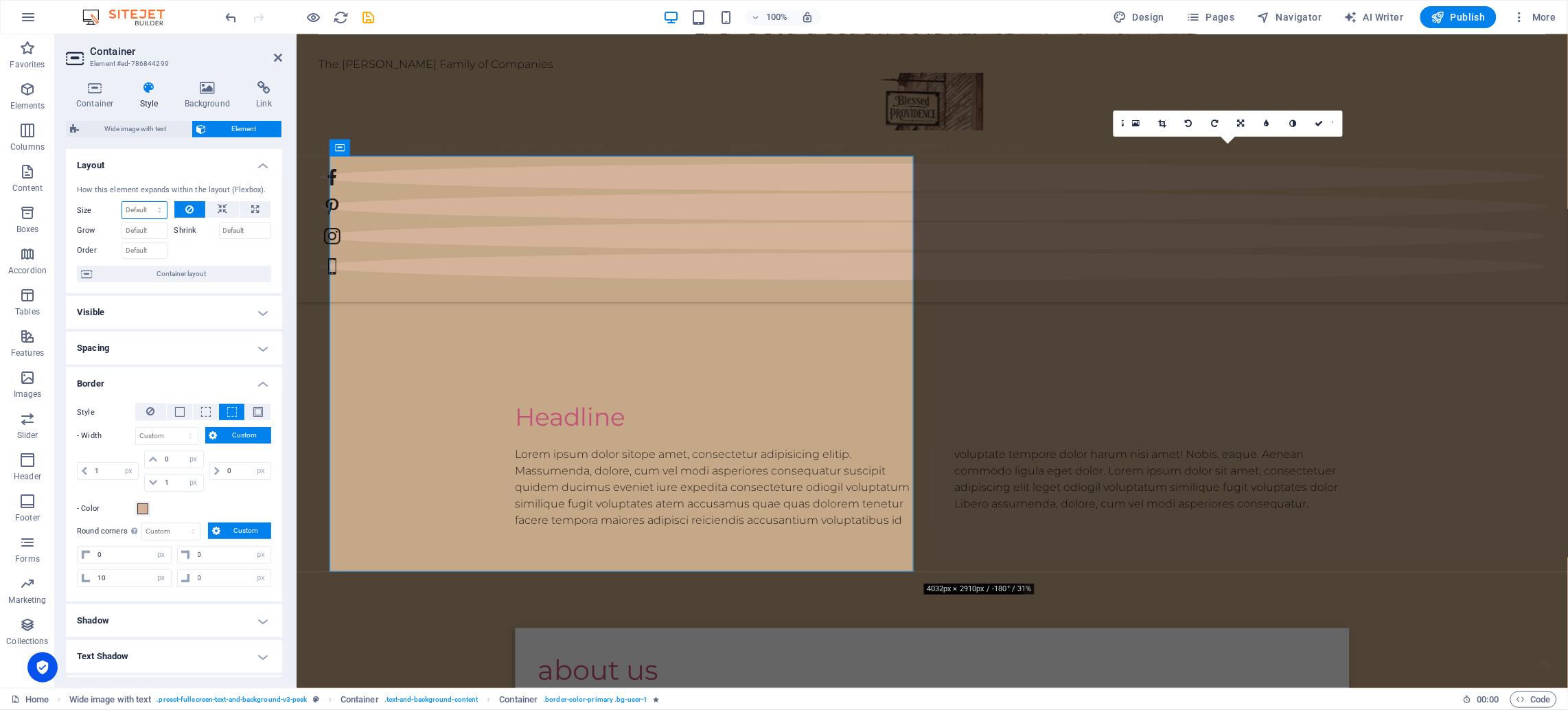 select on "1/3" 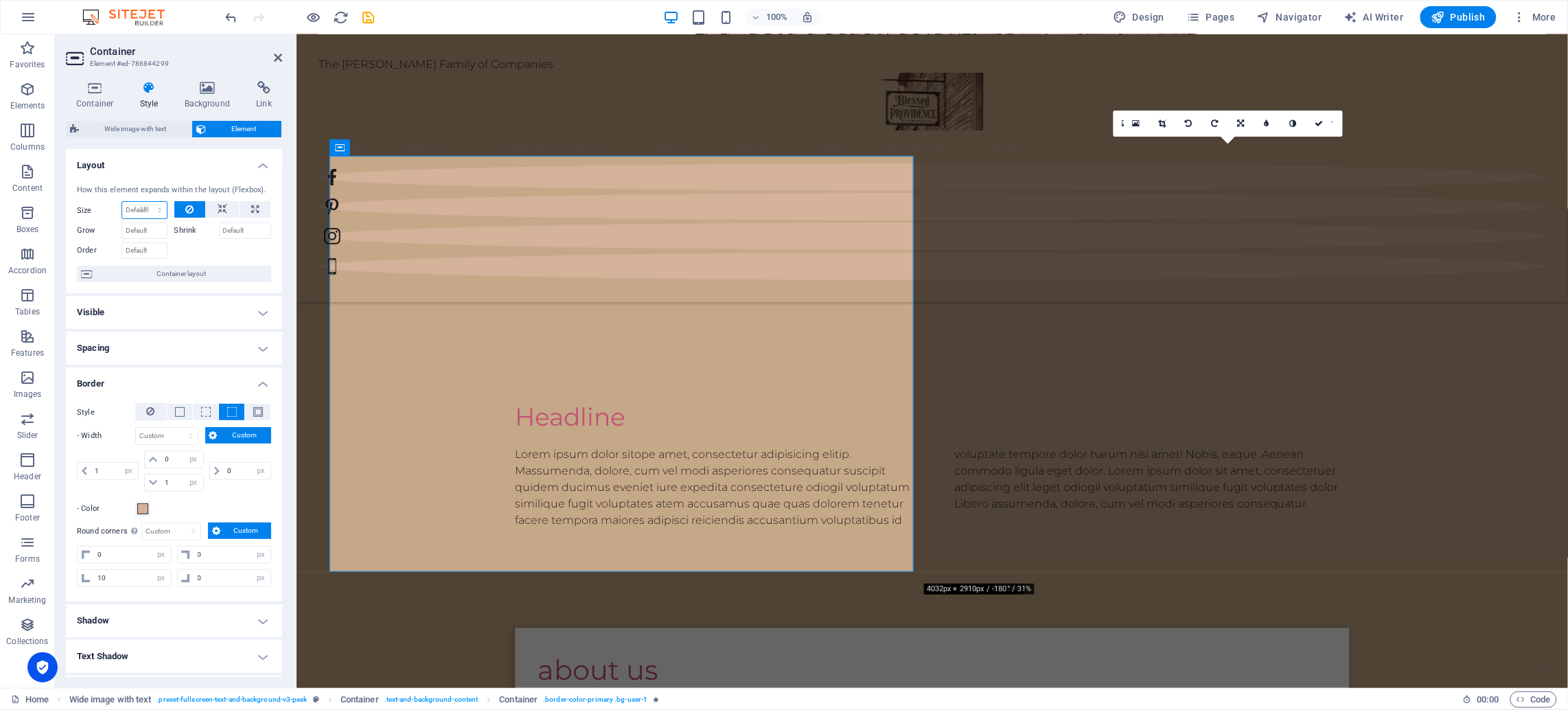 click on "Default auto px % 1/1 1/2 1/3 1/4 1/5 1/6 1/7 1/8 1/9 1/10" at bounding box center (144, 210) 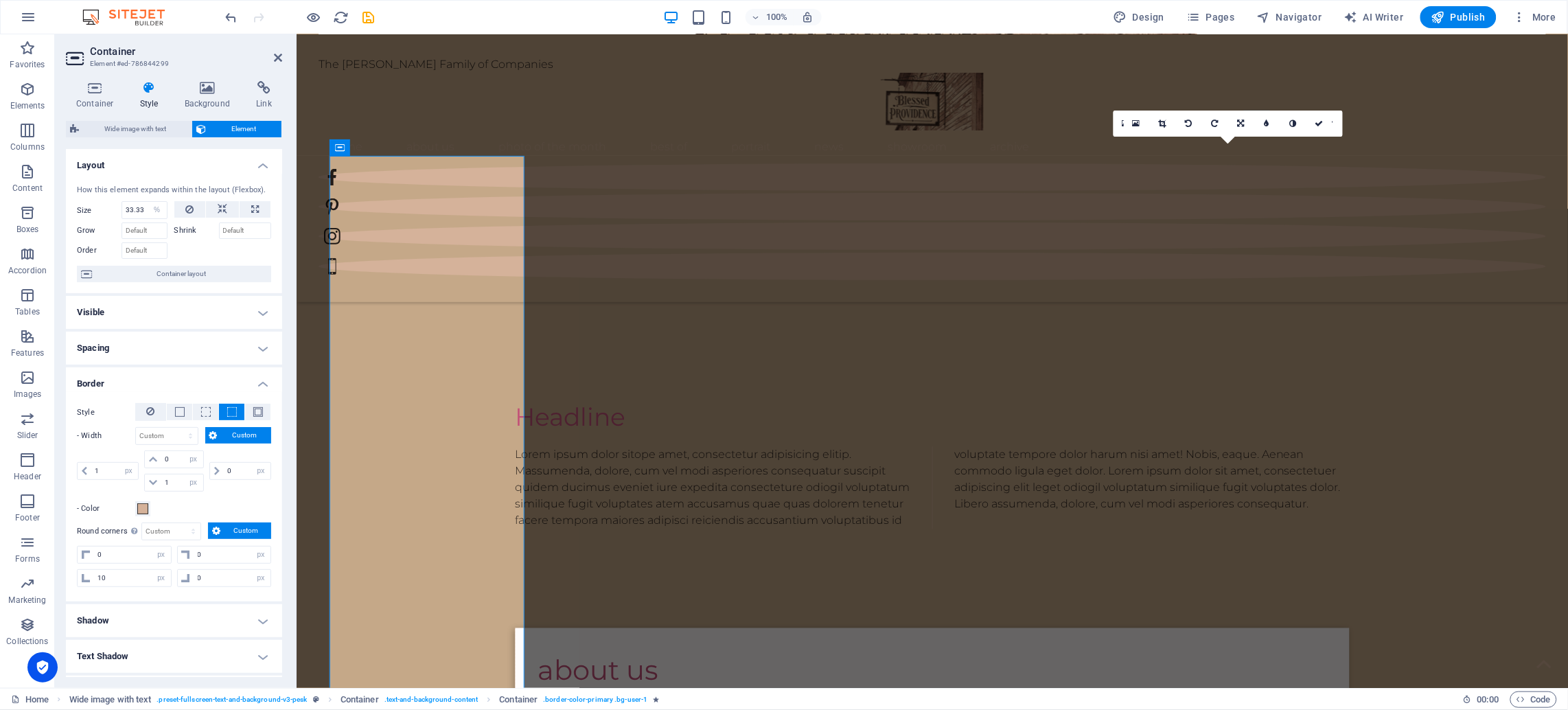 click on "Border" at bounding box center [174, 380] 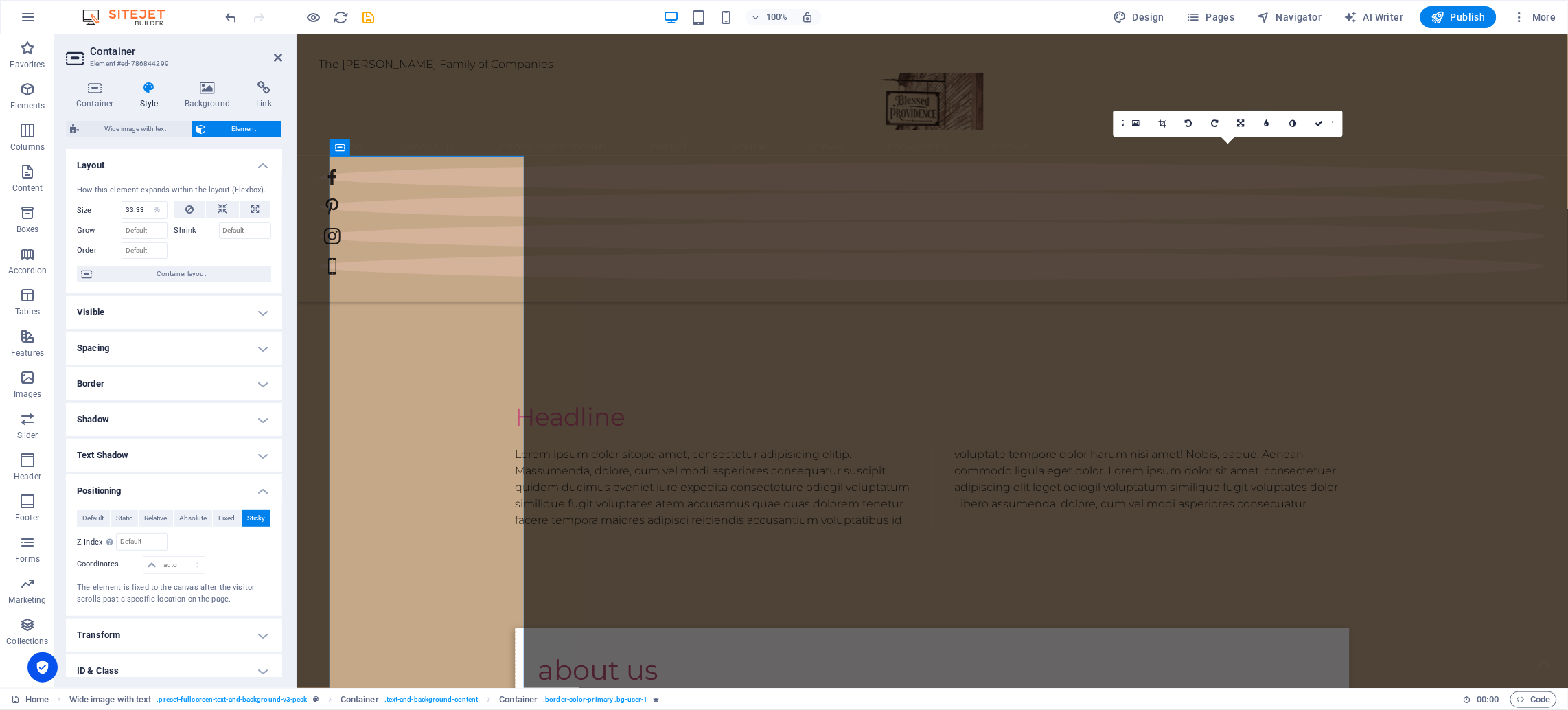 click on "Border" at bounding box center [174, 384] 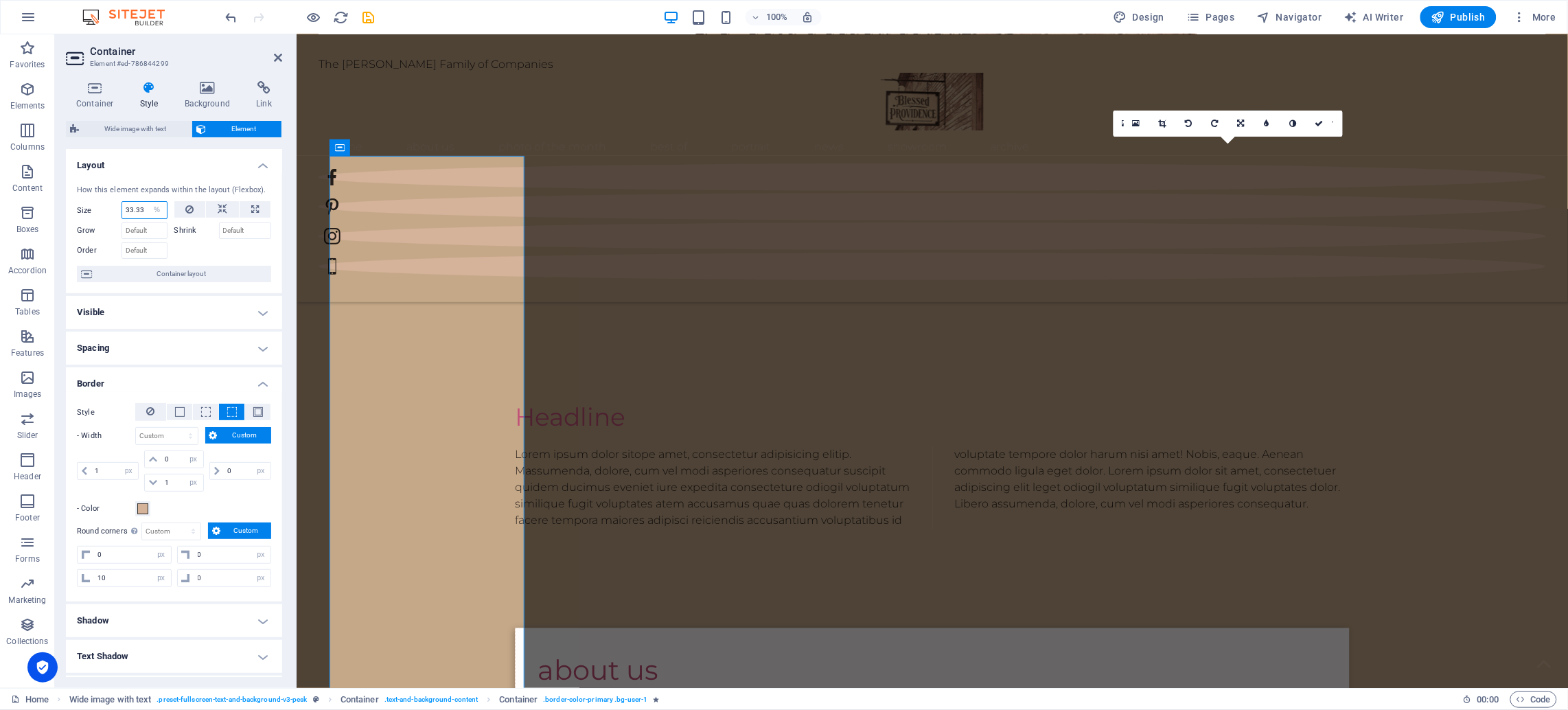 click on "33.33" at bounding box center [144, 210] 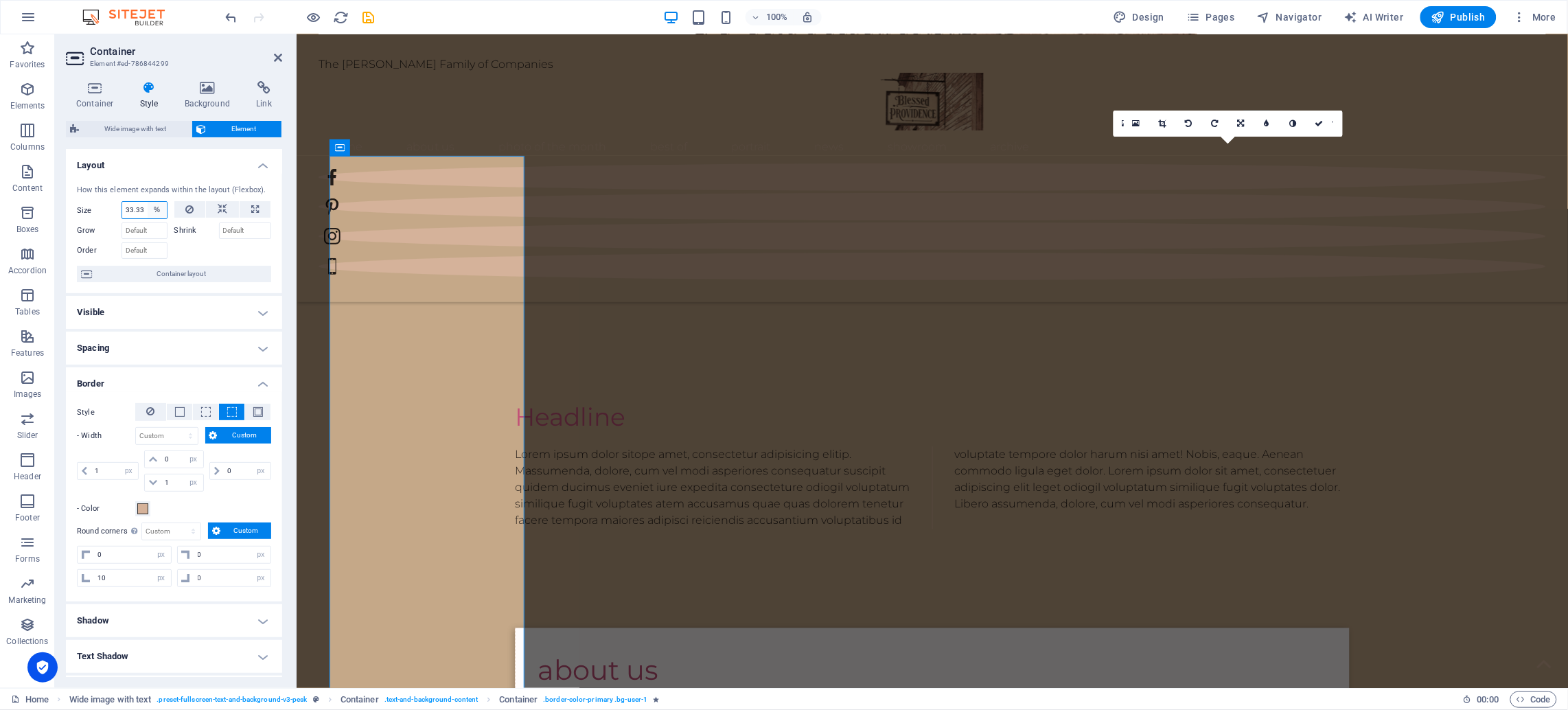 click on "Default auto px % 1/1 1/2 1/3 1/4 1/5 1/6 1/7 1/8 1/9 1/10" at bounding box center (157, 210) 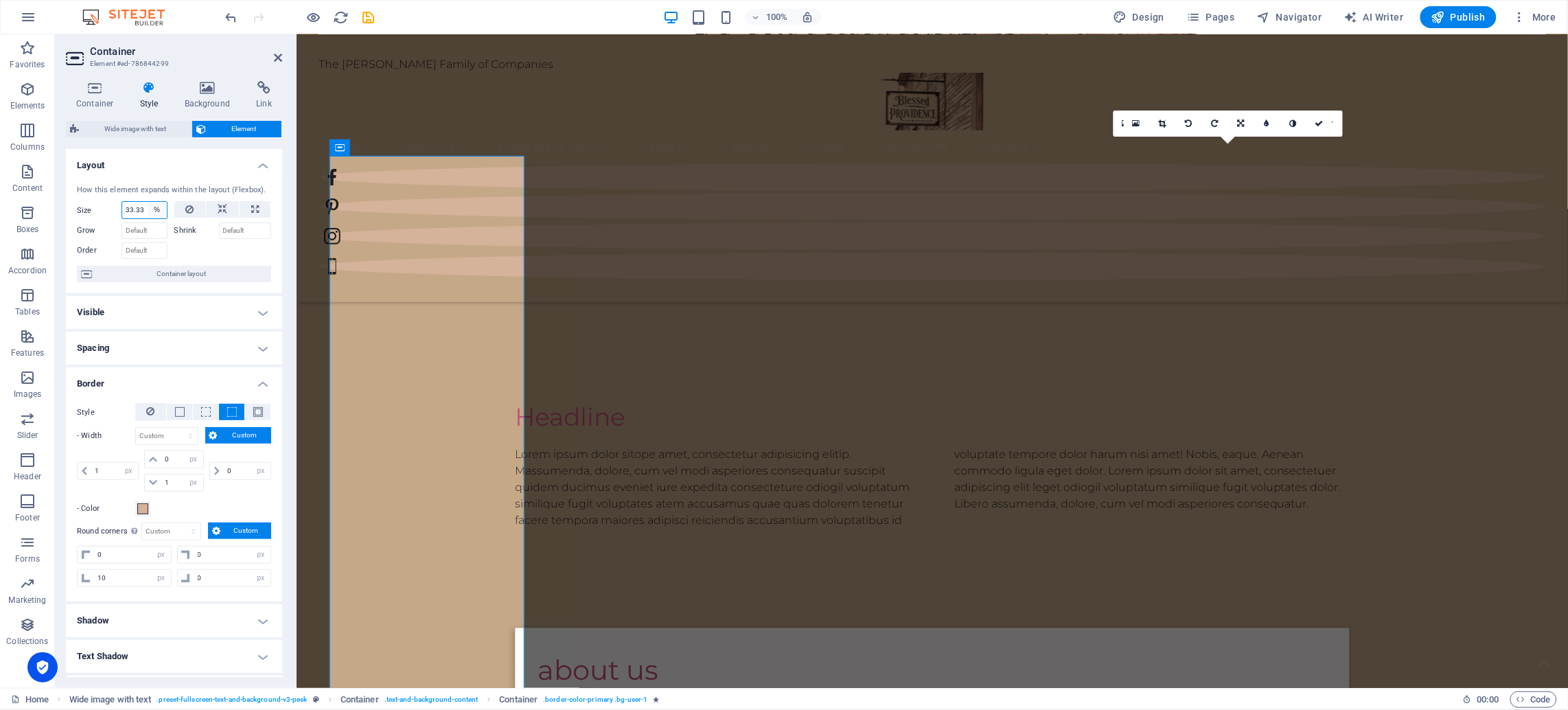 select on "1/10" 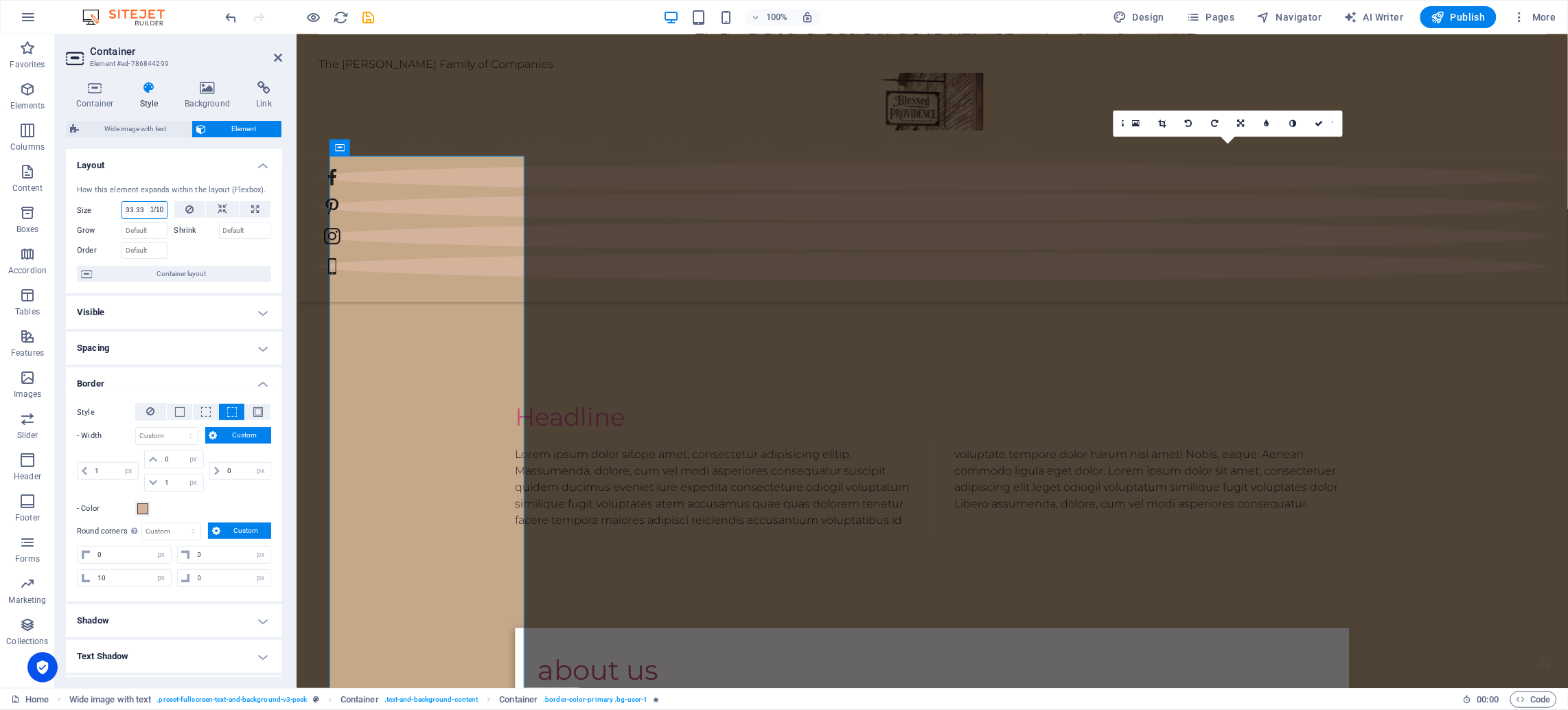 click on "Default auto px % 1/1 1/2 1/3 1/4 1/5 1/6 1/7 1/8 1/9 1/10" at bounding box center [157, 210] 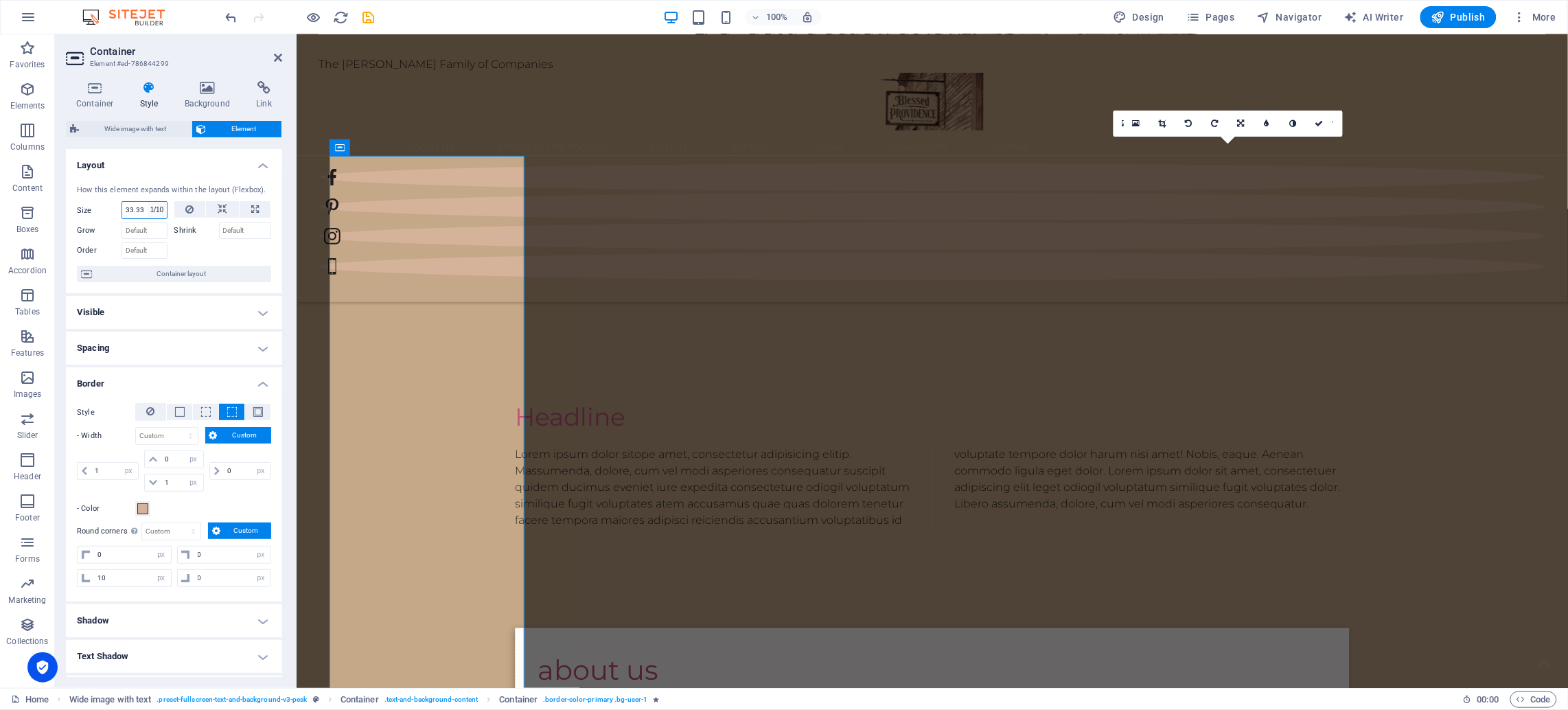 type on "10" 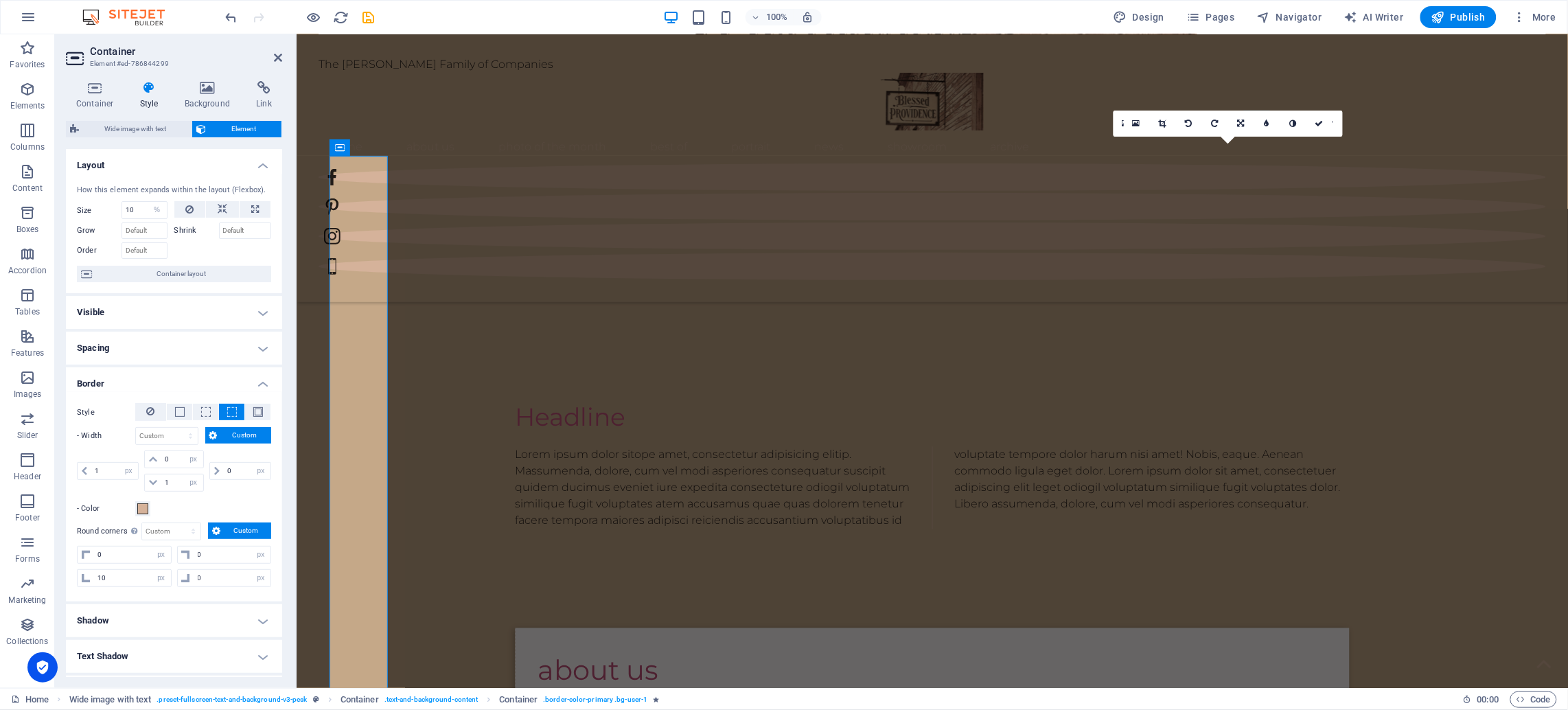click on "How this element expands within the layout (Flexbox). Size 10 Default auto px % 1/1 1/2 1/3 1/4 1/5 1/6 1/7 1/8 1/9 1/10 Grow Shrink Order Container layout" at bounding box center [174, 233] 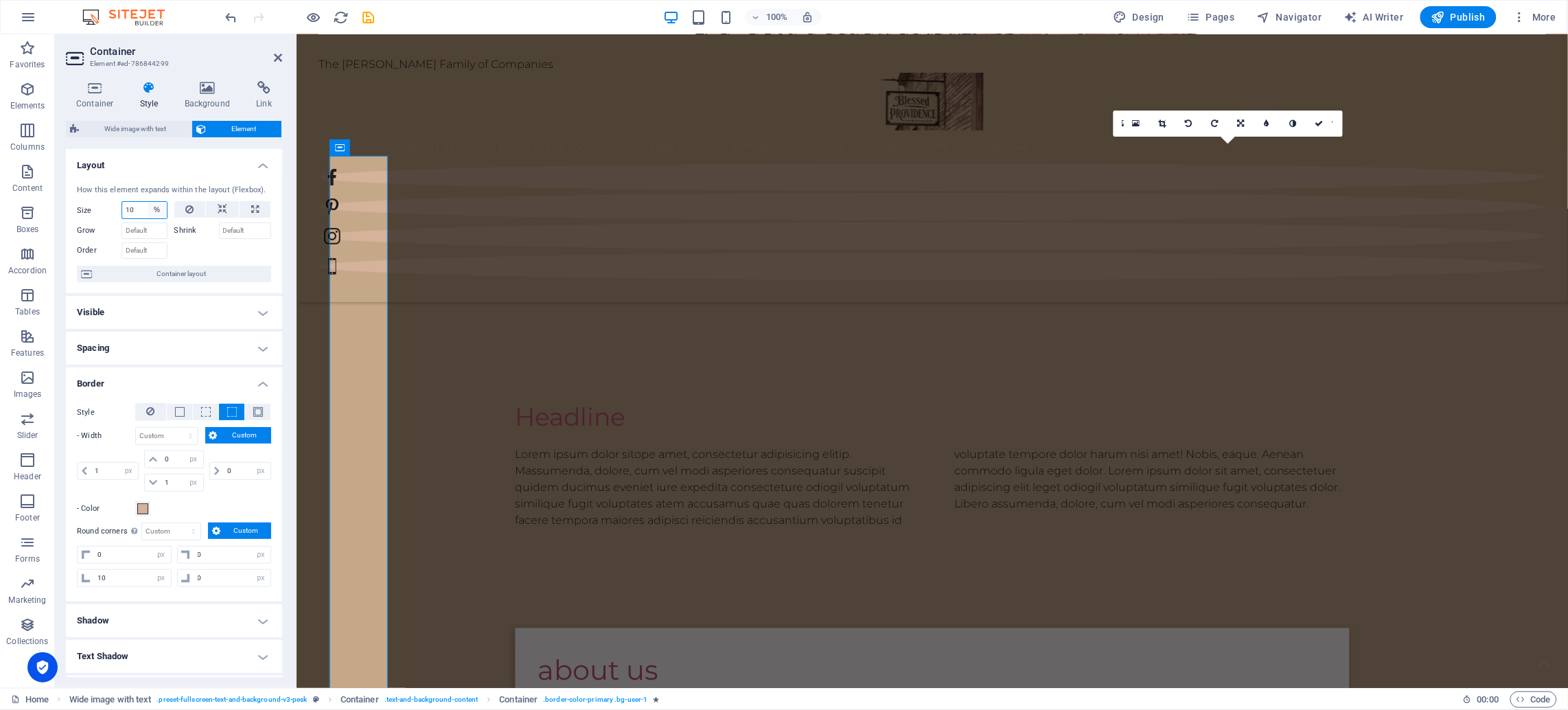 click on "Default auto px % 1/1 1/2 1/3 1/4 1/5 1/6 1/7 1/8 1/9 1/10" at bounding box center (157, 210) 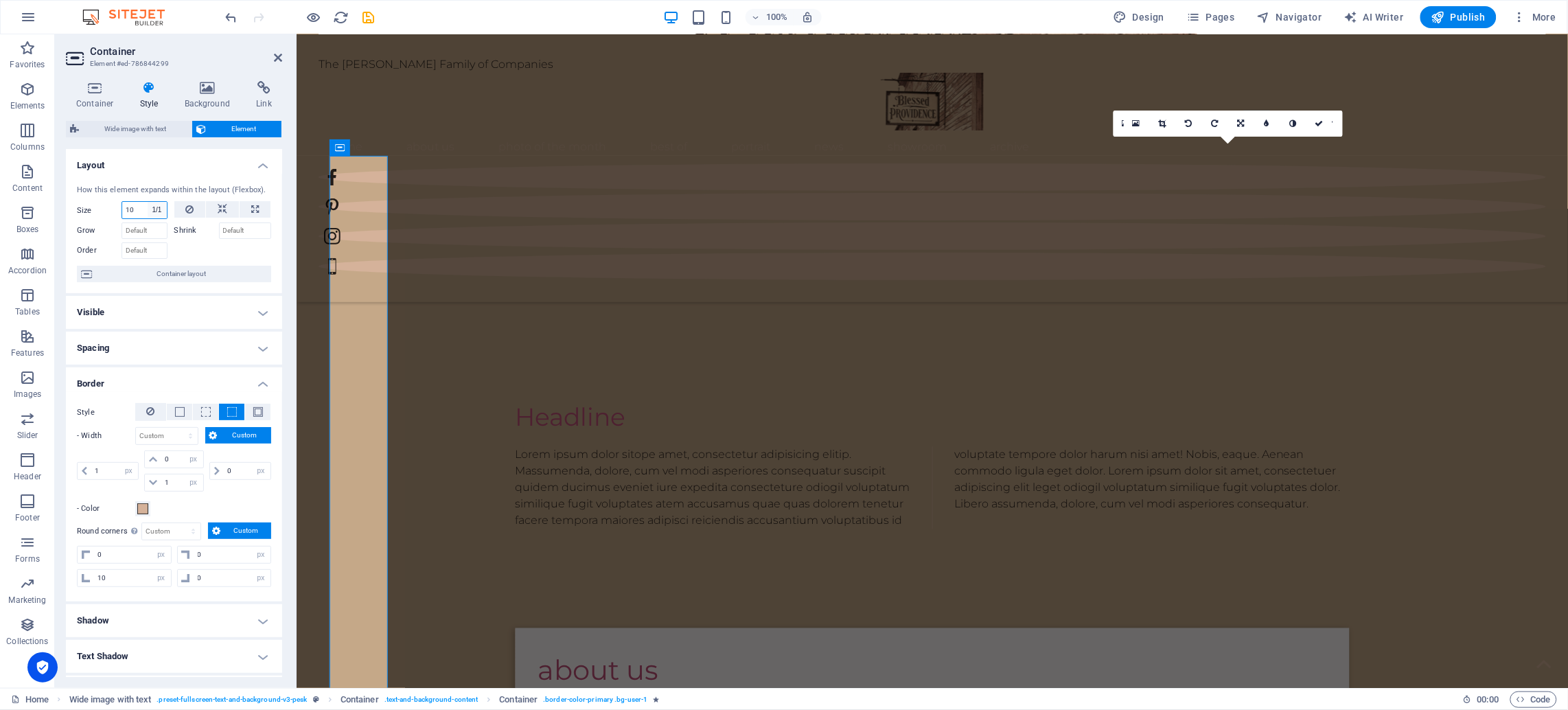 click on "Default auto px % 1/1 1/2 1/3 1/4 1/5 1/6 1/7 1/8 1/9 1/10" at bounding box center (157, 210) 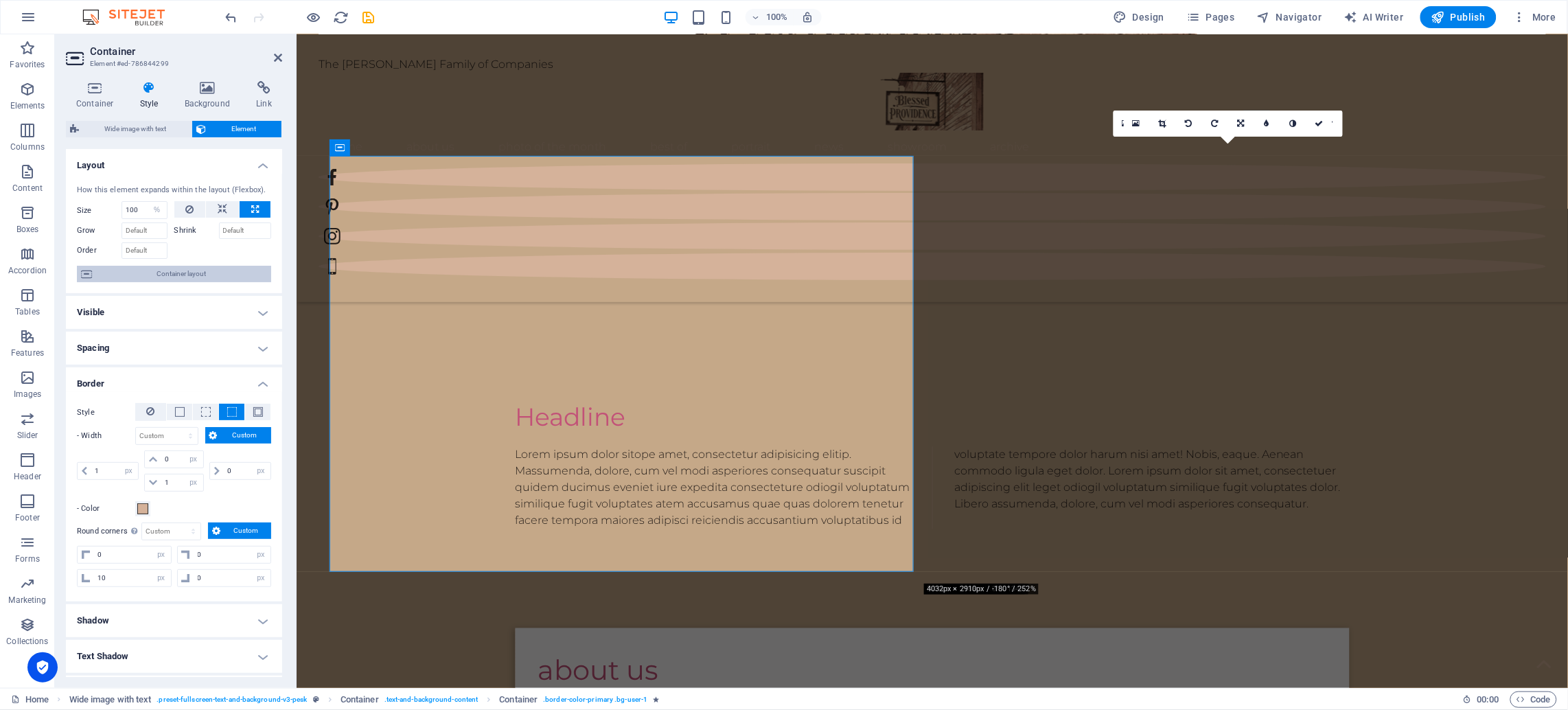 click at bounding box center (87, 274) 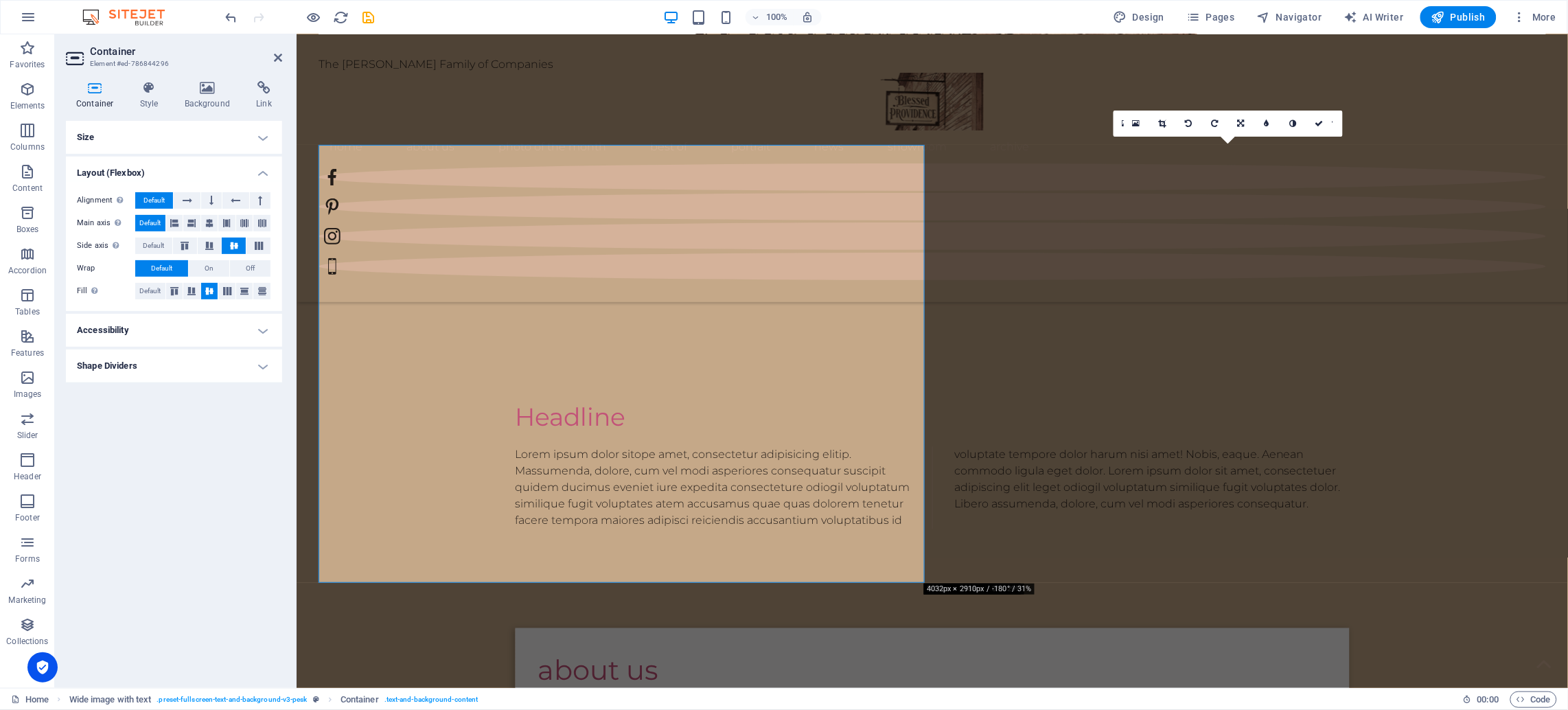 click on "Default" at bounding box center (154, 201) 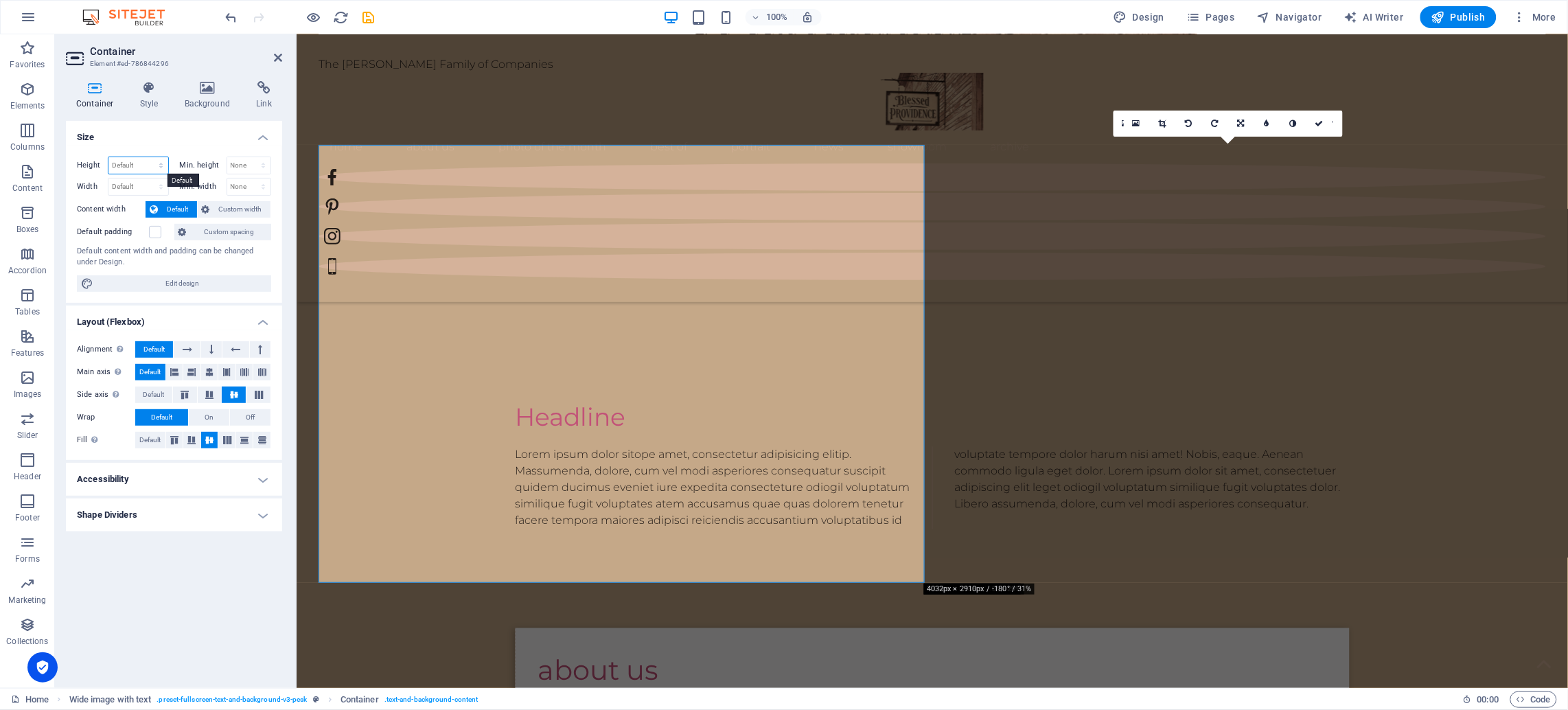 click on "Default px rem % vh vw" at bounding box center (138, 165) 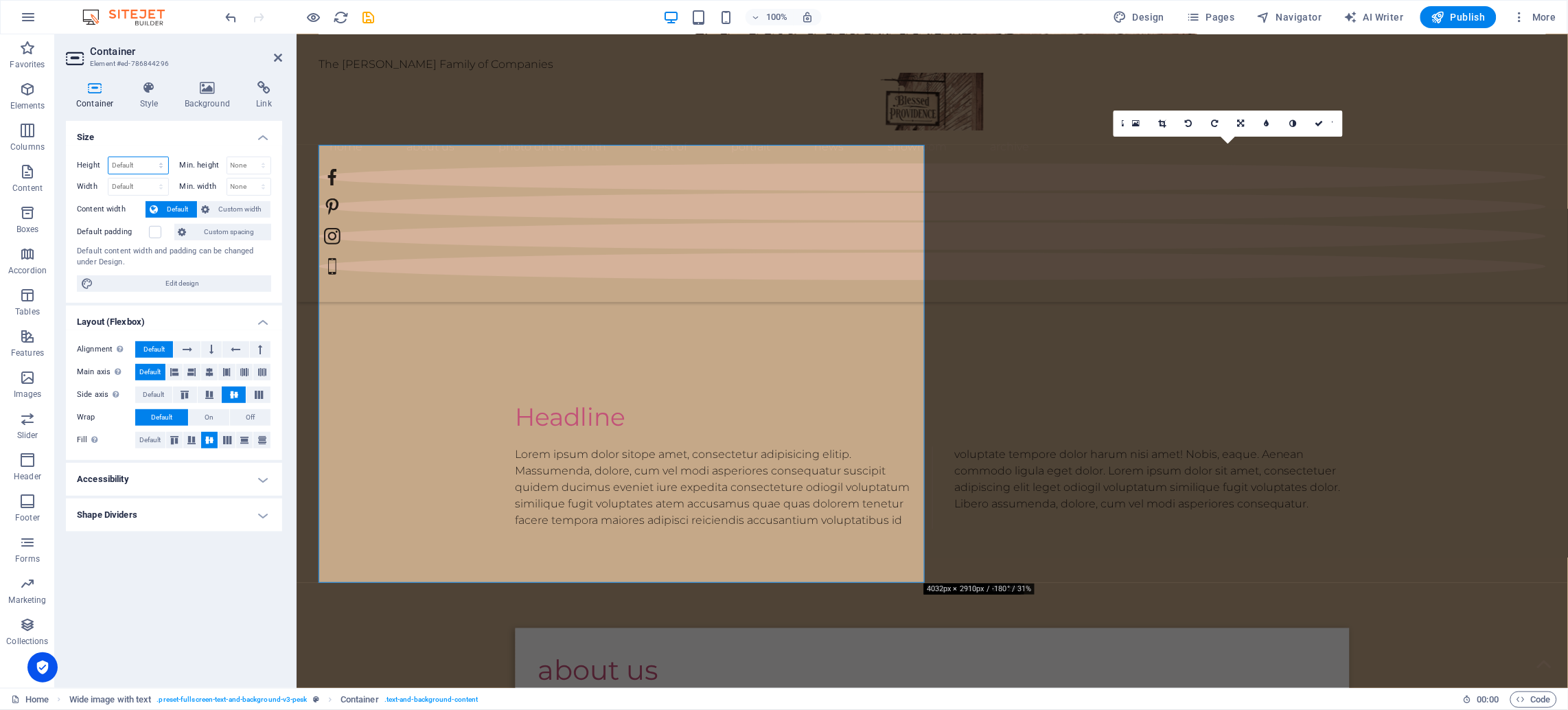 select on "px" 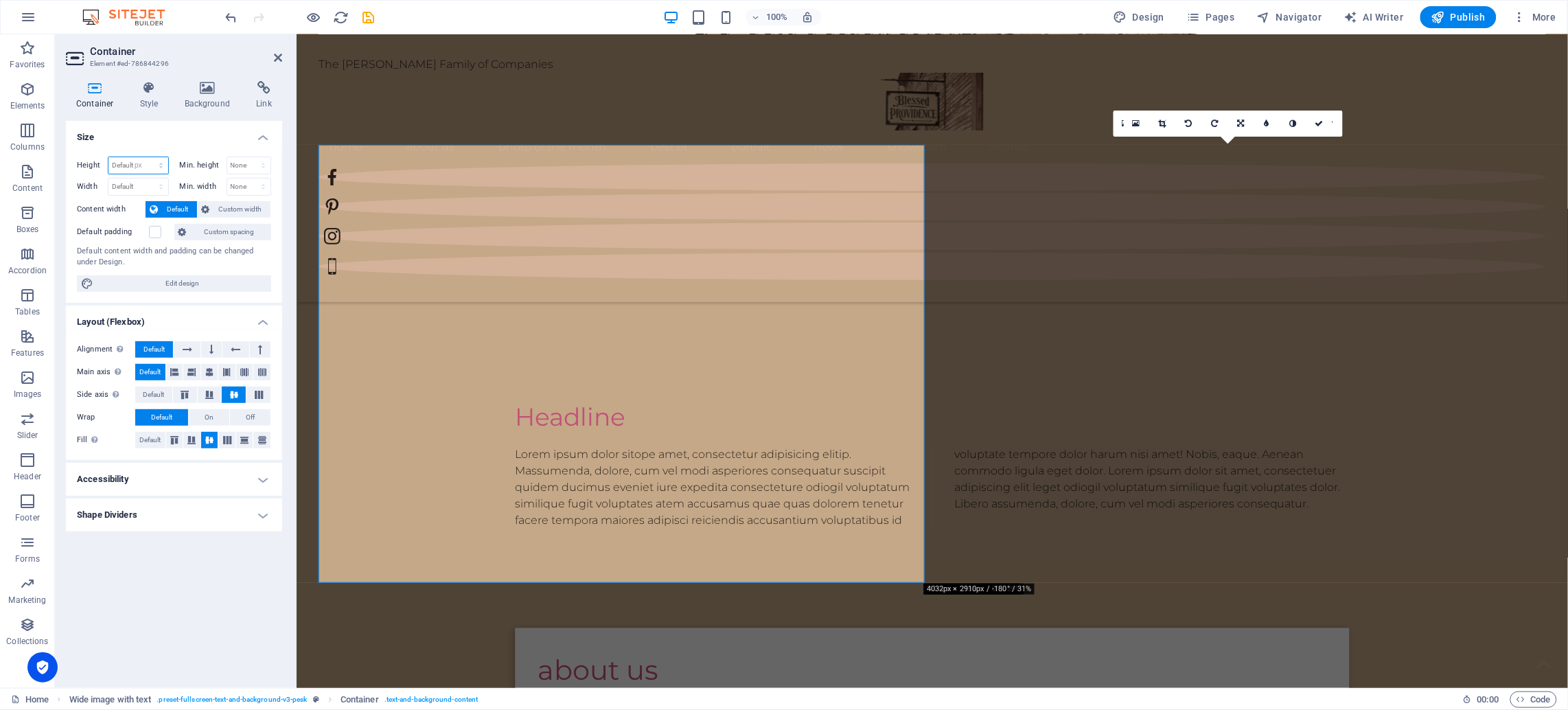 click on "Default px rem % vh vw" at bounding box center (138, 165) 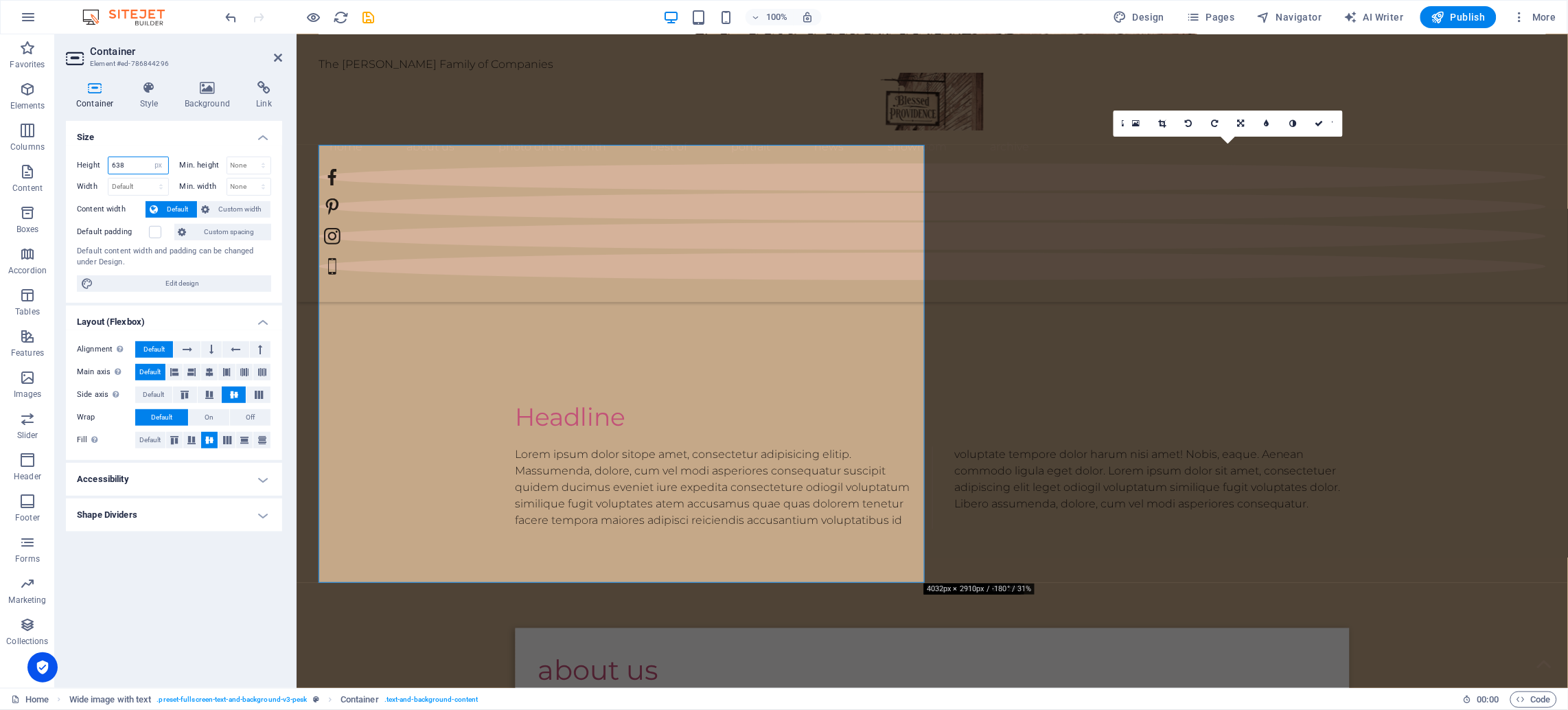 click on "638" at bounding box center [138, 165] 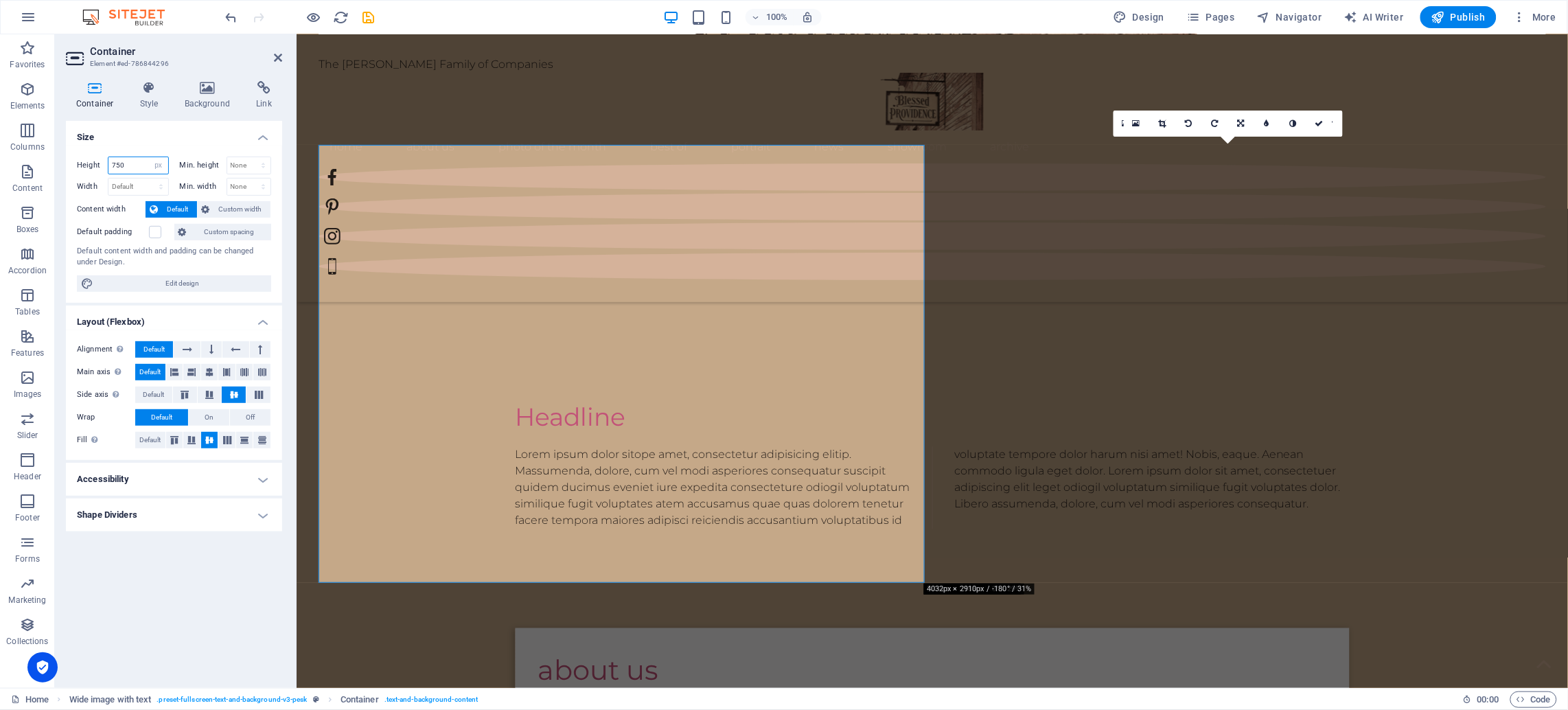 type on "750" 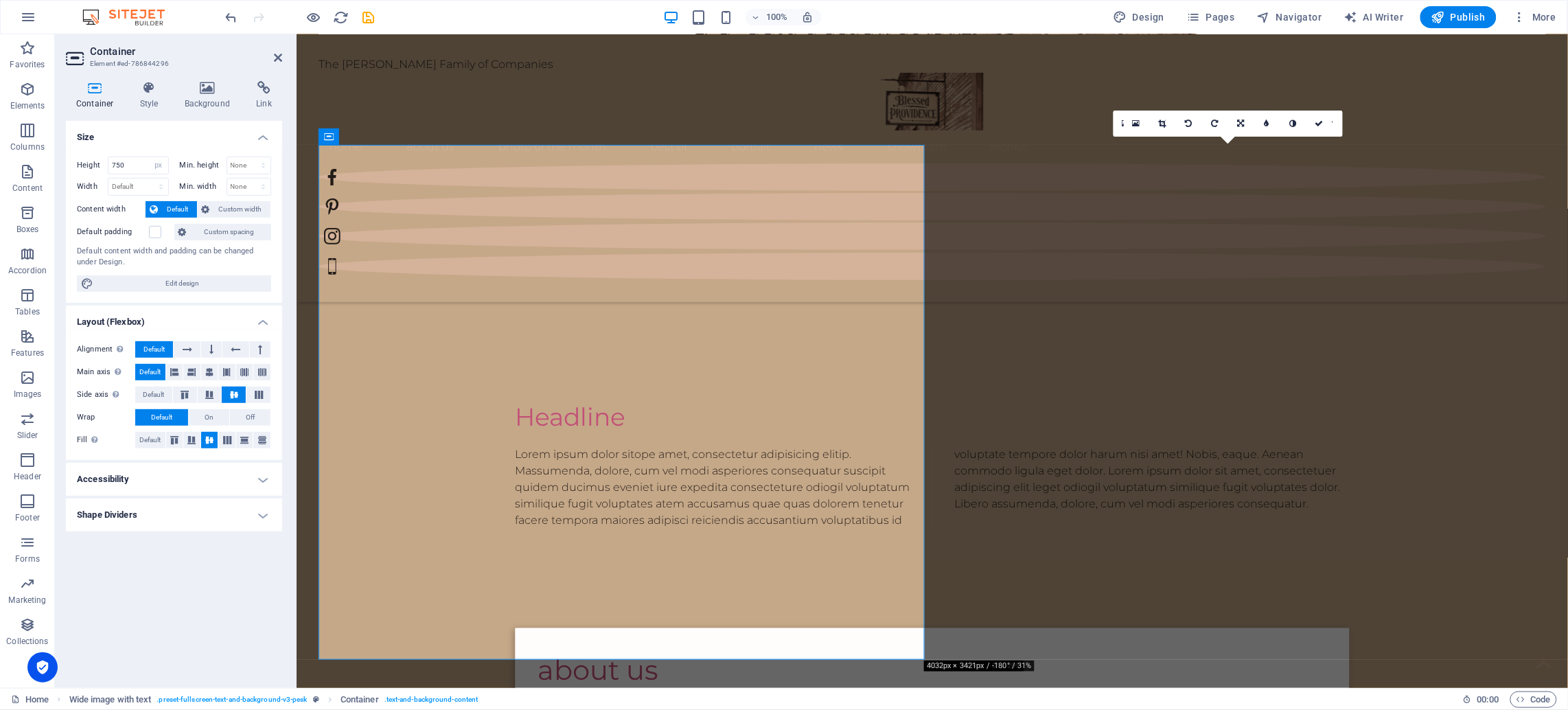 click at bounding box center (954, 1458) 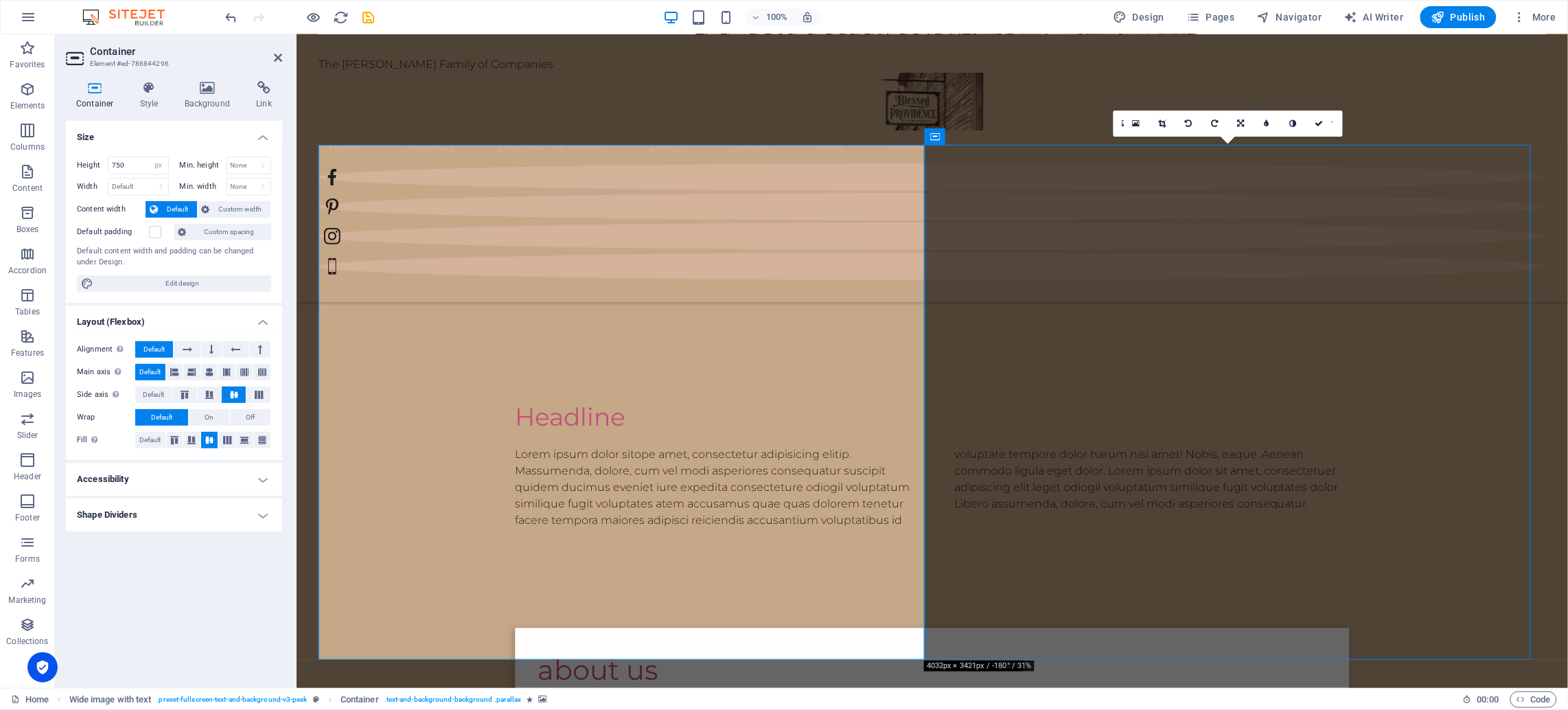 click at bounding box center (954, 1458) 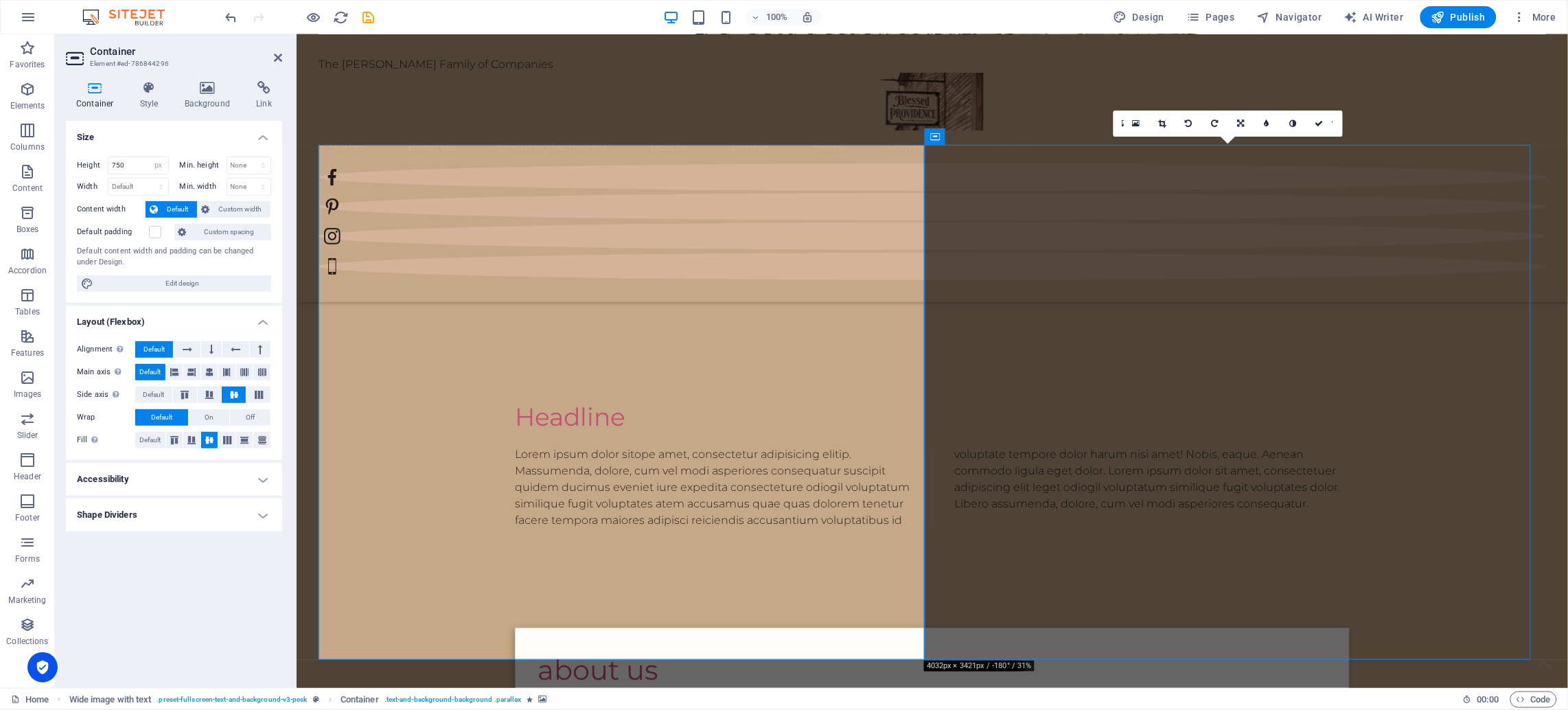 select on "%" 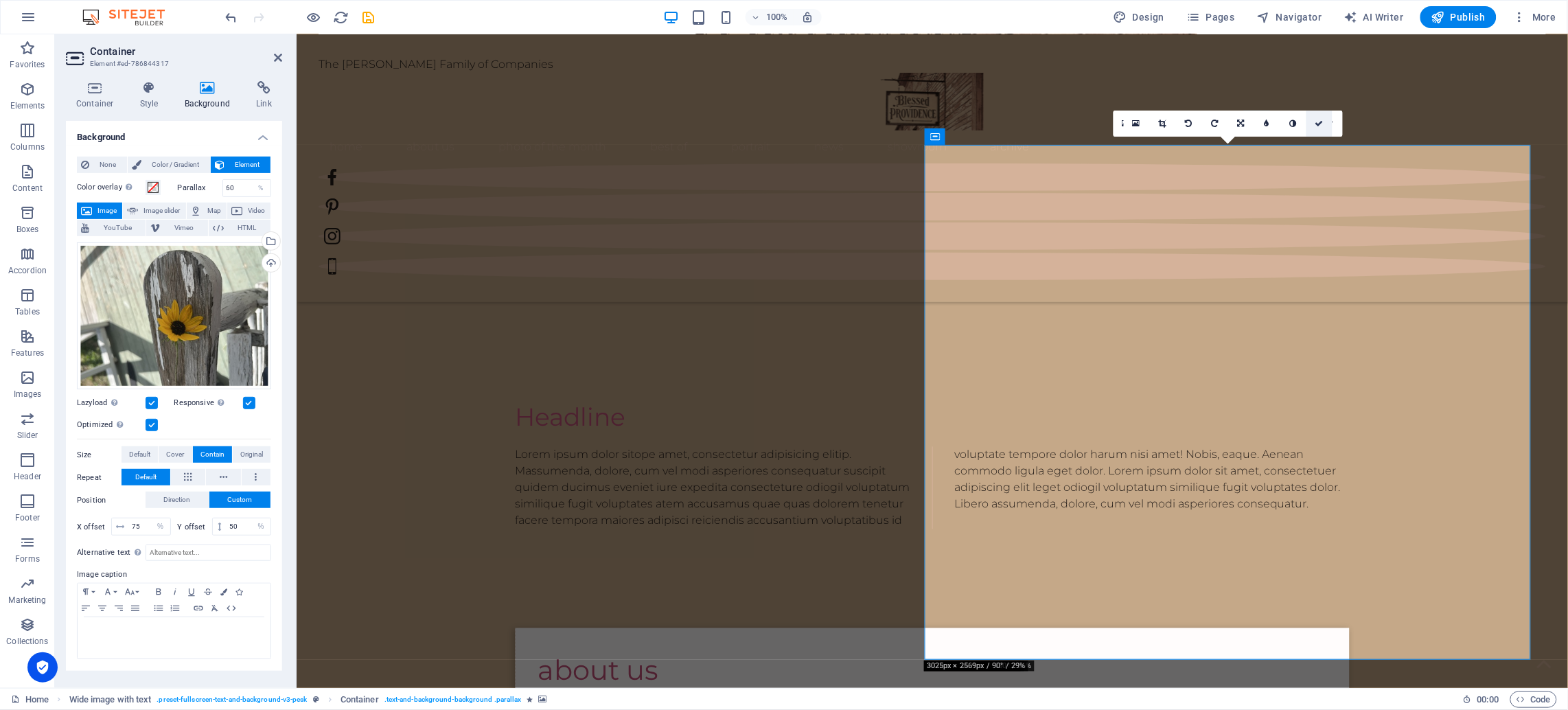 click at bounding box center [1319, 124] 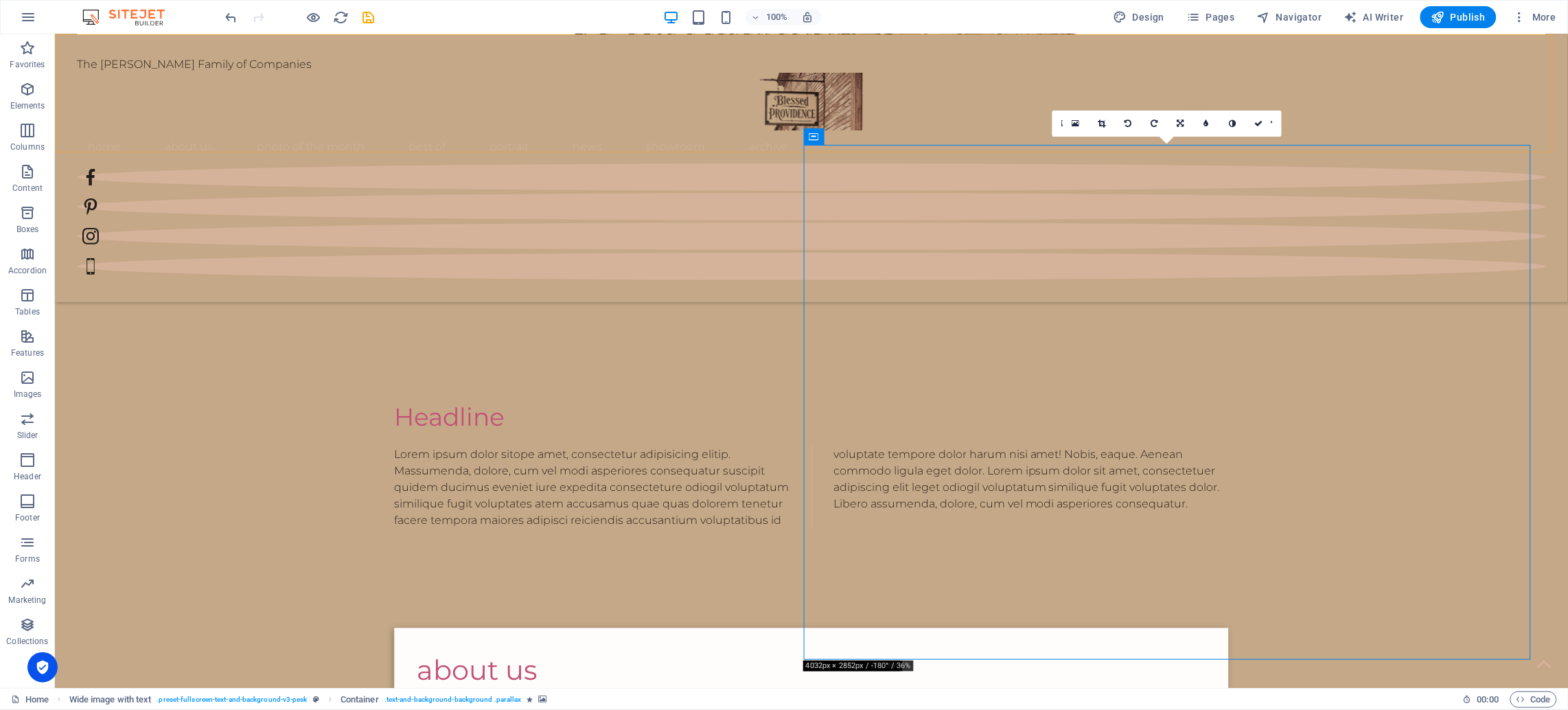 click on "The [PERSON_NAME] Family of Companies Home About Us Photo of the month Best Of portrait News Showroom Archive" at bounding box center [811, 168] 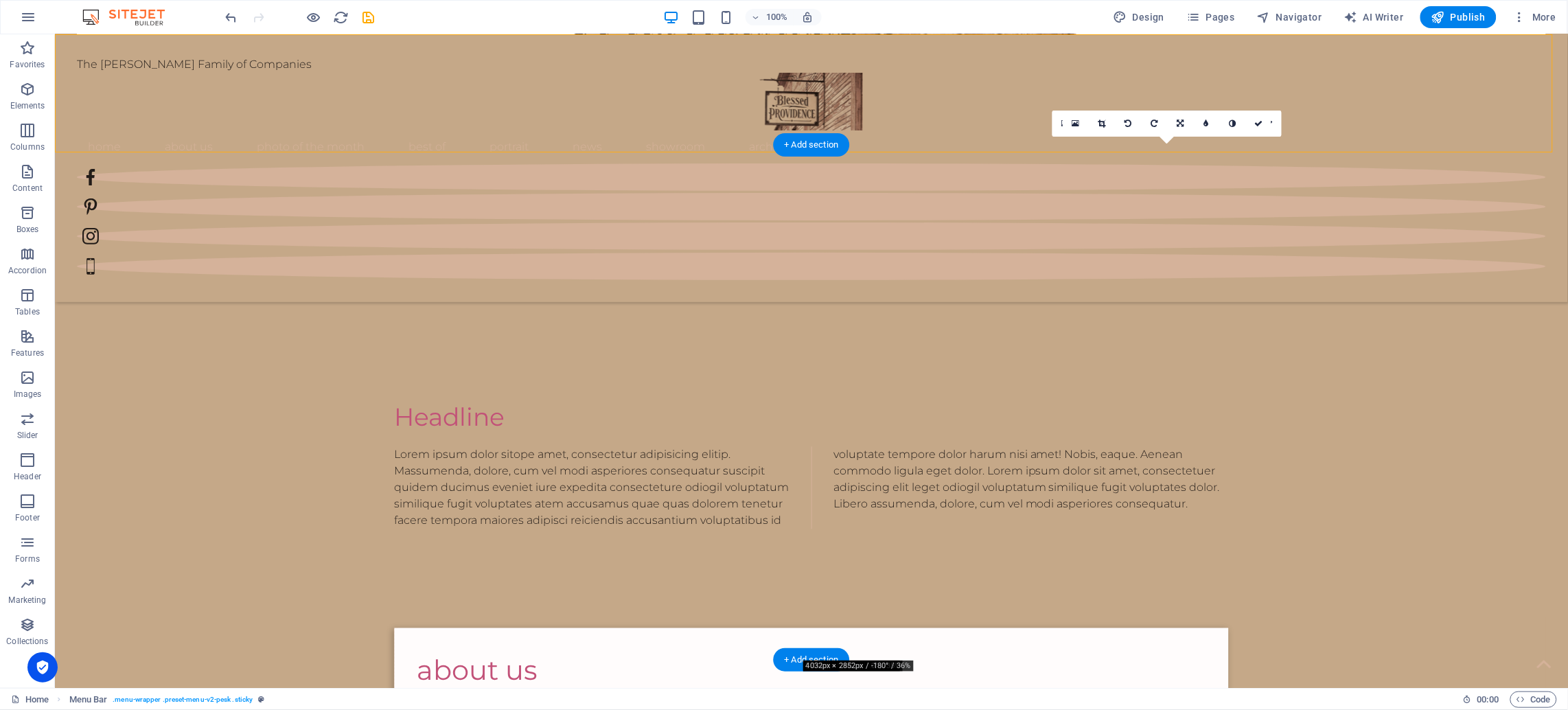 click at bounding box center (833, 1458) 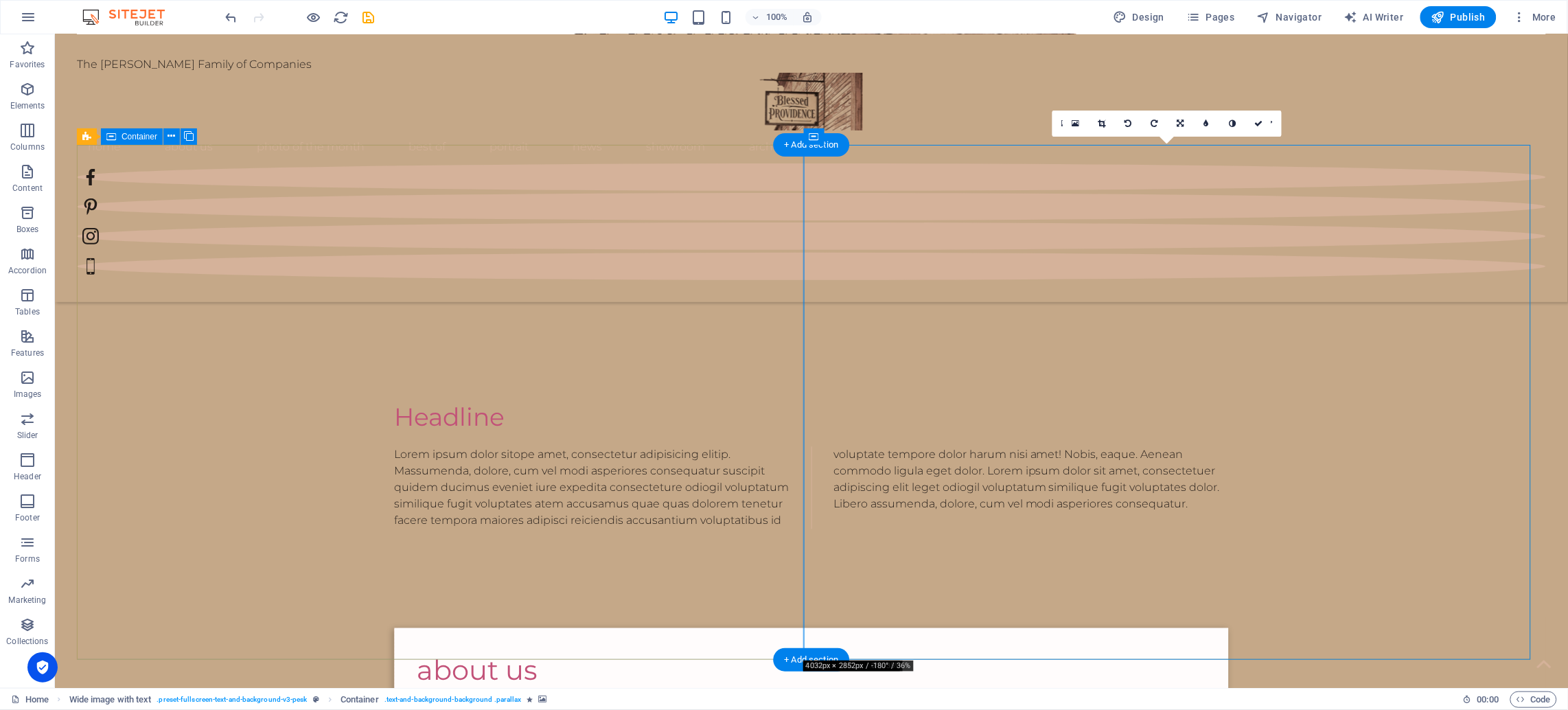 click on "about us Welcome to  Blessed Providence  (A [PERSON_NAME] Family of Companies). Rooted in faith, family, and the rich soil of our [US_STATE] countryside, [PERSON_NAME] Providence was born from a shared vision: to create a life-giving space where family businesses can thrive, memories can be made, and community can grow. What started as a simple dream on our family farm has blossomed into a growing hub of purpose-driven ventures... from tiny homes, farmhouse and RV rentals, to antiques, handcrafted goods, and more. We are a family committed to hard work, hospitality, and helping others. Our mission is to build a strong foundation not only for our children, but for all who visit, creating opportunities for the next generation to grow into bold, faith-filled entrepreneurs. Every aspect of Blessed Providence is designed to reflect the beauty of rural life, the strength of family values, and the grace of [DEMOGRAPHIC_DATA]’s provision. This is more than a business. It is our calling. And we are so glad you are here." at bounding box center [811, 874] 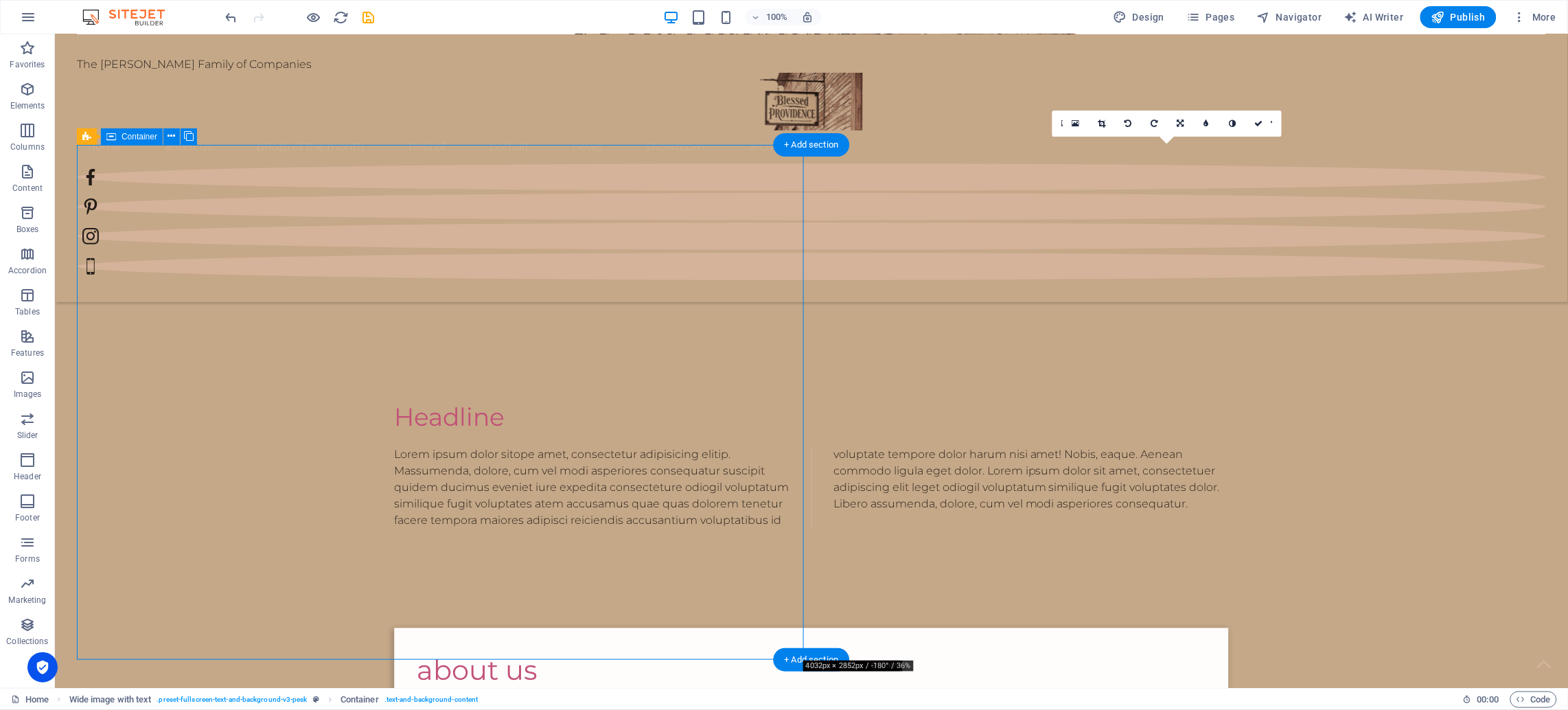 click on "about us Welcome to  Blessed Providence  (A [PERSON_NAME] Family of Companies). Rooted in faith, family, and the rich soil of our [US_STATE] countryside, [PERSON_NAME] Providence was born from a shared vision: to create a life-giving space where family businesses can thrive, memories can be made, and community can grow. What started as a simple dream on our family farm has blossomed into a growing hub of purpose-driven ventures... from tiny homes, farmhouse and RV rentals, to antiques, handcrafted goods, and more. We are a family committed to hard work, hospitality, and helping others. Our mission is to build a strong foundation not only for our children, but for all who visit, creating opportunities for the next generation to grow into bold, faith-filled entrepreneurs. Every aspect of Blessed Providence is designed to reflect the beauty of rural life, the strength of family values, and the grace of [DEMOGRAPHIC_DATA]’s provision. This is more than a business. It is our calling. And we are so glad you are here." at bounding box center [811, 874] 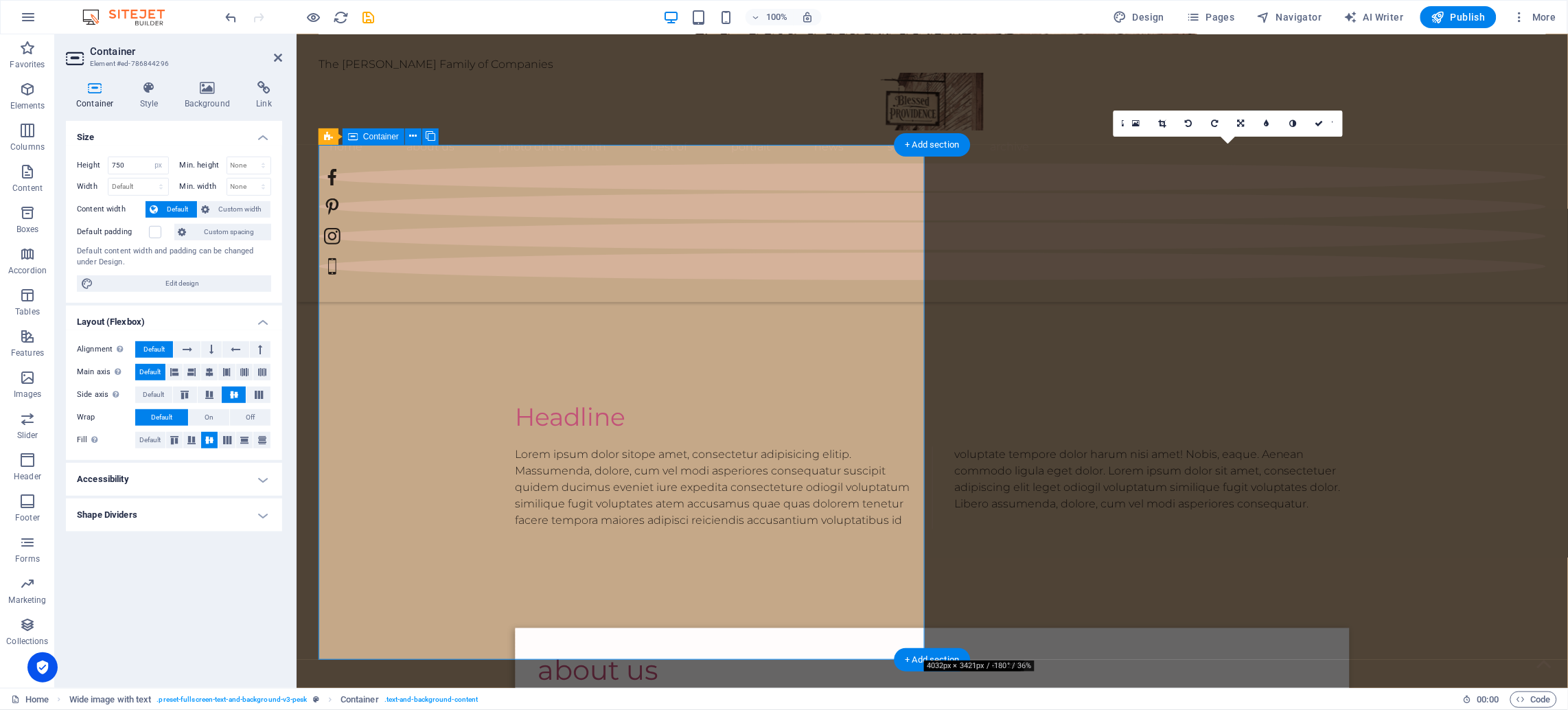click on "about us Welcome to  Blessed Providence  (A [PERSON_NAME] Family of Companies). Rooted in faith, family, and the rich soil of our [US_STATE] countryside, [PERSON_NAME] Providence was born from a shared vision: to create a life-giving space where family businesses can thrive, memories can be made, and community can grow. What started as a simple dream on our family farm has blossomed into a growing hub of purpose-driven ventures... from tiny homes, farmhouse and RV rentals, to antiques, handcrafted goods, and more. We are a family committed to hard work, hospitality, and helping others. Our mission is to build a strong foundation not only for our children, but for all who visit, creating opportunities for the next generation to grow into bold, faith-filled entrepreneurs. Every aspect of Blessed Providence is designed to reflect the beauty of rural life, the strength of family values, and the grace of [DEMOGRAPHIC_DATA]’s provision. This is more than a business. It is our calling. And we are so glad you are here." at bounding box center [932, 874] 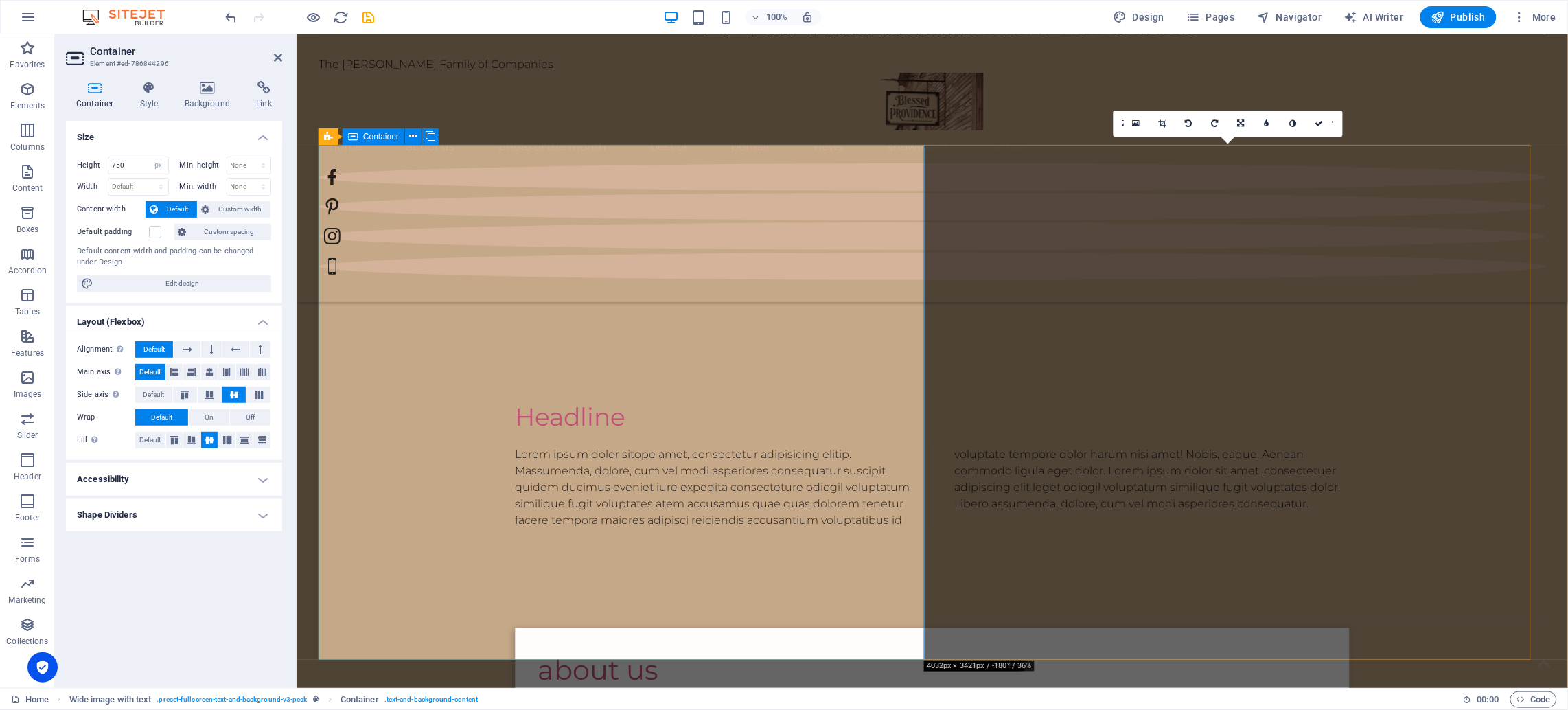 click on "about us Welcome to  Blessed Providence  (A [PERSON_NAME] Family of Companies). Rooted in faith, family, and the rich soil of our [US_STATE] countryside, [PERSON_NAME] Providence was born from a shared vision: to create a life-giving space where family businesses can thrive, memories can be made, and community can grow. What started as a simple dream on our family farm has blossomed into a growing hub of purpose-driven ventures... from tiny homes, farmhouse and RV rentals, to antiques, handcrafted goods, and more. We are a family committed to hard work, hospitality, and helping others. Our mission is to build a strong foundation not only for our children, but for all who visit, creating opportunities for the next generation to grow into bold, faith-filled entrepreneurs. Every aspect of Blessed Providence is designed to reflect the beauty of rural life, the strength of family values, and the grace of [DEMOGRAPHIC_DATA]’s provision. This is more than a business. It is our calling. And we are so glad you are here." at bounding box center (932, 874) 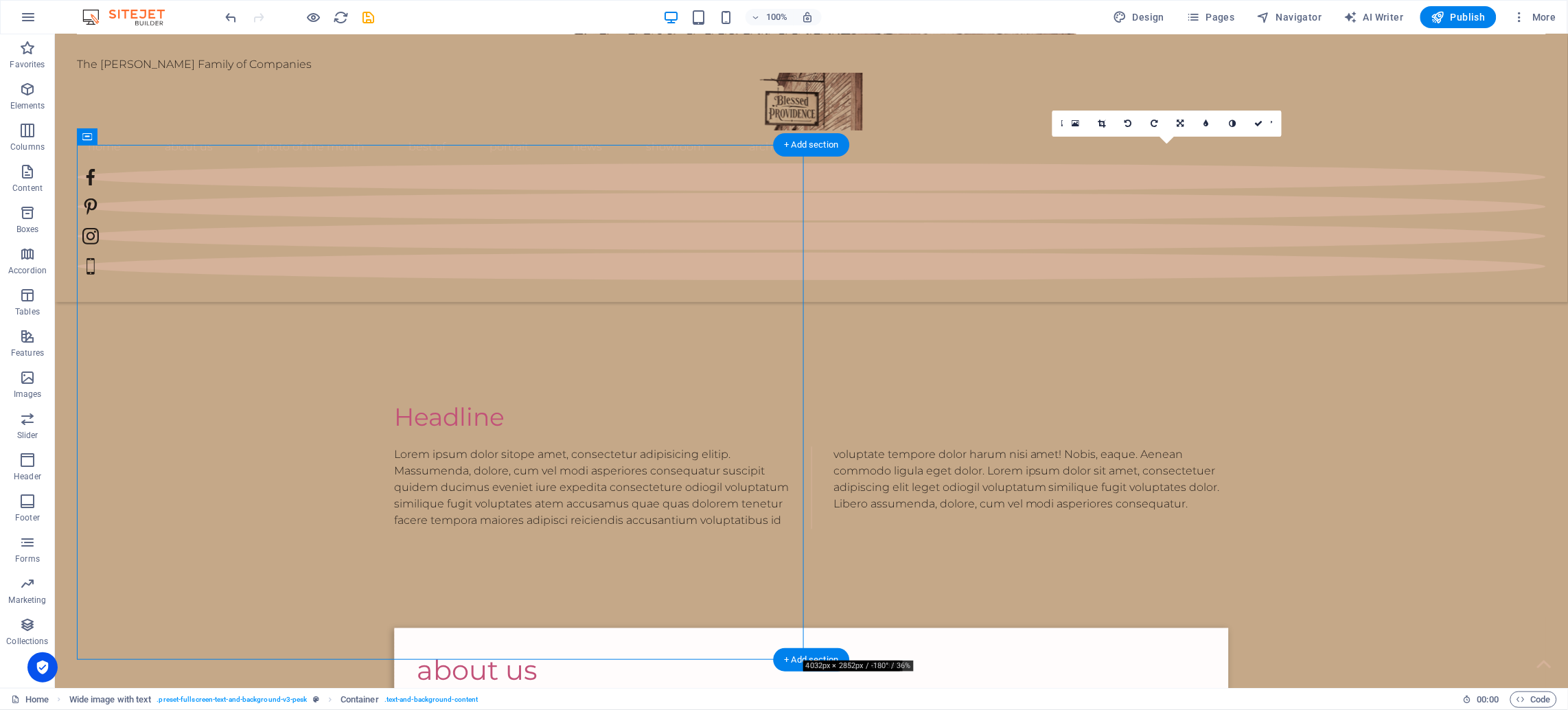 click at bounding box center (833, 1458) 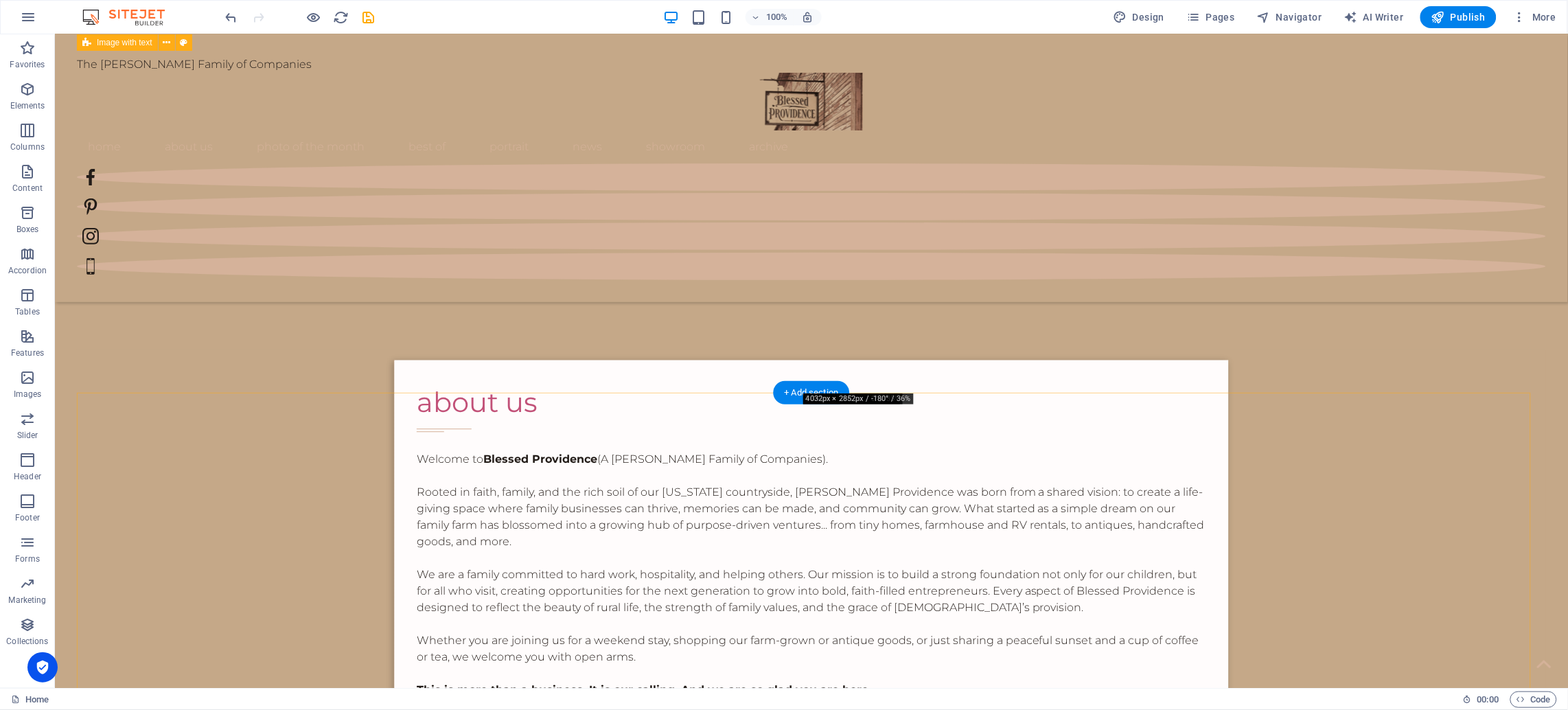 scroll, scrollTop: 1136, scrollLeft: 0, axis: vertical 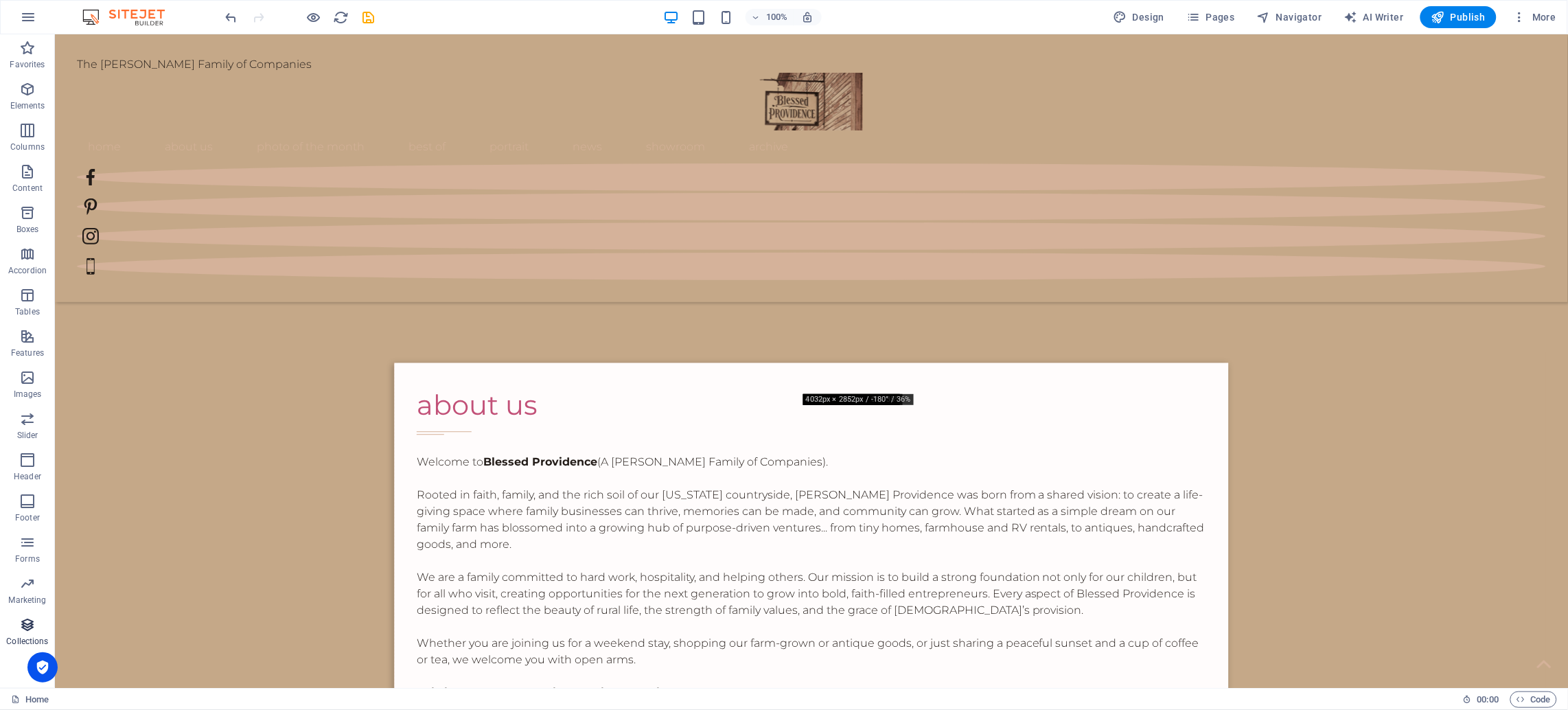 click on "Collections" at bounding box center (27, 641) 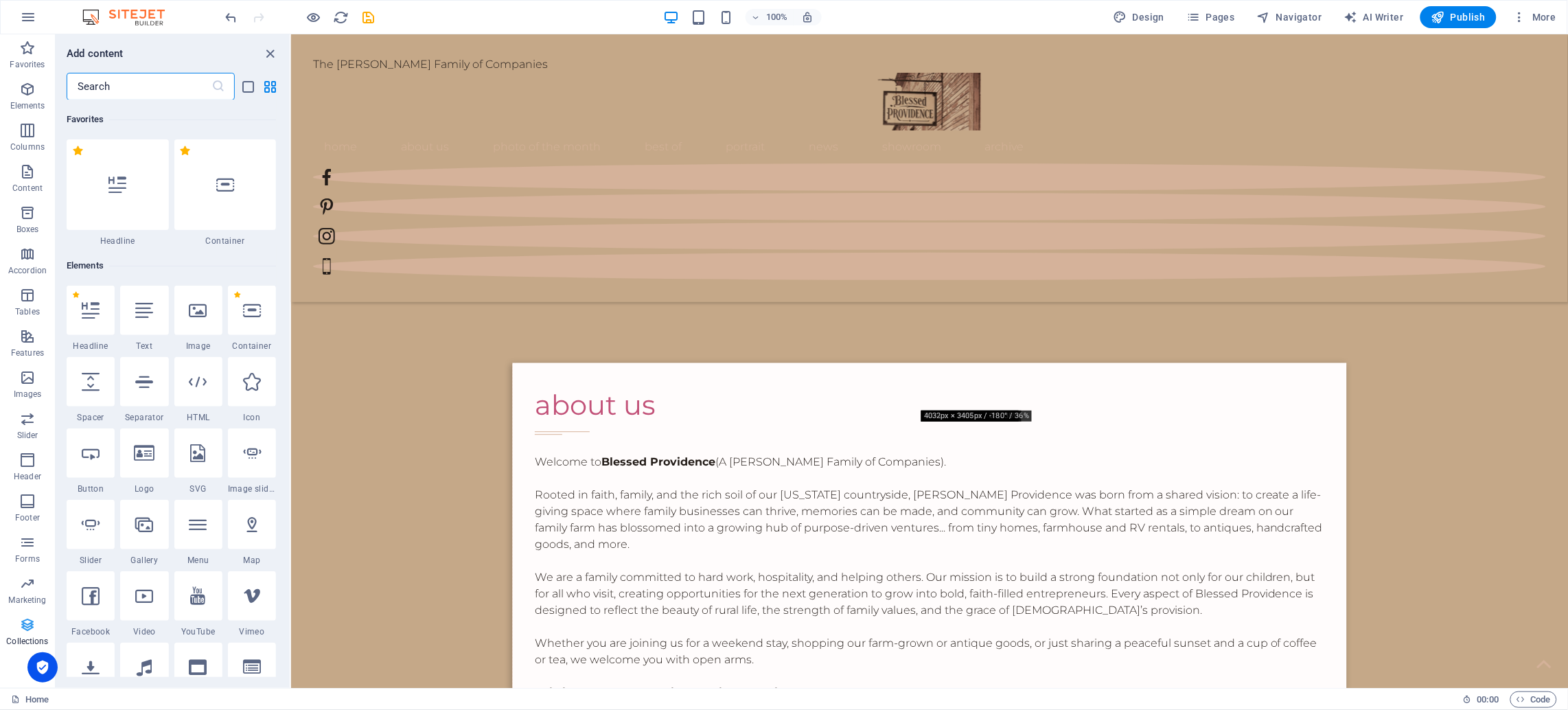 scroll, scrollTop: 1119, scrollLeft: 0, axis: vertical 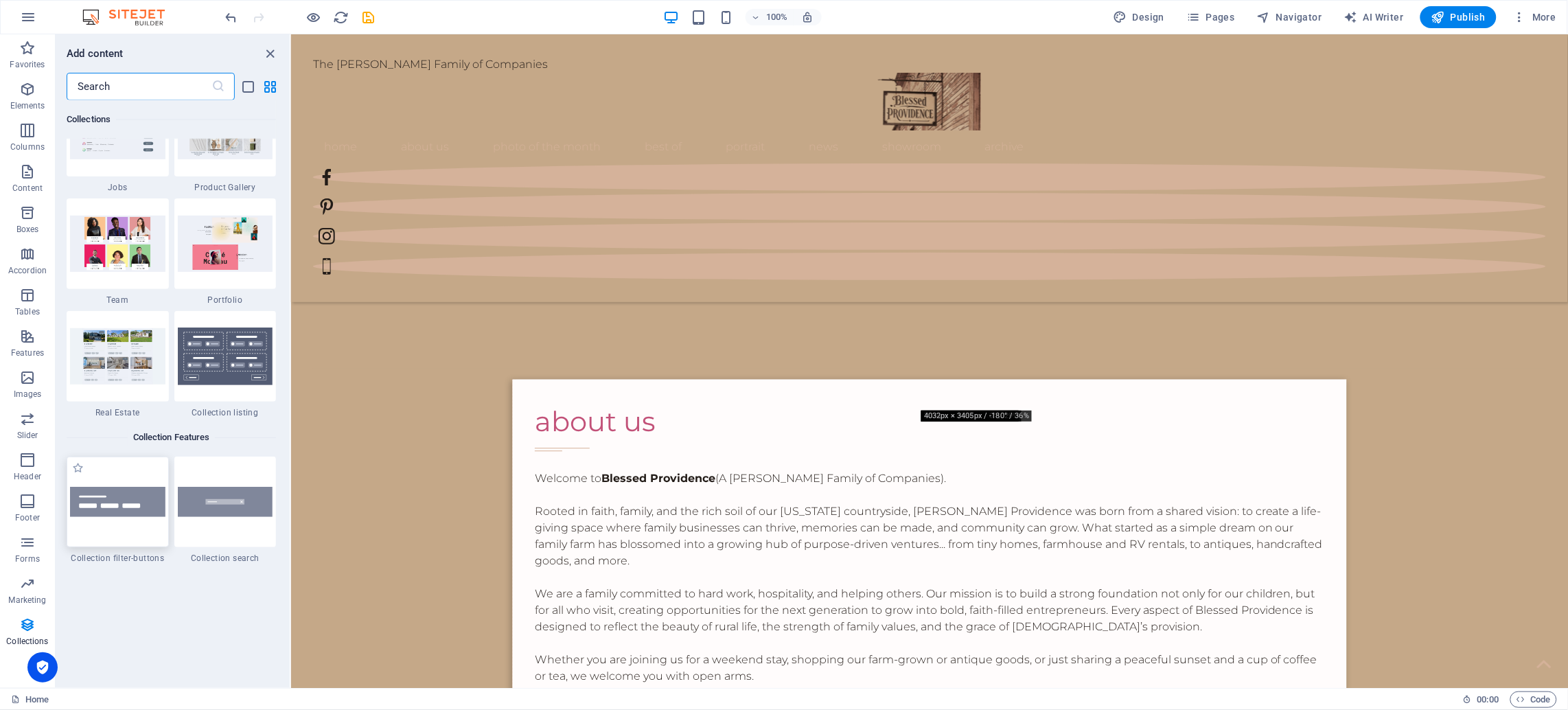click at bounding box center (117, 502) 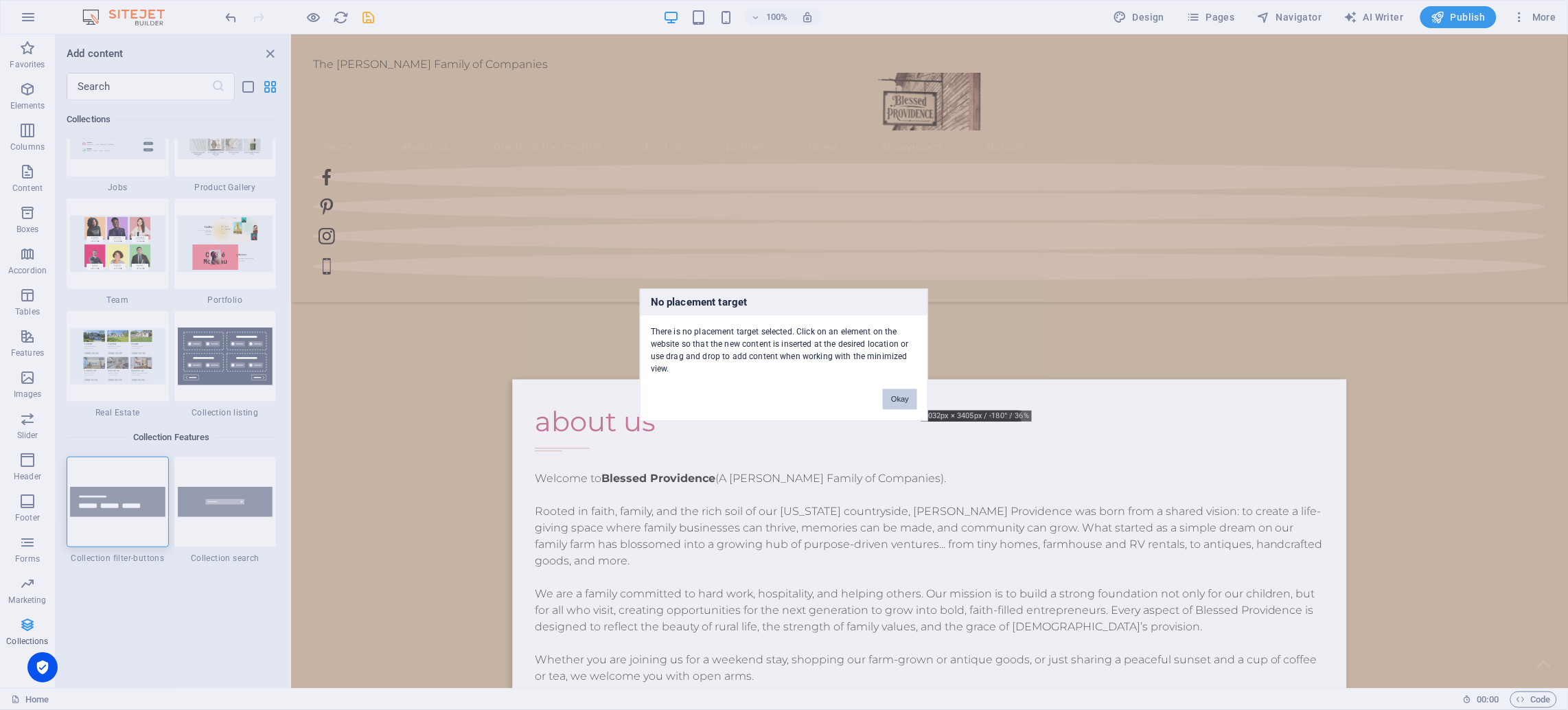 click on "Okay" at bounding box center [900, 400] 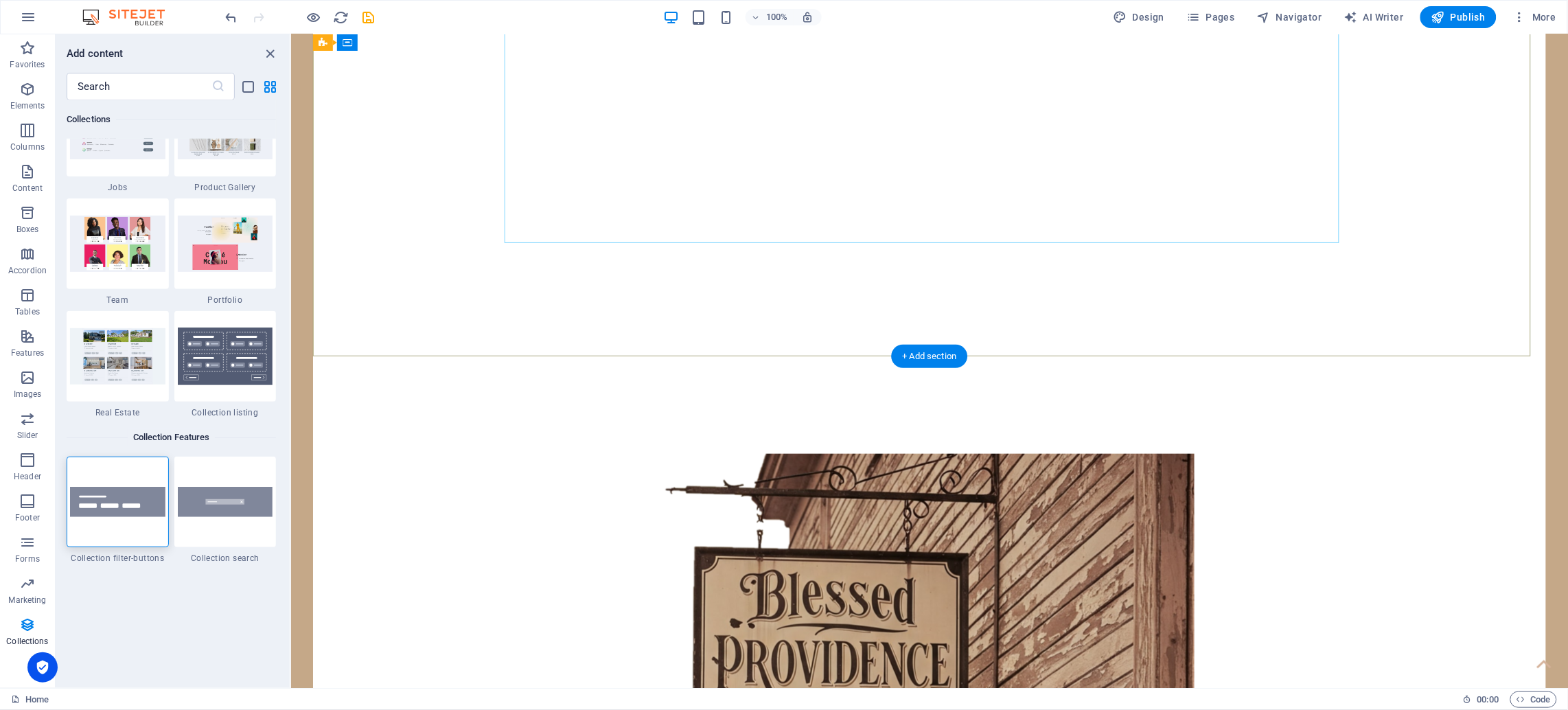 scroll, scrollTop: 236, scrollLeft: 0, axis: vertical 